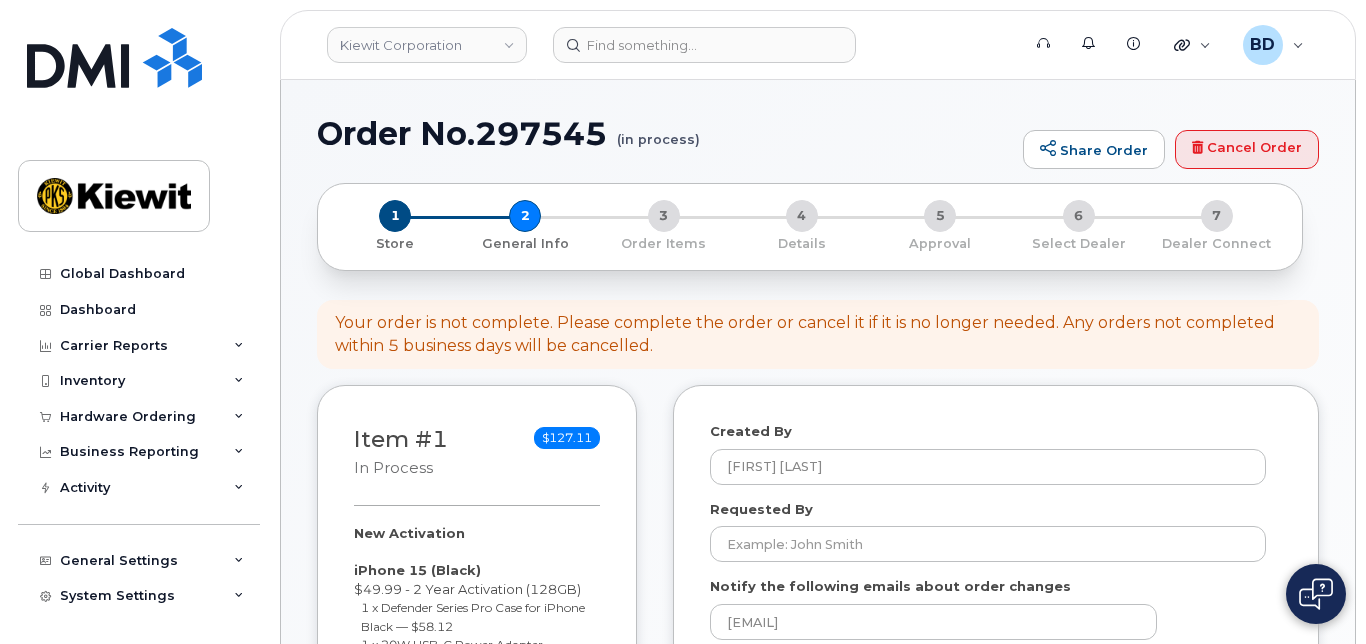 select 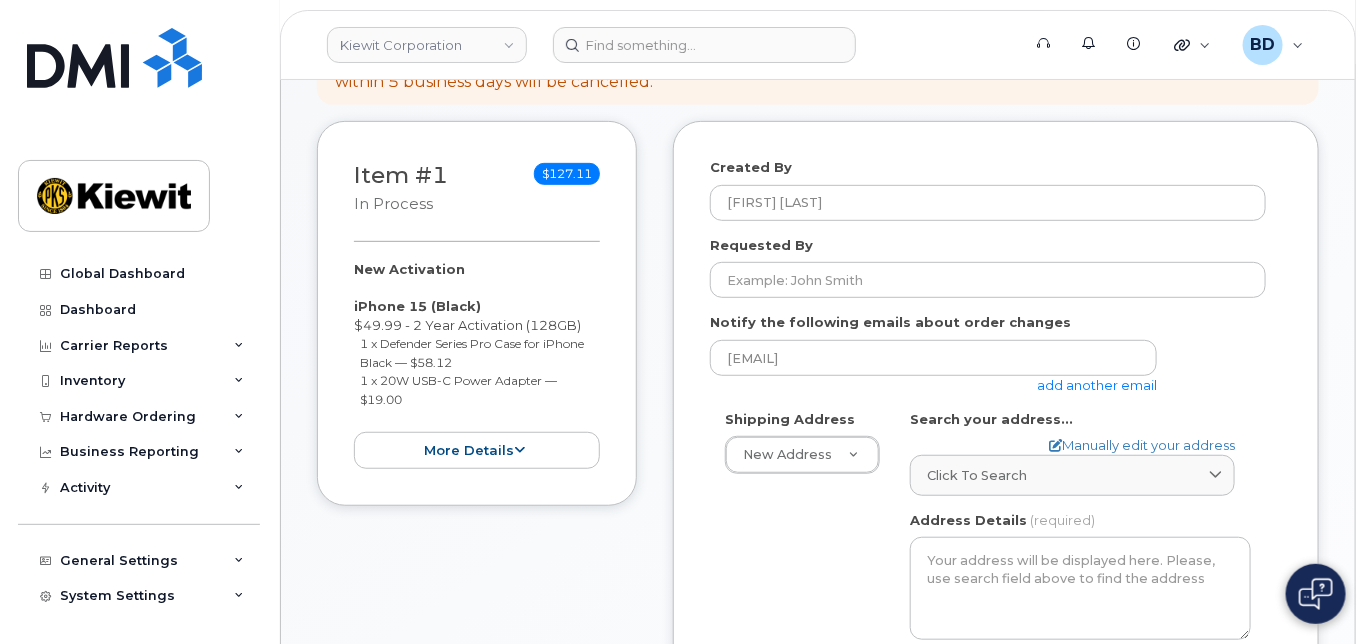 scroll, scrollTop: 266, scrollLeft: 0, axis: vertical 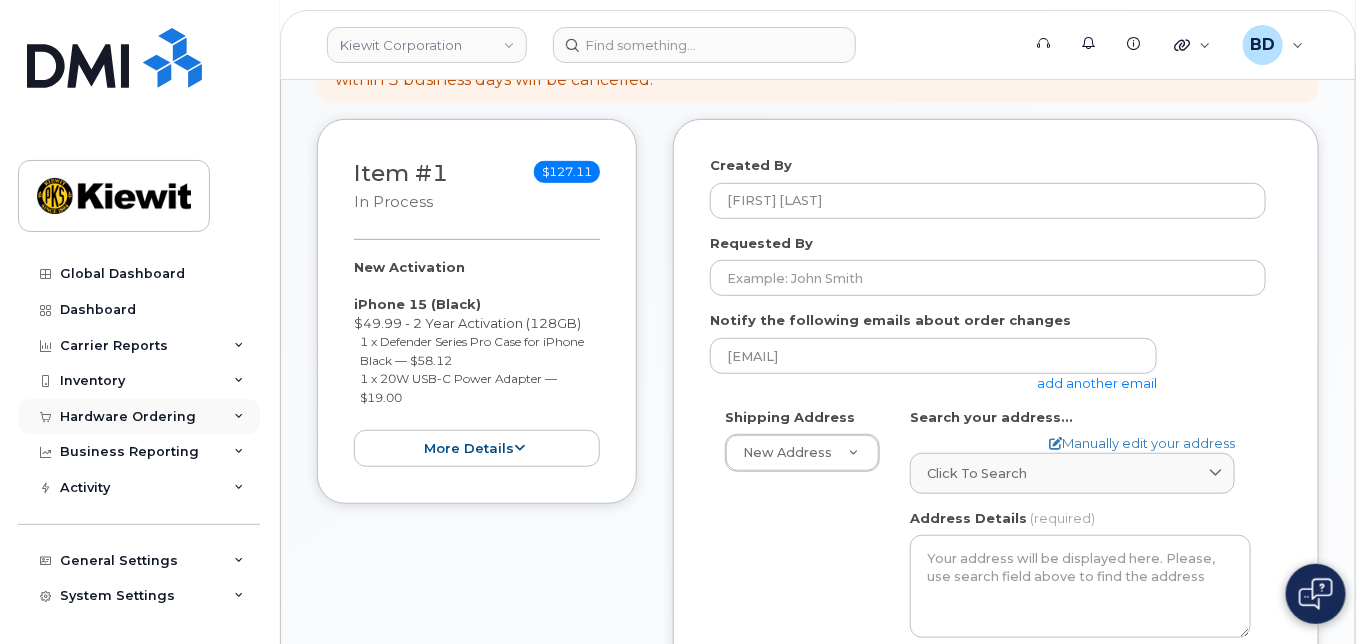 click 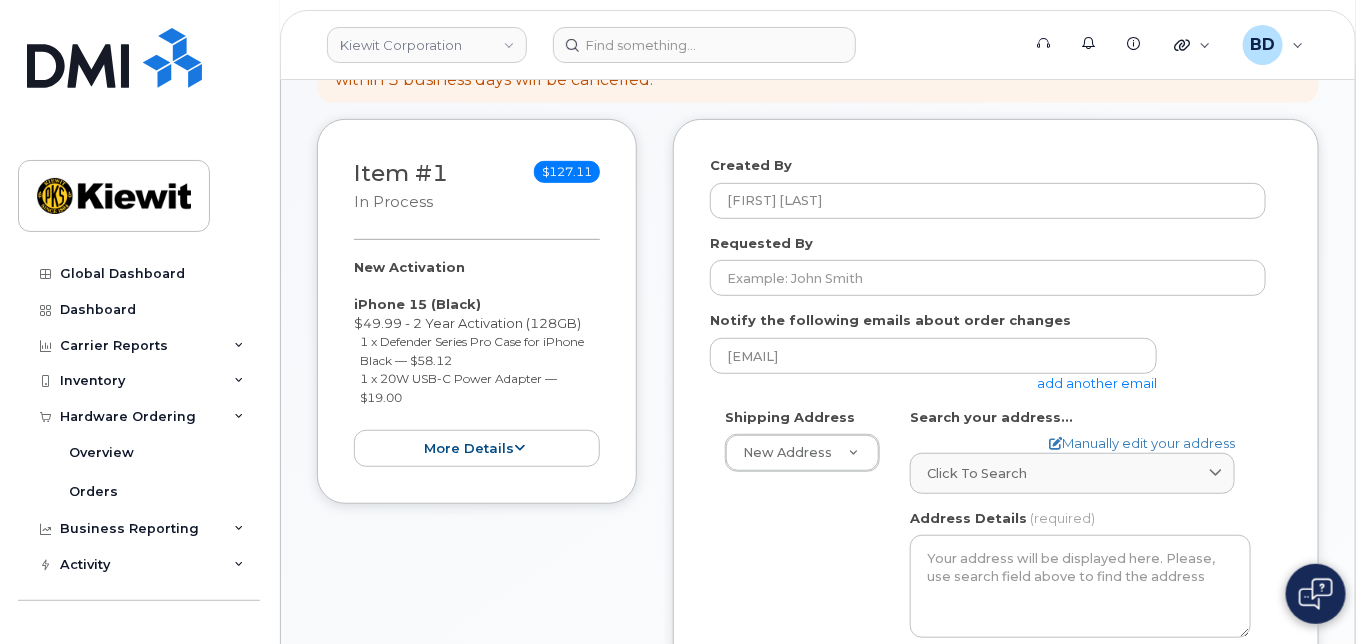click on "add another email" 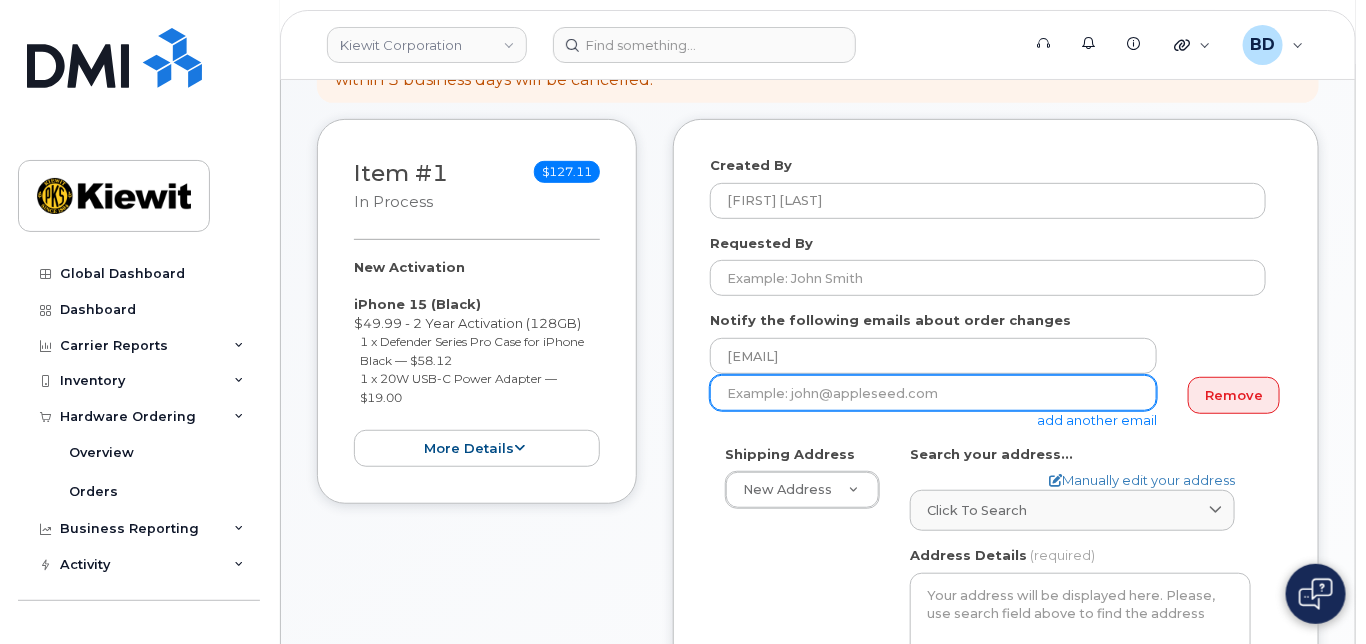 click 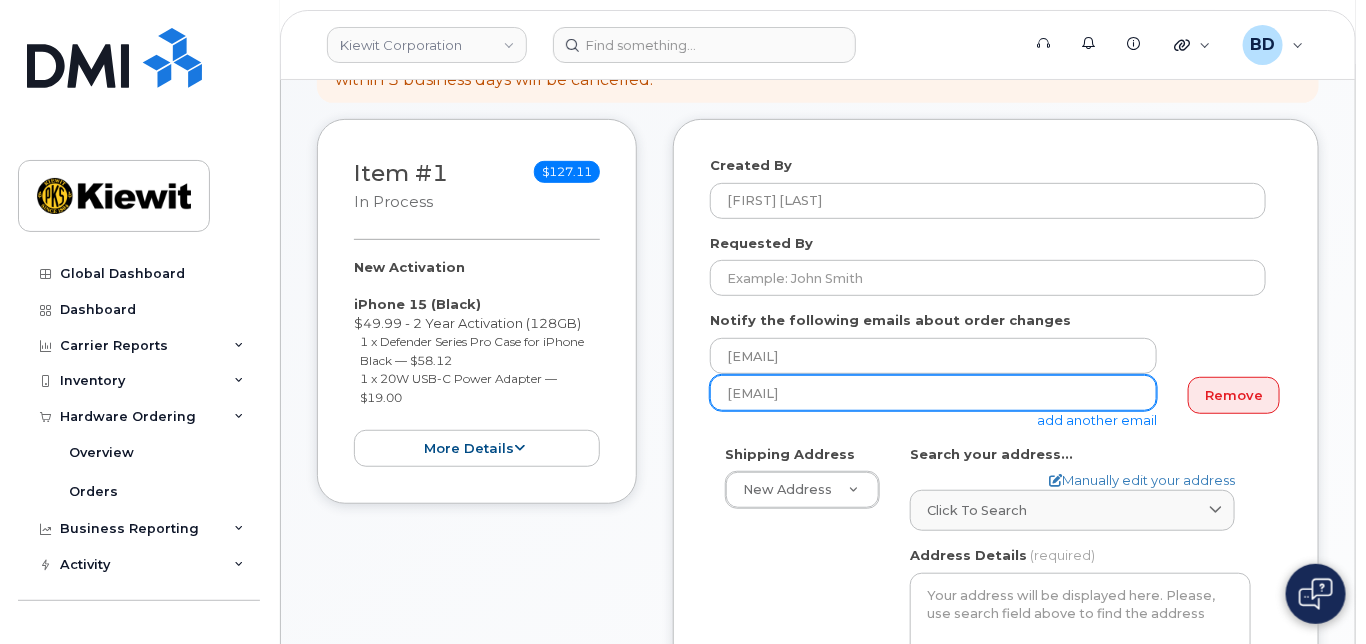 type on "[EMAIL]" 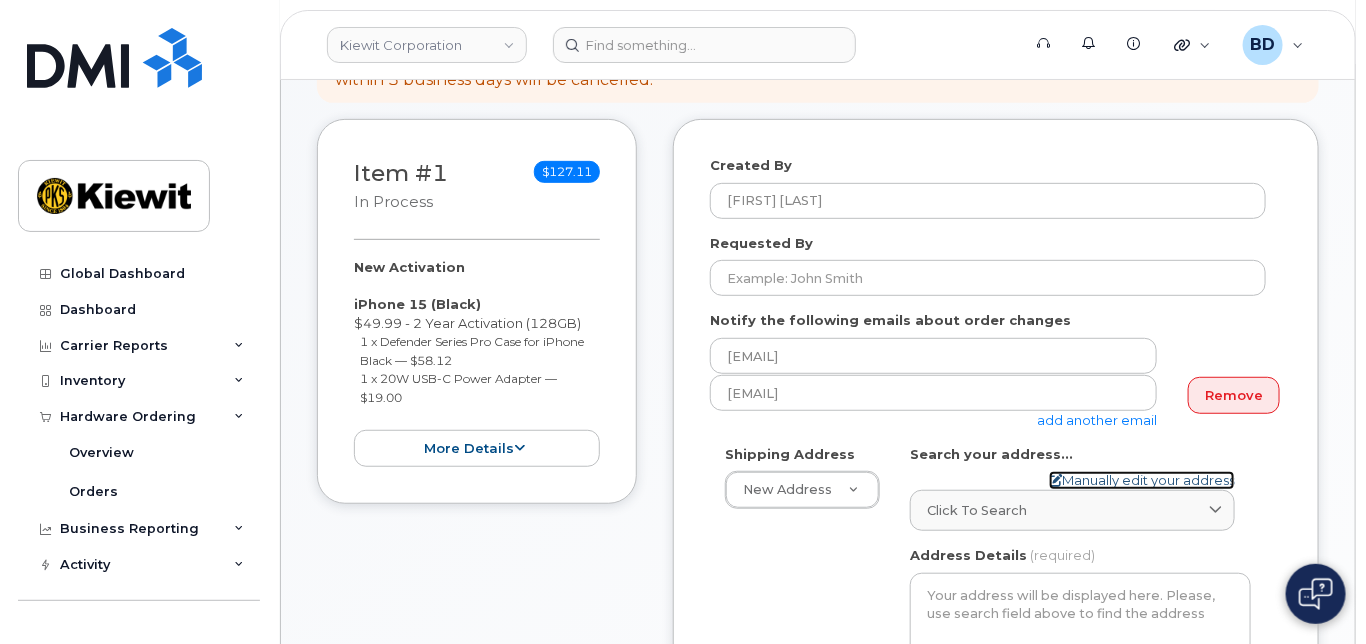 click on "Manually edit your address" 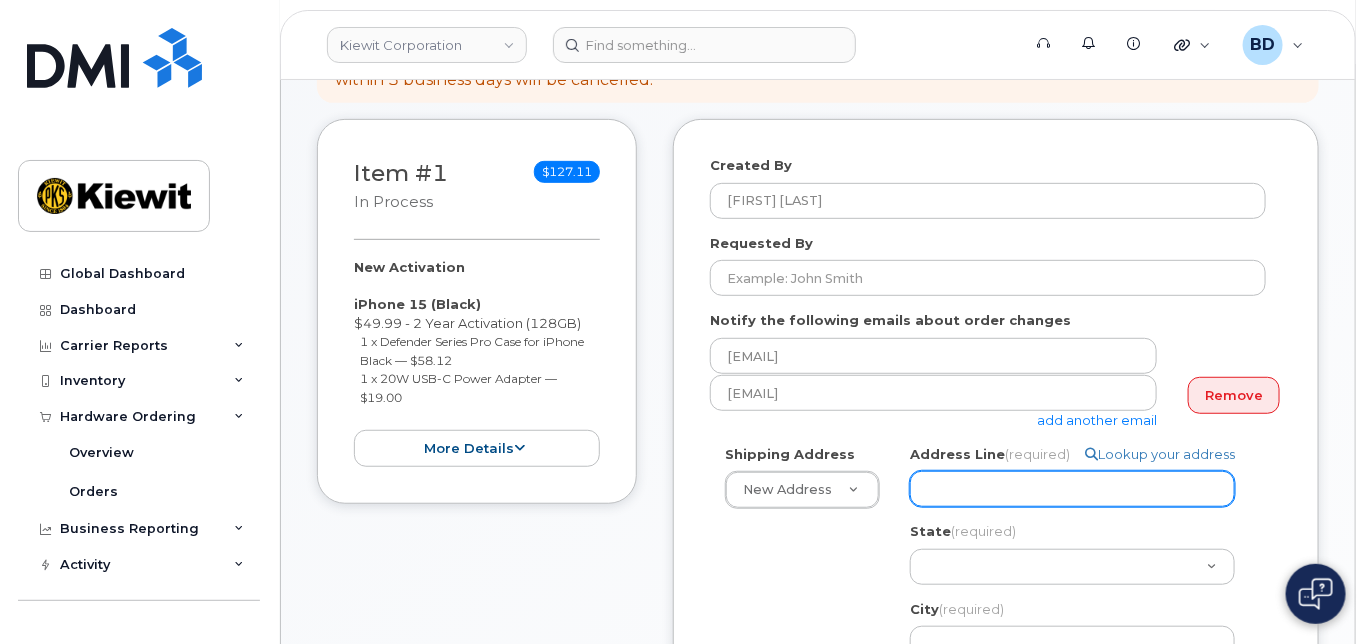 click on "Address Line
(required)" 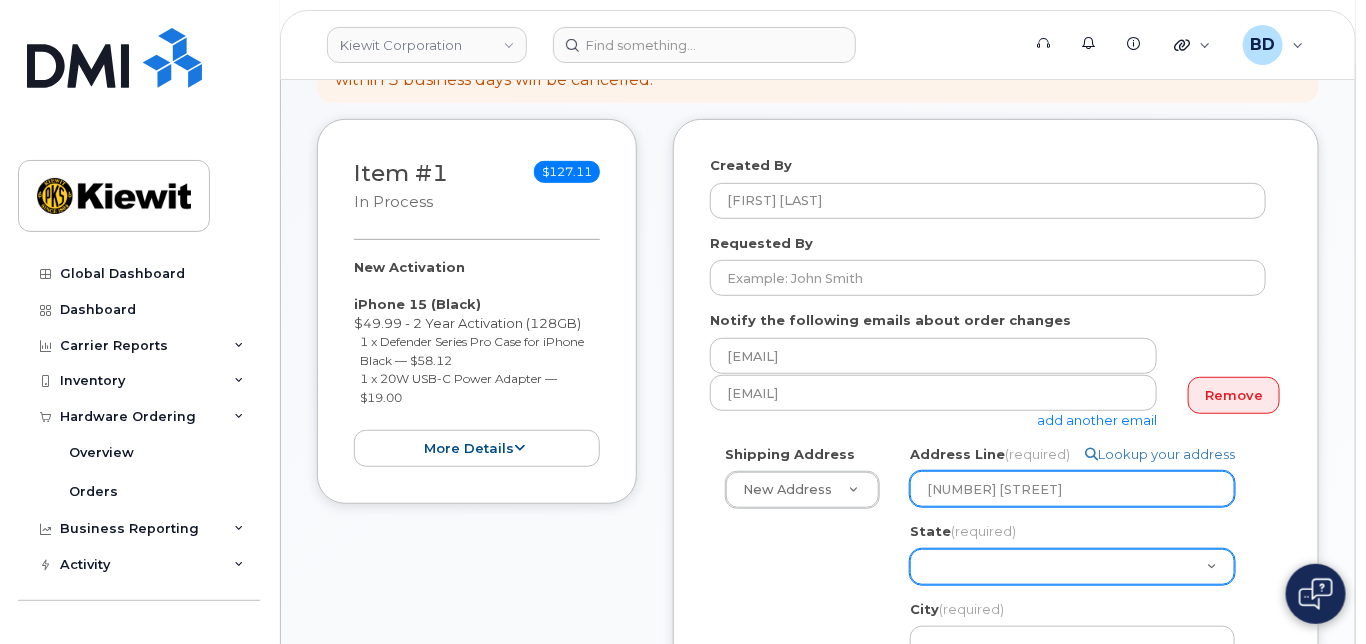 type on "8900 Renner Blvd." 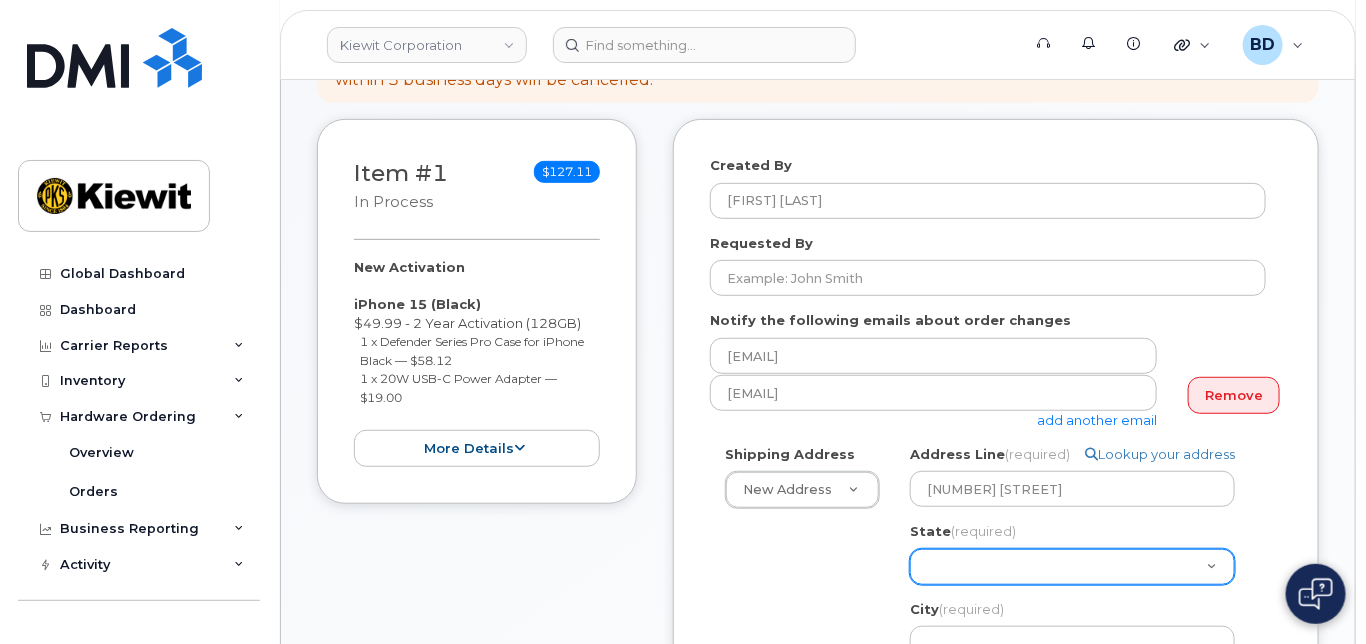 click on "Alabama
Alaska
American Samoa
Arizona
Arkansas
California
Colorado
Connecticut
Delaware
District of Columbia
Florida
Georgia
Guam
Hawaii
Idaho
Illinois
Indiana
Iowa
Kansas
Kentucky
Louisiana
Maine
Maryland
Massachusetts
Michigan
Minnesota
Mississippi
Missouri
Montana
Nebraska
Nevada
New Hampshire
New Jersey
New Mexico
New York
North Carolina
North Dakota
Ohio
Oklahoma
Oregon
Pennsylvania
Puerto Rico
Rhode Island
South Carolina
South Dakota
Tennessee
Texas
Utah
Vermont
Virginia
Virgin Islands
Washington
West Virginia
Wisconsin
Wyoming" 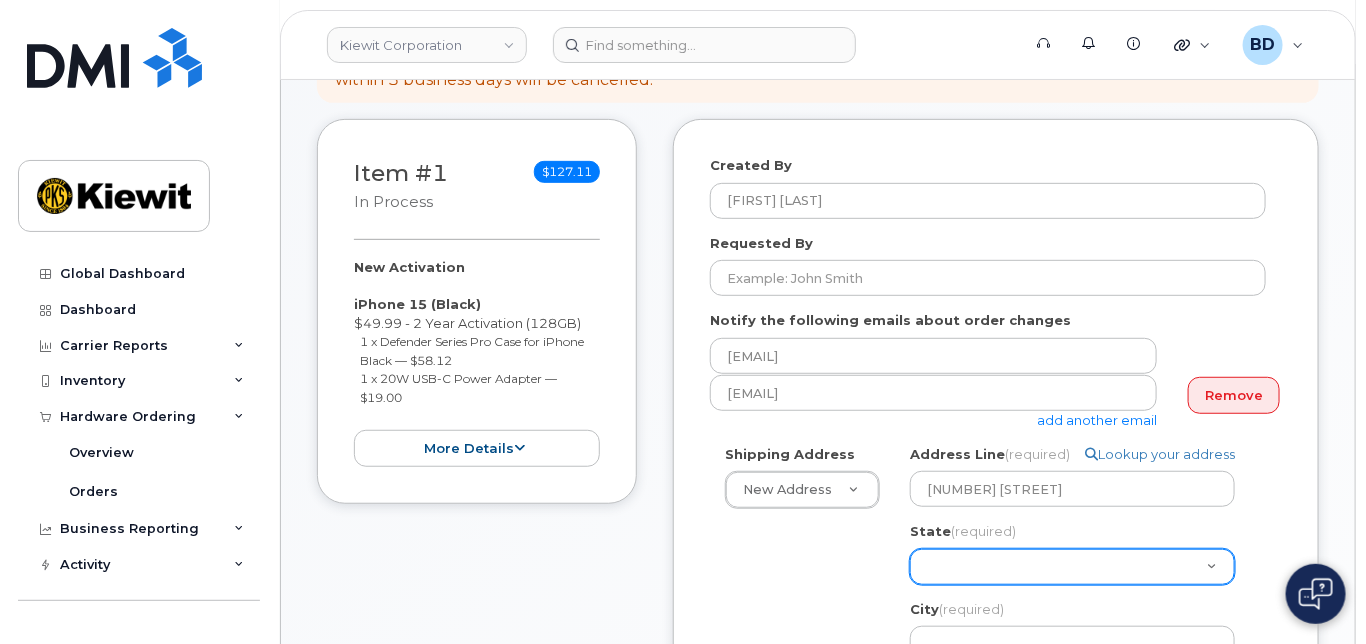 select on "KS" 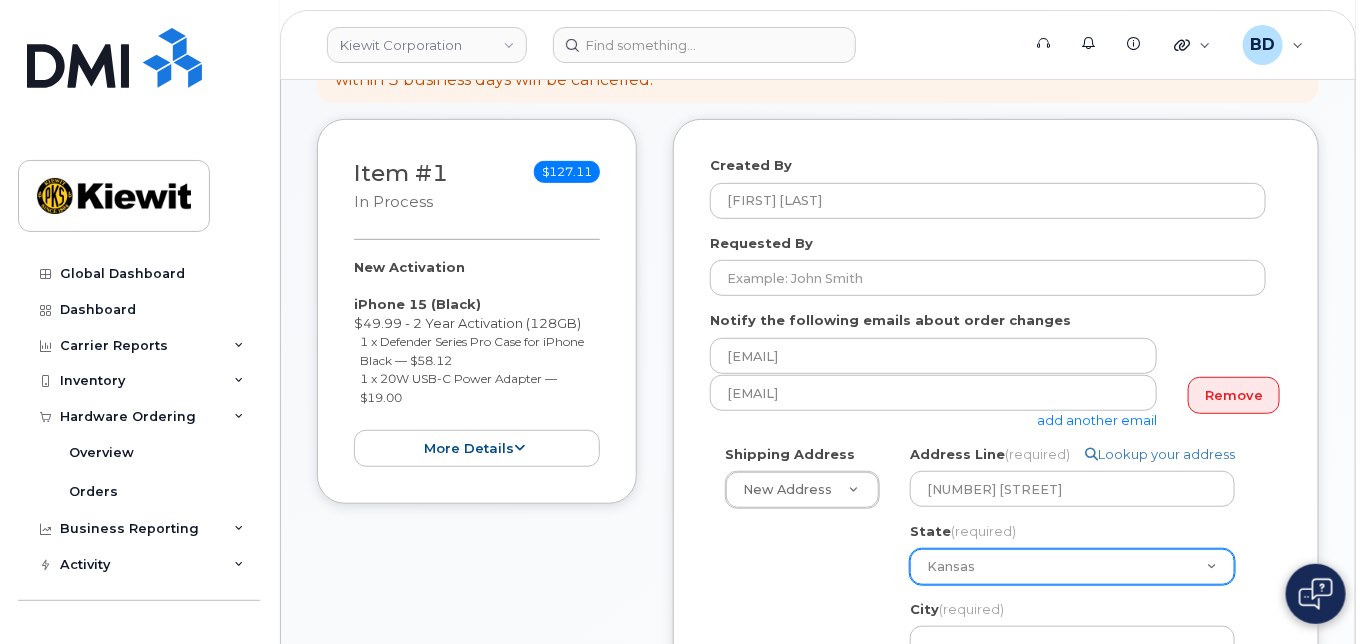 click on "Alabama
Alaska
American Samoa
Arizona
Arkansas
California
Colorado
Connecticut
Delaware
District of Columbia
Florida
Georgia
Guam
Hawaii
Idaho
Illinois
Indiana
Iowa
Kansas
Kentucky
Louisiana
Maine
Maryland
Massachusetts
Michigan
Minnesota
Mississippi
Missouri
Montana
Nebraska
Nevada
New Hampshire
New Jersey
New Mexico
New York
North Carolina
North Dakota
Ohio
Oklahoma
Oregon
Pennsylvania
Puerto Rico
Rhode Island
South Carolina
South Dakota
Tennessee
Texas
Utah
Vermont
Virginia
Virgin Islands
Washington
West Virginia
Wisconsin
Wyoming" 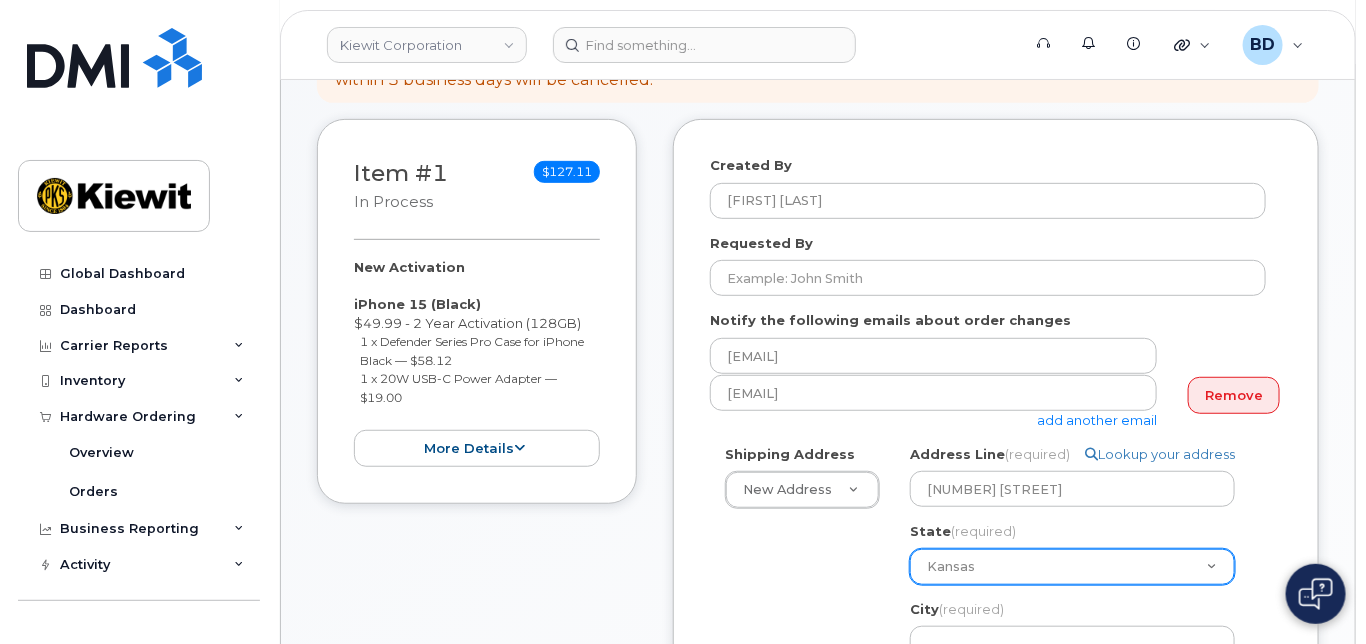 click on "Alabama
Alaska
American Samoa
Arizona
Arkansas
California
Colorado
Connecticut
Delaware
District of Columbia
Florida
Georgia
Guam
Hawaii
Idaho
Illinois
Indiana
Iowa
Kansas
Kentucky
Louisiana
Maine
Maryland
Massachusetts
Michigan
Minnesota
Mississippi
Missouri
Montana
Nebraska
Nevada
New Hampshire
New Jersey
New Mexico
New York
North Carolina
North Dakota
Ohio
Oklahoma
Oregon
Pennsylvania
Puerto Rico
Rhode Island
South Carolina
South Dakota
Tennessee
Texas
Utah
Vermont
Virginia
Virgin Islands
Washington
West Virginia
Wisconsin
Wyoming" 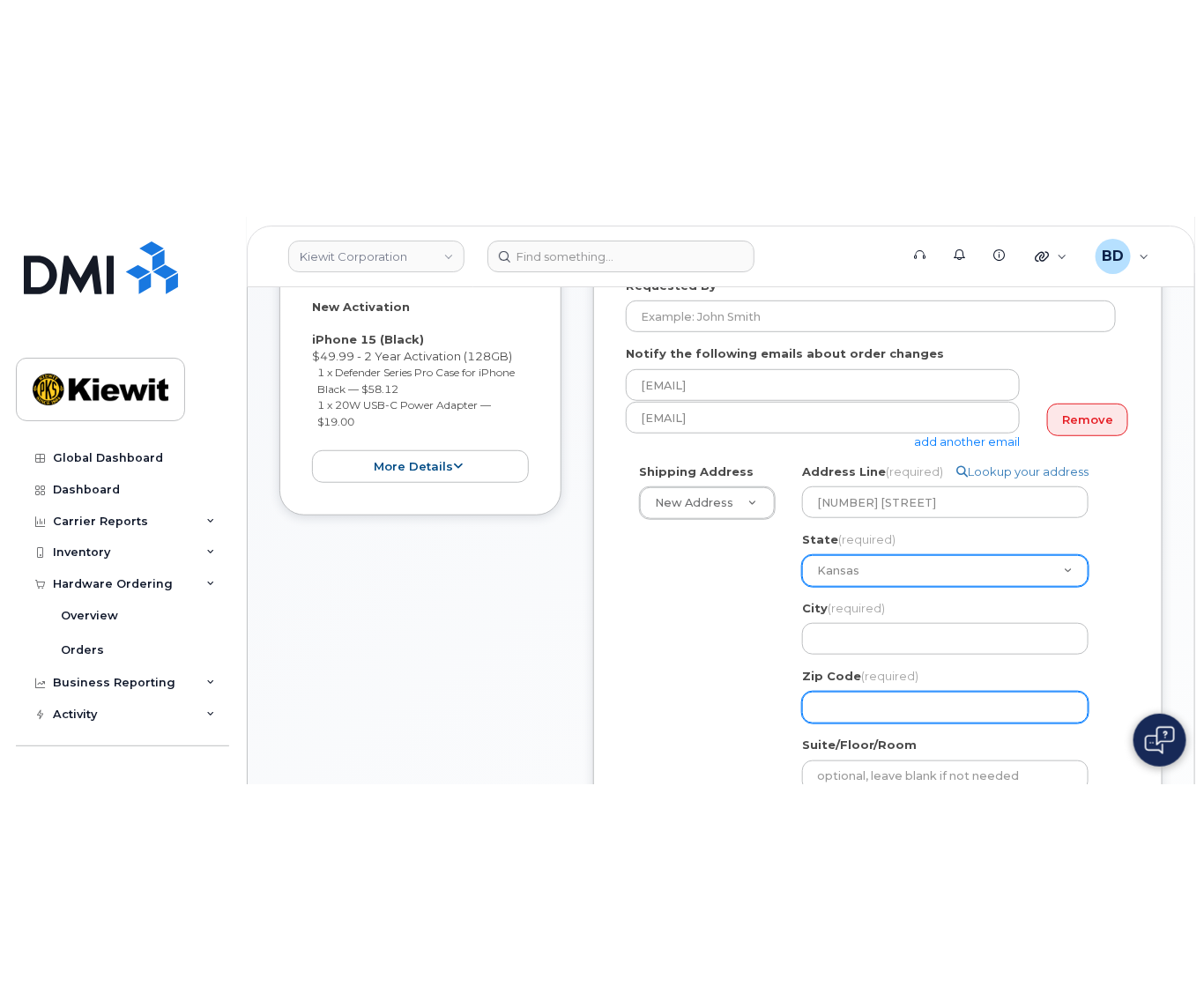 scroll, scrollTop: 470, scrollLeft: 0, axis: vertical 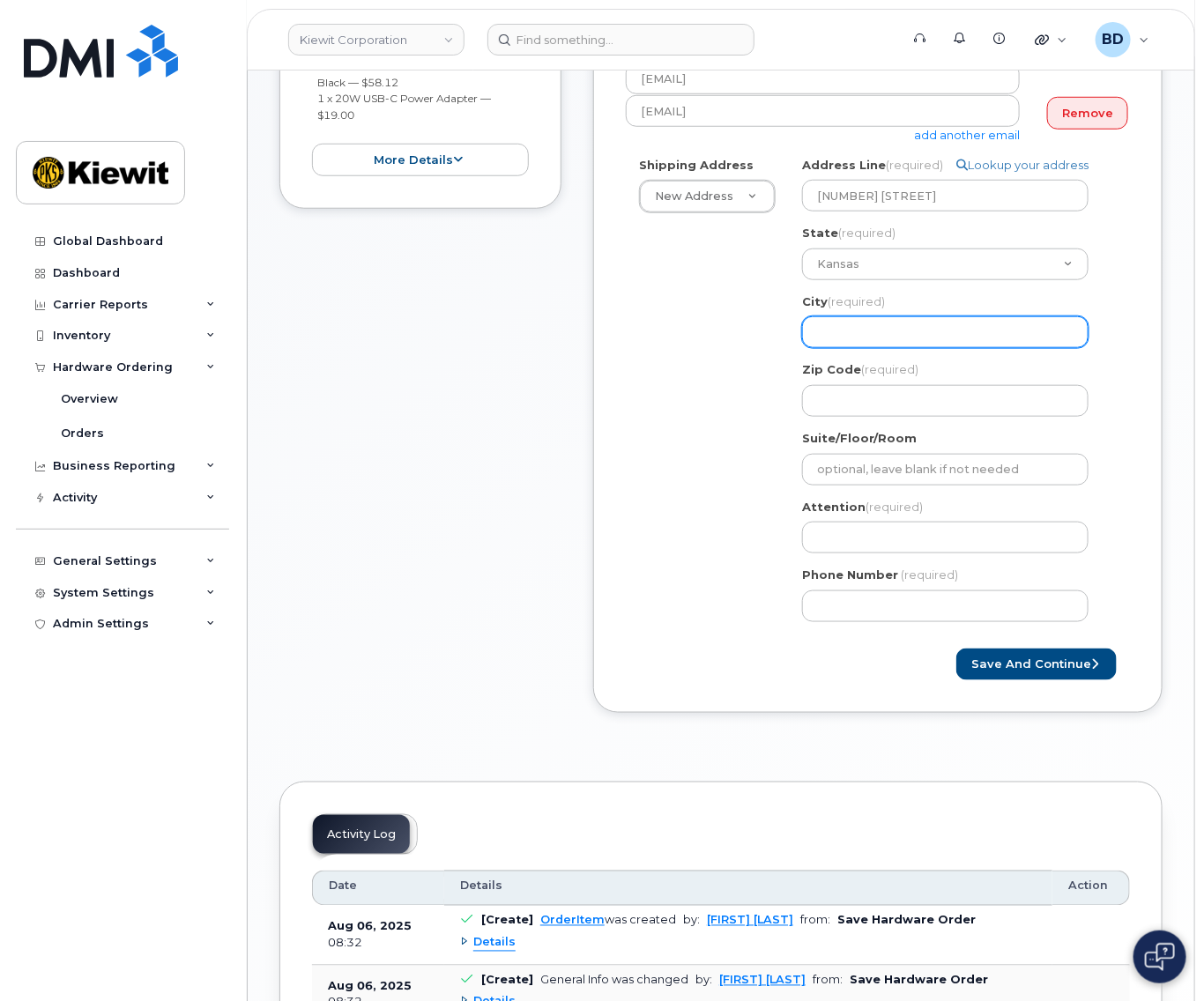 click on "City
(required)" 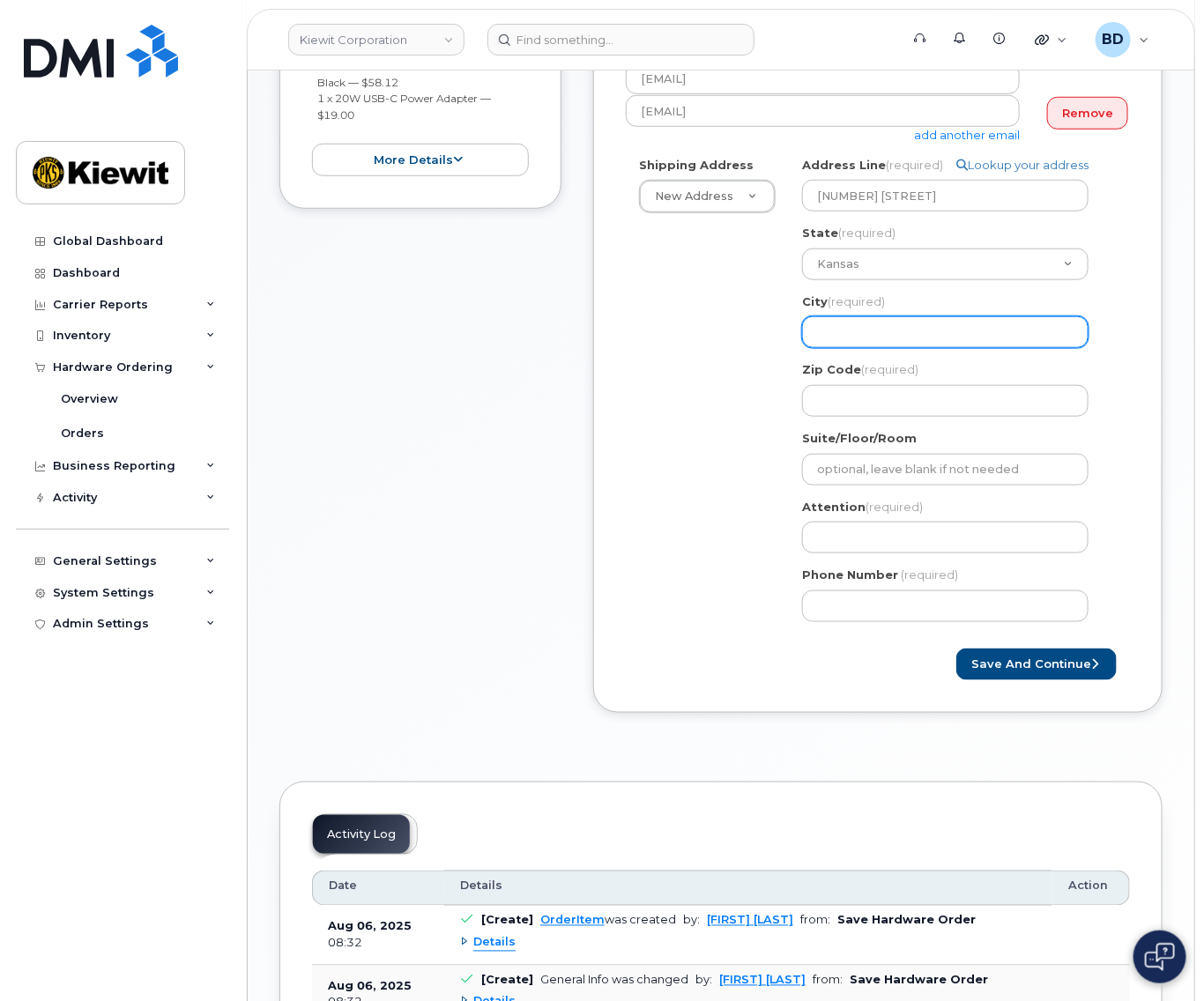 select 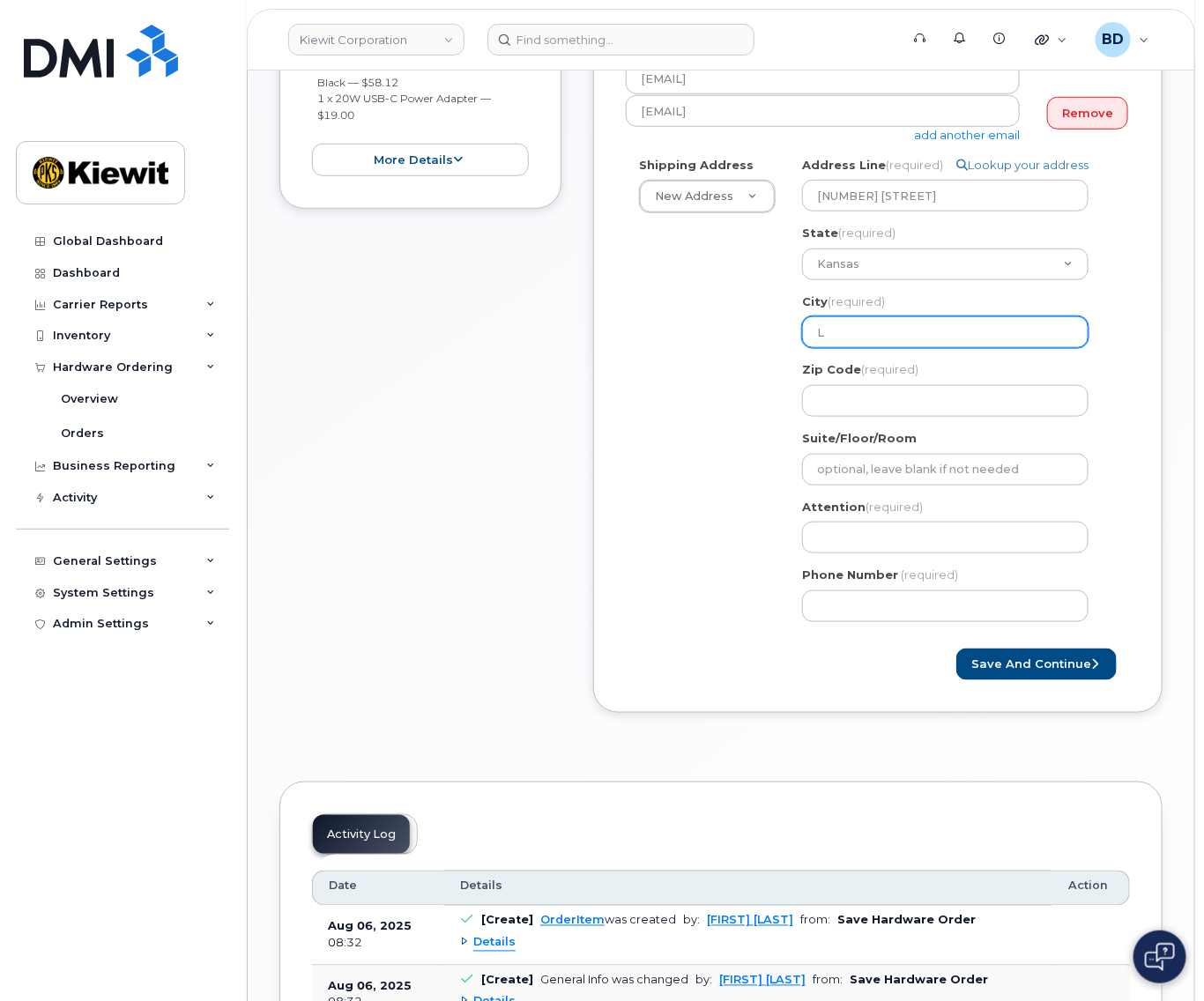select 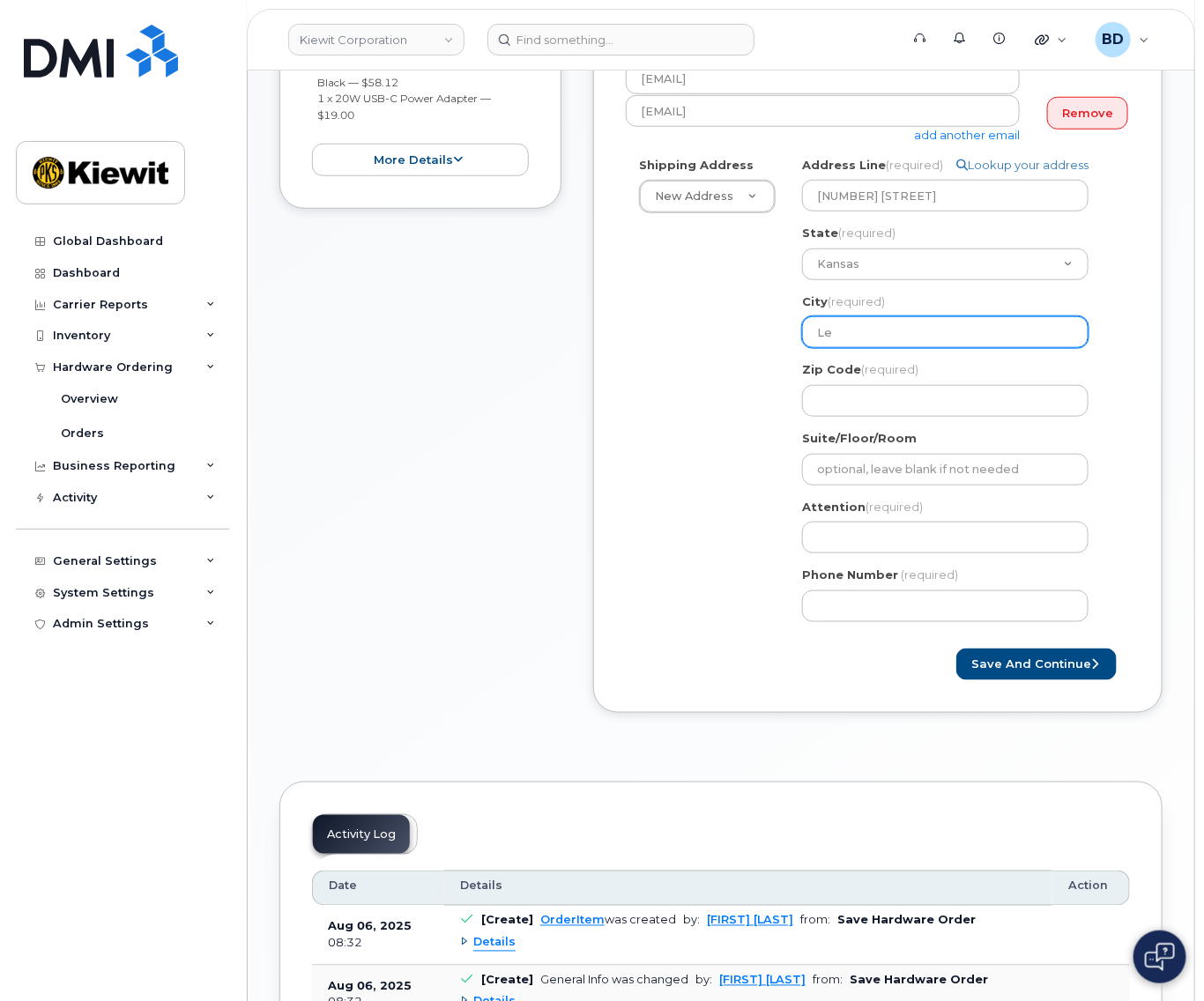select 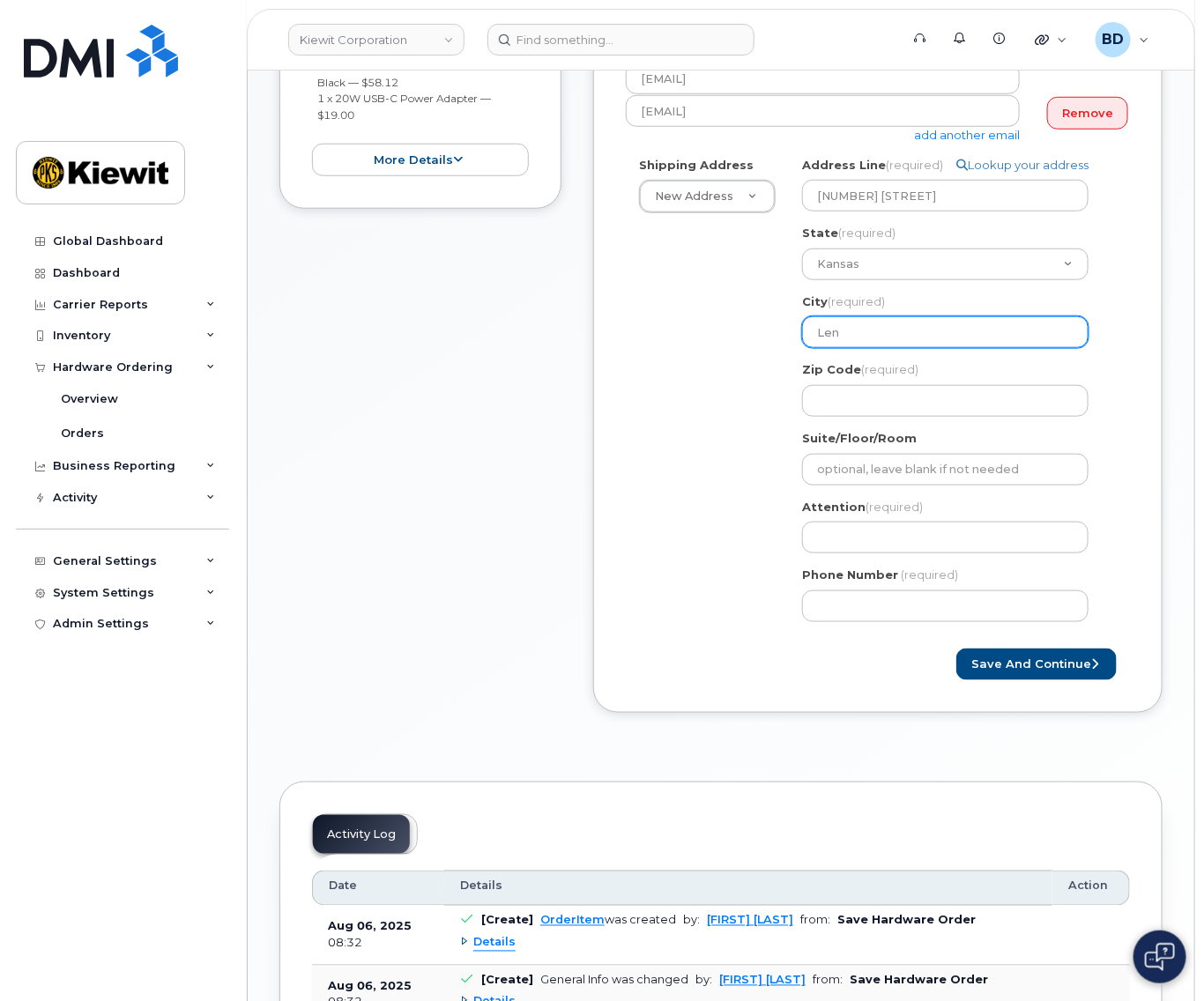 select 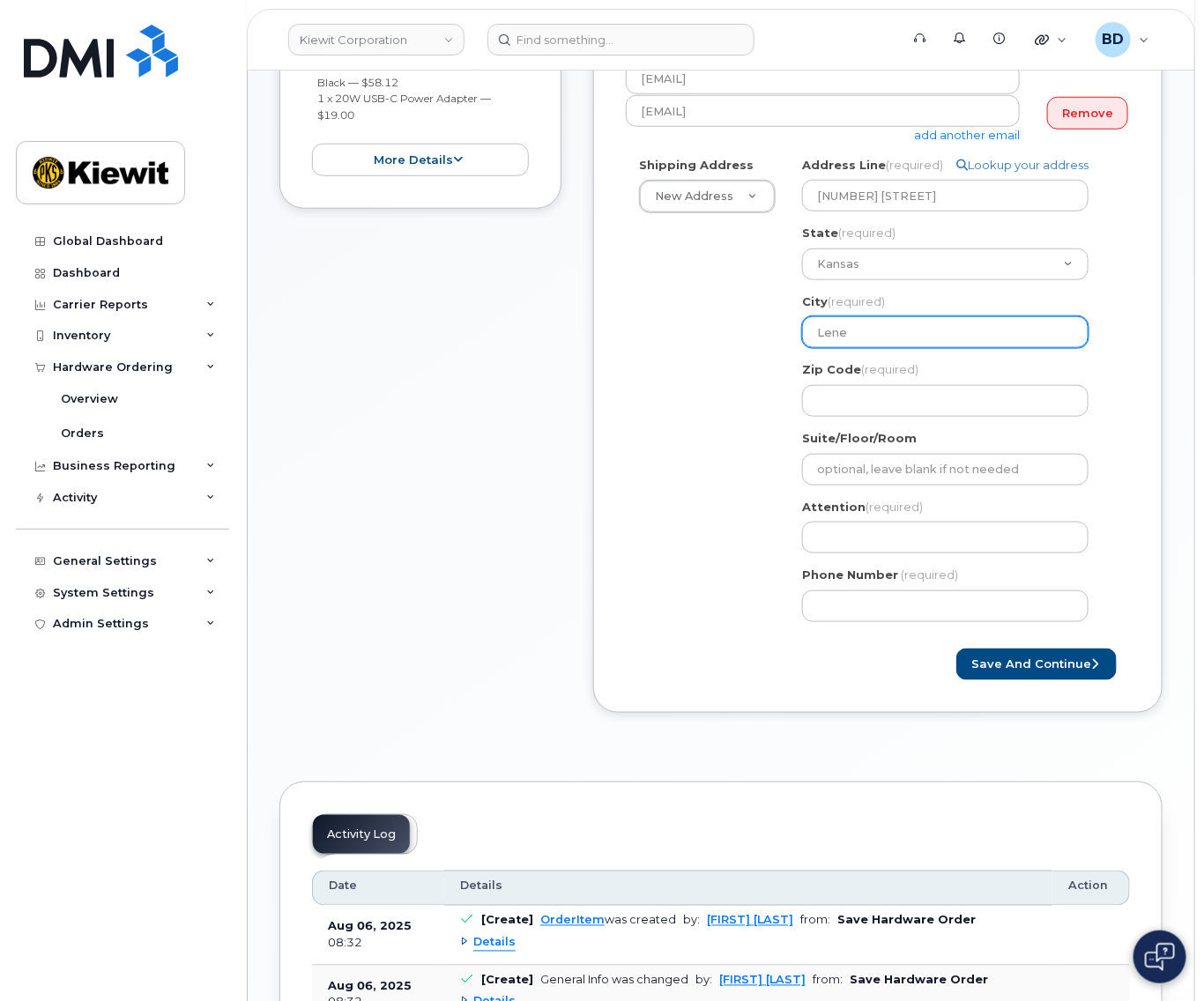 select 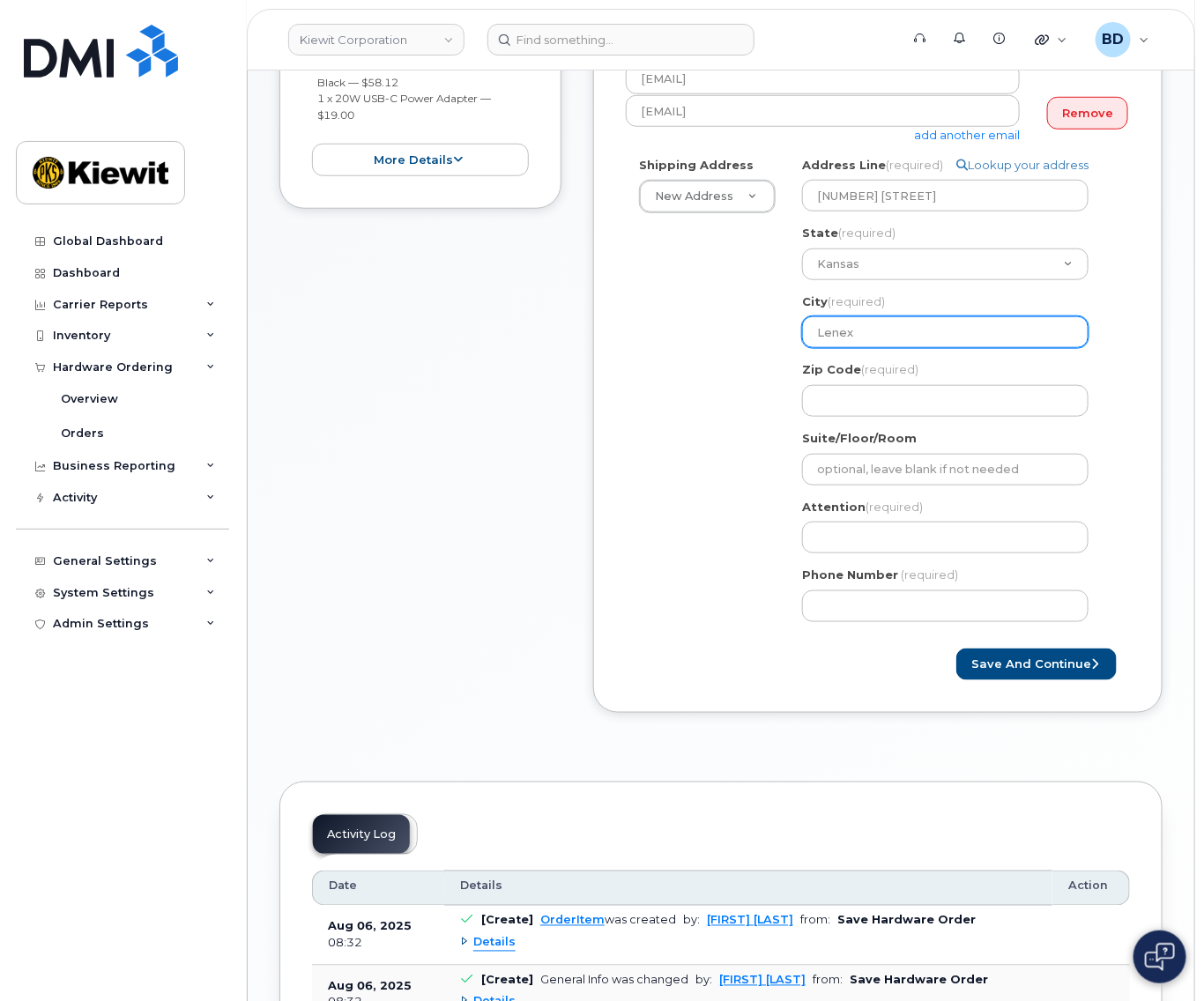 select 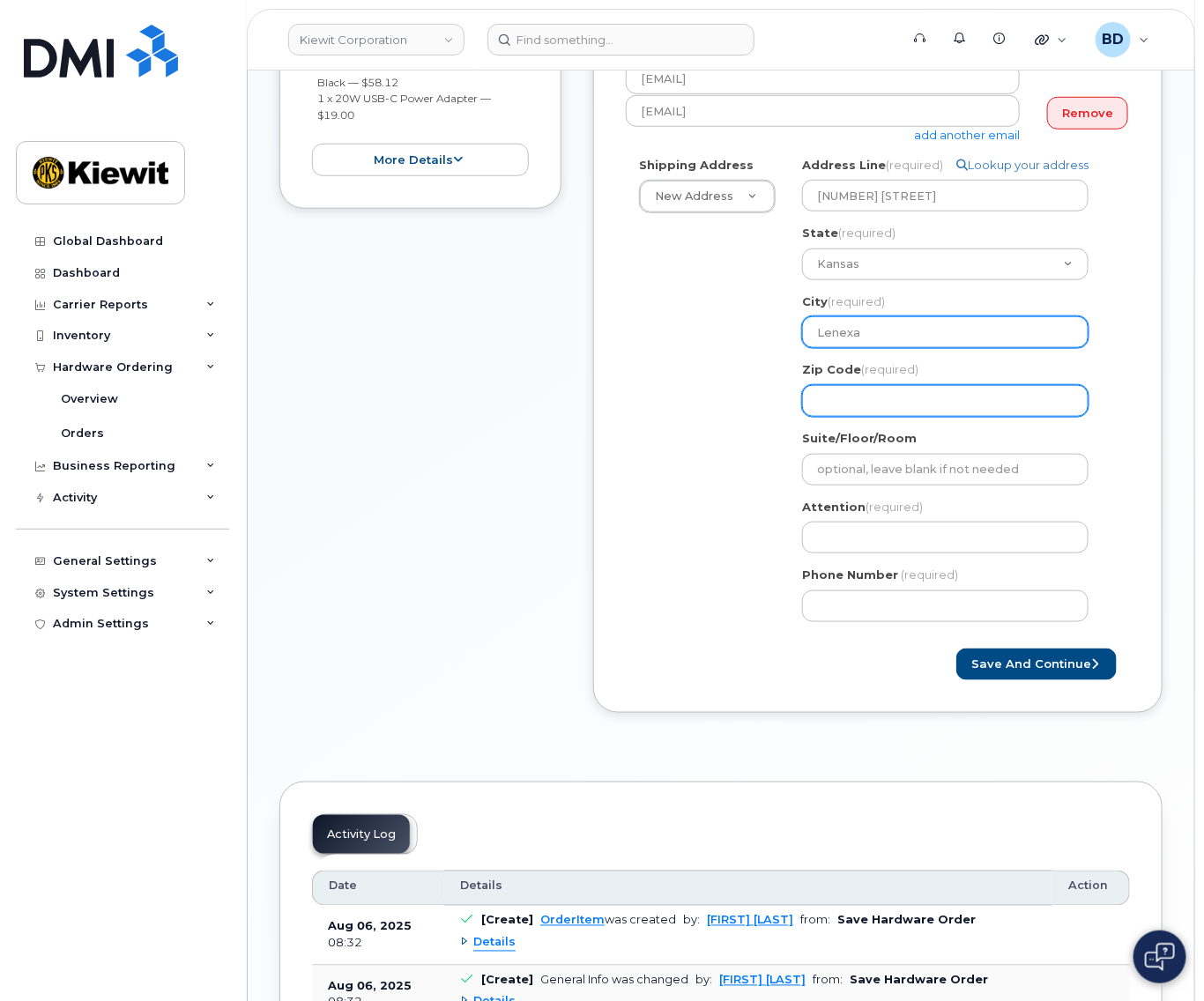 type on "Lenexa" 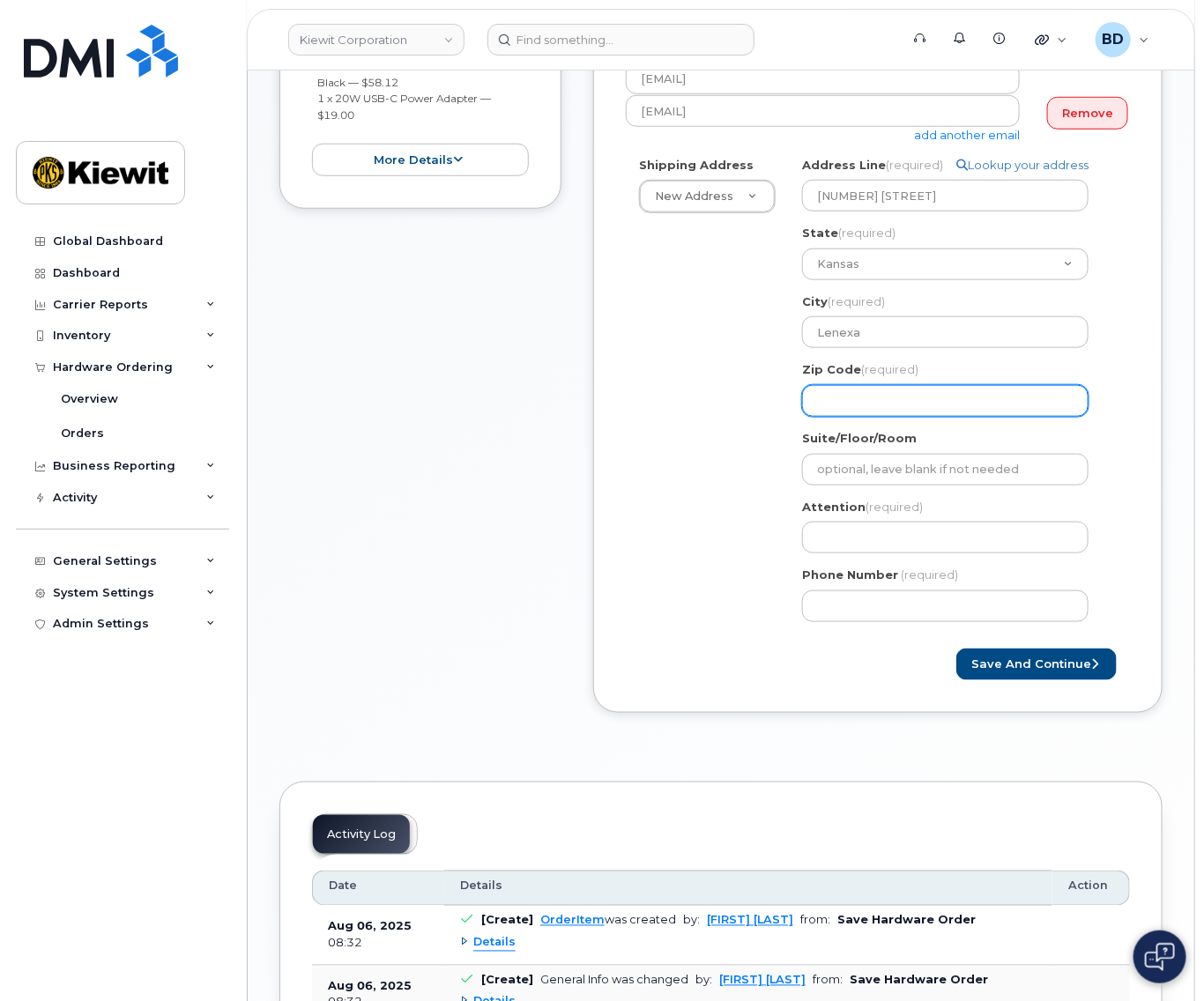 click on "Zip Code
(required)" 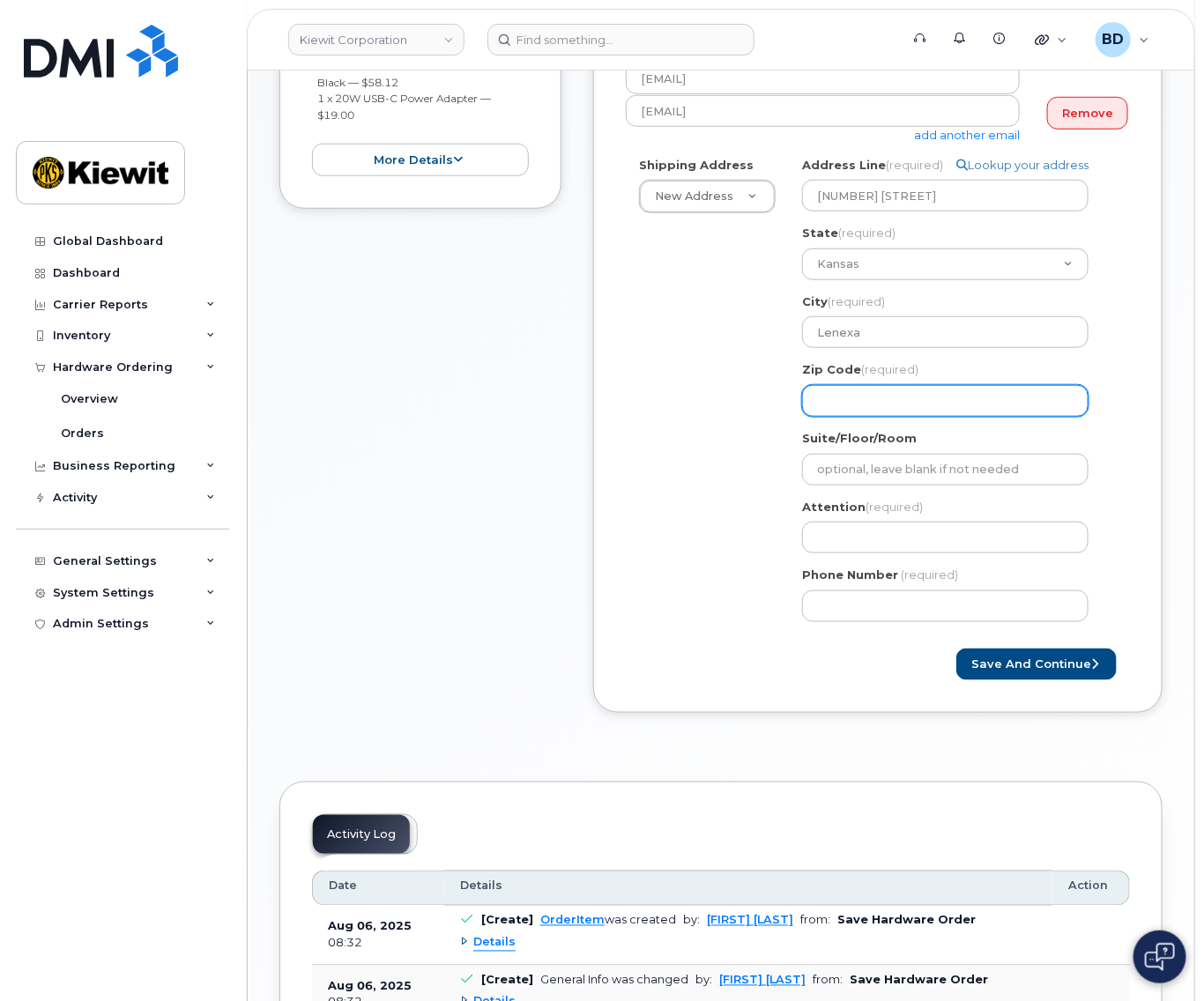 select 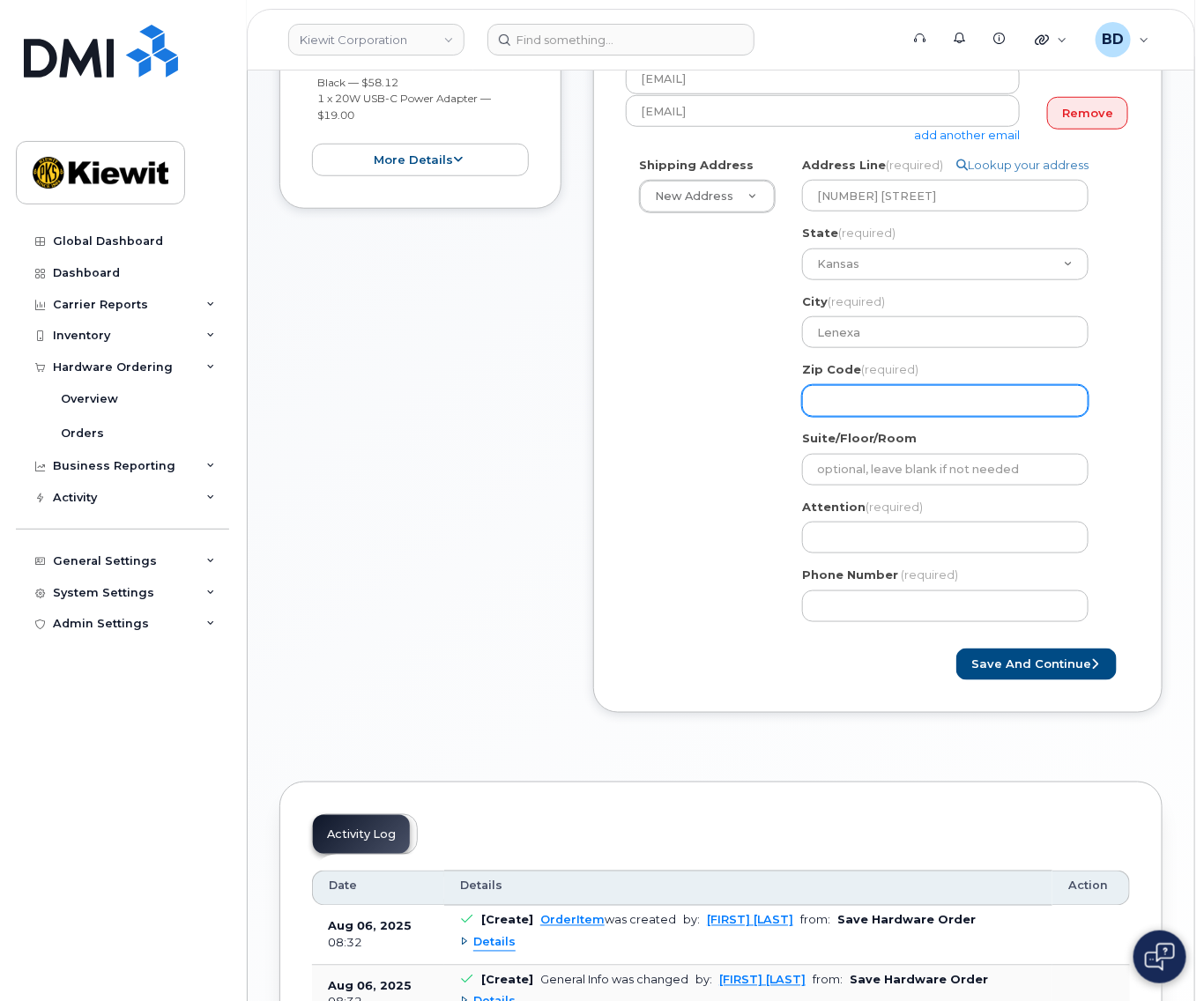 type on "6" 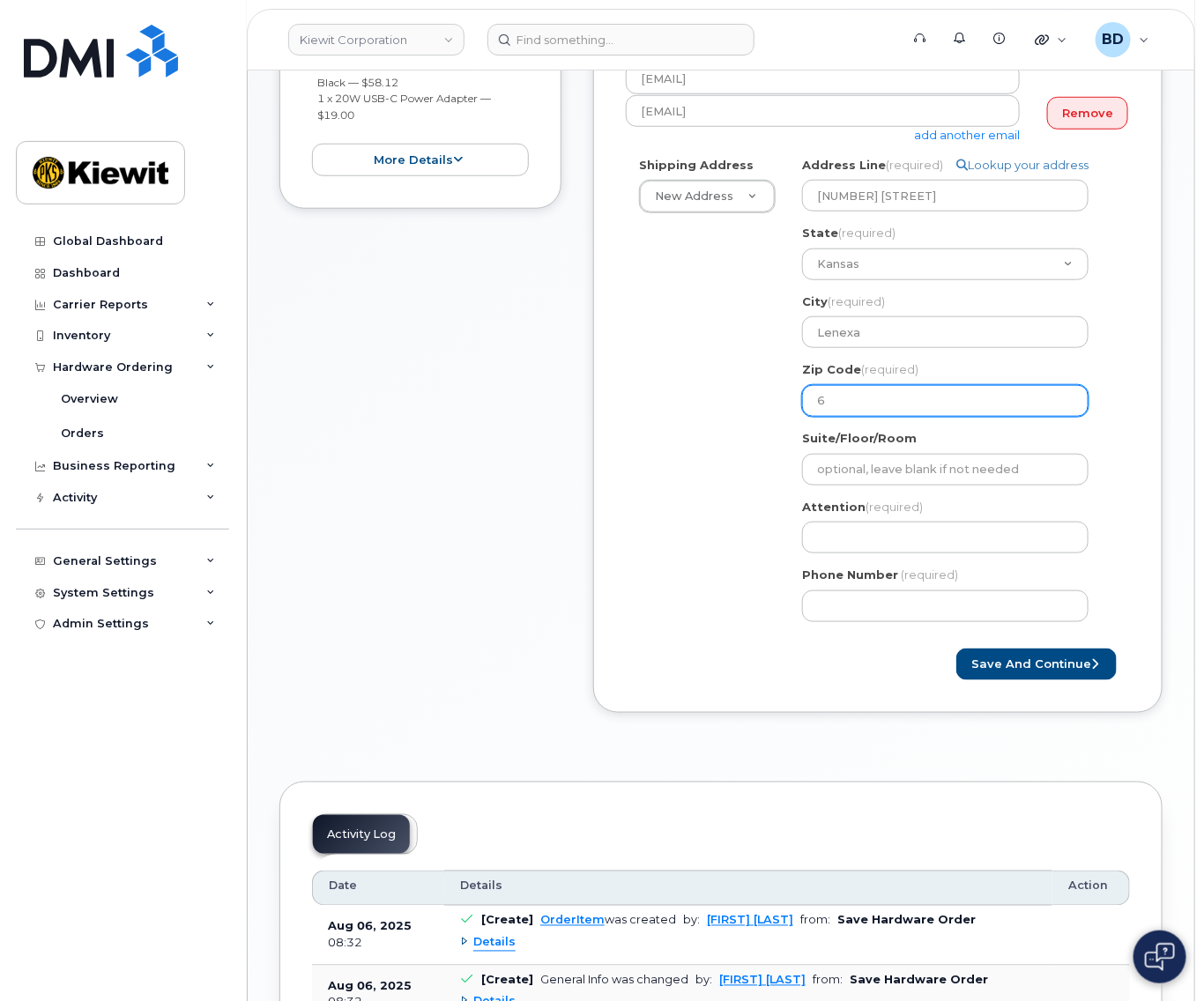 select 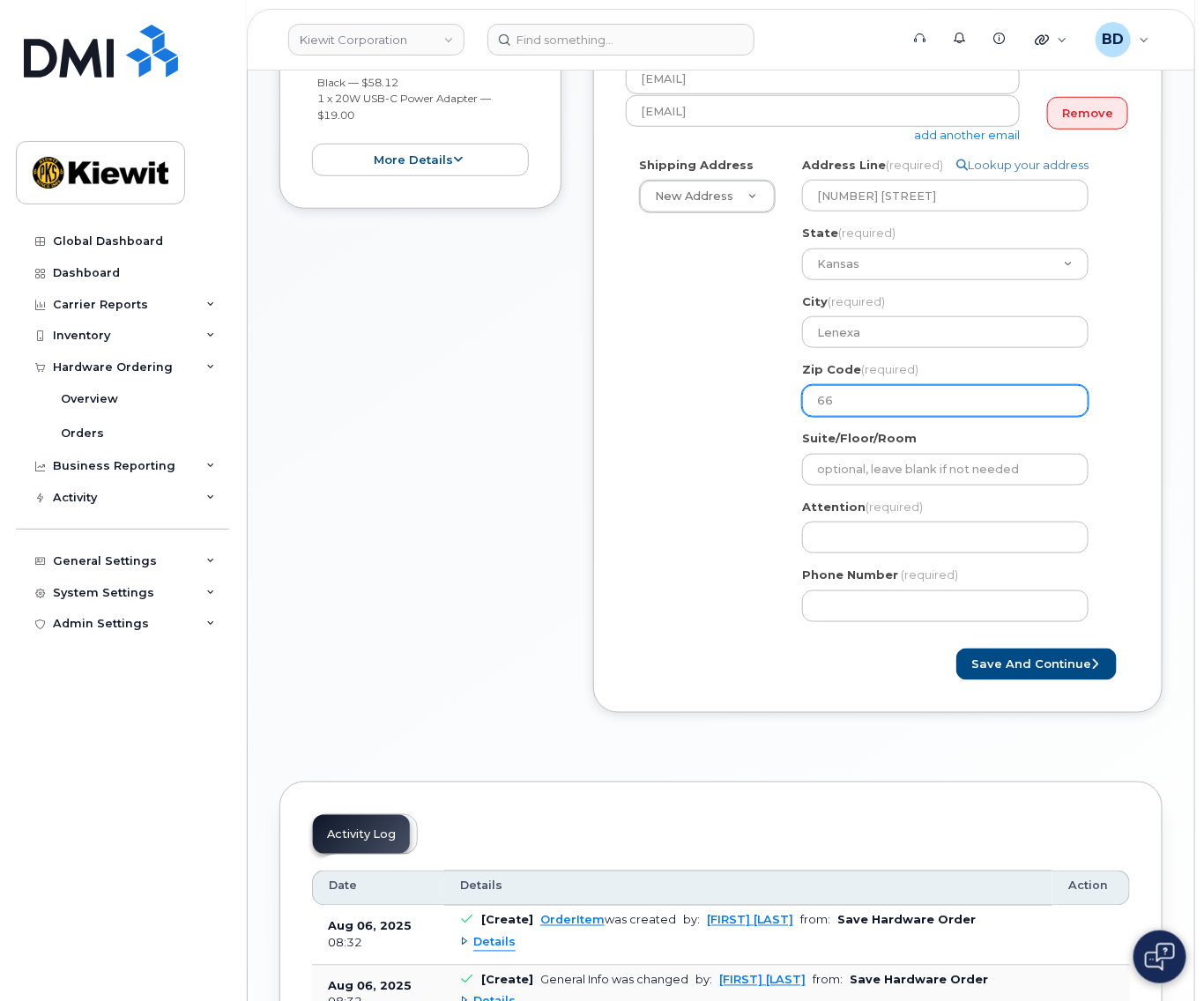 select 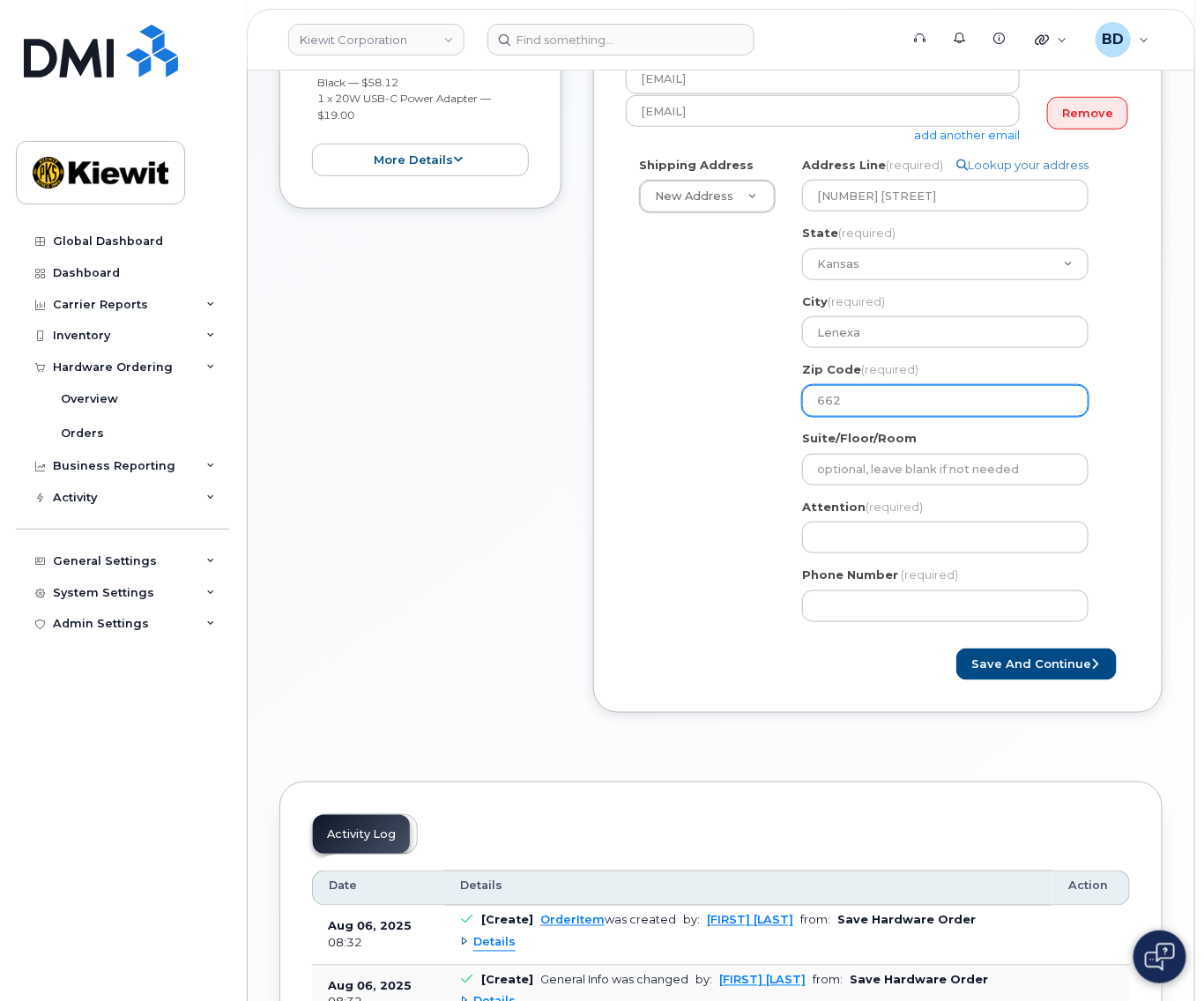 select 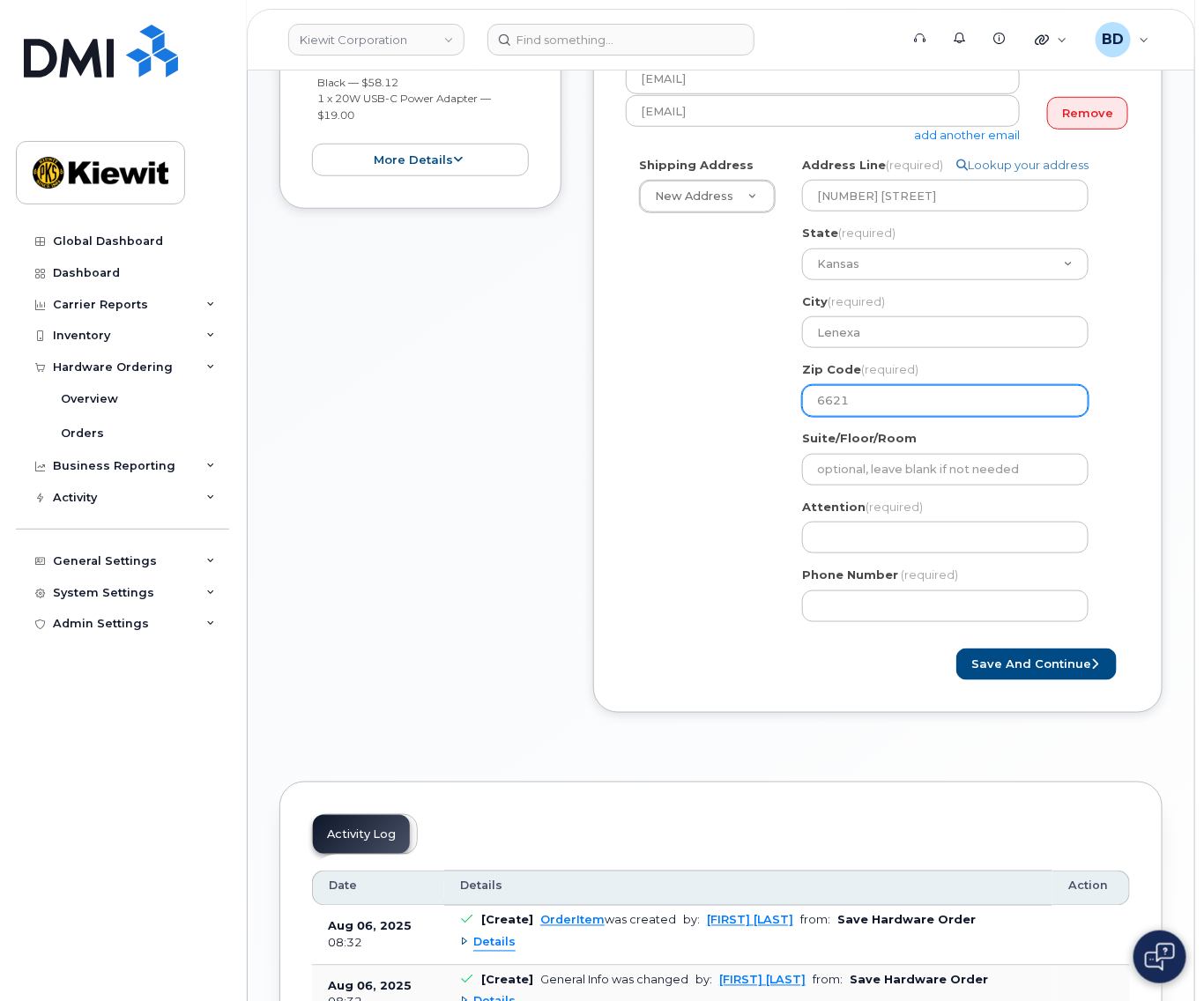 select 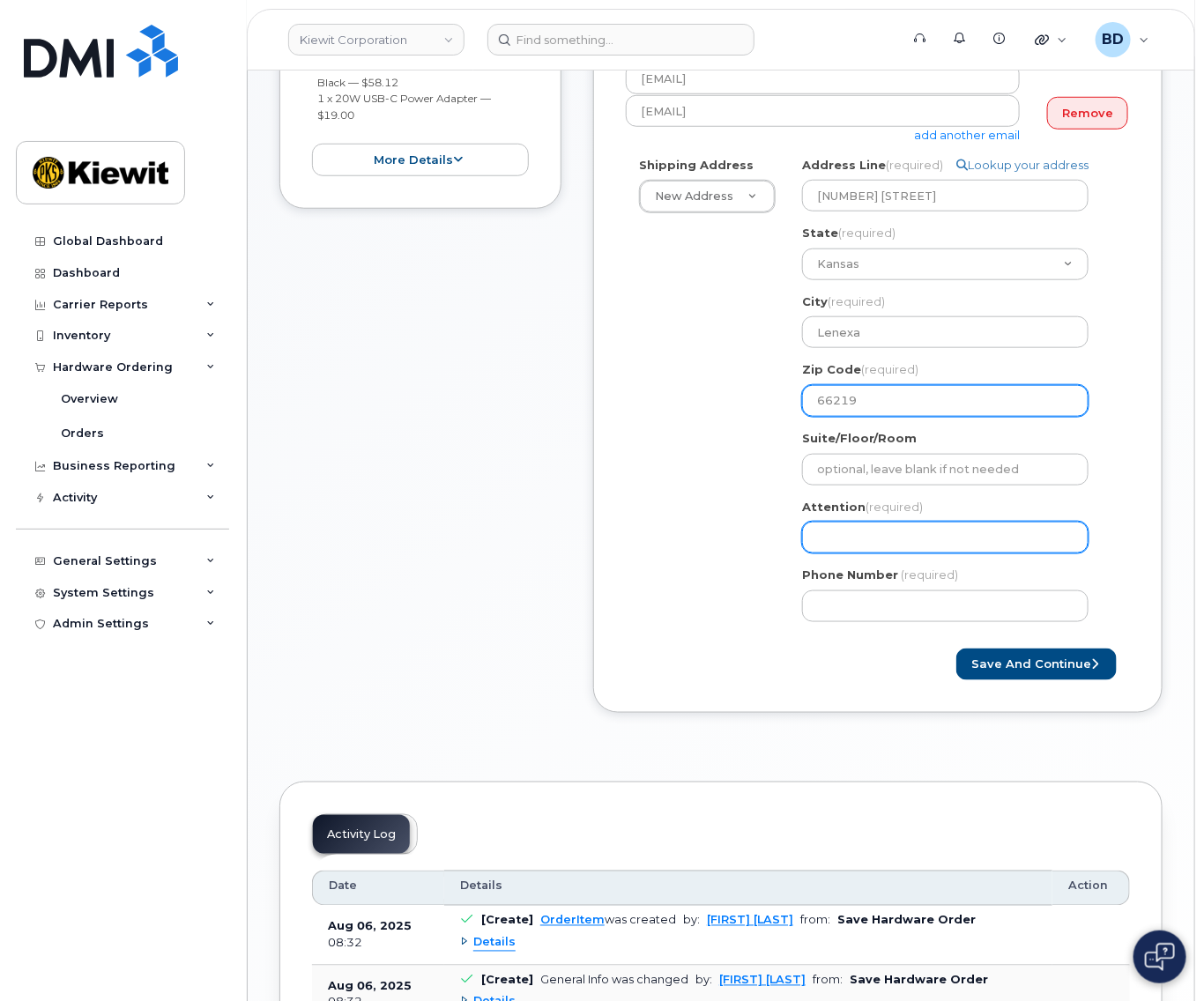 type on "66219" 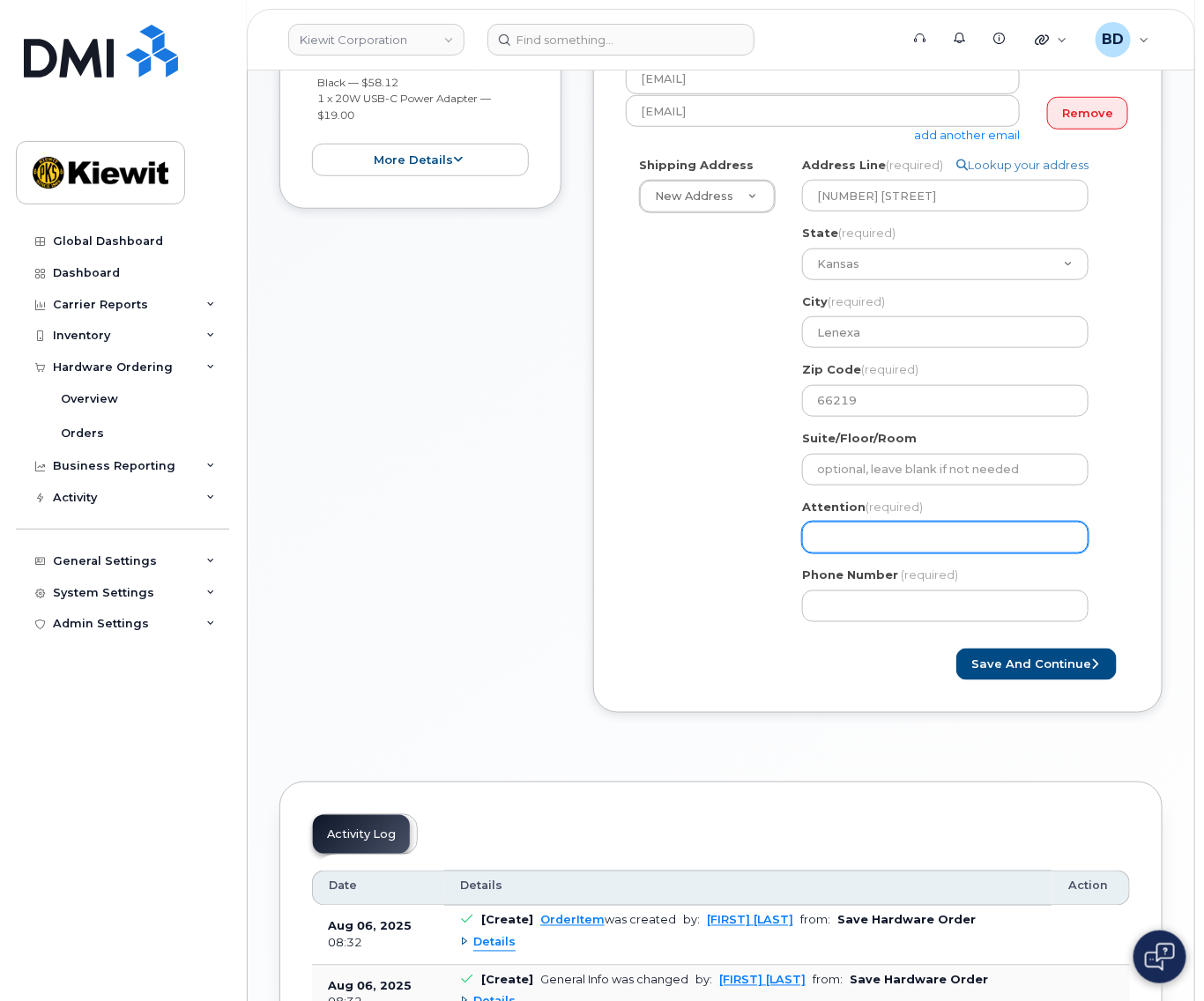 click on "Attention
(required)" 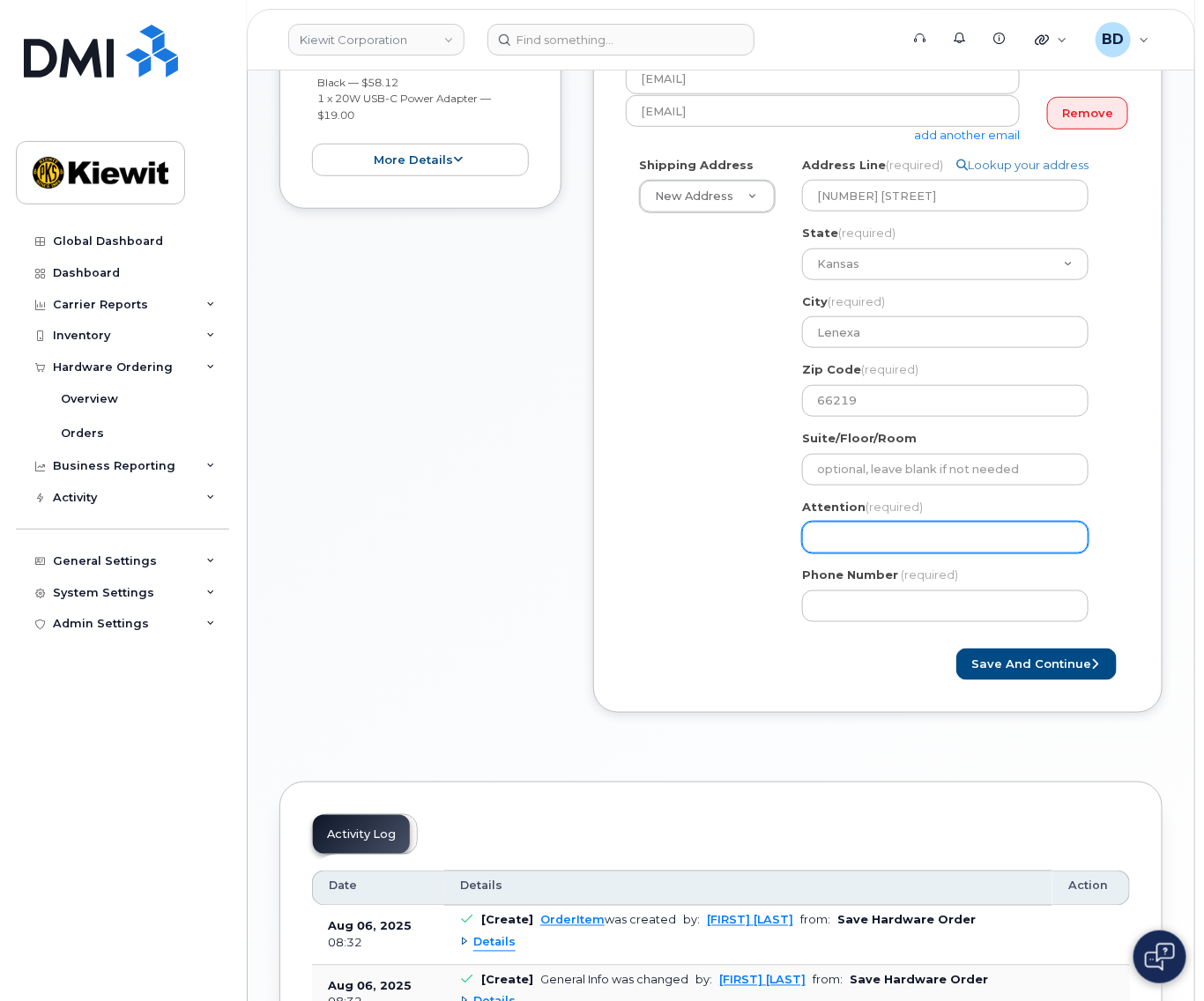 select 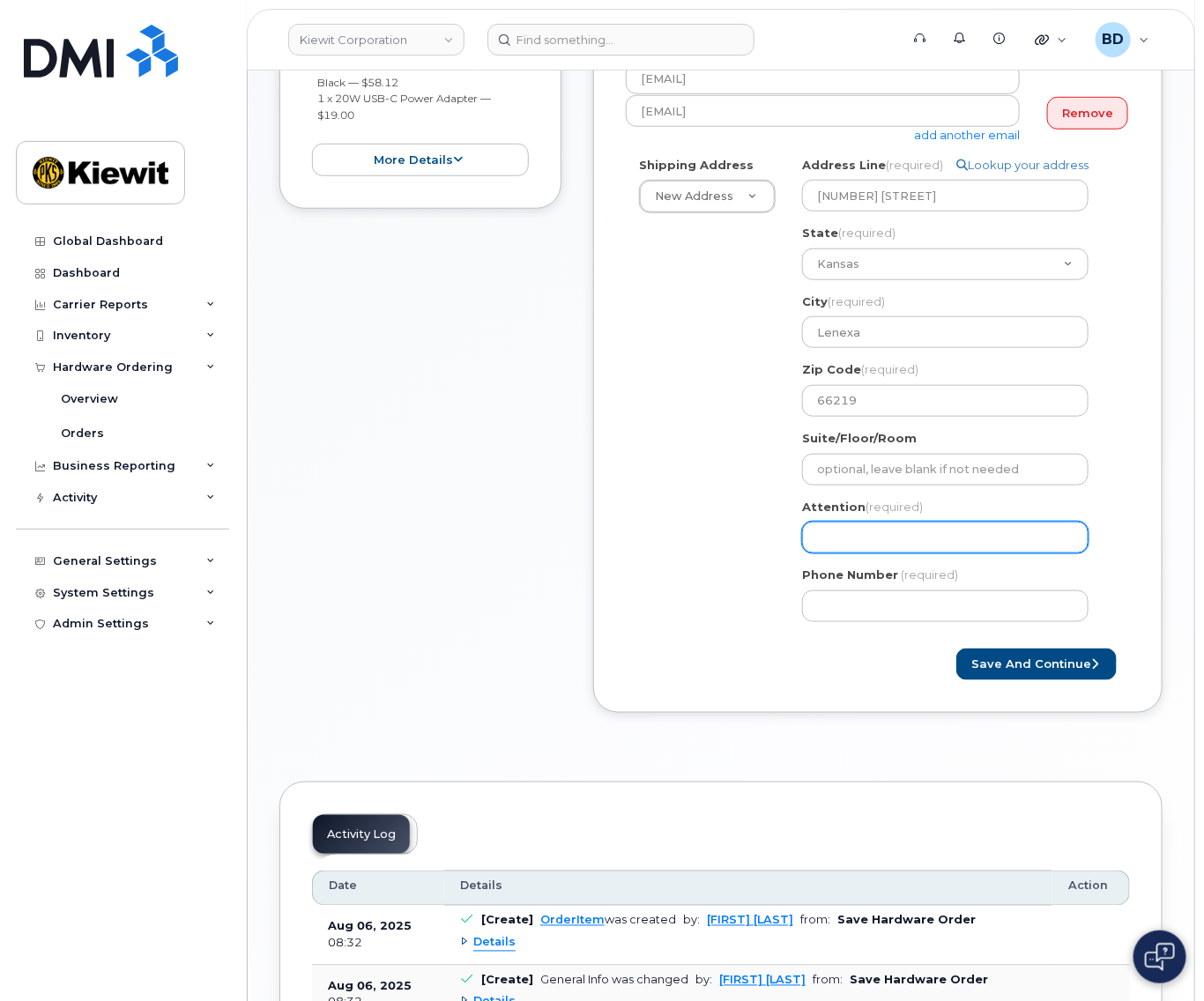 type on "N" 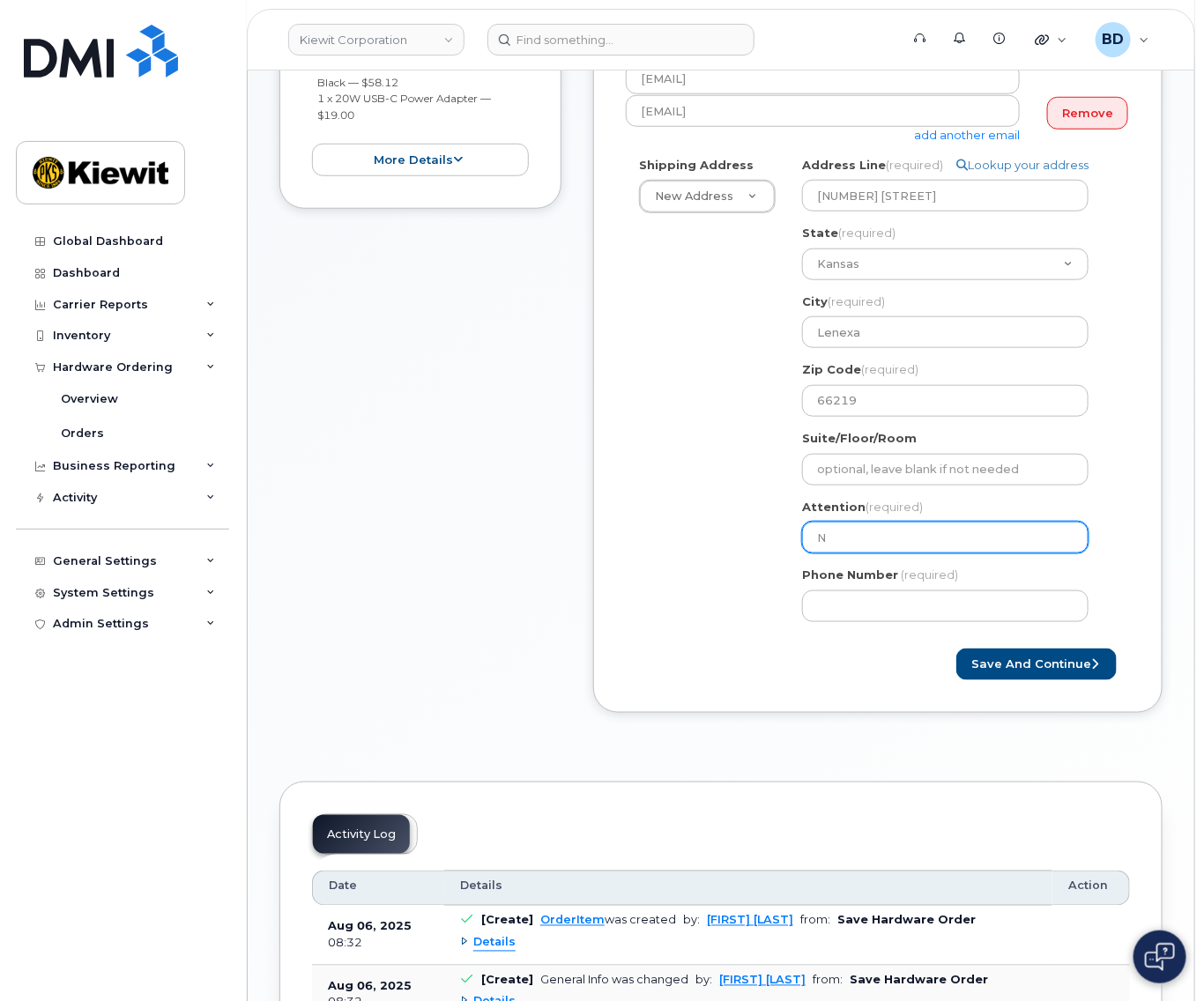 select 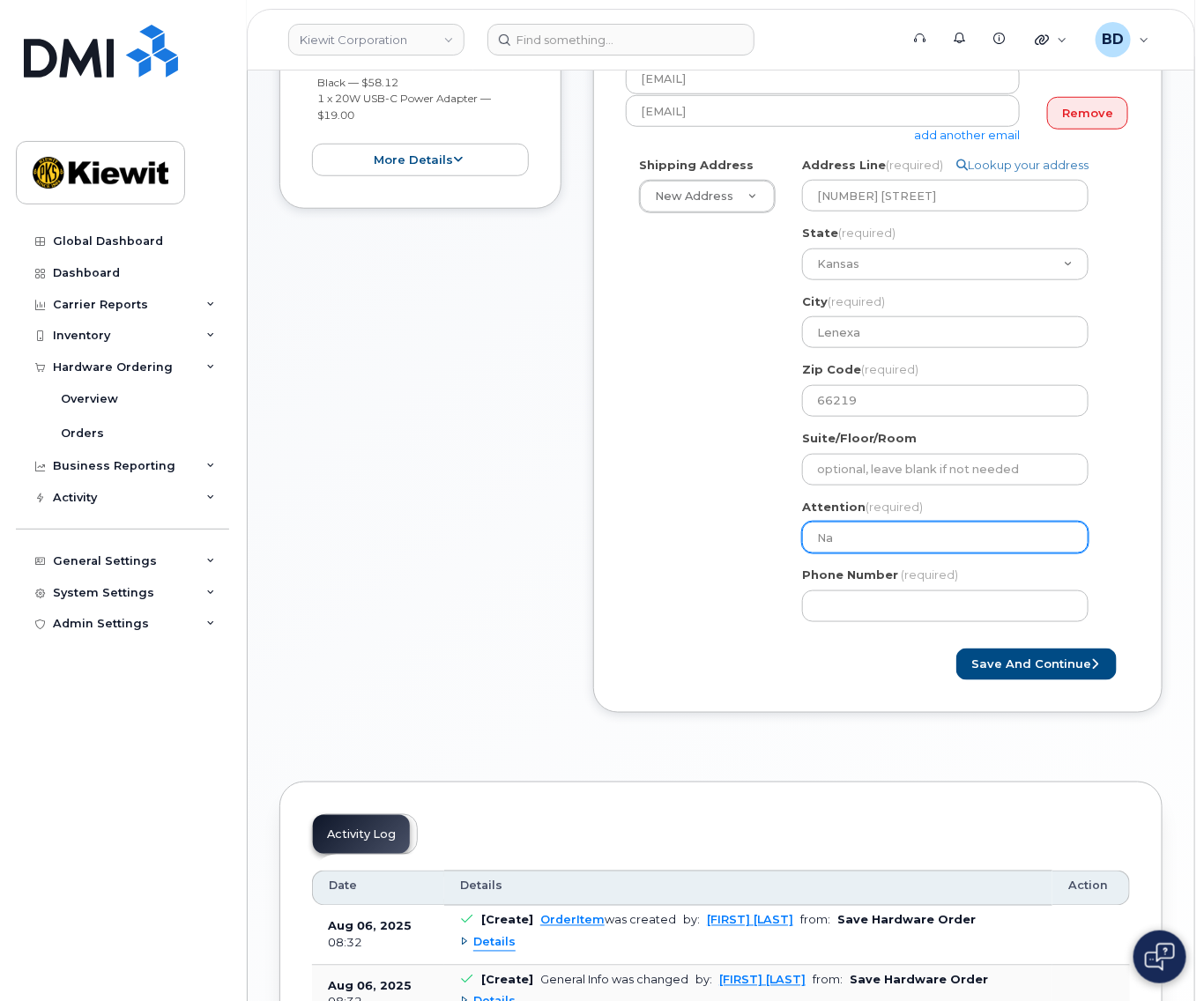 select 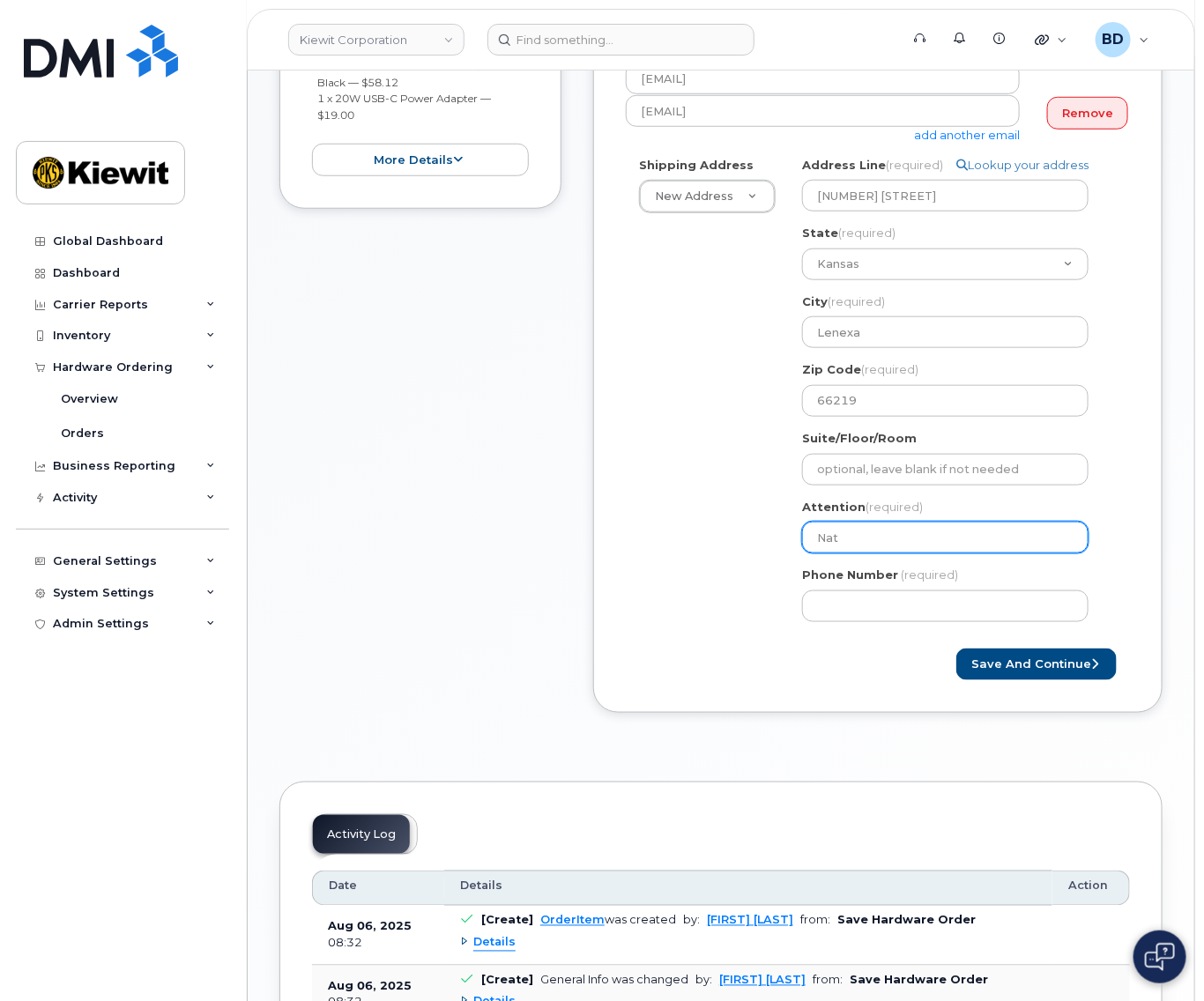select 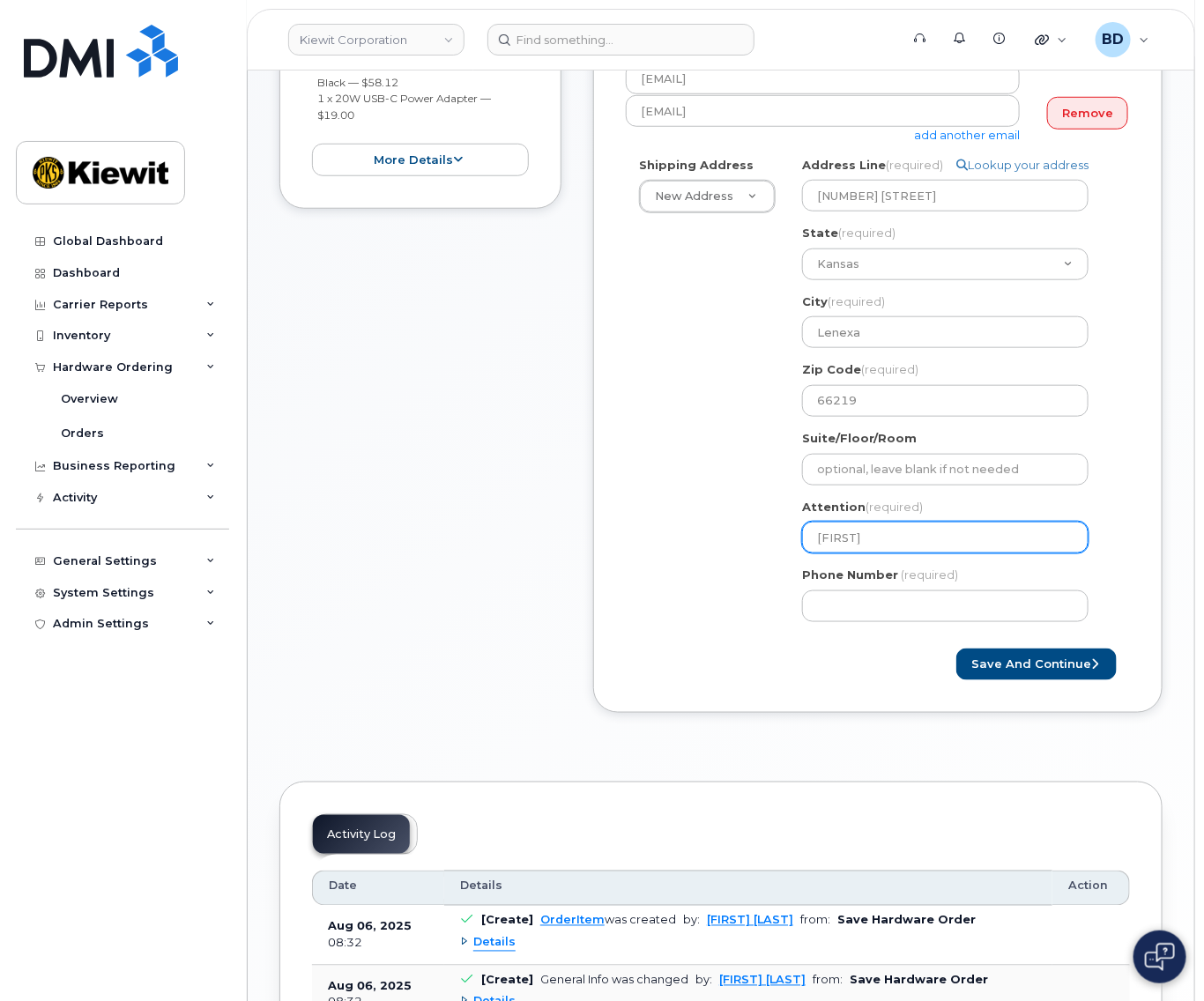 type on "Nate" 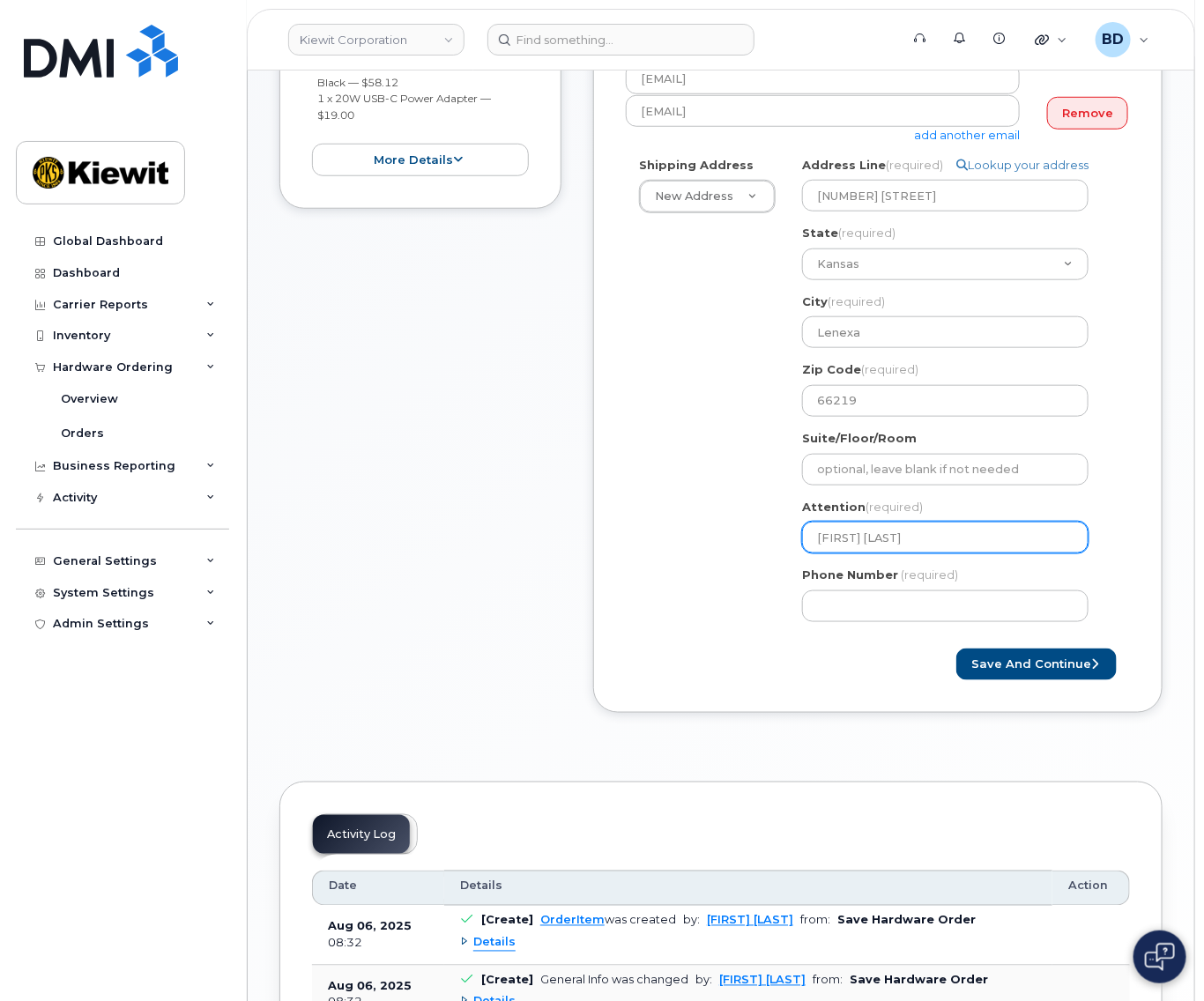 select 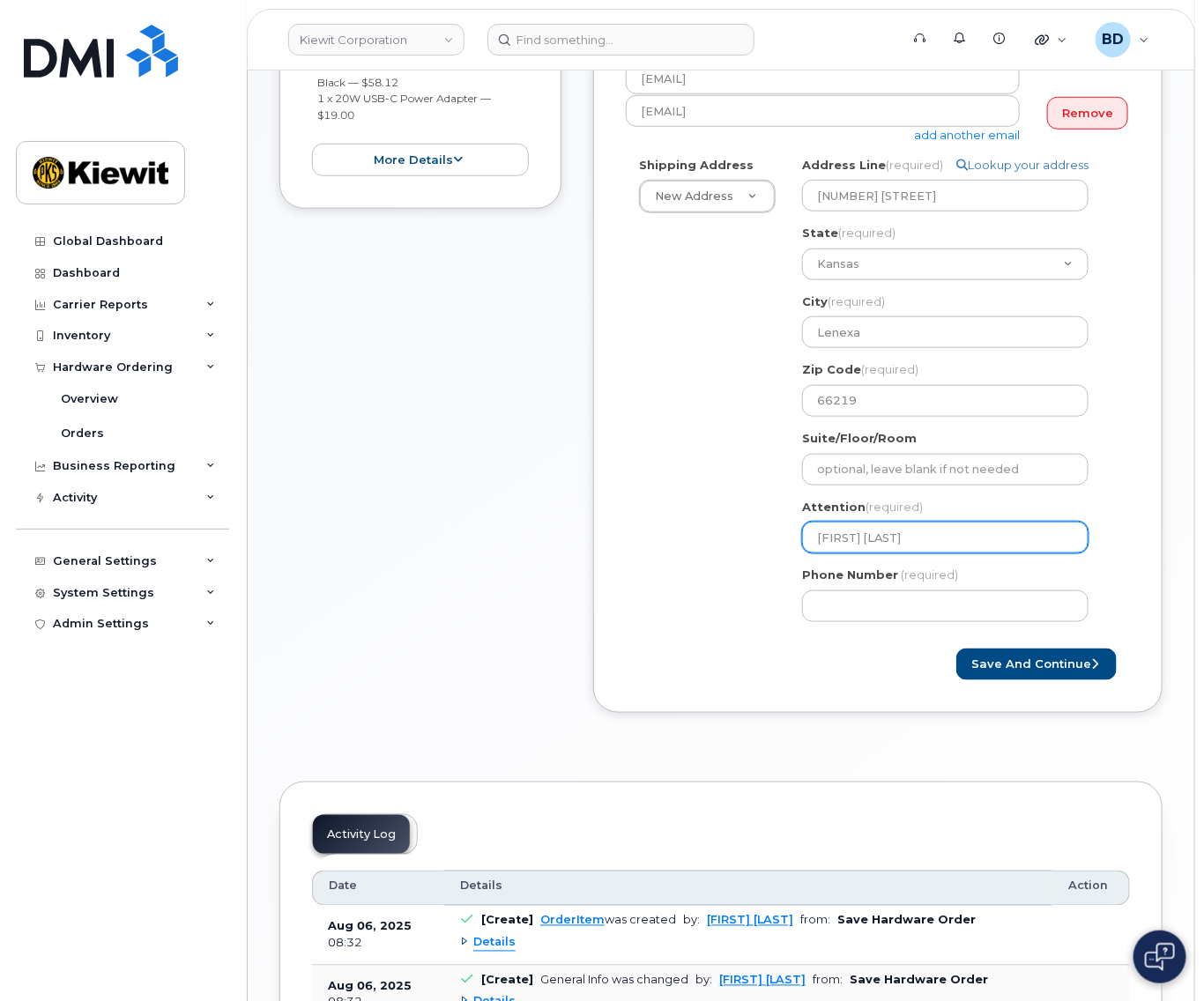 select 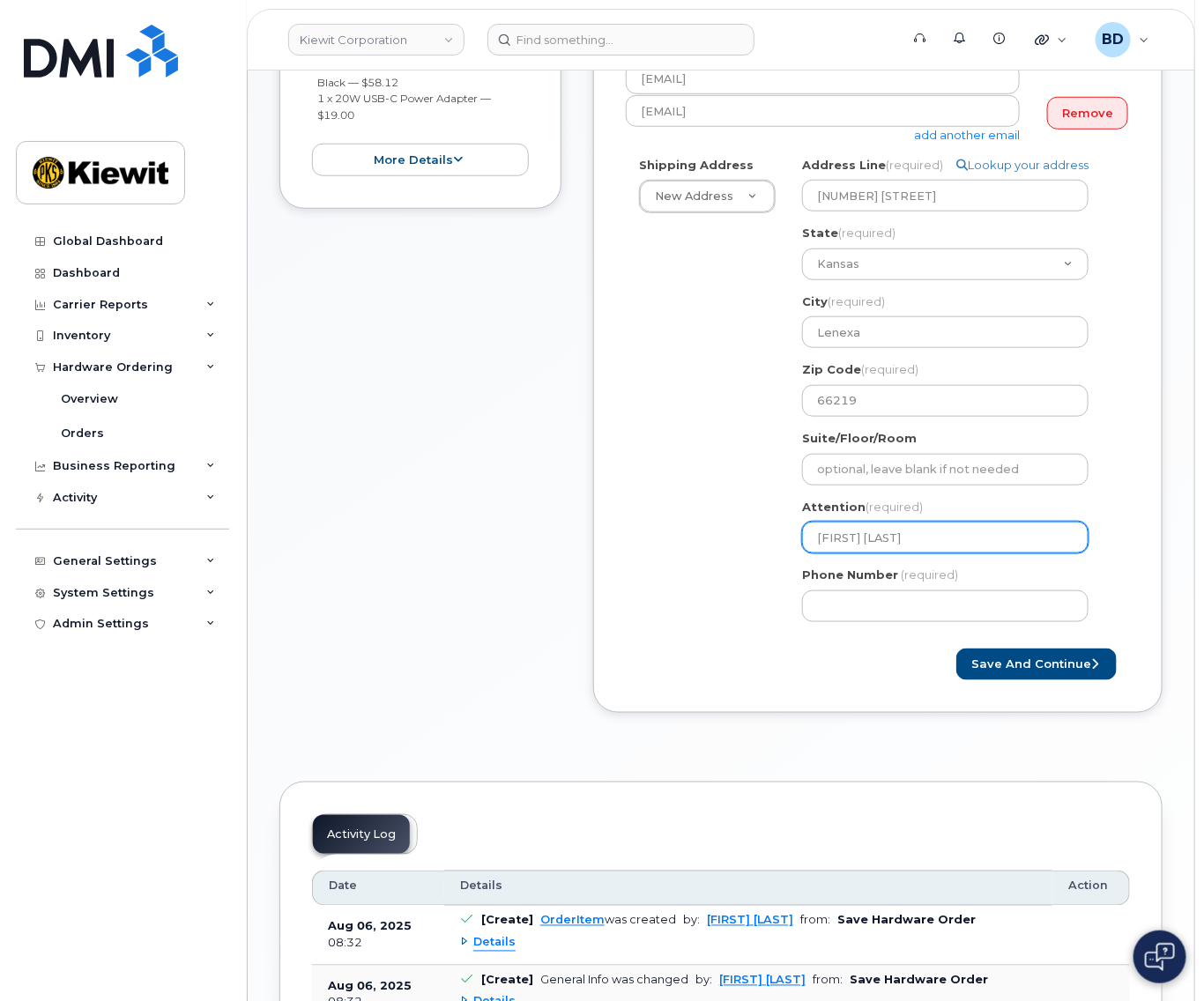 type on "Nate Kennedy/" 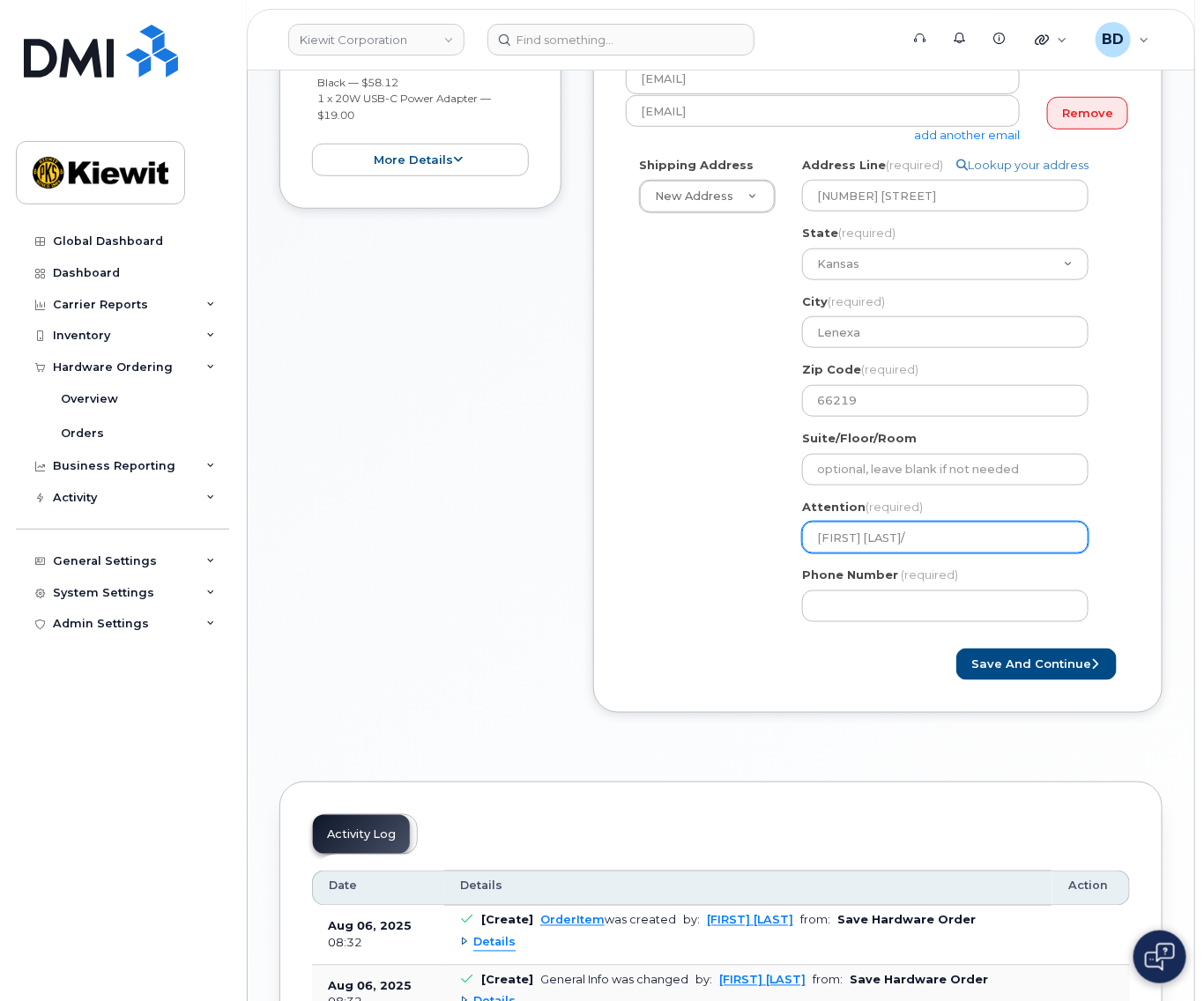 select 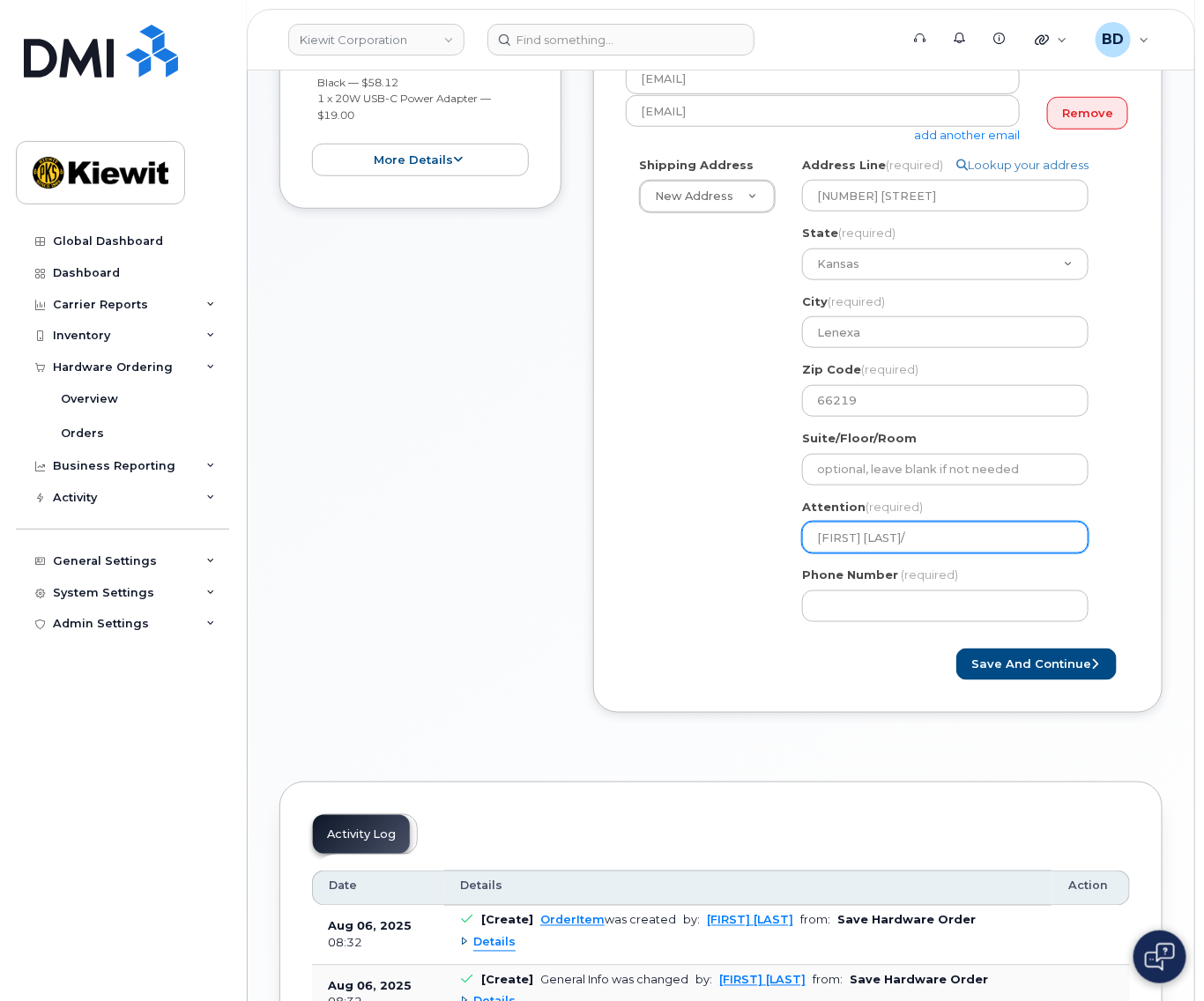type on "Nate Kennedy/B" 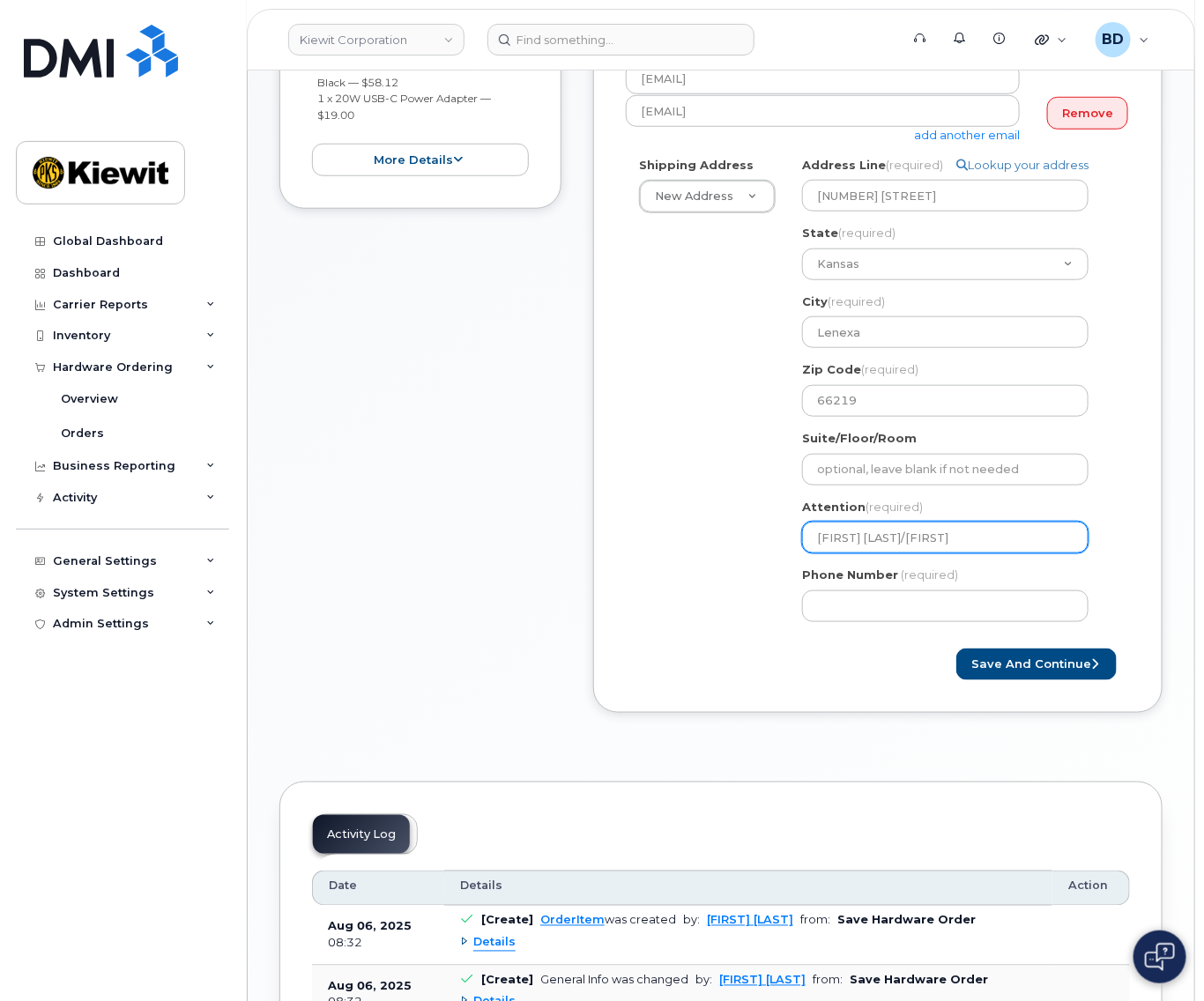 select 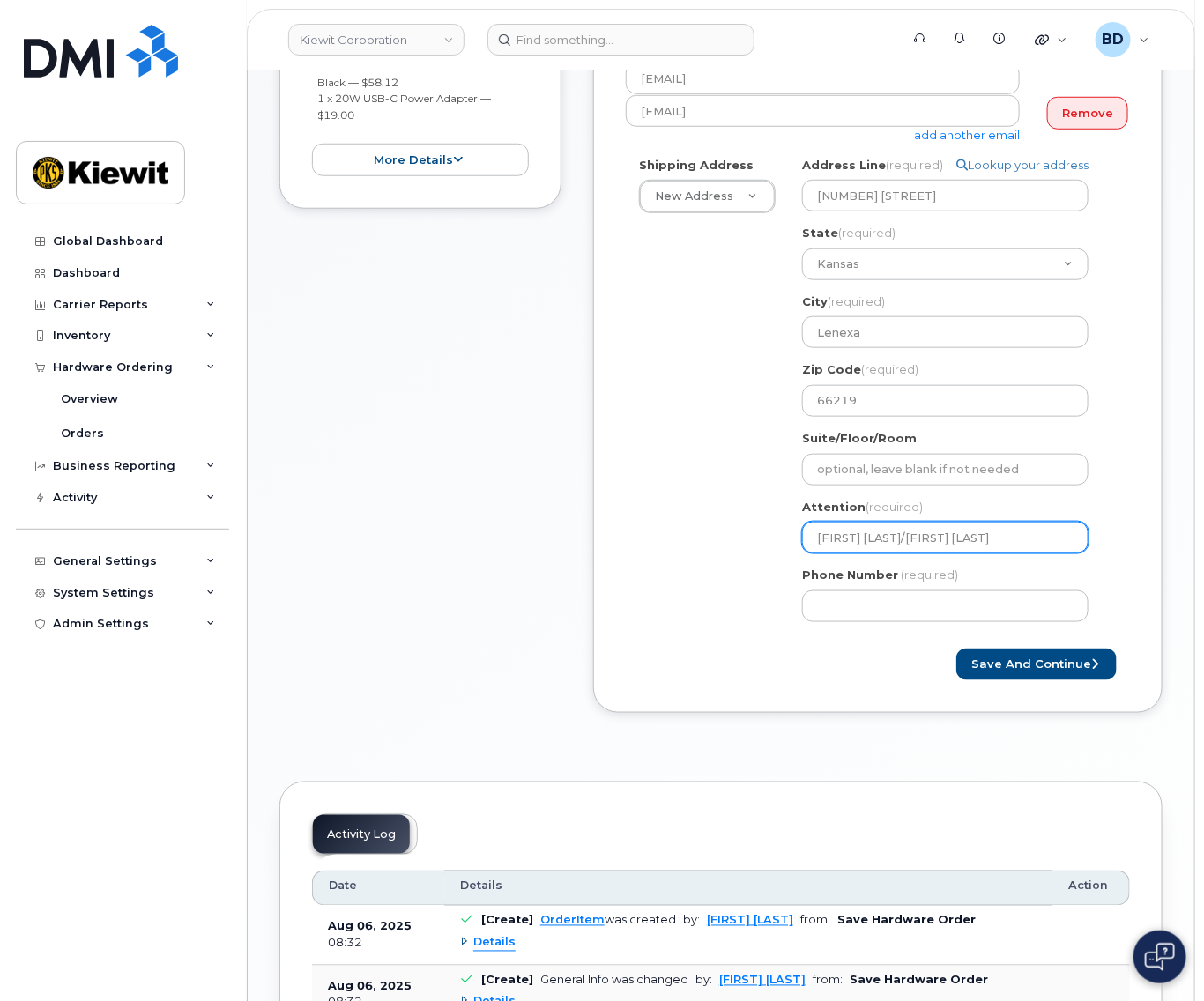 select 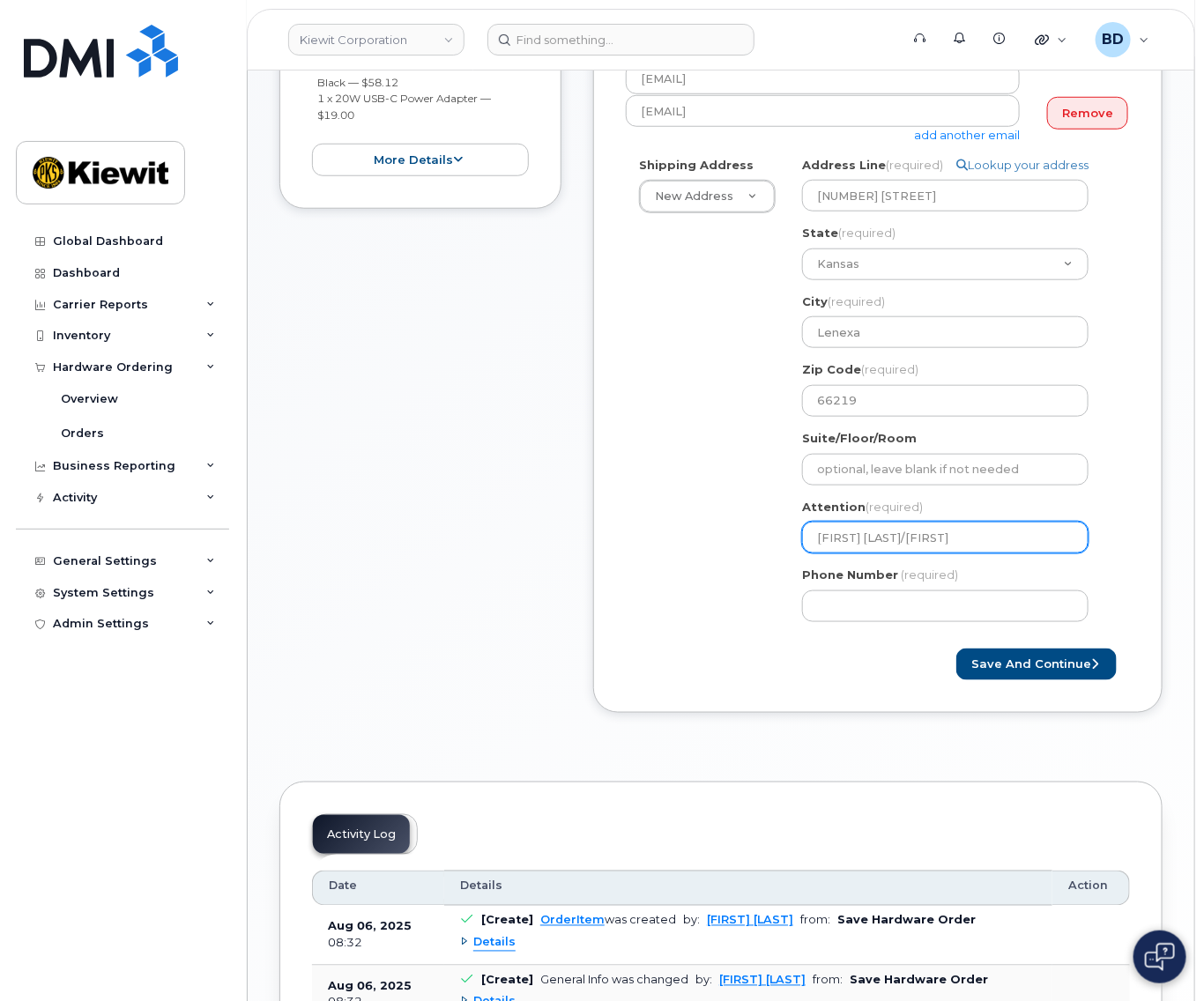 type on "Nate Kennedy/Brennan" 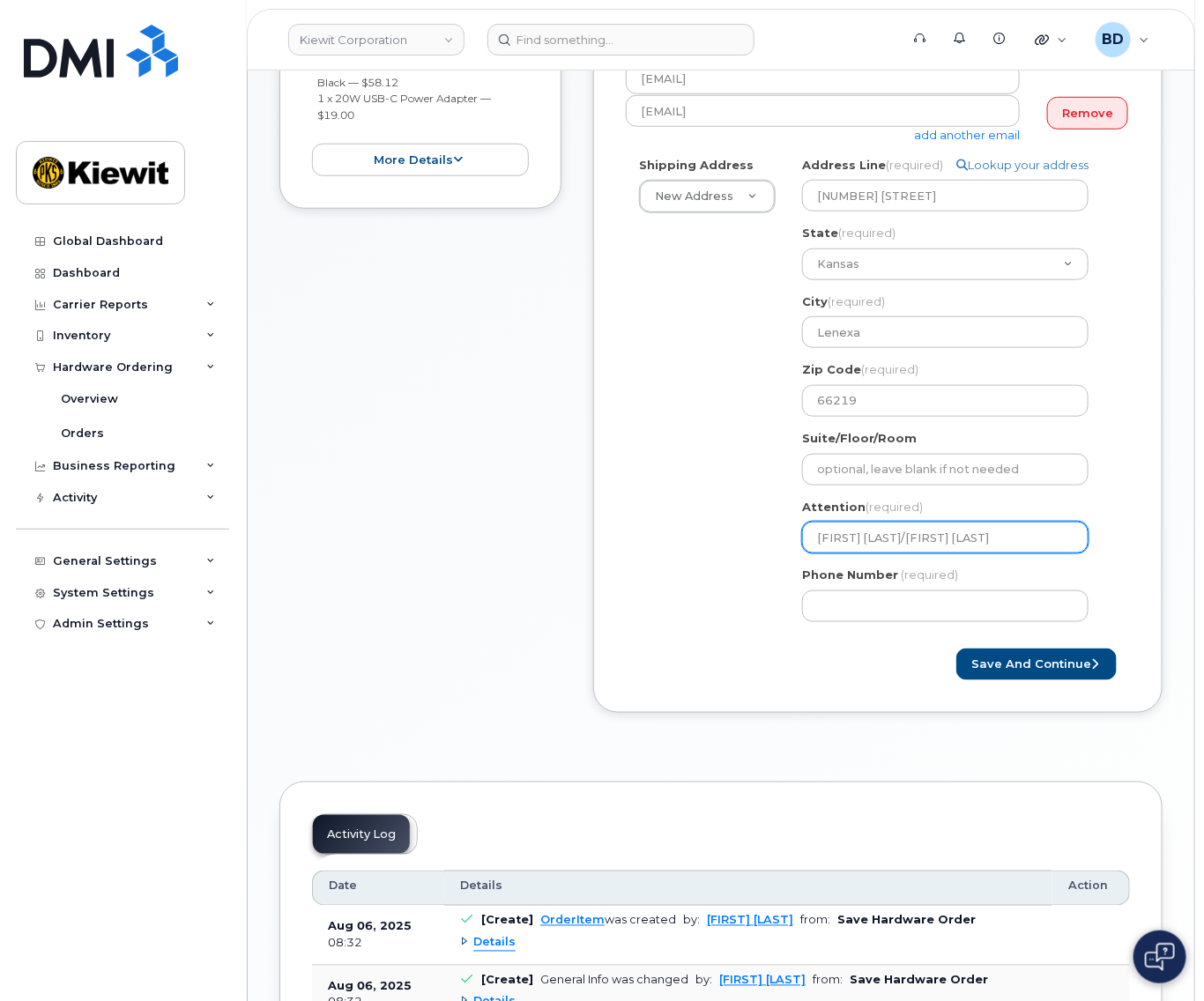 select 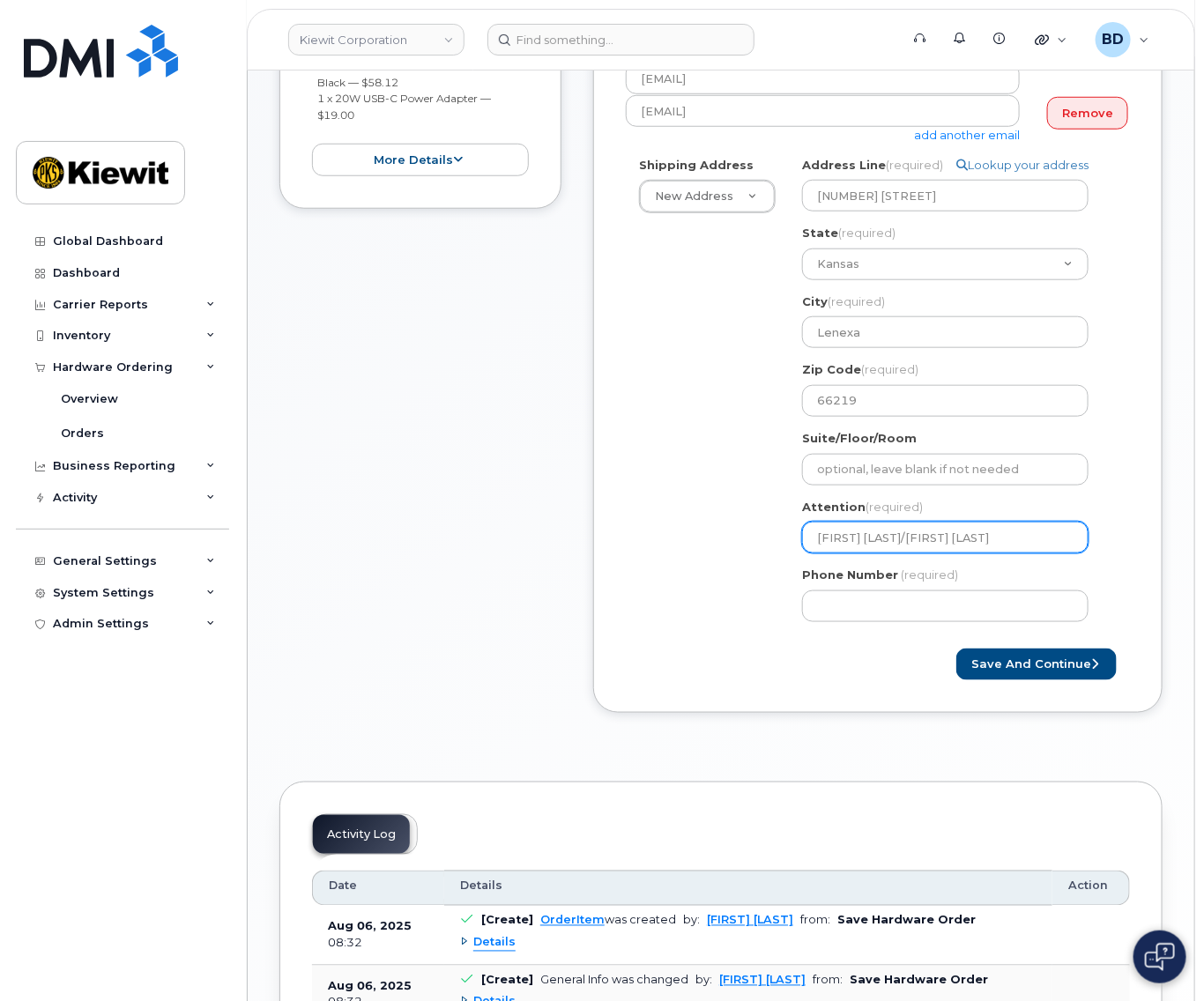 select 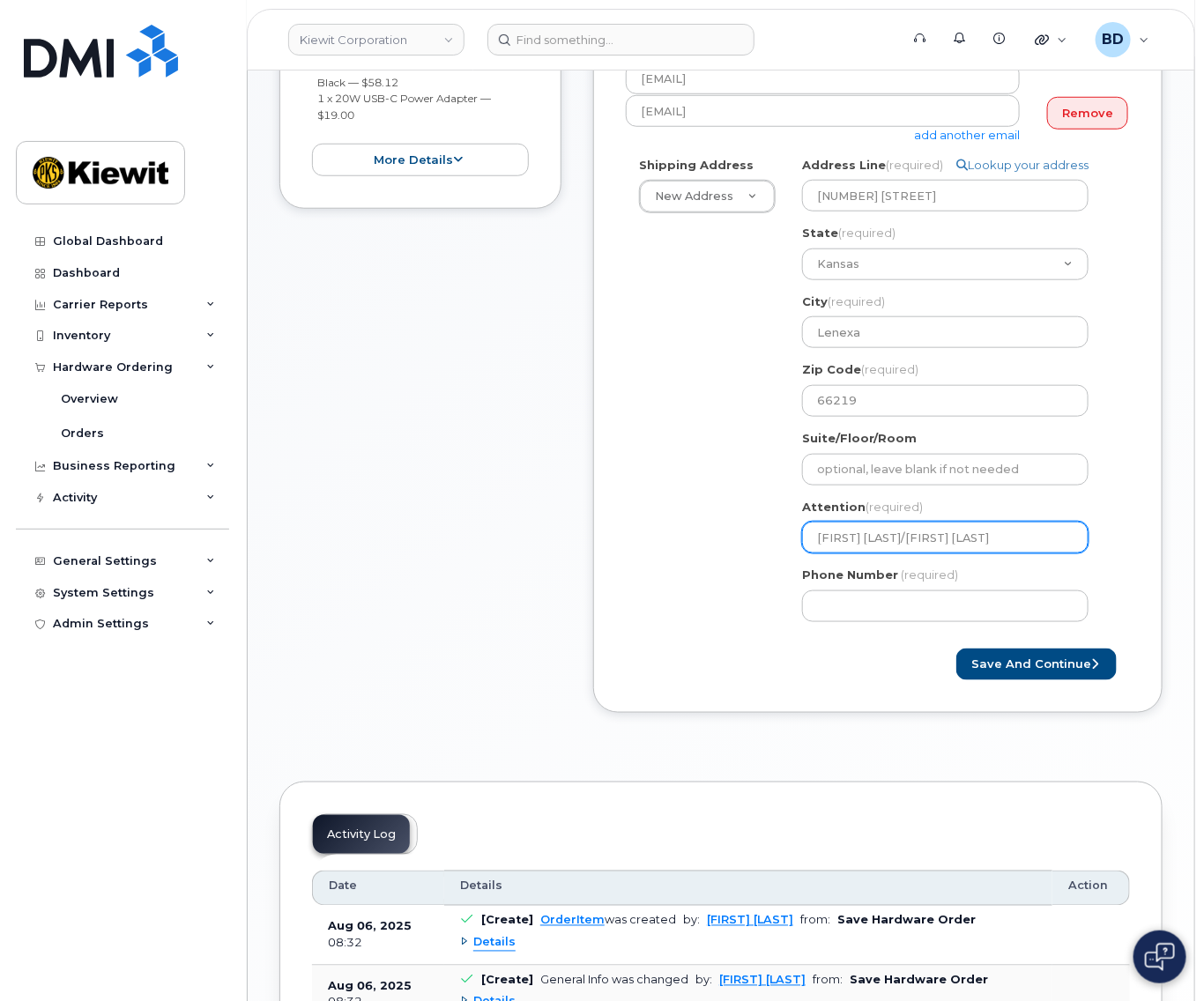 type on "Nate Kennedy/Brennan Mce" 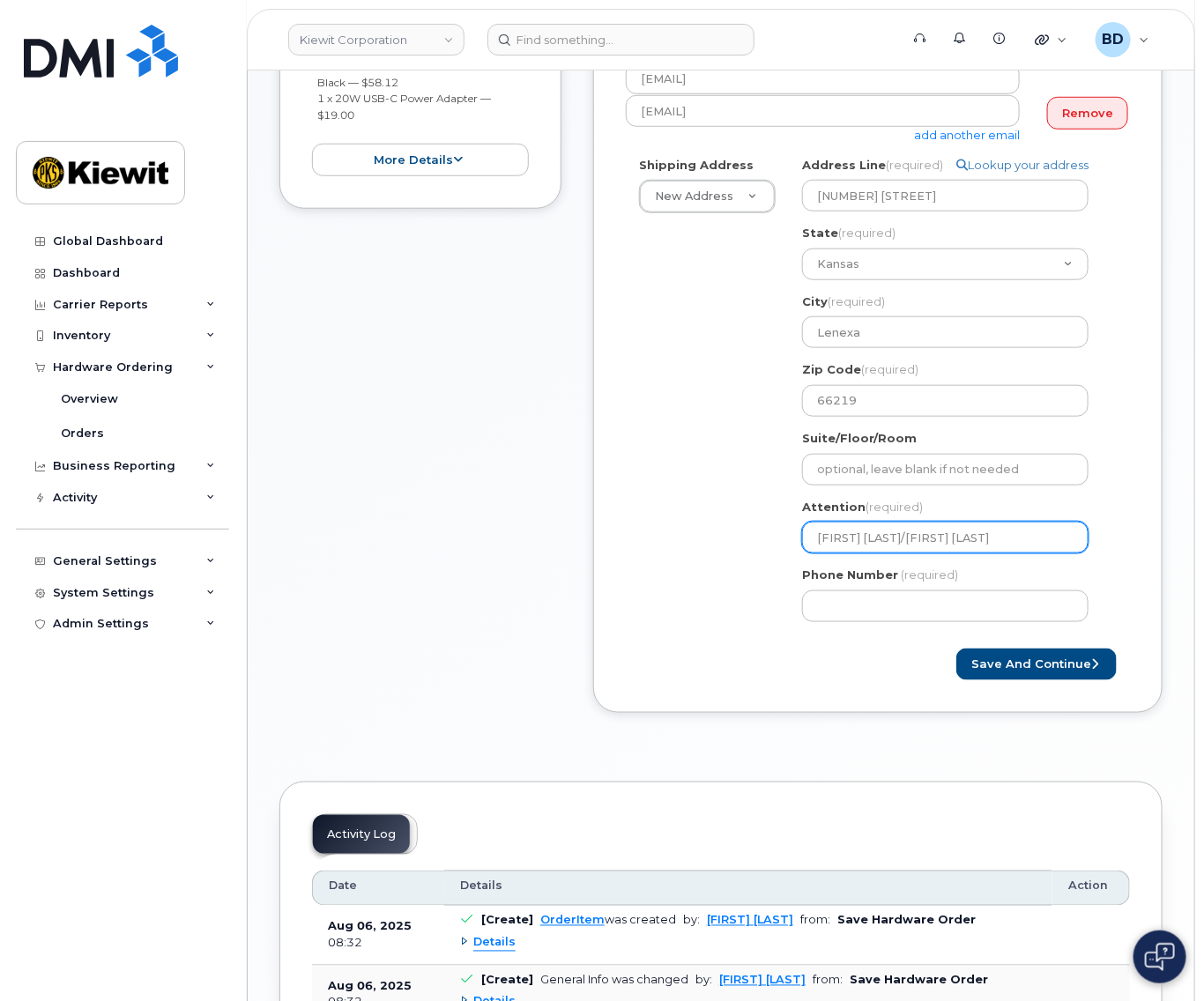select 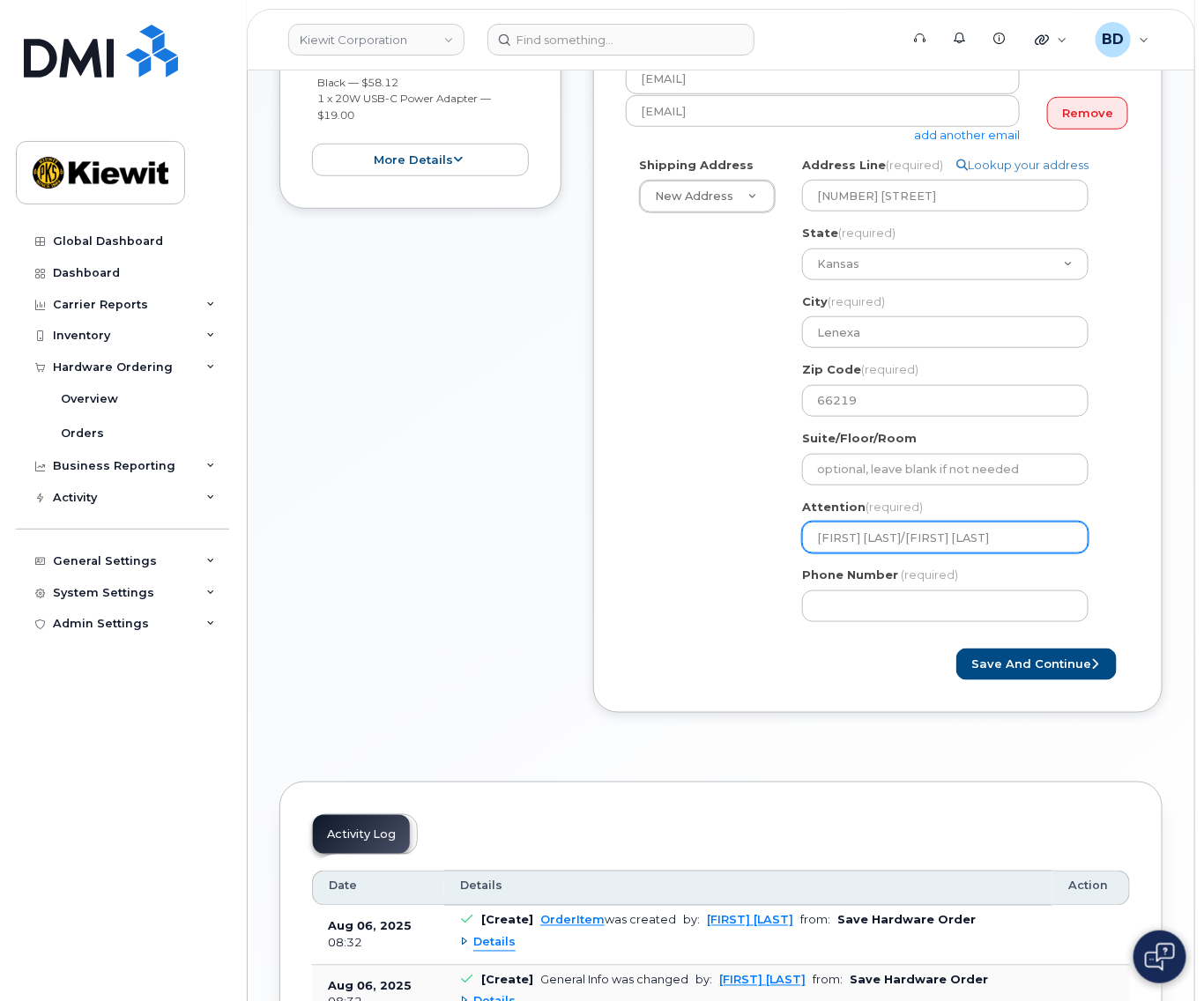 drag, startPoint x: 903, startPoint y: 538, endPoint x: 1018, endPoint y: 532, distance: 115.15642 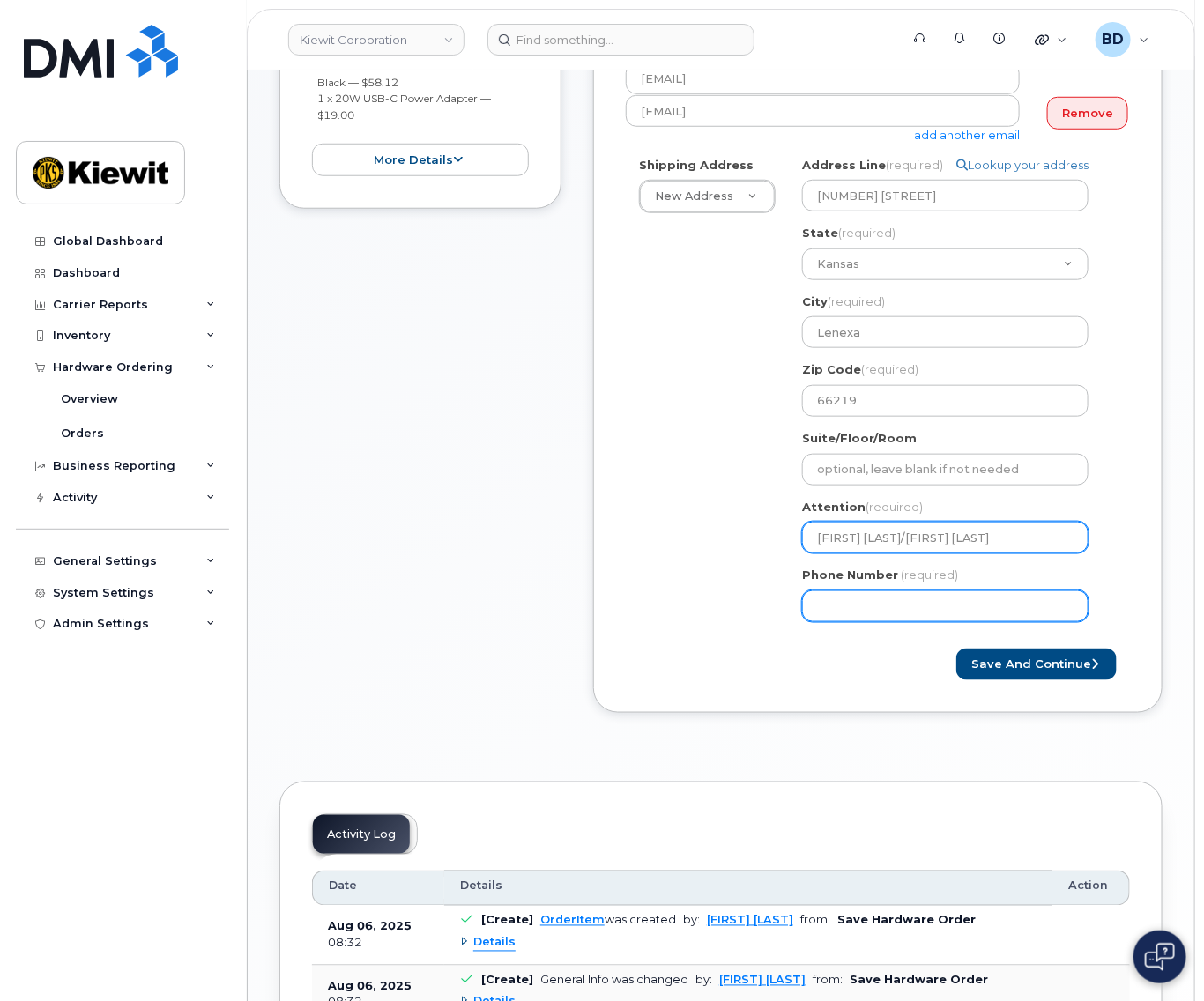 type on "Nate Kennedy/Brennan Mceniry" 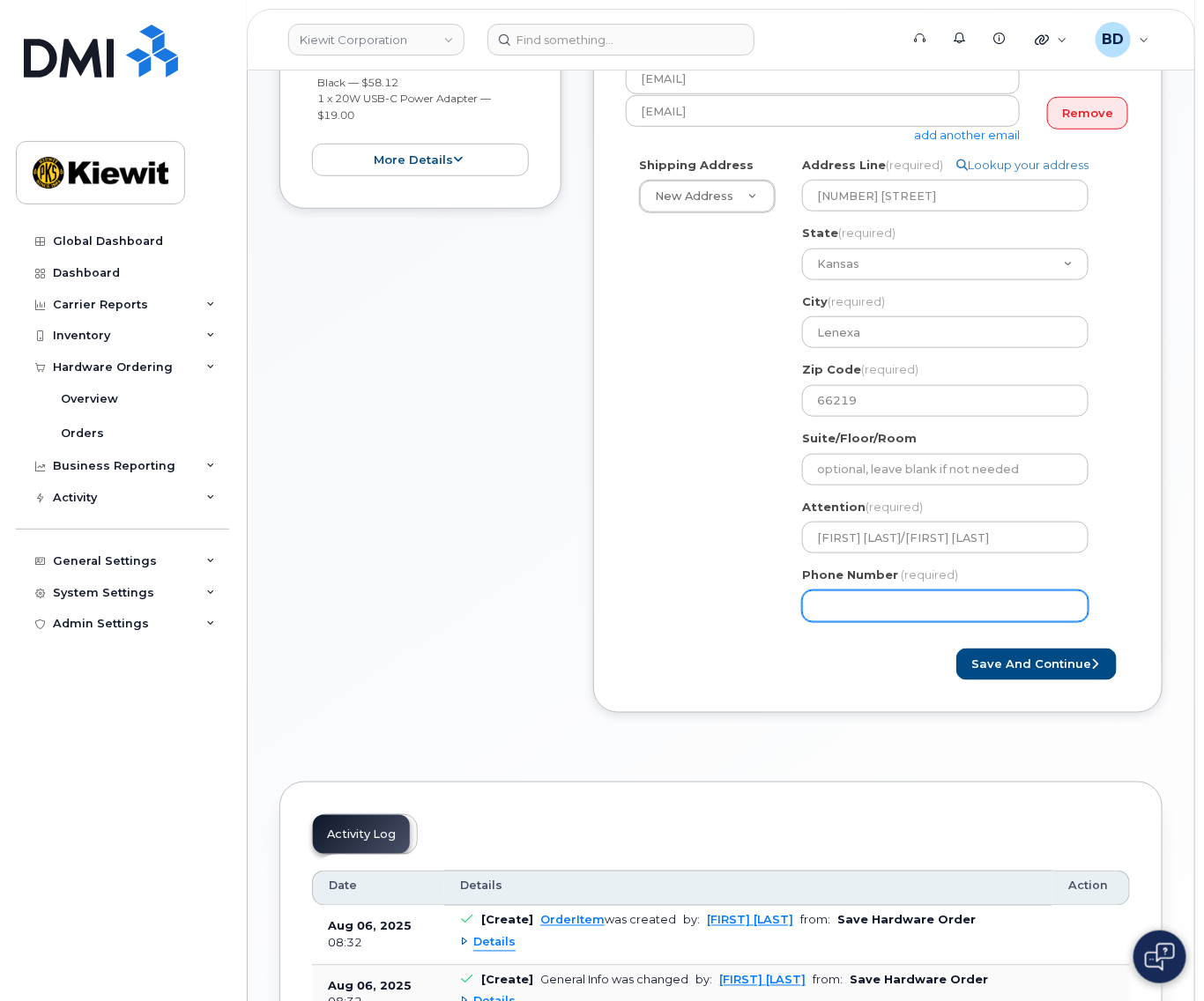 drag, startPoint x: 866, startPoint y: 604, endPoint x: 866, endPoint y: 572, distance: 32 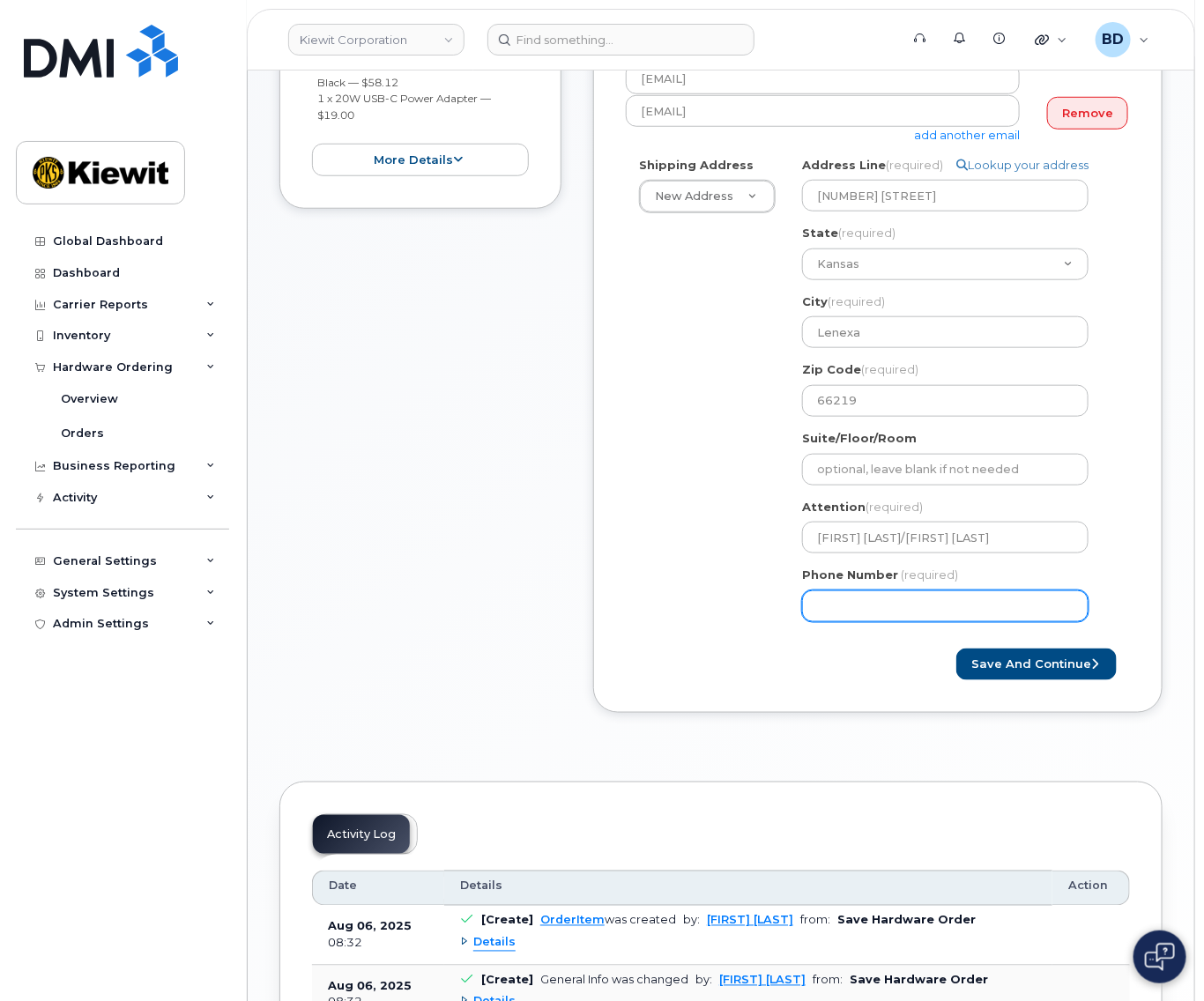 type on "[PHONE]" 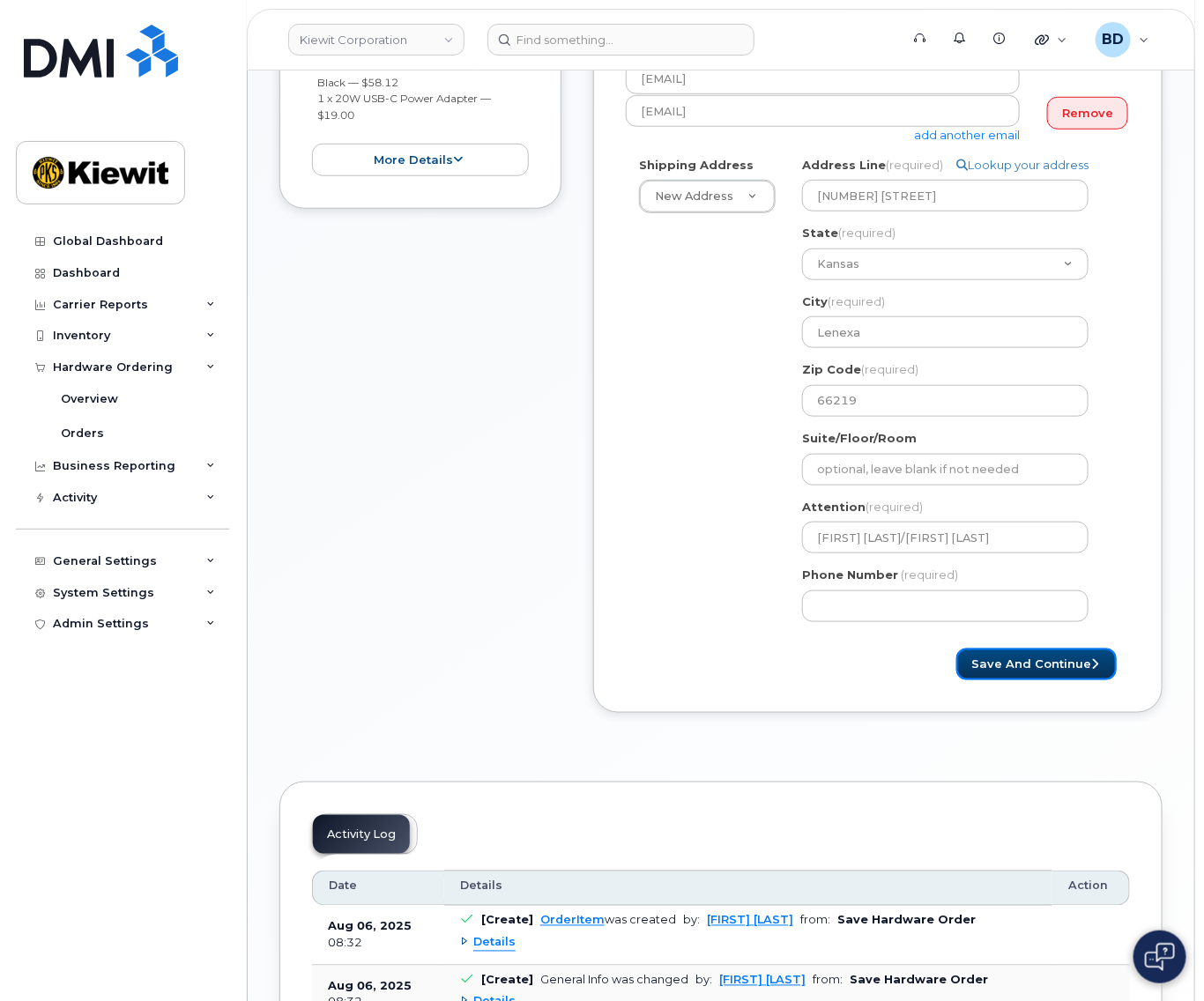 select 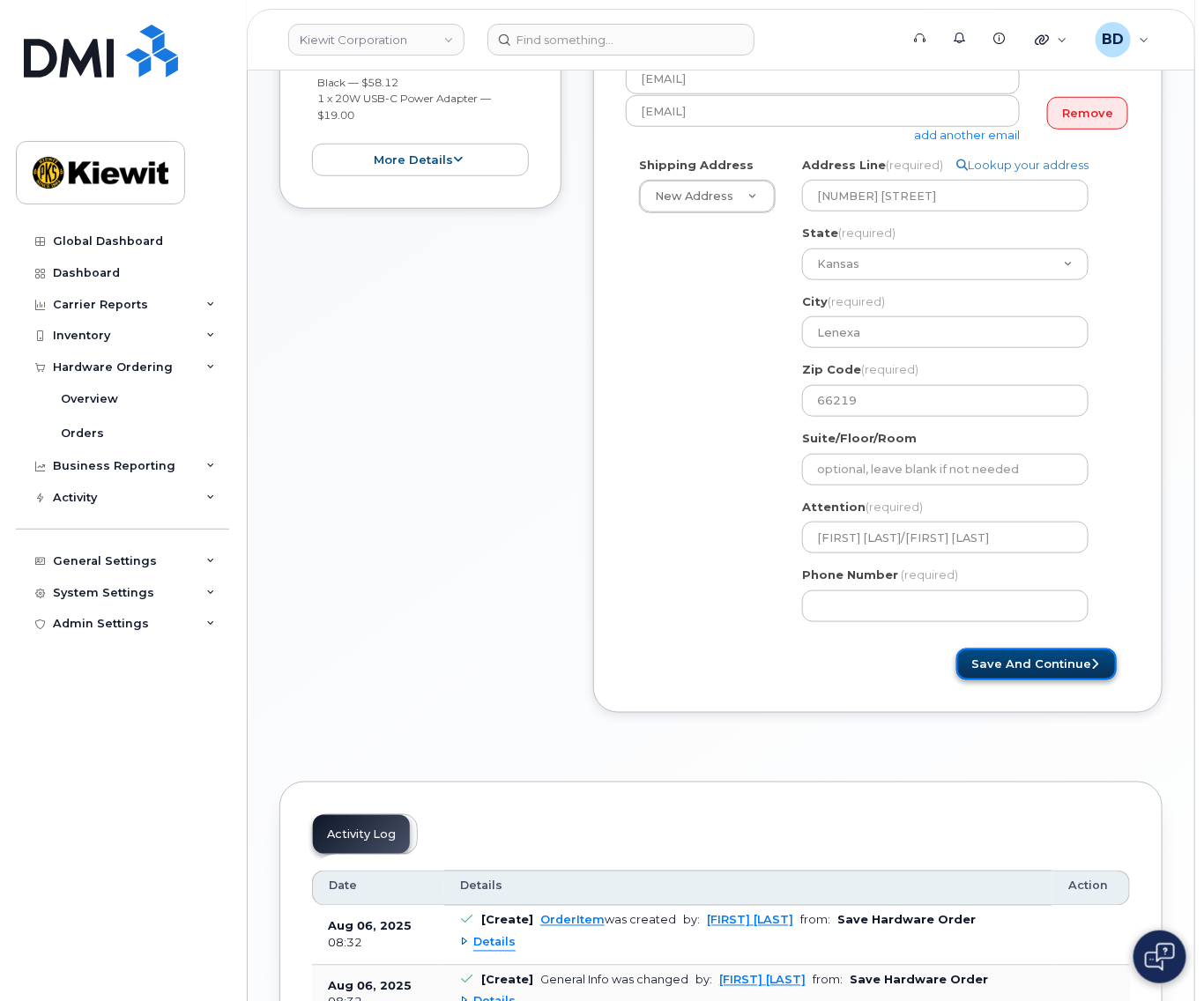 click on "Save and Continue" 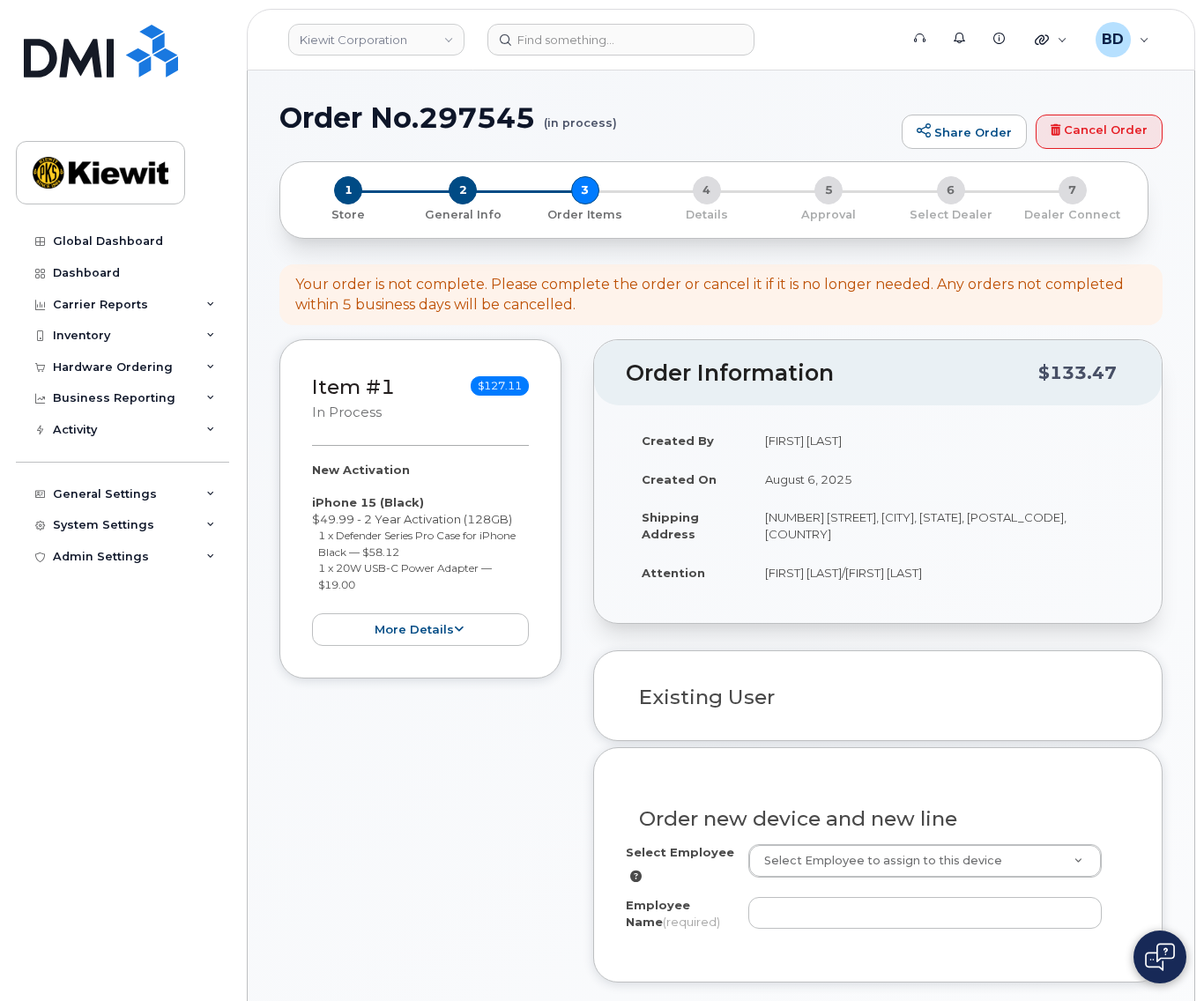select 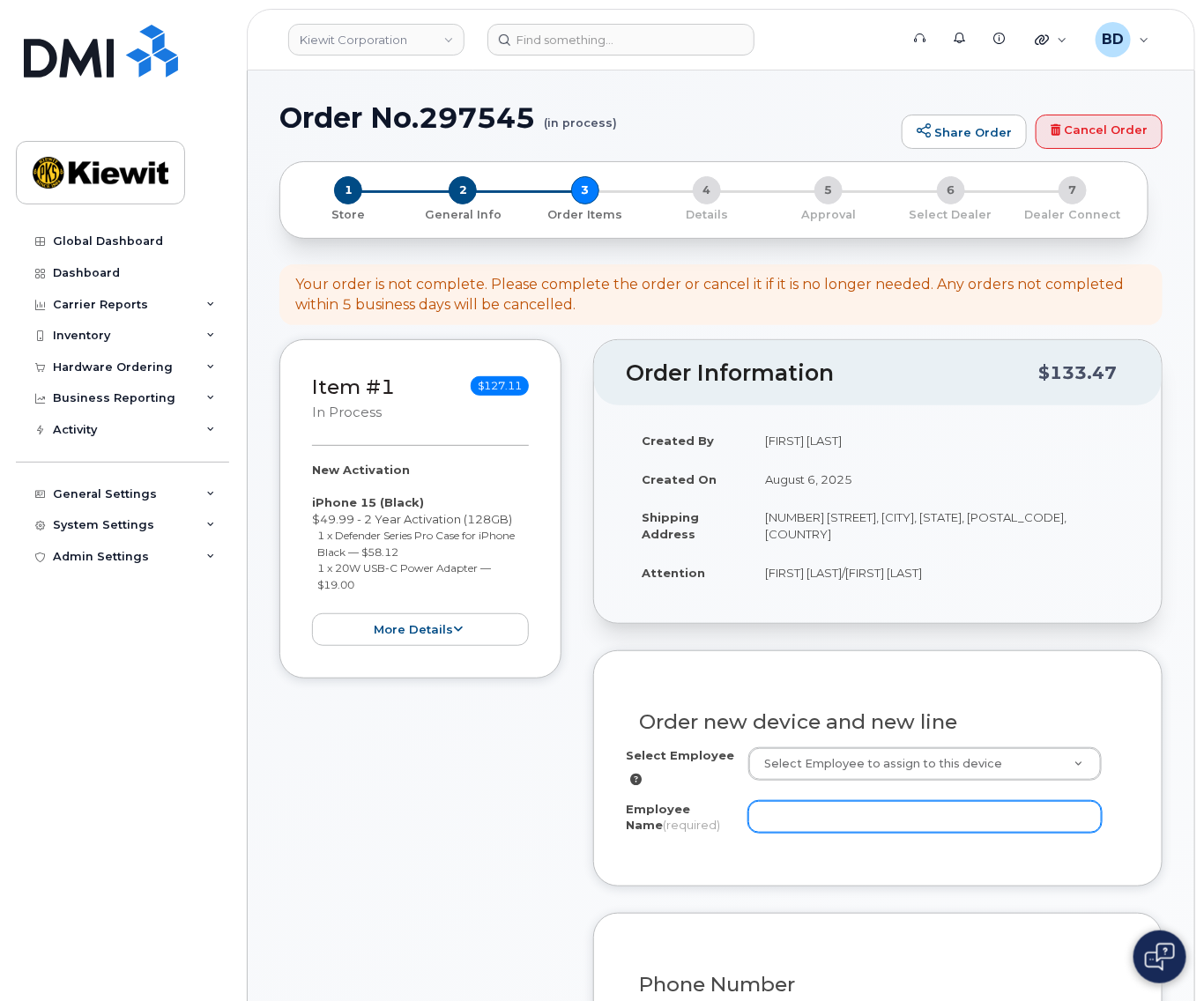click on "Employee Name
(required)" 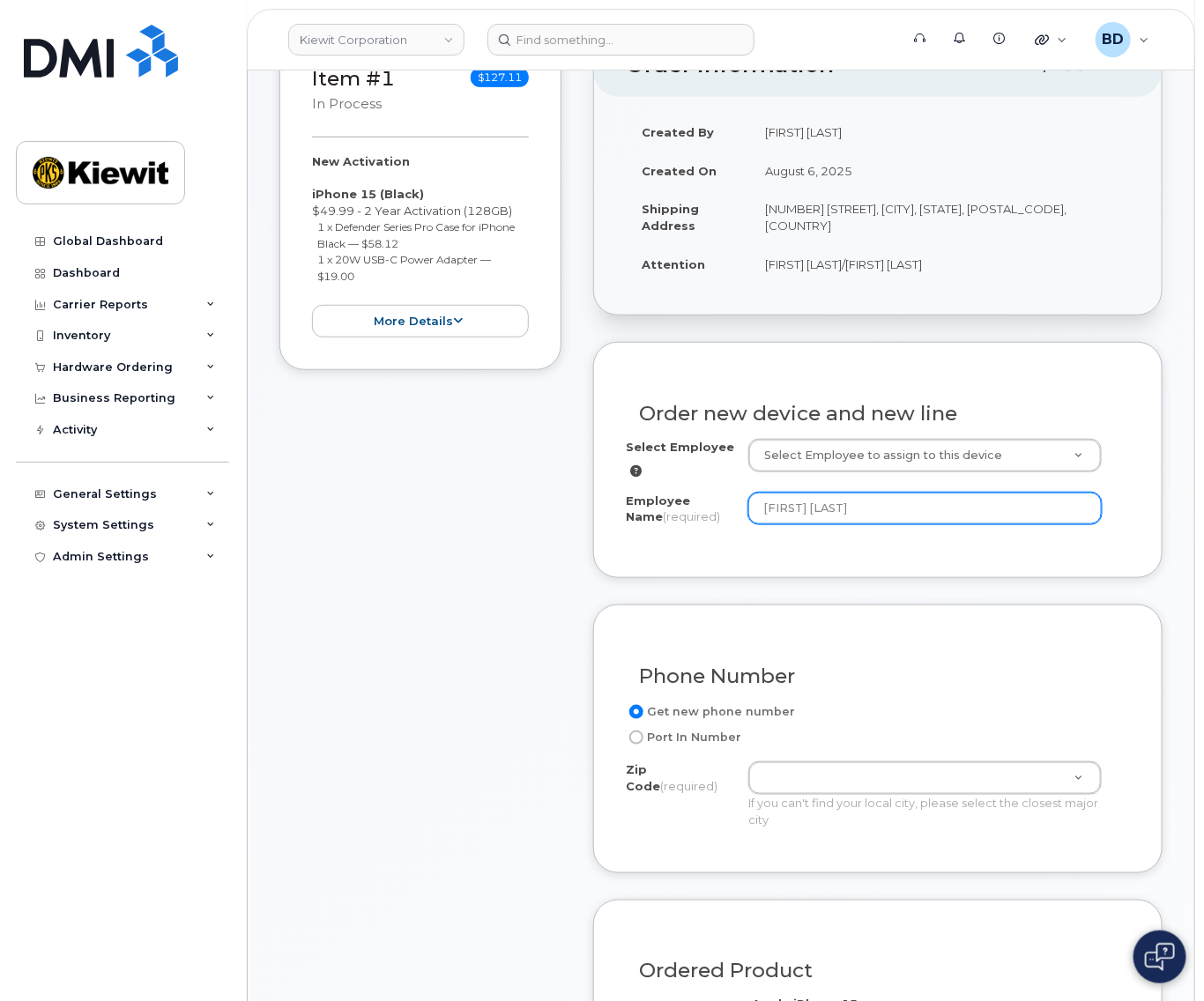 scroll, scrollTop: 352, scrollLeft: 0, axis: vertical 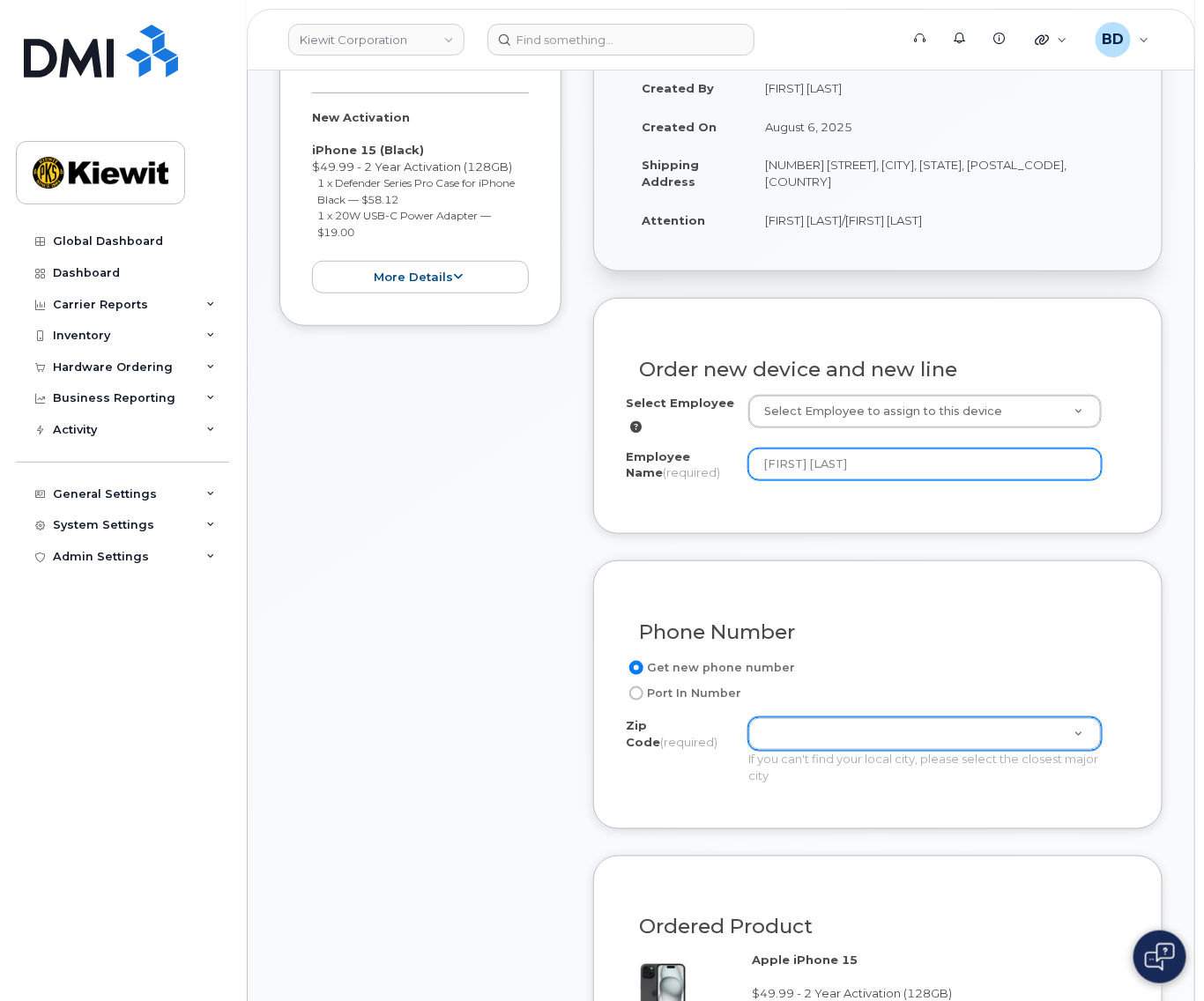 type on "[FIRST] [LAST]" 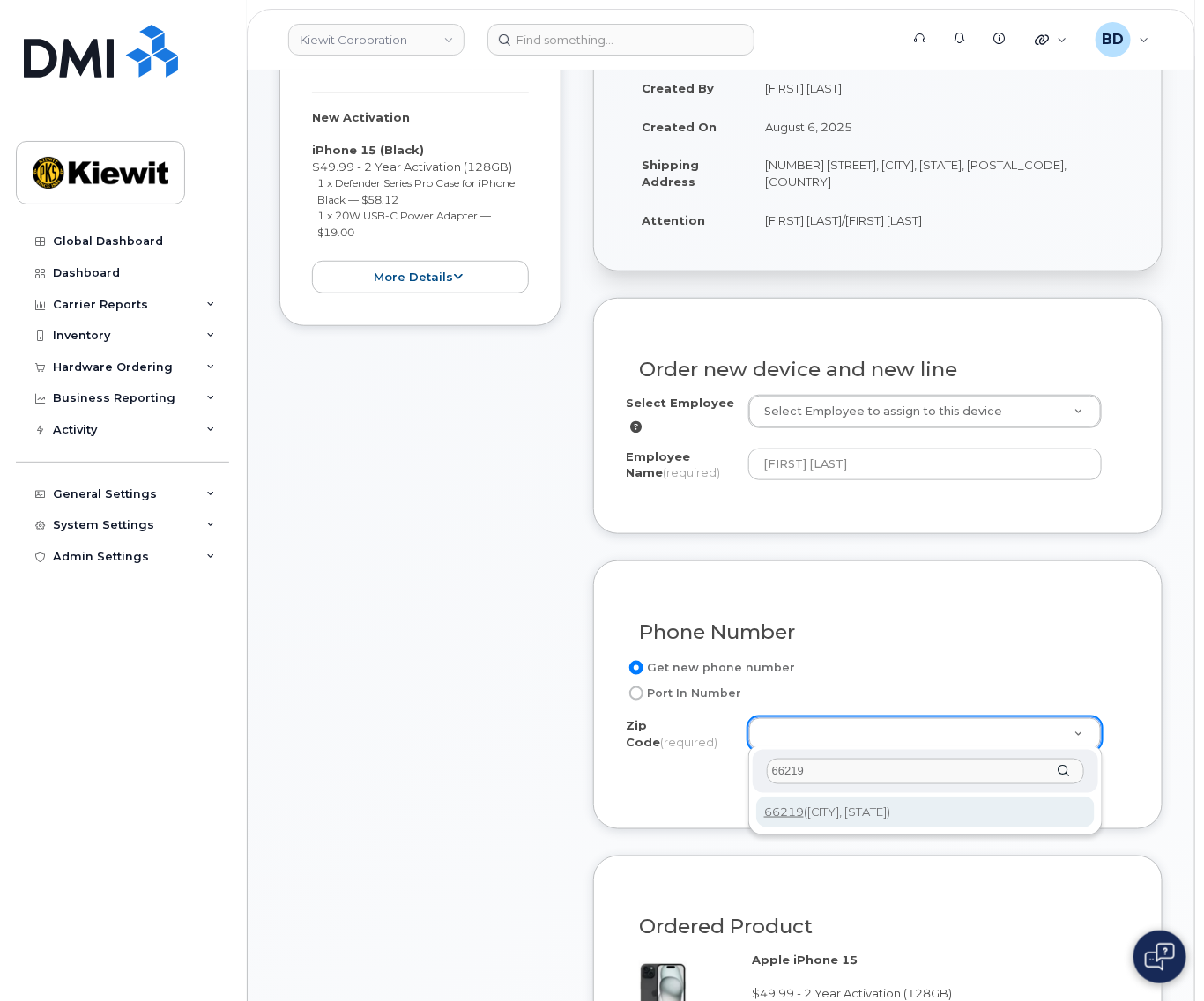 type on "66219" 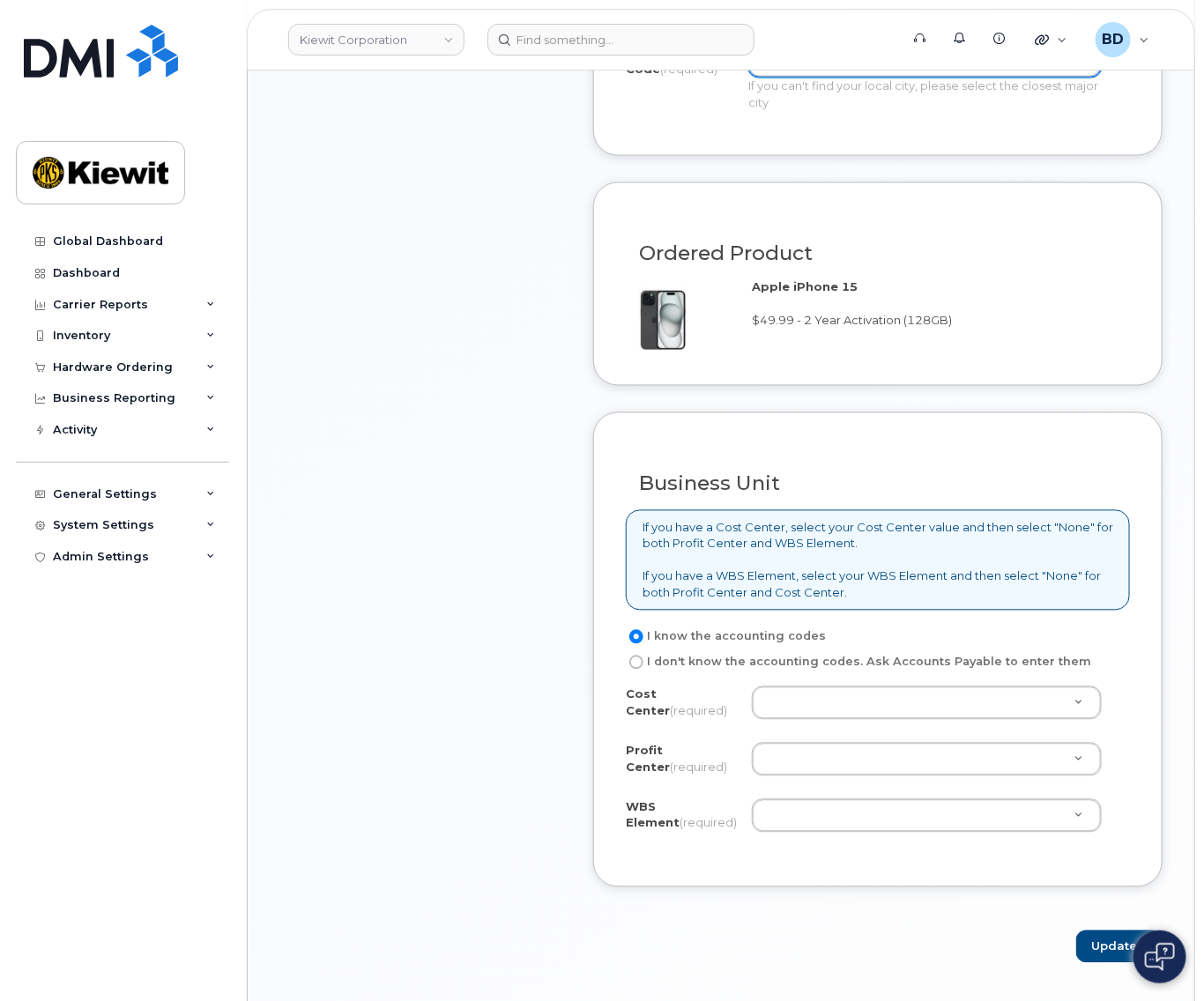 scroll, scrollTop: 1057, scrollLeft: 0, axis: vertical 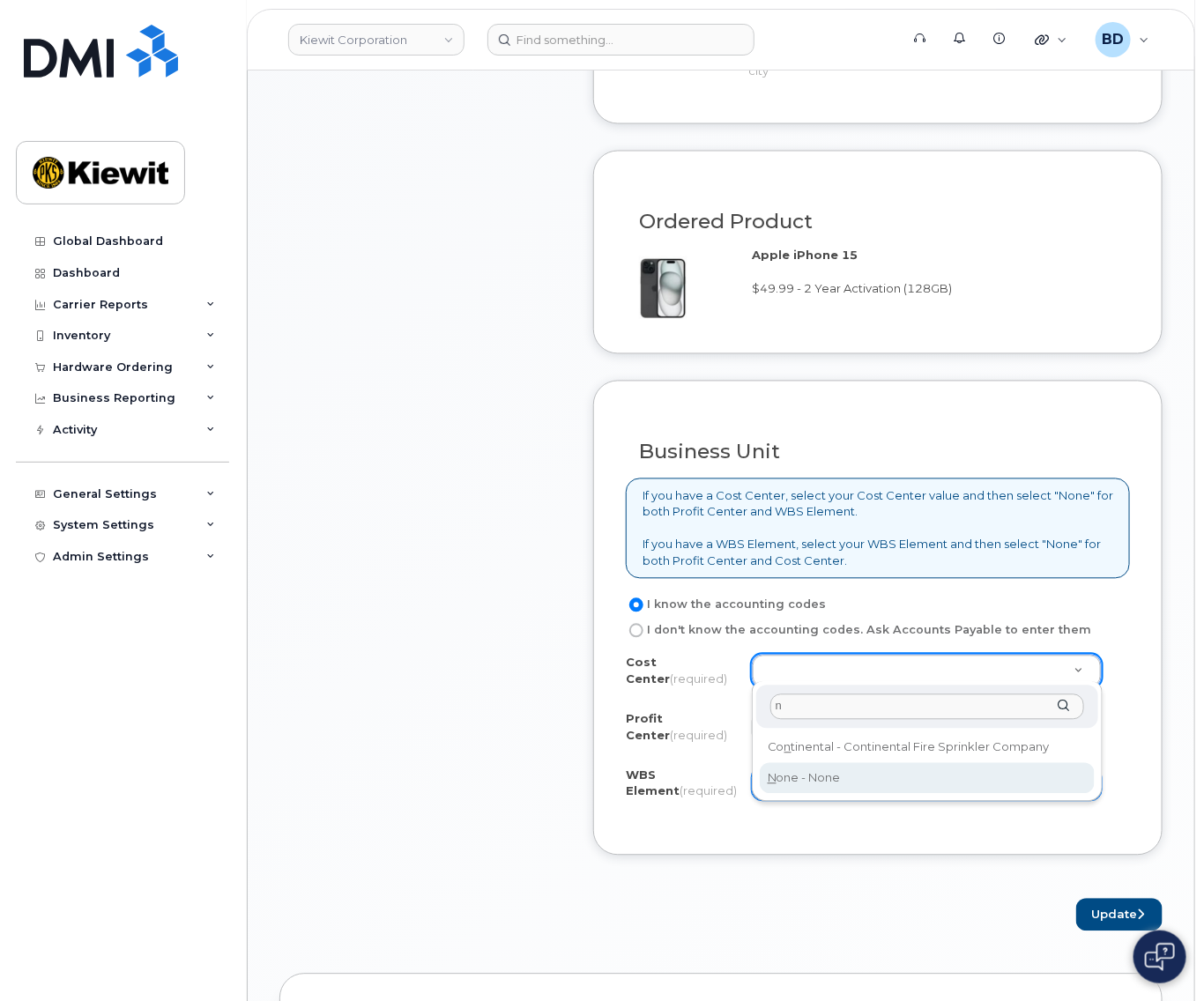 type on "n" 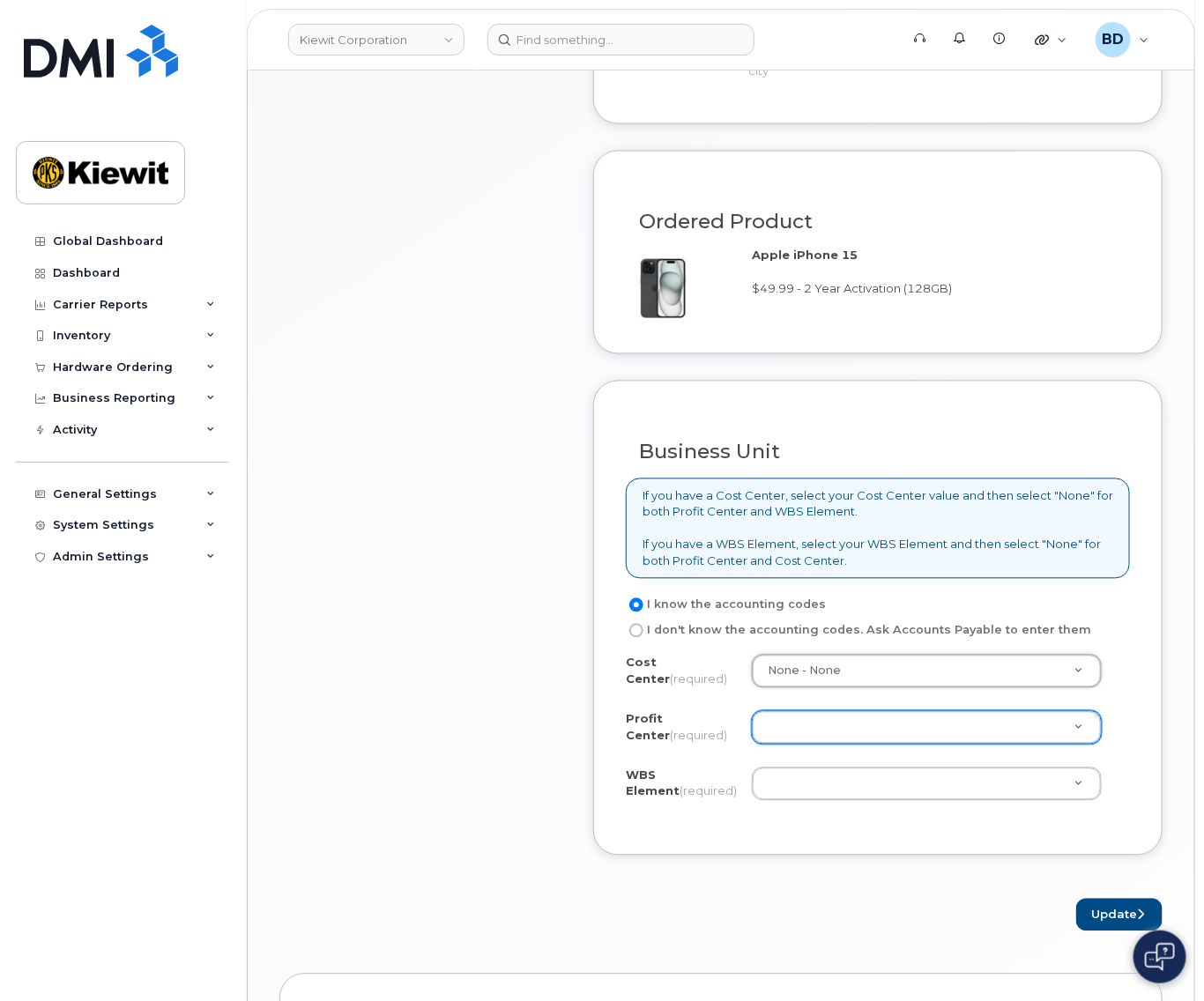 drag, startPoint x: 806, startPoint y: 722, endPoint x: 806, endPoint y: 738, distance: 16 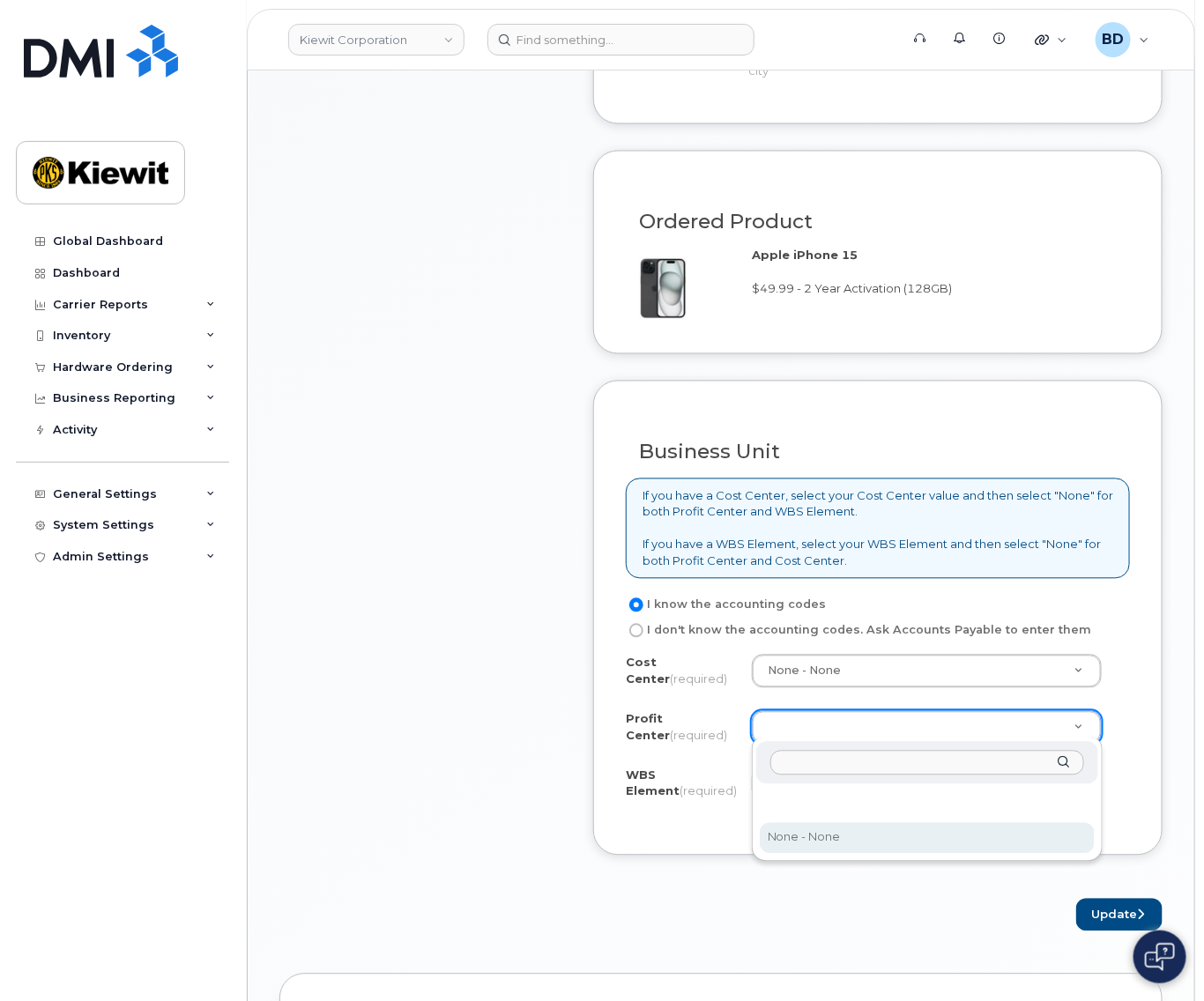 select on "None" 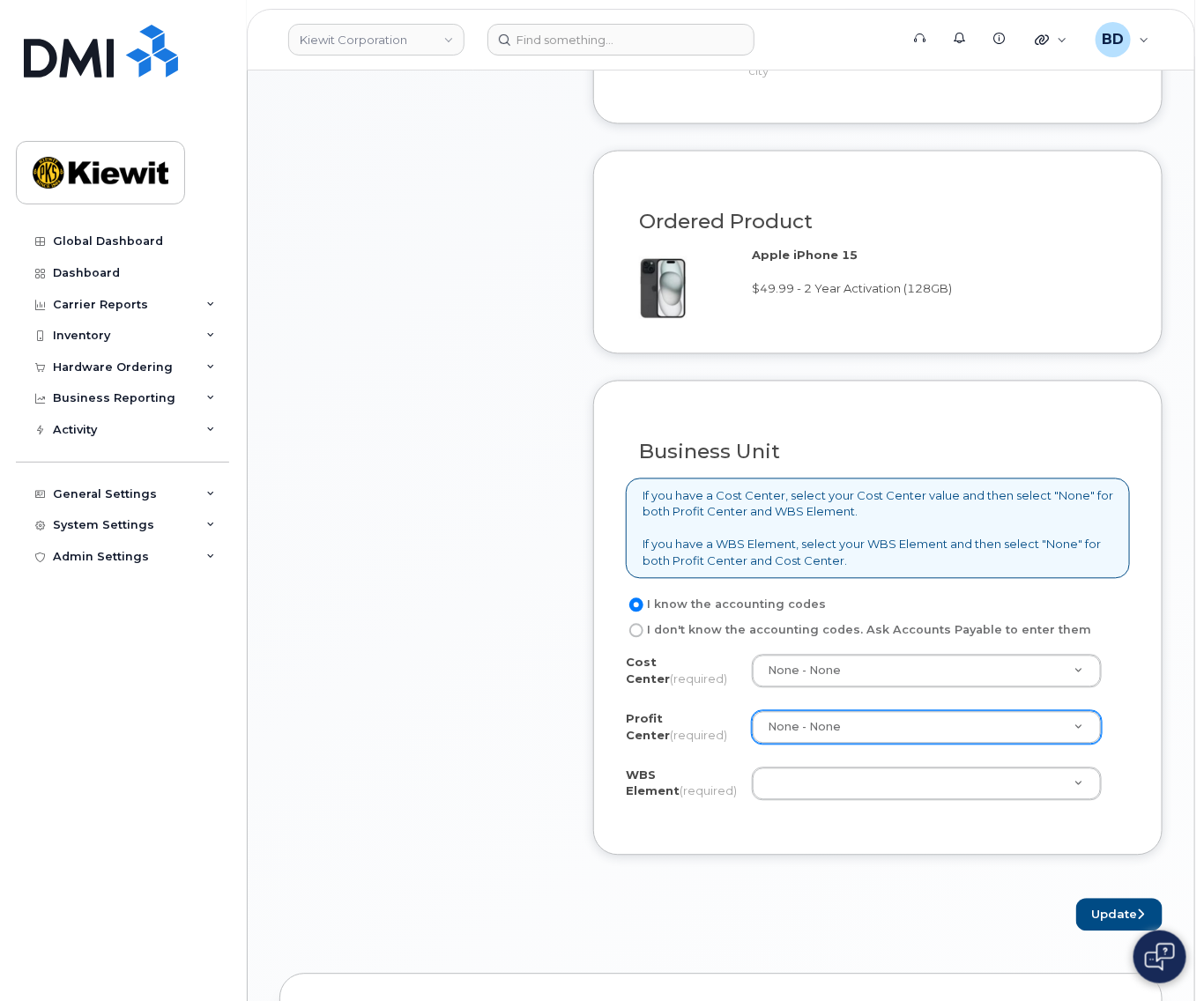paste on "110250.1518" 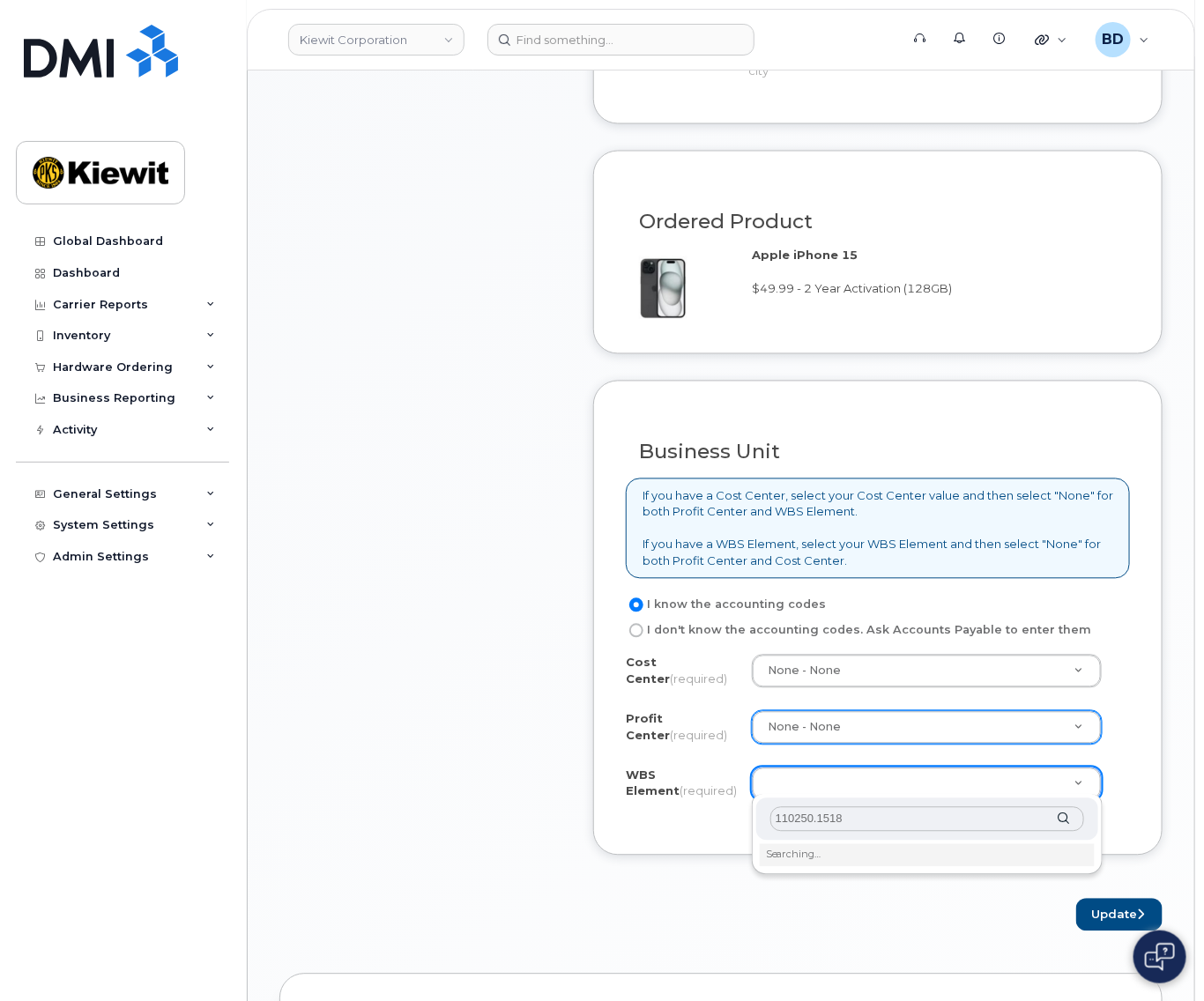 click on "110250.1518" 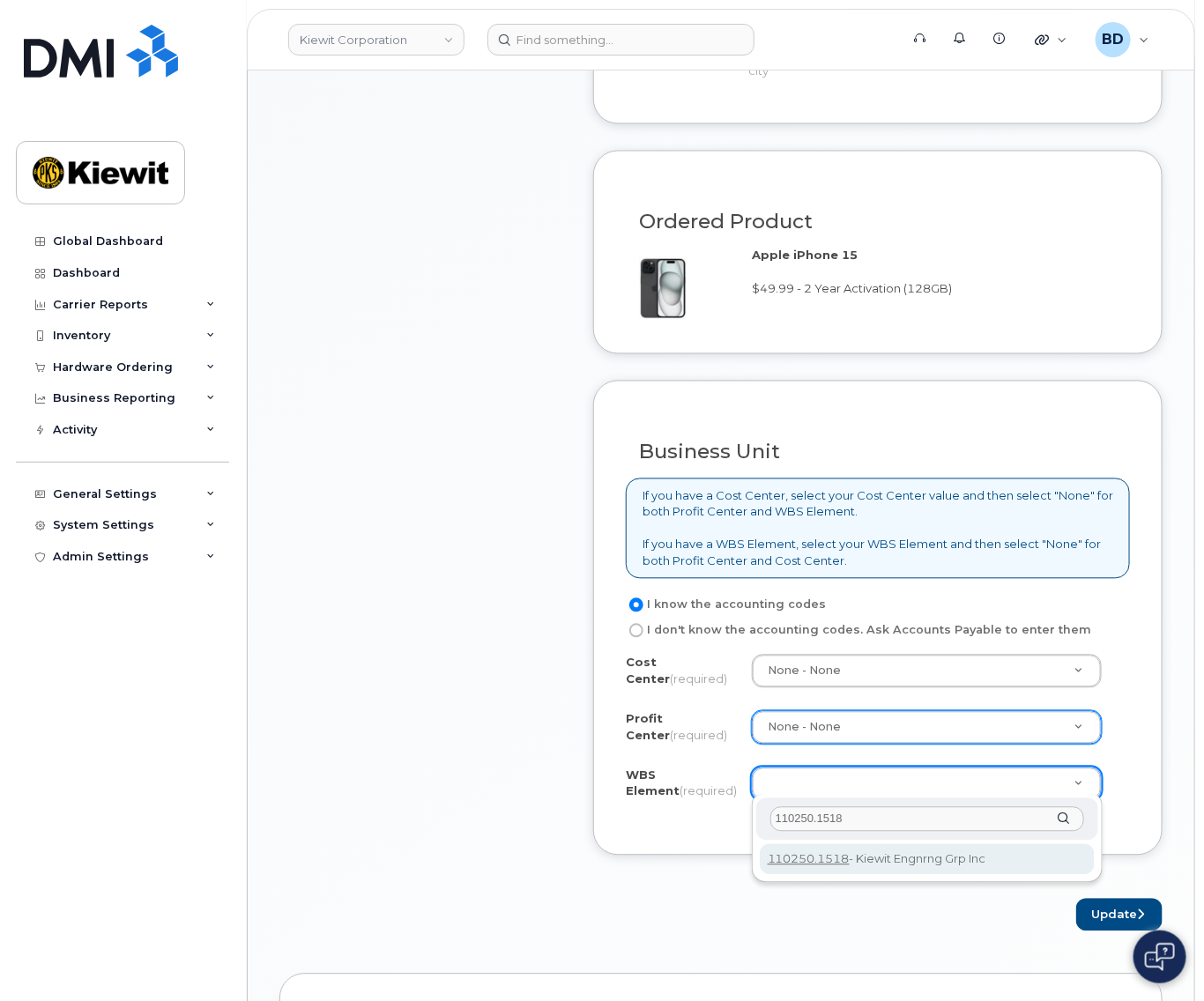 type on "110250.1518" 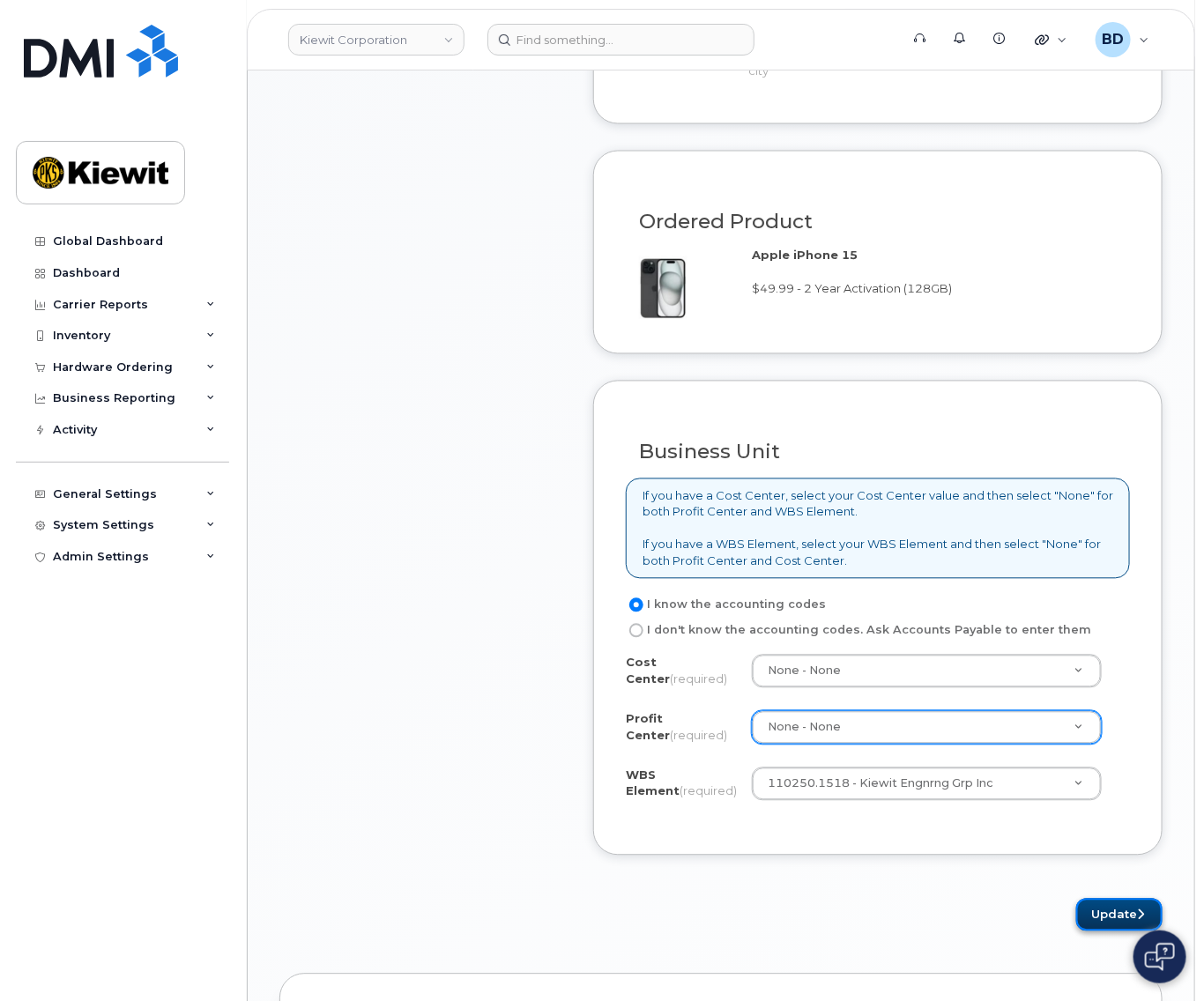 click on "Update" 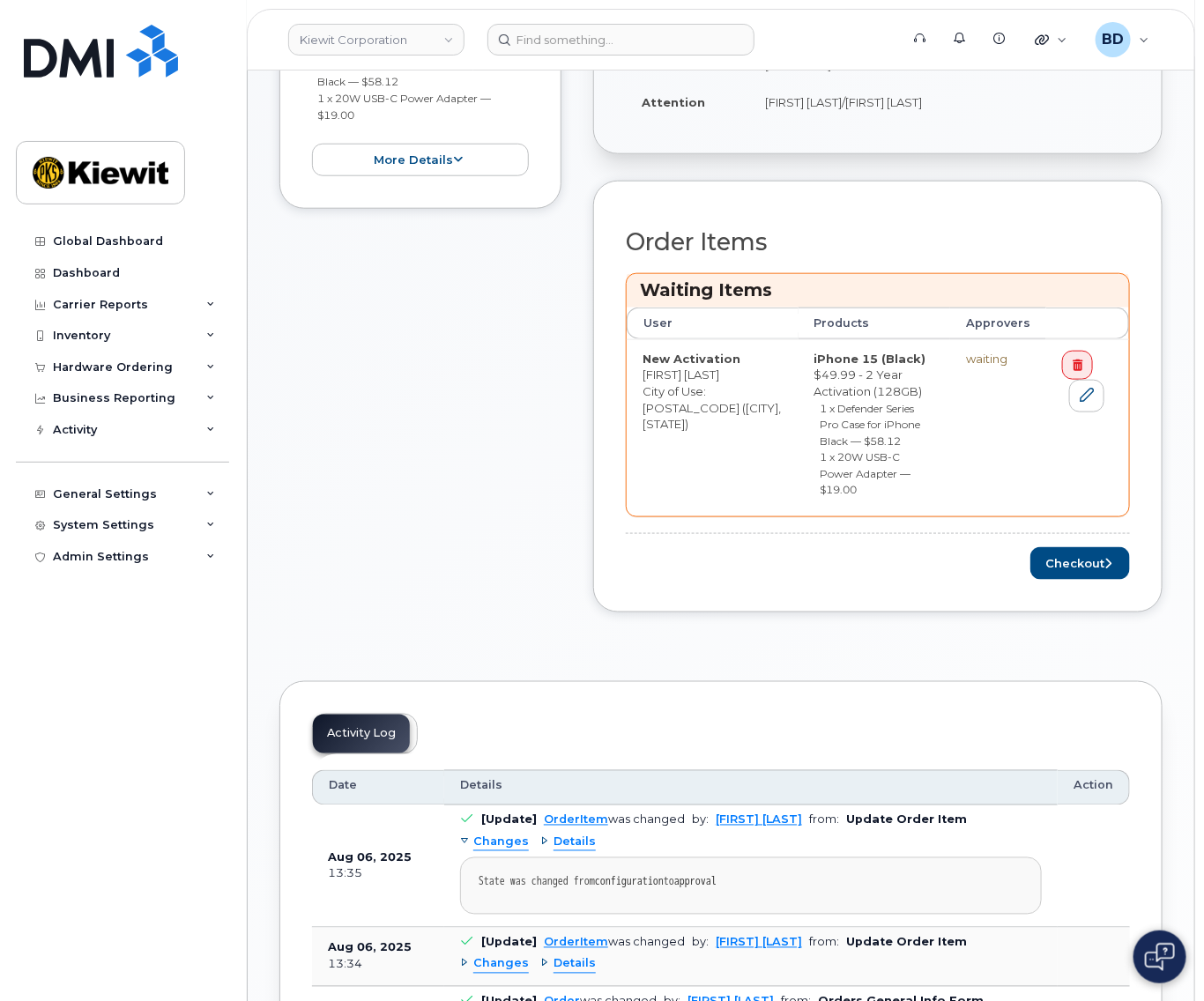 scroll, scrollTop: 587, scrollLeft: 0, axis: vertical 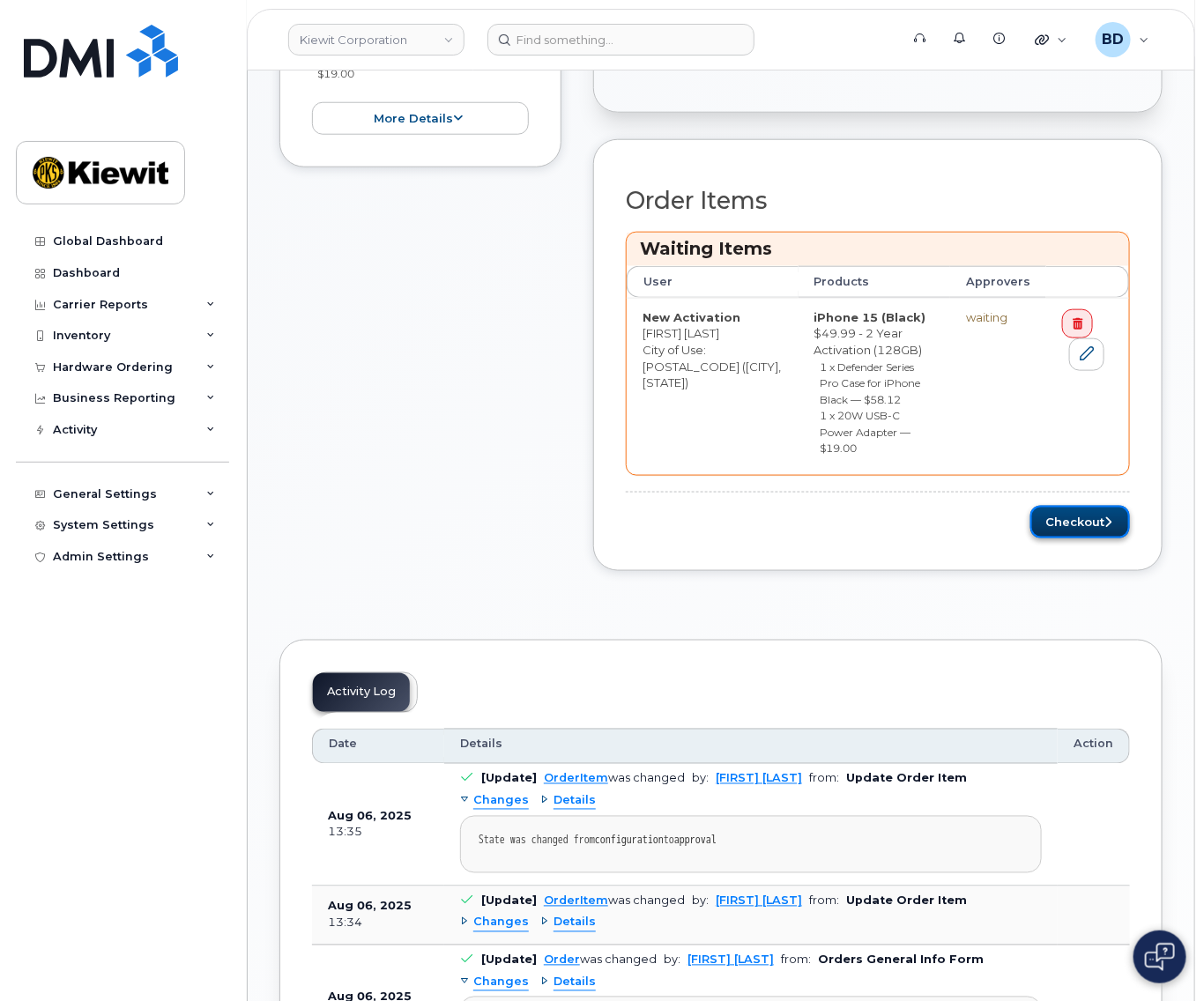 click on "Checkout" 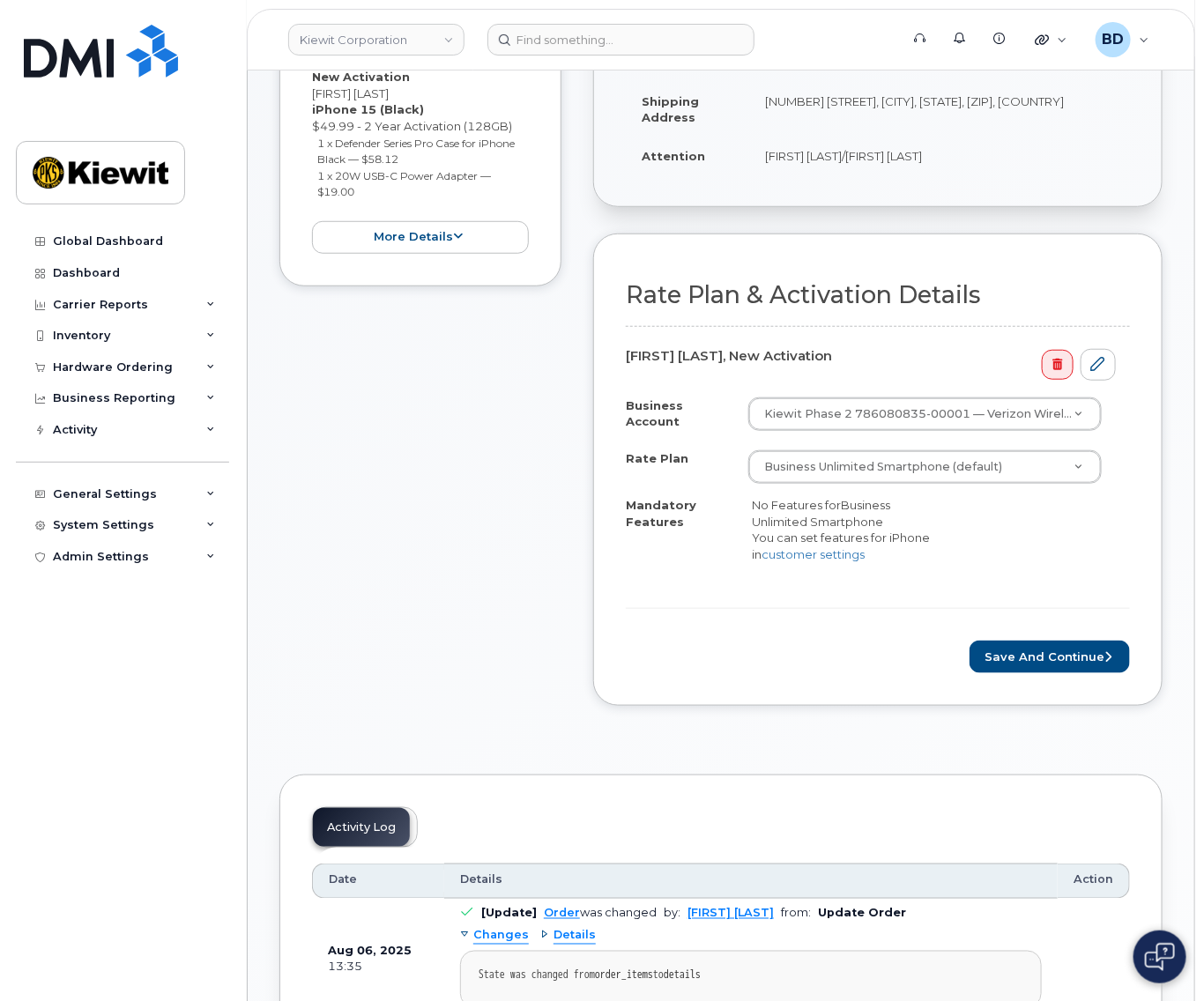 scroll, scrollTop: 352, scrollLeft: 0, axis: vertical 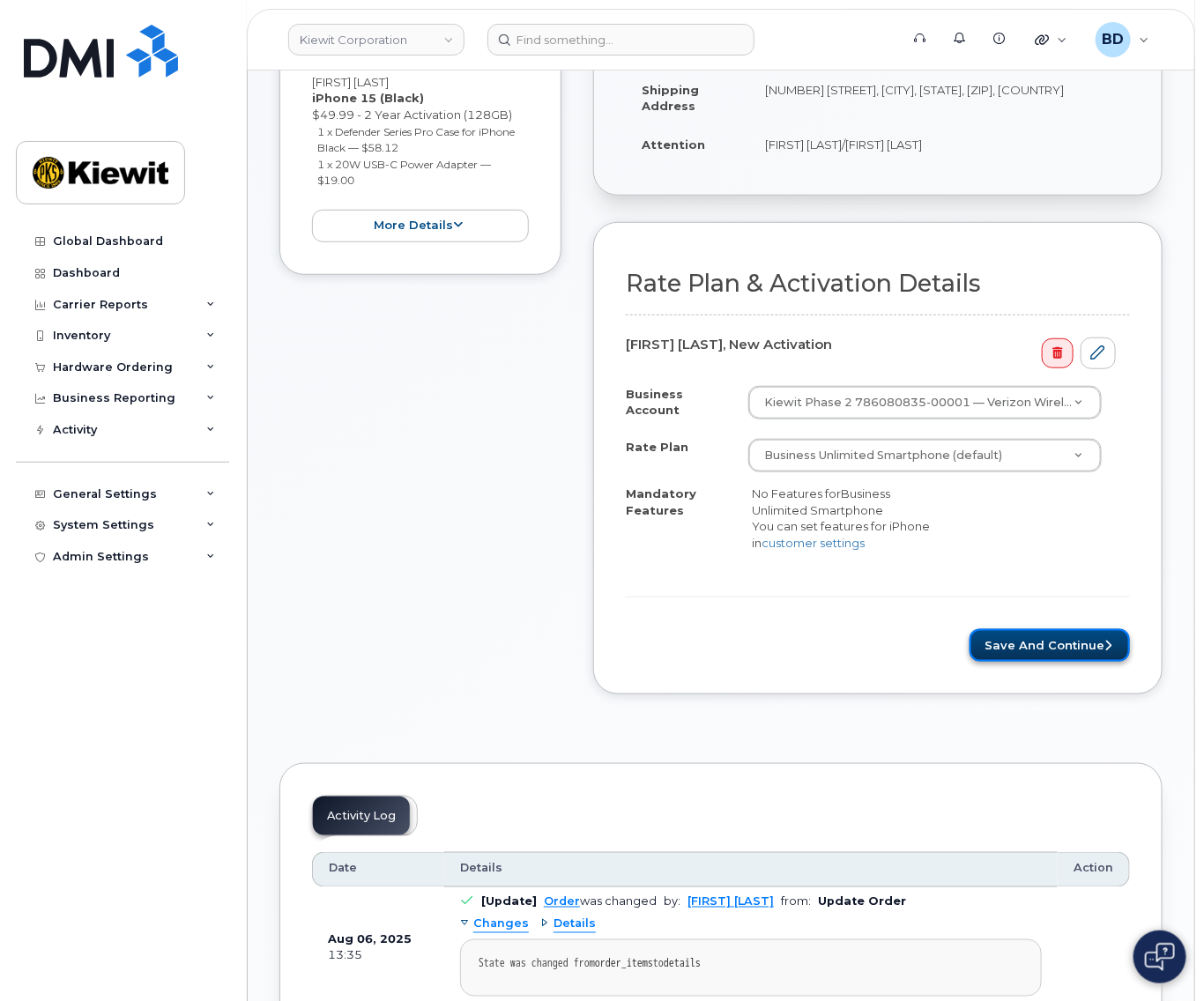 click on "Save and Continue" 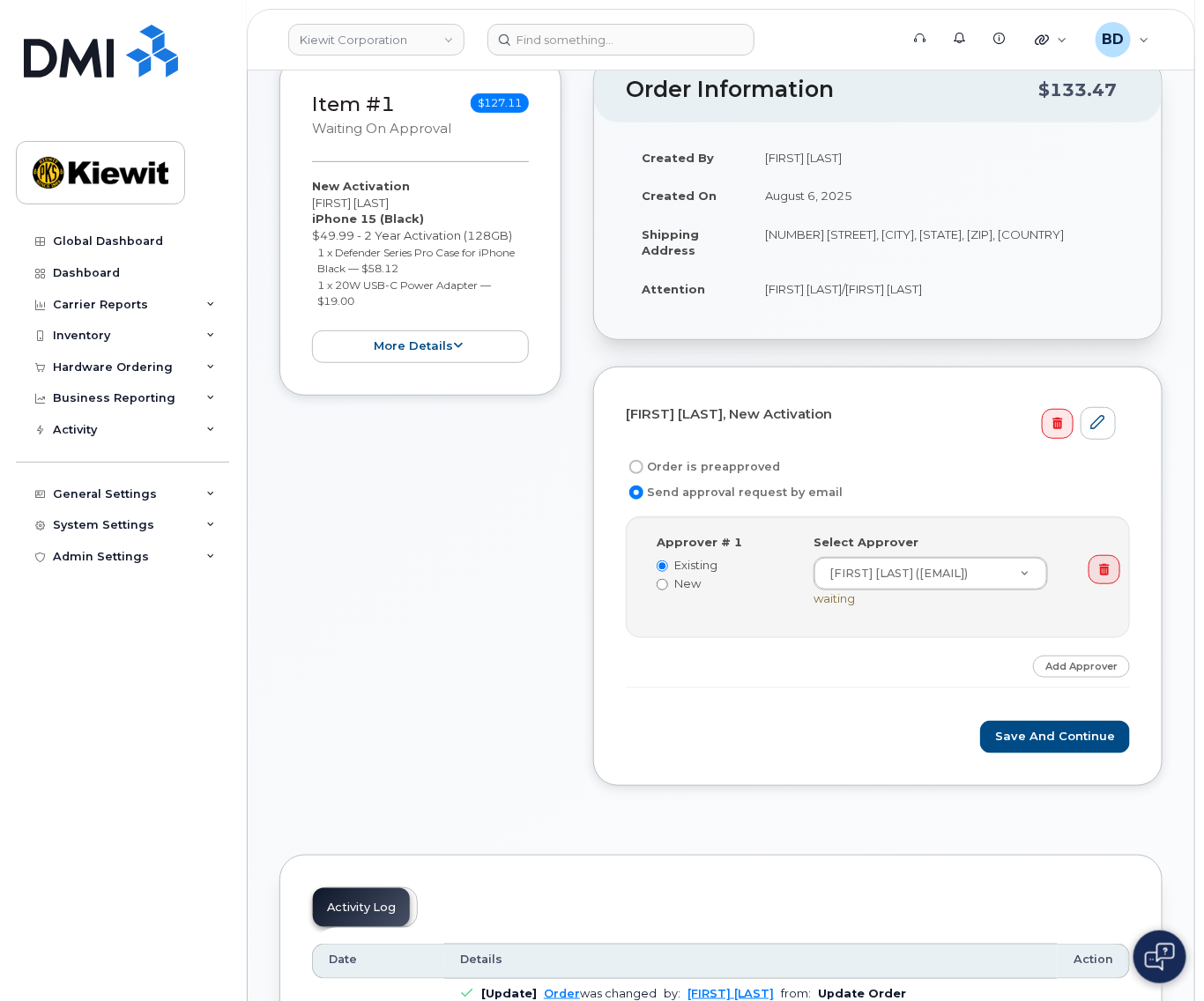 scroll, scrollTop: 234, scrollLeft: 0, axis: vertical 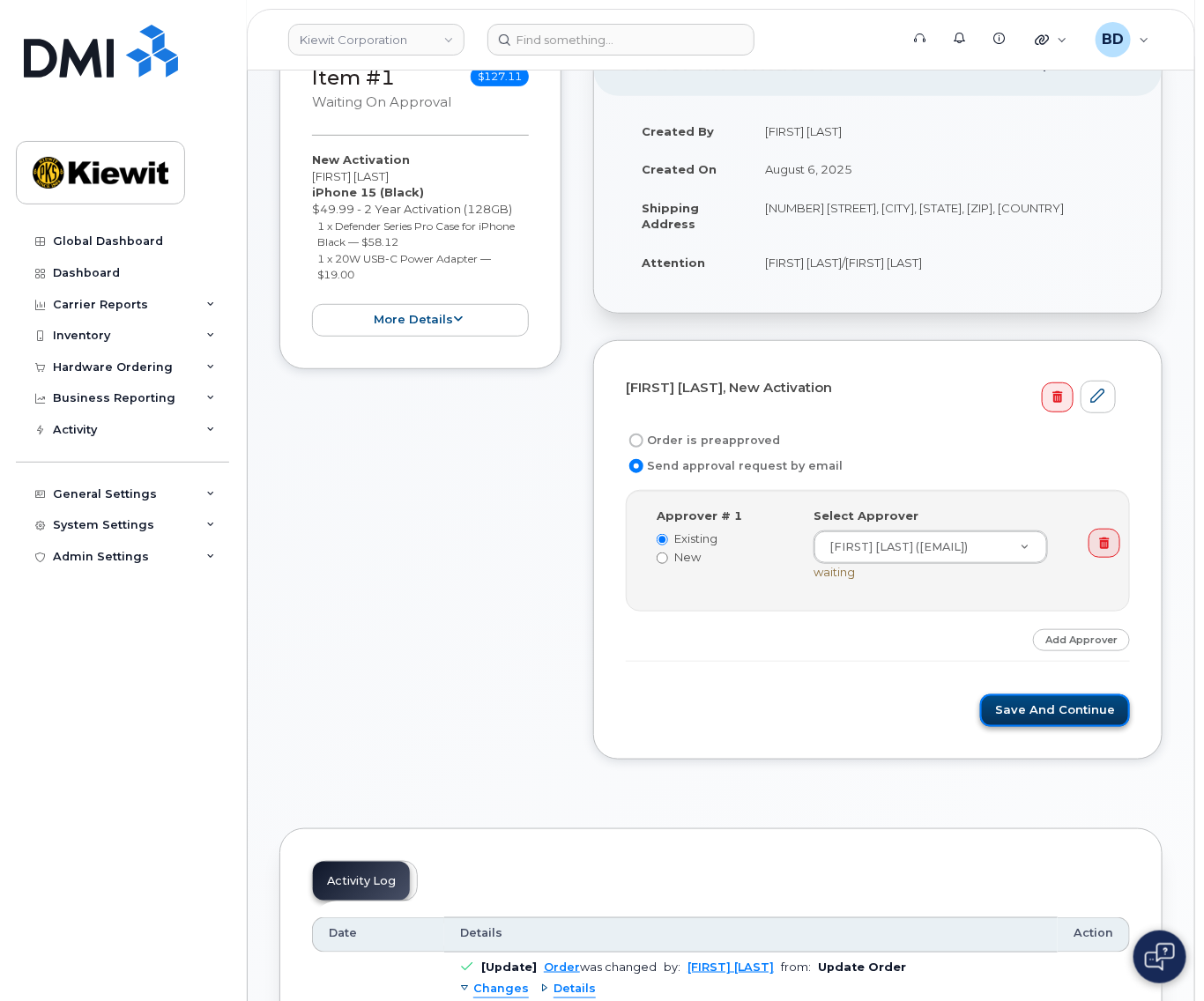 click on "Save and Continue" 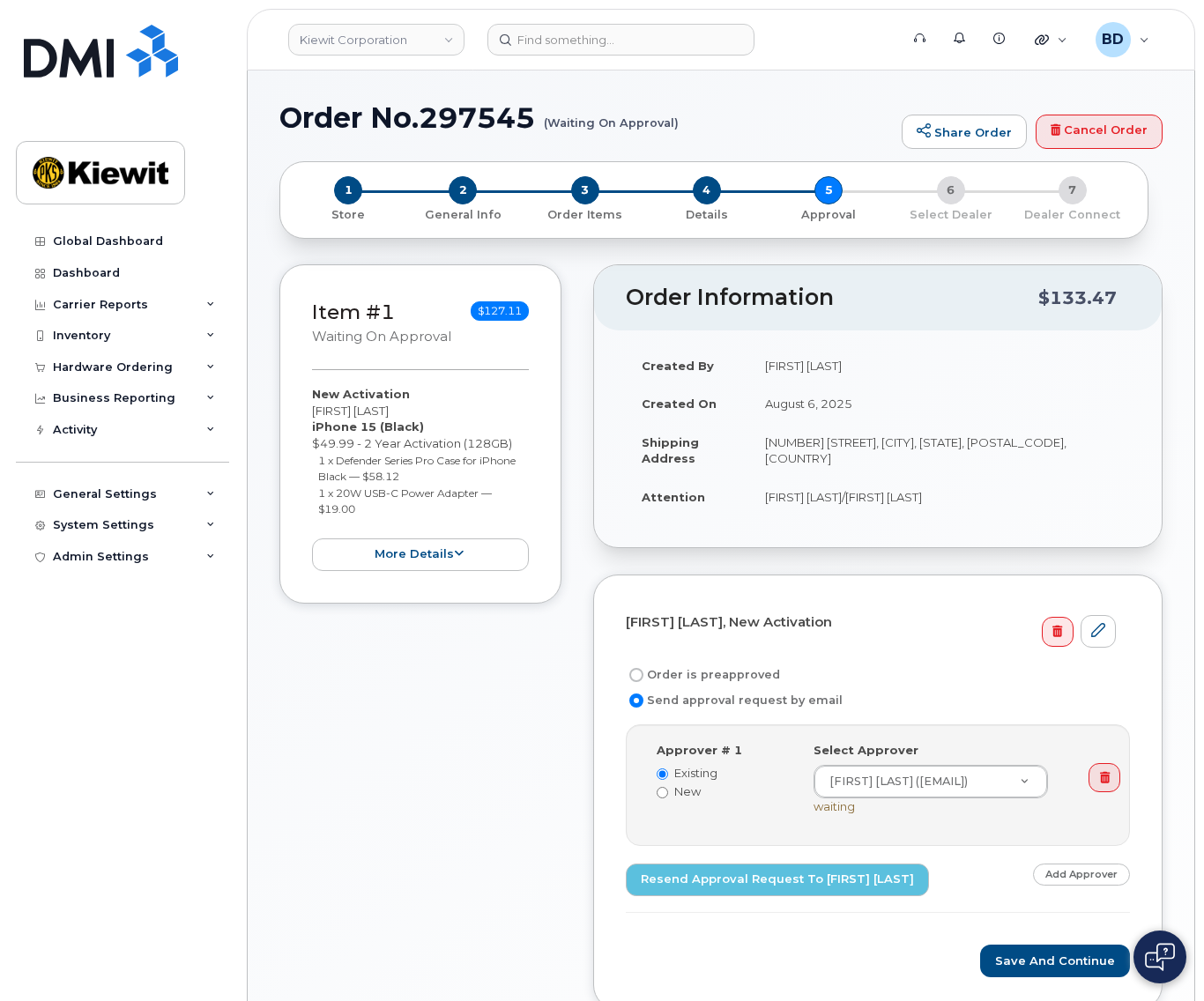 scroll, scrollTop: 0, scrollLeft: 0, axis: both 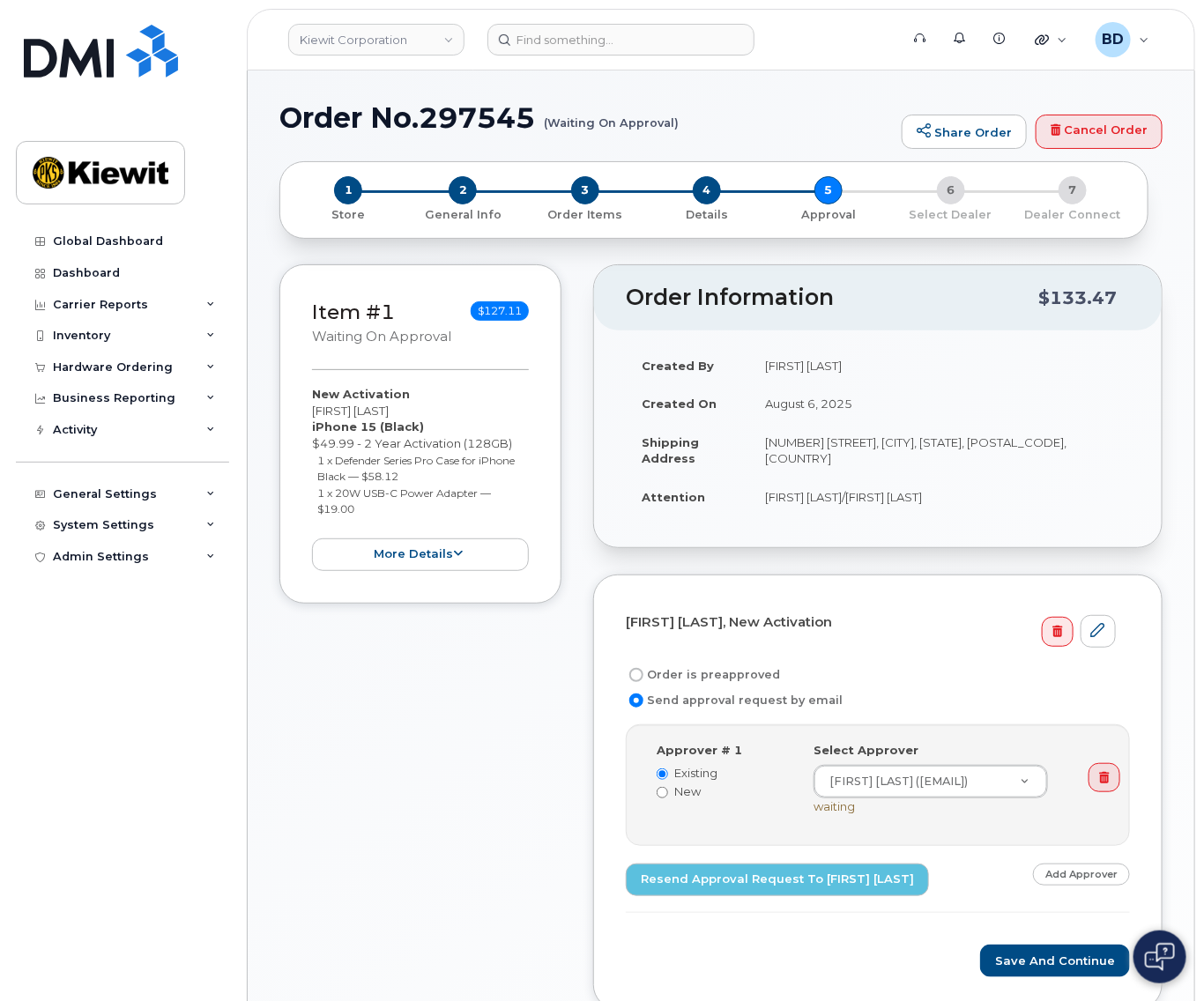 click on "Order No.297545
(Waiting On Approval)" 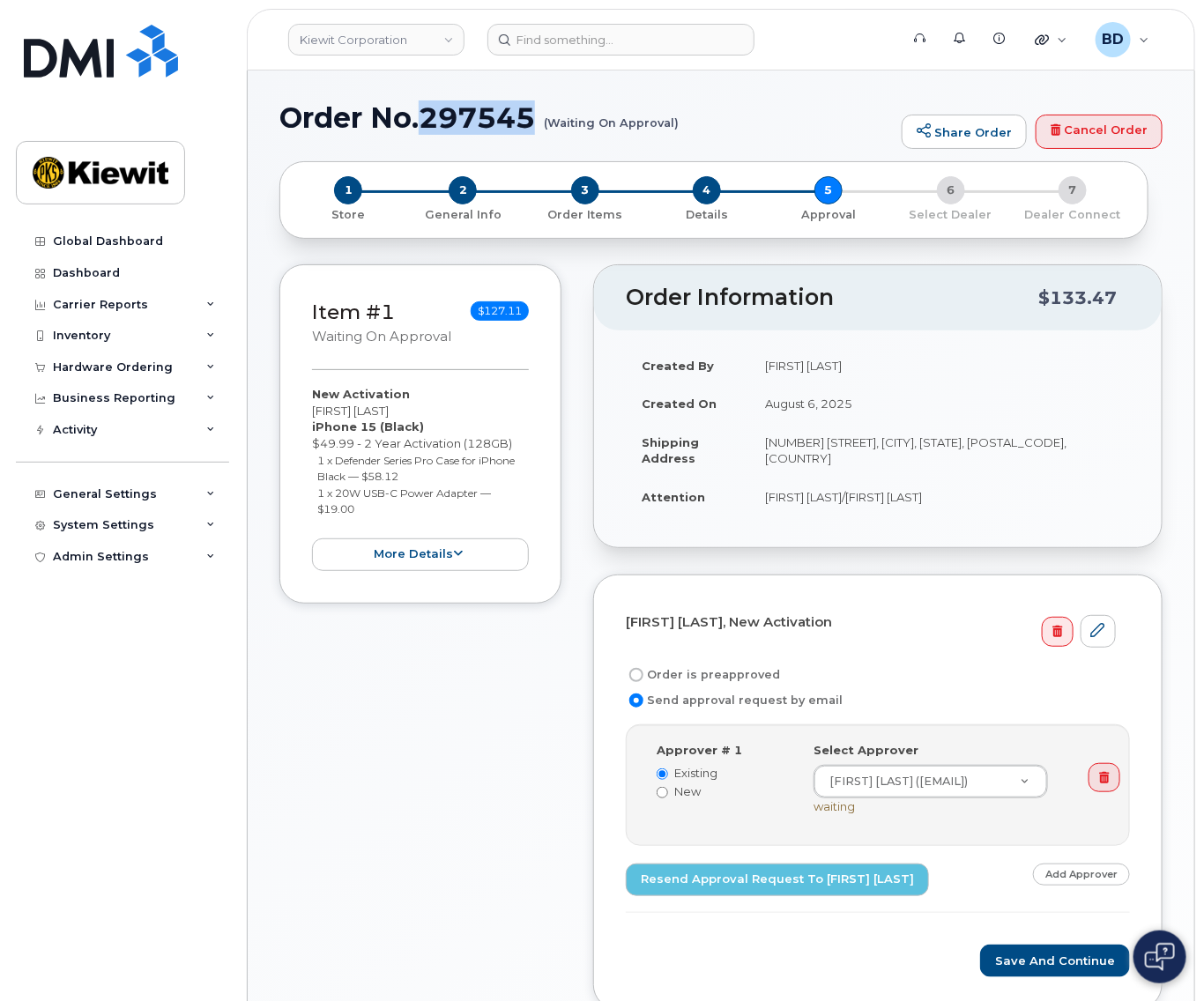 click on "Order No.297545
(Waiting On Approval)" 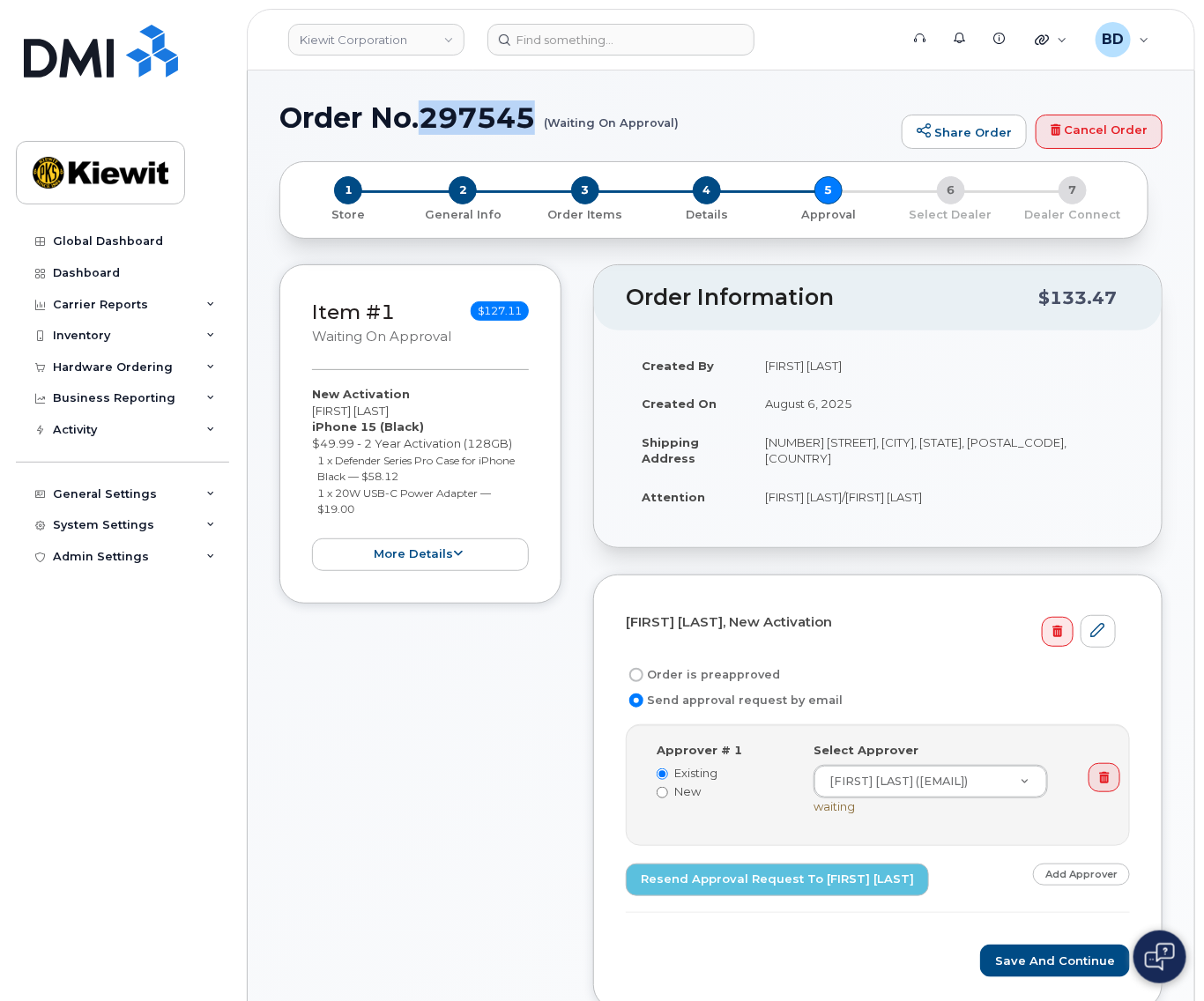 copy on "297545" 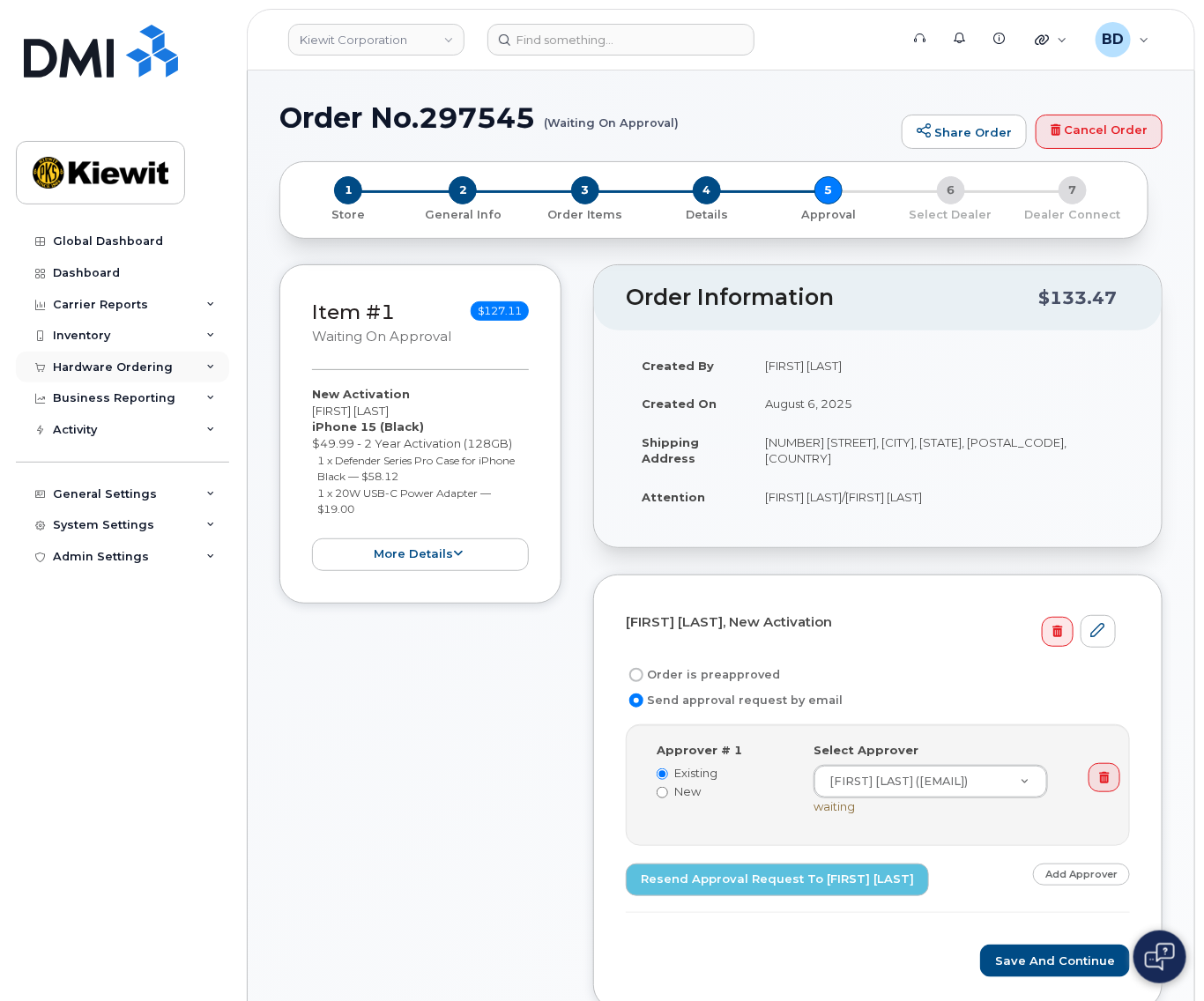 click 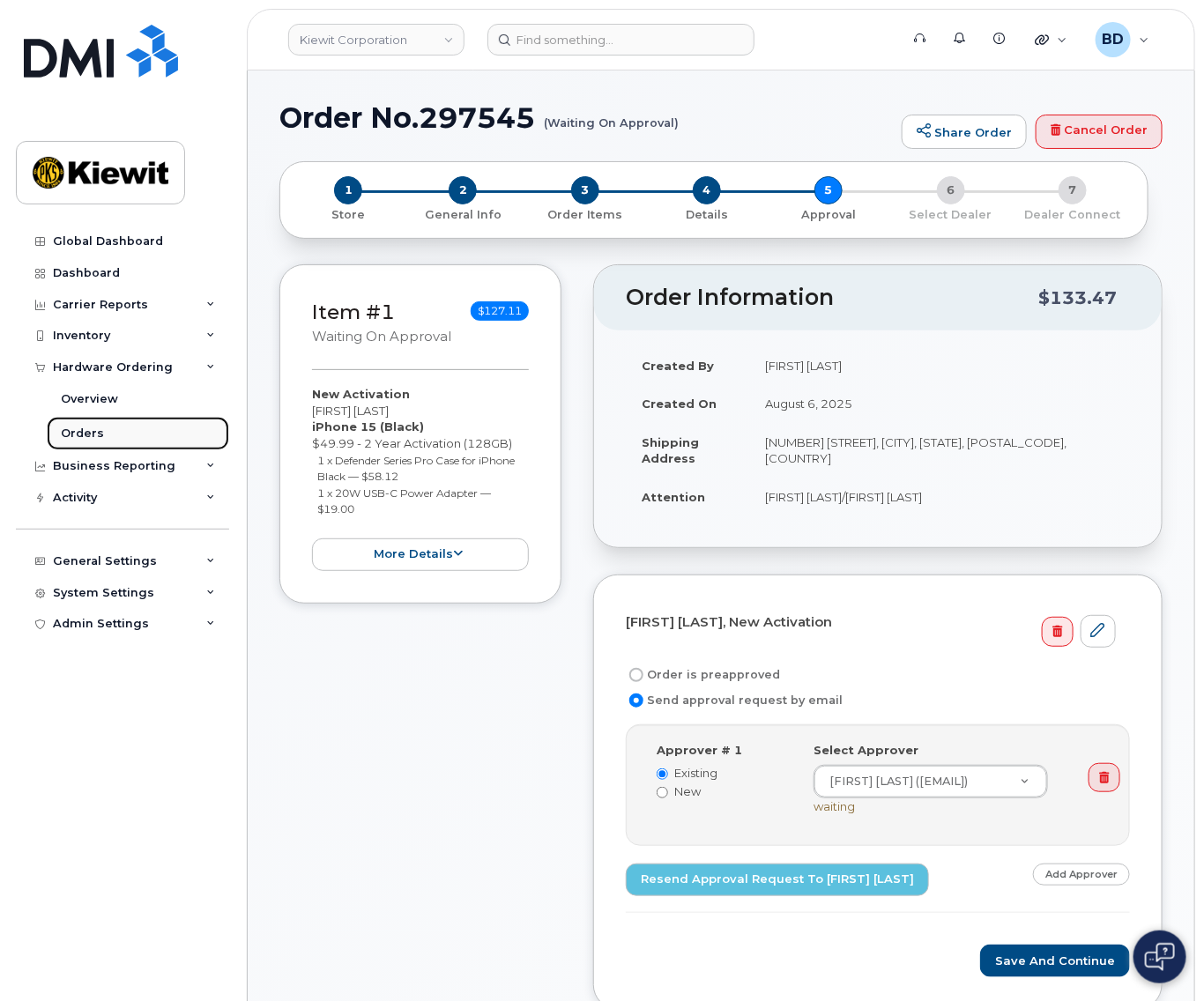 click on "Orders" 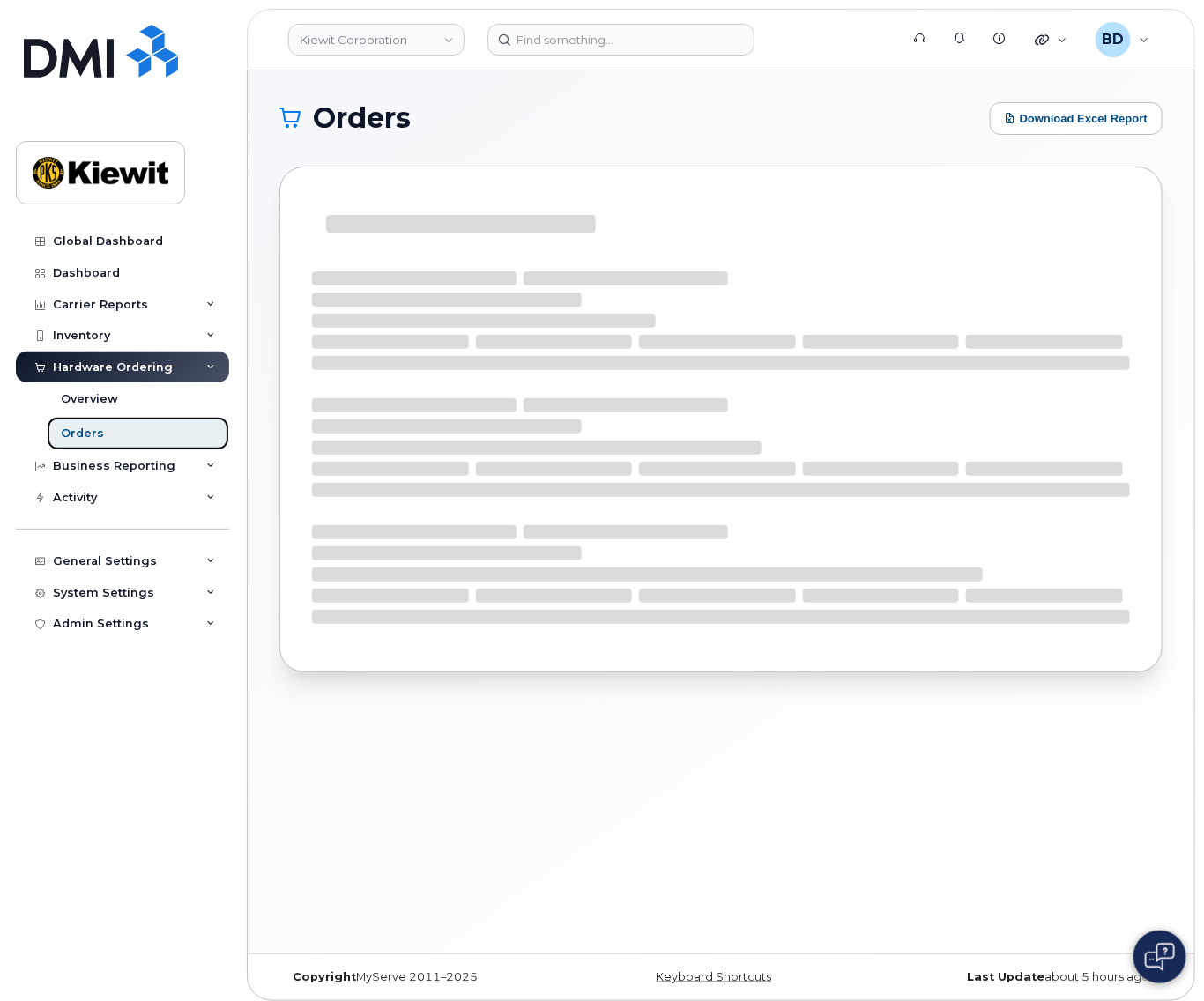 click on "Orders" 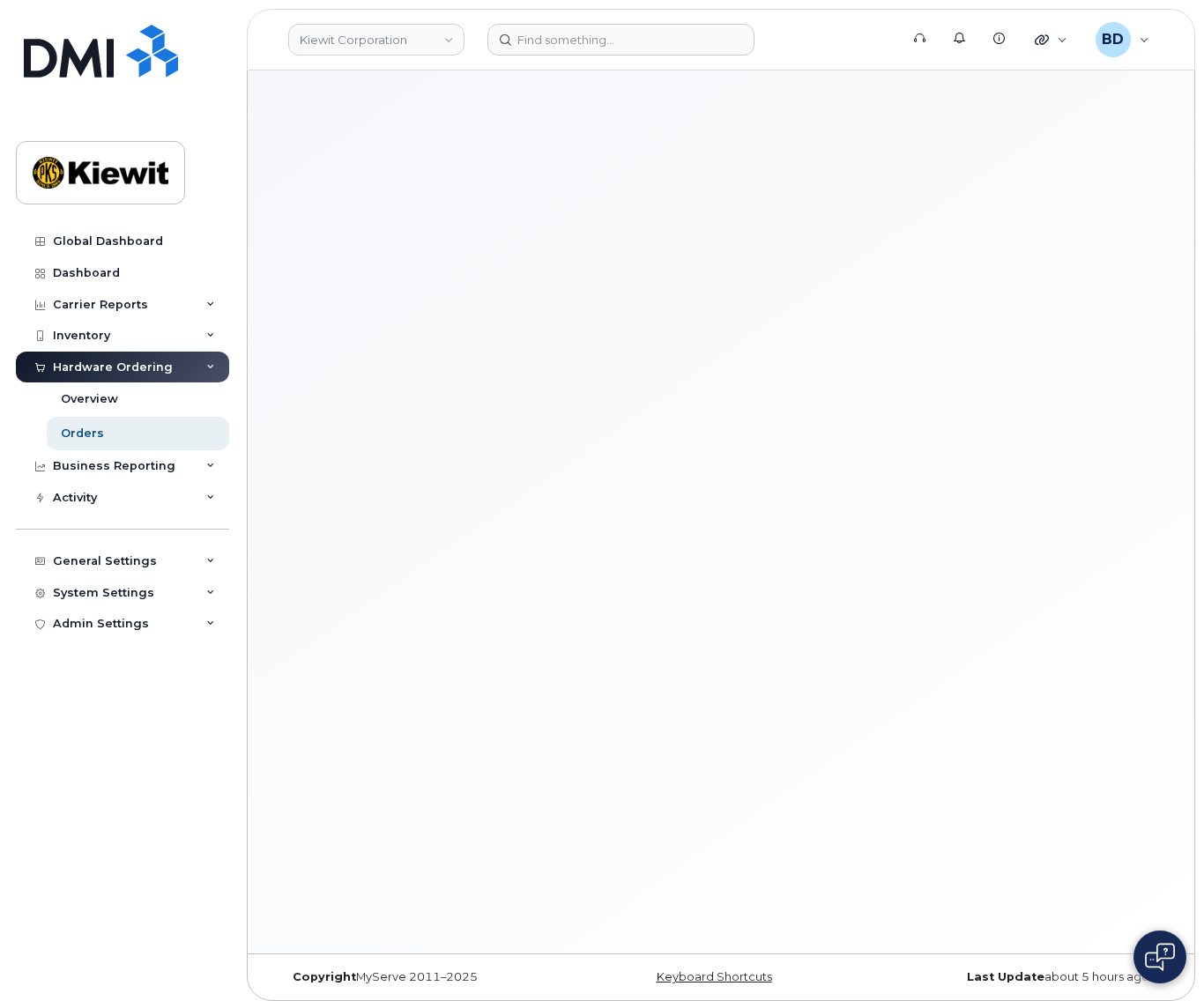scroll, scrollTop: 0, scrollLeft: 0, axis: both 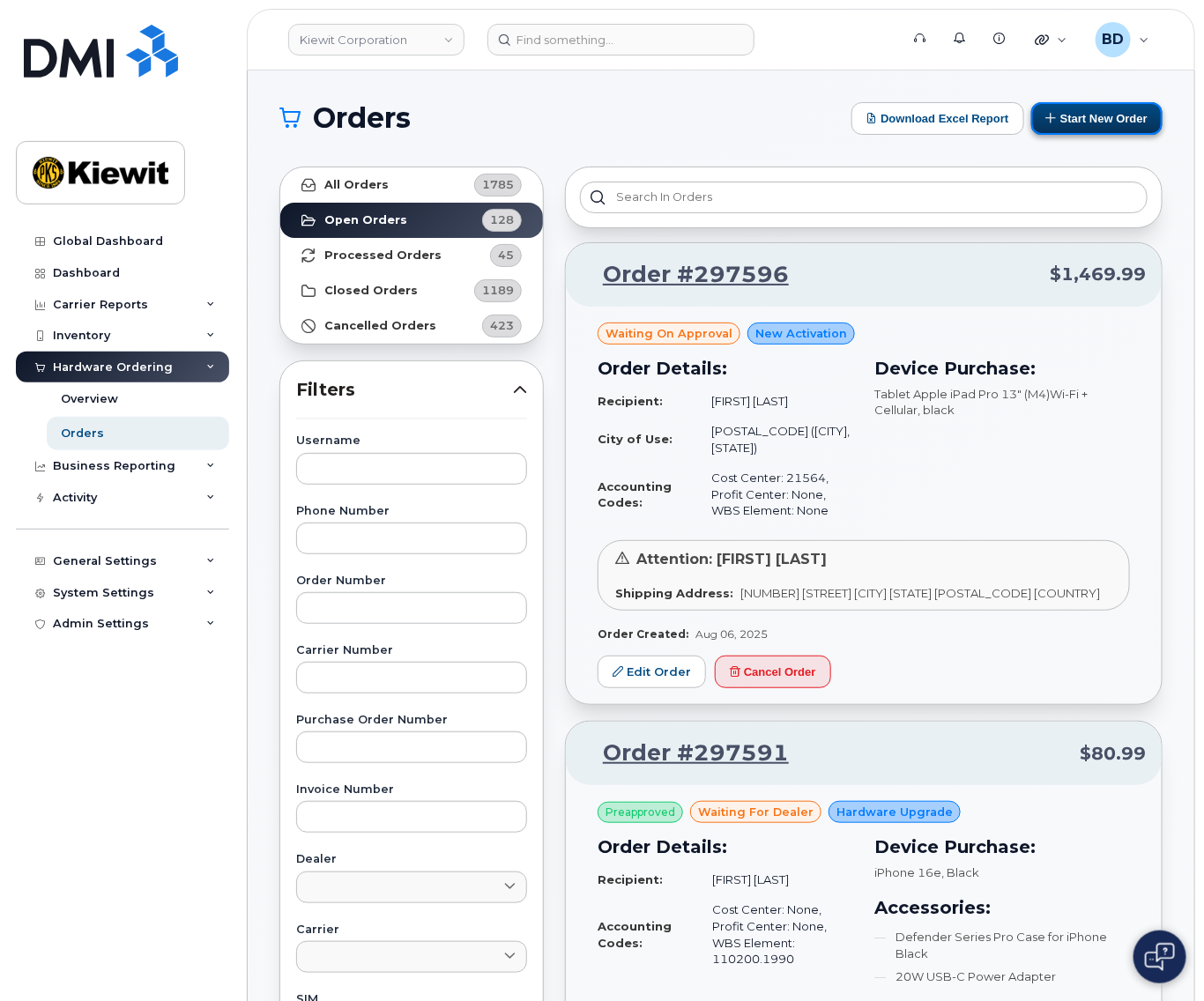 click on "Start New Order" at bounding box center [1096, 118] 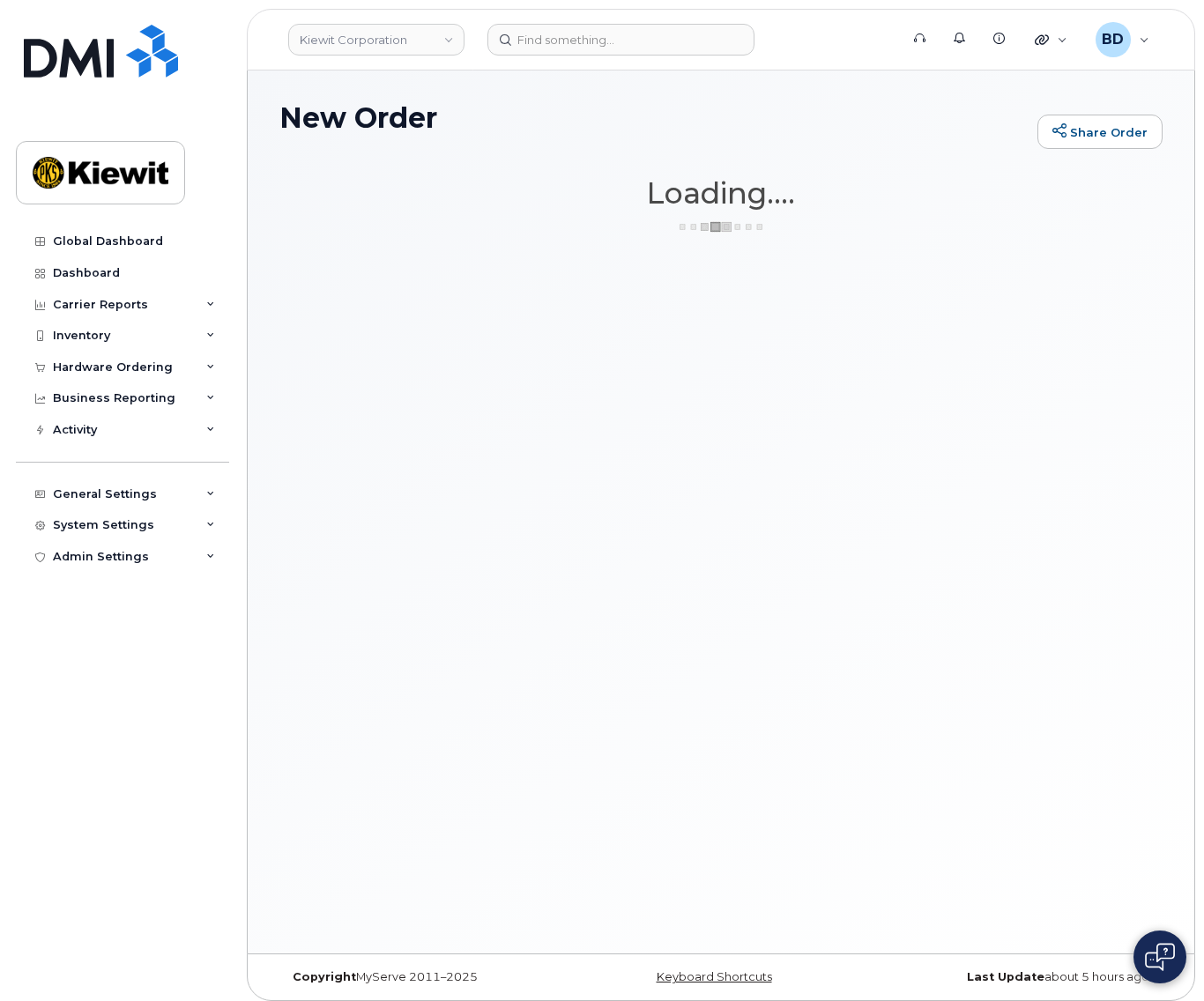 scroll, scrollTop: 0, scrollLeft: 0, axis: both 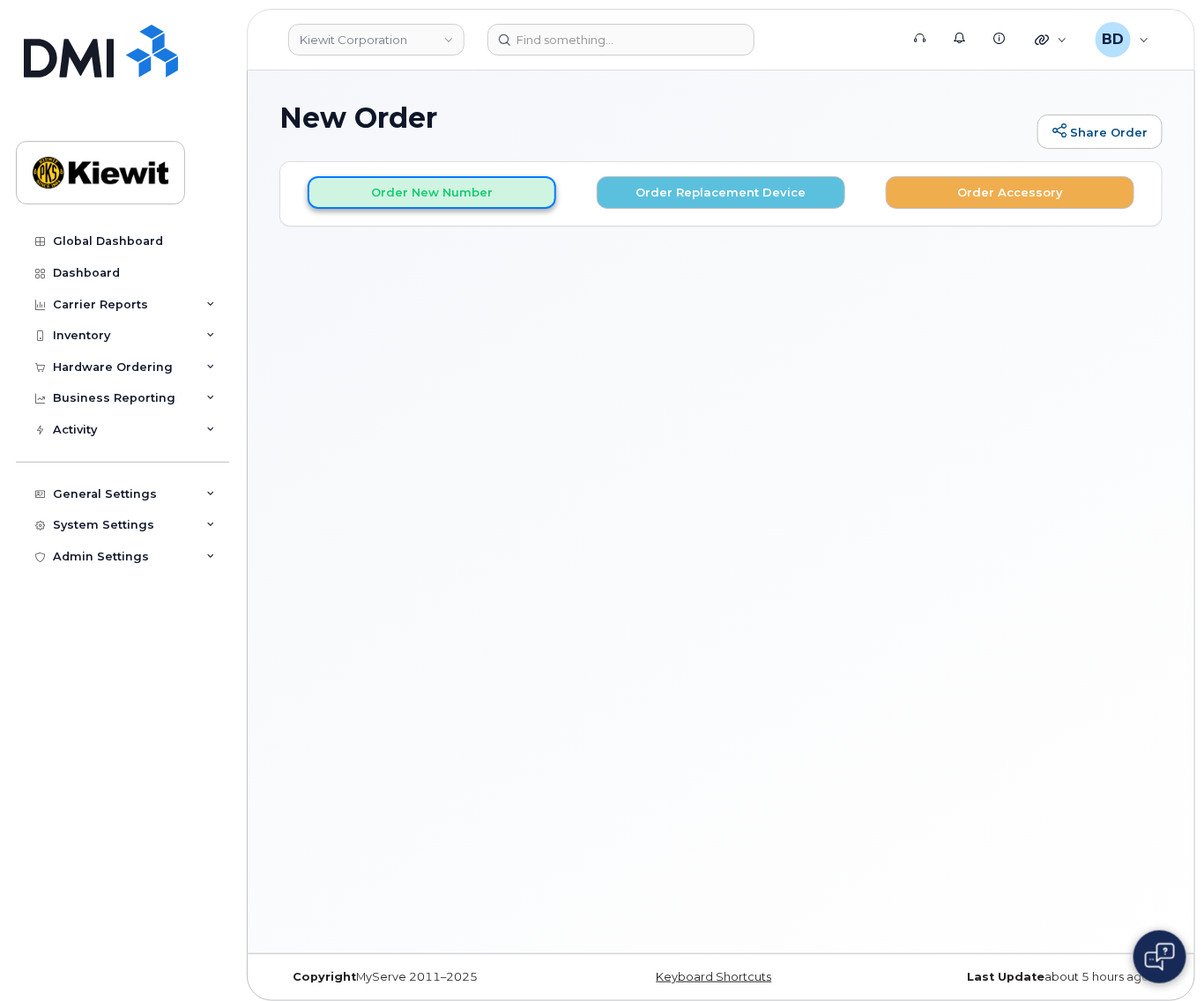 click on "Order New Number" 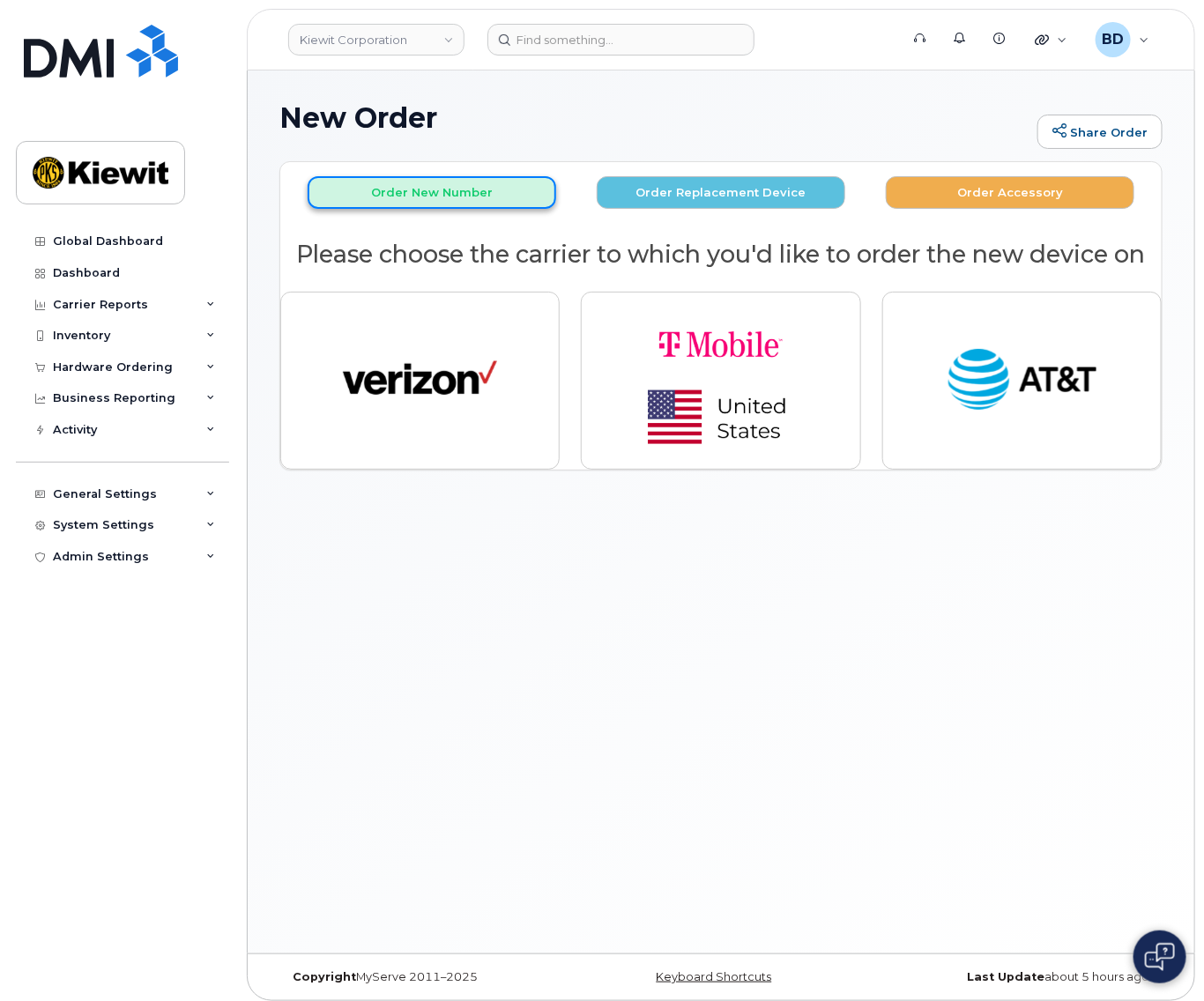 click on "Order New Number" 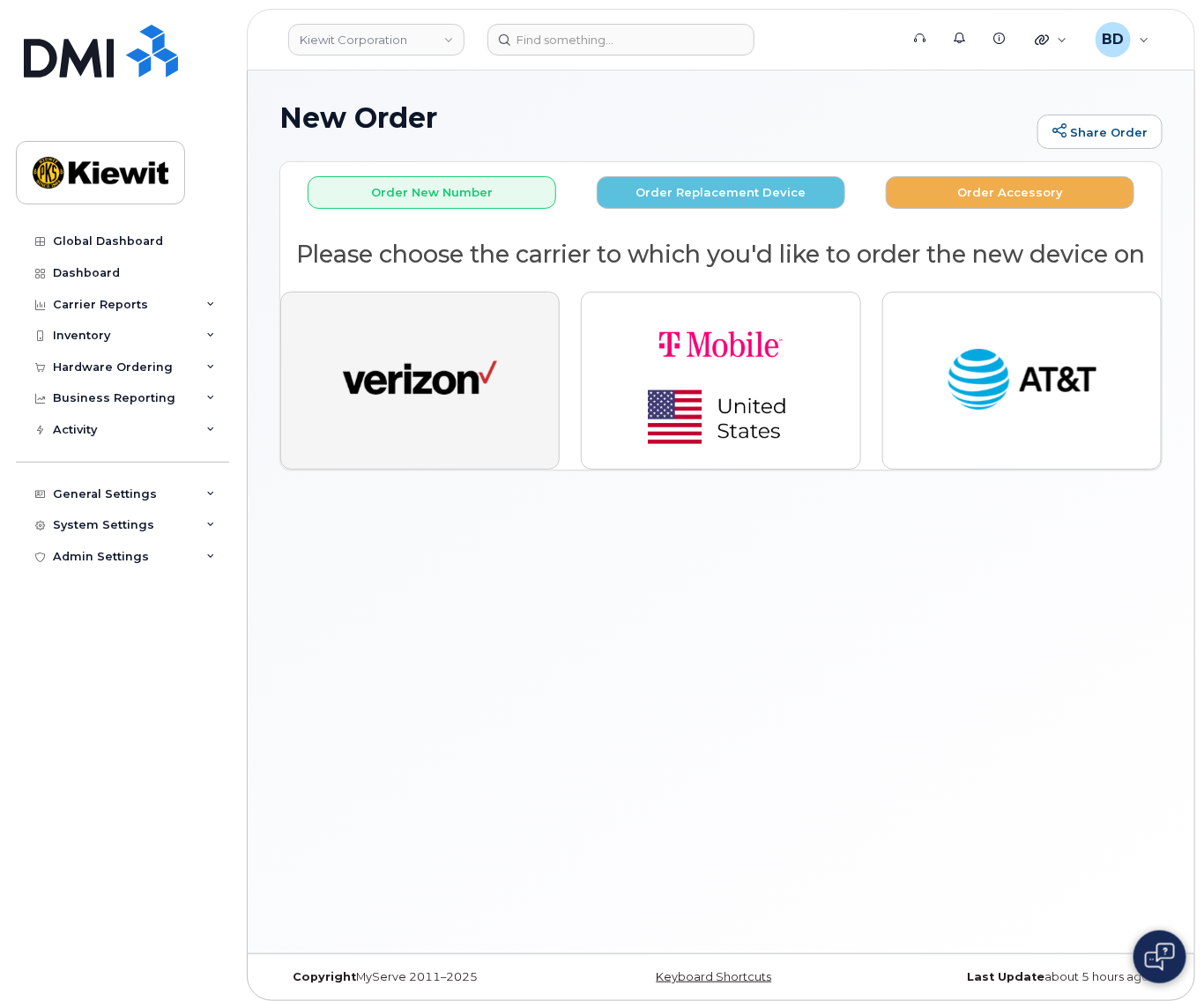 click 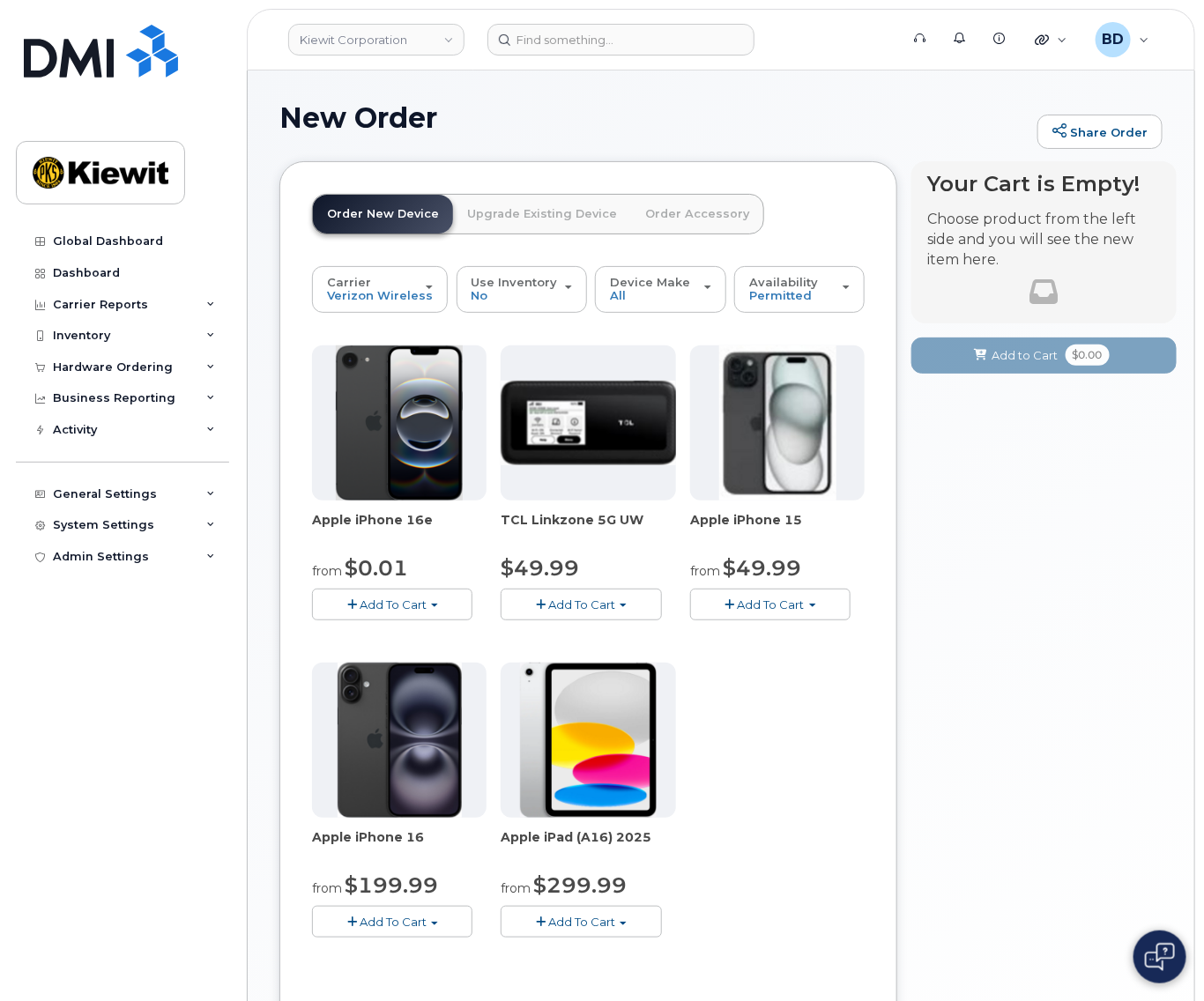 click on "Add To Cart" 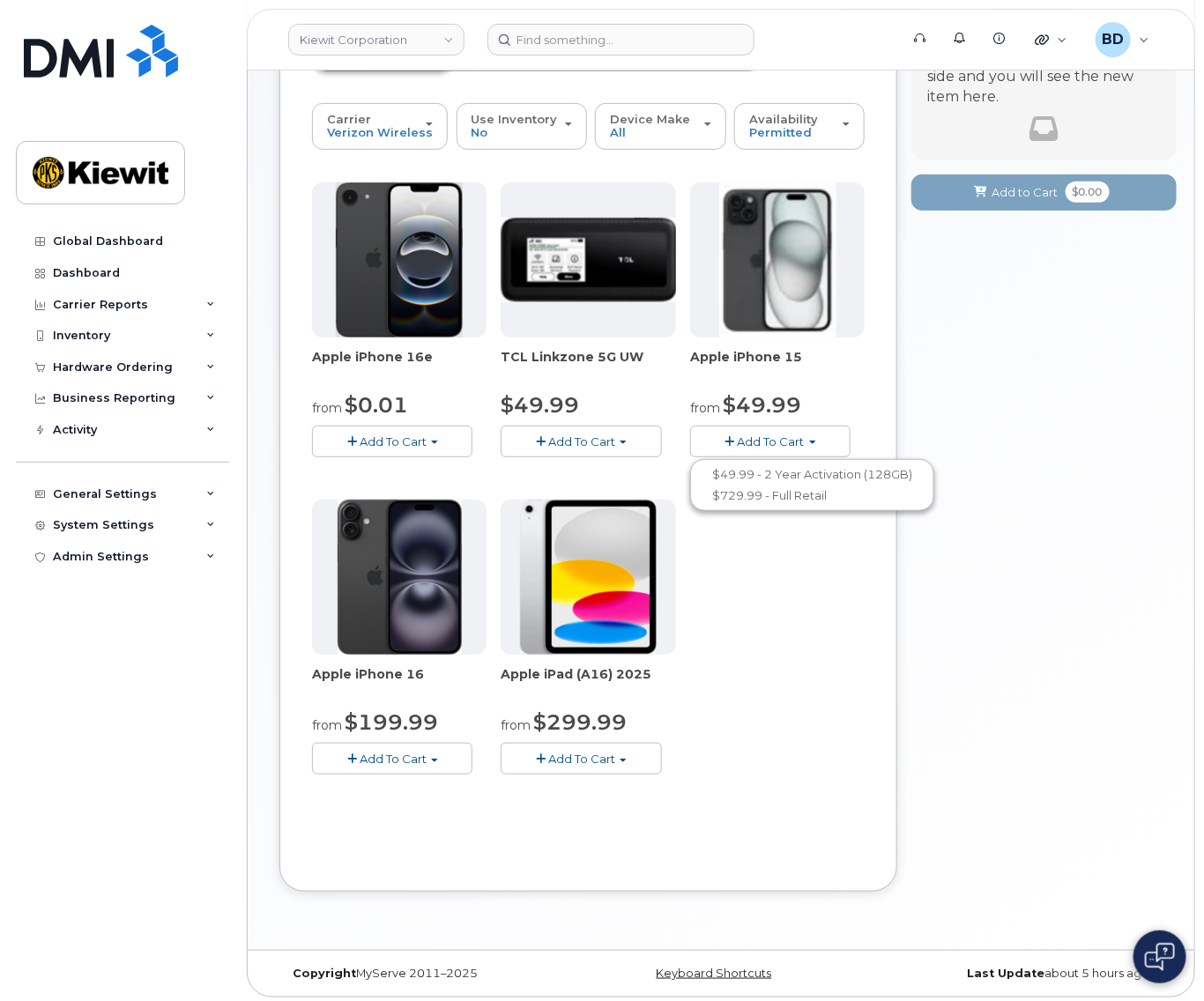scroll, scrollTop: 164, scrollLeft: 0, axis: vertical 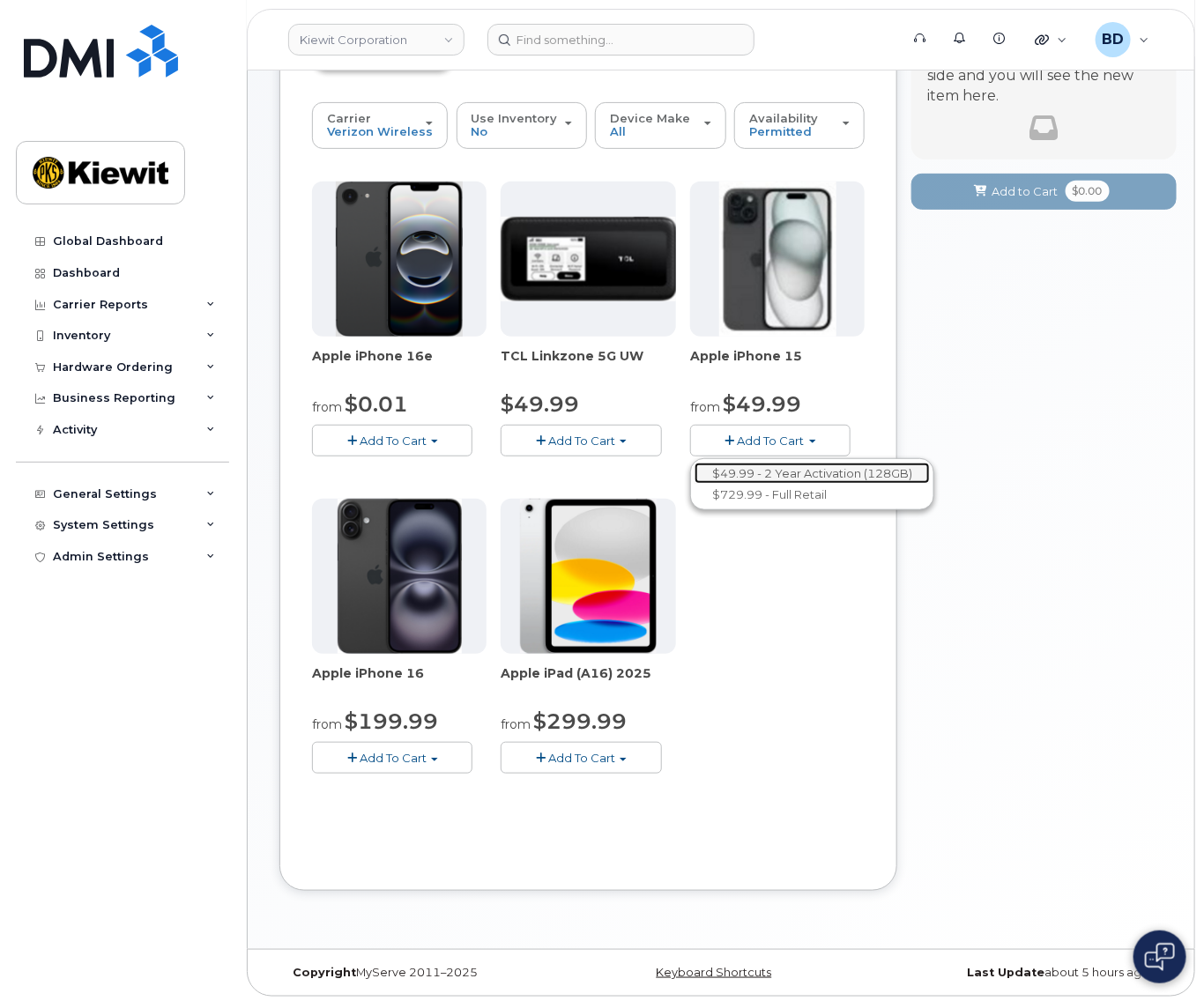 click on "$49.99 - 2 Year Activation (128GB)" 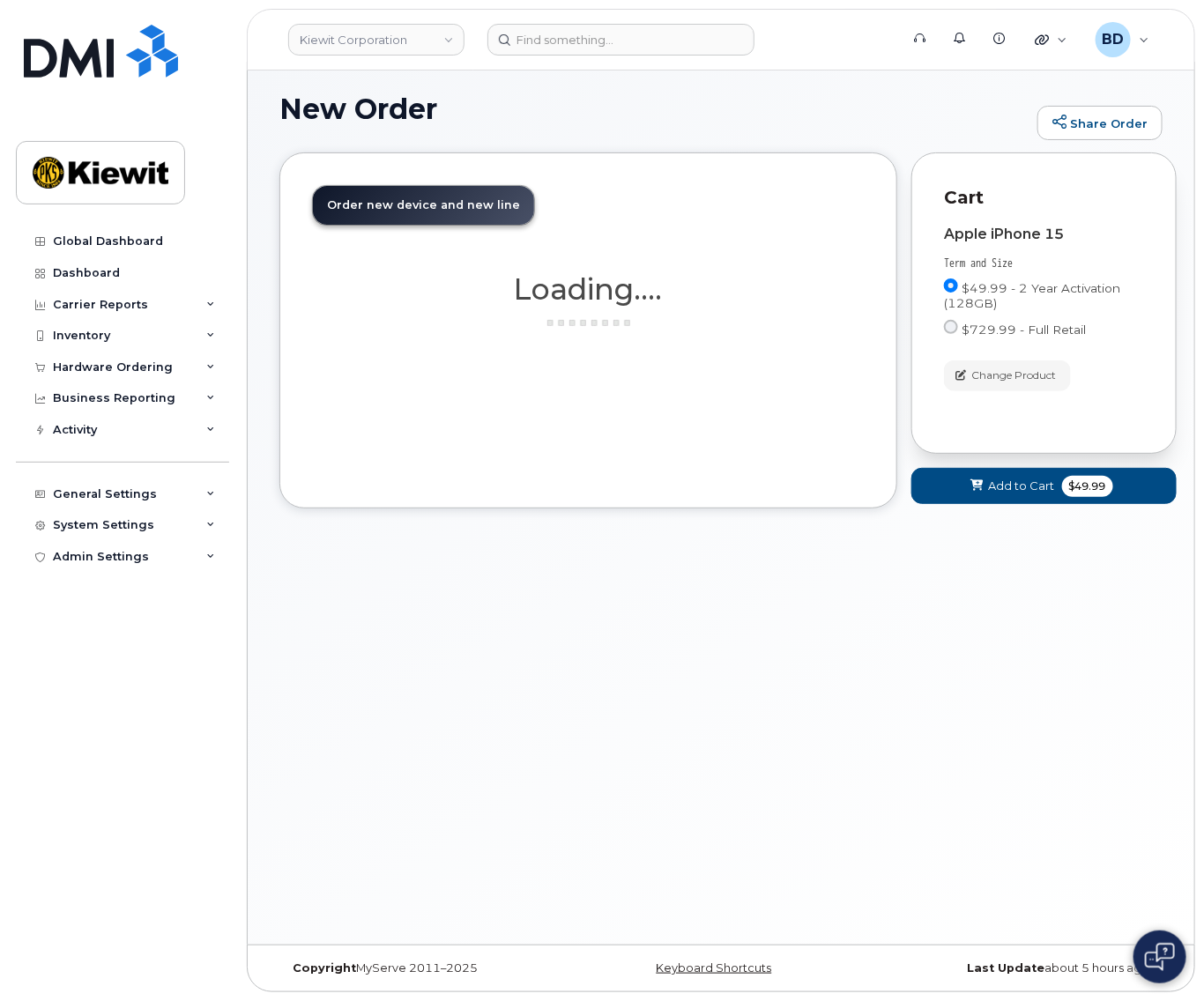 scroll, scrollTop: 8, scrollLeft: 0, axis: vertical 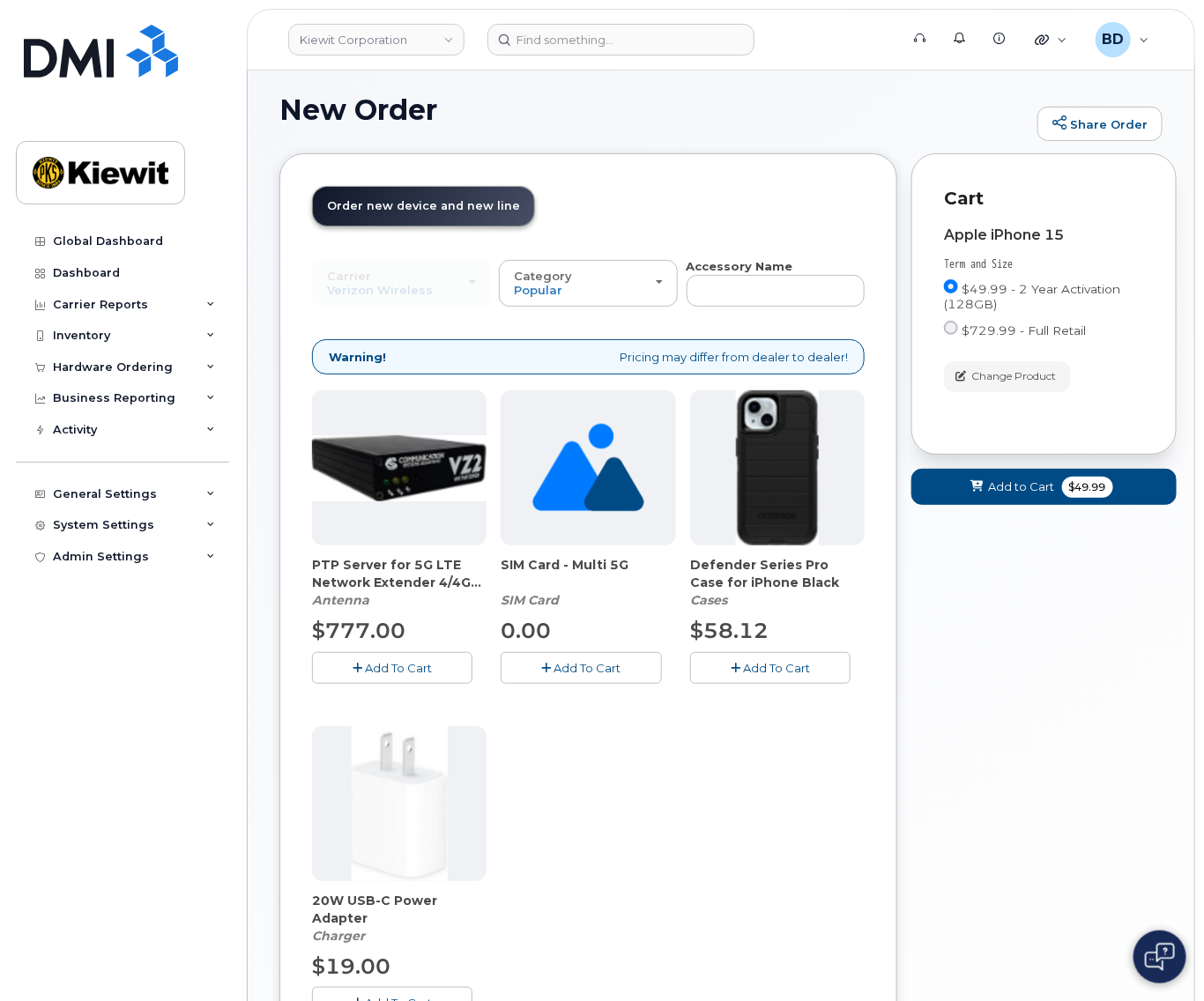 click on "Add To Cart" 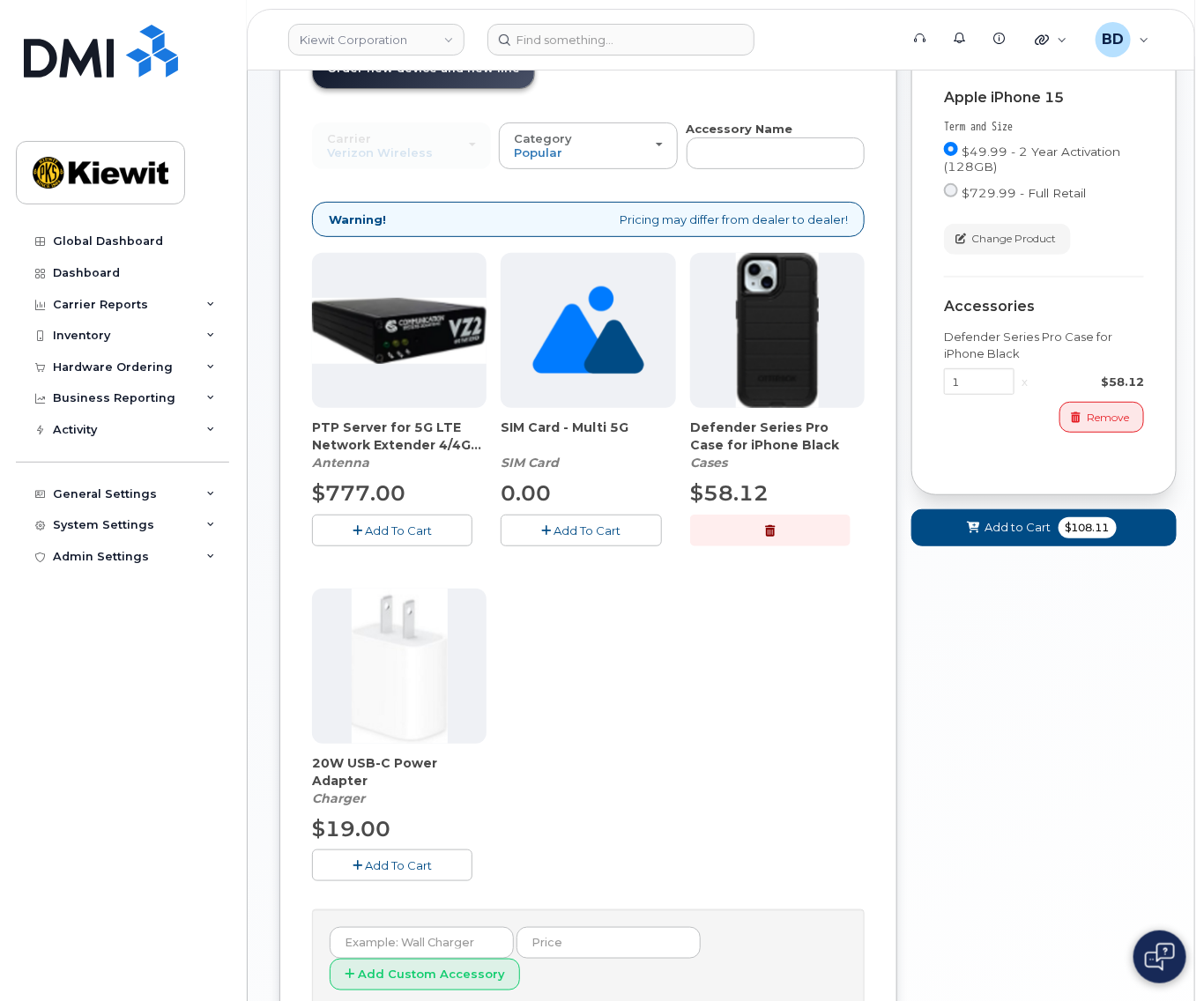 scroll, scrollTop: 313, scrollLeft: 0, axis: vertical 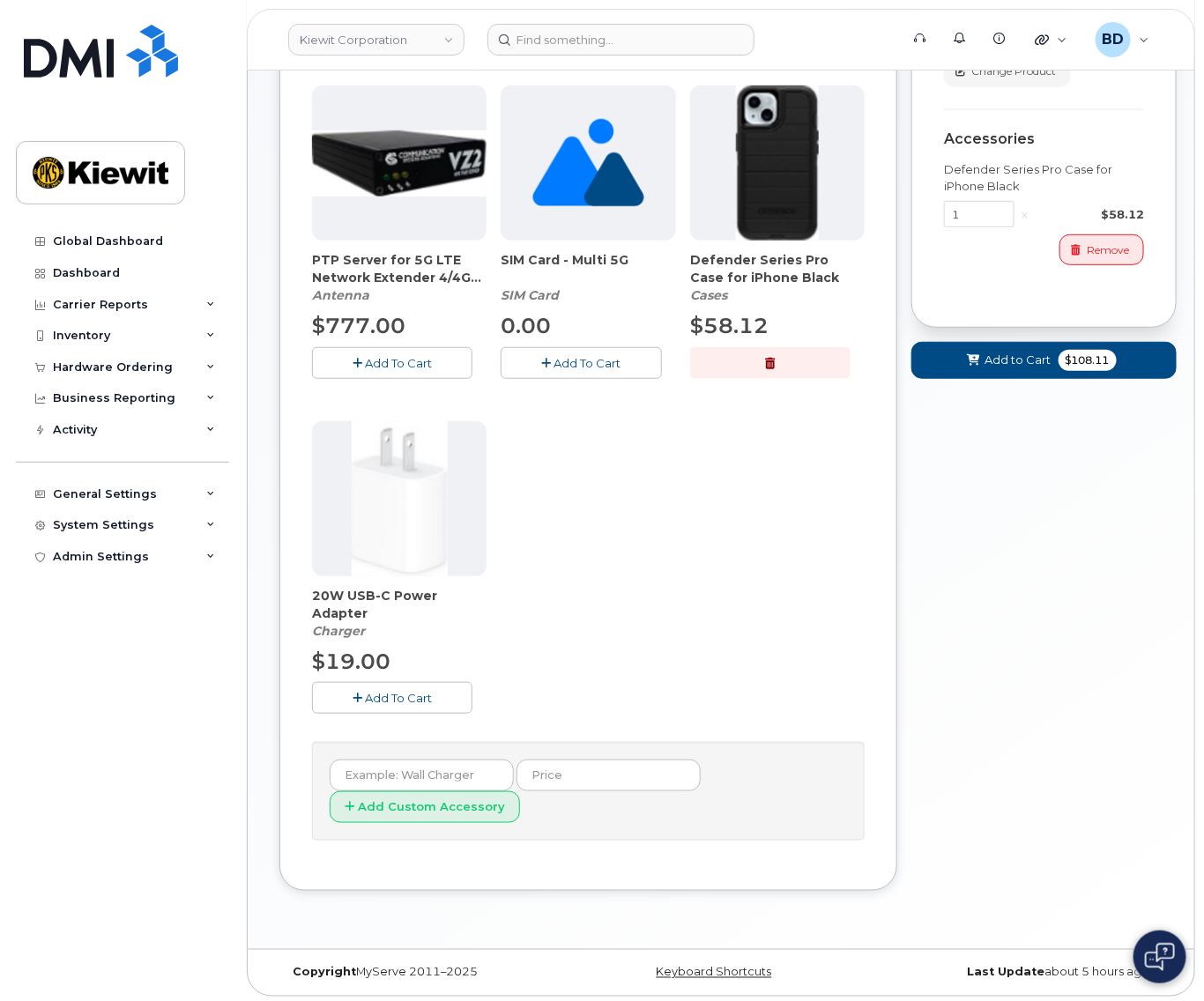click on "Add To Cart" 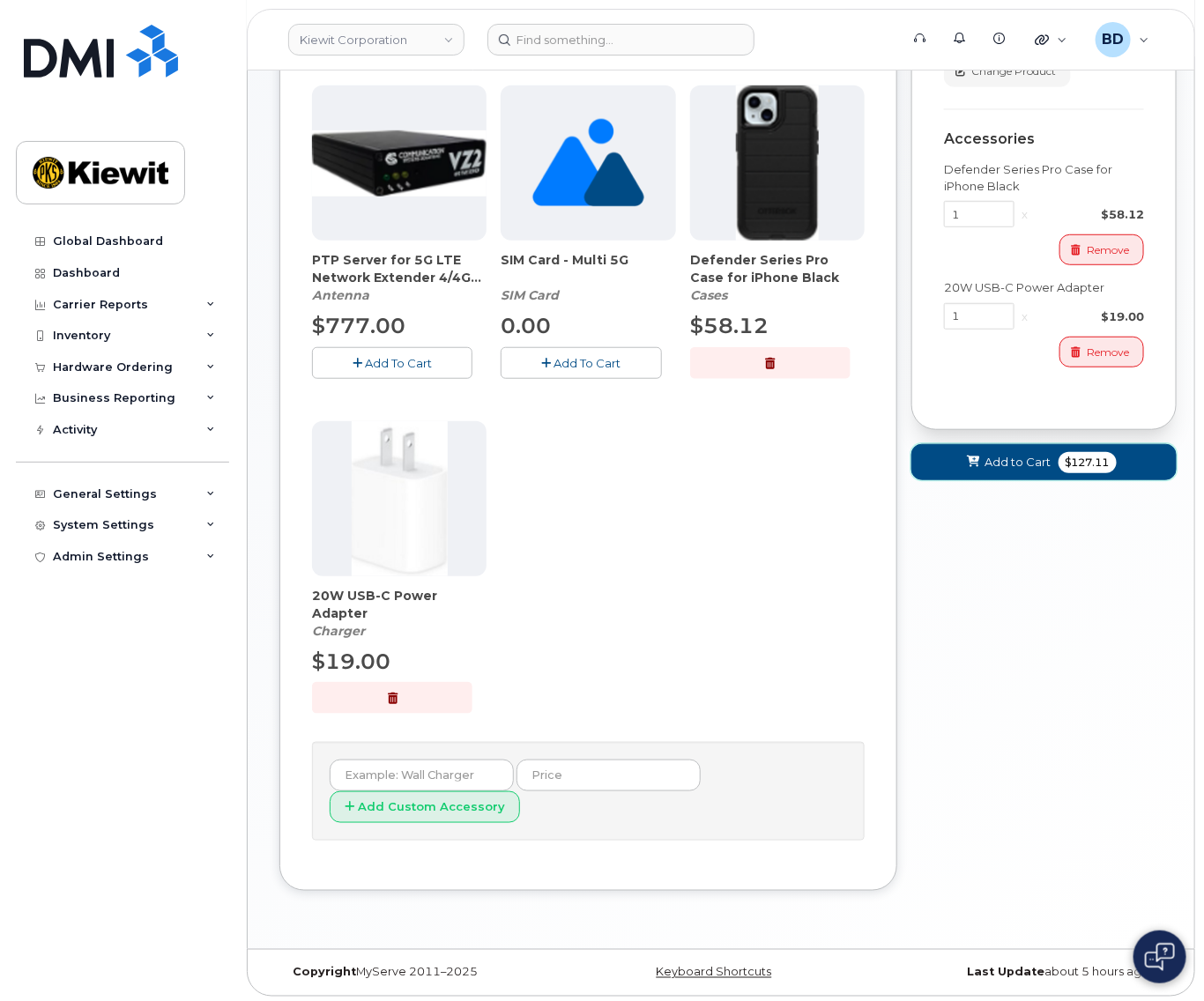 click on "Add to Cart" 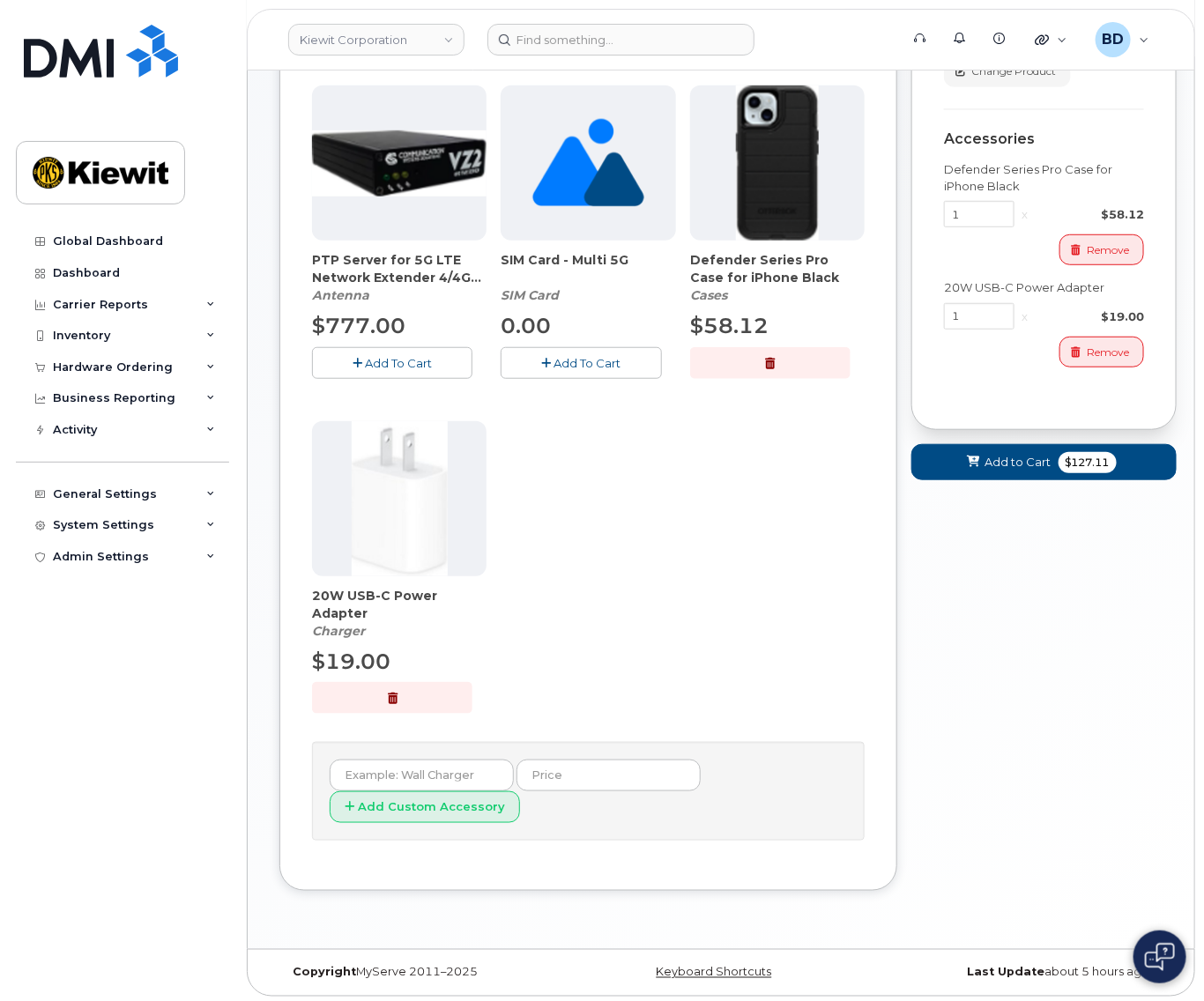 scroll, scrollTop: 164, scrollLeft: 0, axis: vertical 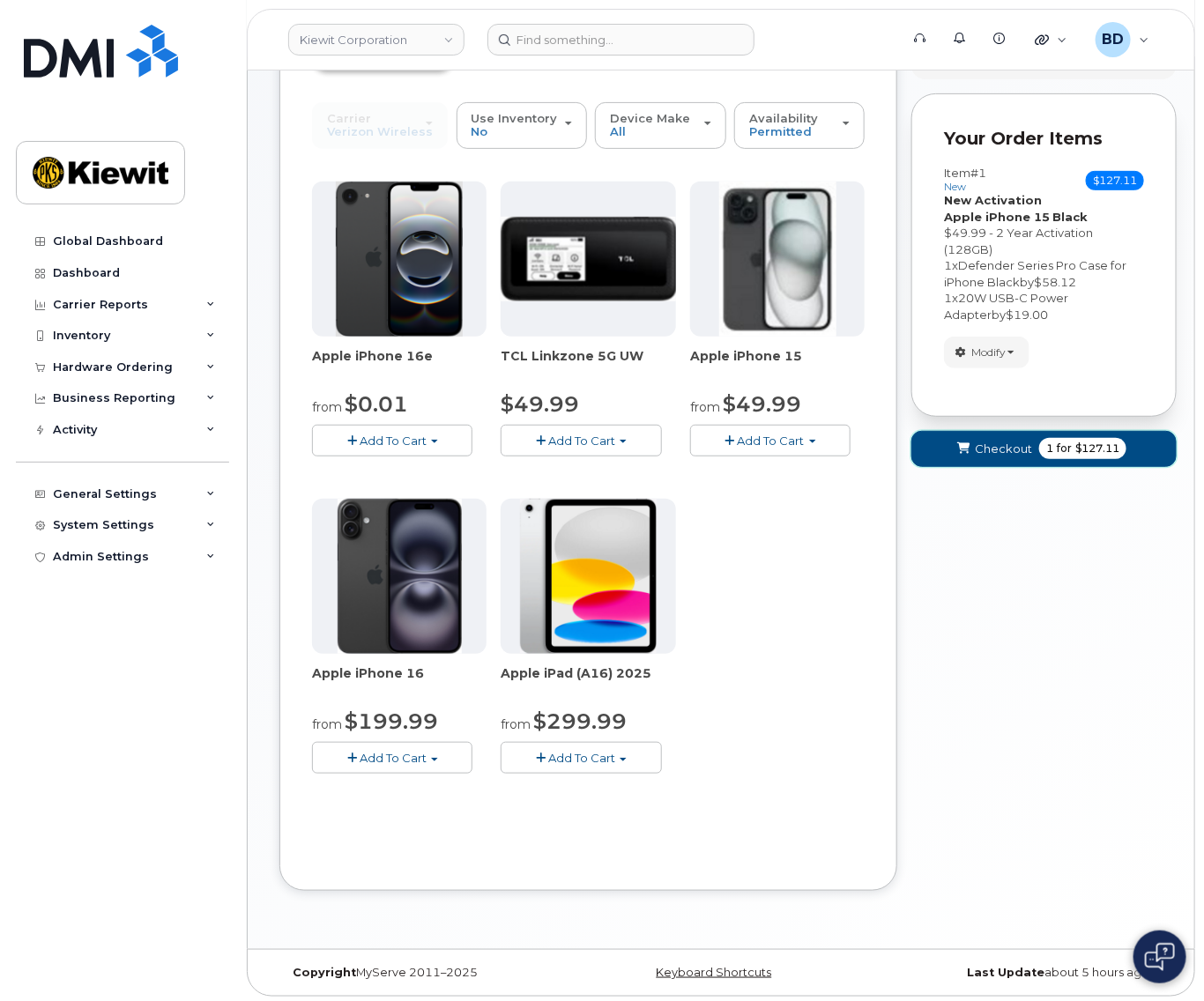 click on "Checkout" 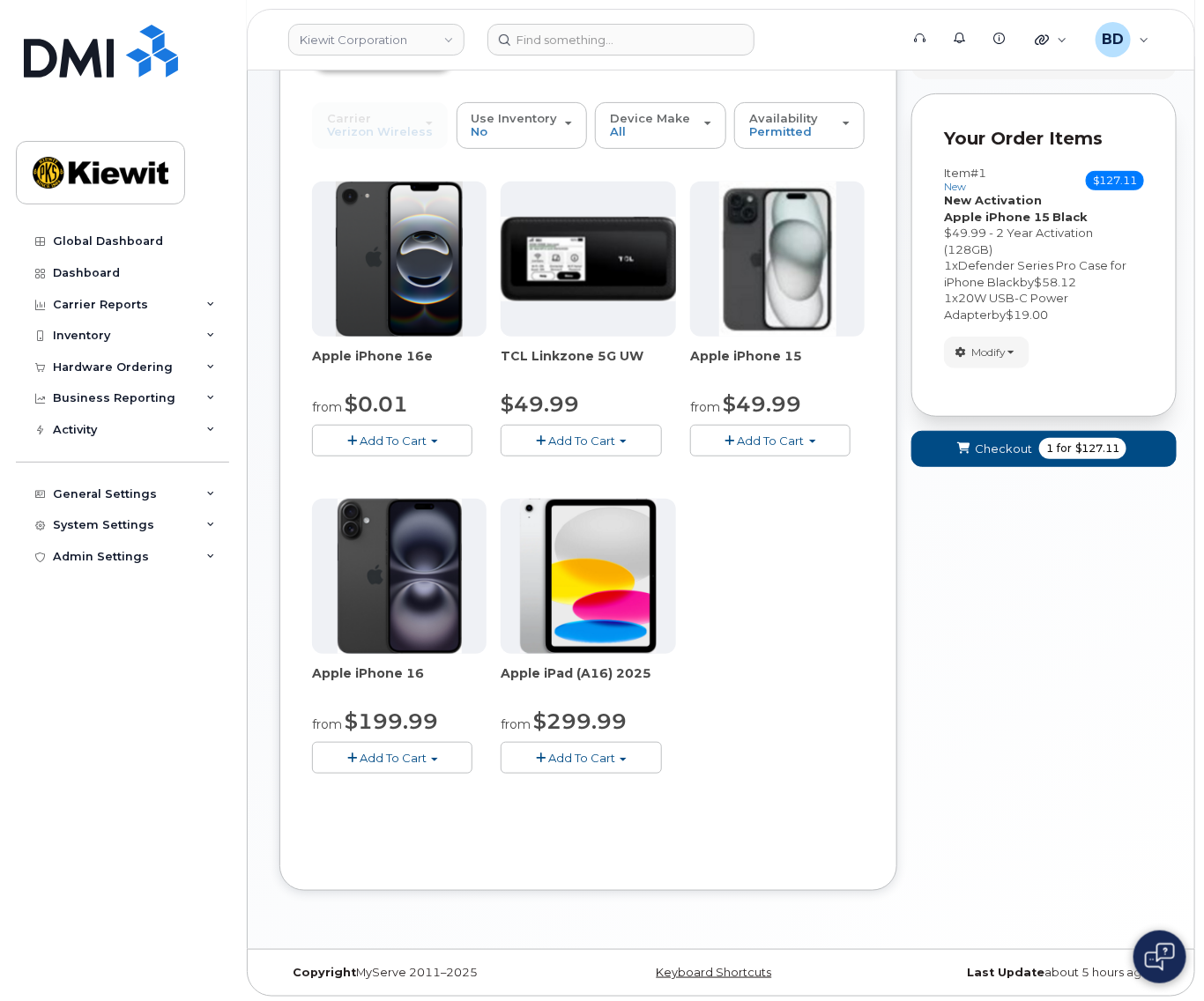 scroll, scrollTop: 8, scrollLeft: 0, axis: vertical 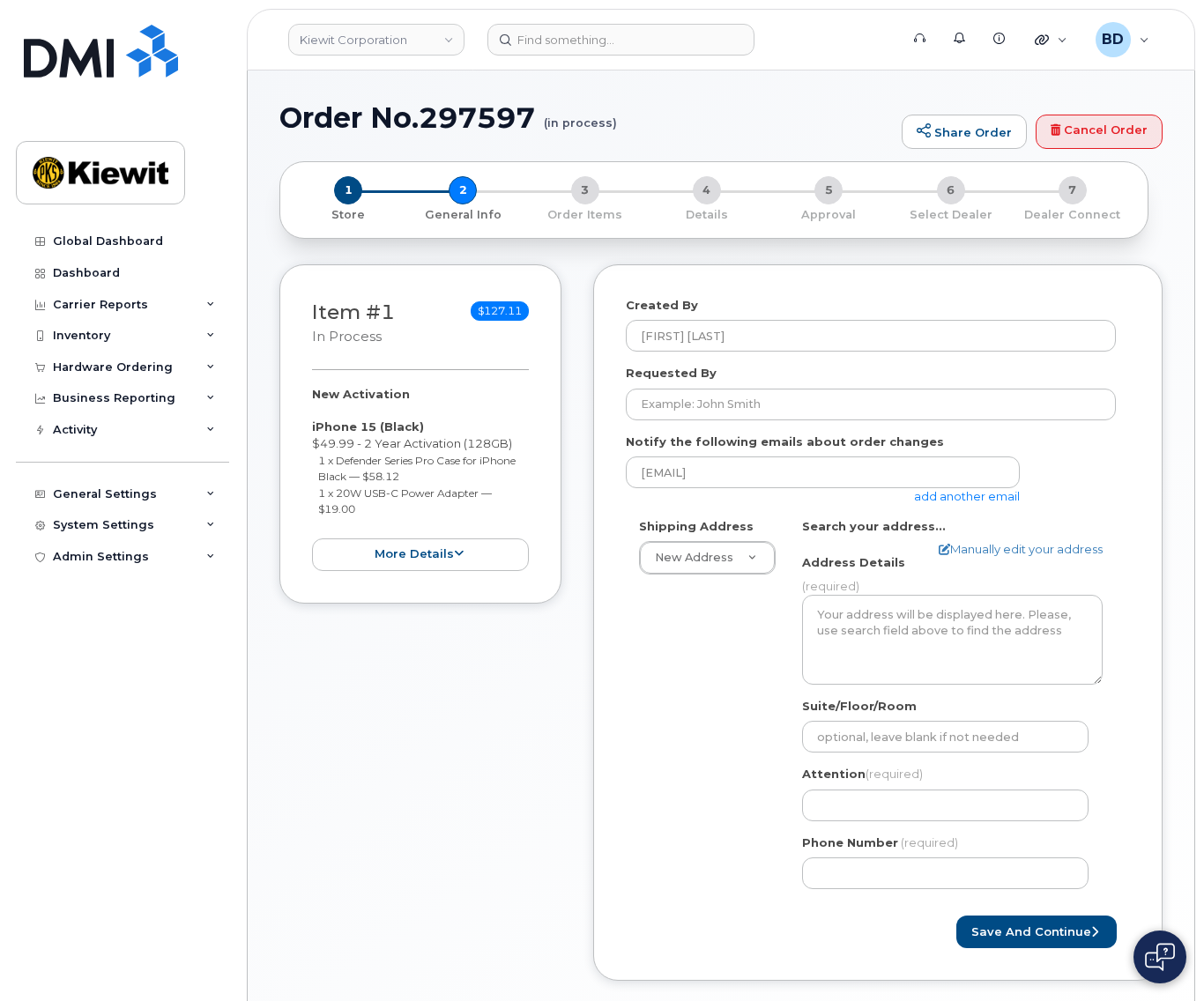 select 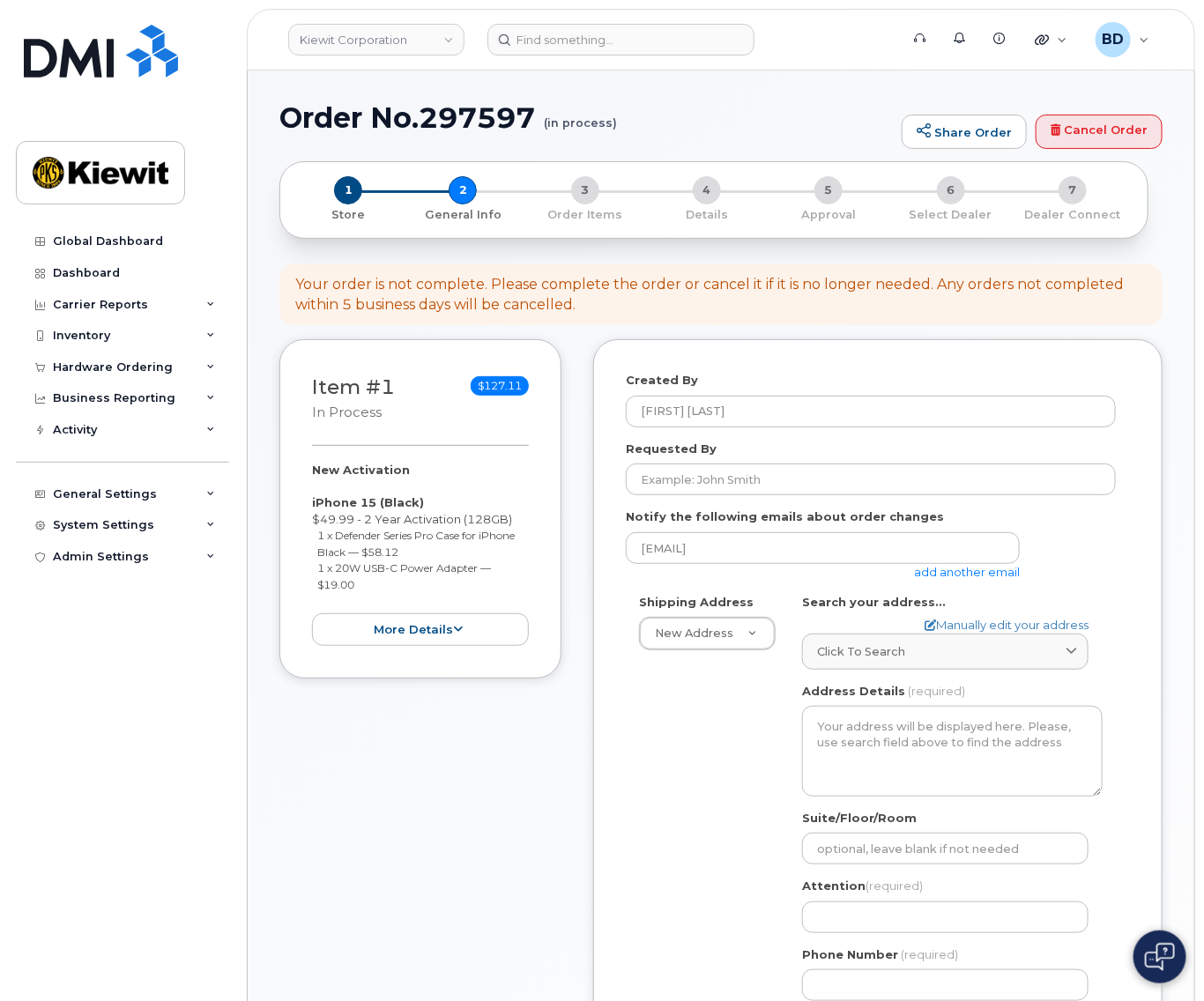 click on "add another email" 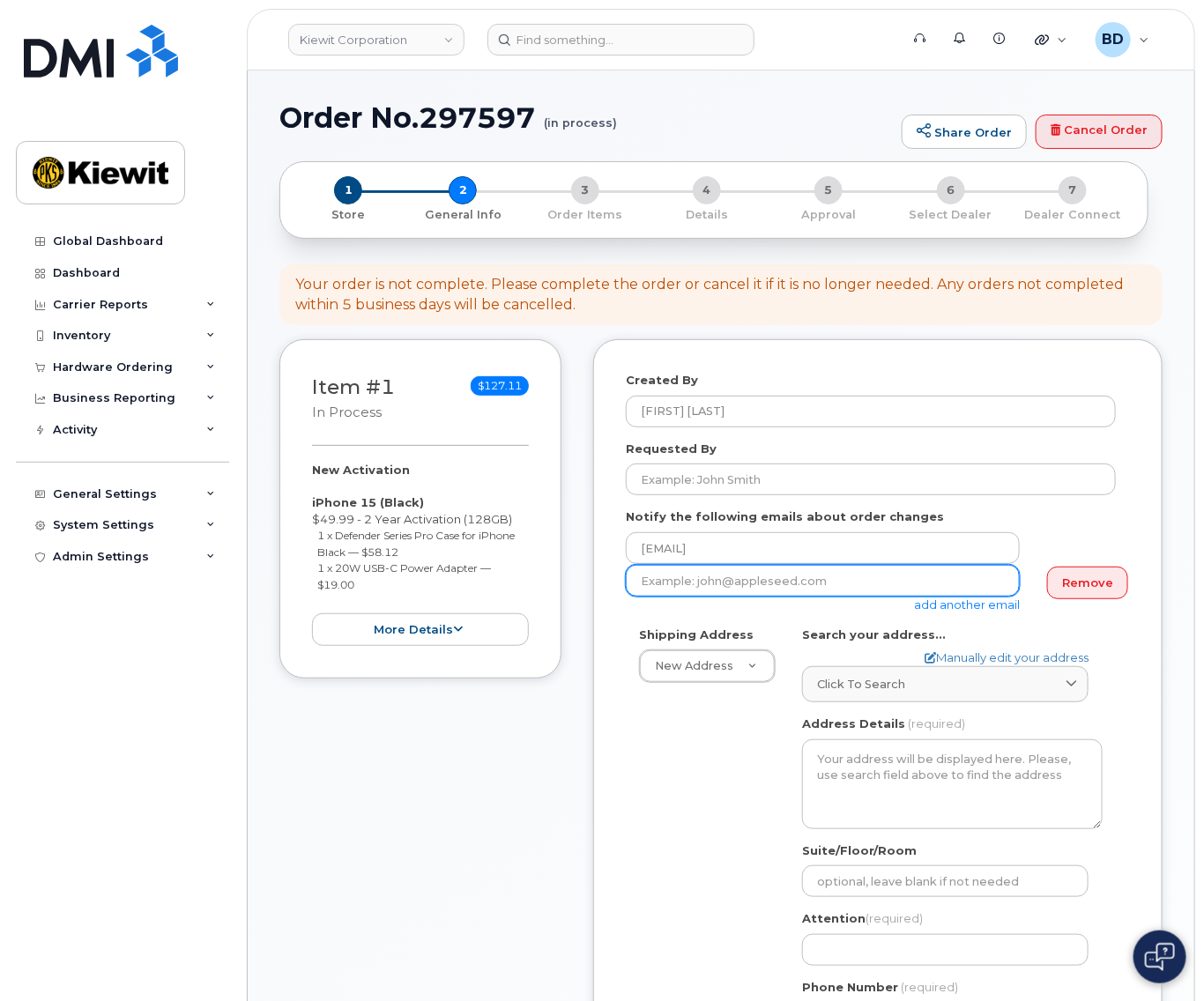 click 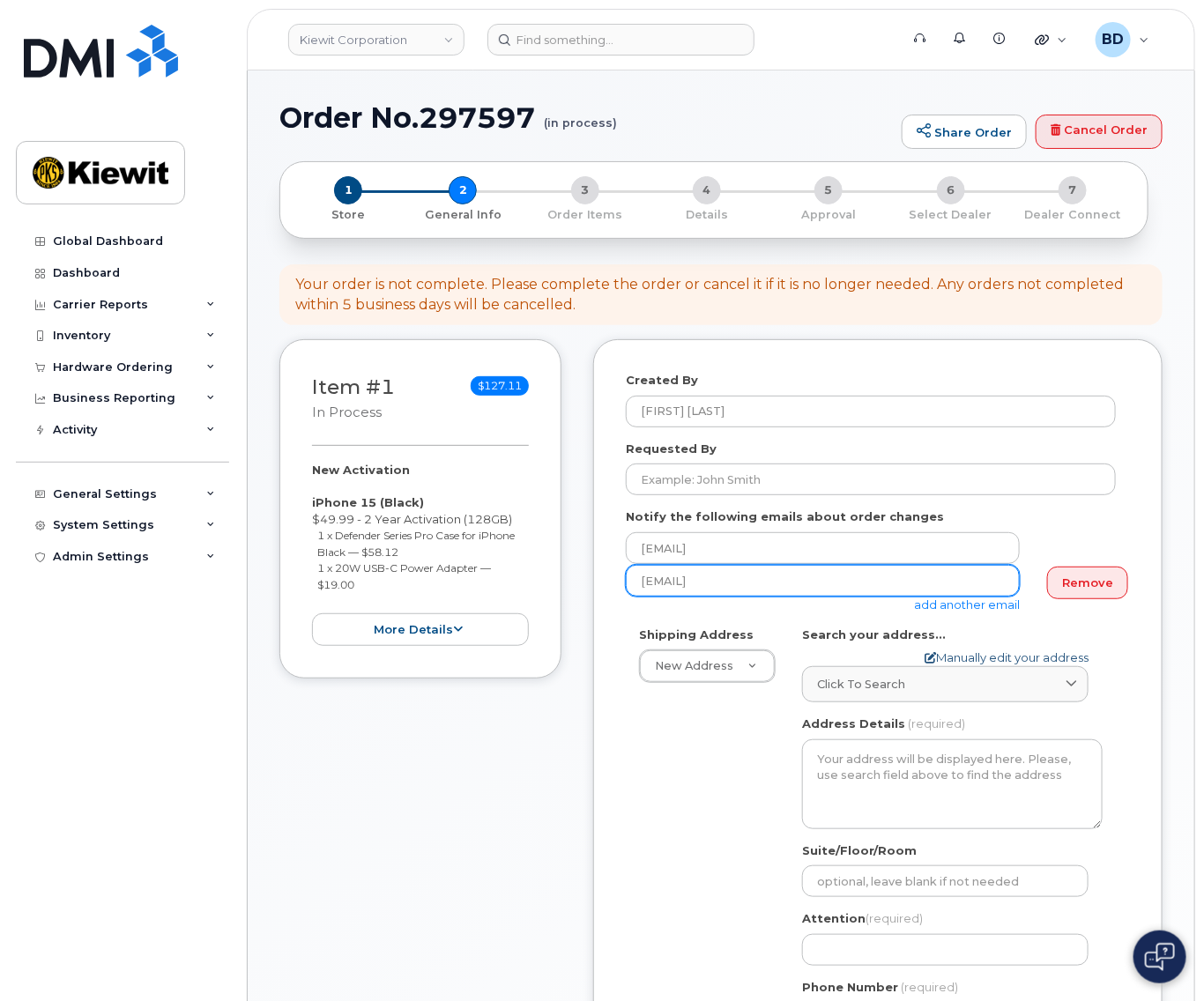 type on "matt.gabriel@kiewit.com" 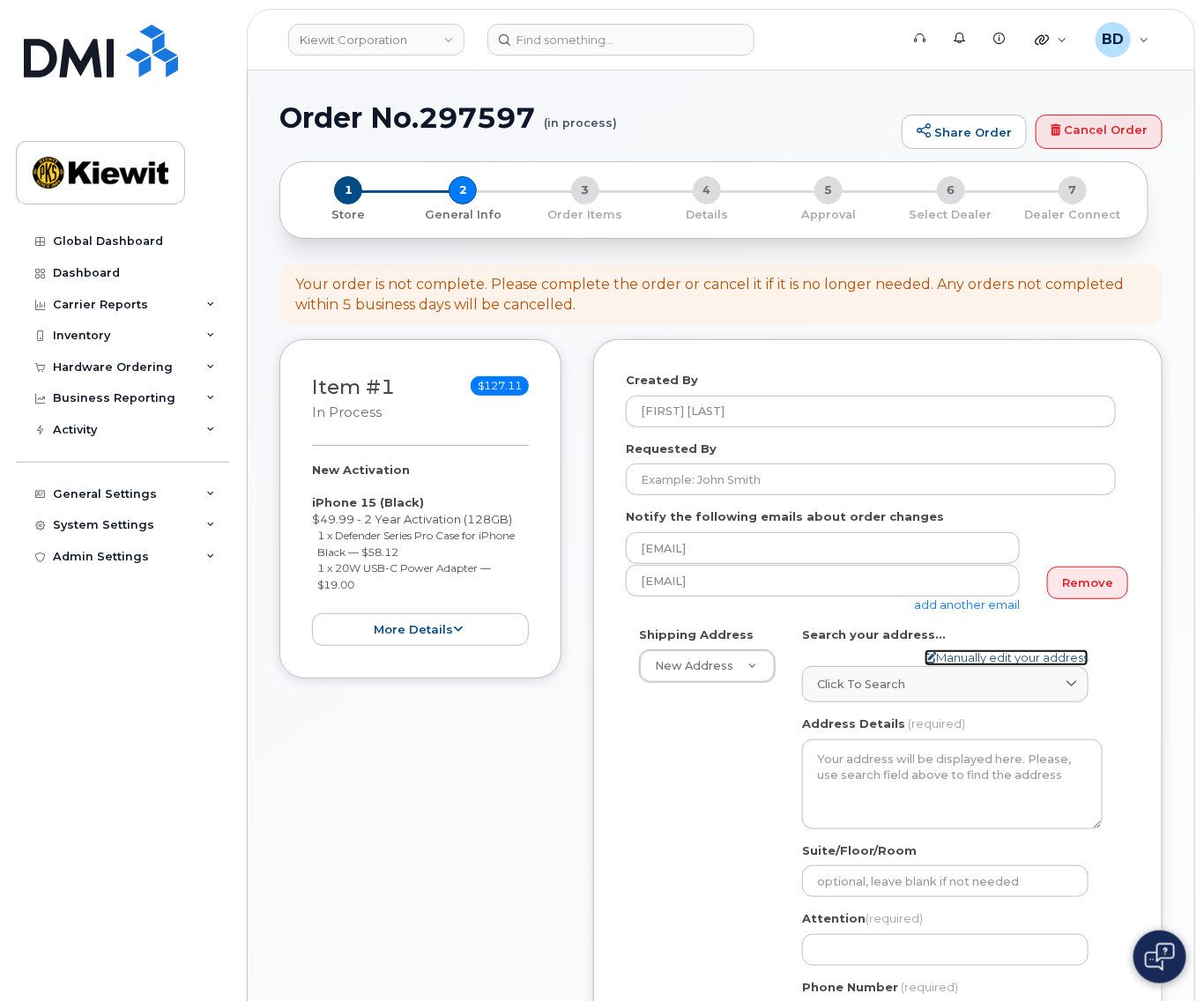 click on "Manually edit your address" 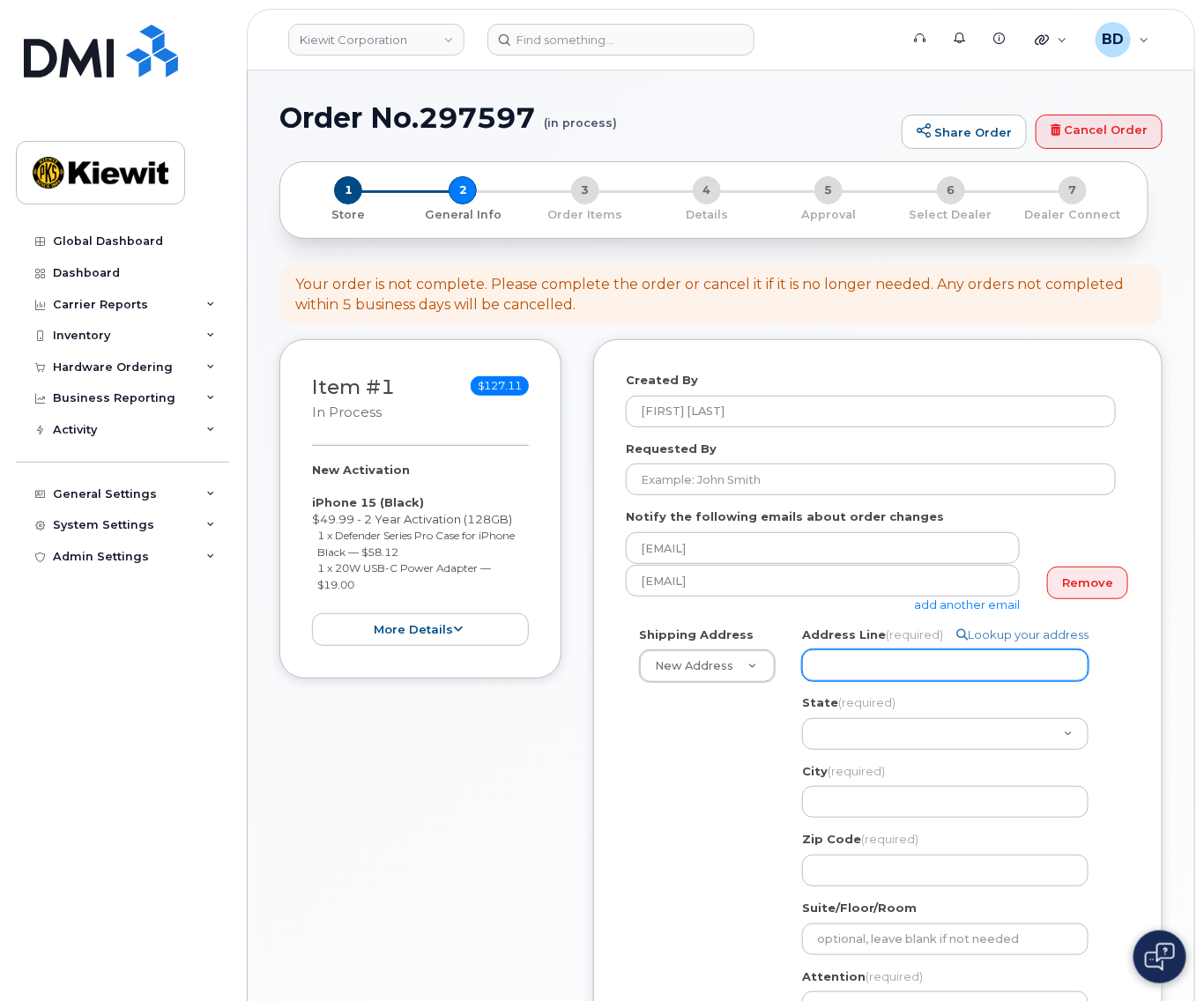 click on "Address Line
(required)" 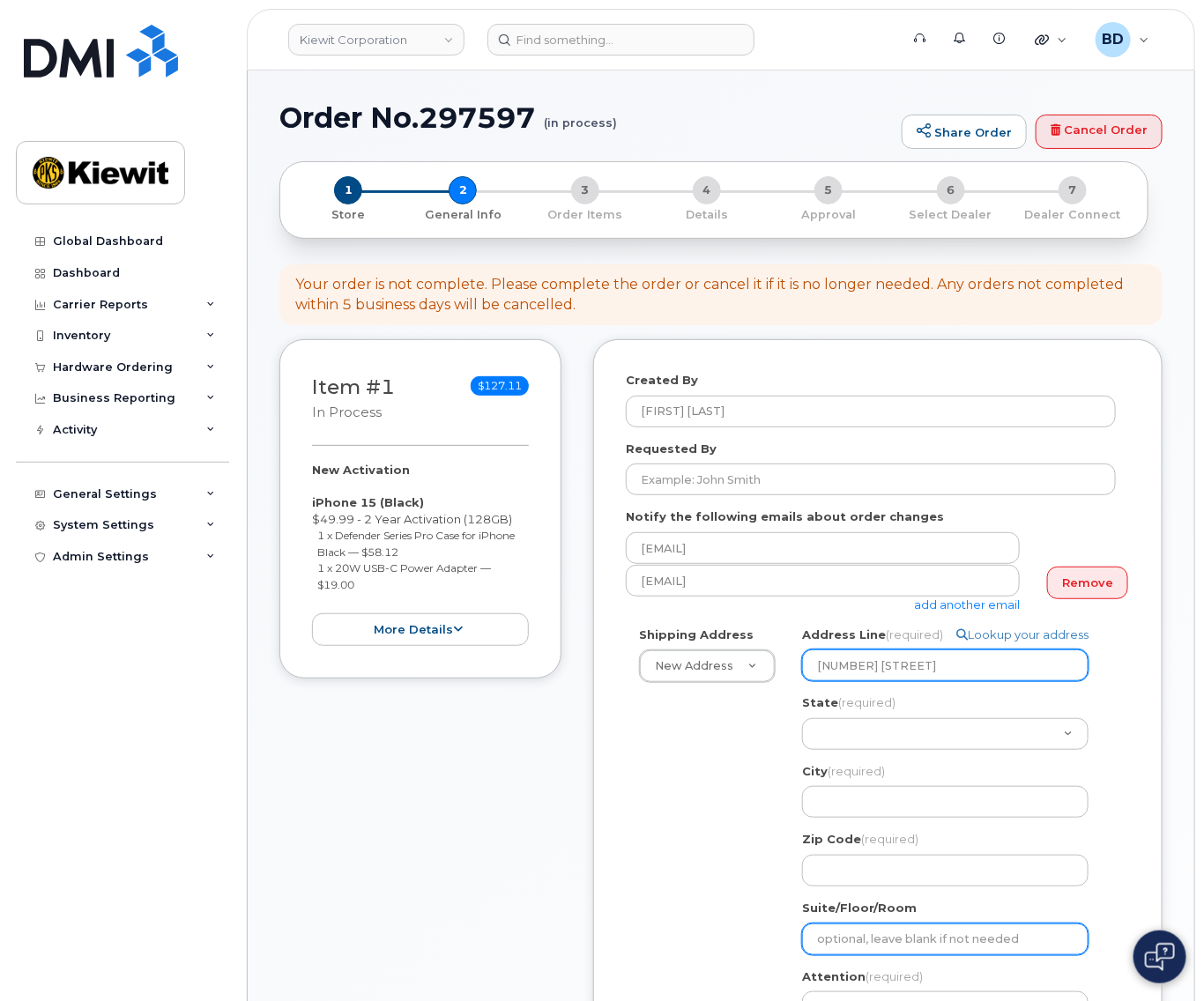 type on "1401 Wilborn Ave" 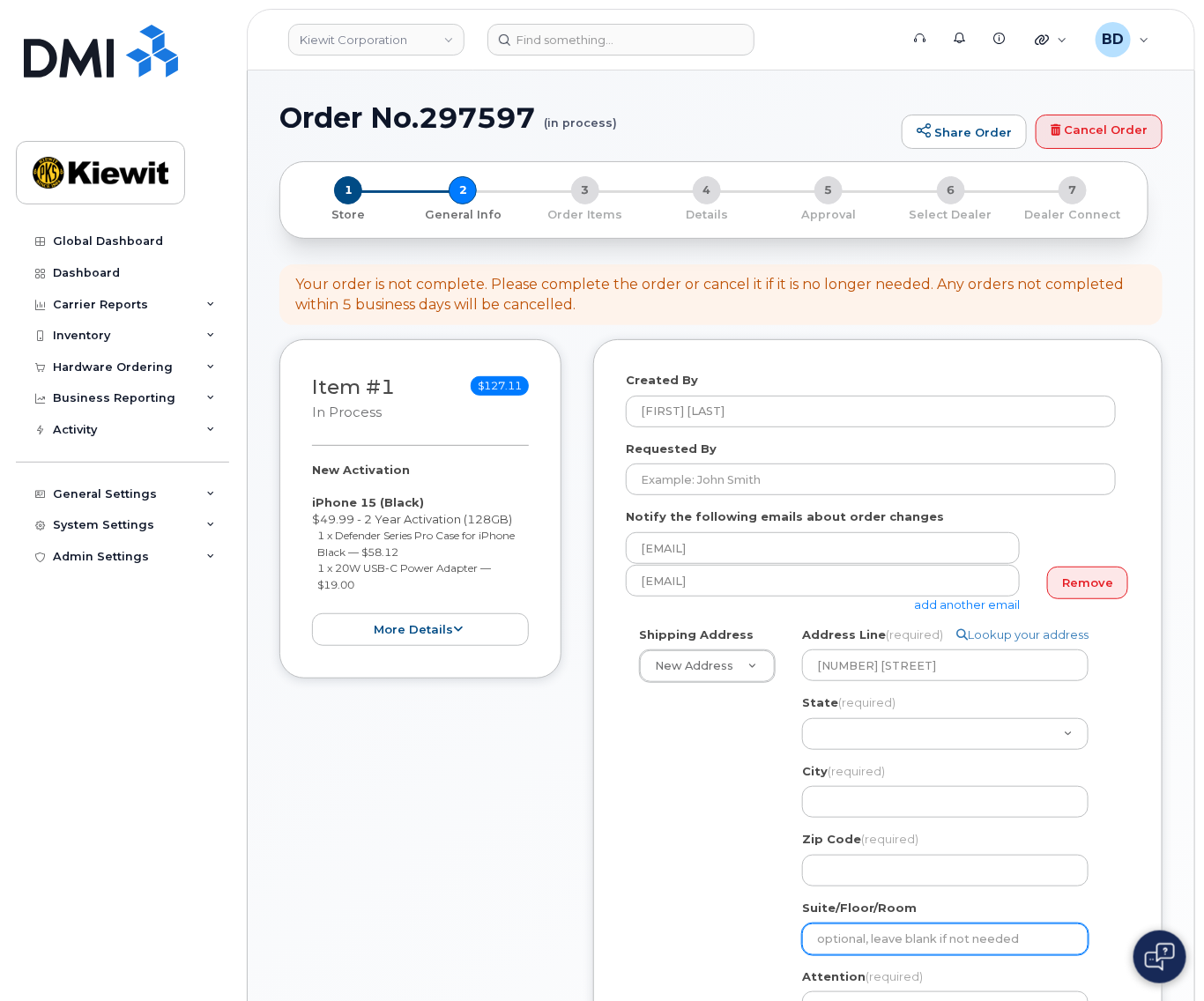 click on "Suite/Floor/Room" 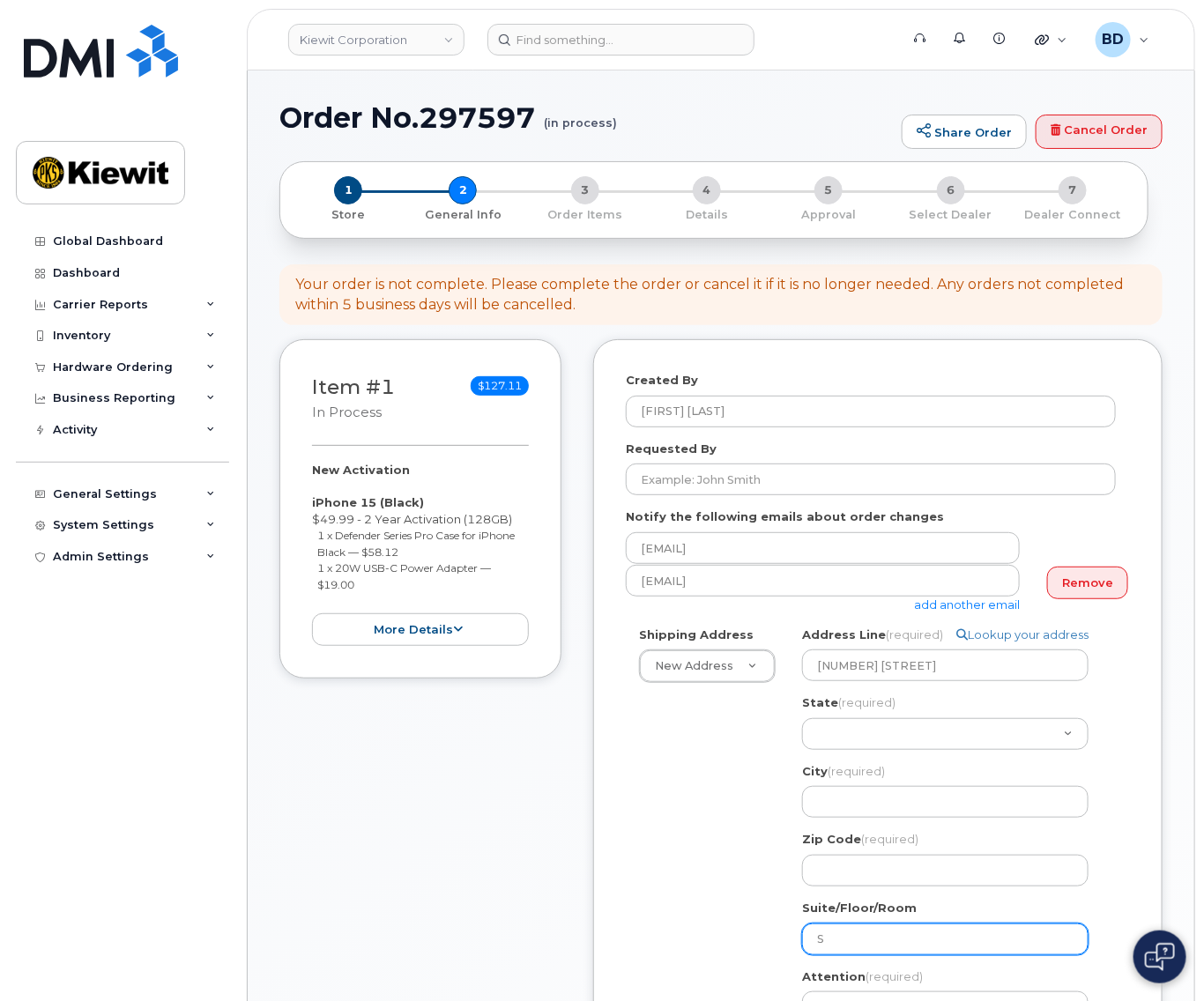 select 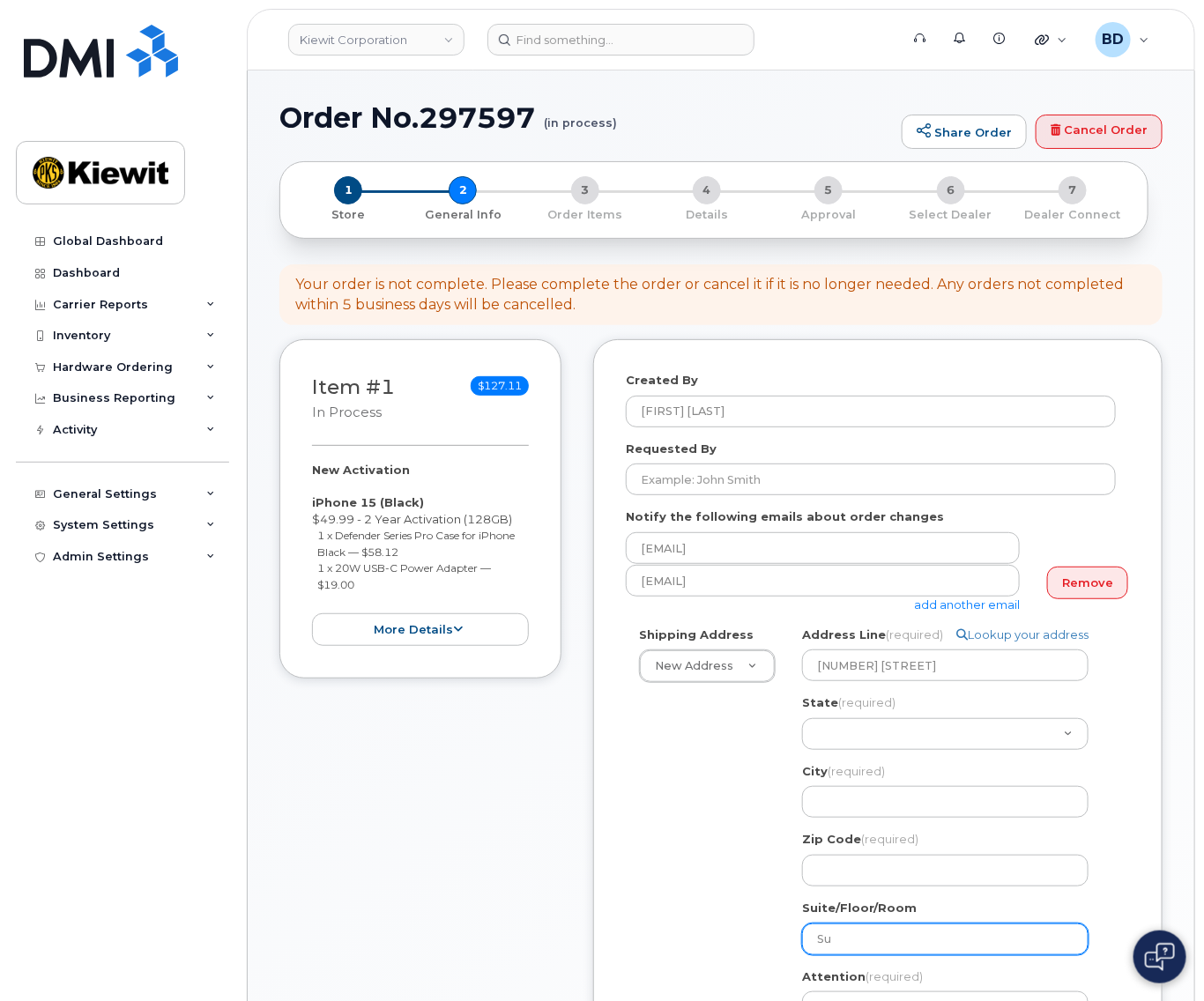 select 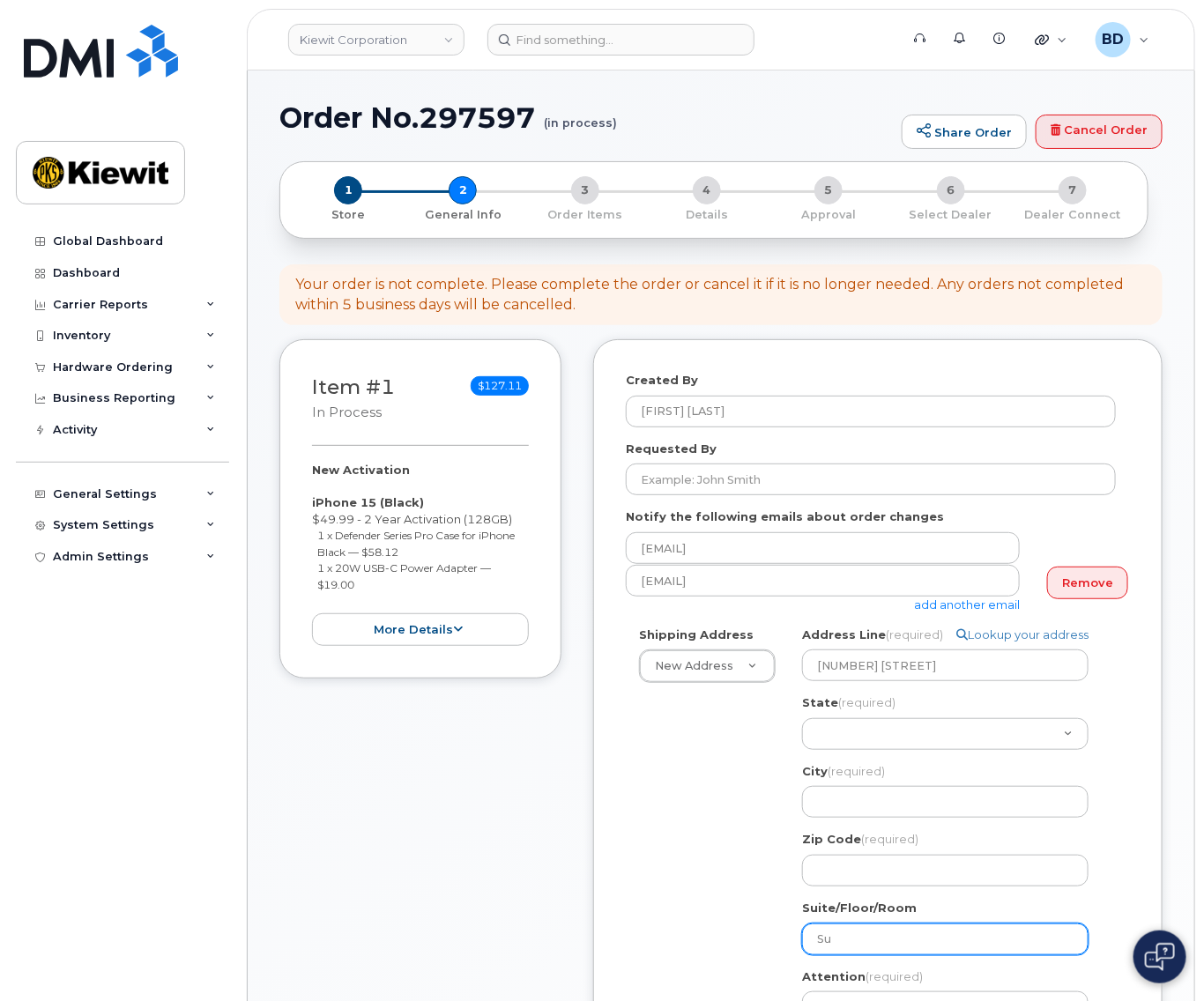 type on "Sui" 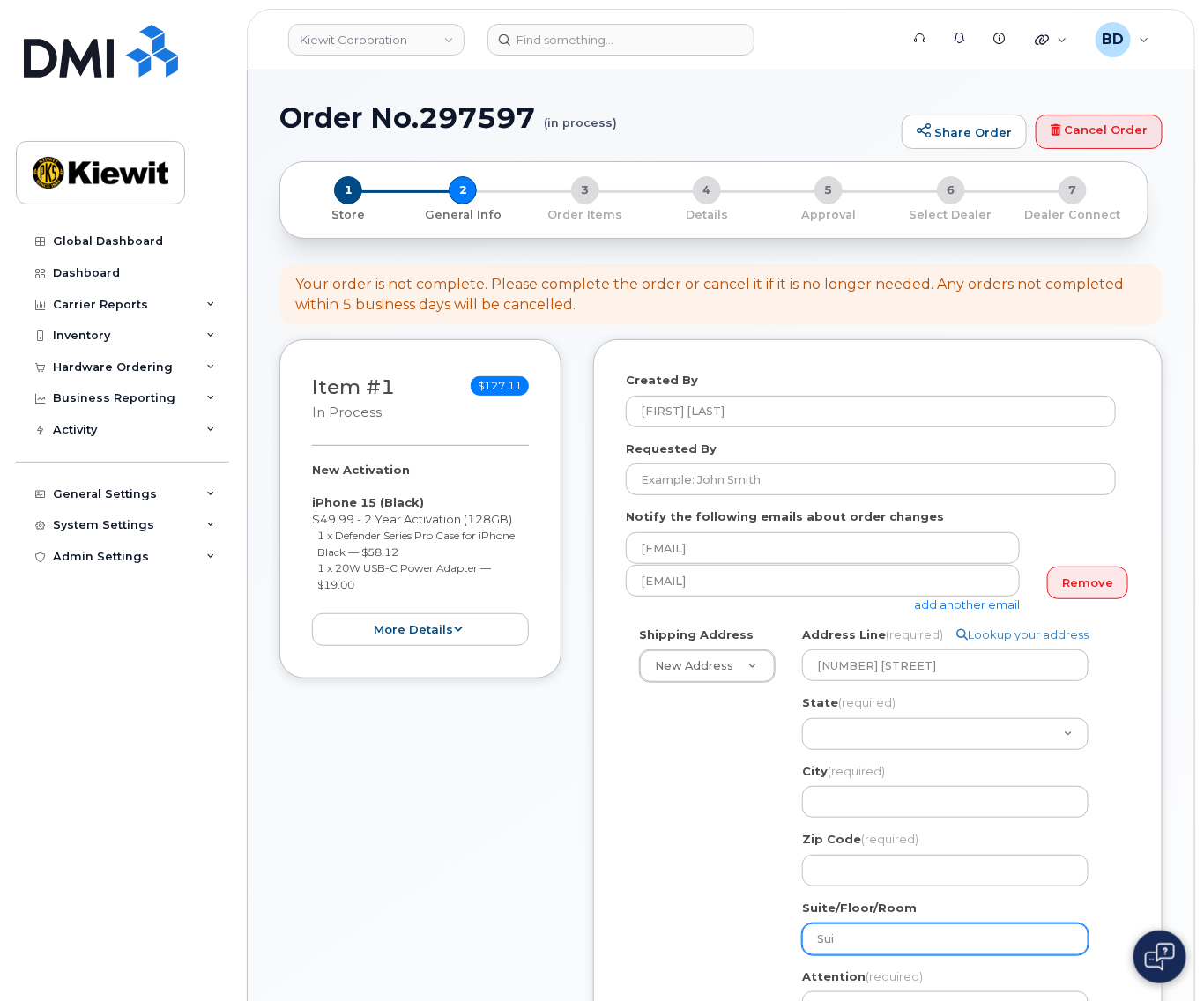 select 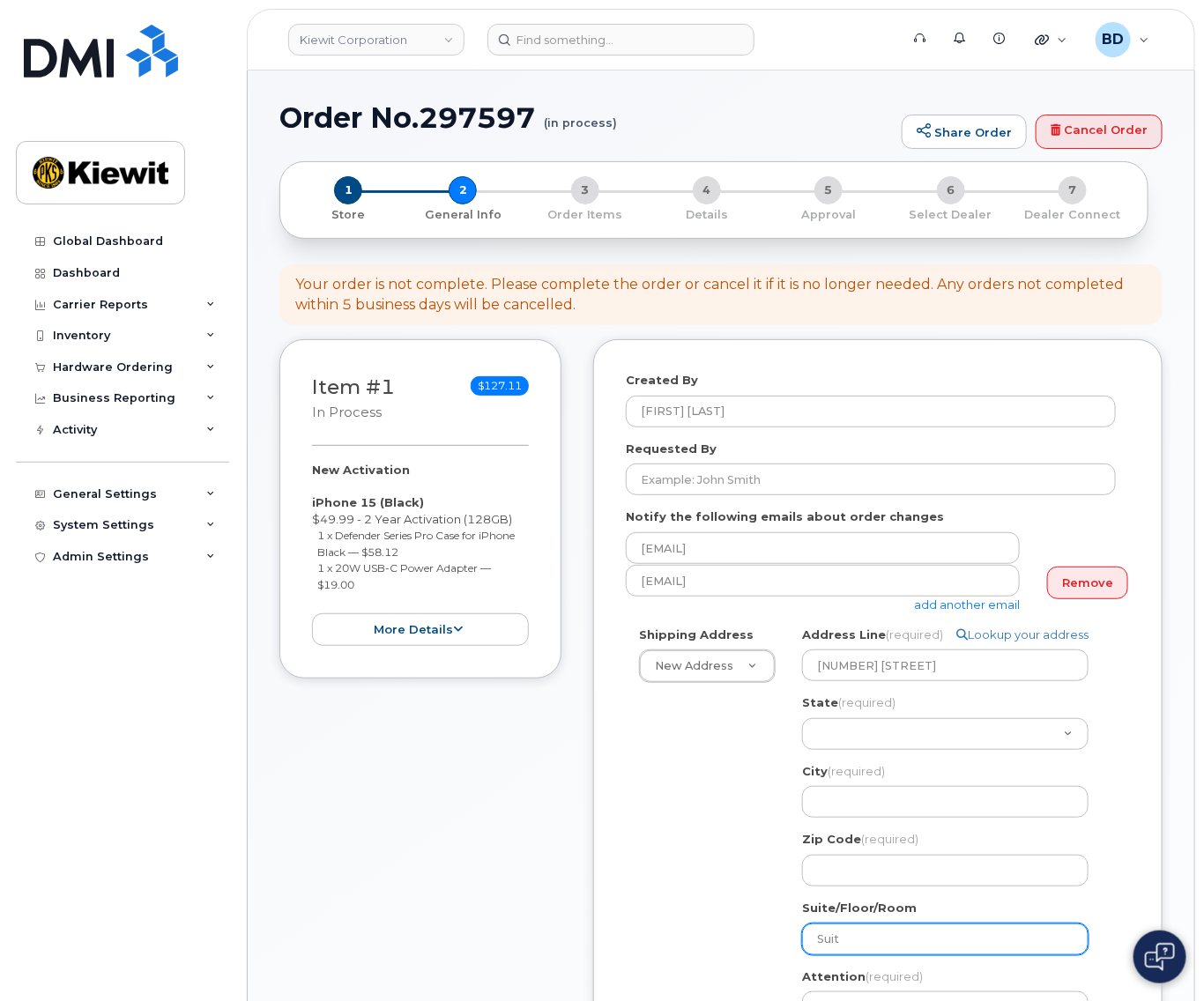 type on "Suite" 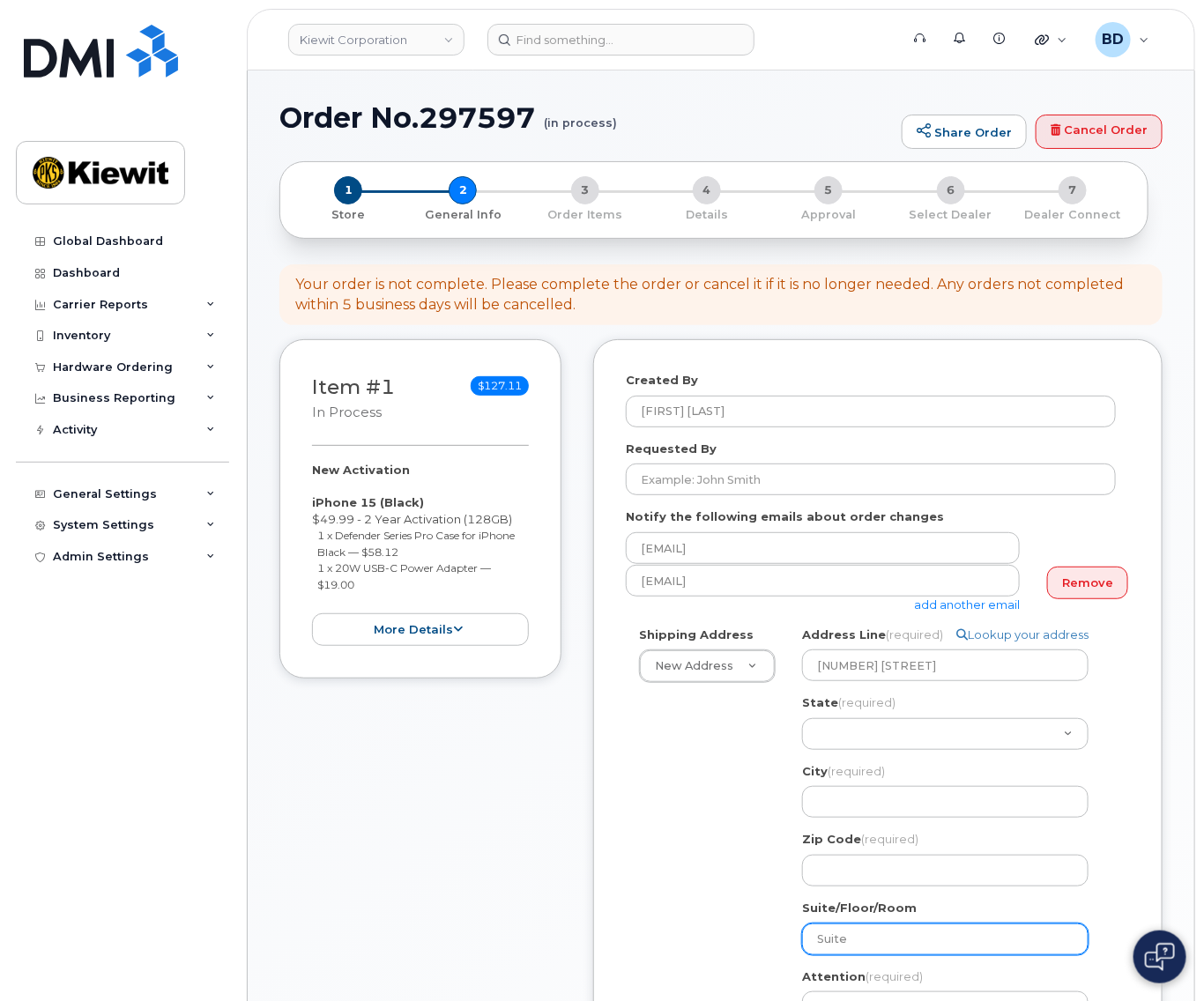 select 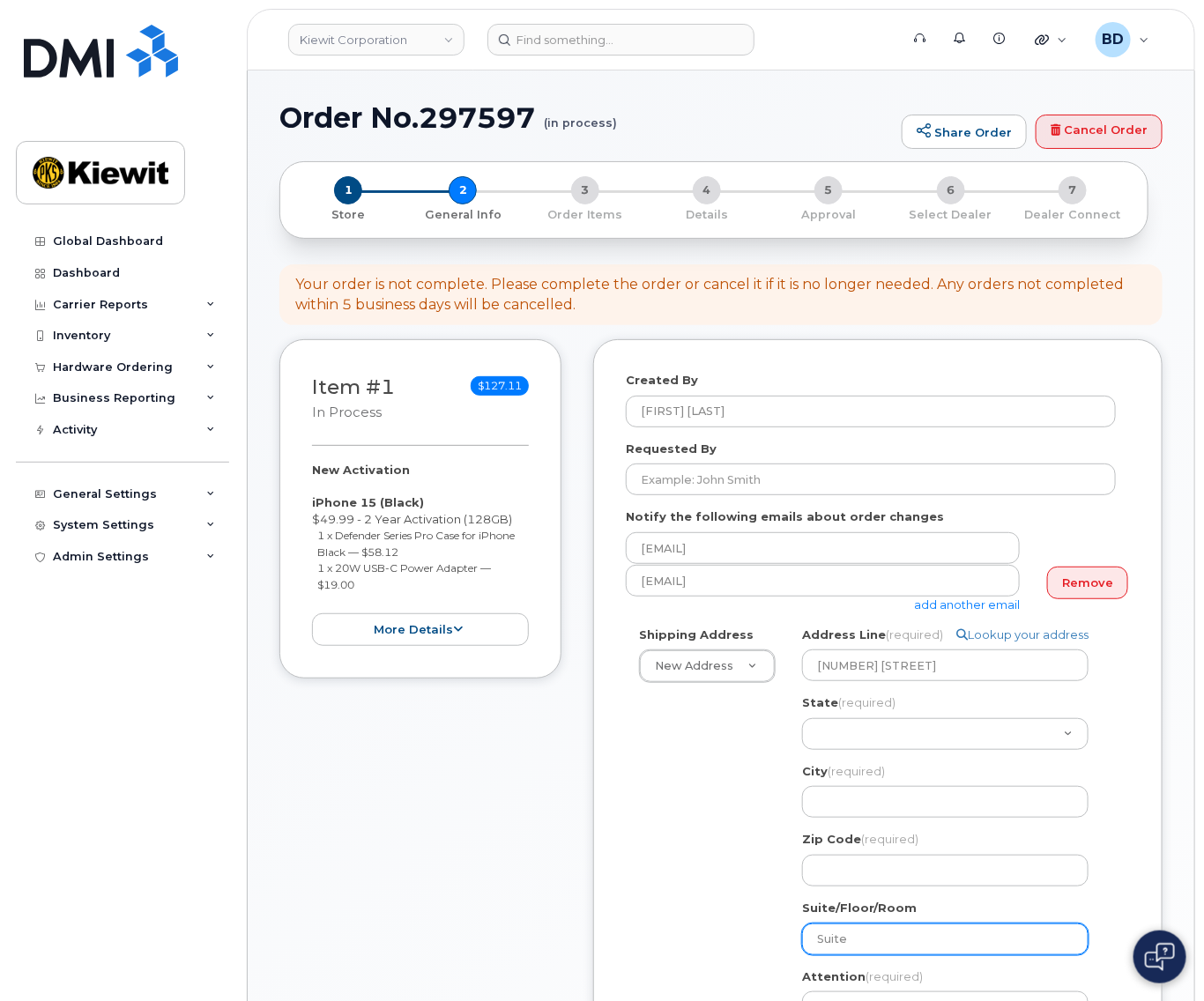 type on "Suite" 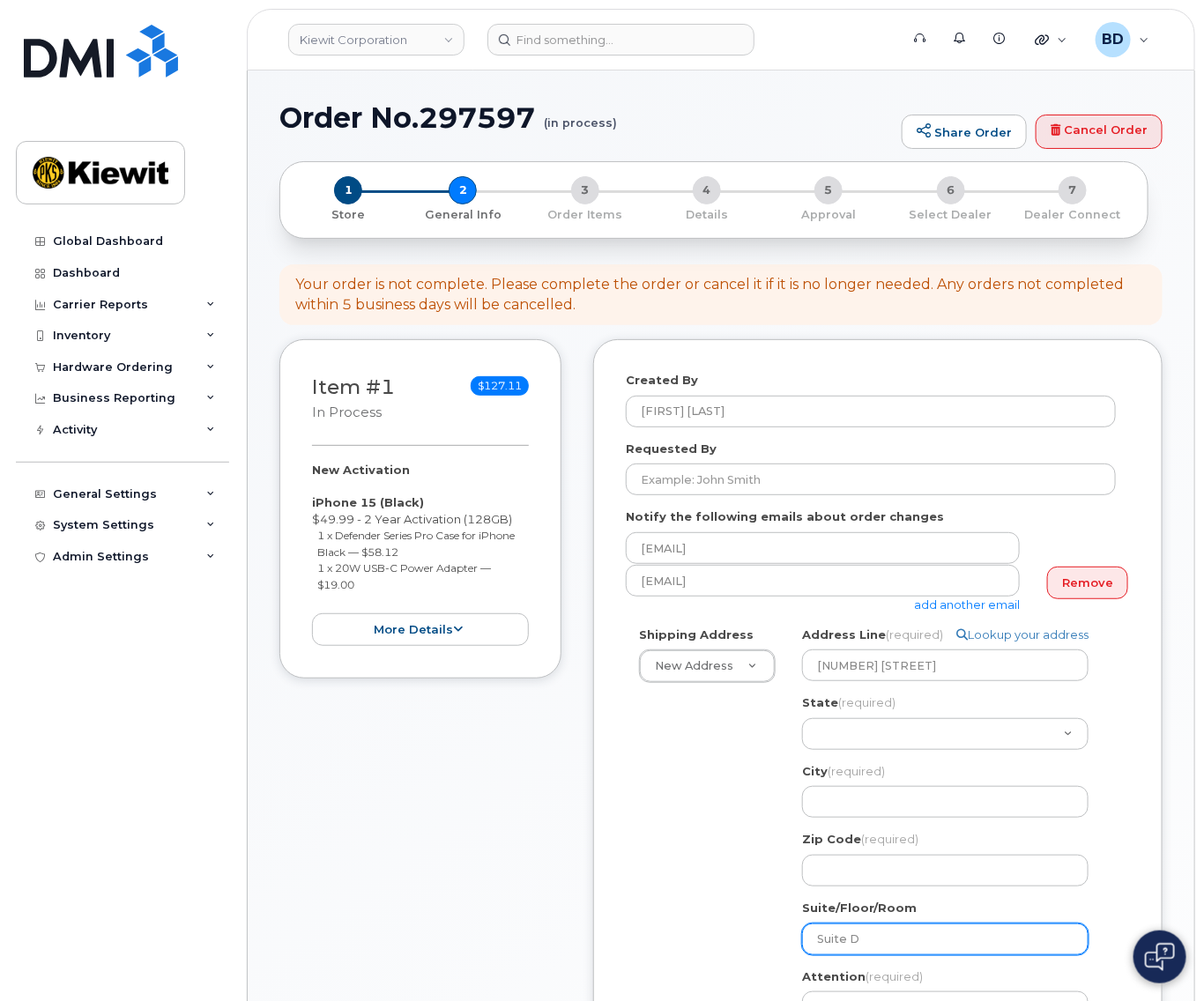 type on "Suite D" 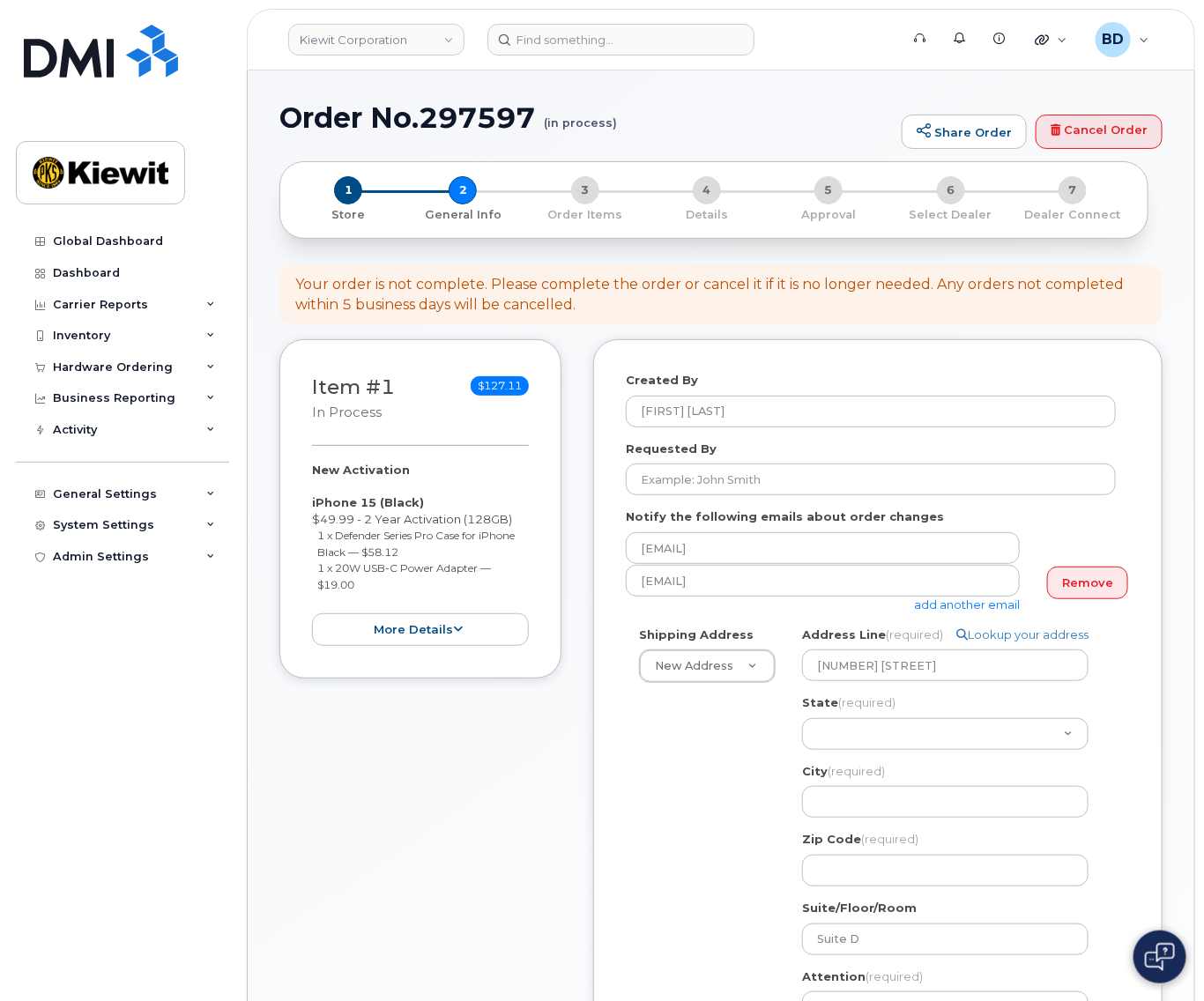drag, startPoint x: 724, startPoint y: 860, endPoint x: 737, endPoint y: 827, distance: 35.4683 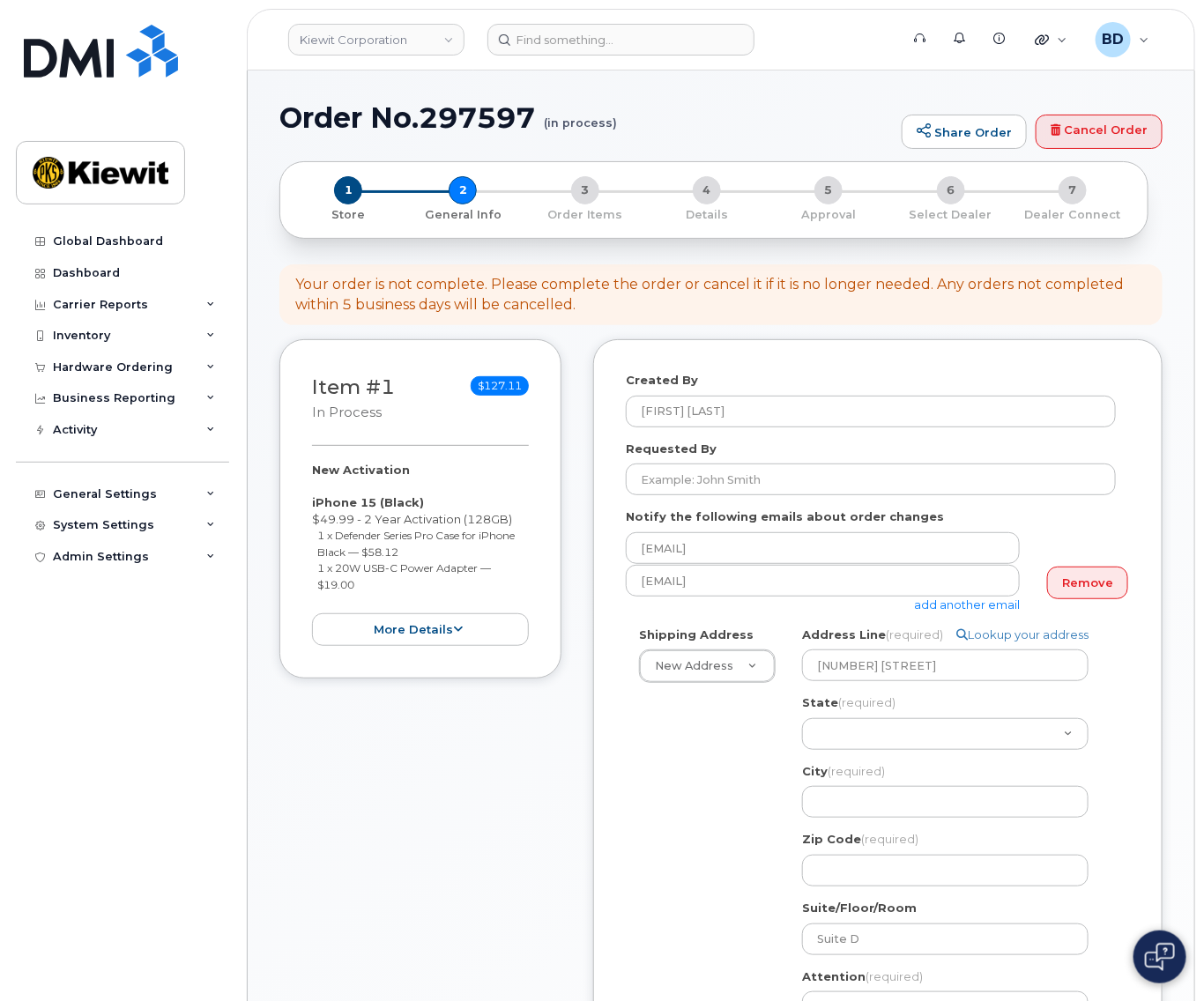 click on "Shipping Address
New Address                                     New Address 10055 Trainstation Circle 11501 42nd Street 960 S 3rd Street 10055 Trainstation Circl 1555 E McAndrews Rd
Search your address...
Manually edit your address
Click to search No available options
Address Line
(required)
Lookup your address
1401 Wilborn Ave
State
(required)
Alabama
Alaska
American Samoa
Arizona
Arkansas
California
Colorado
Connecticut
Delaware
District of Columbia
Florida
Georgia
Guam
Hawaii
Idaho
Illinois
Indiana
Iowa
Kansas
Kentucky
Louisiana
Maine
Maryland
Massachusetts
Michigan
Minnesota
Mississippi
Missouri
Montana
Nebraska
Nevada
New Hampshire
New Jersey
New Mexico
New York
North Carolina
North Dakota
Ohio
Oklahoma
Oregon
Pennsylvania
Puerto Rico
Rhode Island
South Carolina
South Dakota
Tennessee
Texas
Utah
Vermont
Virginia
Virgin Islands" 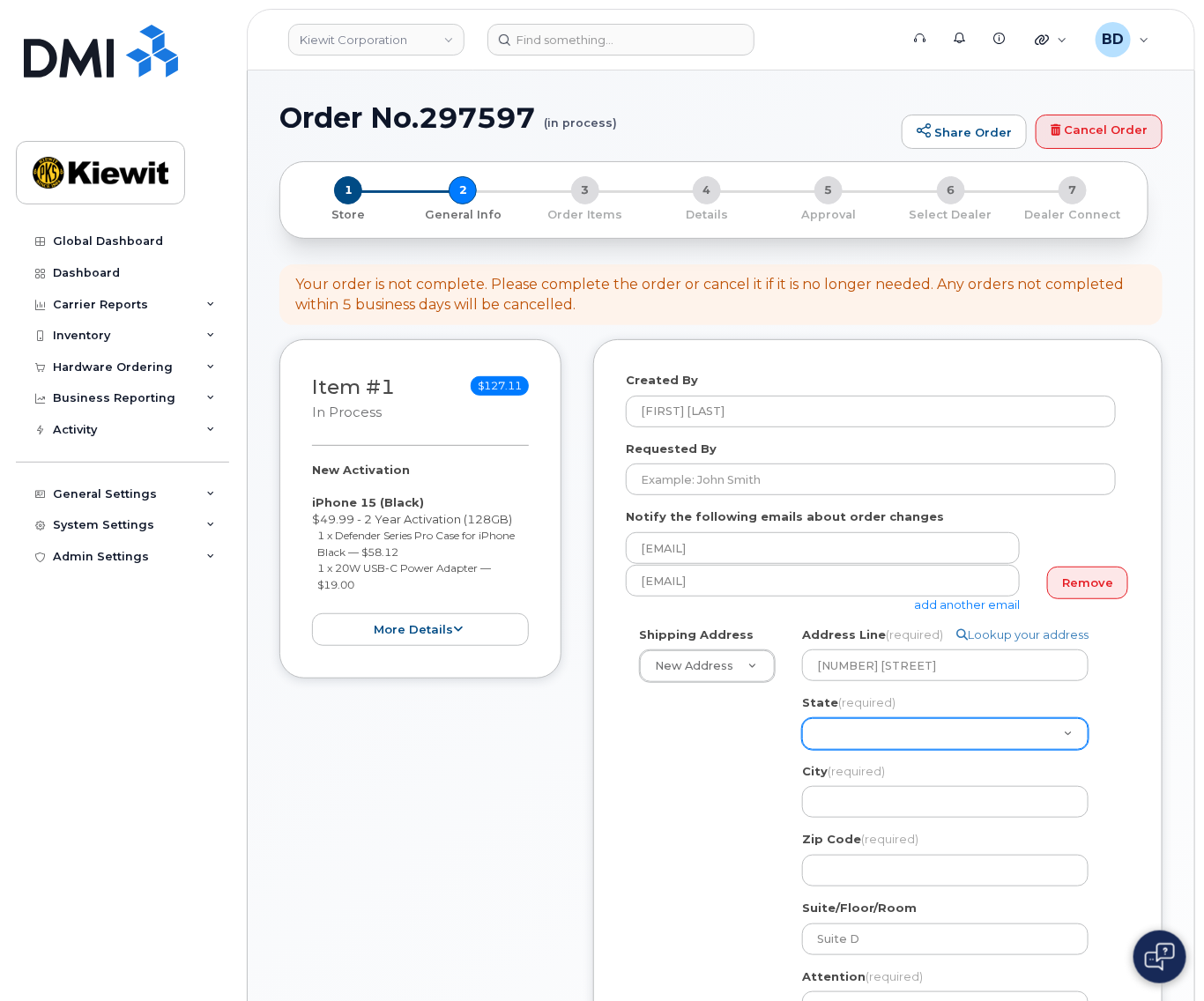 drag, startPoint x: 737, startPoint y: 827, endPoint x: 938, endPoint y: 721, distance: 227.2378 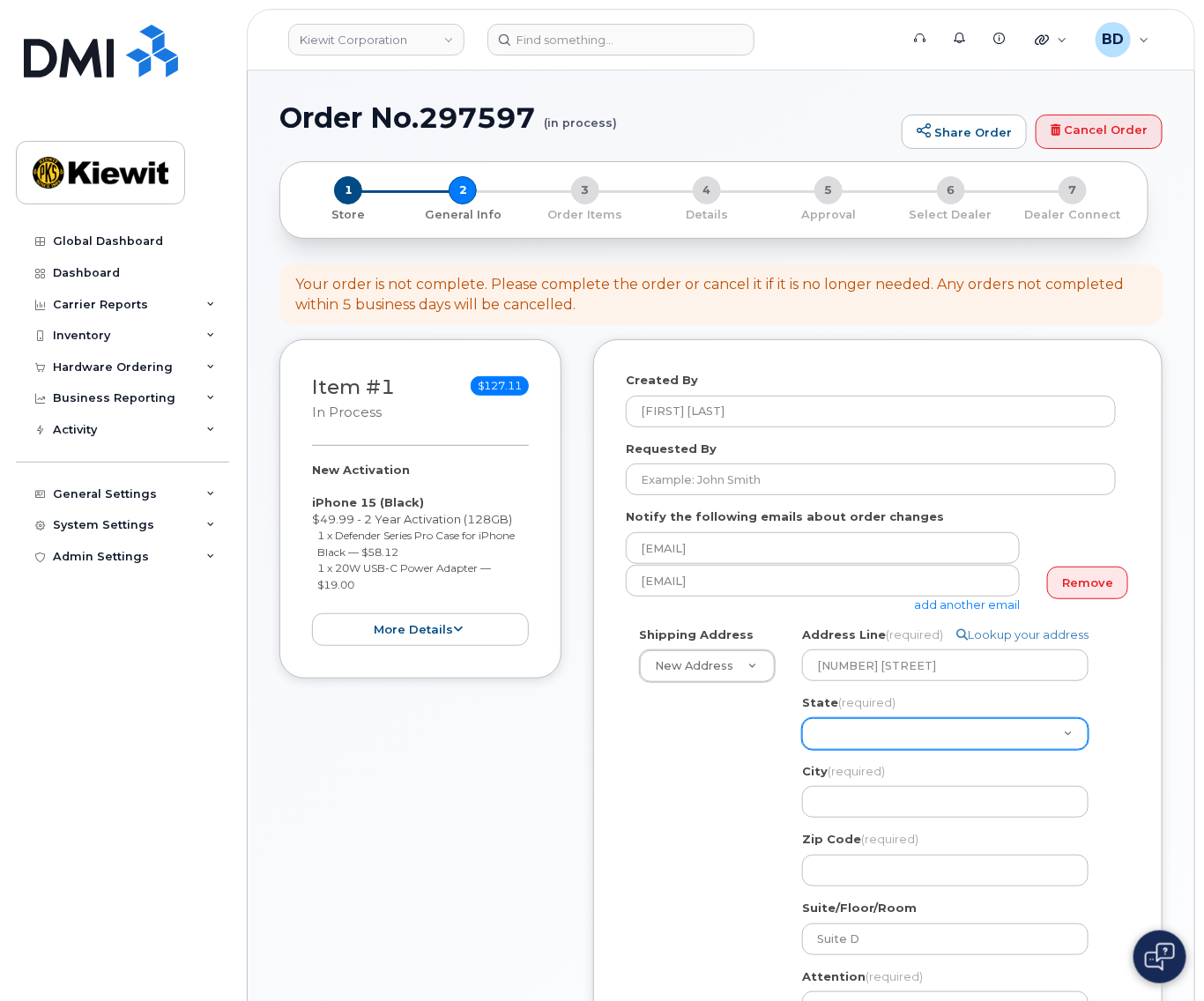 select on "VA" 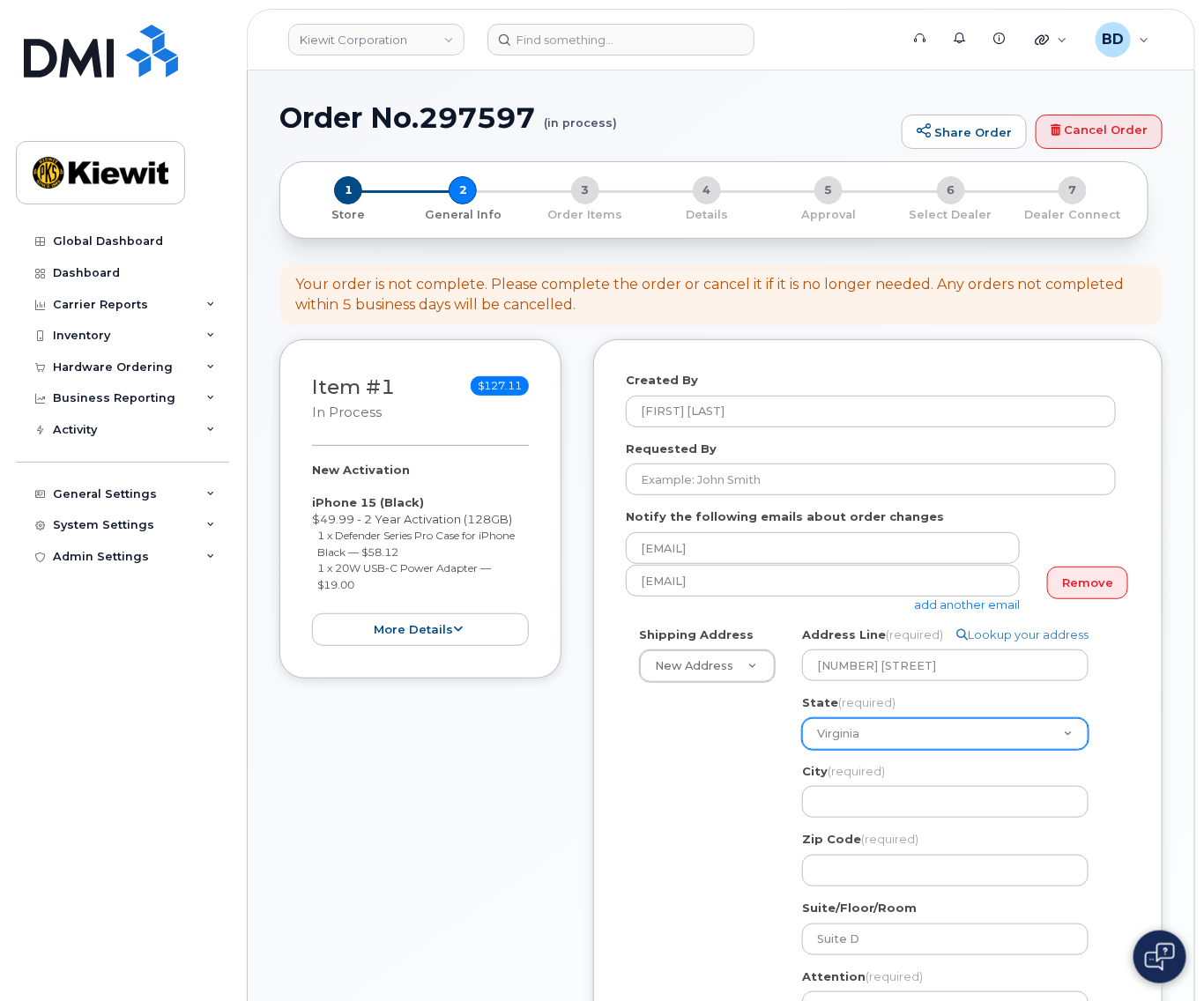 click on "Alabama
Alaska
American Samoa
Arizona
Arkansas
California
Colorado
Connecticut
Delaware
District of Columbia
Florida
Georgia
Guam
Hawaii
Idaho
Illinois
Indiana
Iowa
Kansas
Kentucky
Louisiana
Maine
Maryland
Massachusetts
Michigan
Minnesota
Mississippi
Missouri
Montana
Nebraska
Nevada
New Hampshire
New Jersey
New Mexico
New York
North Carolina
North Dakota
Ohio
Oklahoma
Oregon
Pennsylvania
Puerto Rico
Rhode Island
South Carolina
South Dakota
Tennessee
Texas
Utah
Vermont
Virginia
Virgin Islands
Washington
West Virginia
Wisconsin
Wyoming" 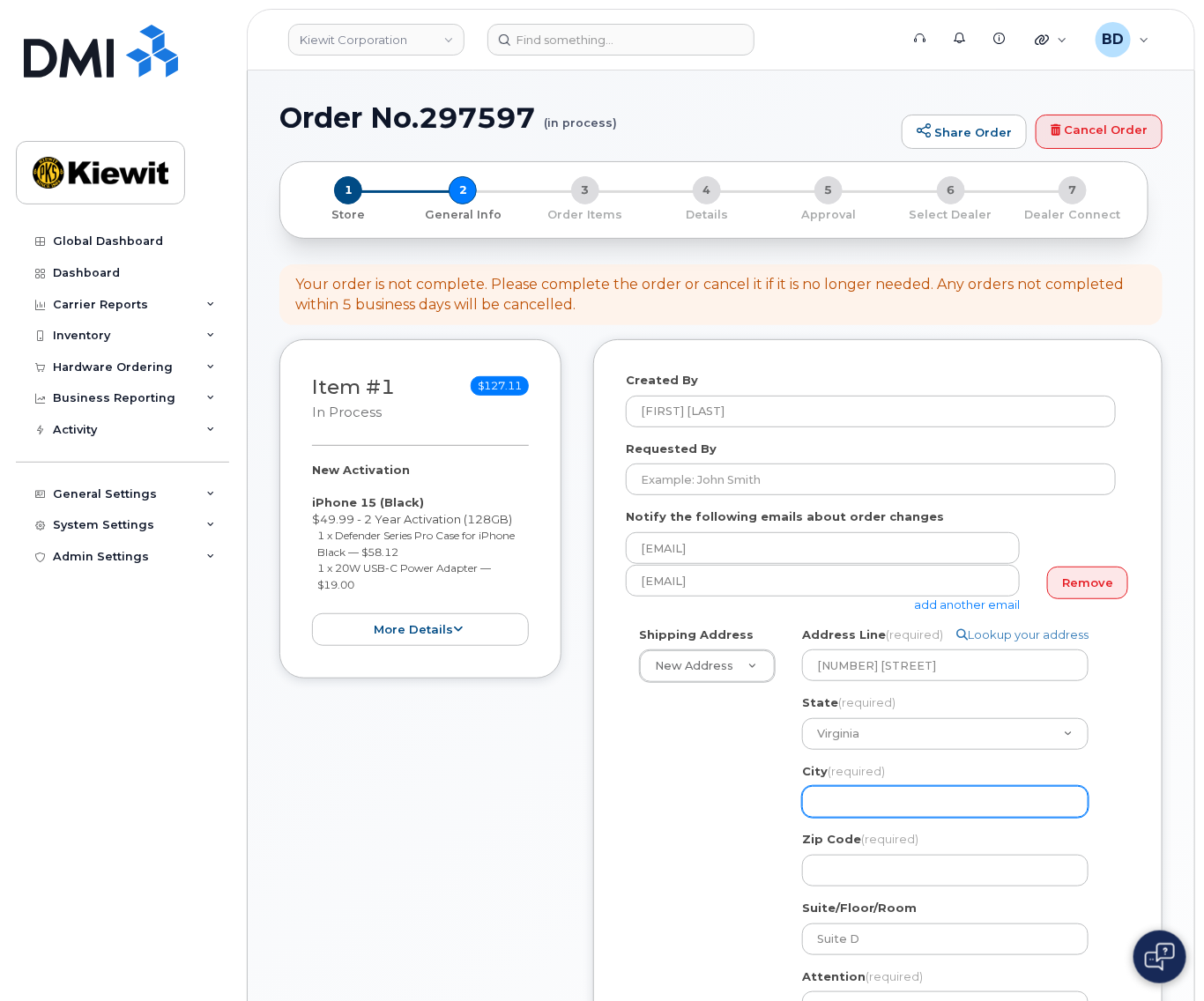 click on "City
(required)" 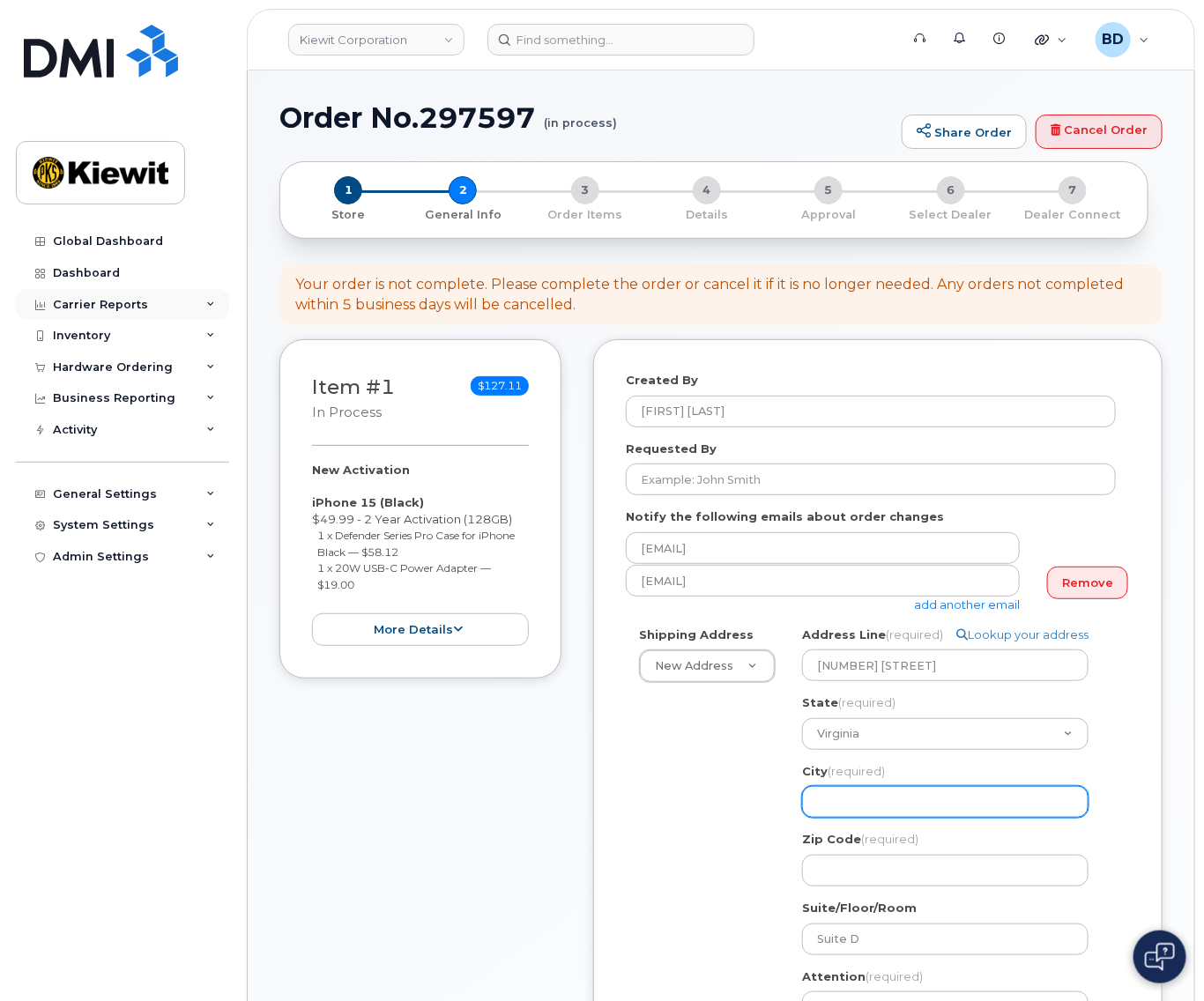 select 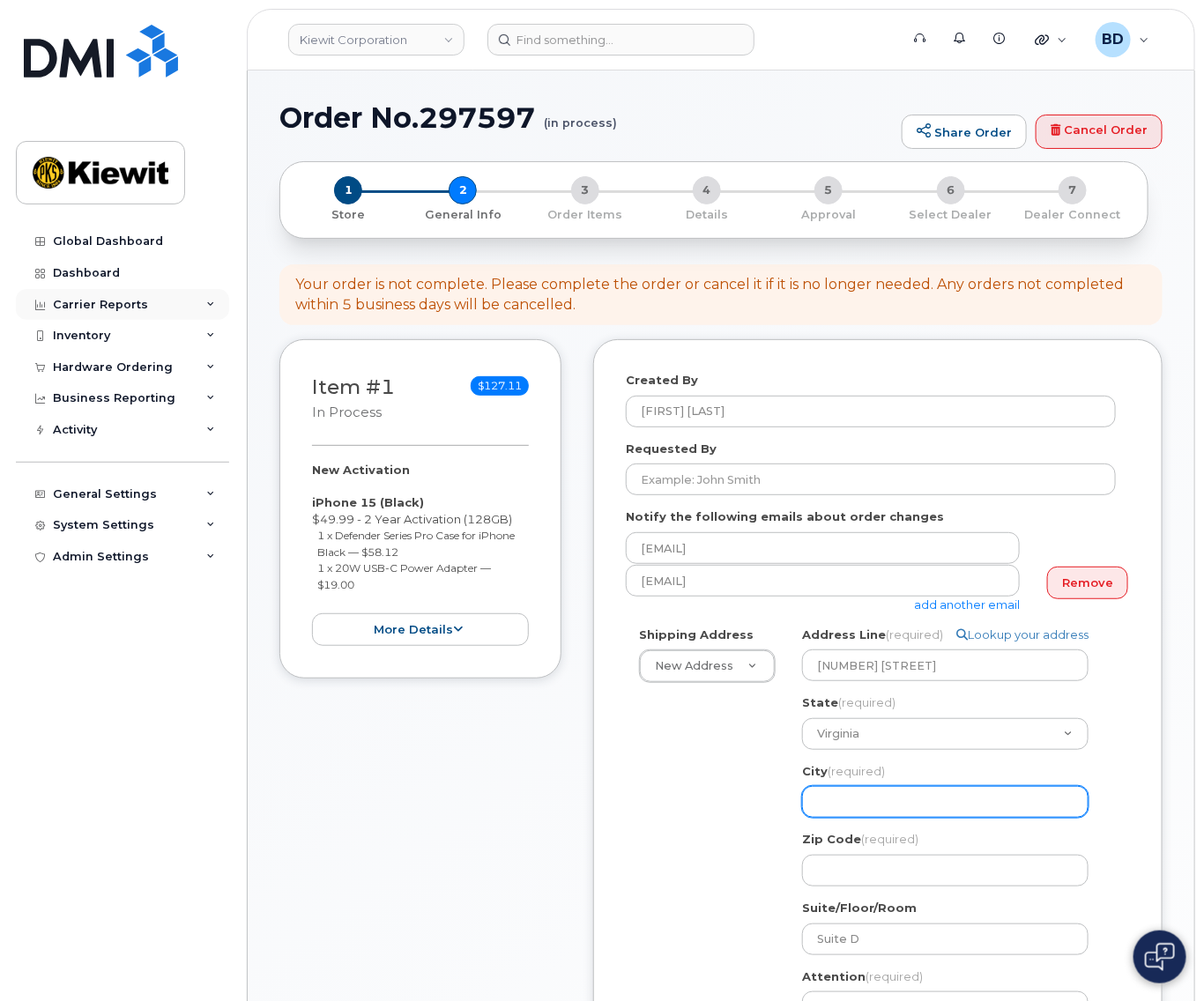 type on "S" 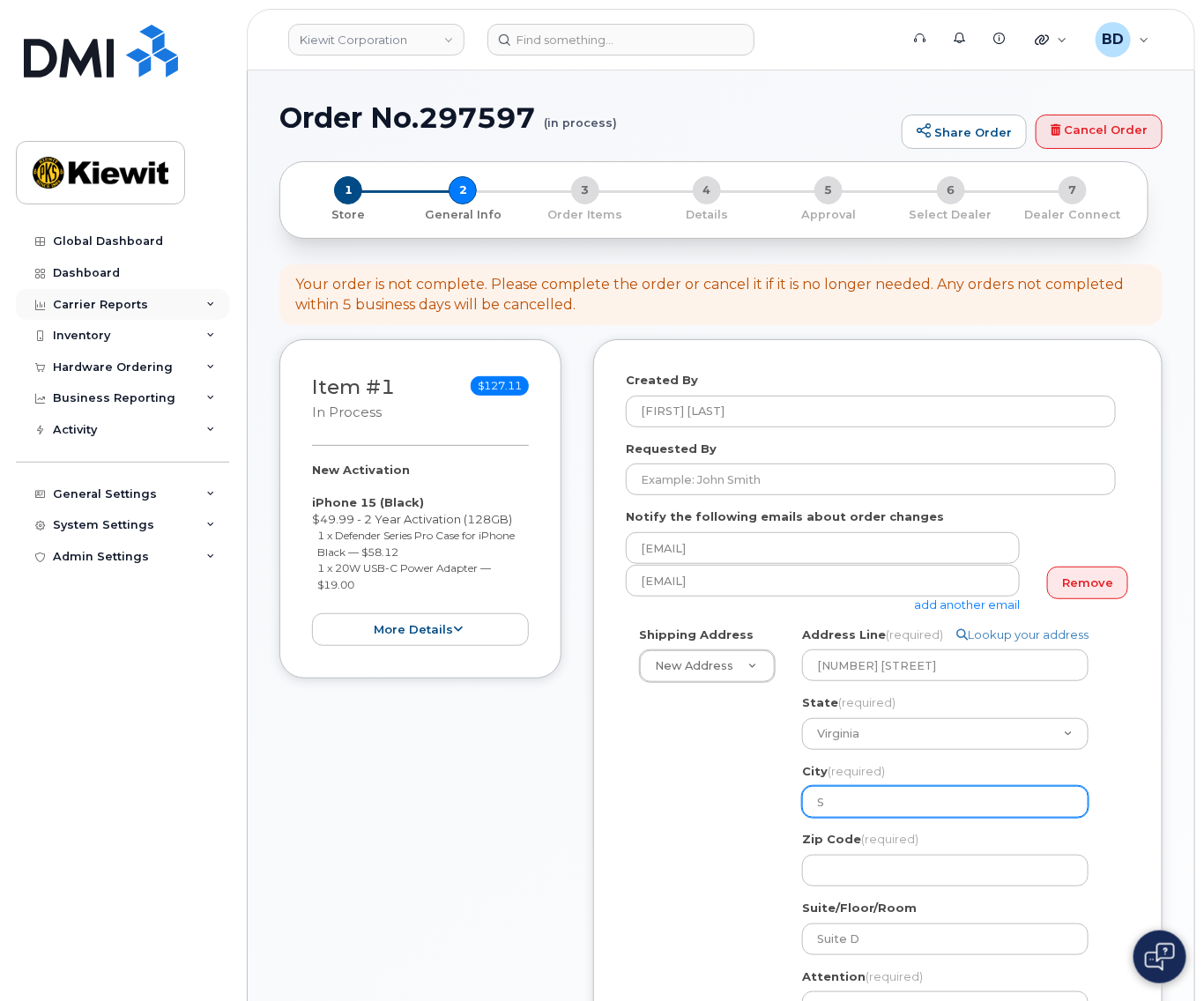 select 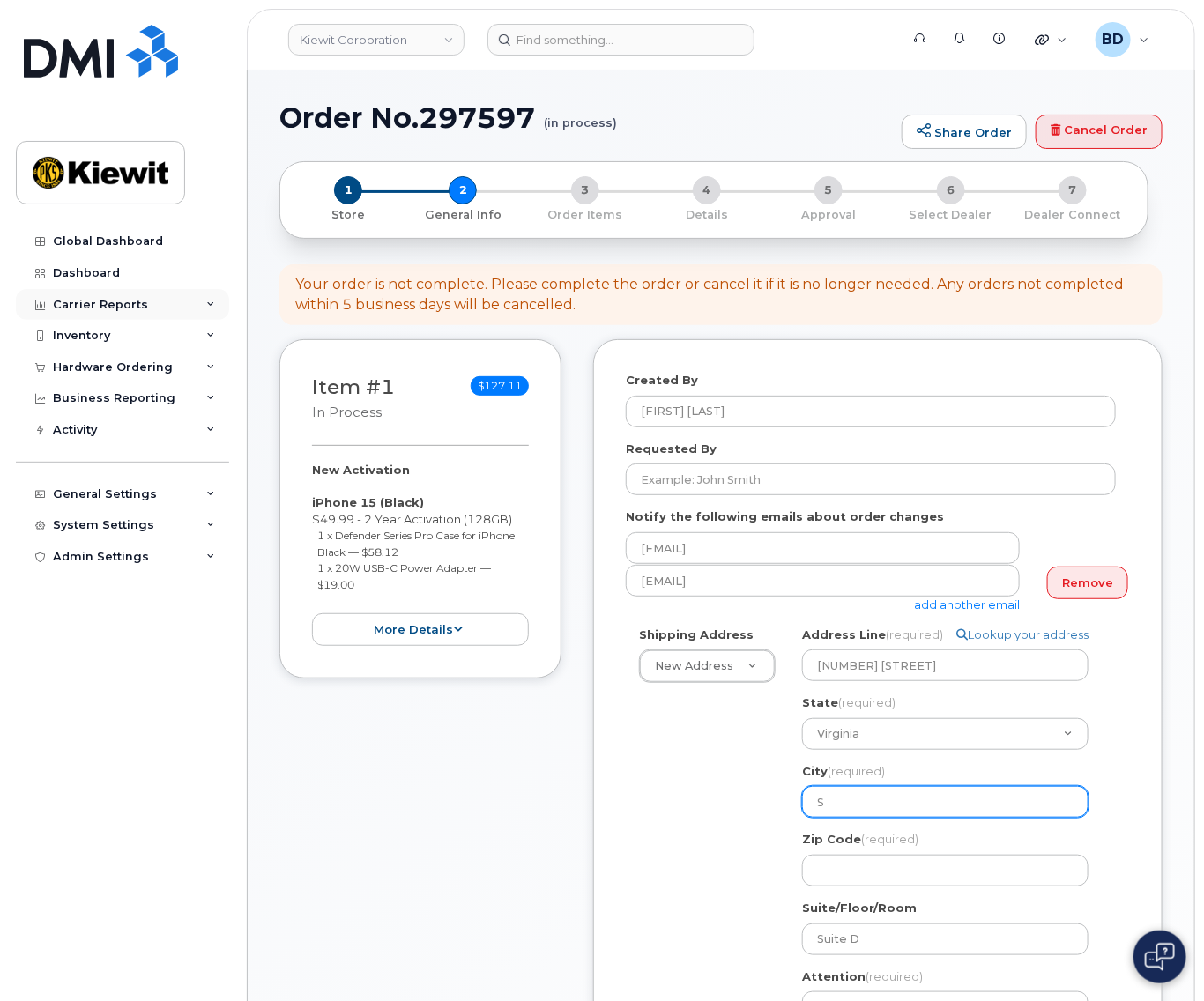 type on "So" 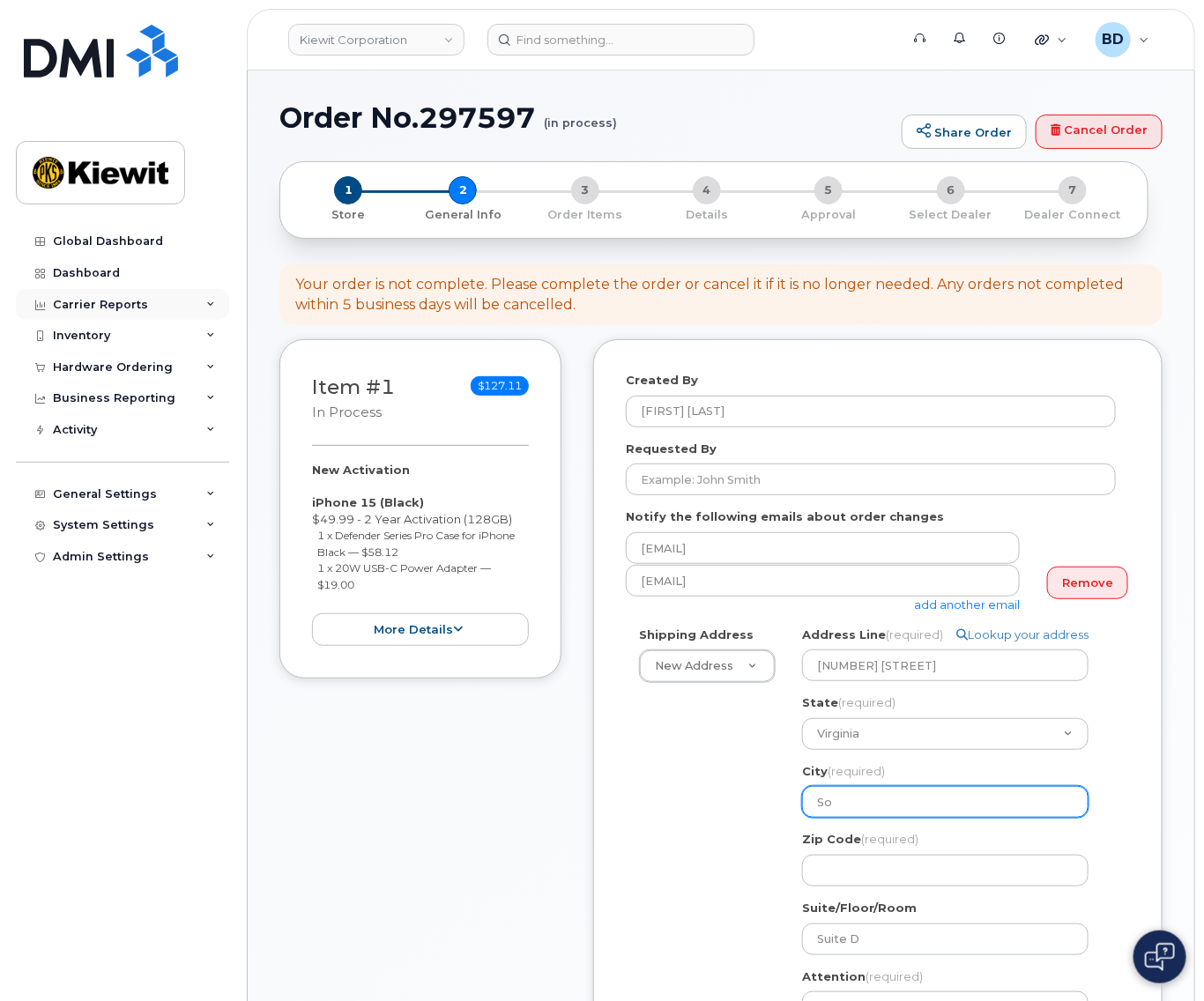 select 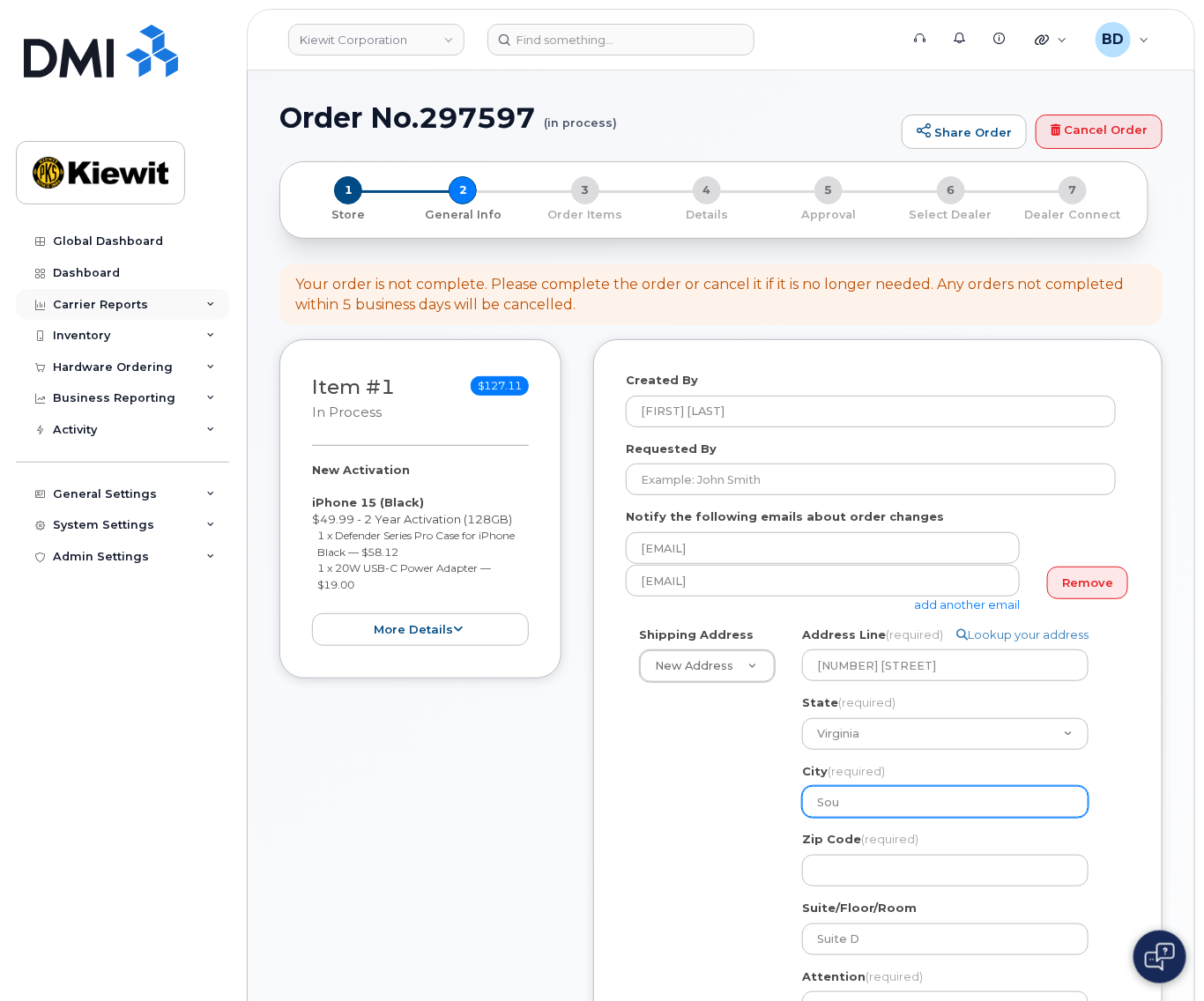 select 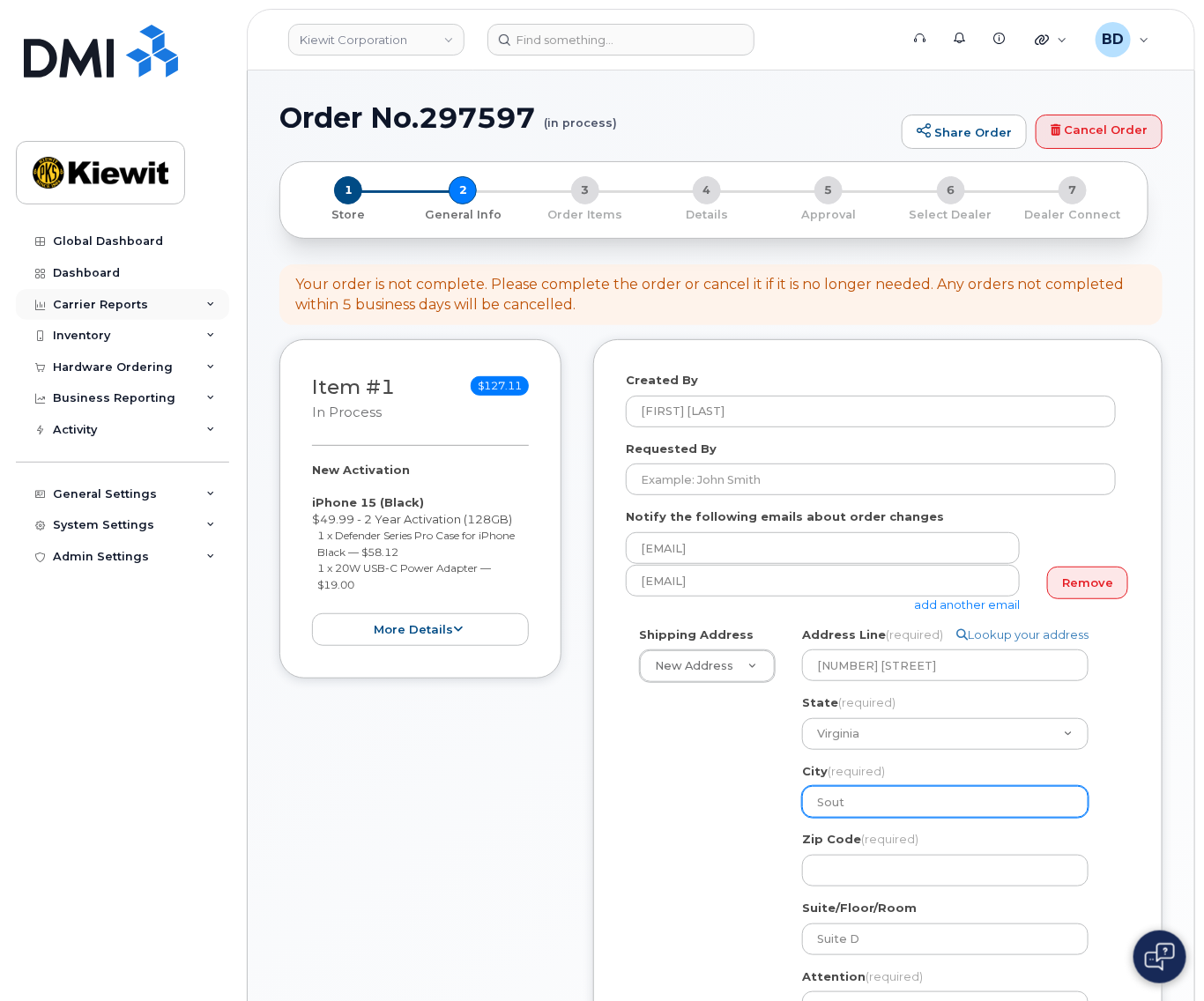select 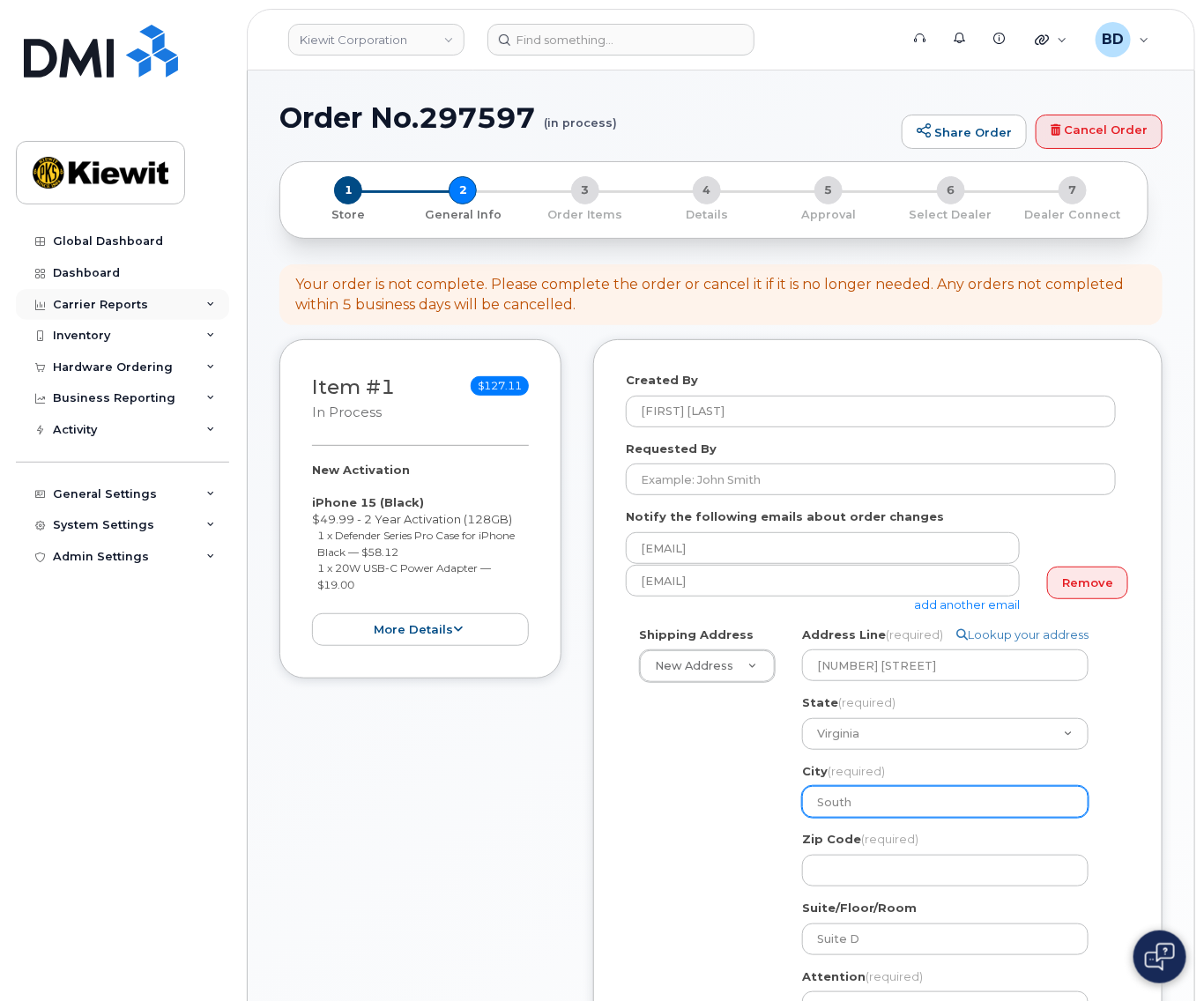 type on "South" 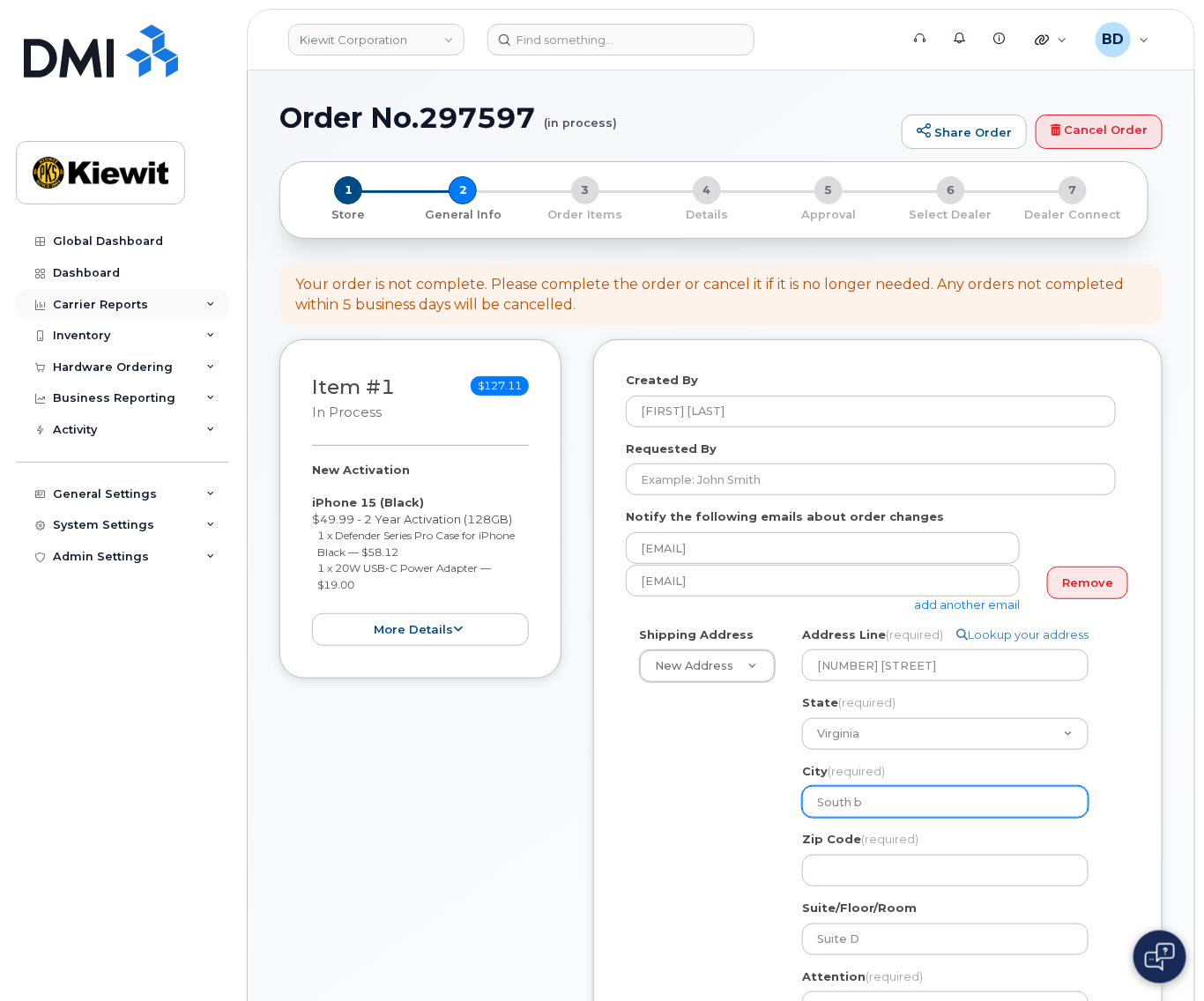 select 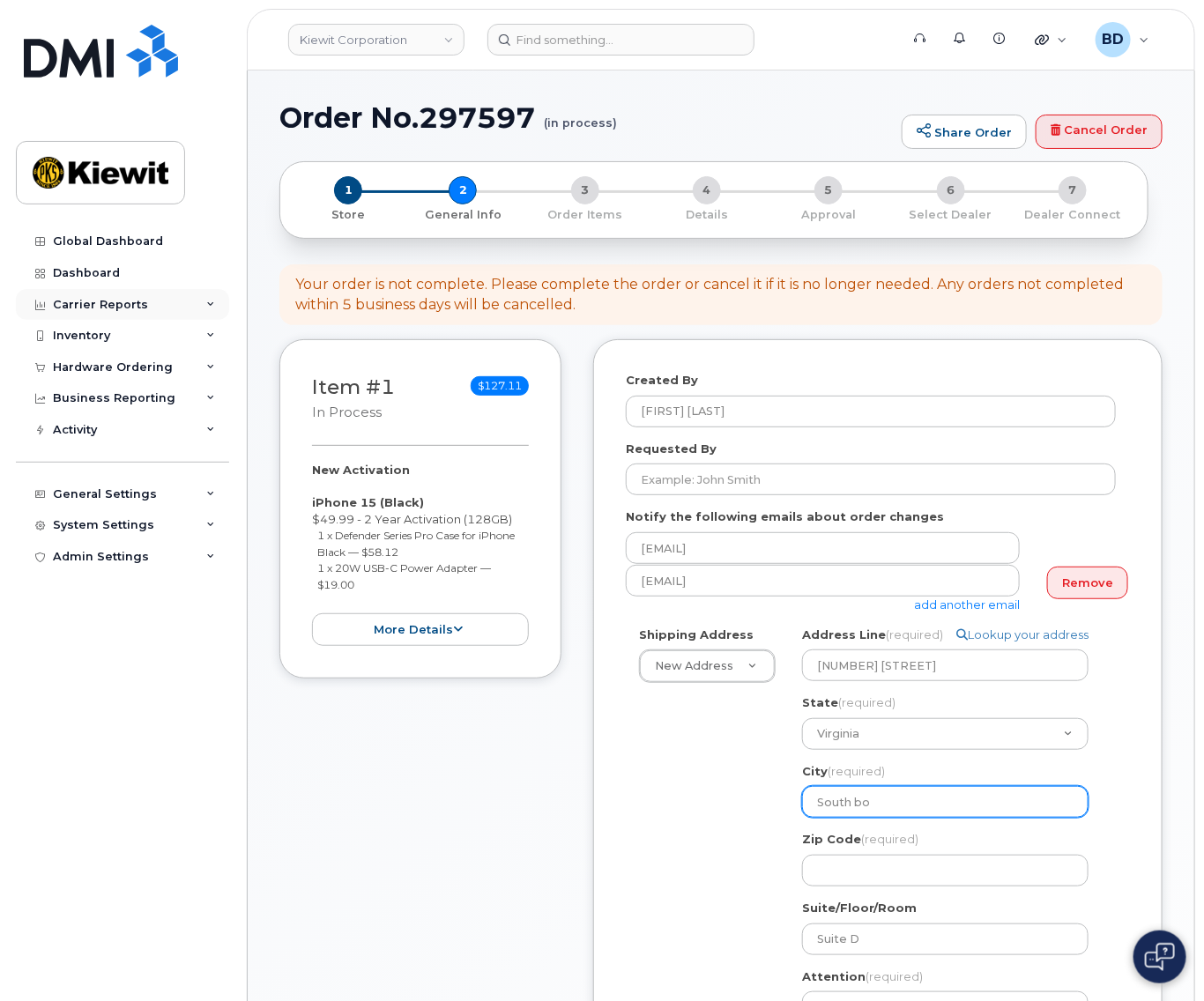 select 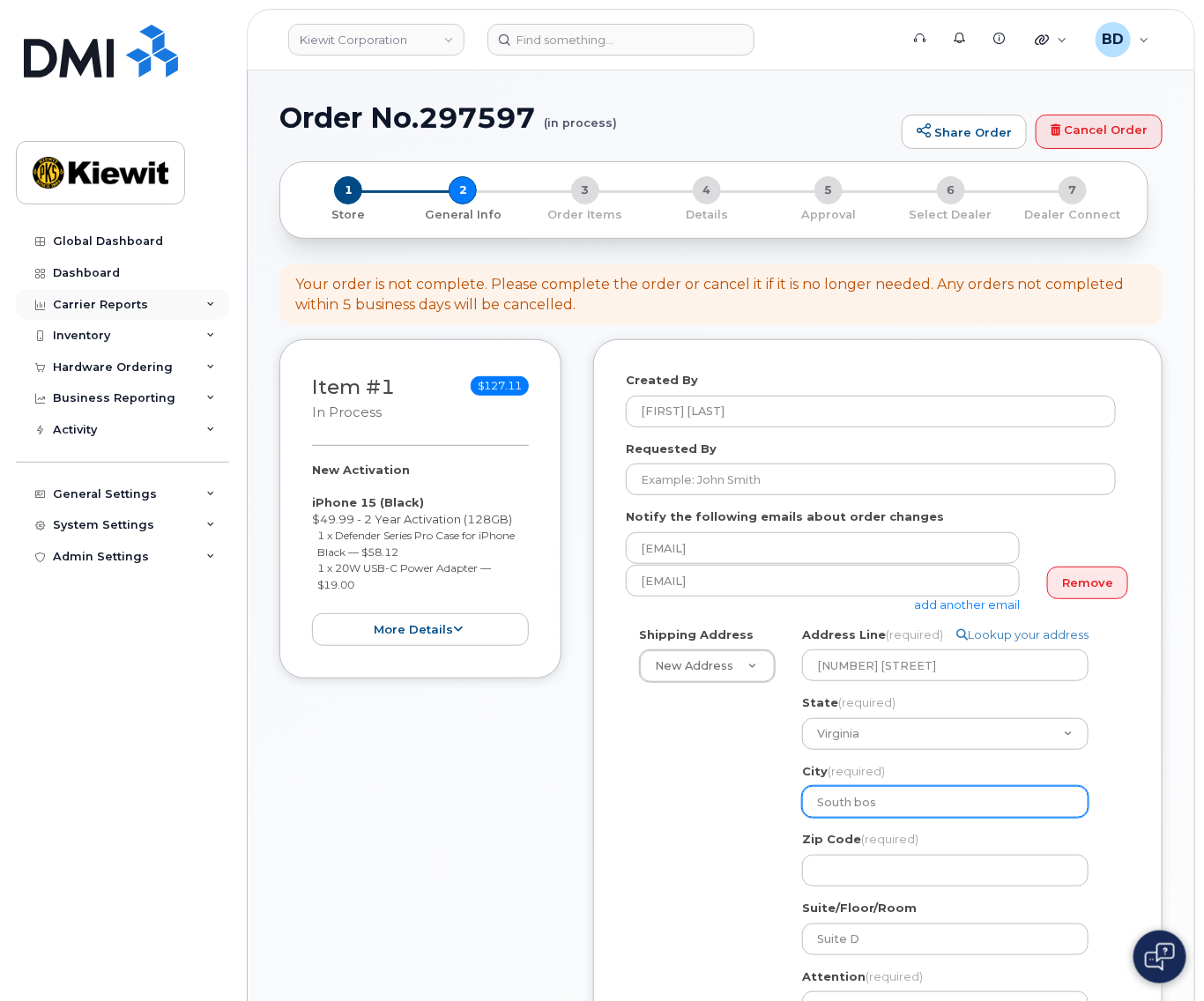 select 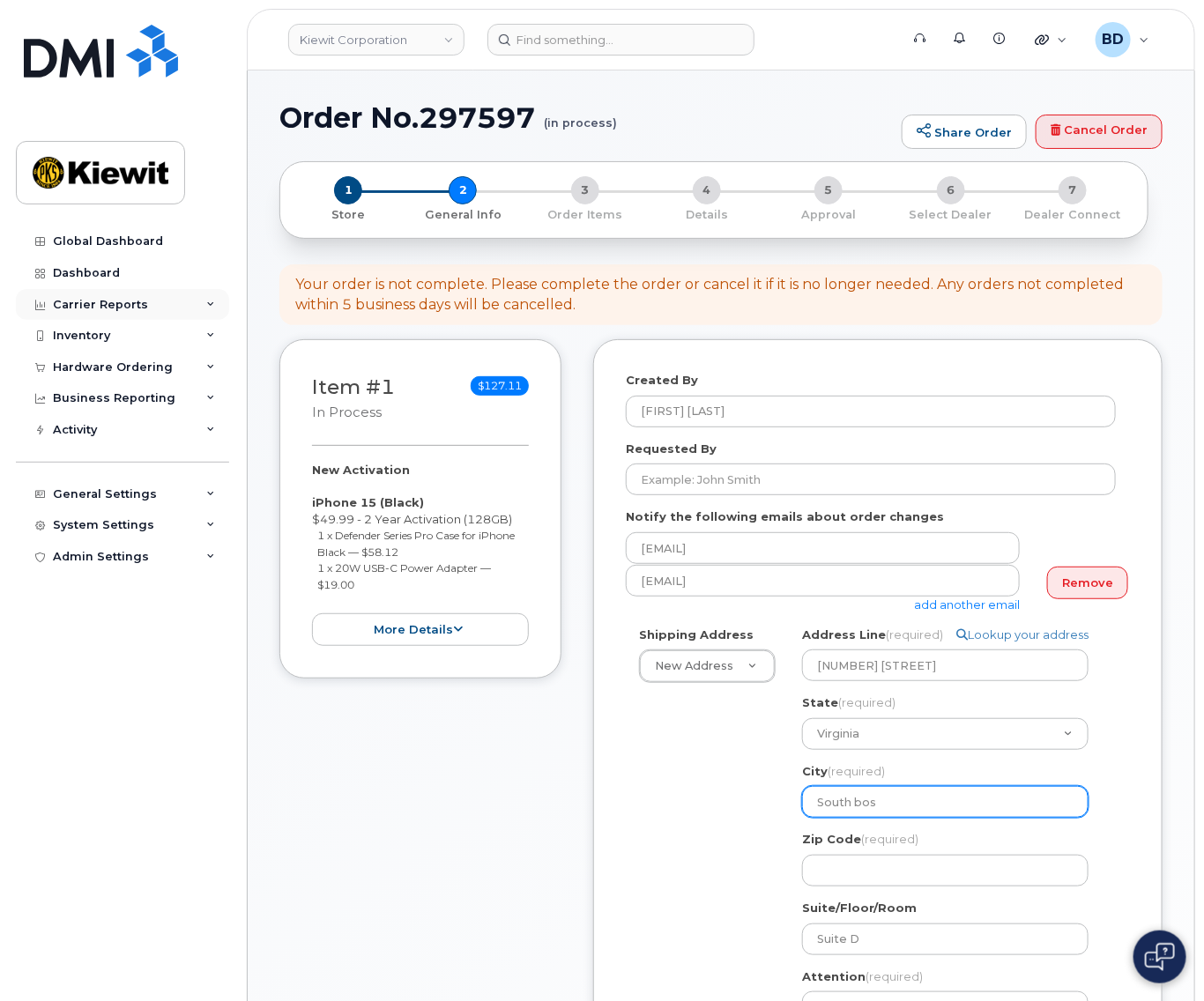 type on "South bost" 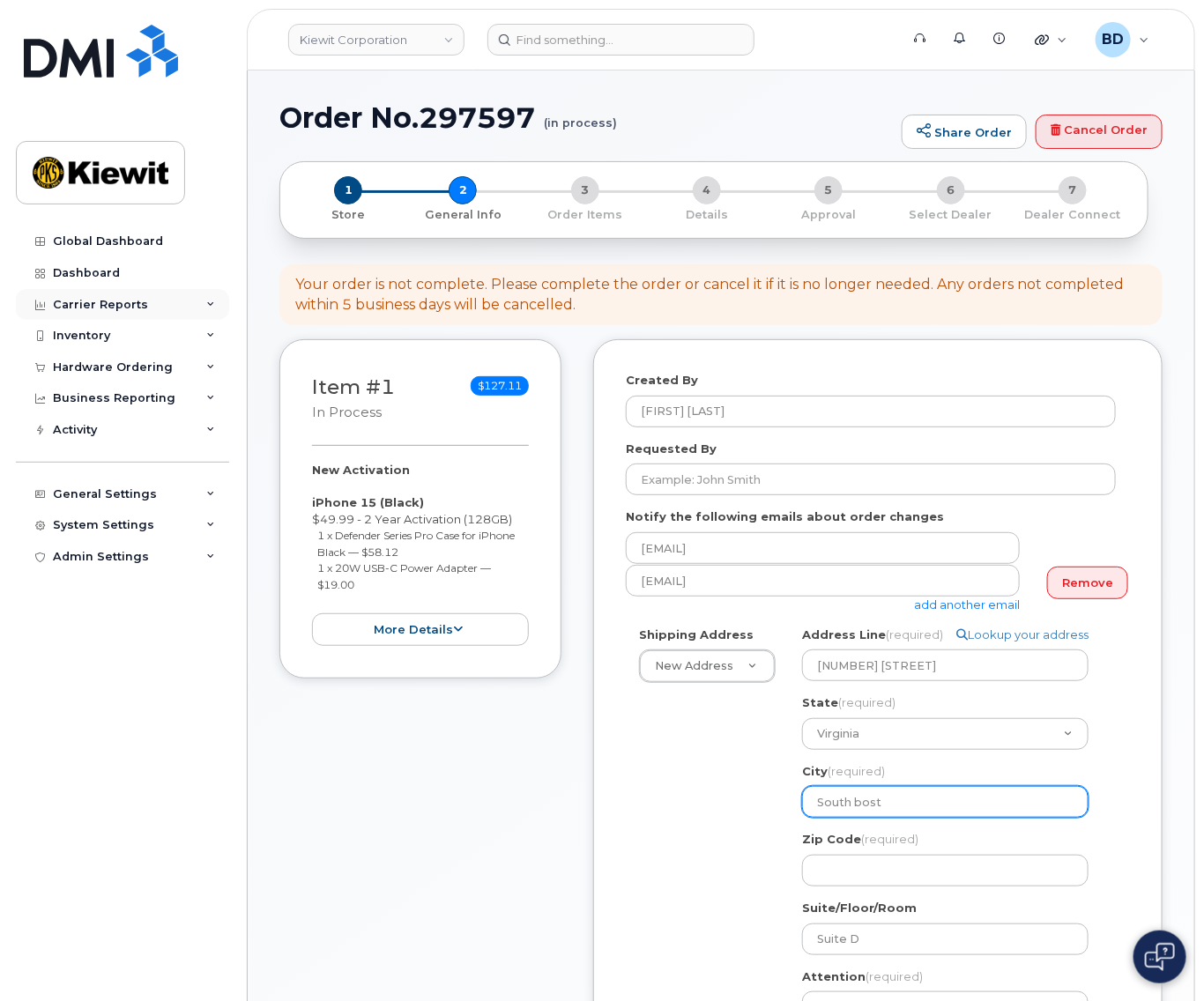 select 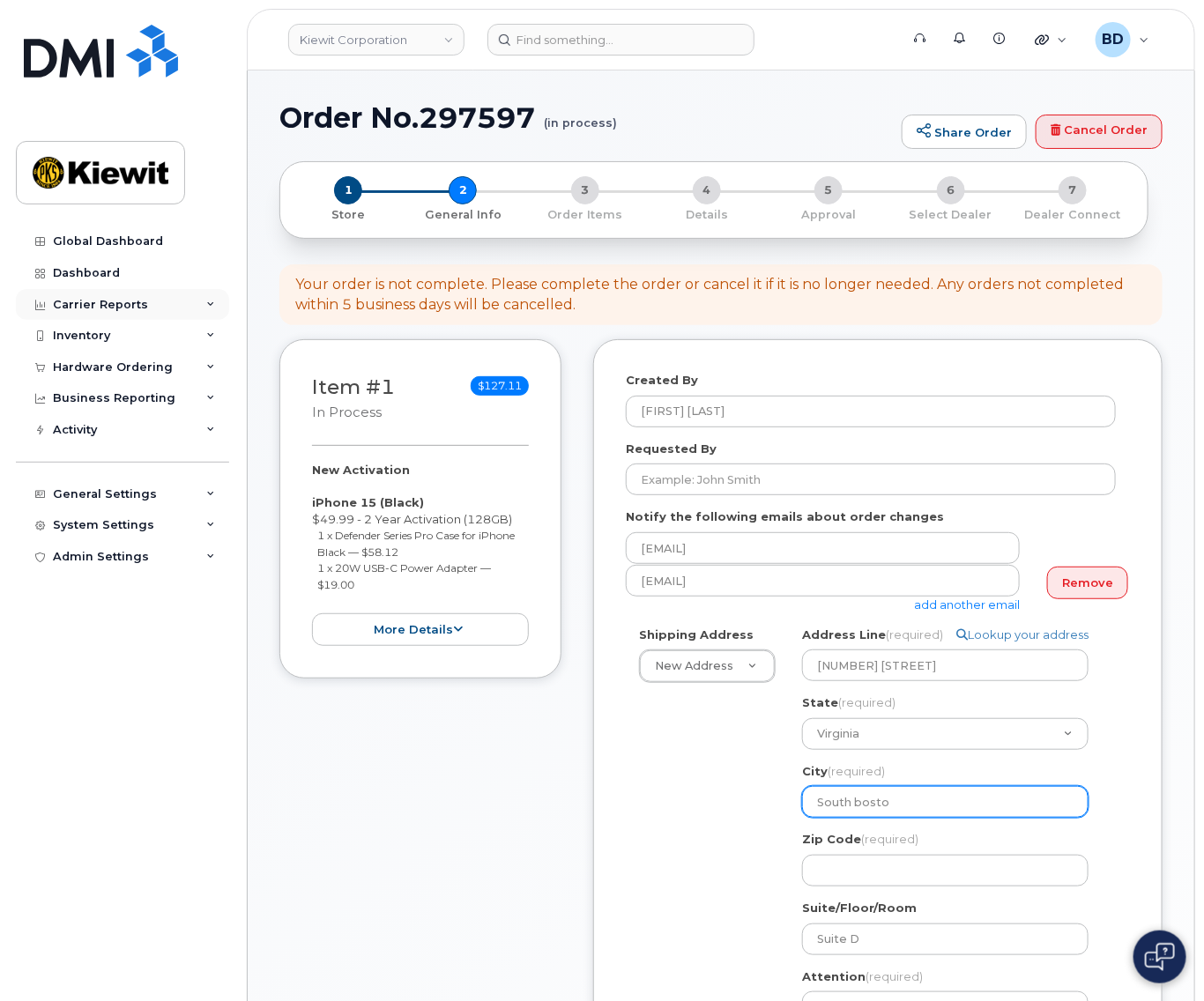 select 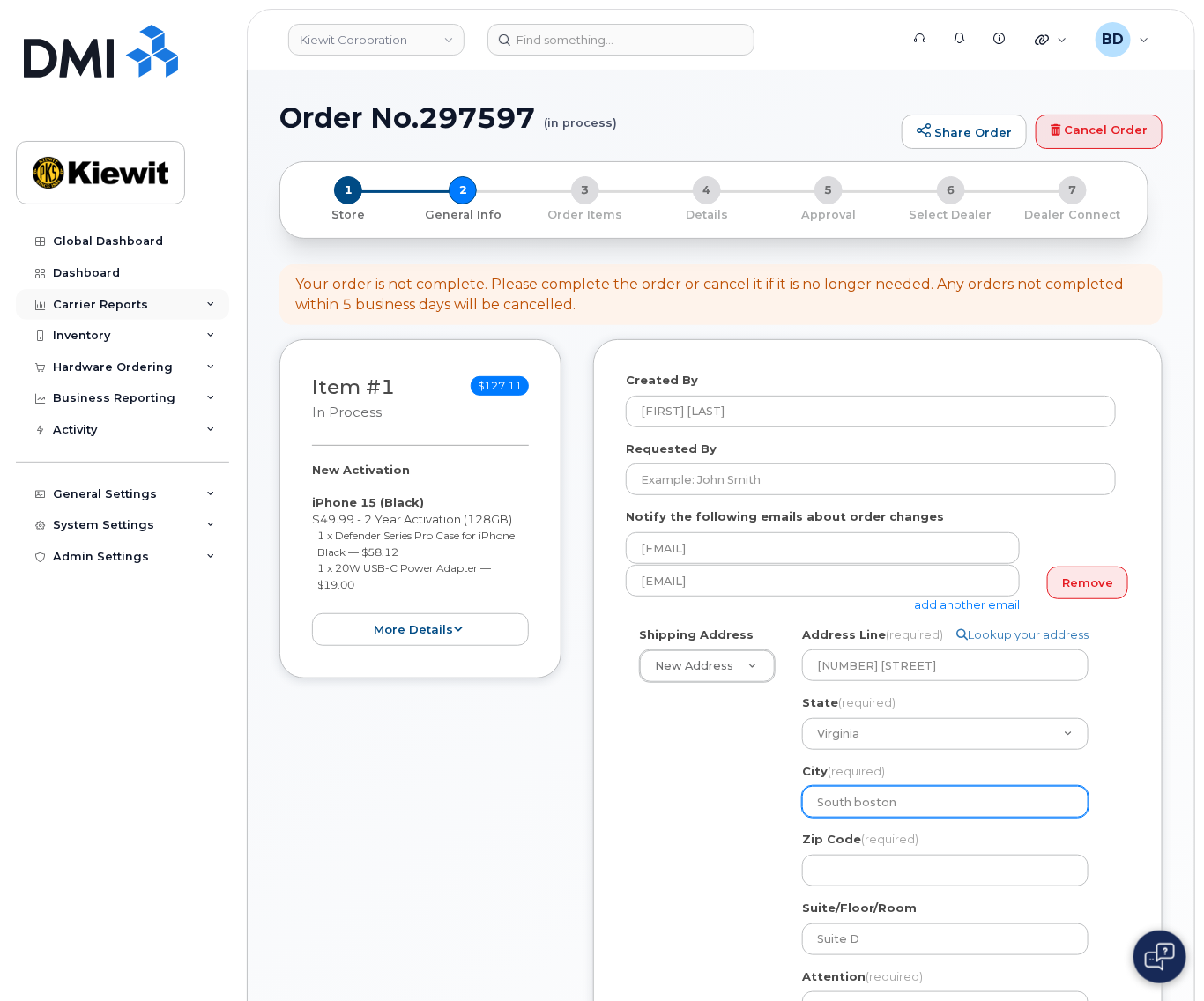 select 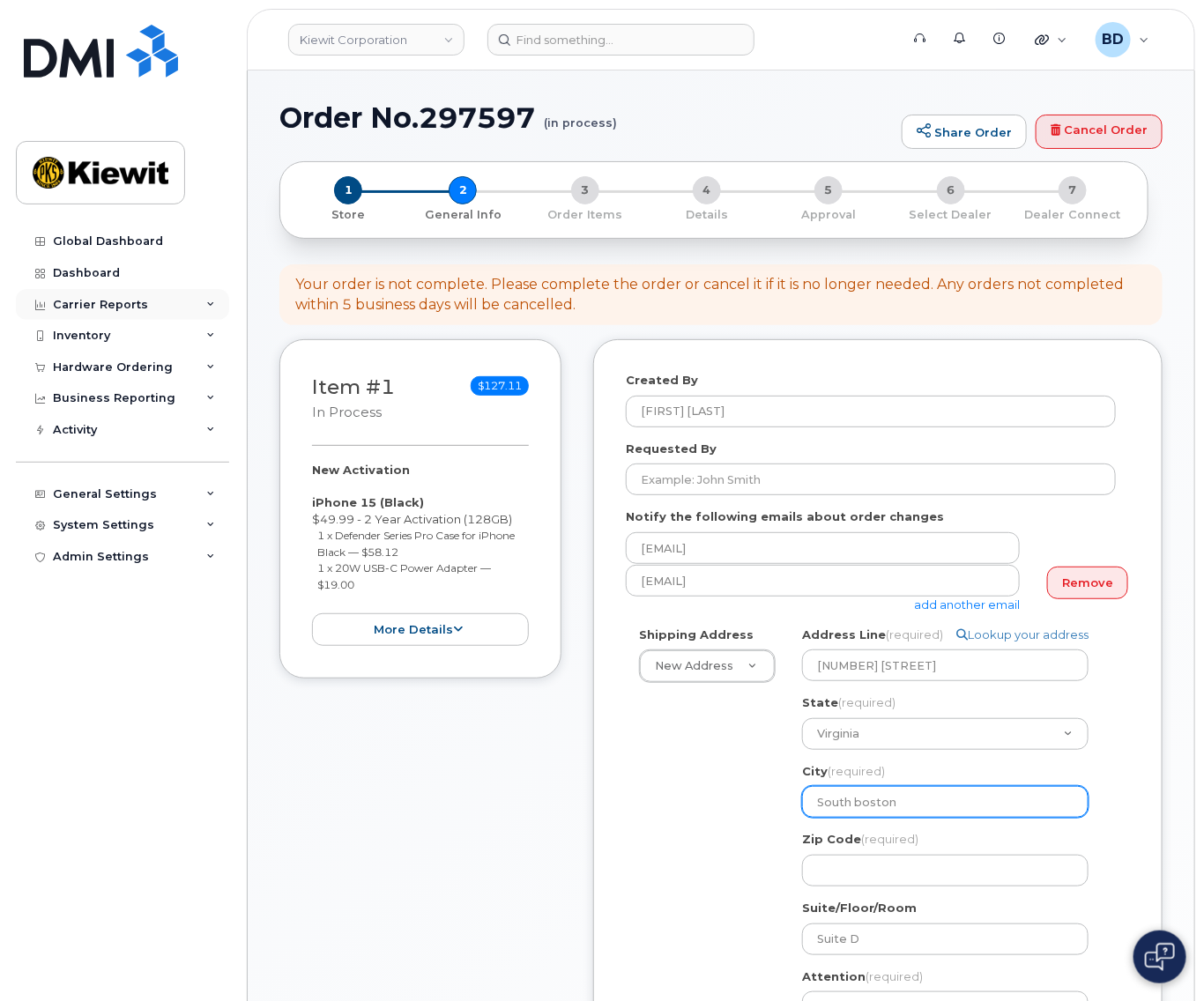 type on "South oston" 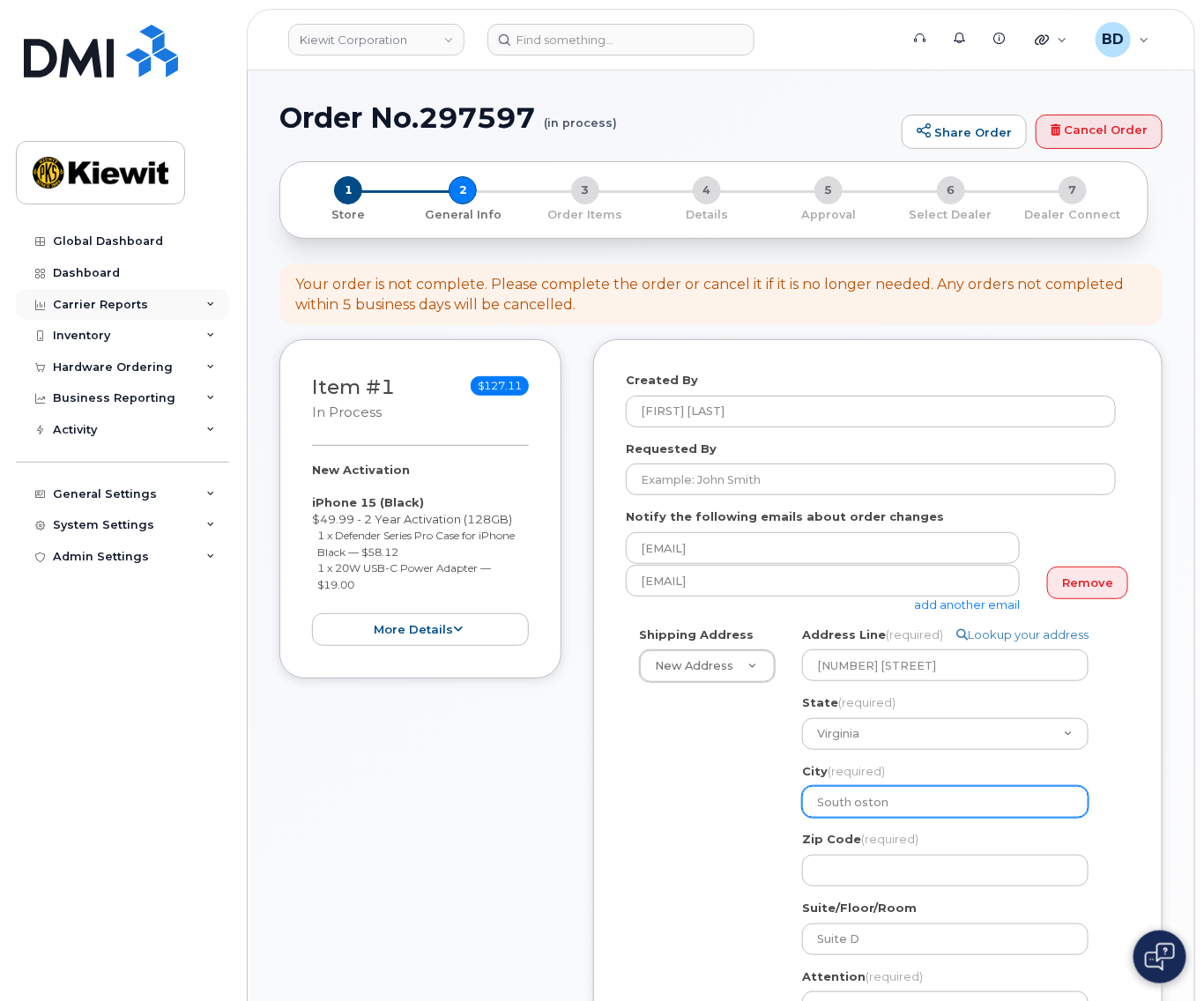 select 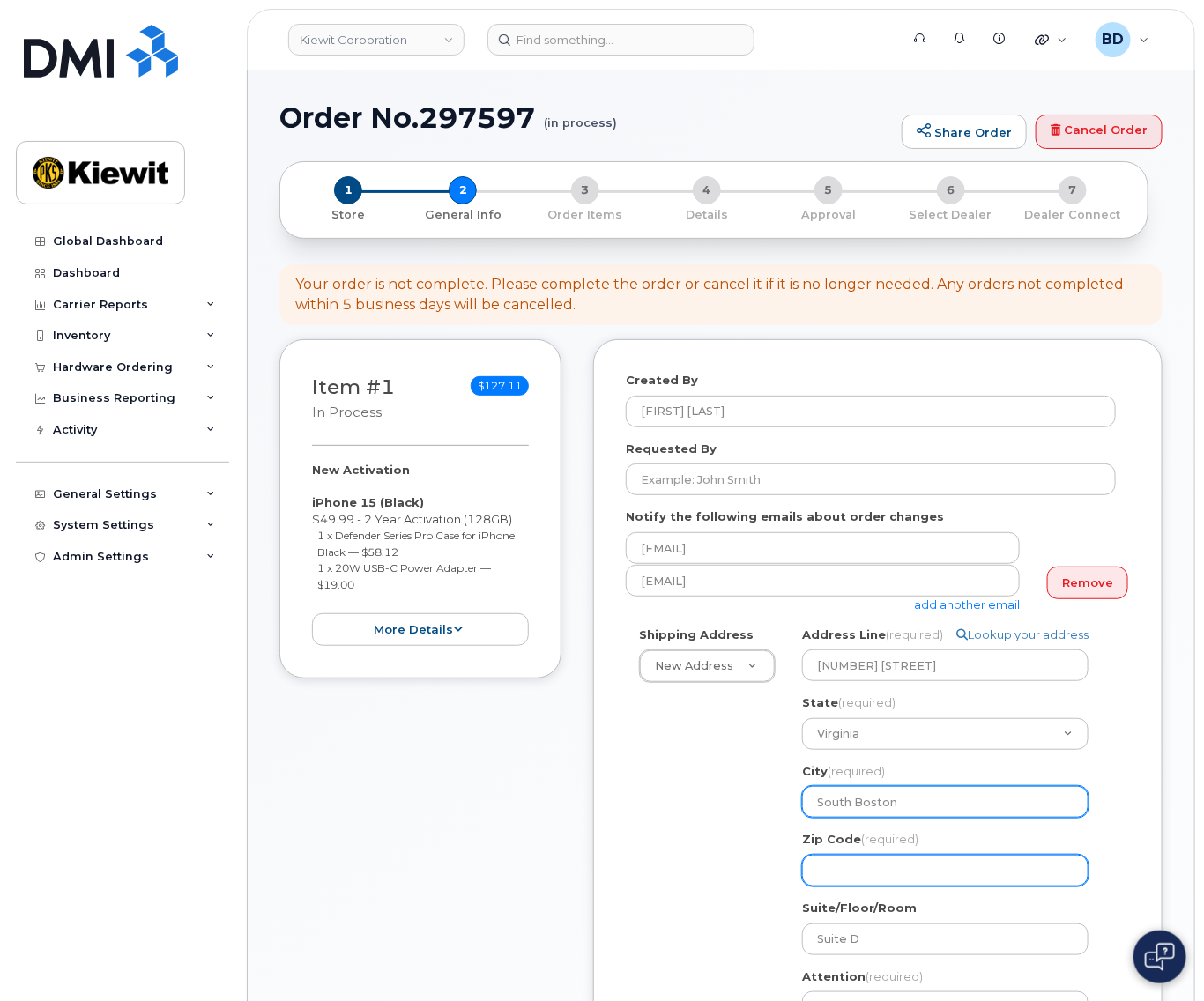 type on "South Boston" 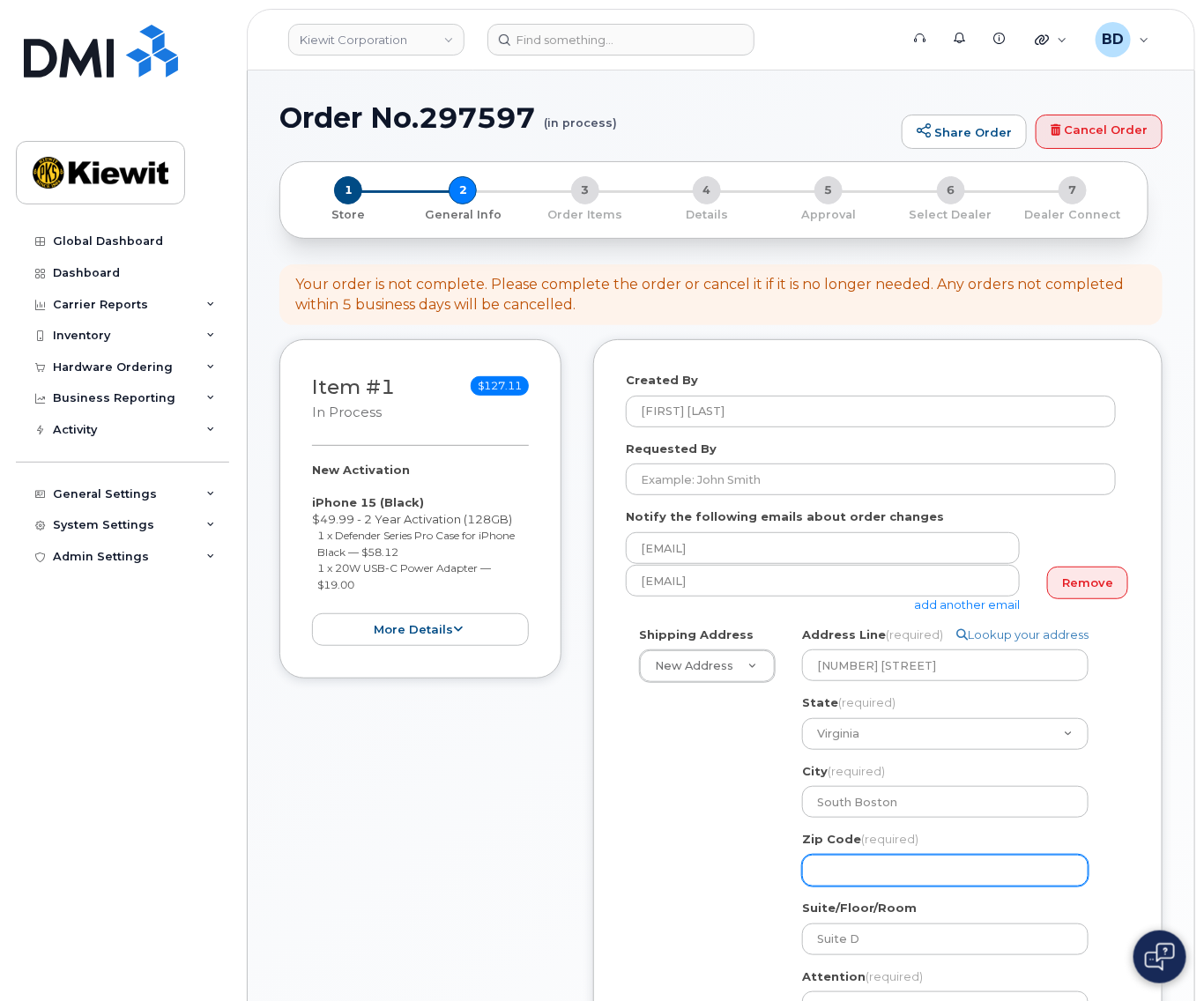 click on "Zip Code
(required)" 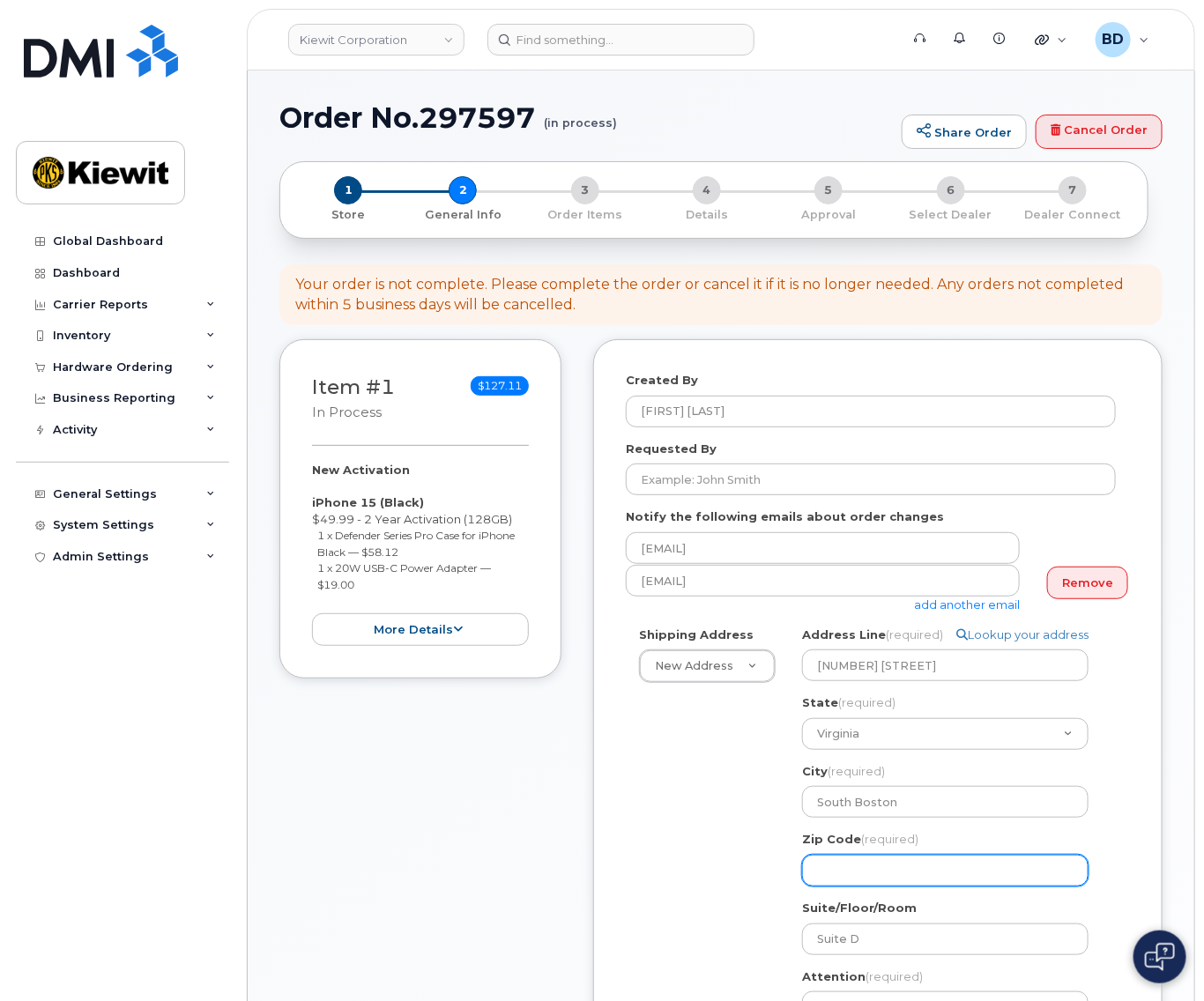 select 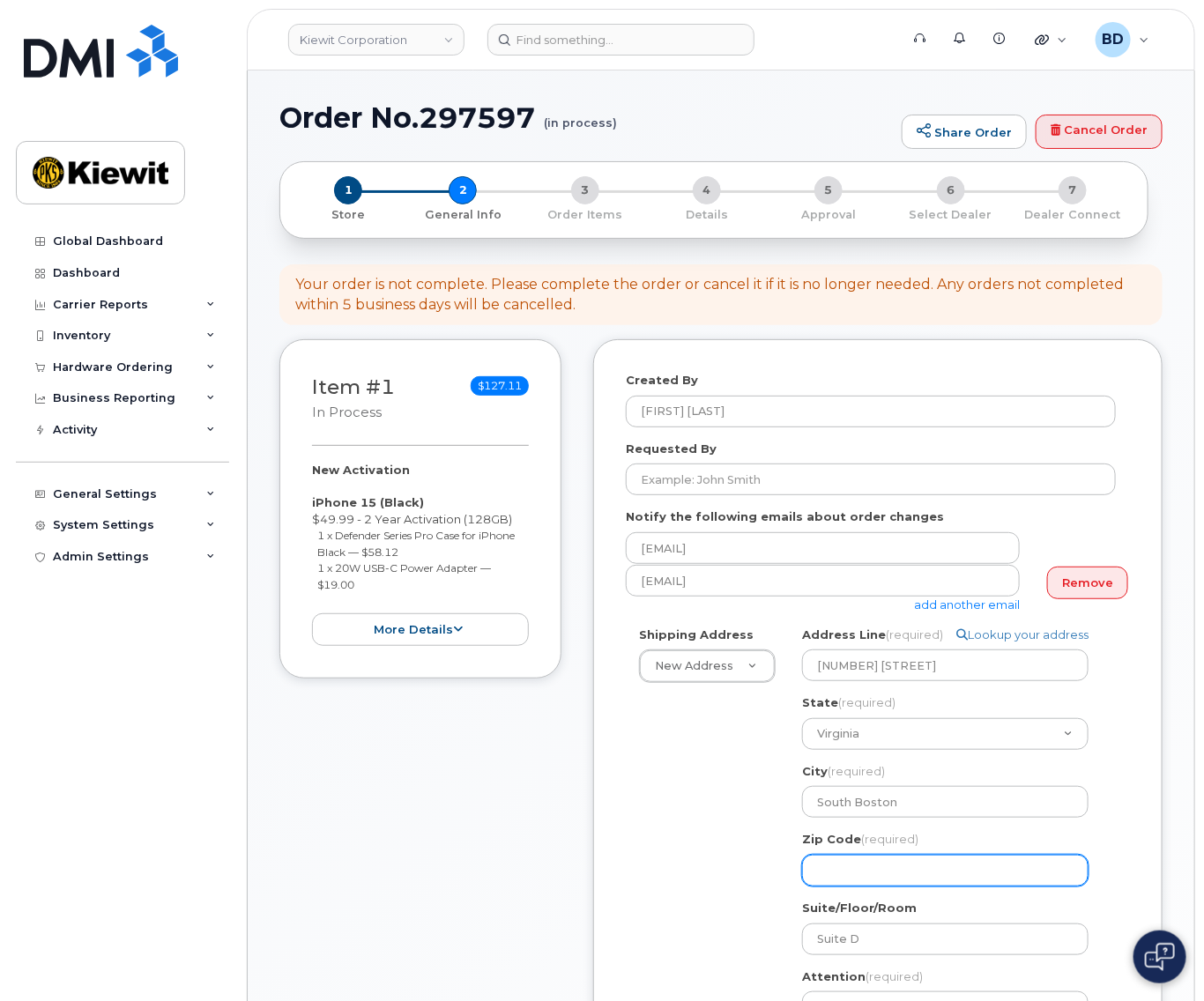 type on "2" 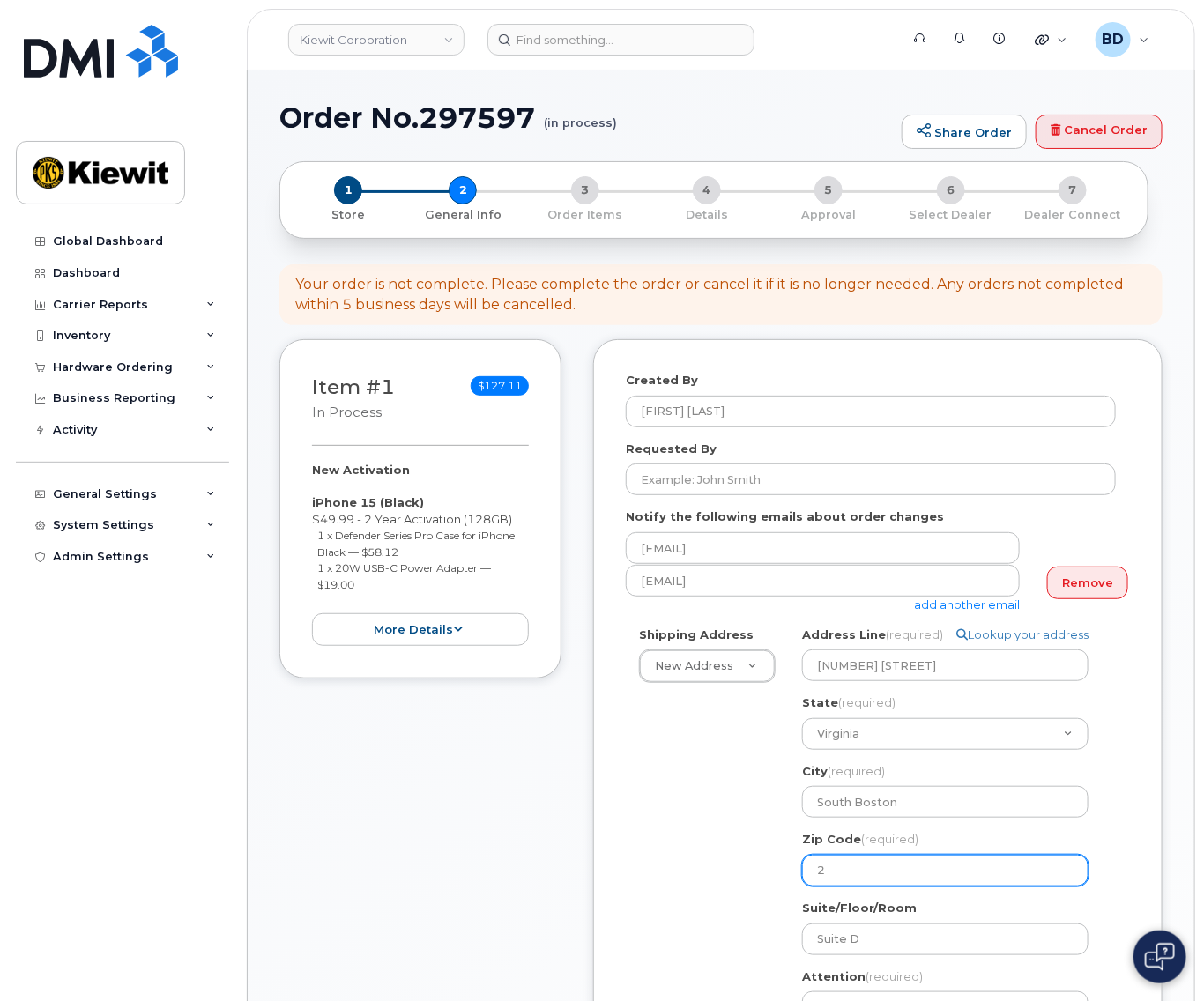 select 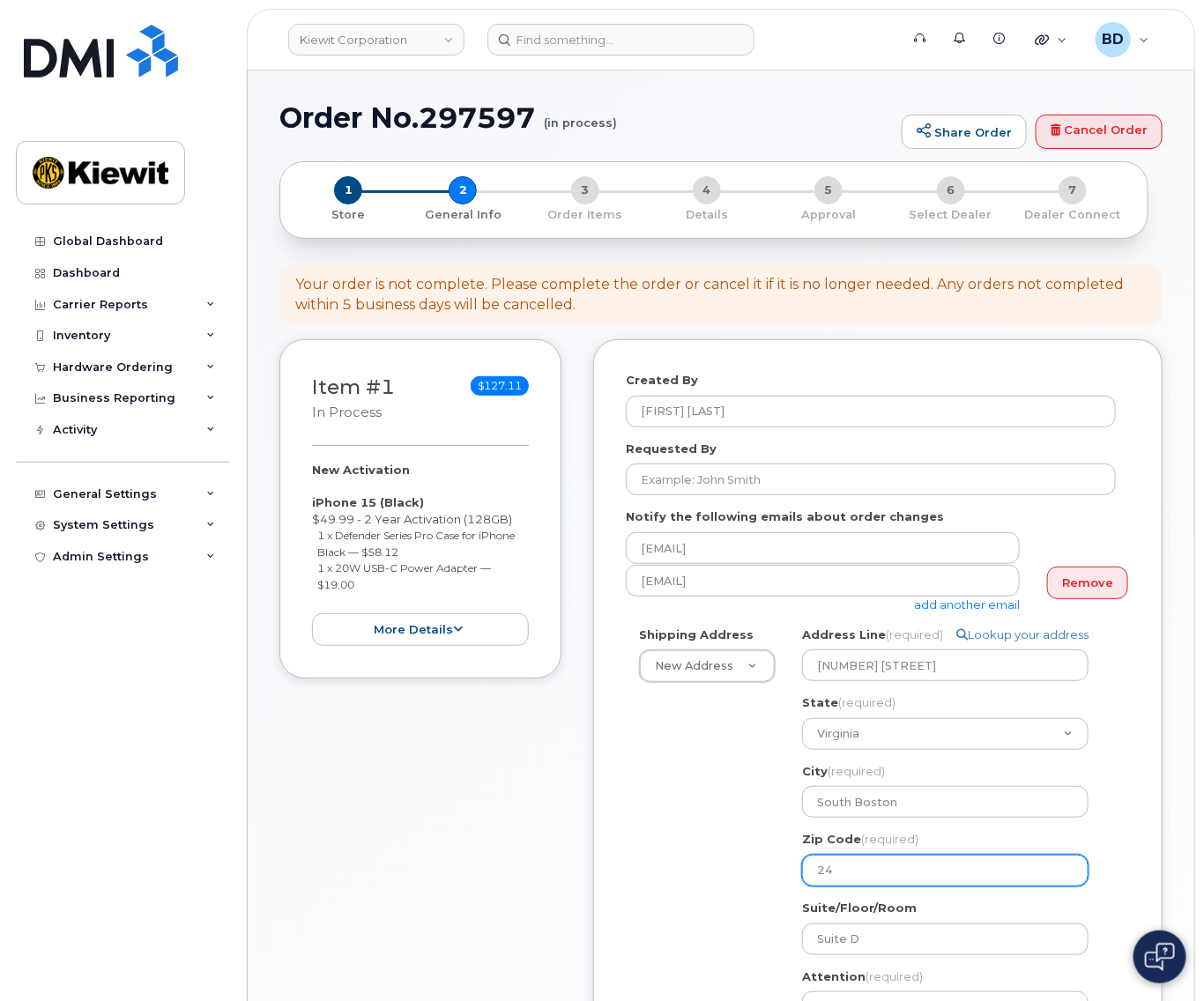select 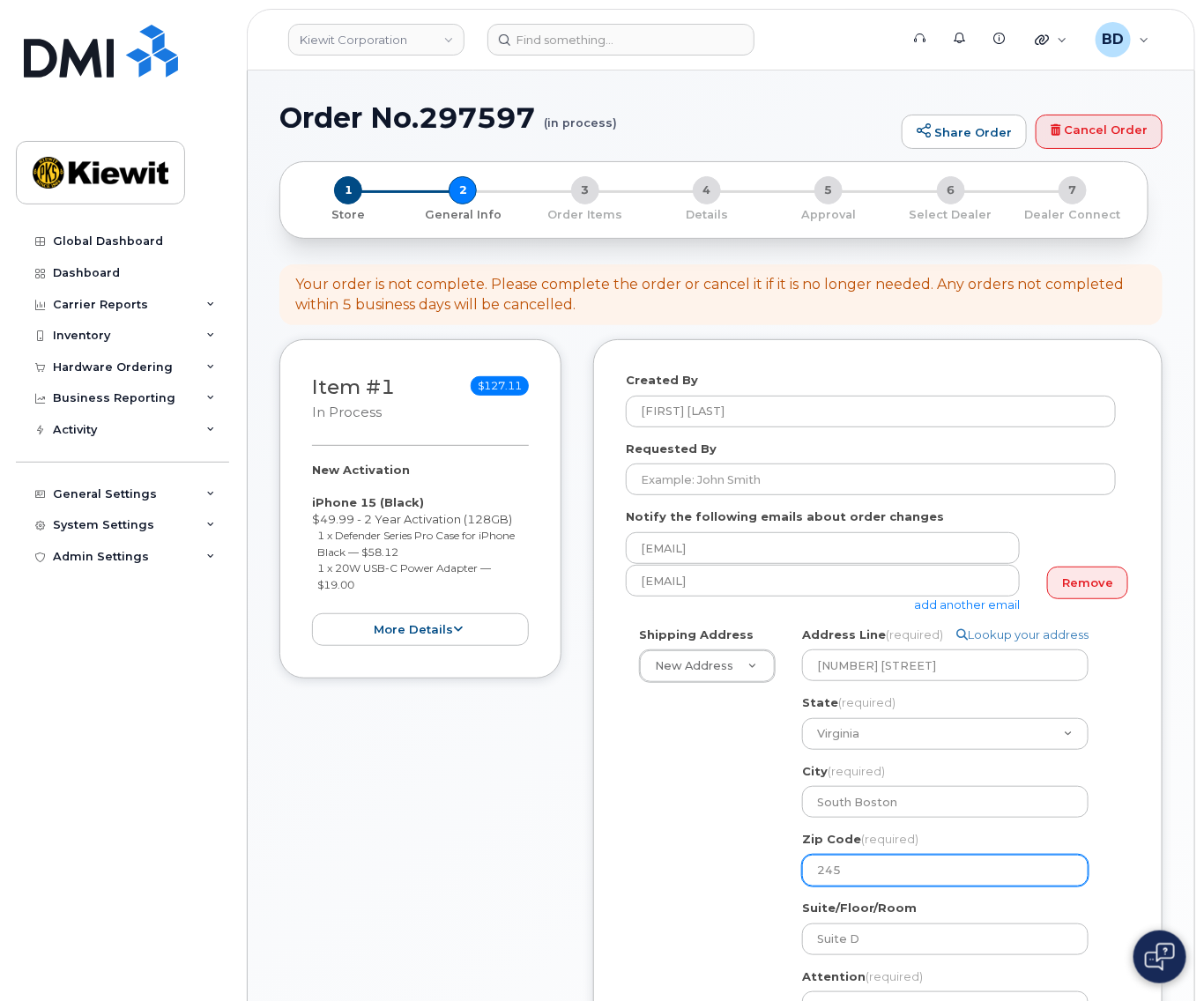 select 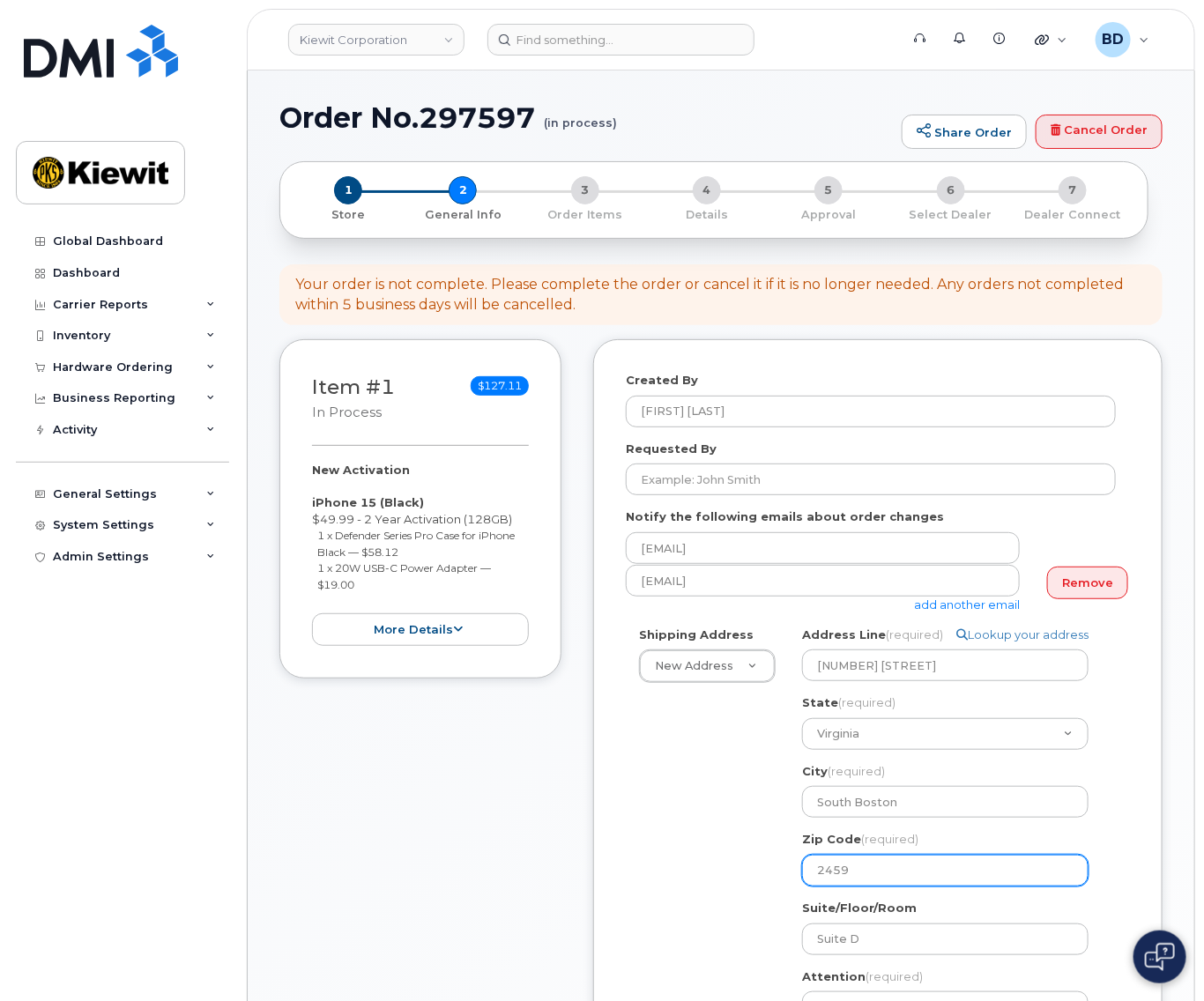 select 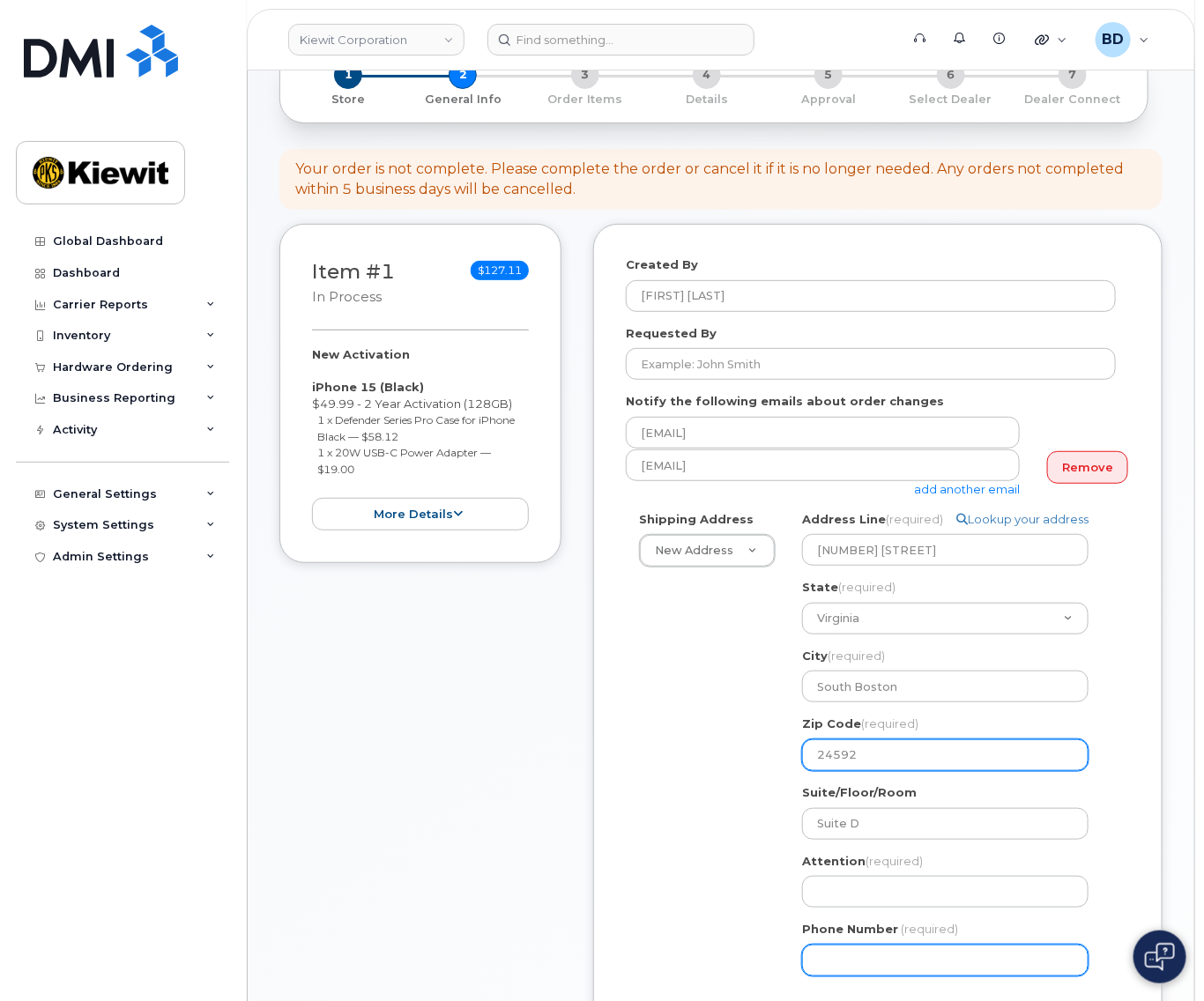 scroll, scrollTop: 352, scrollLeft: 0, axis: vertical 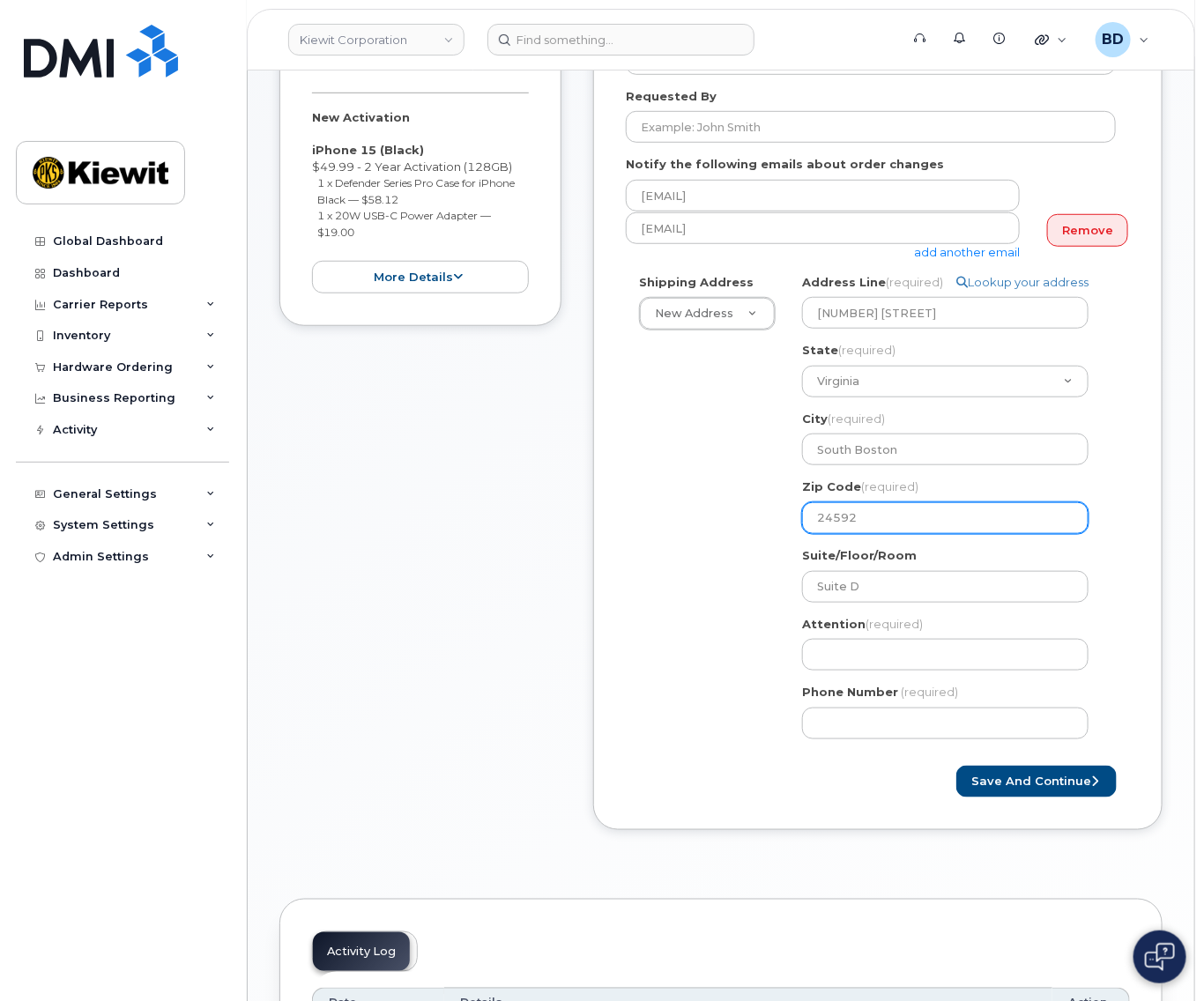 type on "24592" 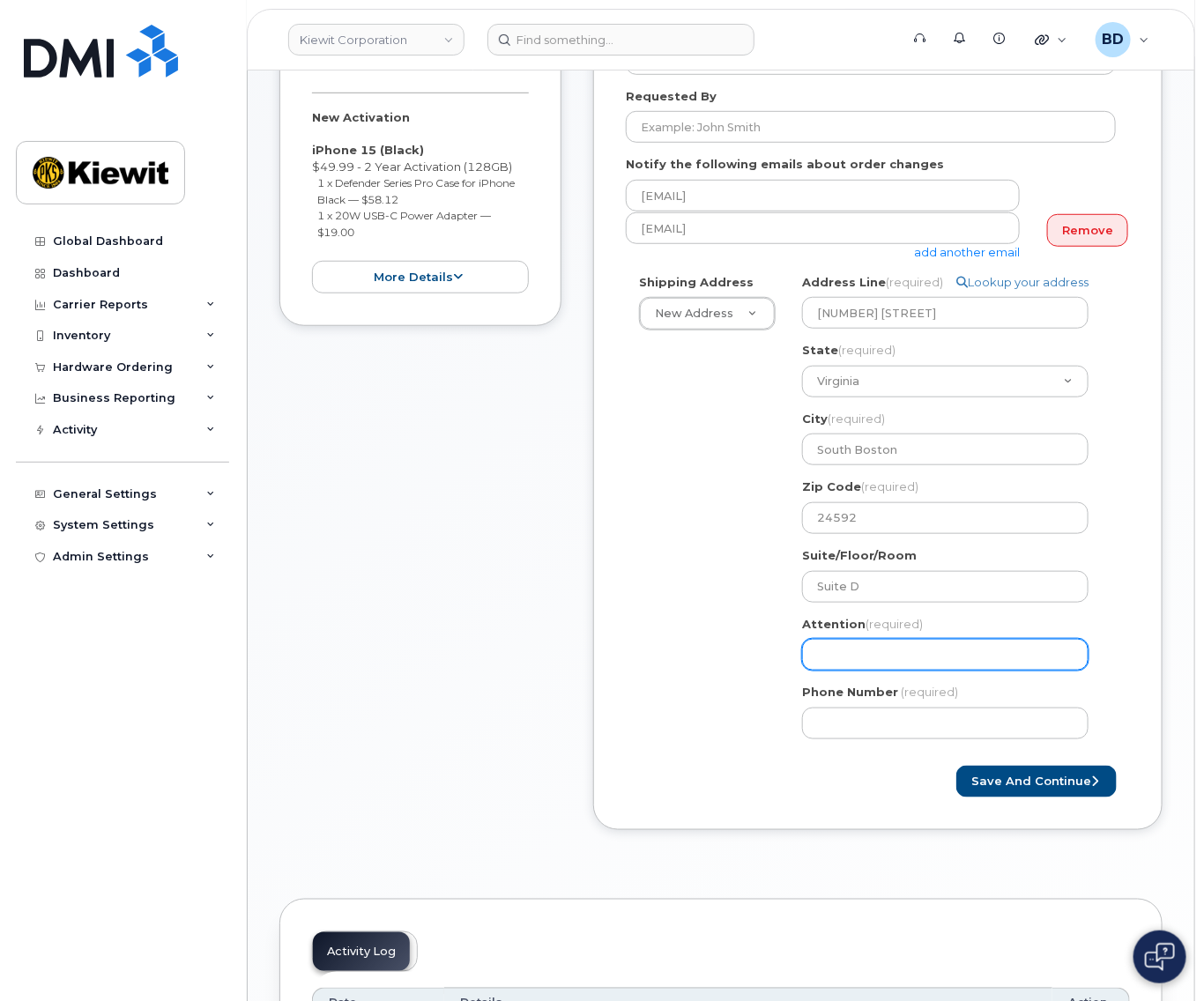 click on "Attention
(required)" 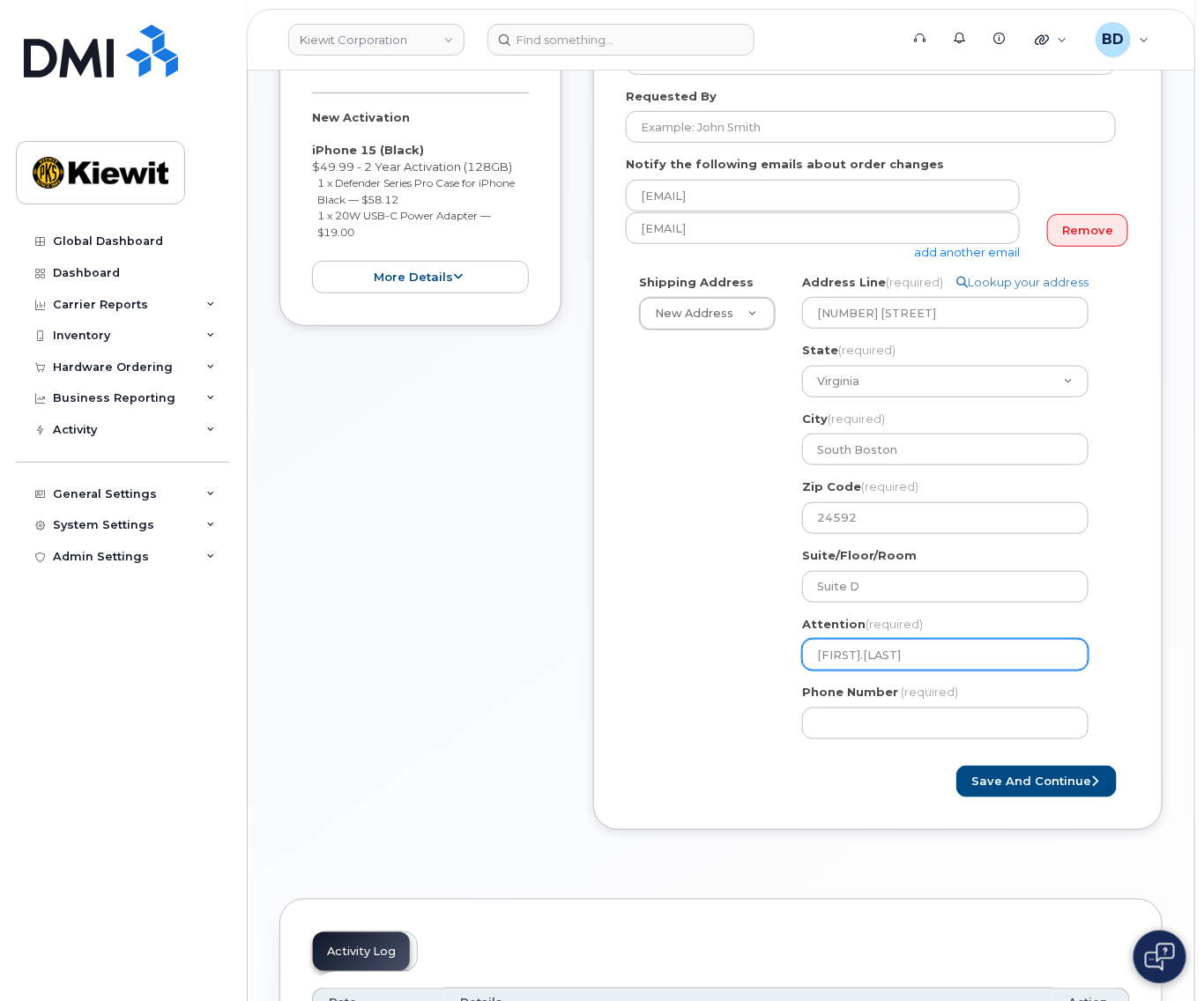 select 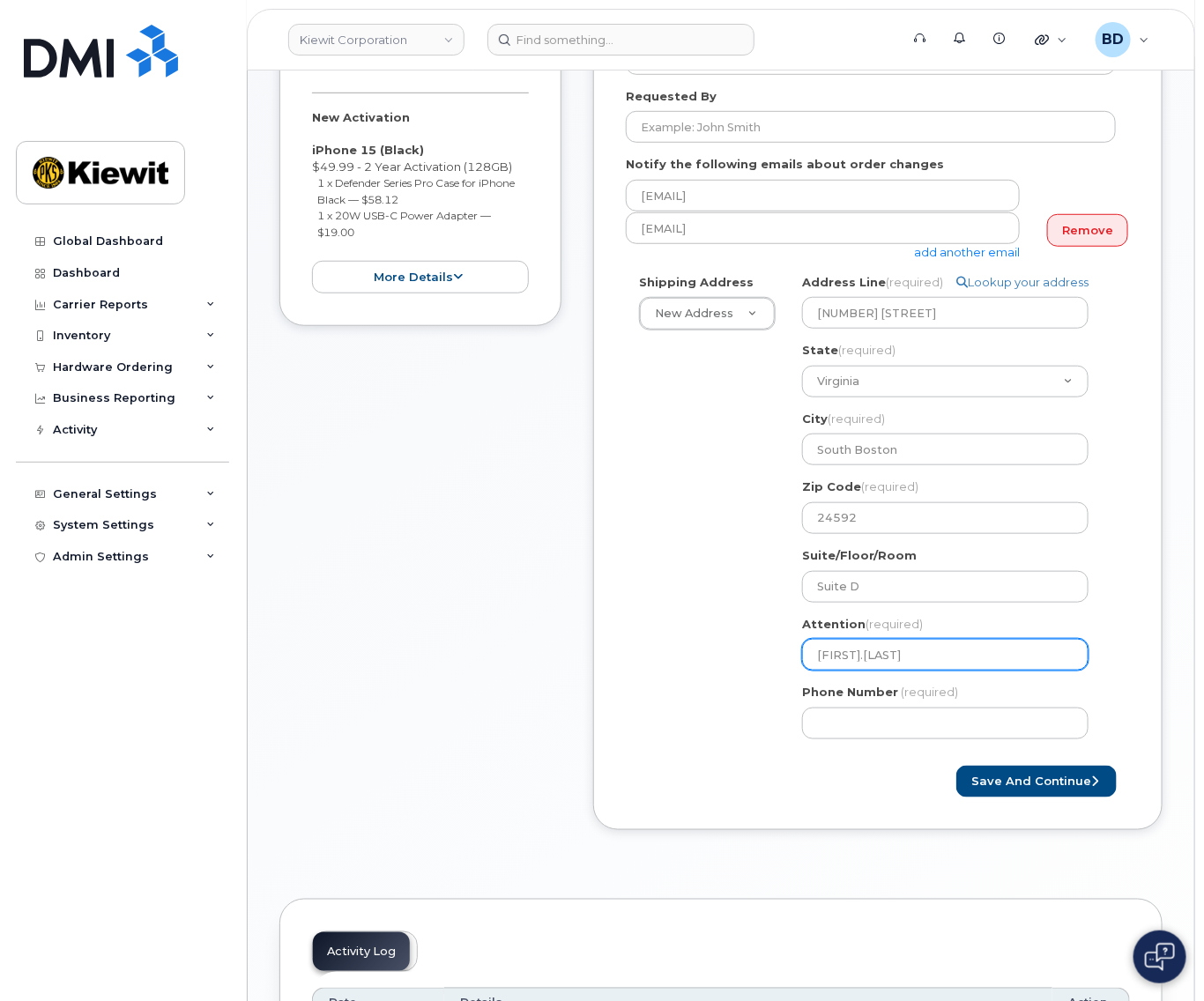 type on "Alejandro.Quintanill/" 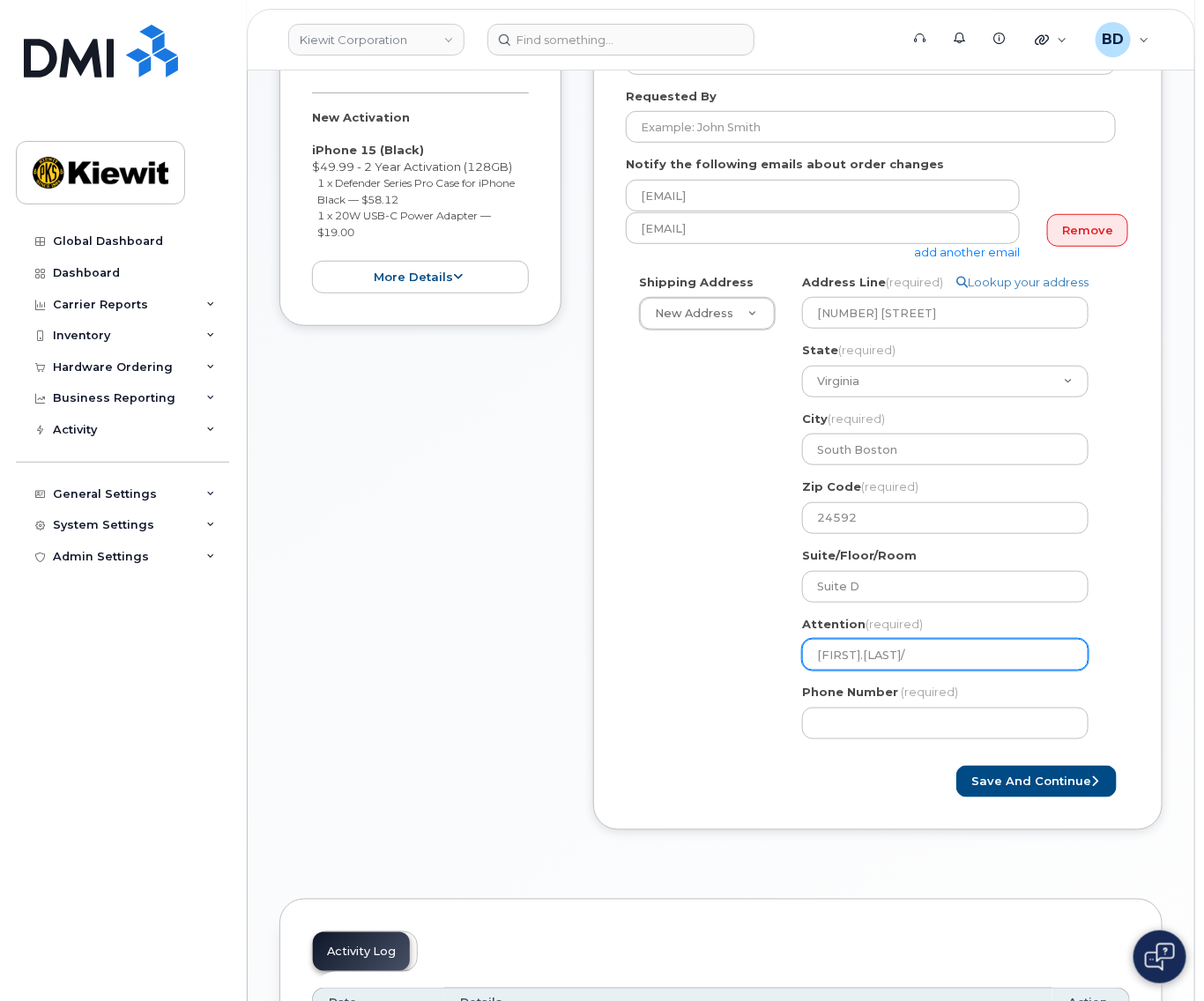 select 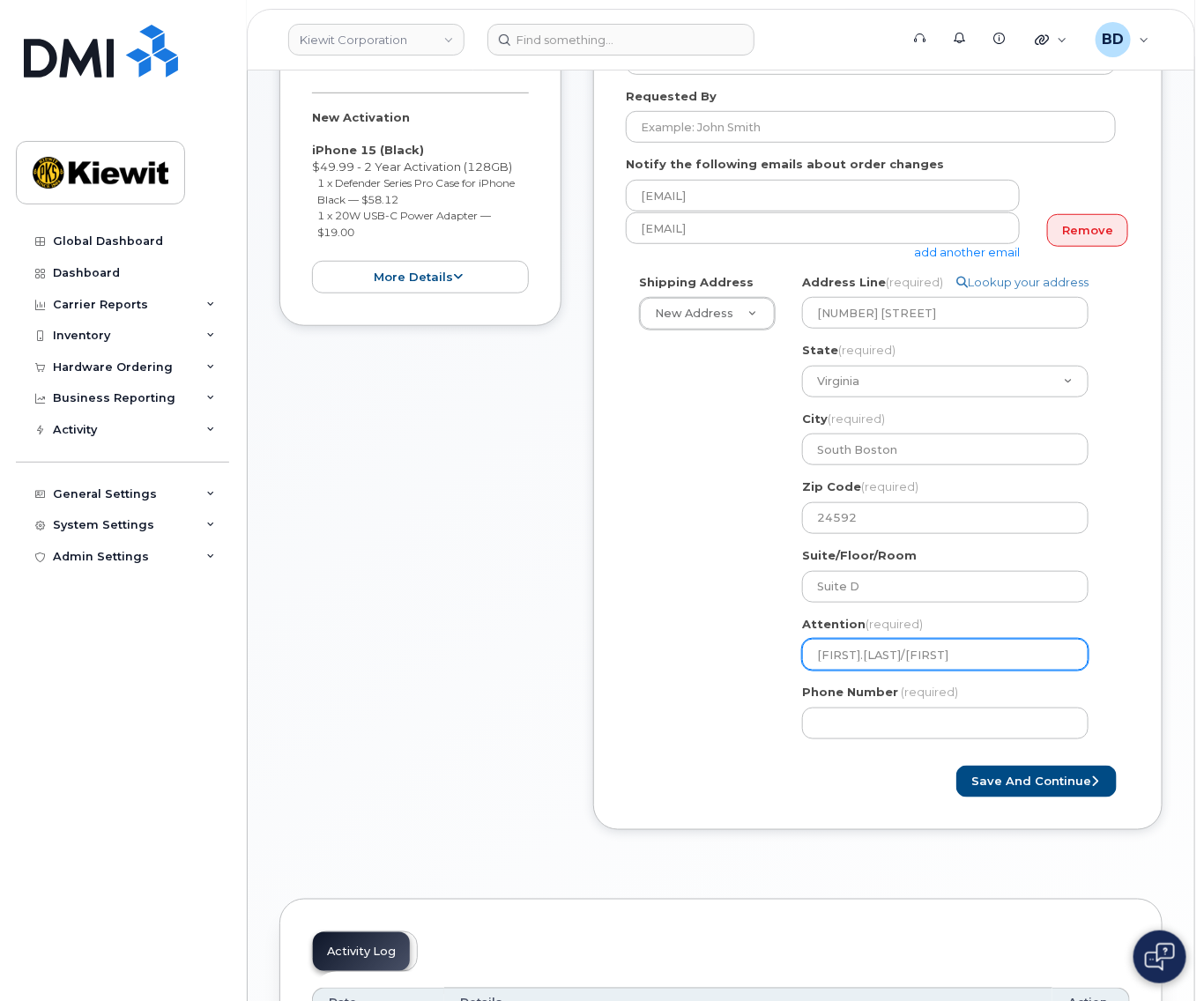 select 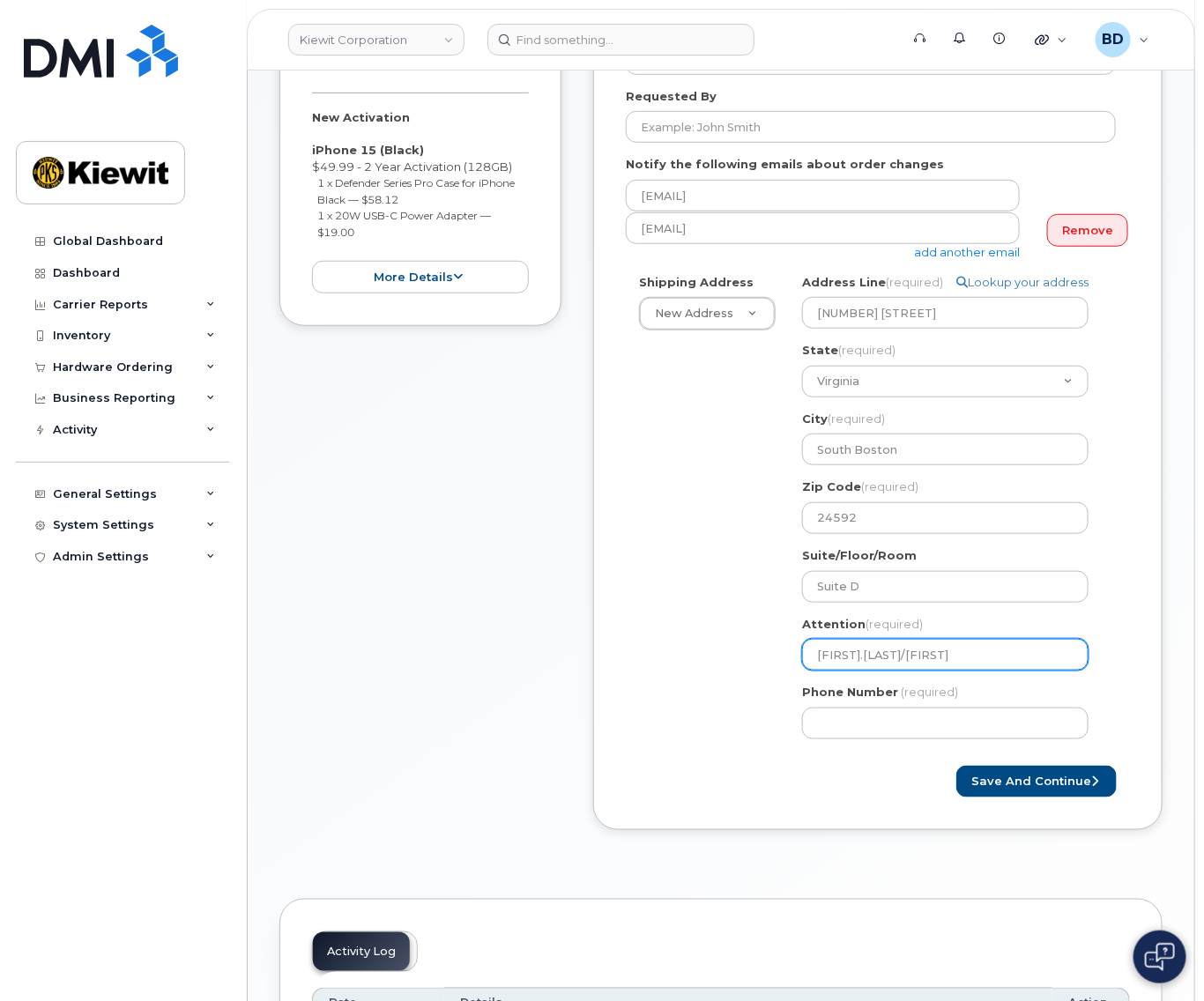 select 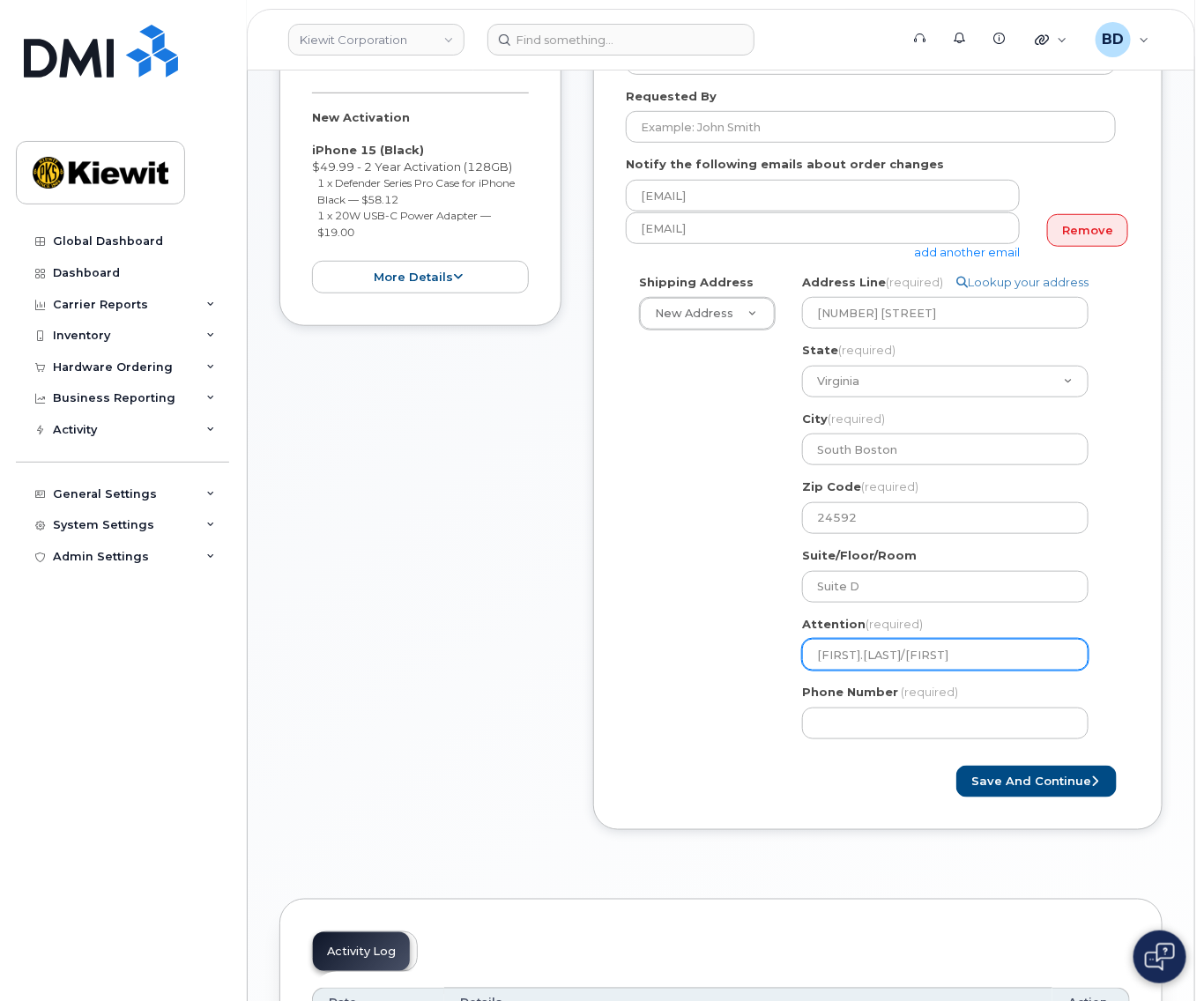 select 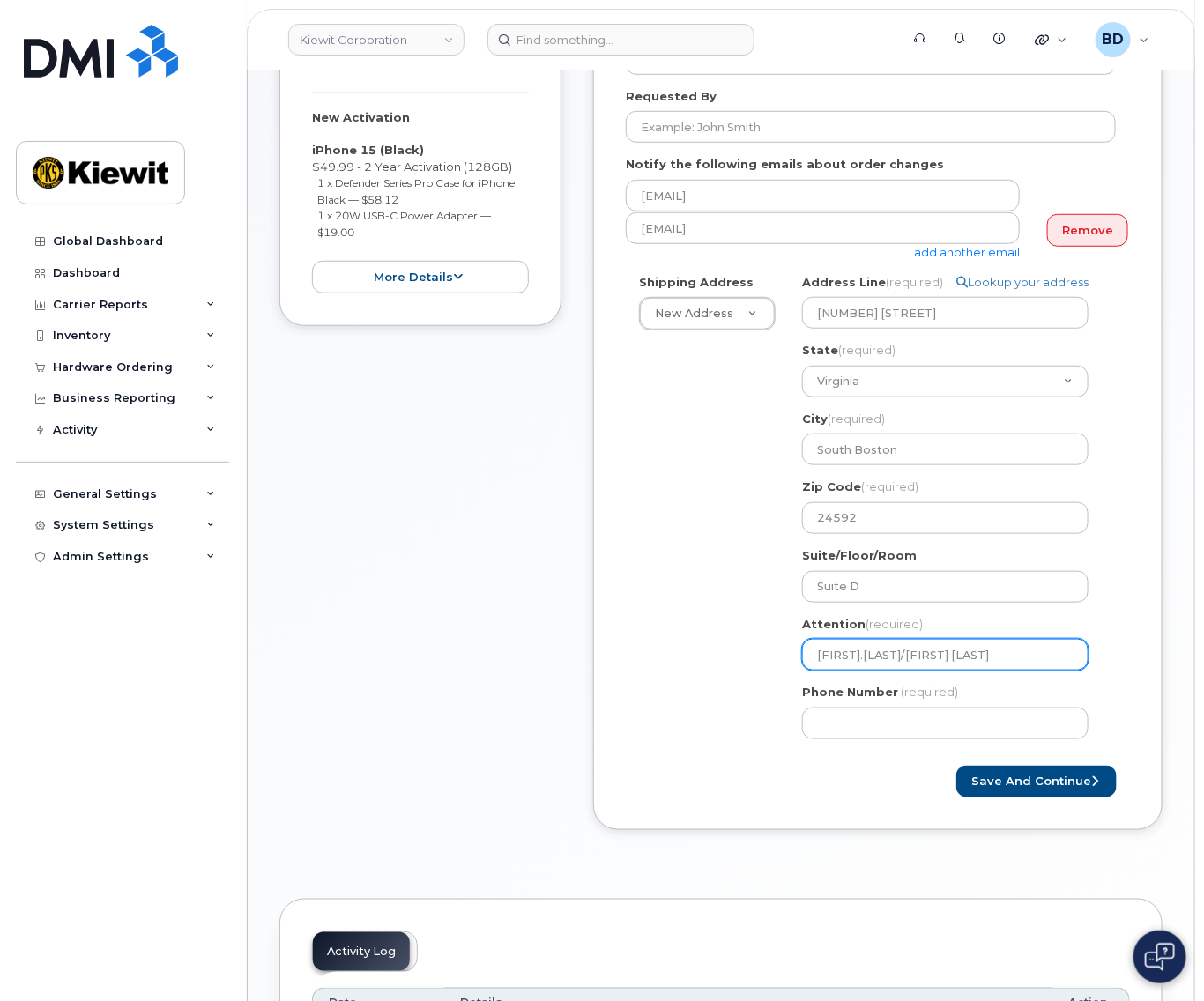 select 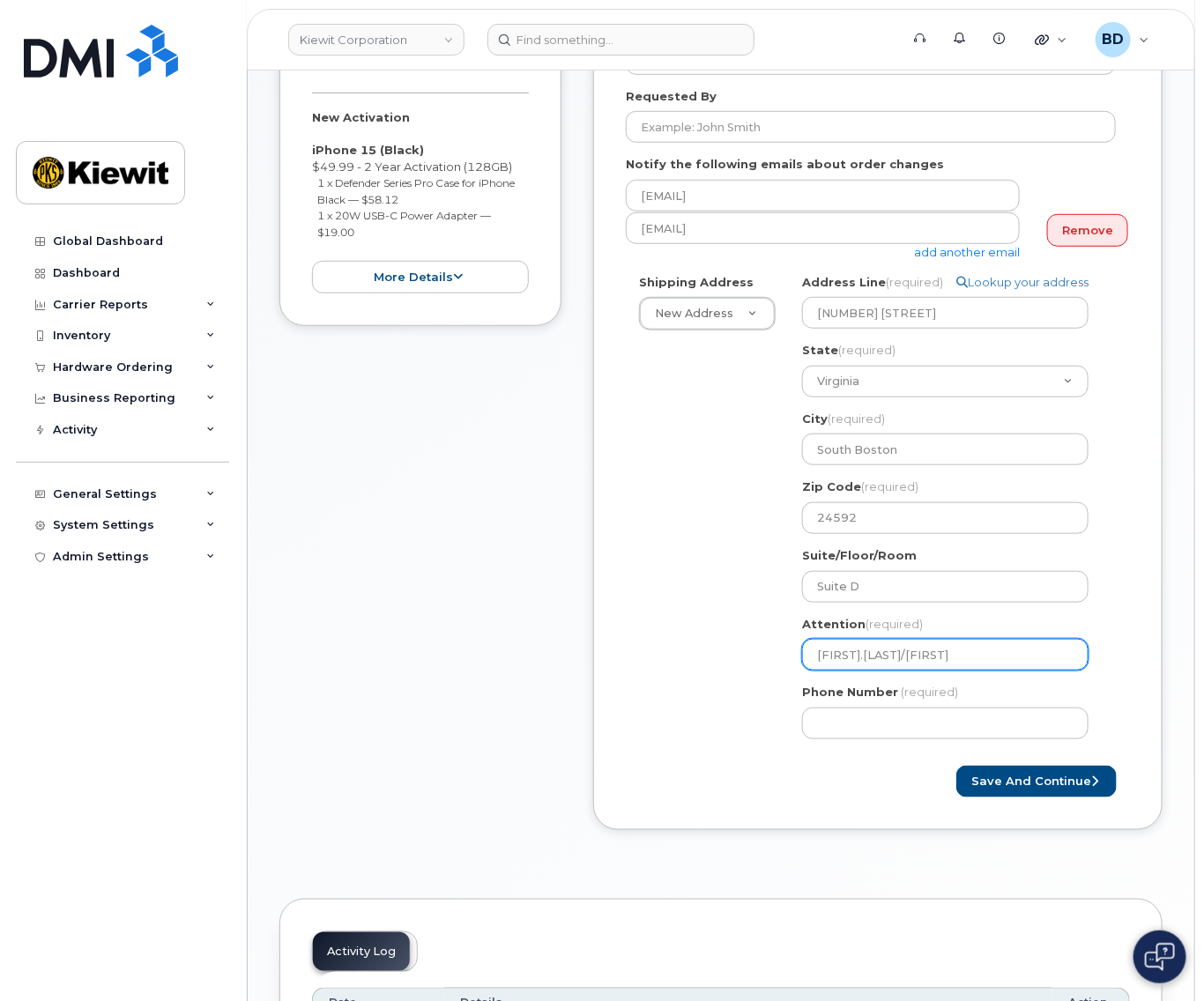 select 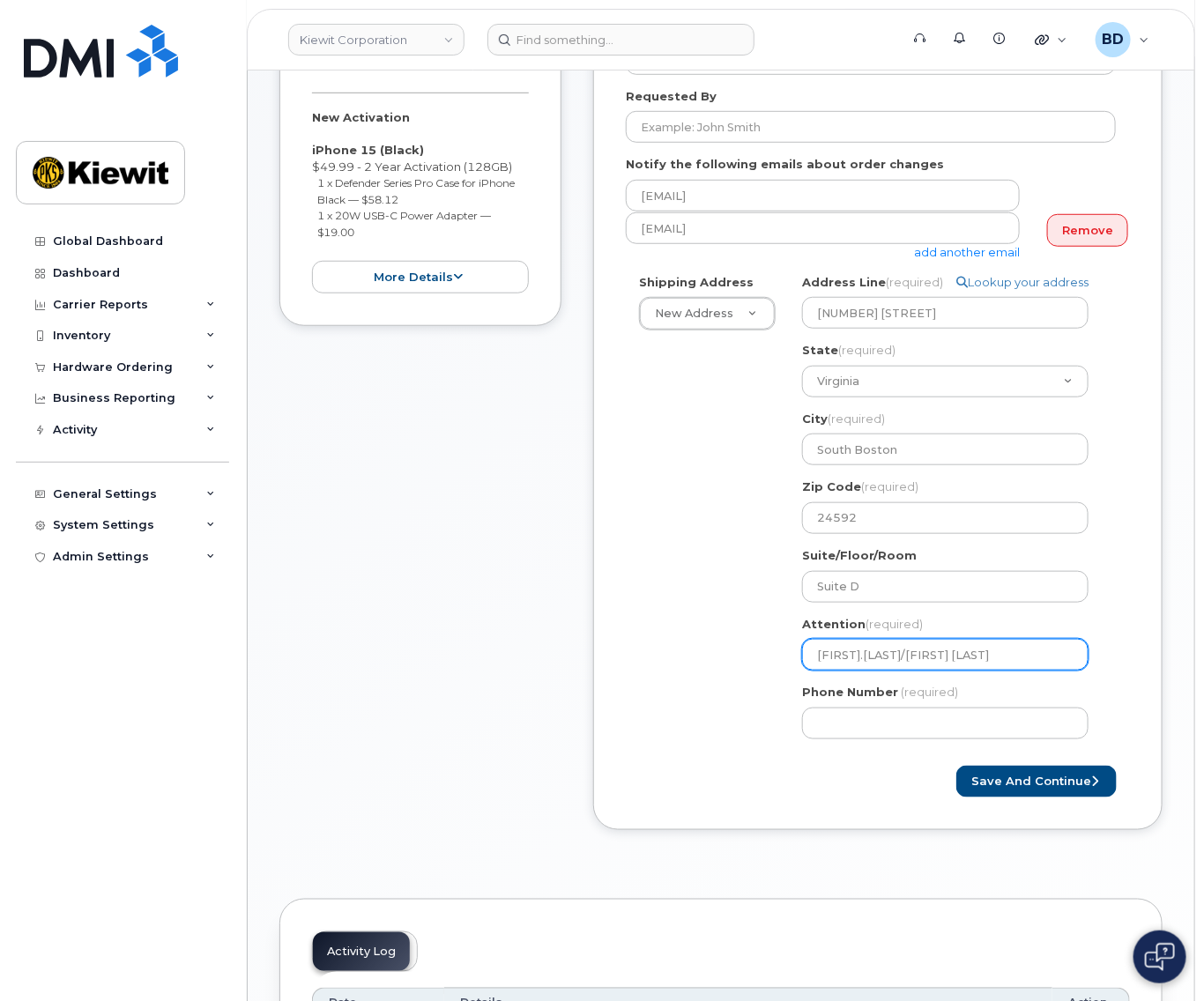 select 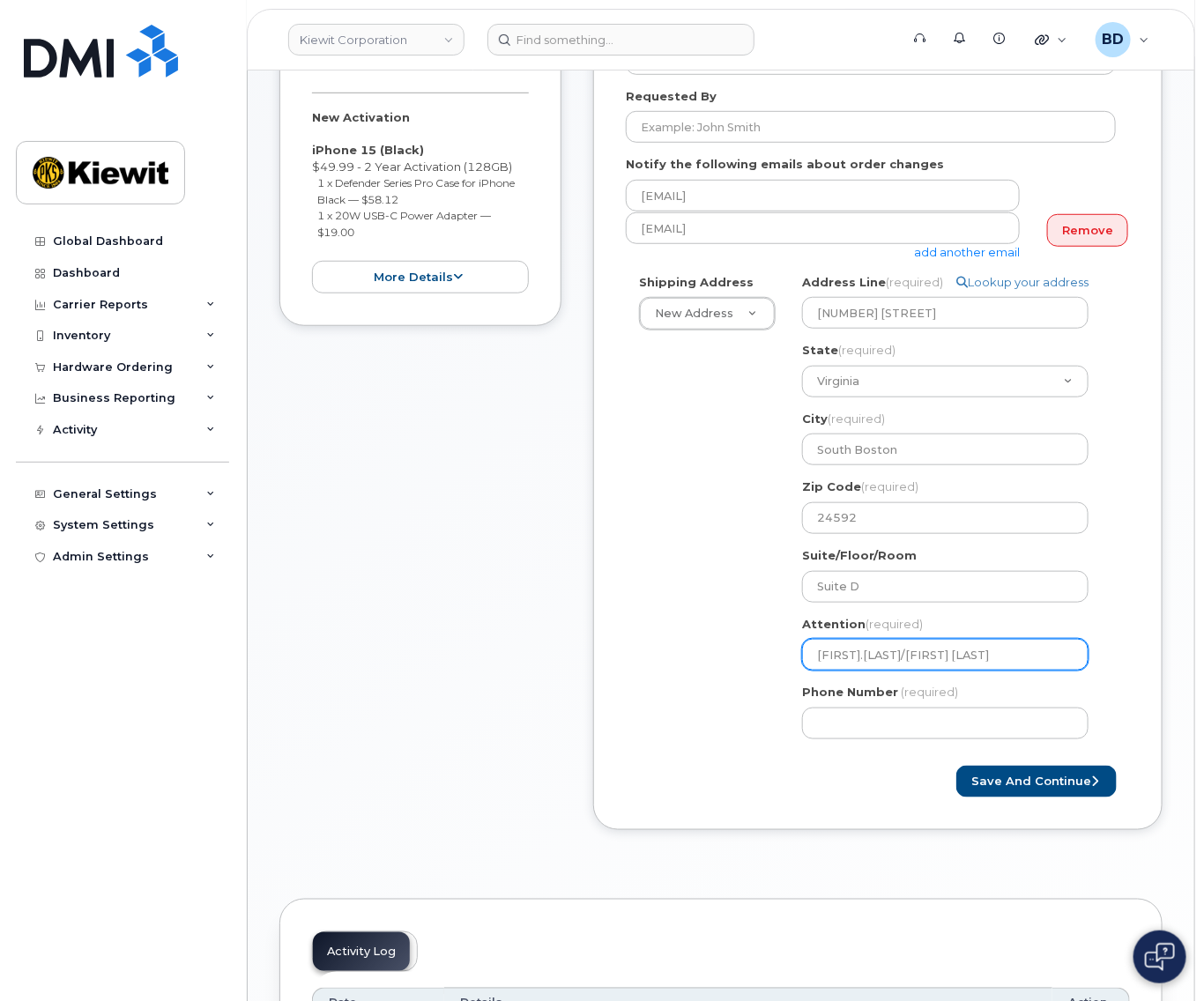 drag, startPoint x: 936, startPoint y: 655, endPoint x: 1038, endPoint y: 642, distance: 102.825094 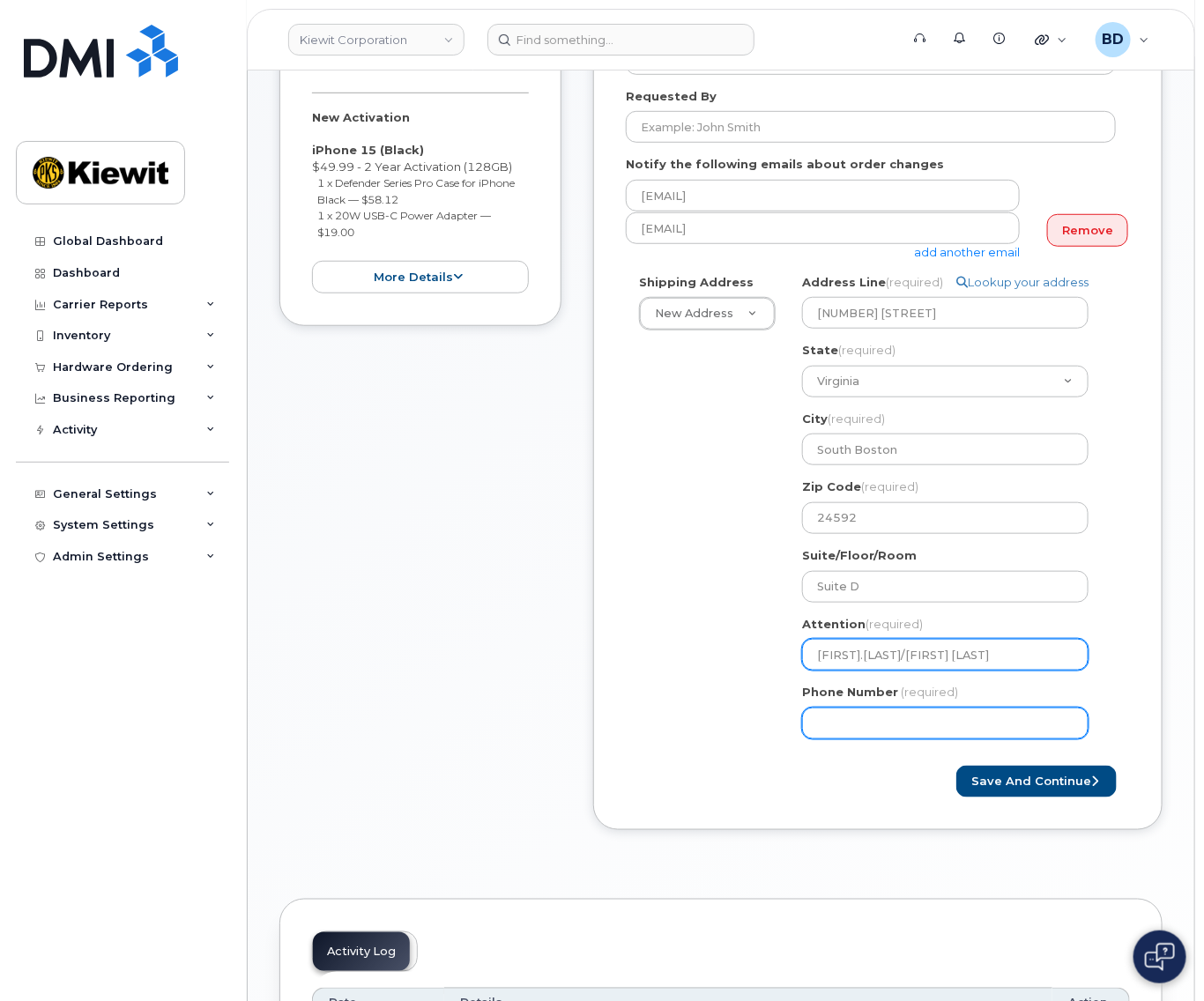 type on "Alejandro.Quintanill/David Ciancio" 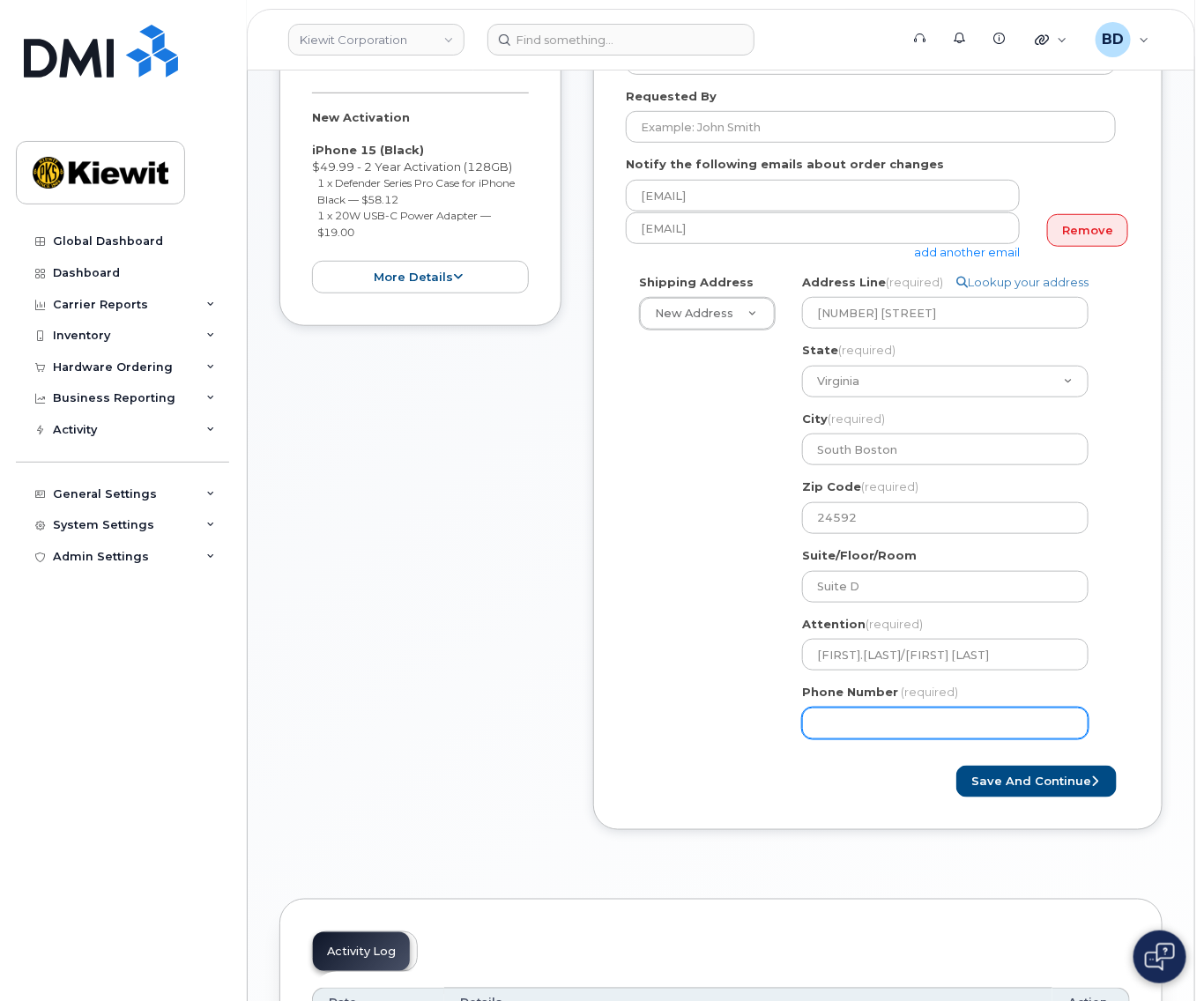 click on "Phone Number" 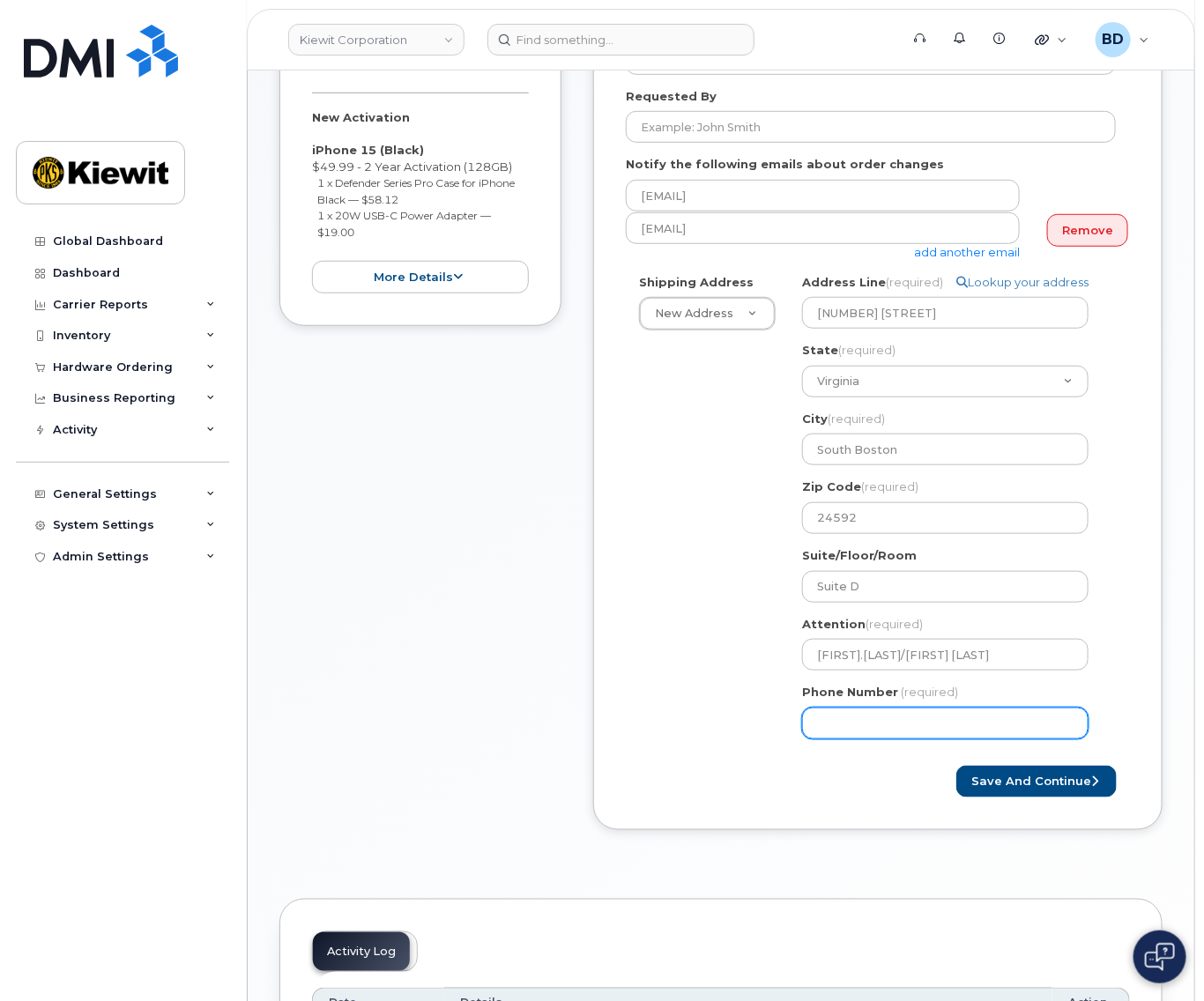 type on "8777727707" 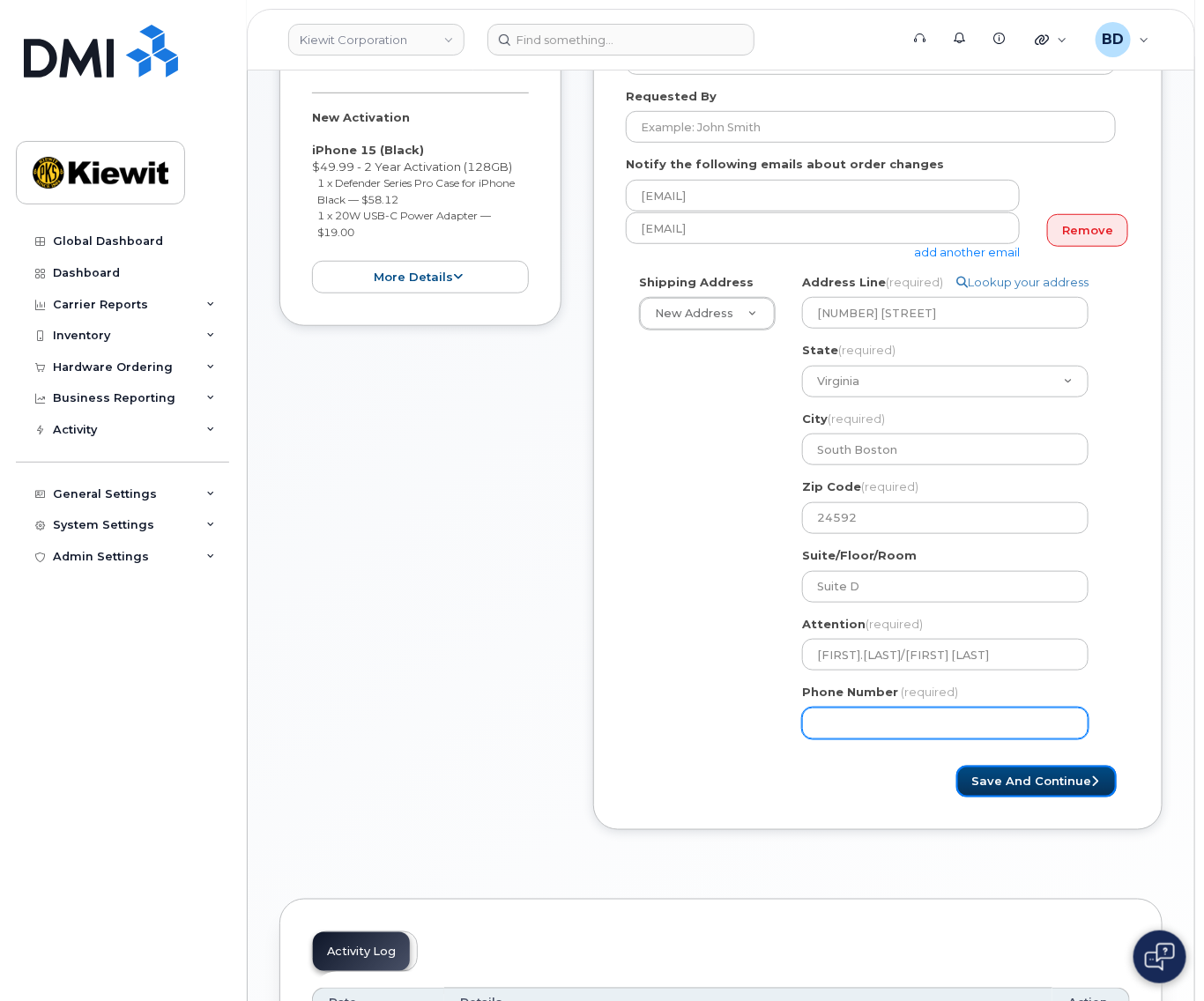select 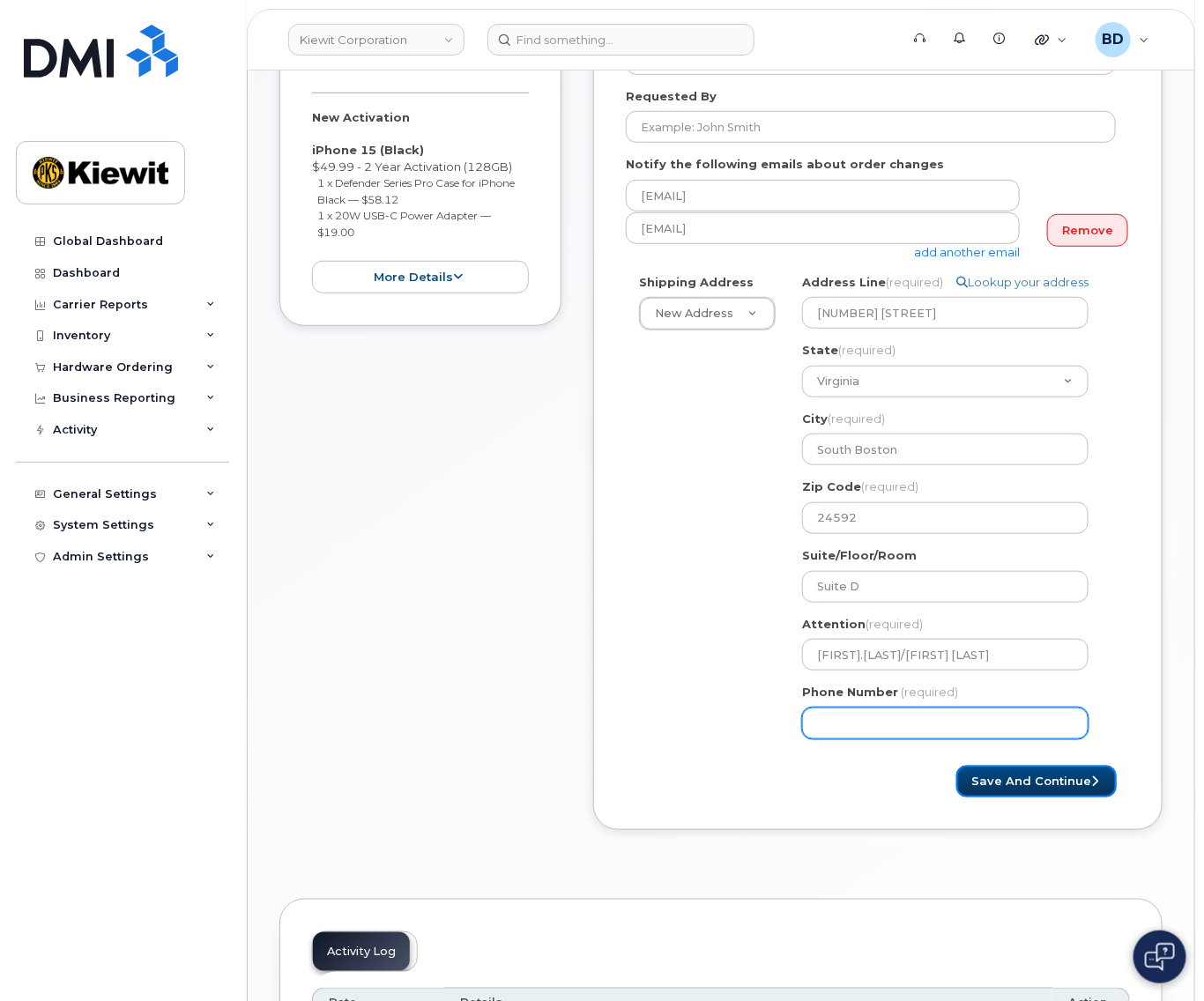 type 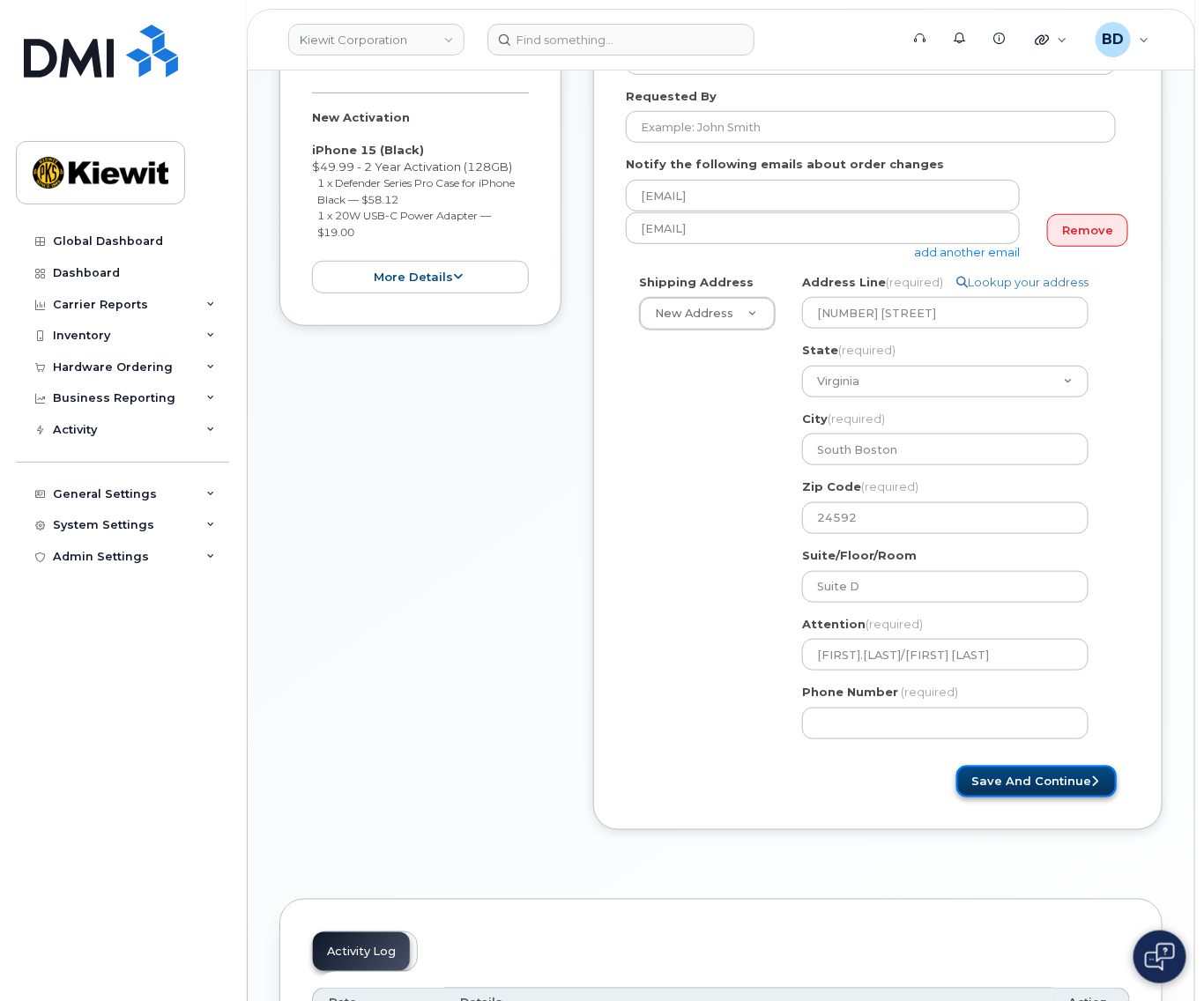 click on "Save and Continue" 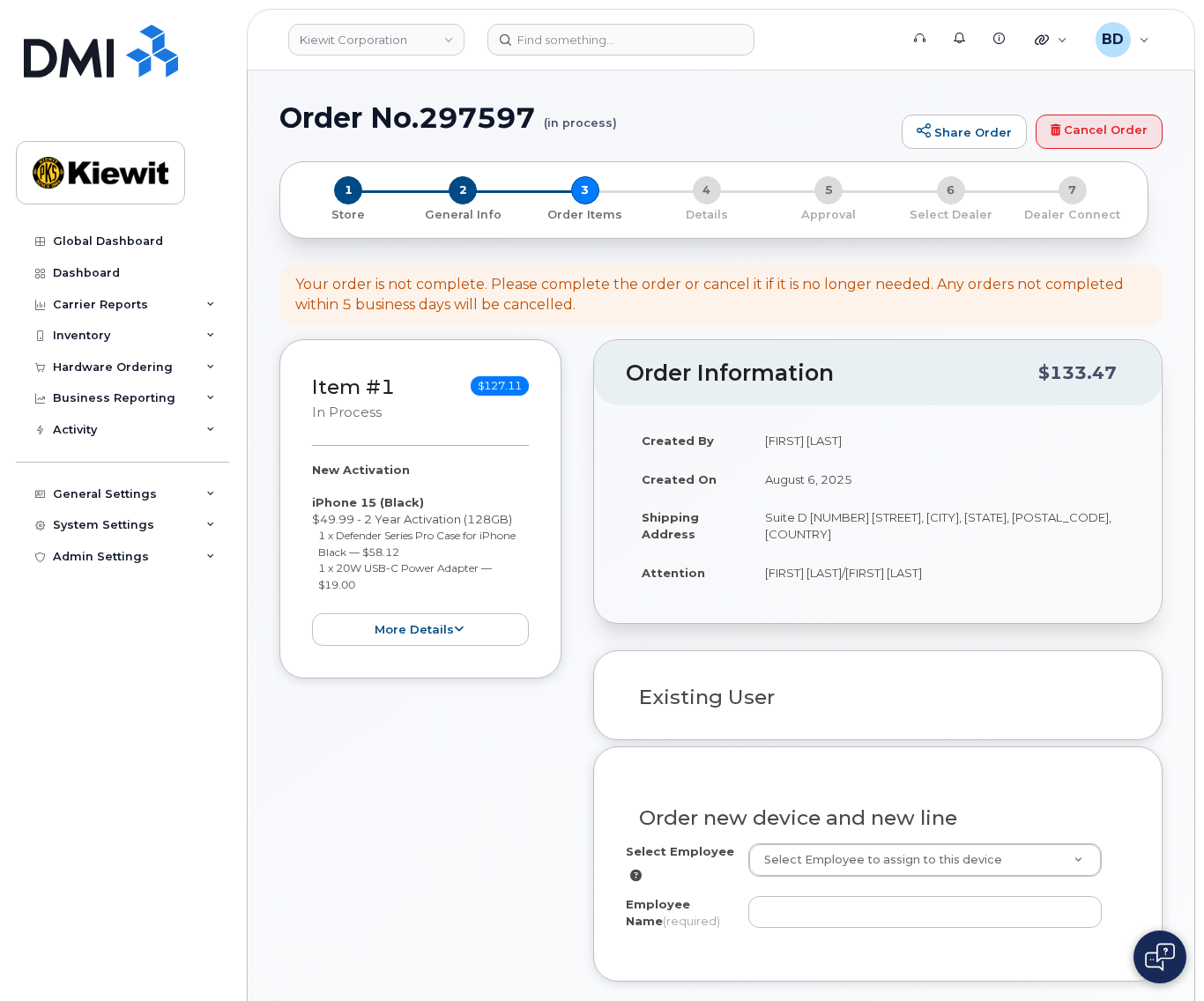 select 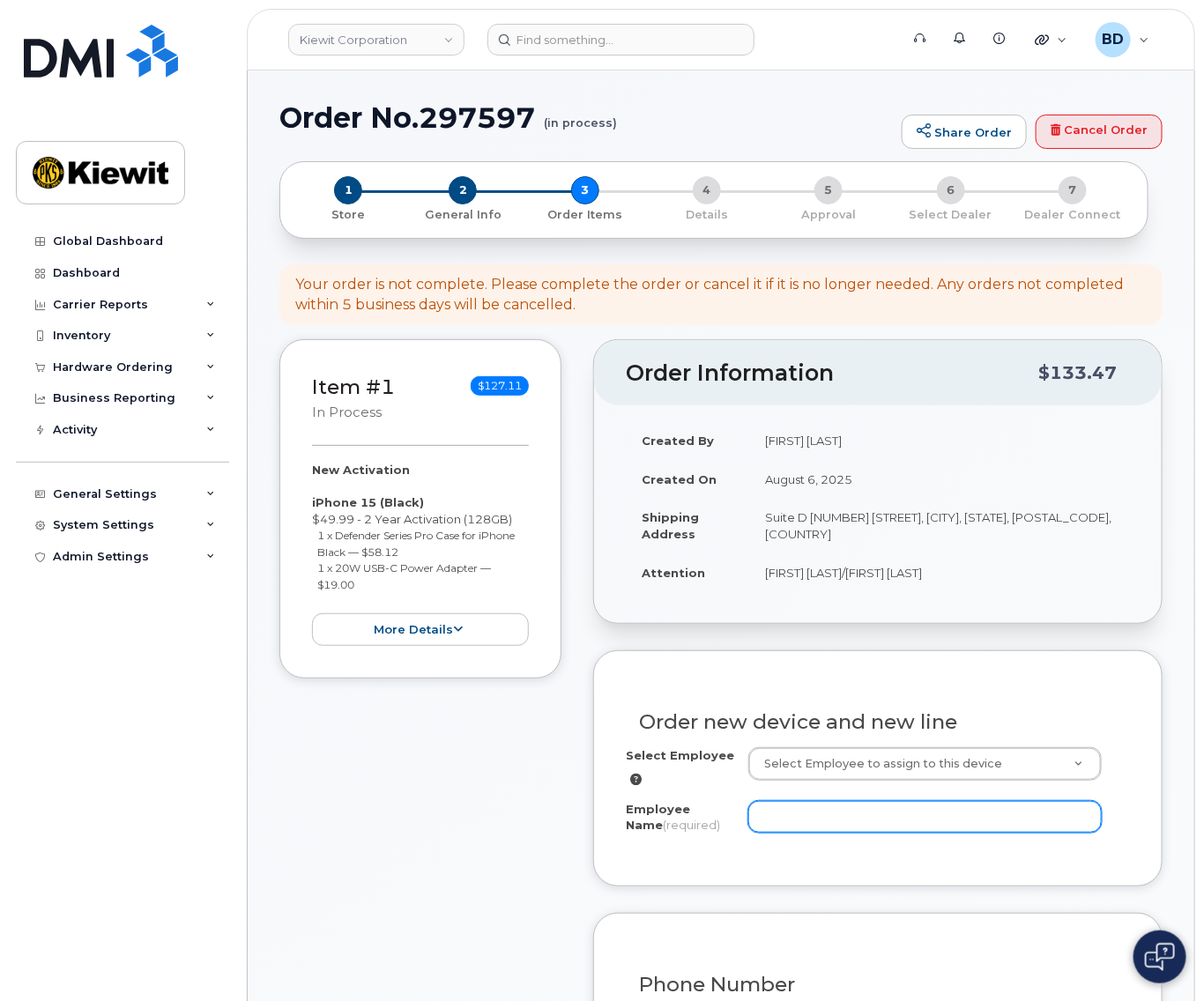 drag, startPoint x: 772, startPoint y: 809, endPoint x: 786, endPoint y: 798, distance: 18 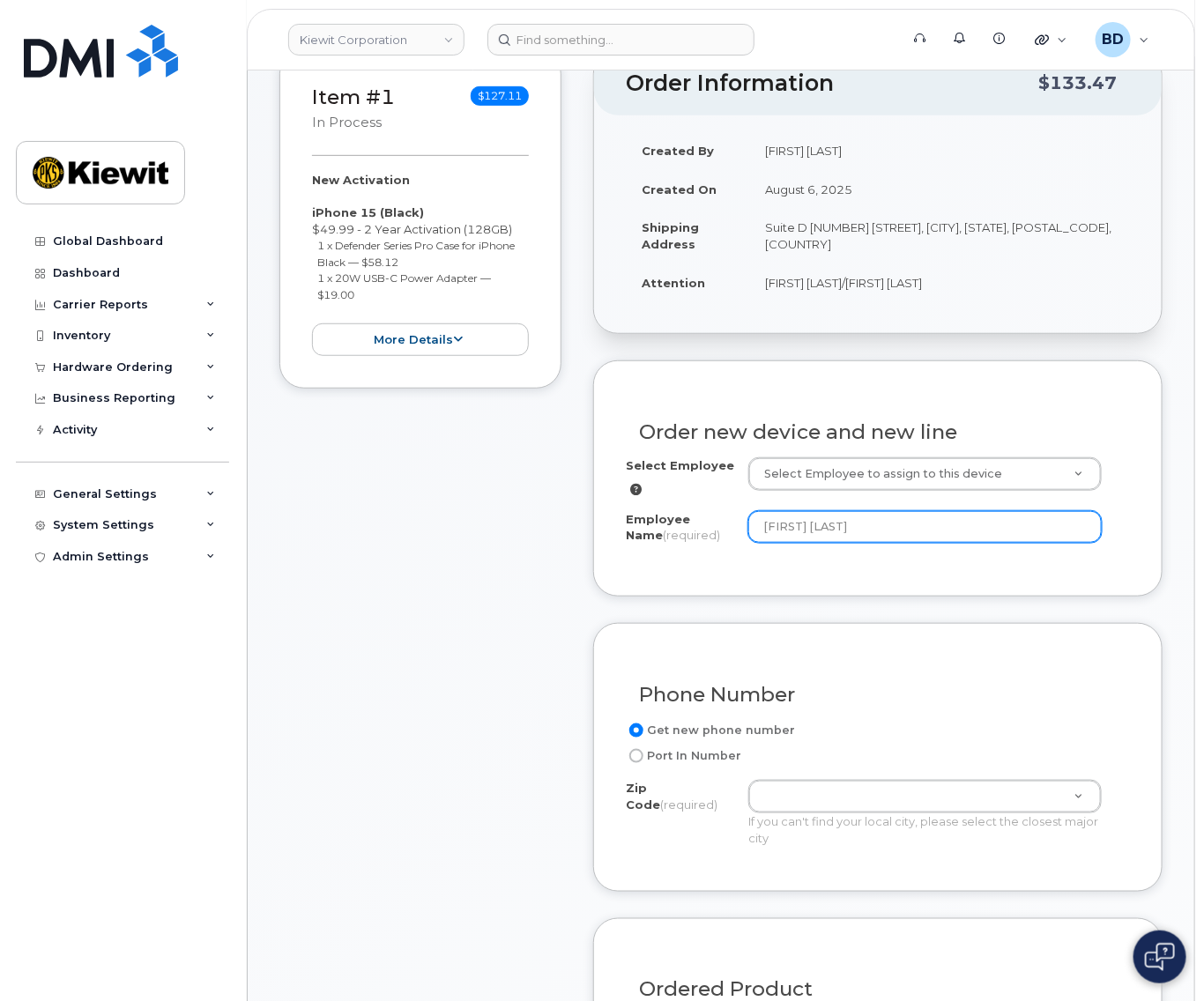 scroll, scrollTop: 352, scrollLeft: 0, axis: vertical 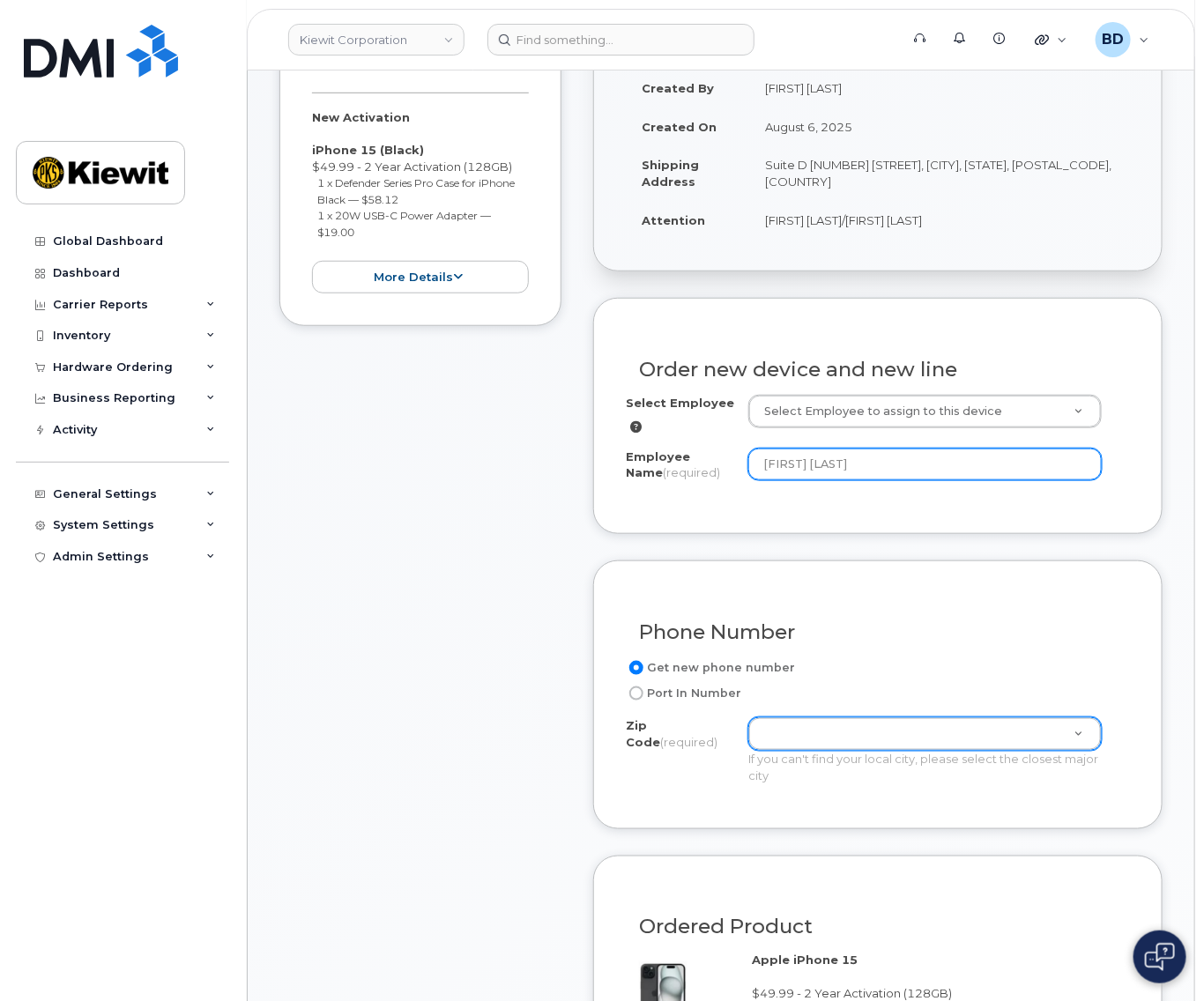 type on "David Ciancio" 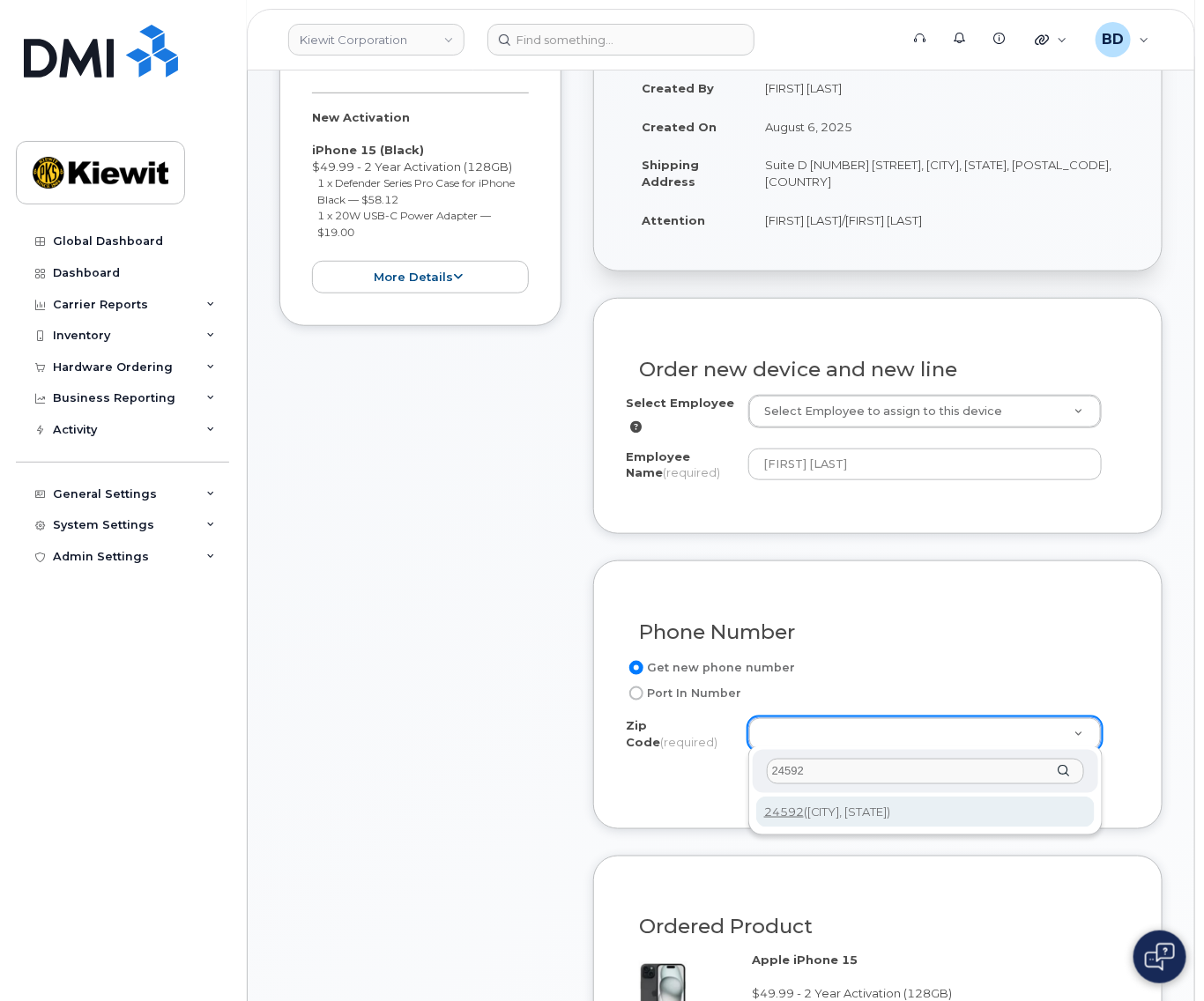 type on "24592" 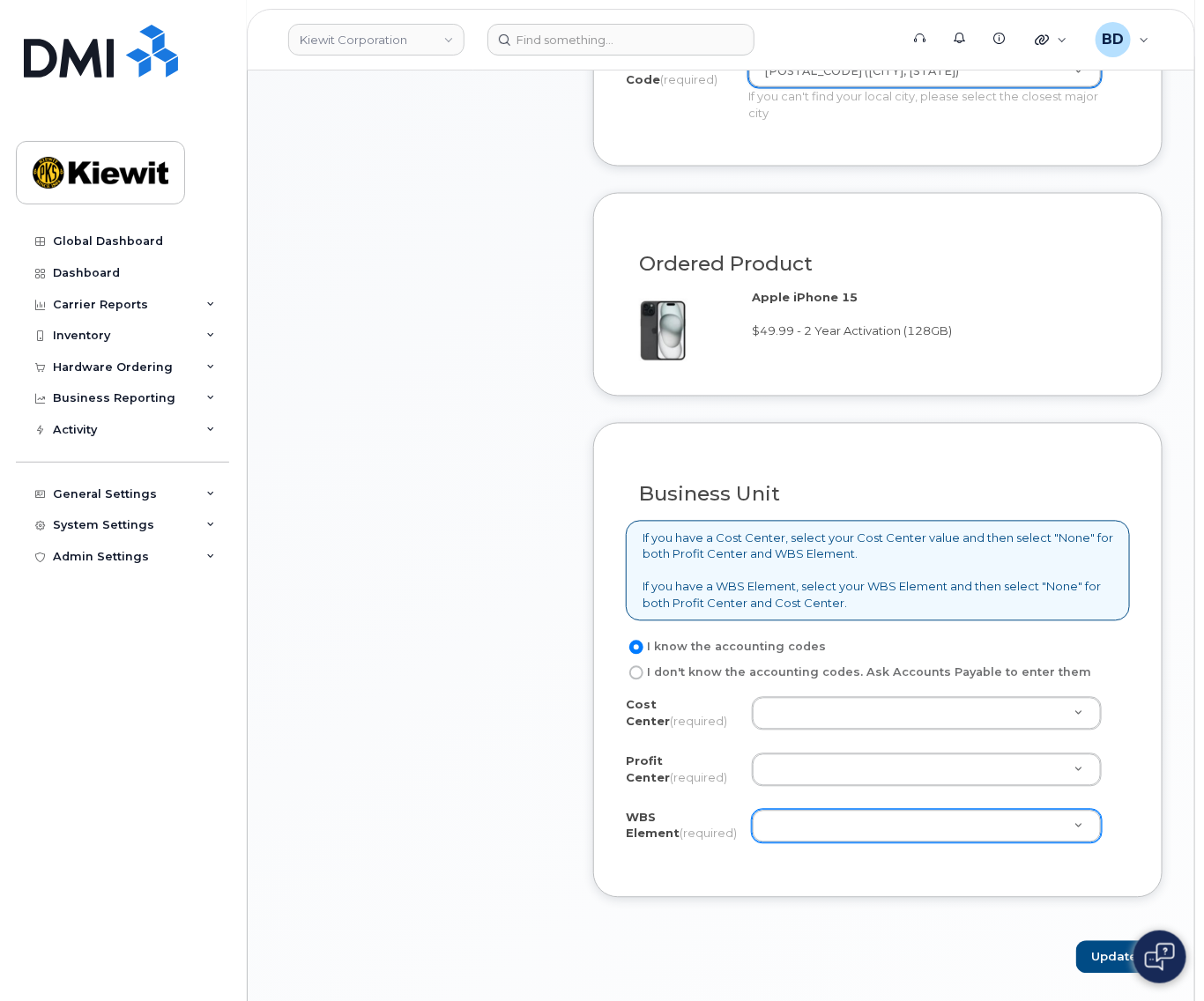 scroll, scrollTop: 1057, scrollLeft: 0, axis: vertical 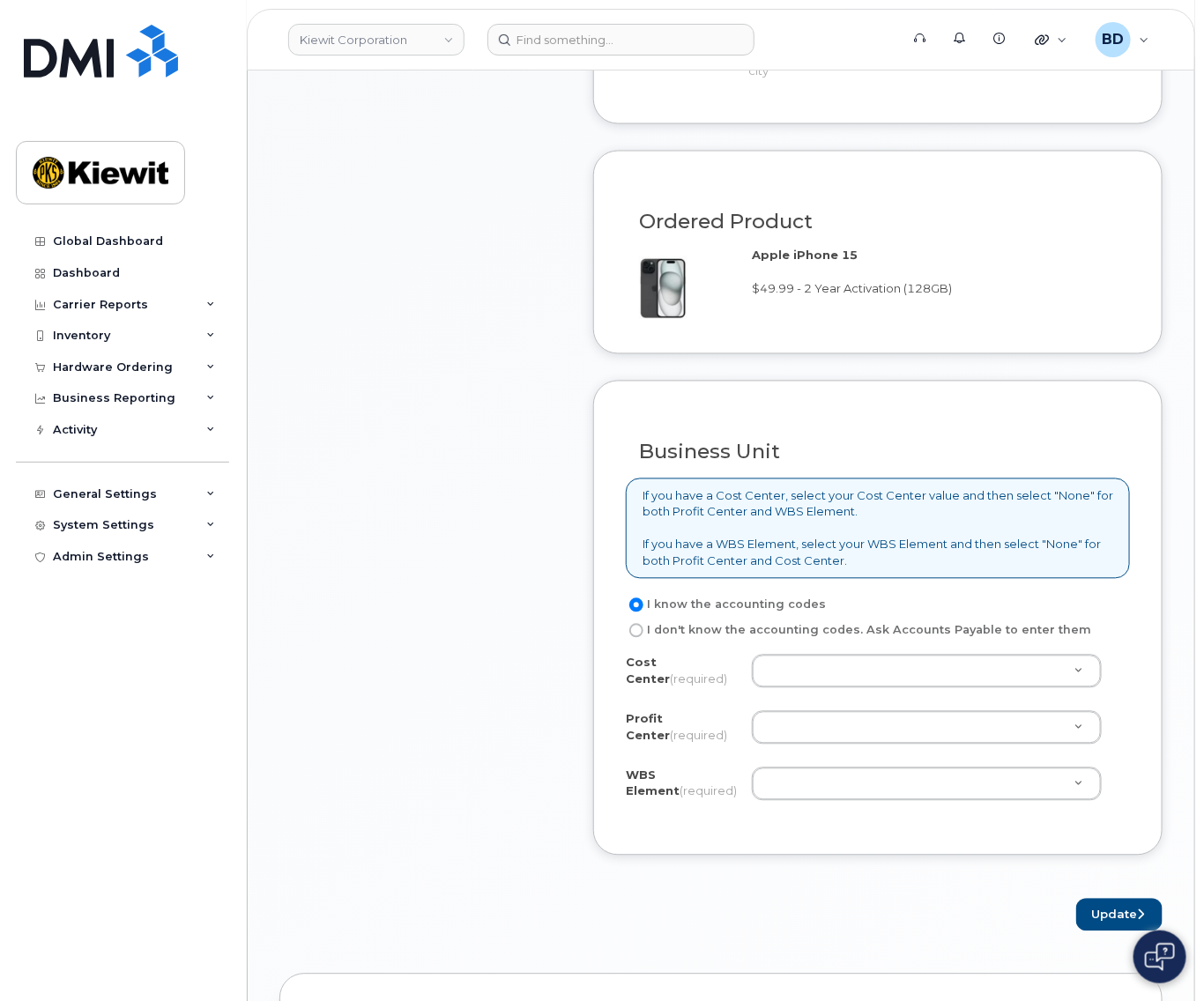 drag, startPoint x: 806, startPoint y: 668, endPoint x: 794, endPoint y: 672, distance: 12.649111 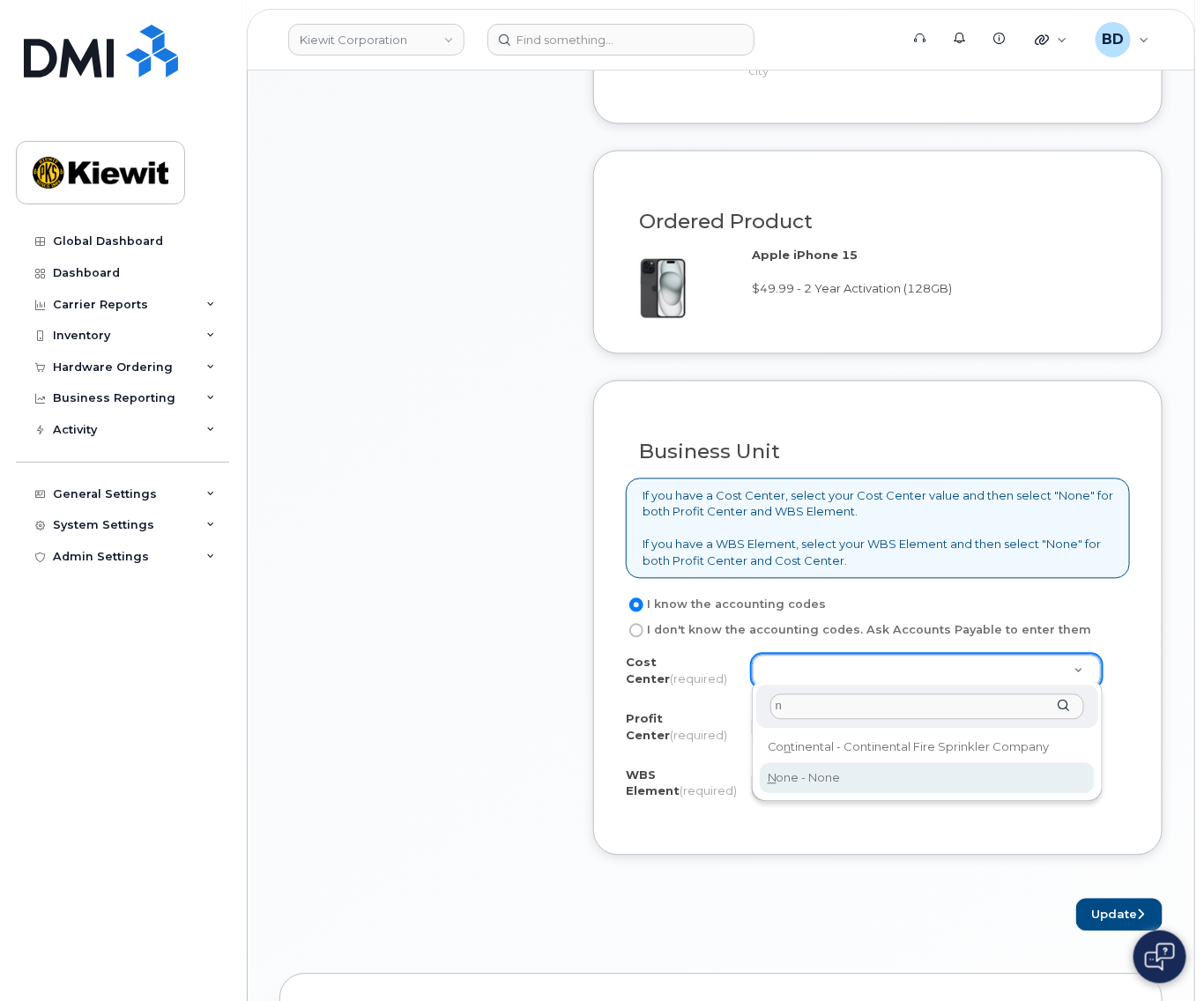 type on "n" 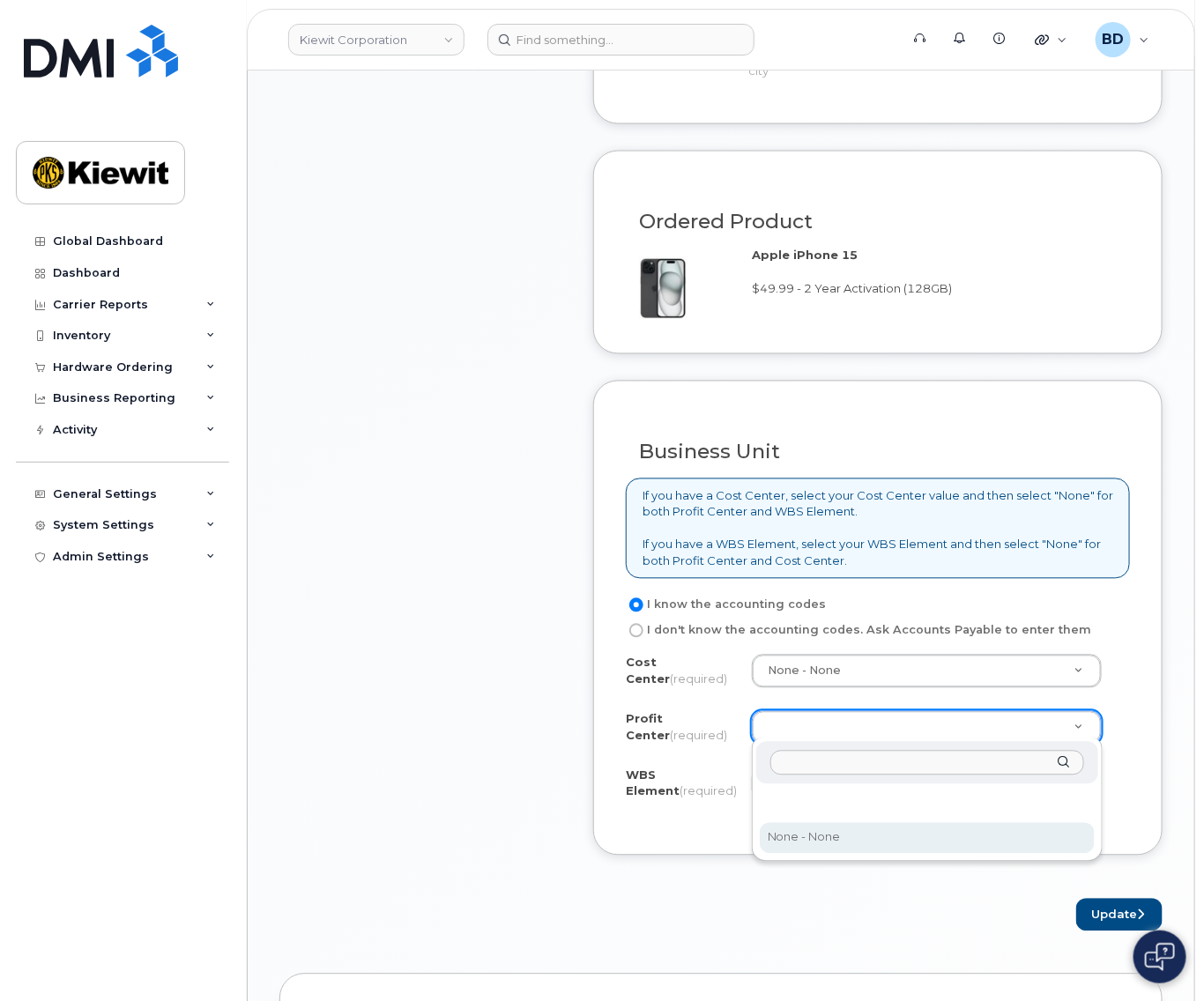 select on "None" 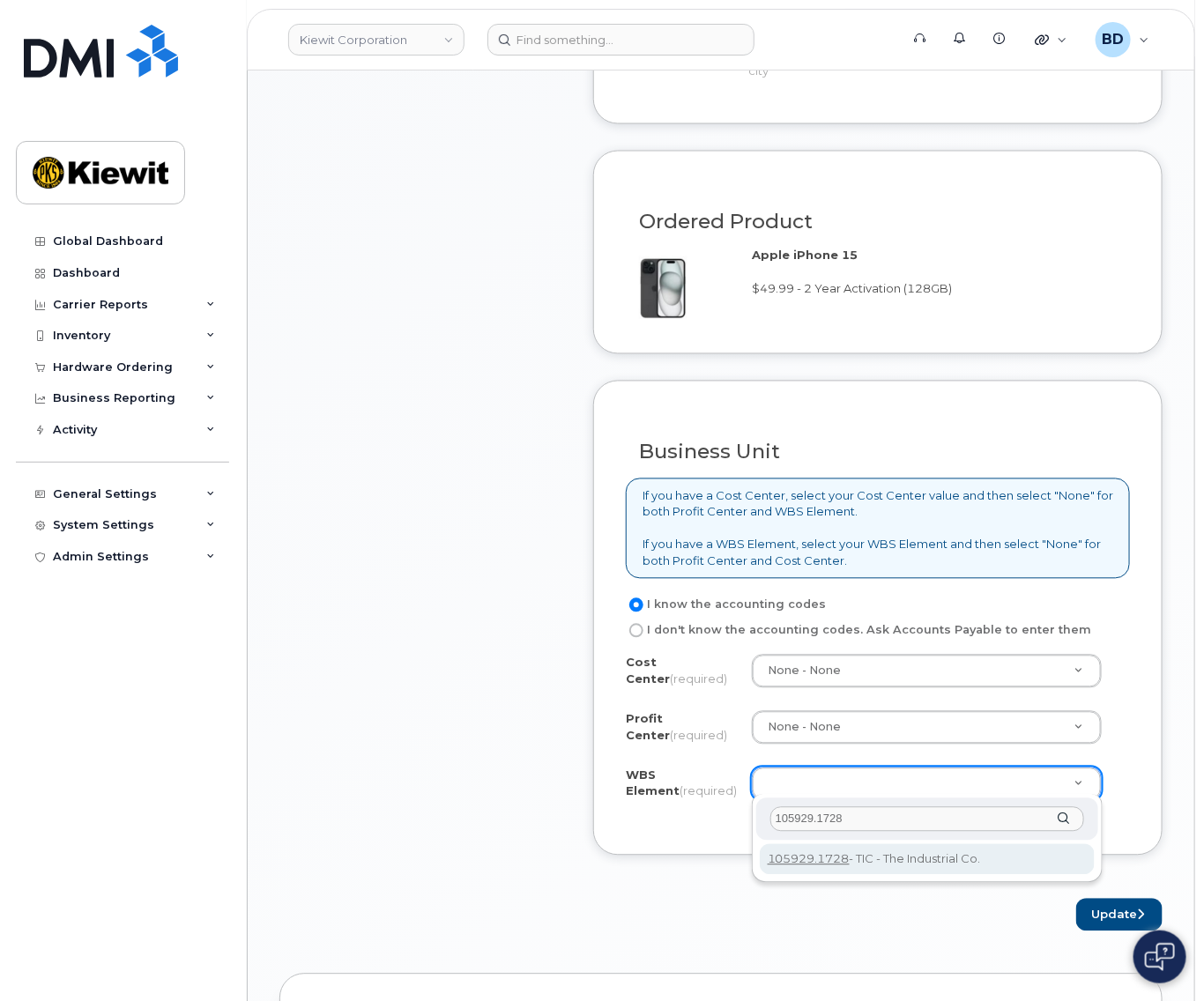 type on "105929.1728" 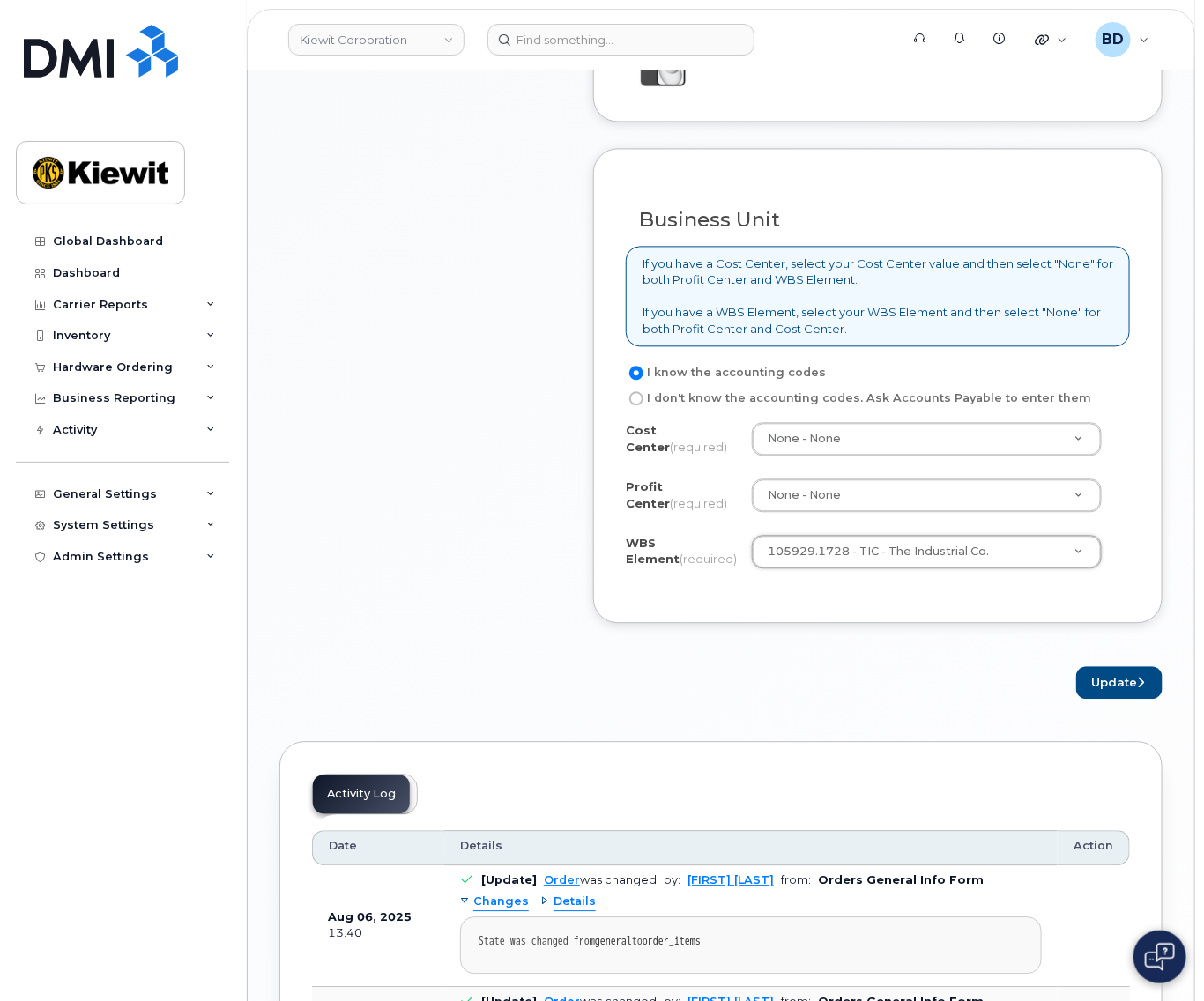 scroll, scrollTop: 1292, scrollLeft: 0, axis: vertical 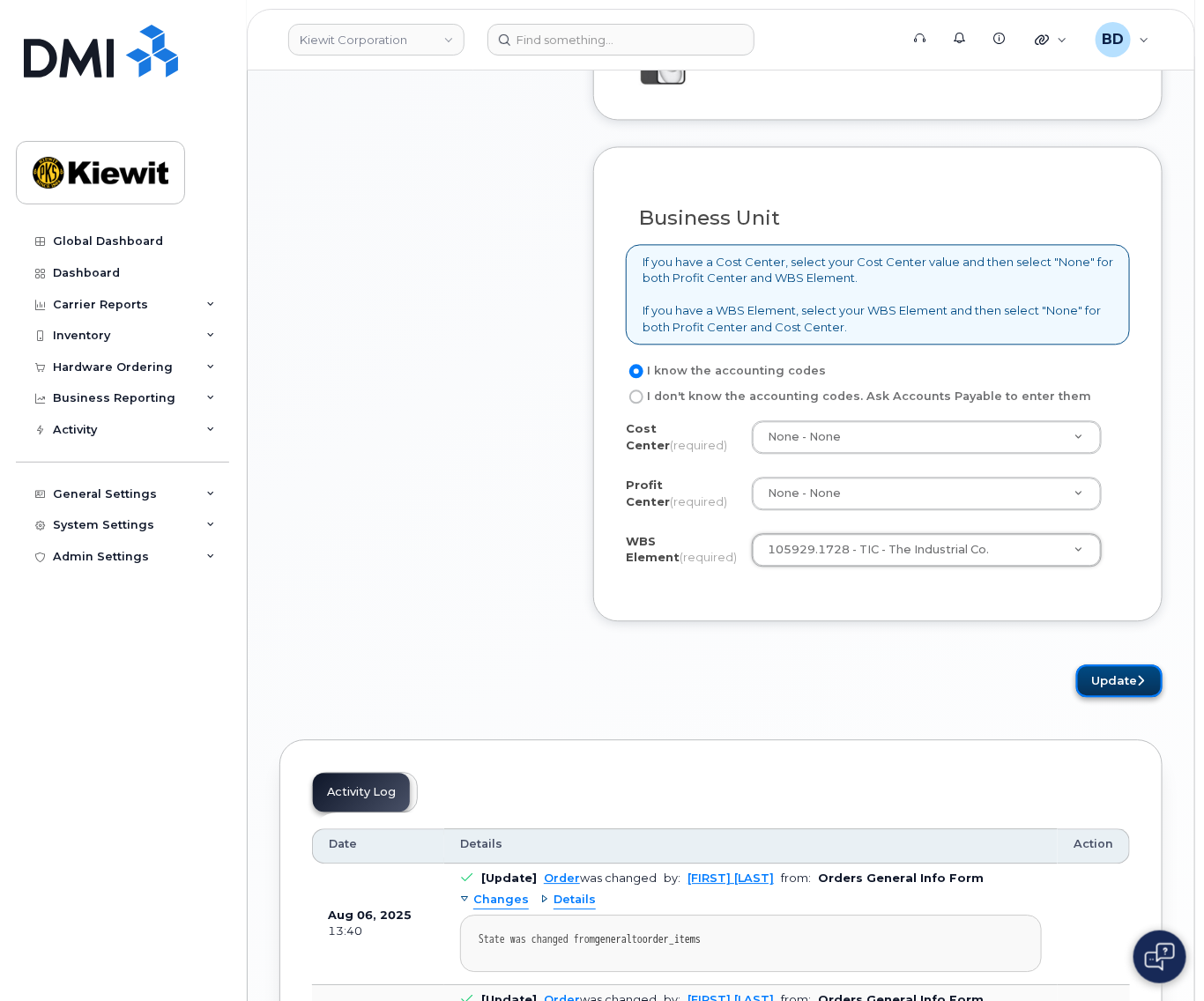 click on "Update" 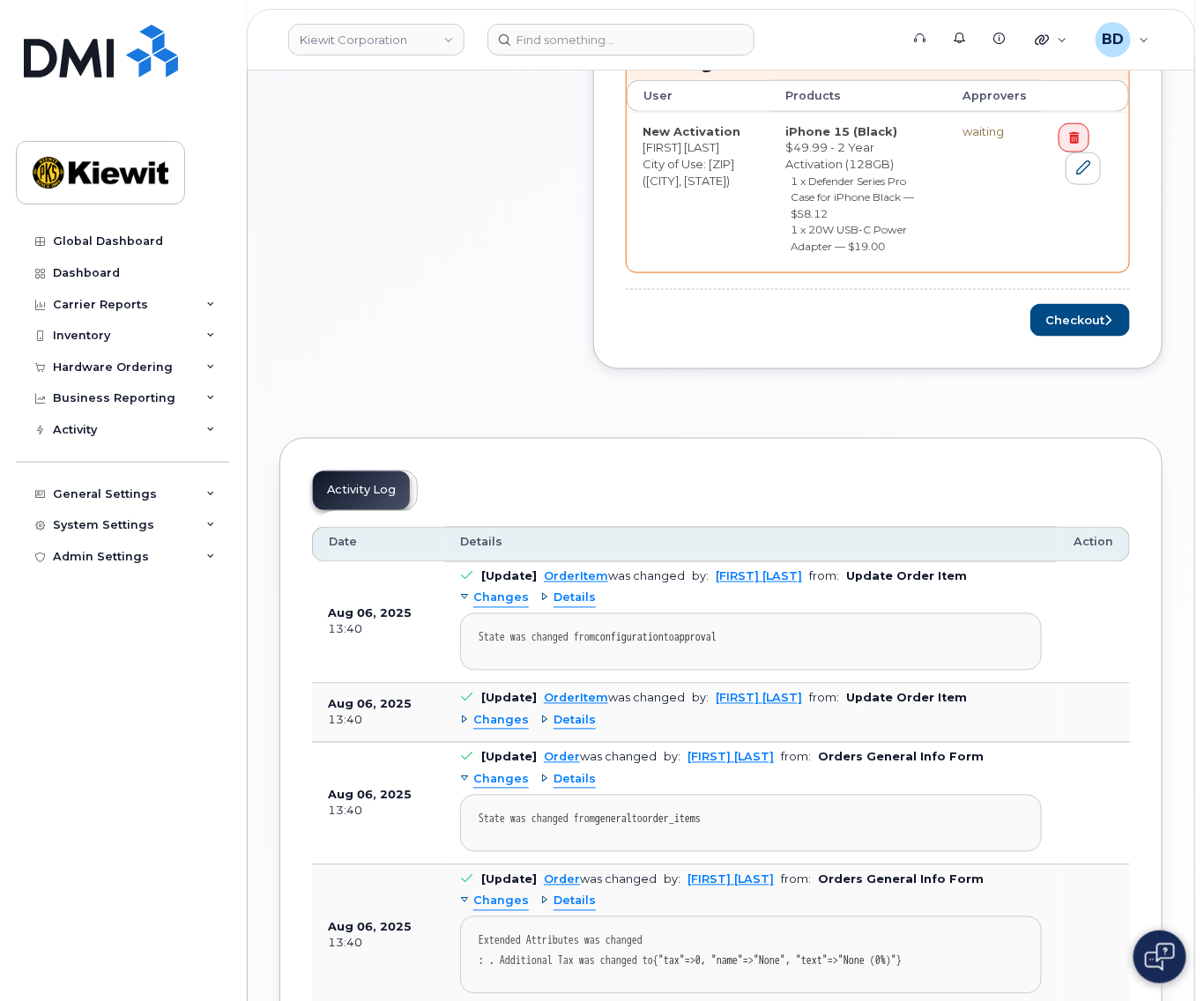 scroll, scrollTop: 822, scrollLeft: 0, axis: vertical 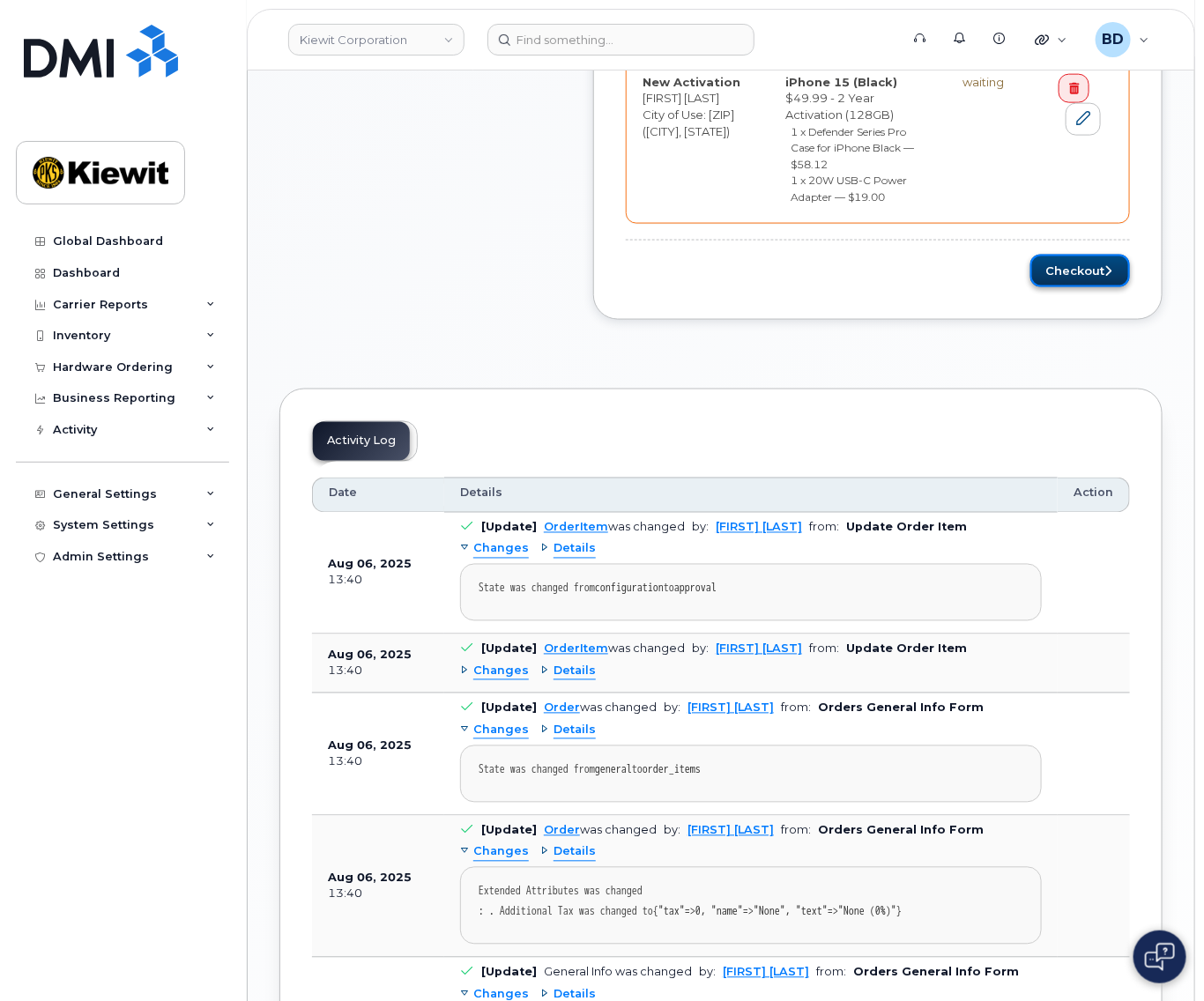click on "Checkout" 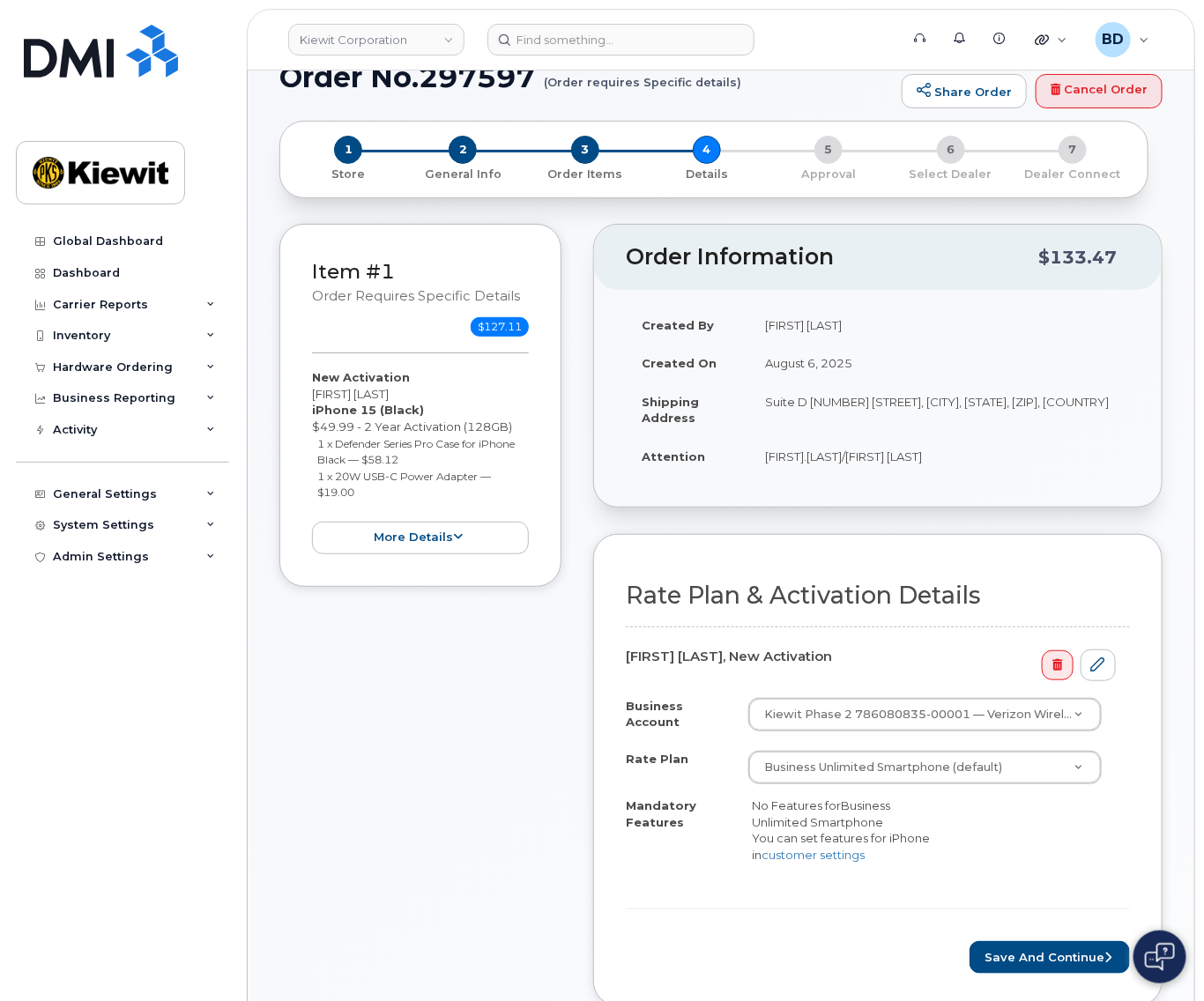 scroll, scrollTop: 234, scrollLeft: 0, axis: vertical 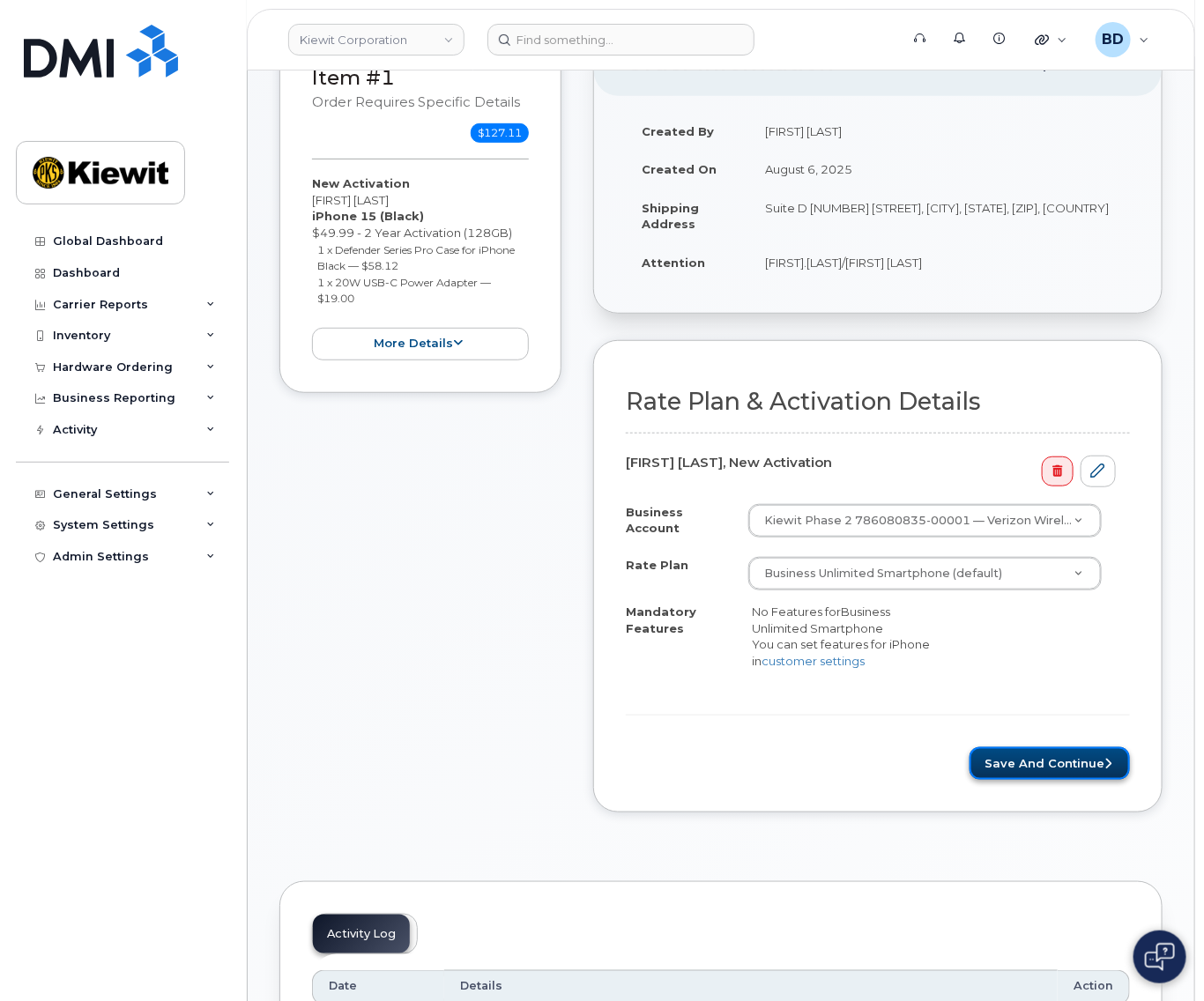 click on "Save and Continue" 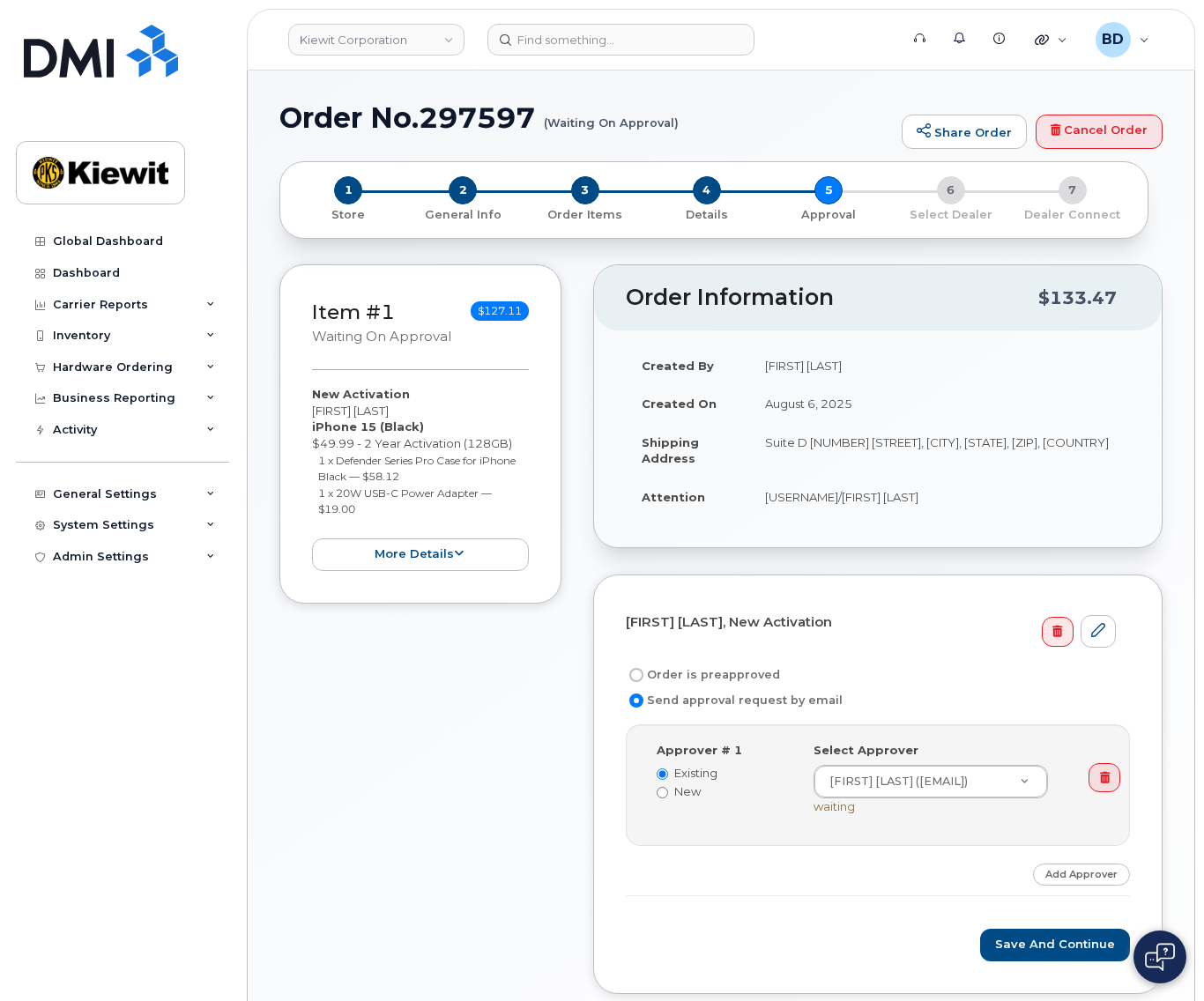 scroll, scrollTop: 0, scrollLeft: 0, axis: both 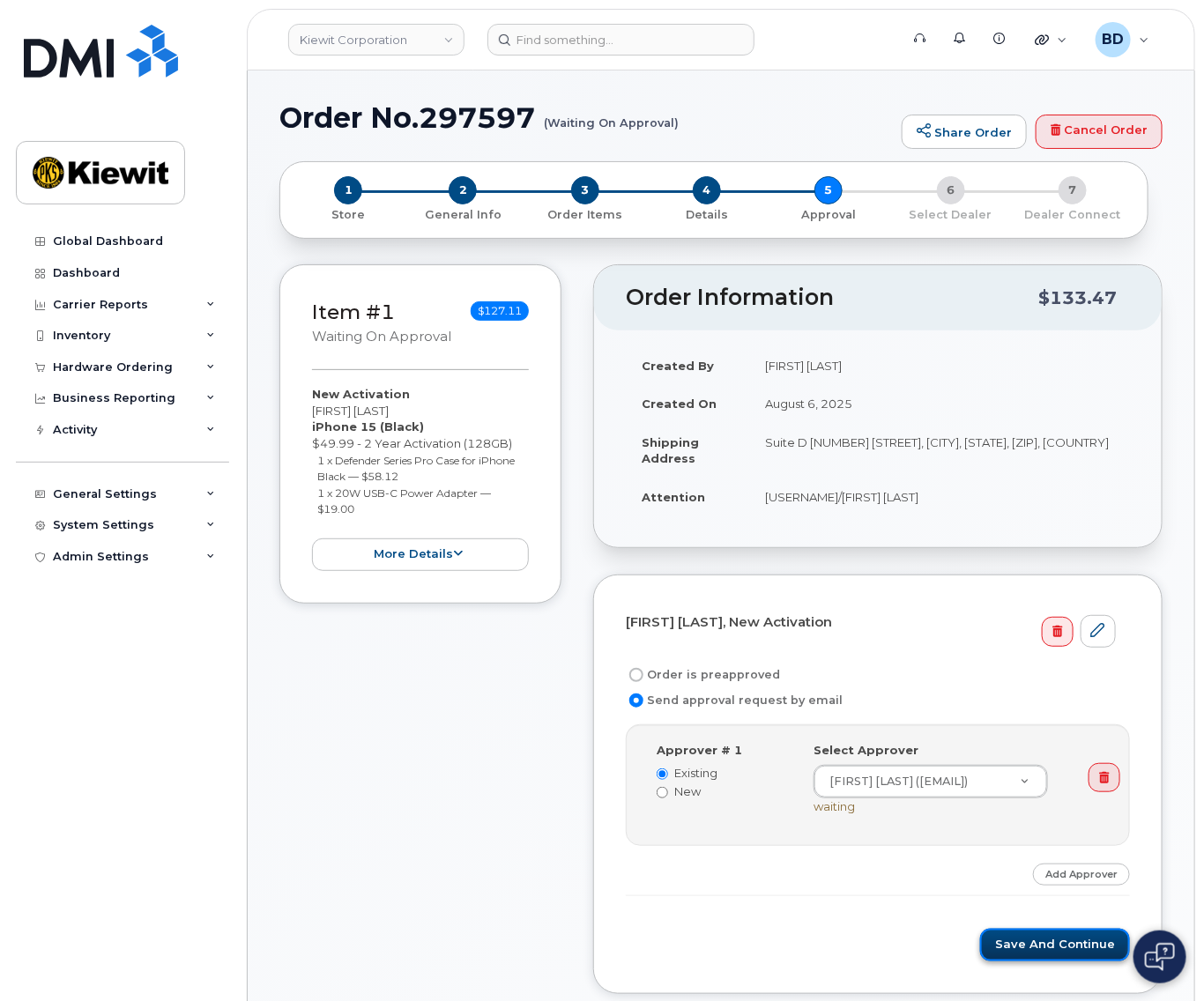 click on "Save and Continue" 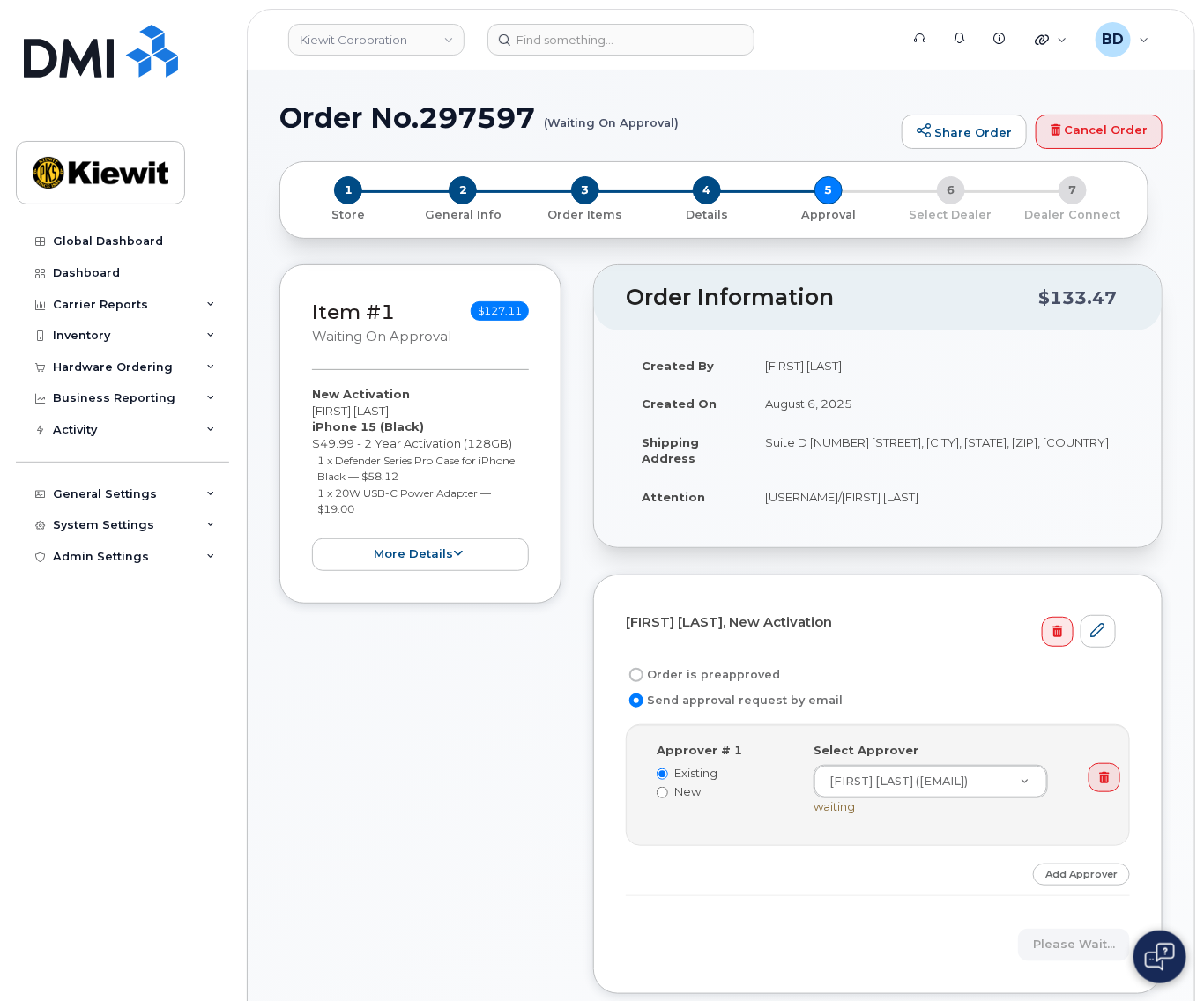 click on "Order No.297597
(Waiting On Approval)" 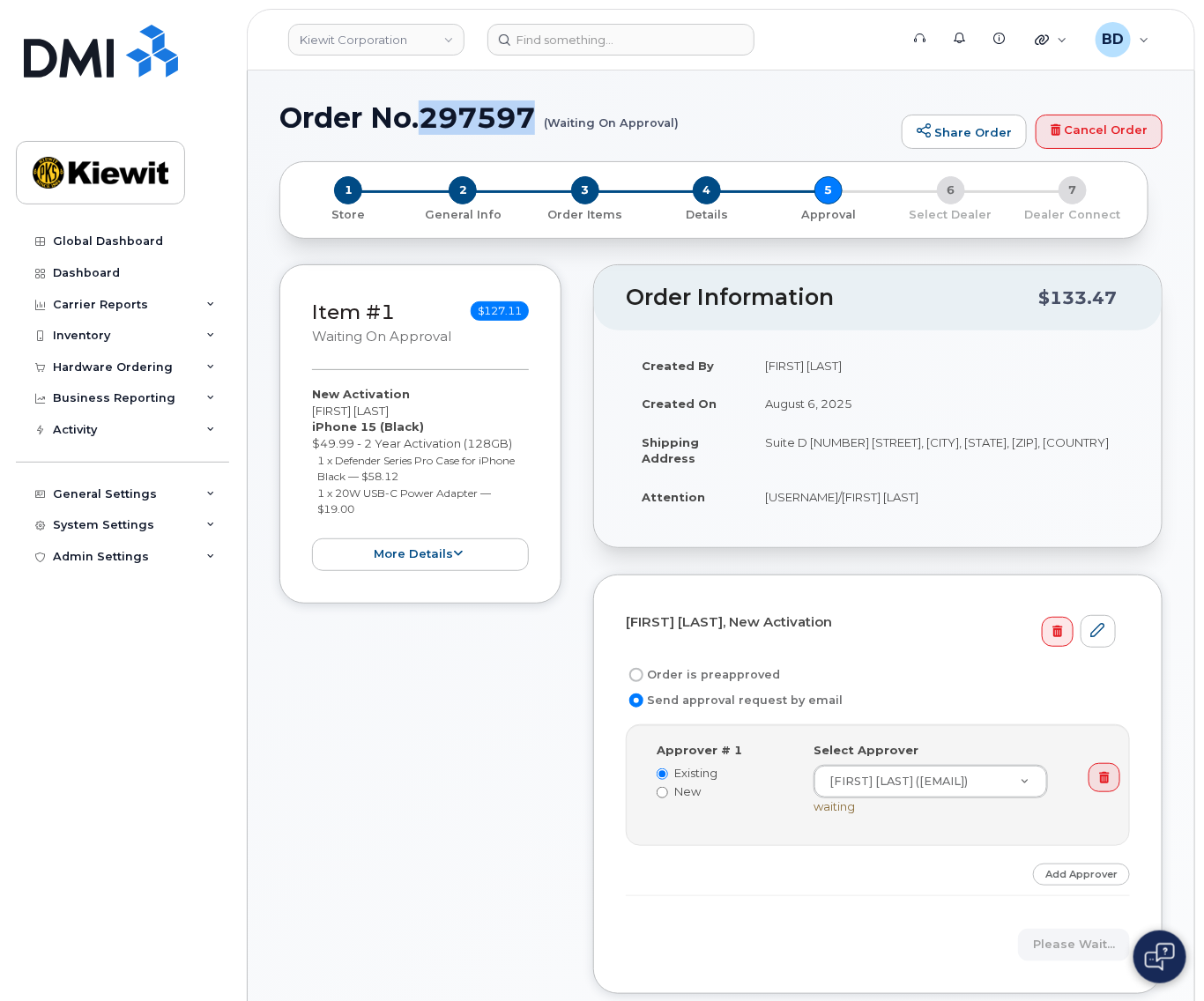 click on "Order No.297597
(Waiting On Approval)" 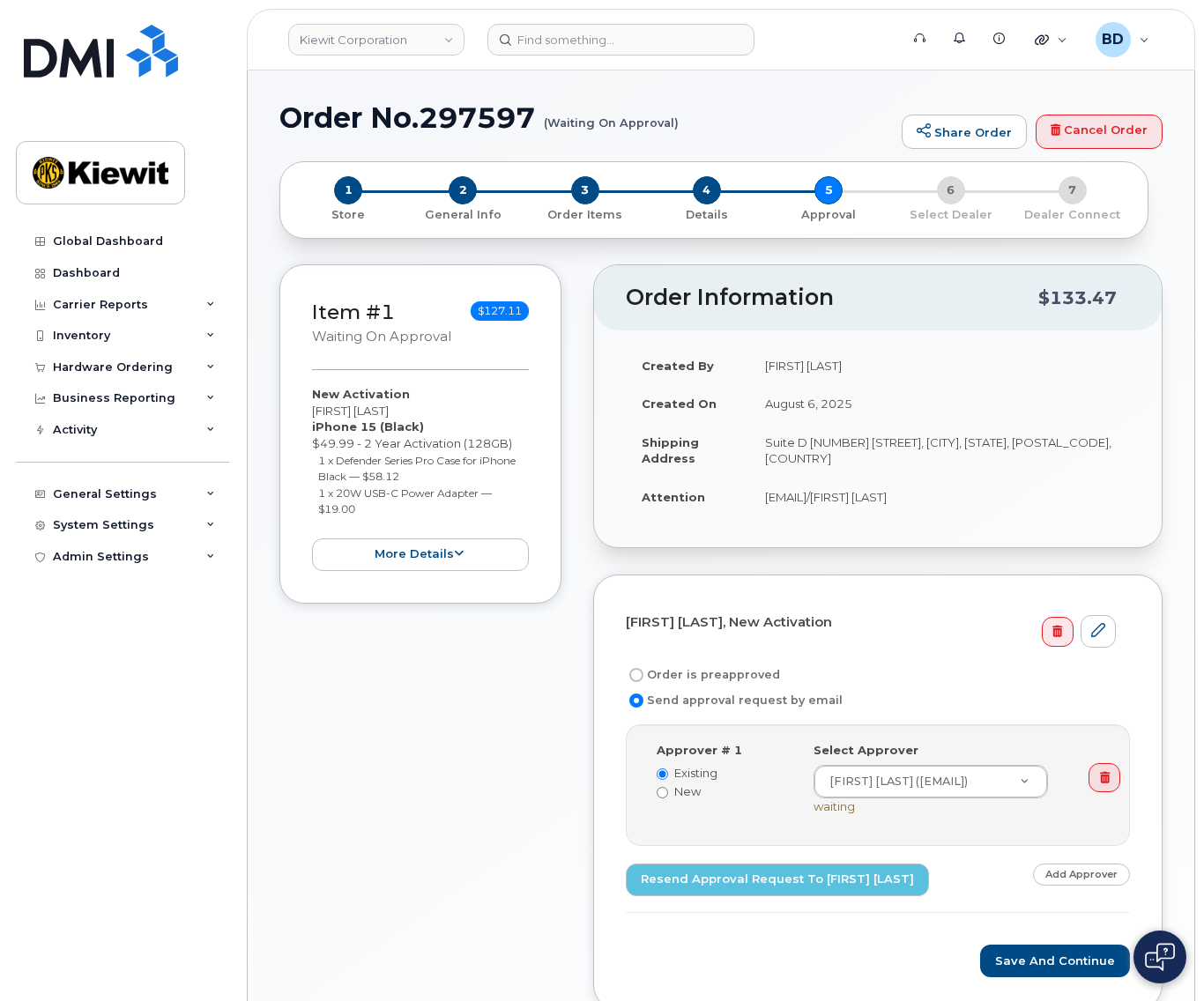 scroll, scrollTop: 0, scrollLeft: 0, axis: both 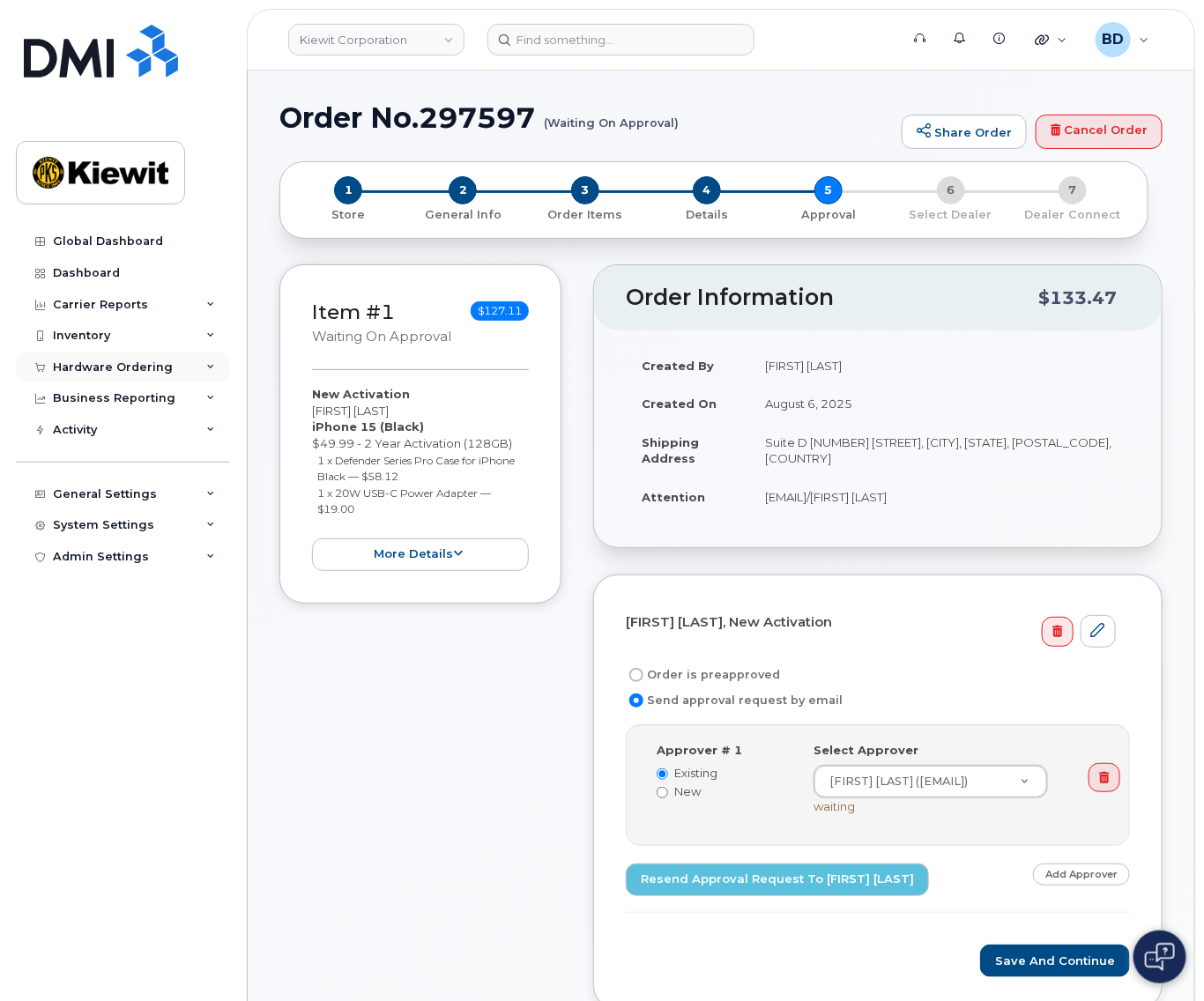 click 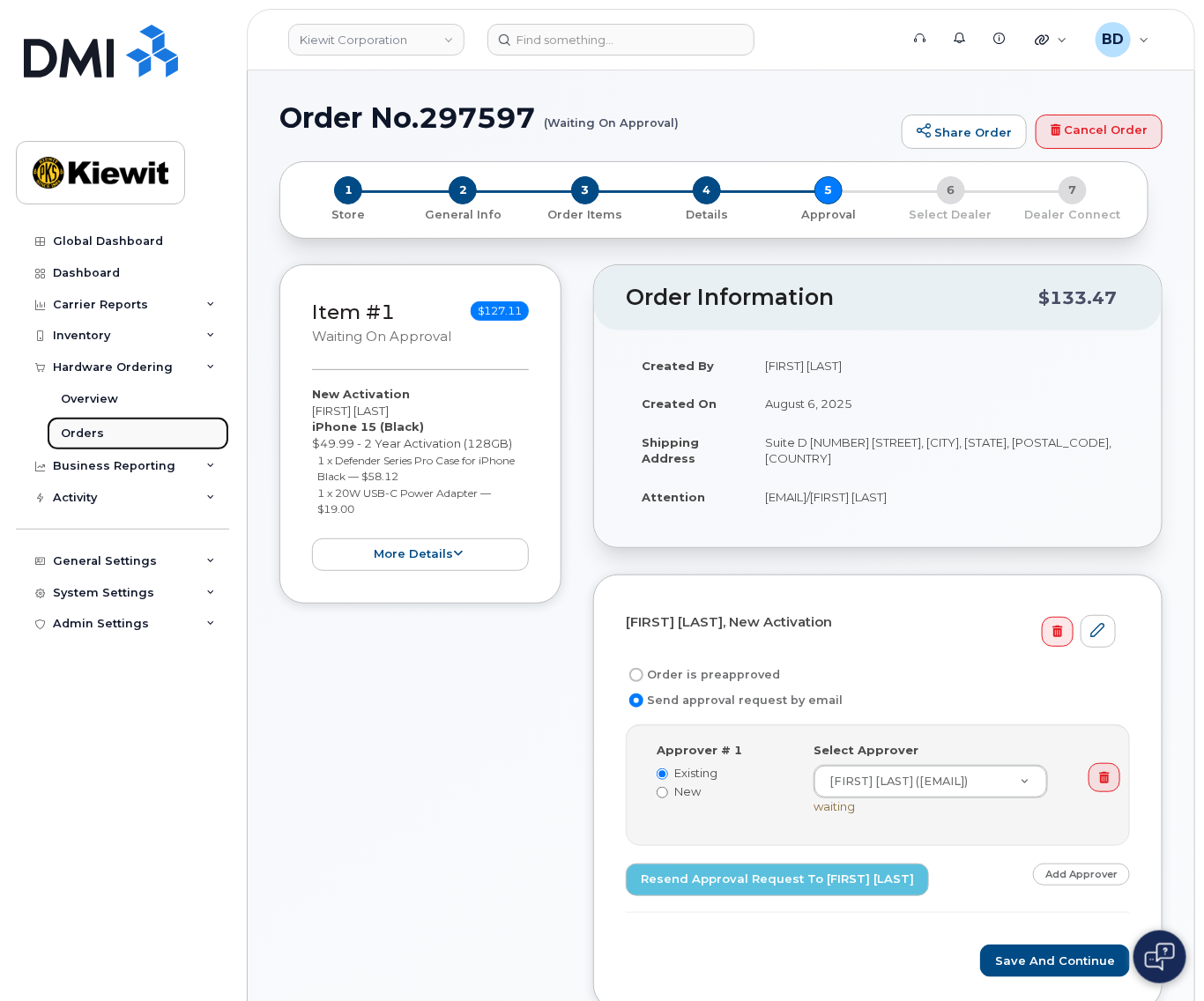 click on "Orders" 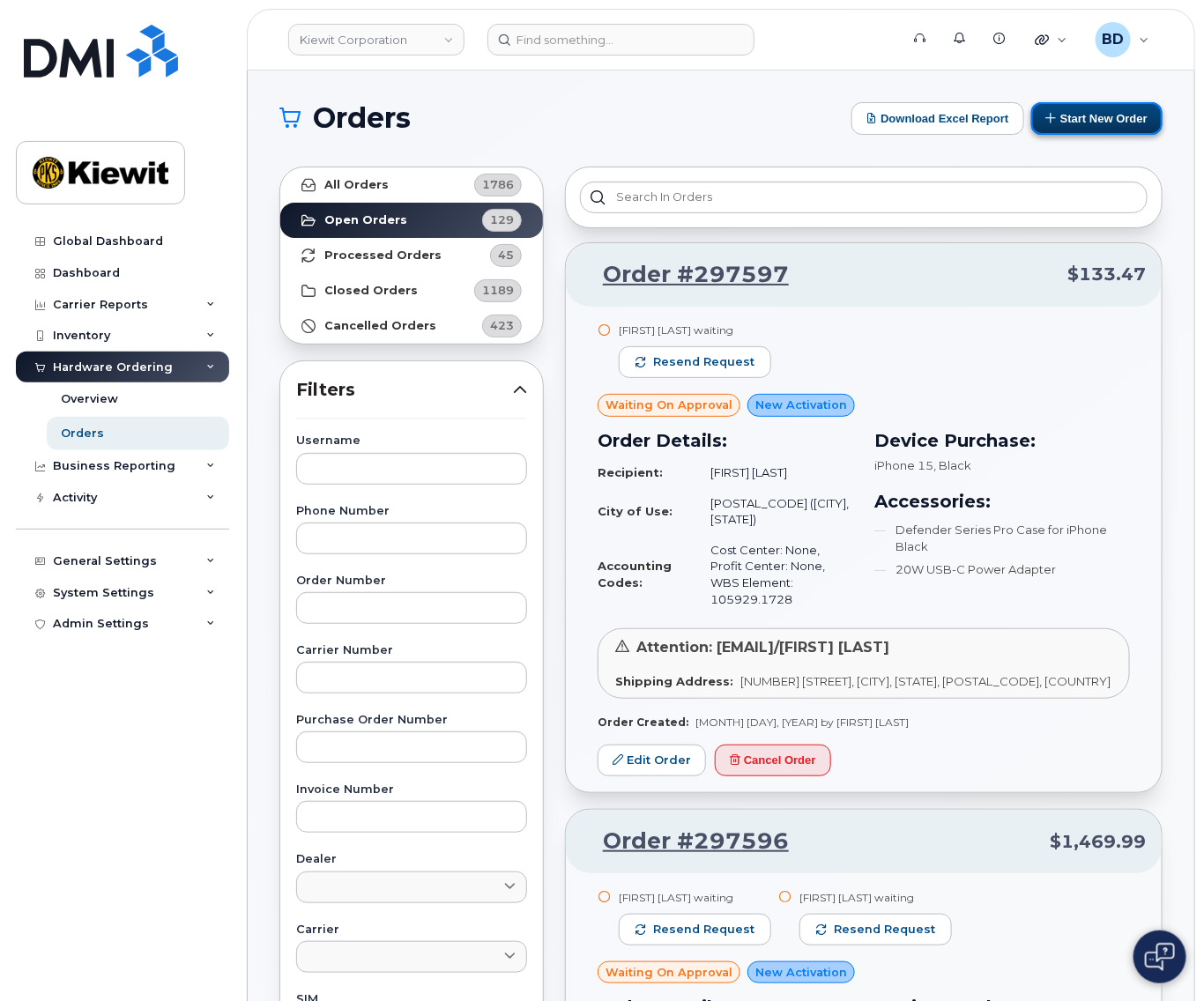 drag, startPoint x: 1084, startPoint y: 117, endPoint x: 1049, endPoint y: 122, distance: 35.3553 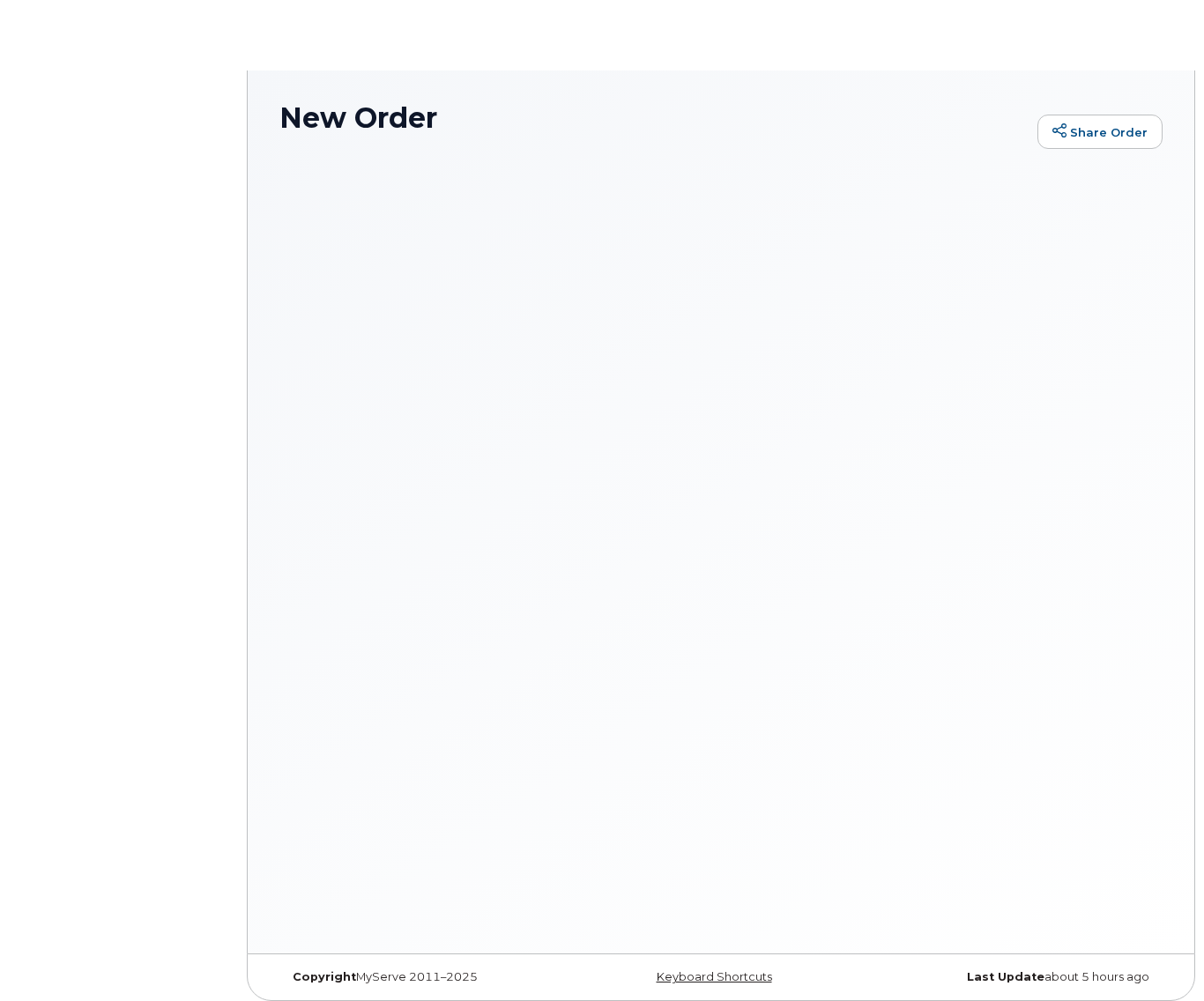 scroll, scrollTop: 0, scrollLeft: 0, axis: both 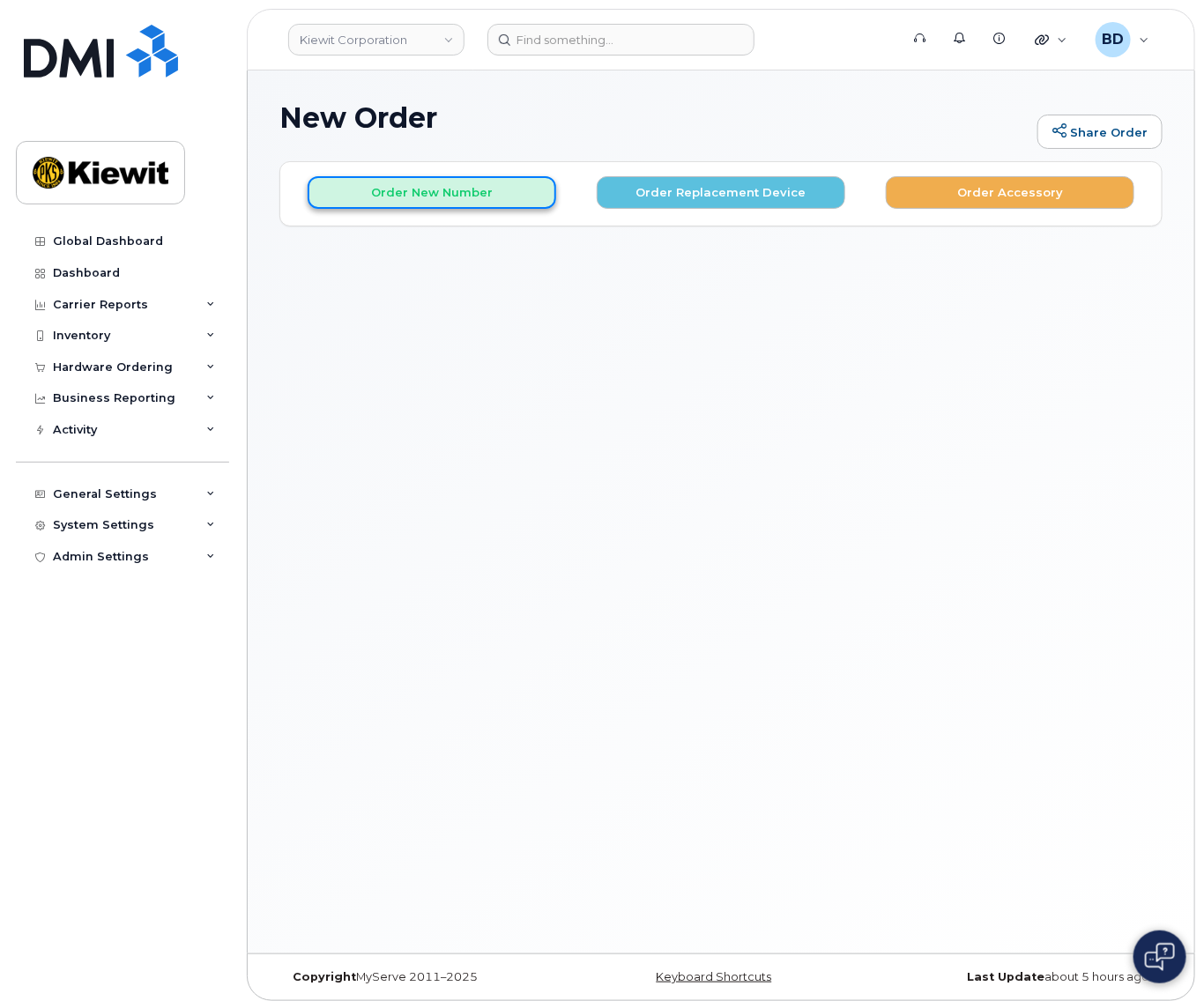 click on "Order New Number" 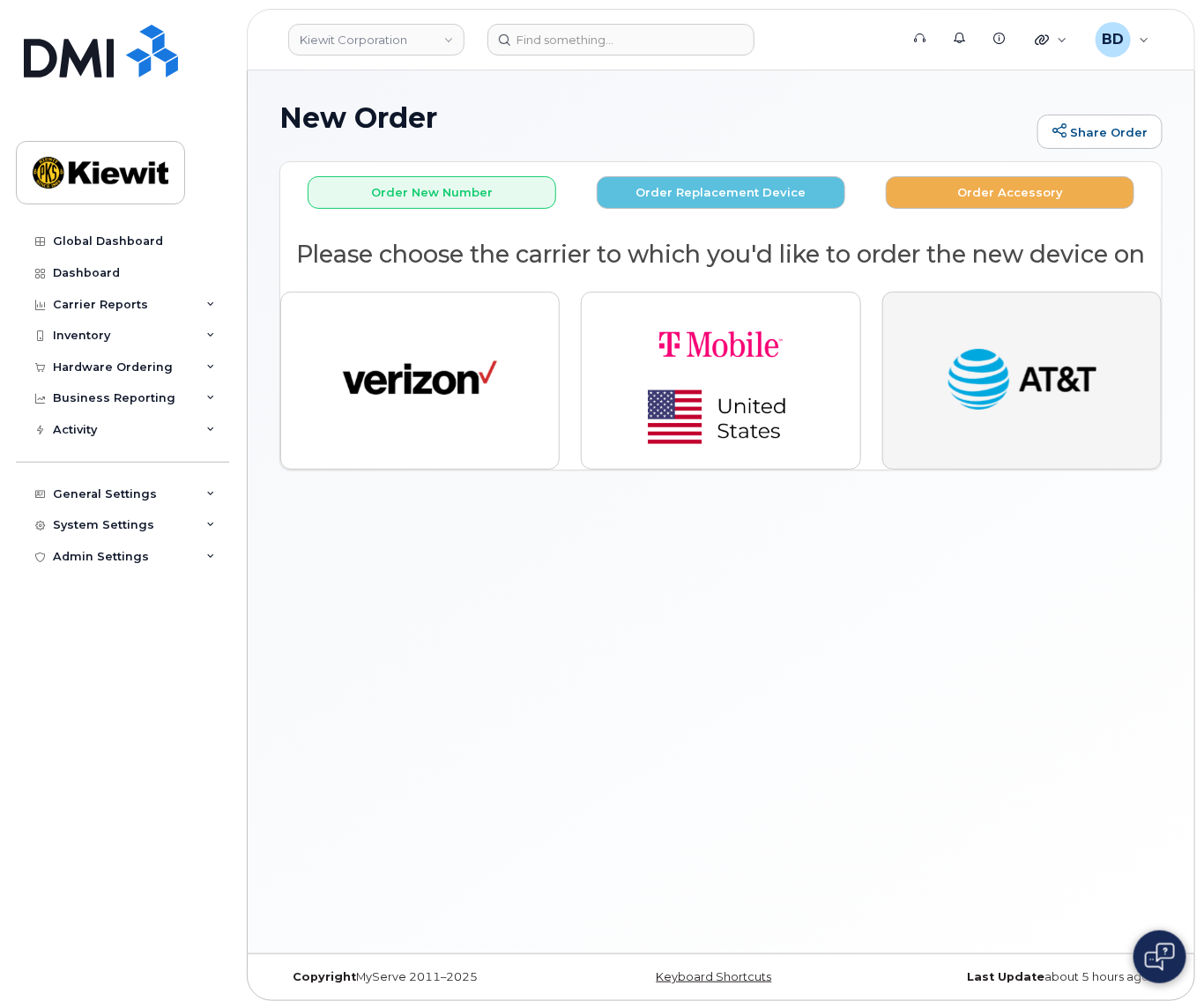 click 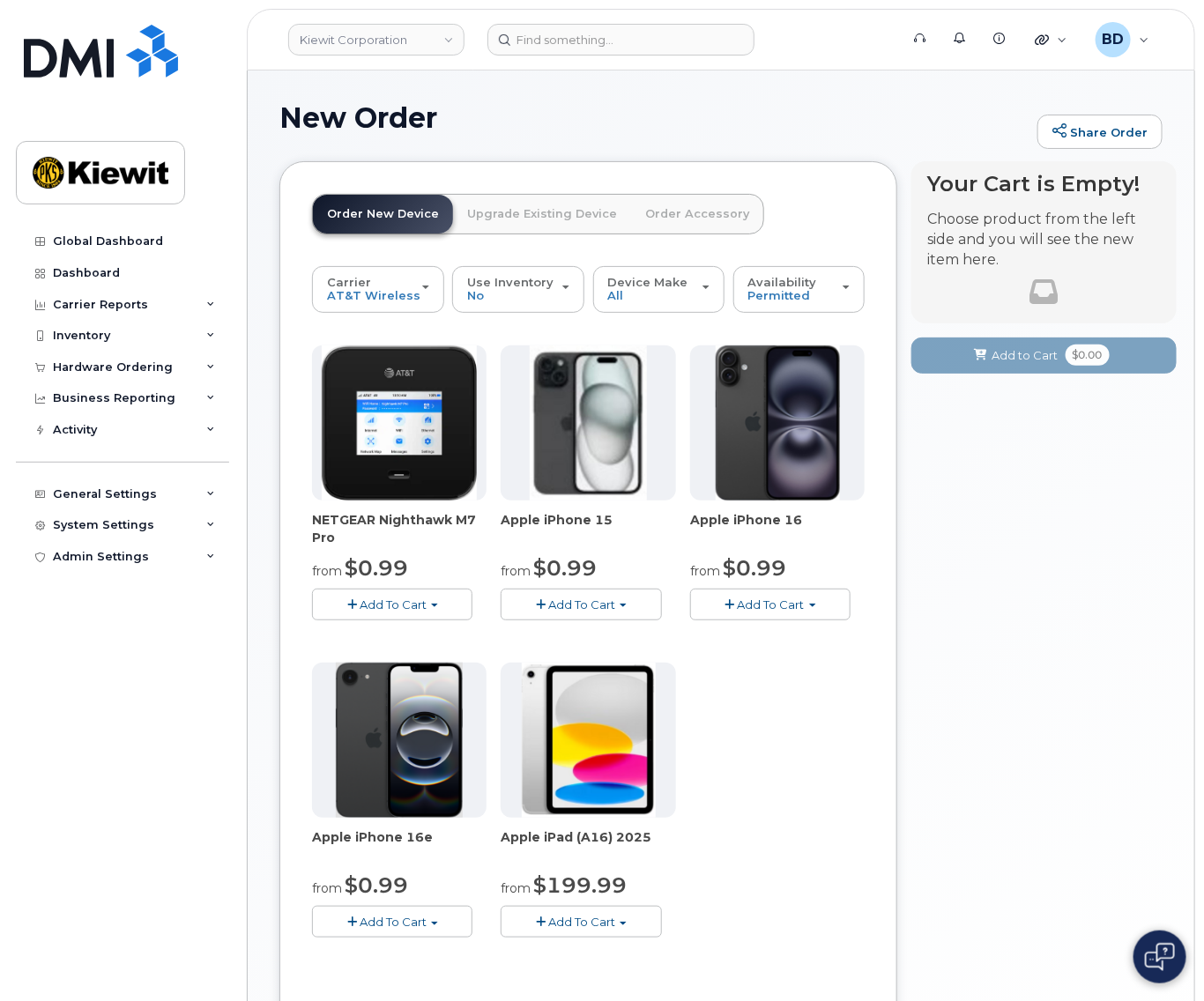 click on "Add To Cart" 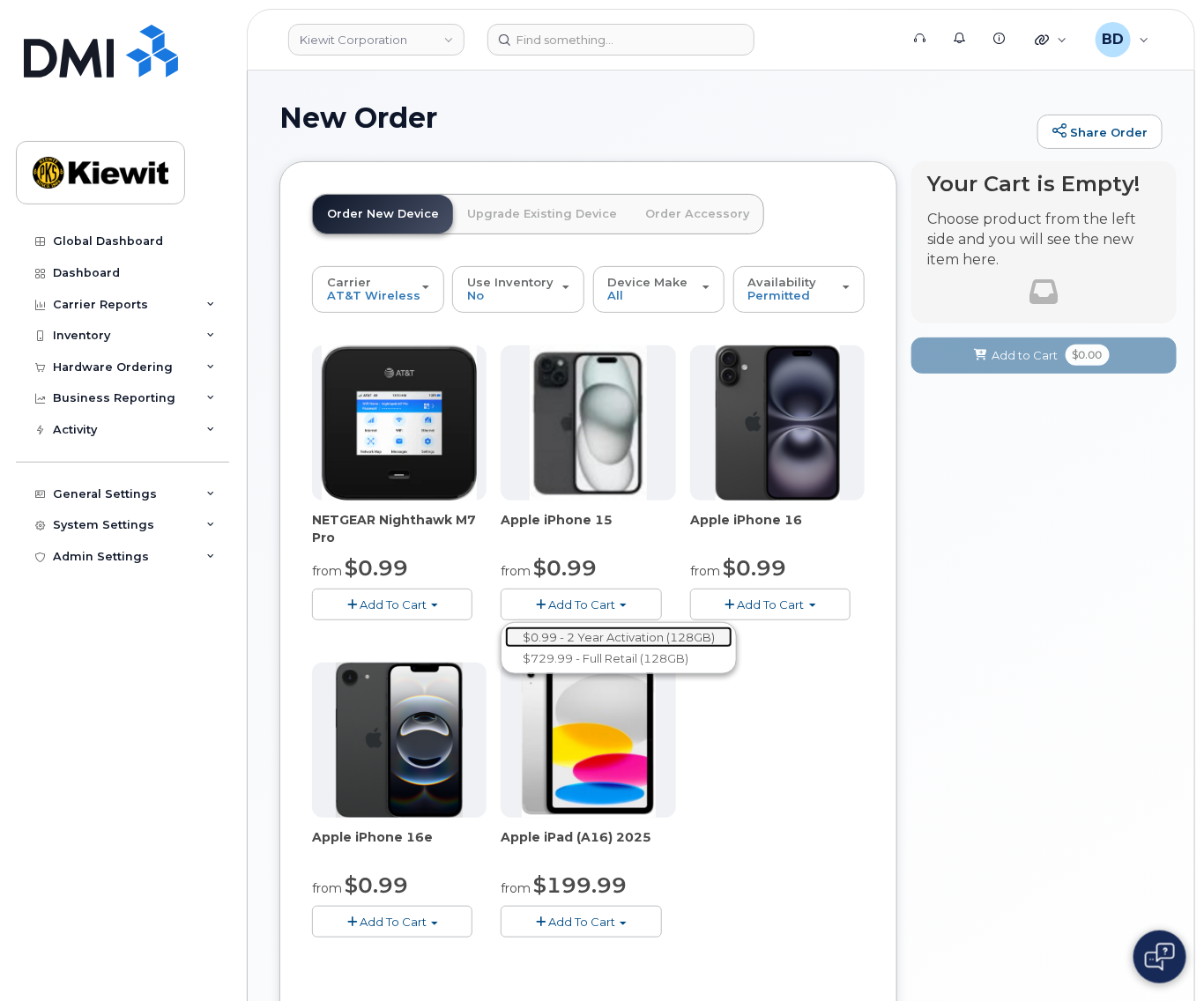 click on "$0.99 - 2 Year Activation (128GB)" 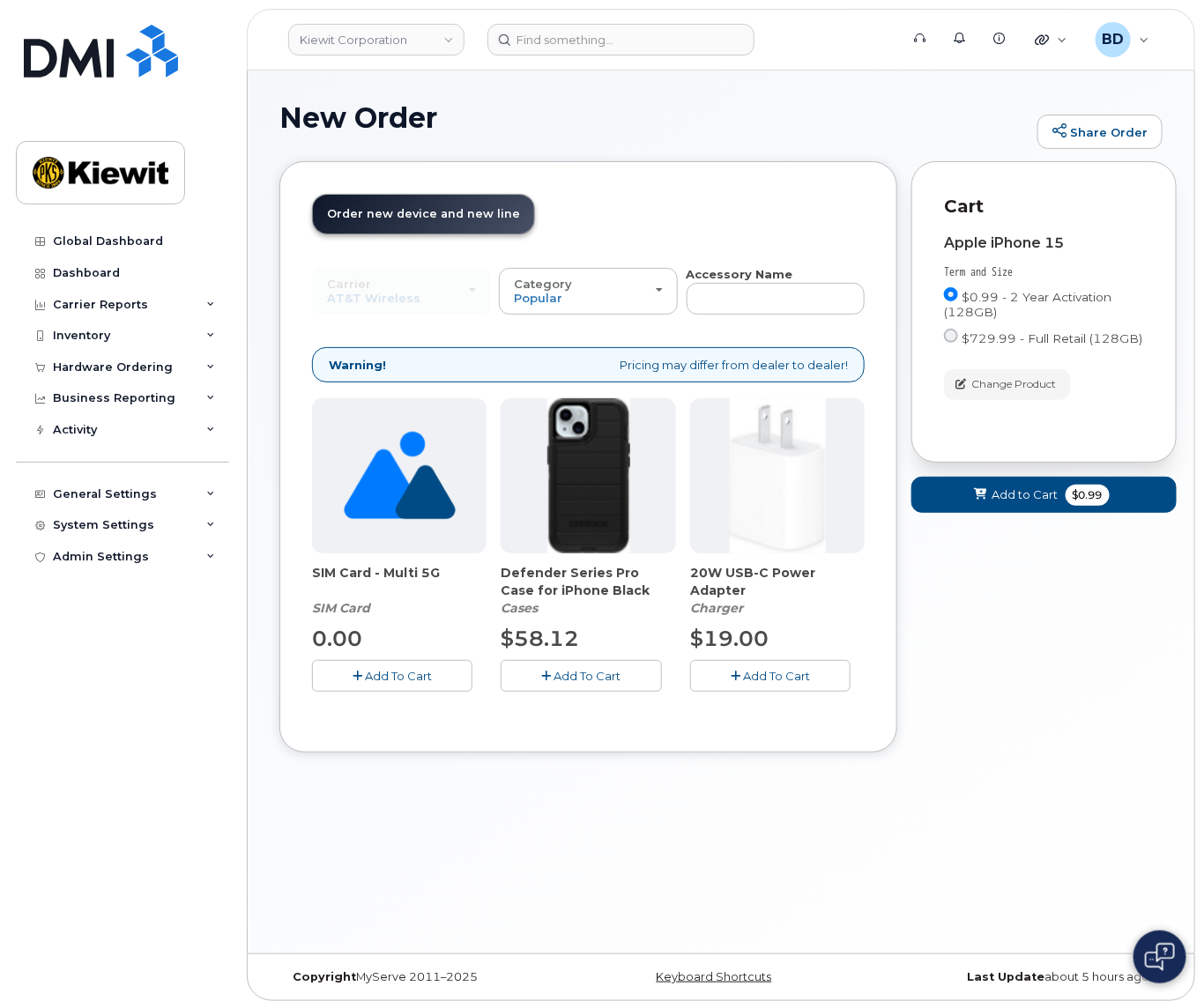 click on "Add To Cart" 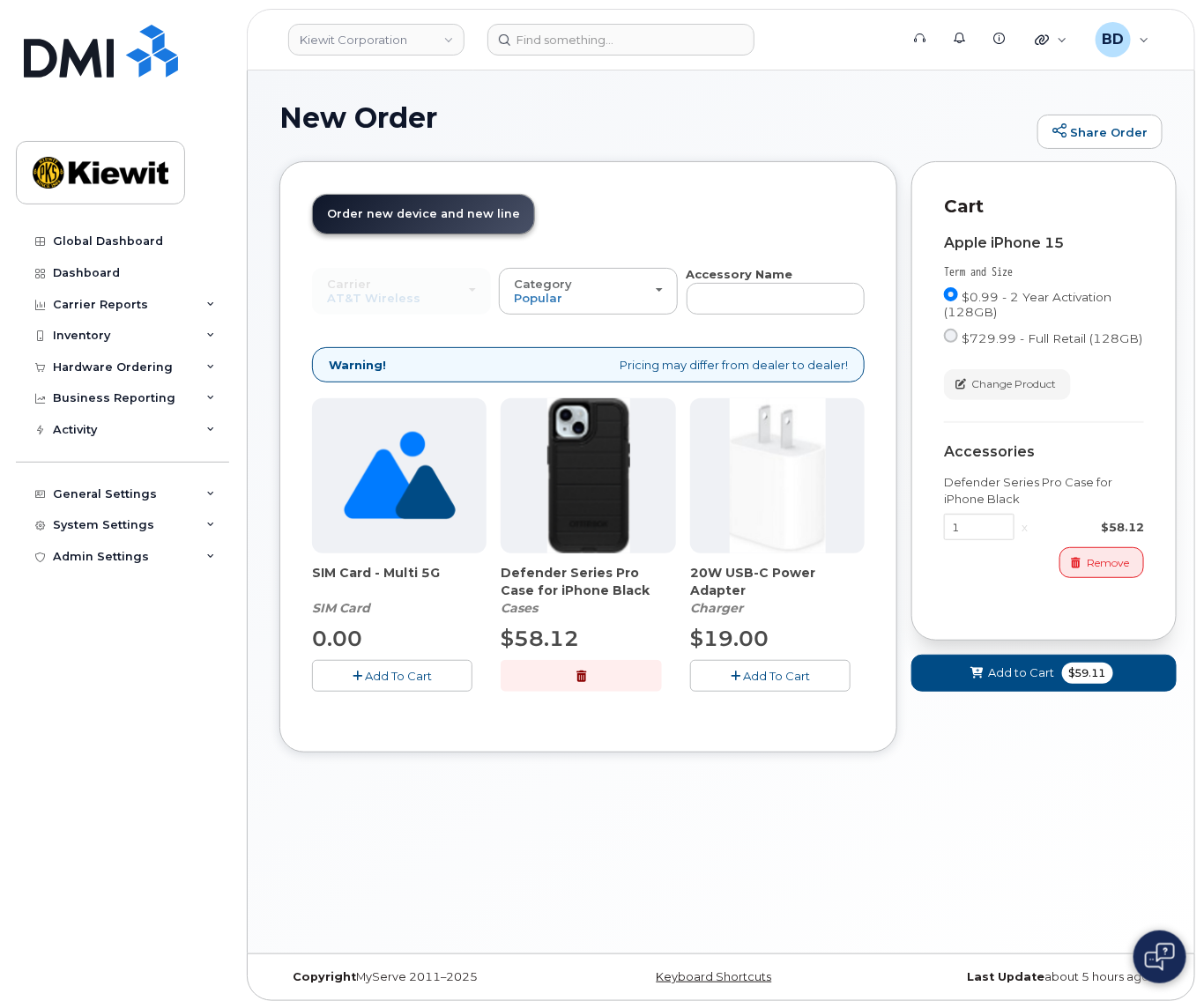 click on "Add To Cart" 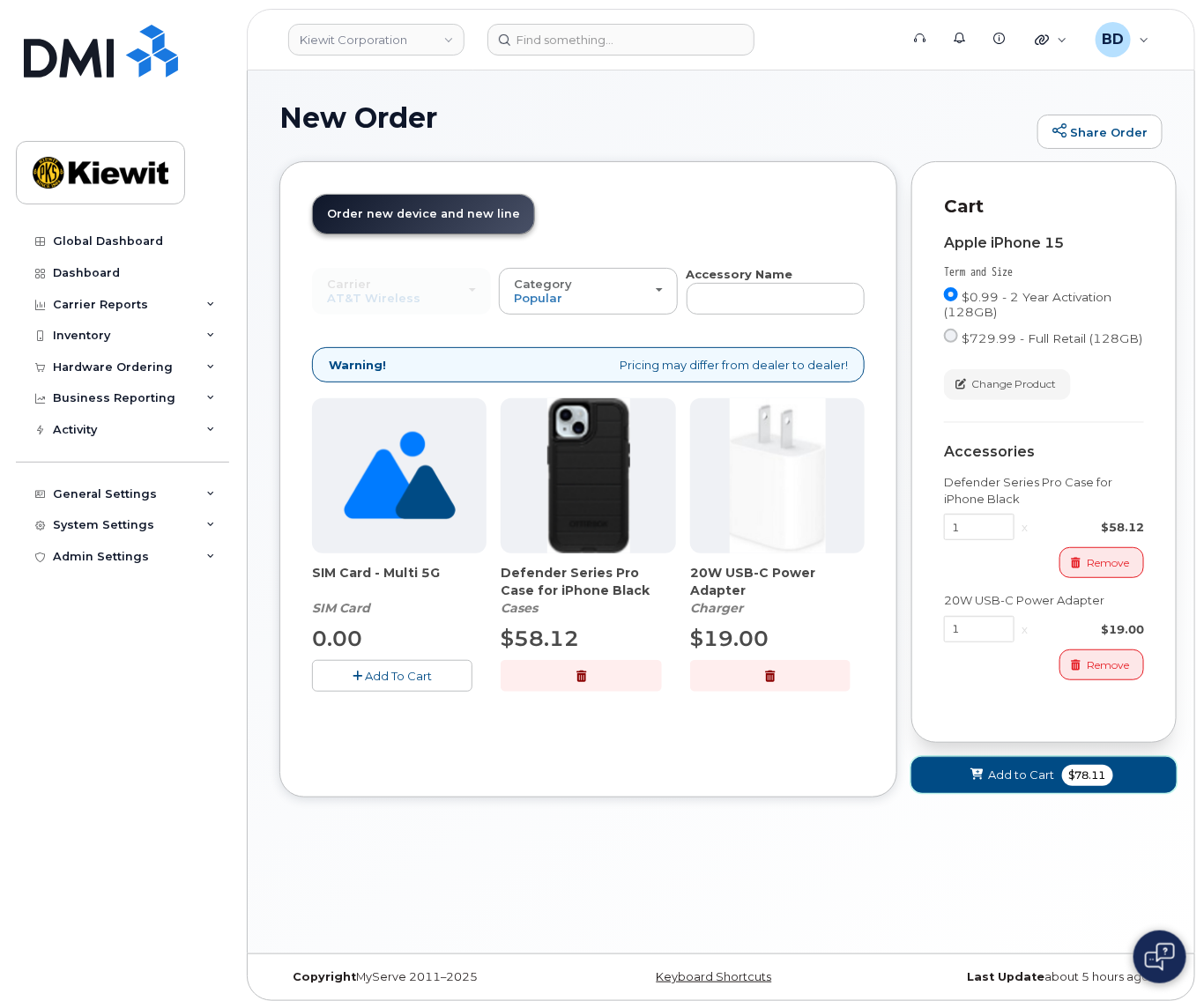 click on "Add to Cart" 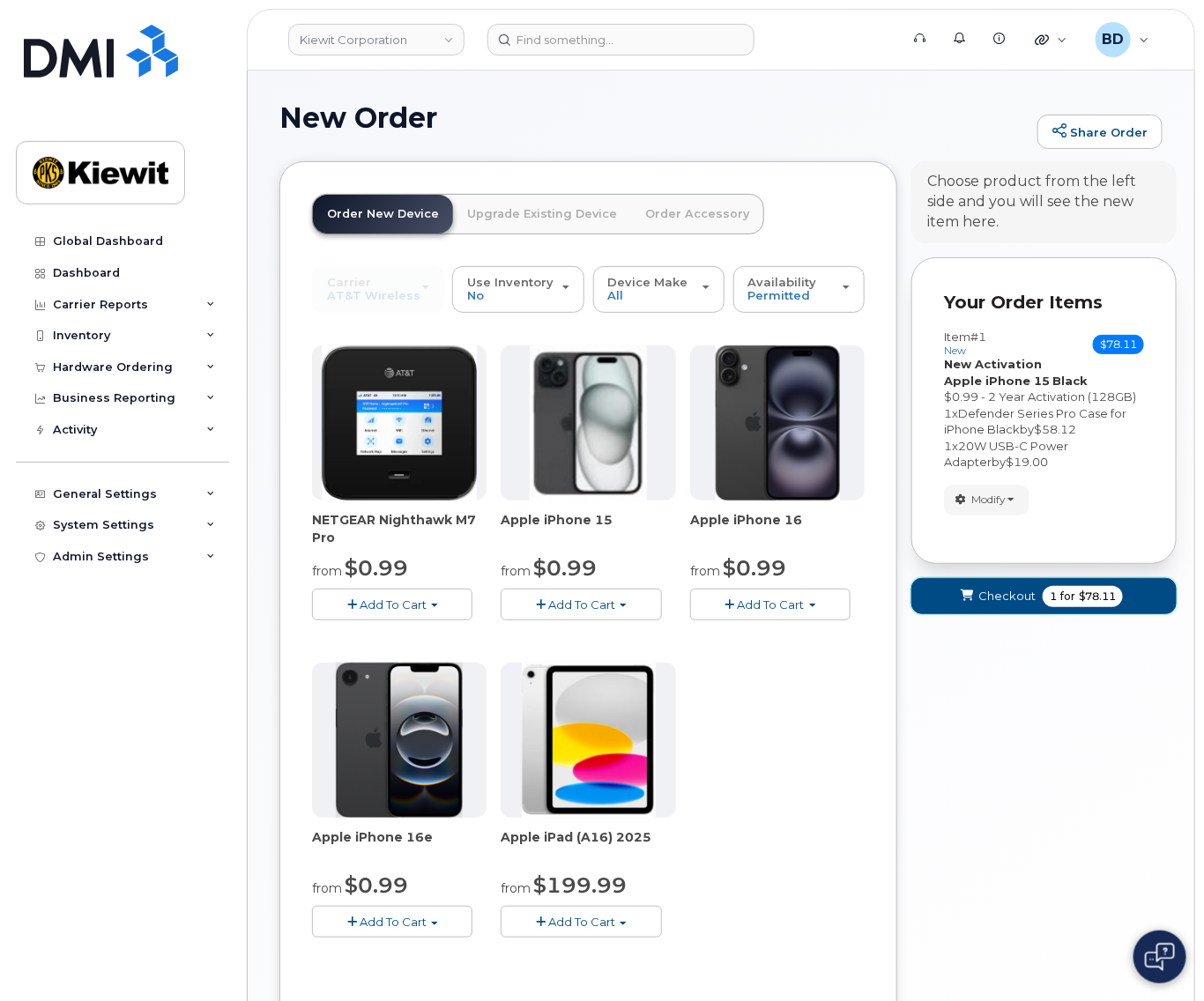 click on "Checkout" 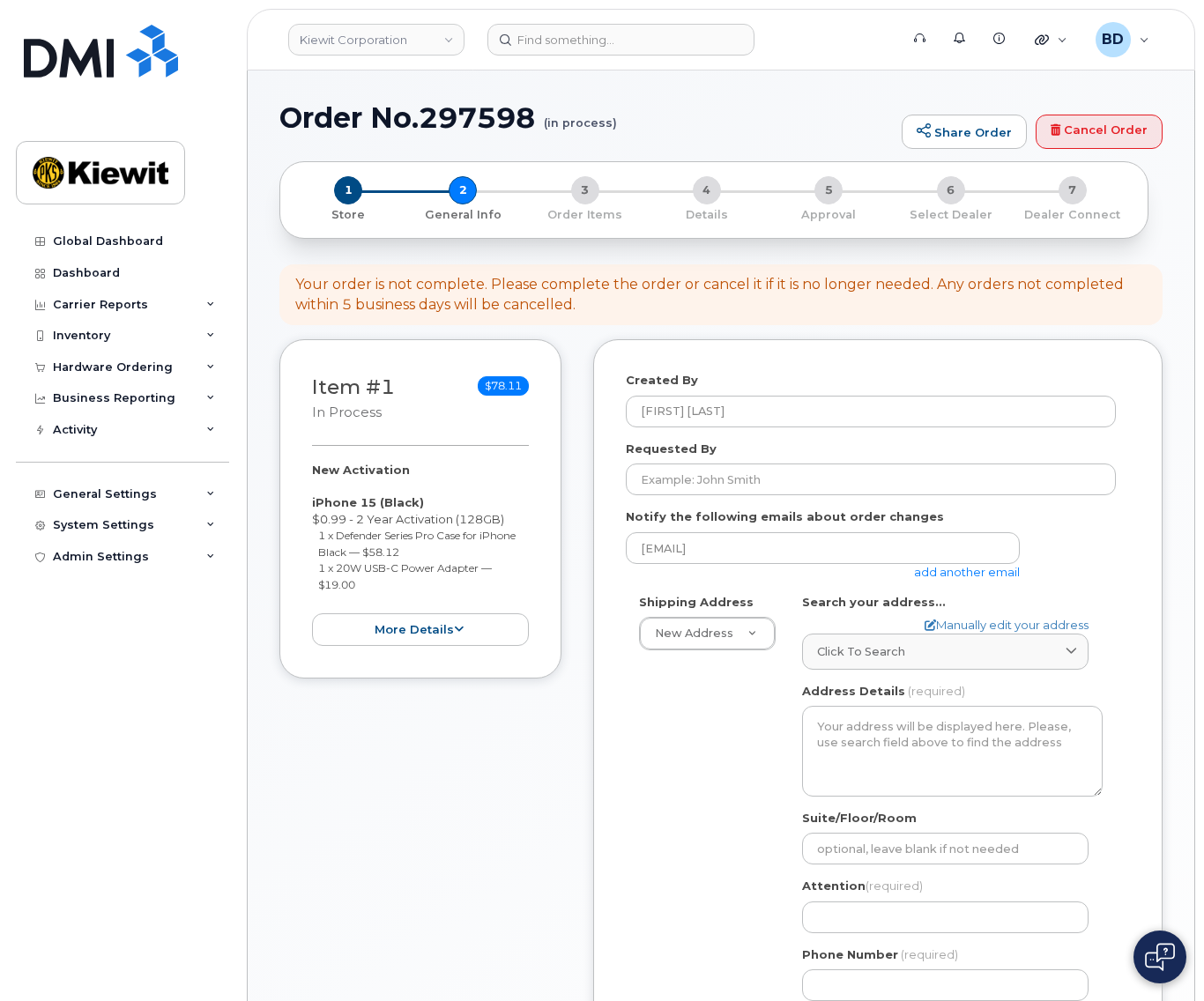 select 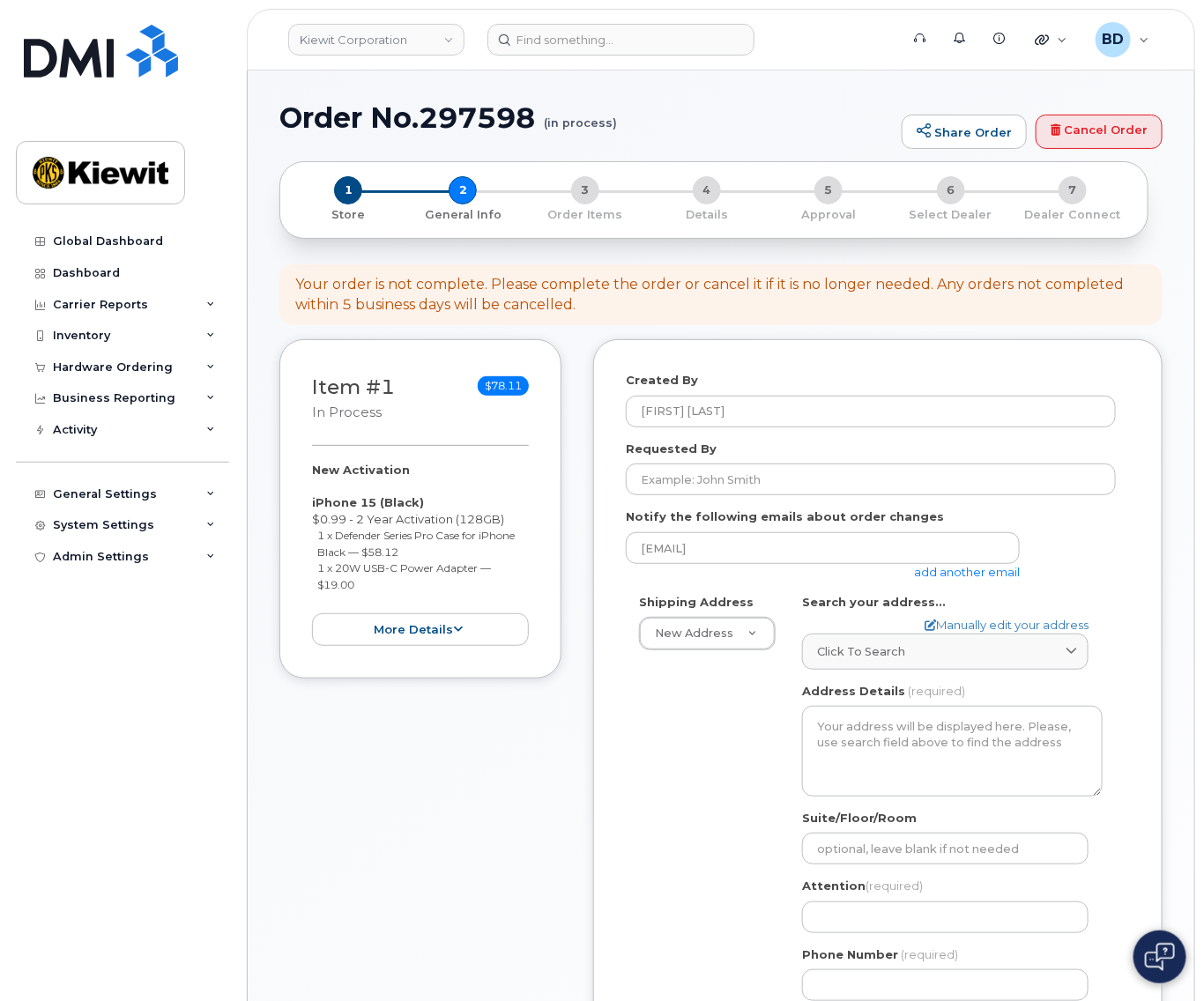 click on "add another email" 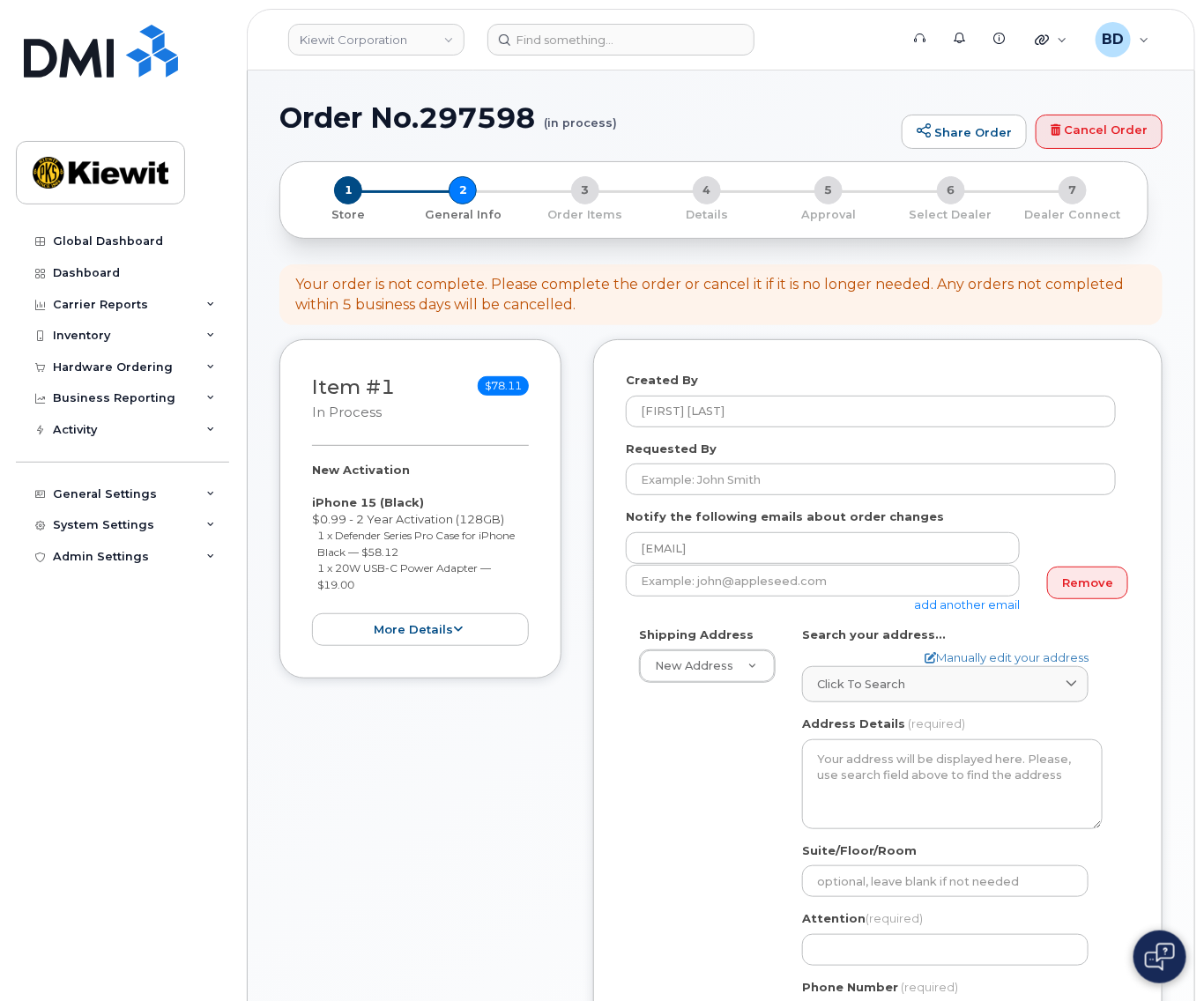 click on "add another email" 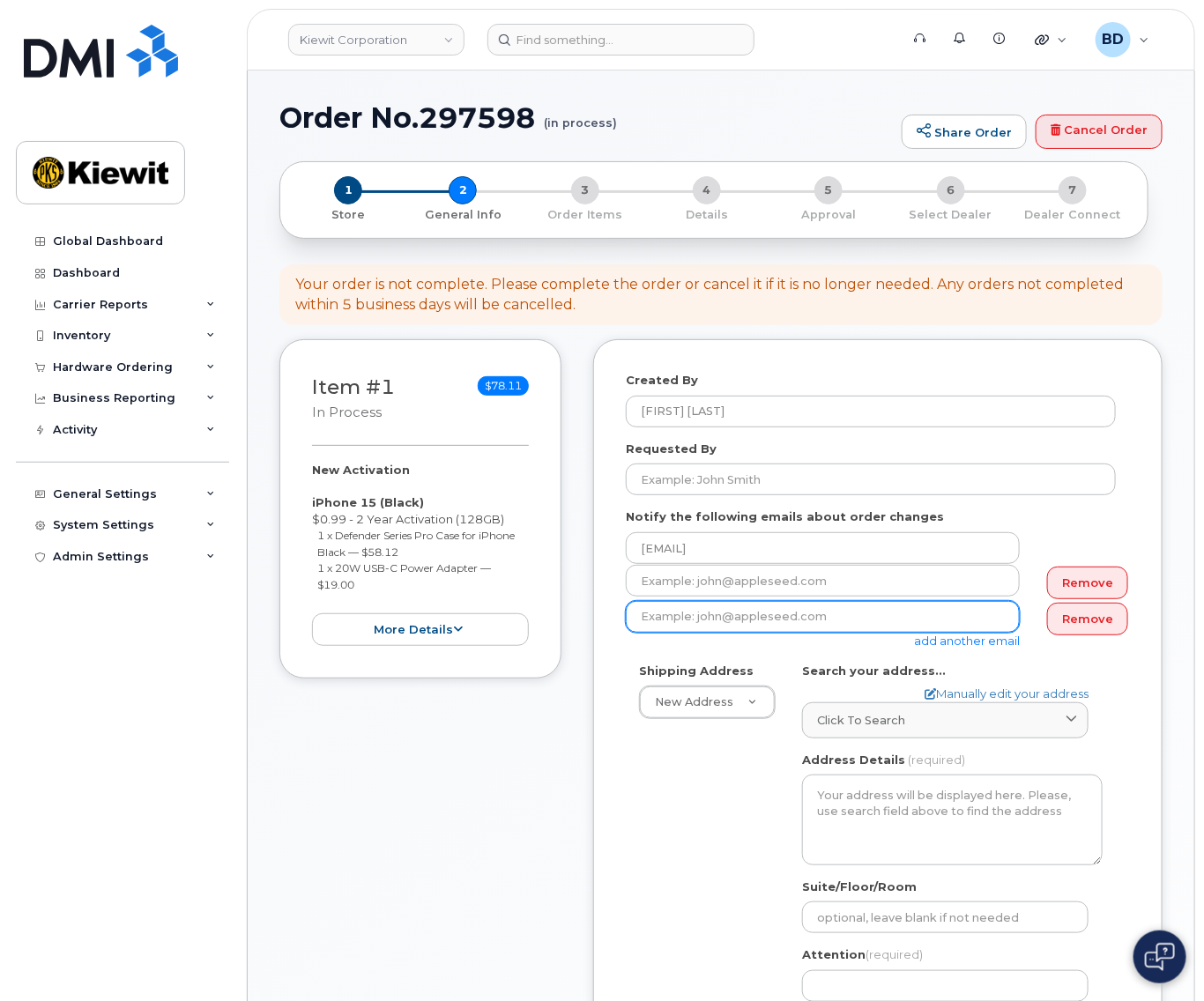 click 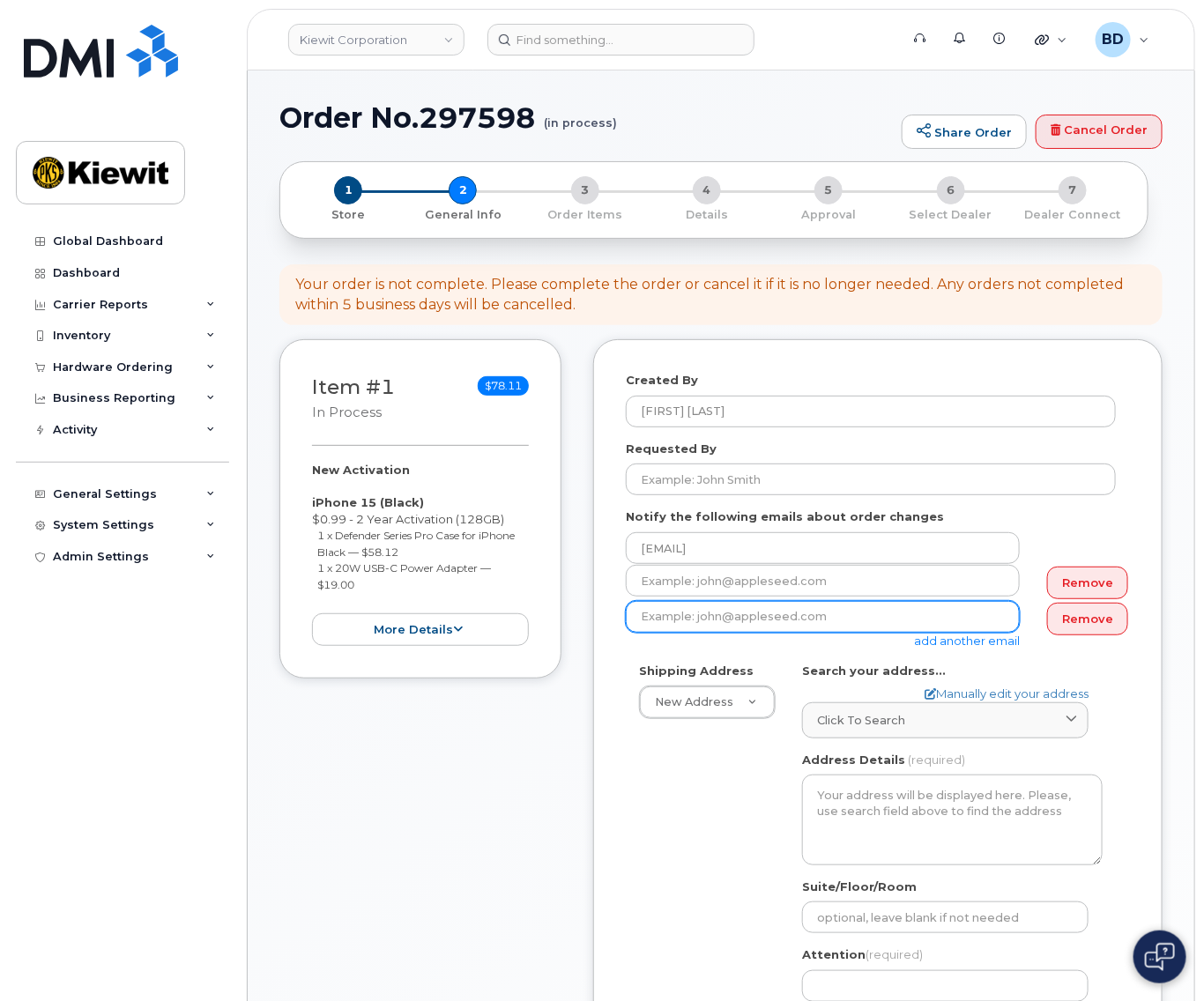 type on "[EMAIL]" 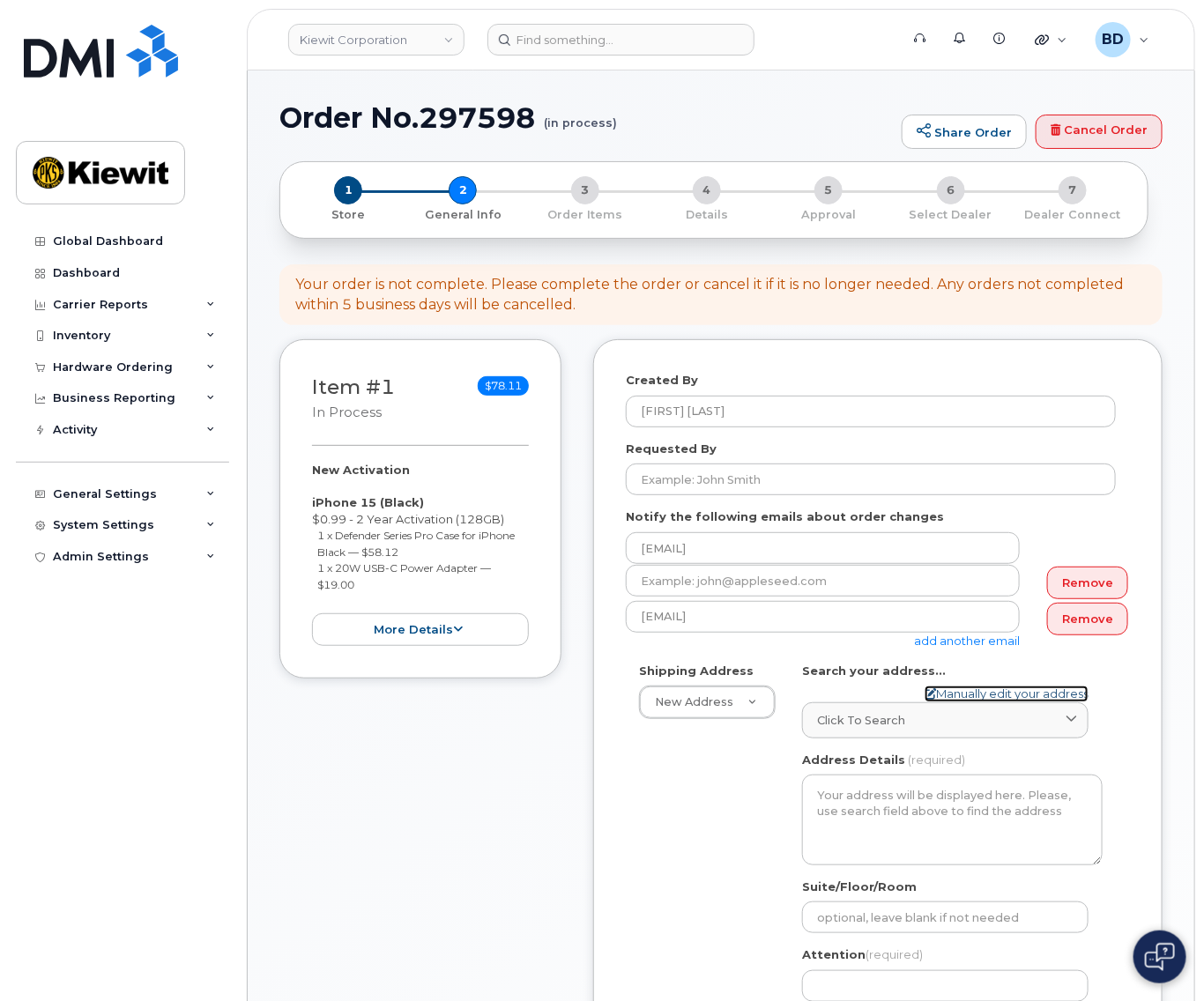 drag, startPoint x: 961, startPoint y: 692, endPoint x: 949, endPoint y: 683, distance: 15 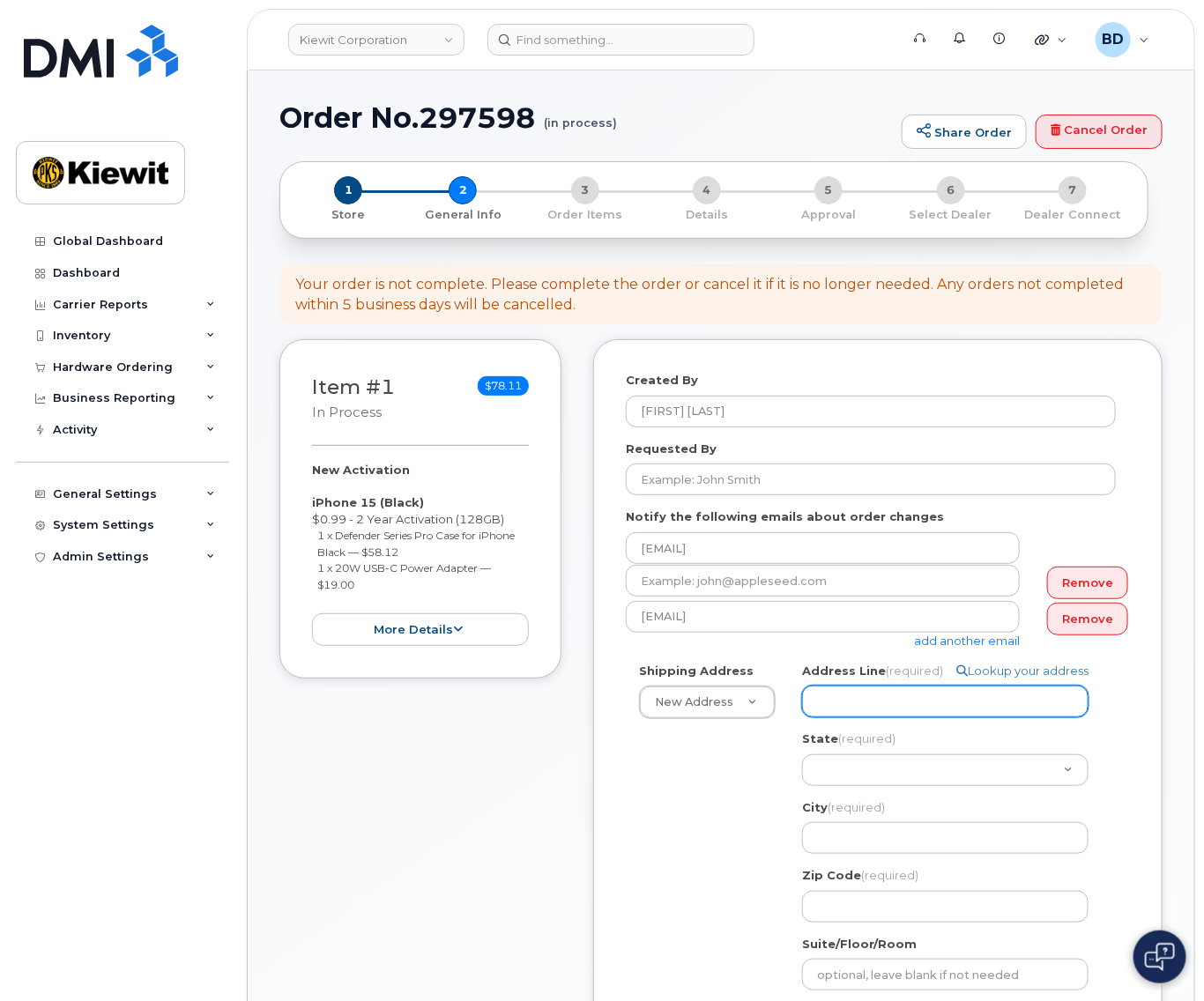click on "Address Line
(required)" 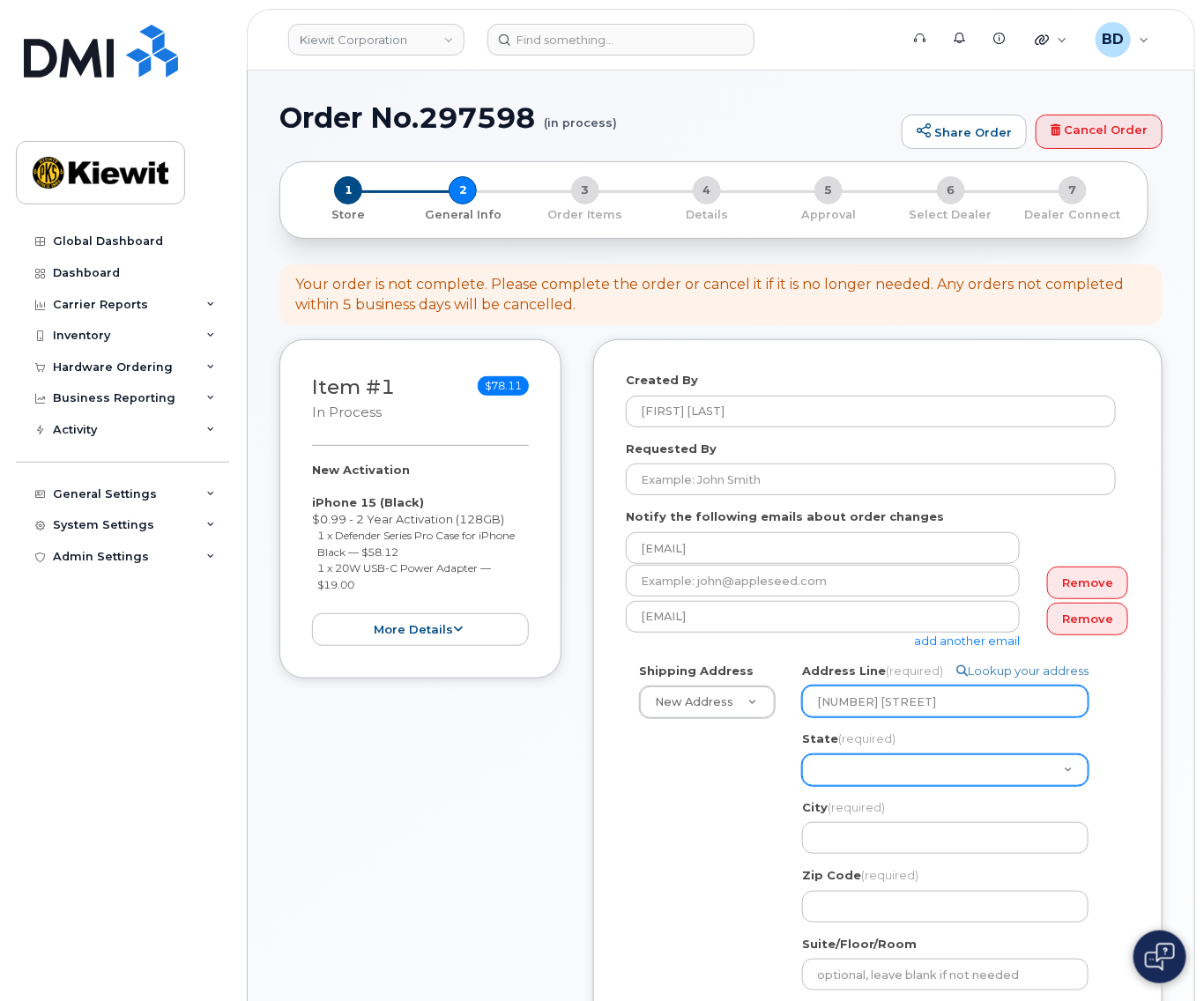 type on "[NUMBER] [STREET]" 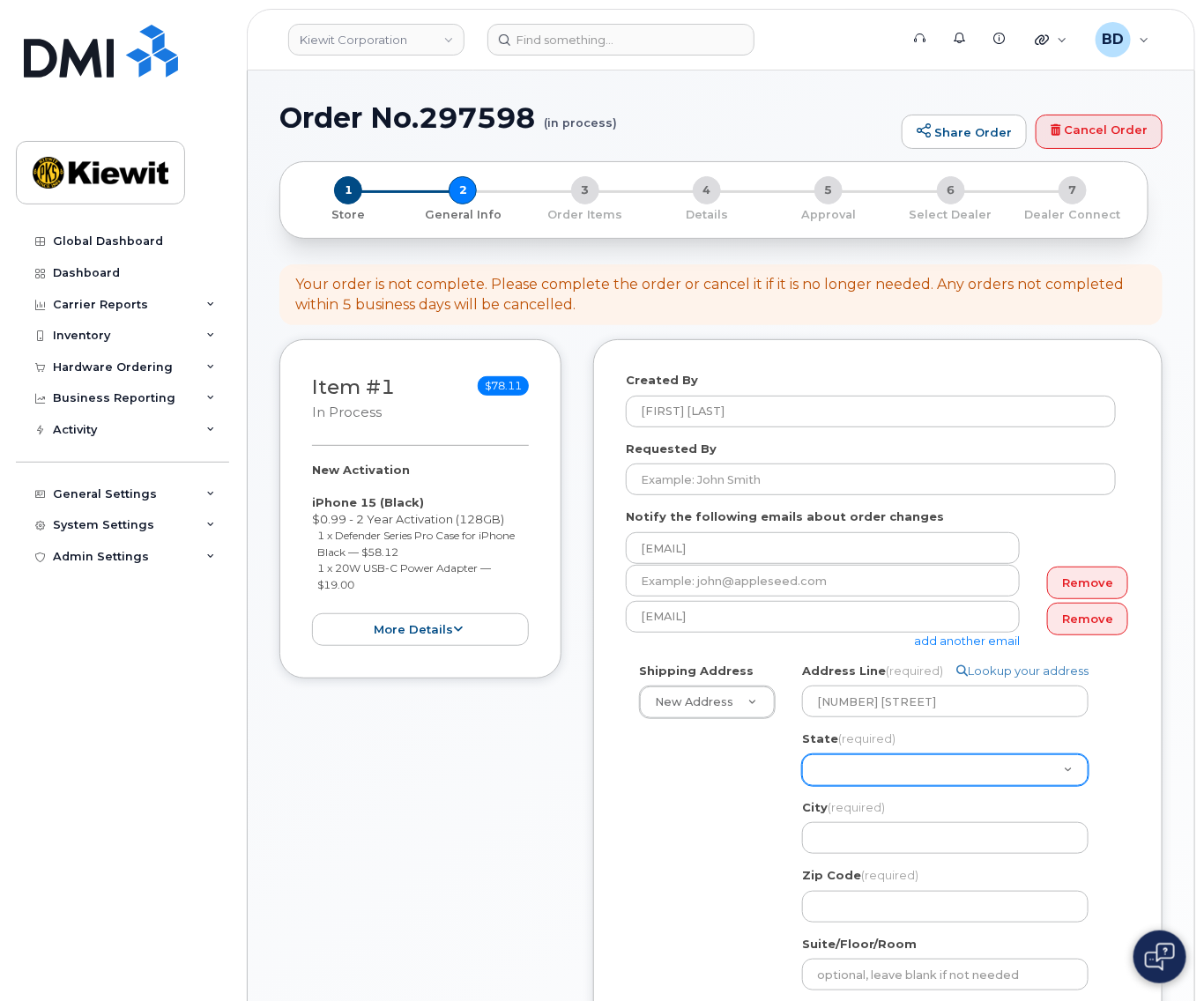 click on "Alabama
Alaska
American Samoa
Arizona
Arkansas
California
Colorado
Connecticut
Delaware
District of Columbia
Florida
Georgia
Guam
Hawaii
Idaho
Illinois
Indiana
Iowa
Kansas
Kentucky
Louisiana
Maine
Maryland
Massachusetts
Michigan
Minnesota
Mississippi
Missouri
Montana
Nebraska
Nevada
New Hampshire
New Jersey
New Mexico
New York
North Carolina
North Dakota
Ohio
Oklahoma
Oregon
Pennsylvania
Puerto Rico
Rhode Island
South Carolina
South Dakota
Tennessee
Texas
Utah
Vermont
Virginia
Virgin Islands
Washington
West Virginia
Wisconsin
Wyoming" 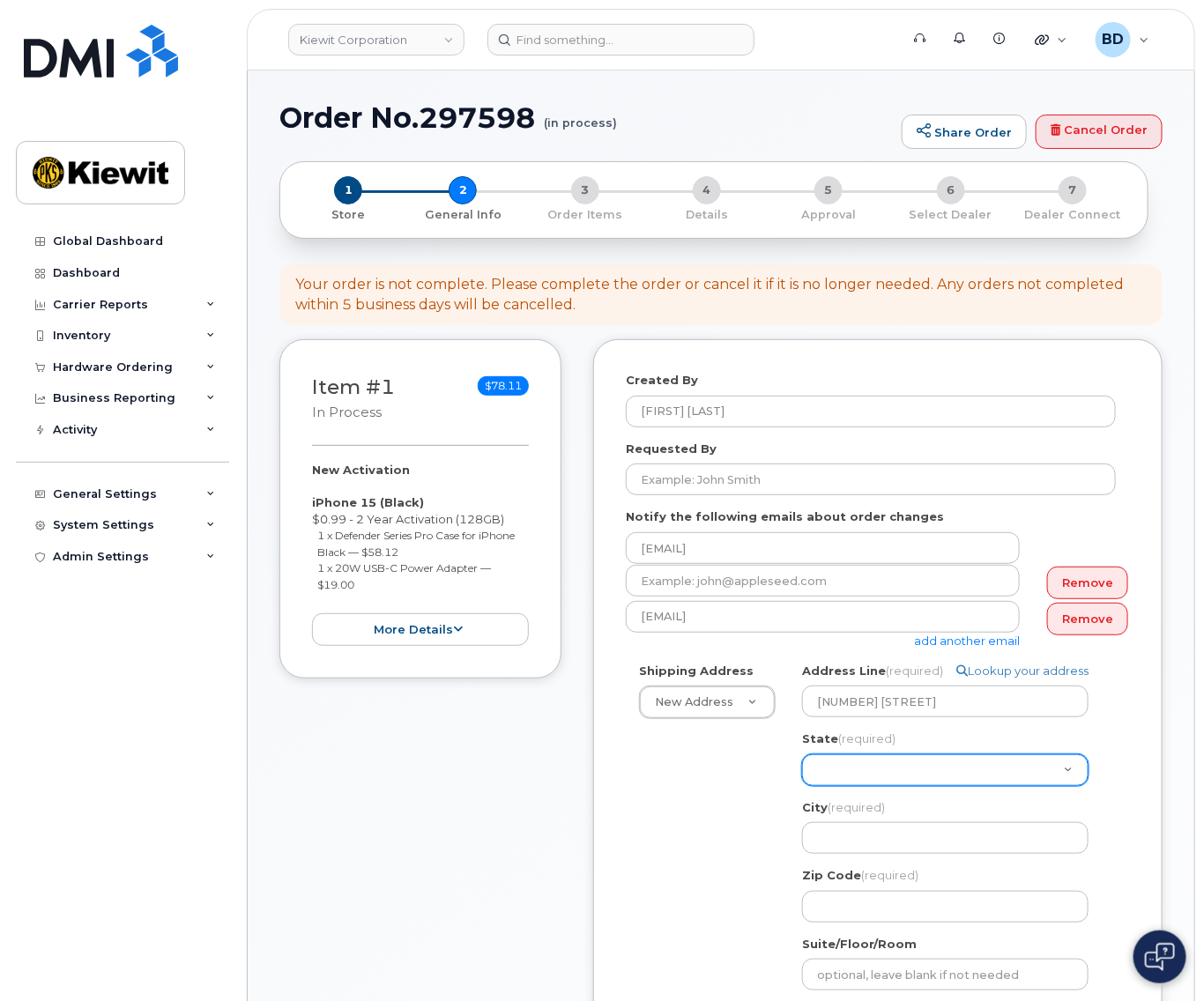 select on "TX" 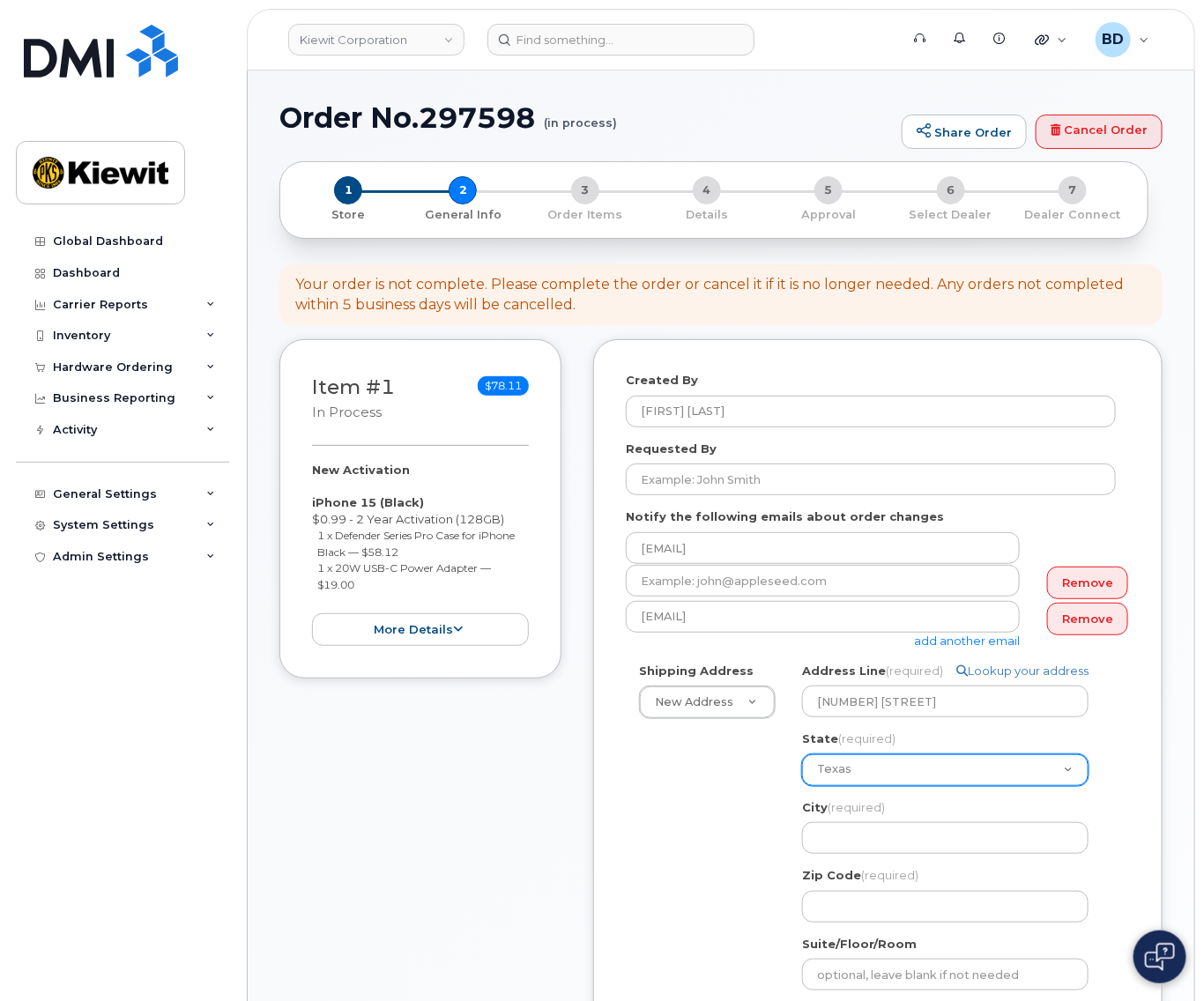 click on "Alabama
Alaska
American Samoa
Arizona
Arkansas
California
Colorado
Connecticut
Delaware
District of Columbia
Florida
Georgia
Guam
Hawaii
Idaho
Illinois
Indiana
Iowa
Kansas
Kentucky
Louisiana
Maine
Maryland
Massachusetts
Michigan
Minnesota
Mississippi
Missouri
Montana
Nebraska
Nevada
New Hampshire
New Jersey
New Mexico
New York
North Carolina
North Dakota
Ohio
Oklahoma
Oregon
Pennsylvania
Puerto Rico
Rhode Island
South Carolina
South Dakota
Tennessee
Texas
Utah
Vermont
Virginia
Virgin Islands
Washington
West Virginia
Wisconsin
Wyoming" 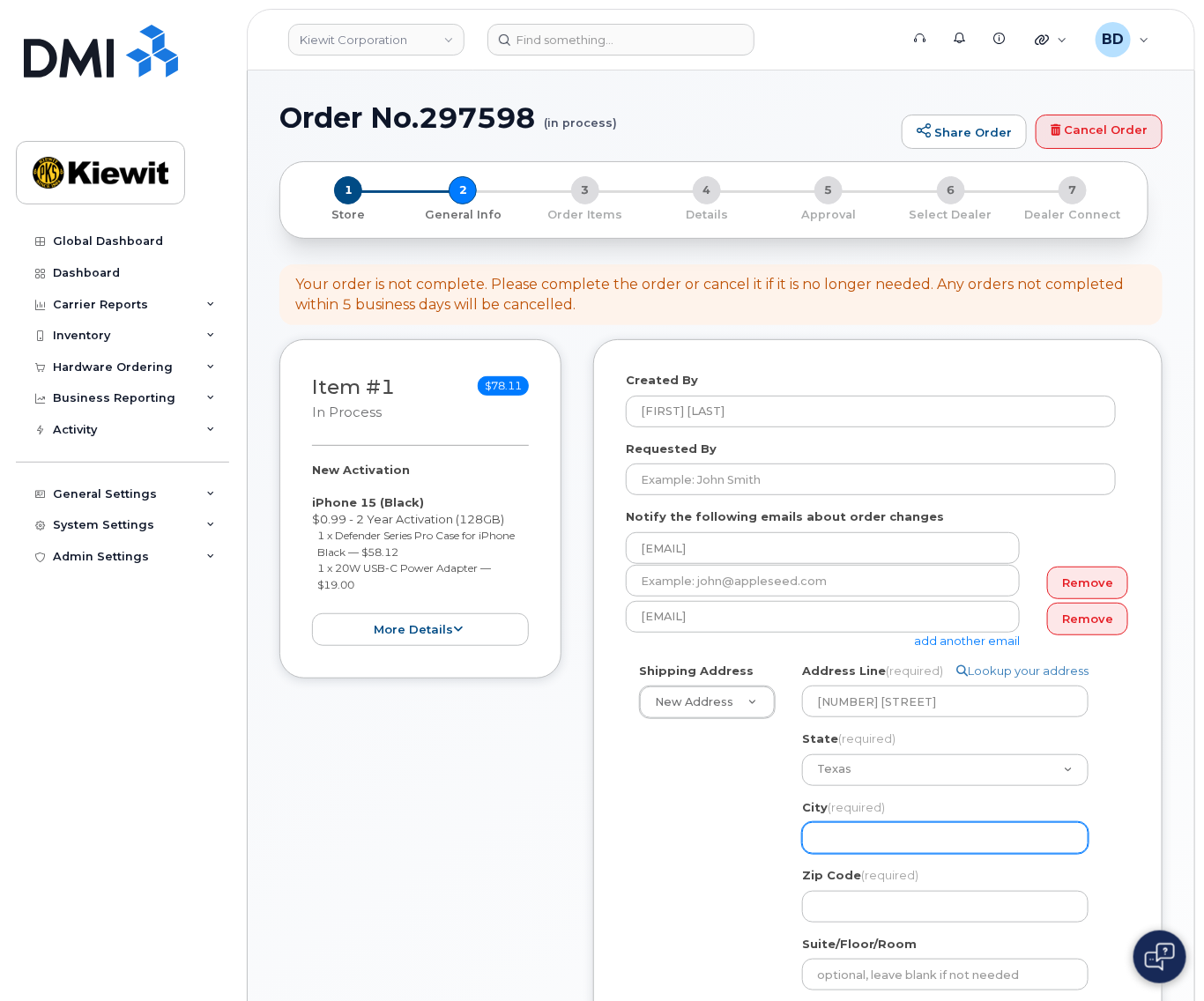 click on "City
(required)" 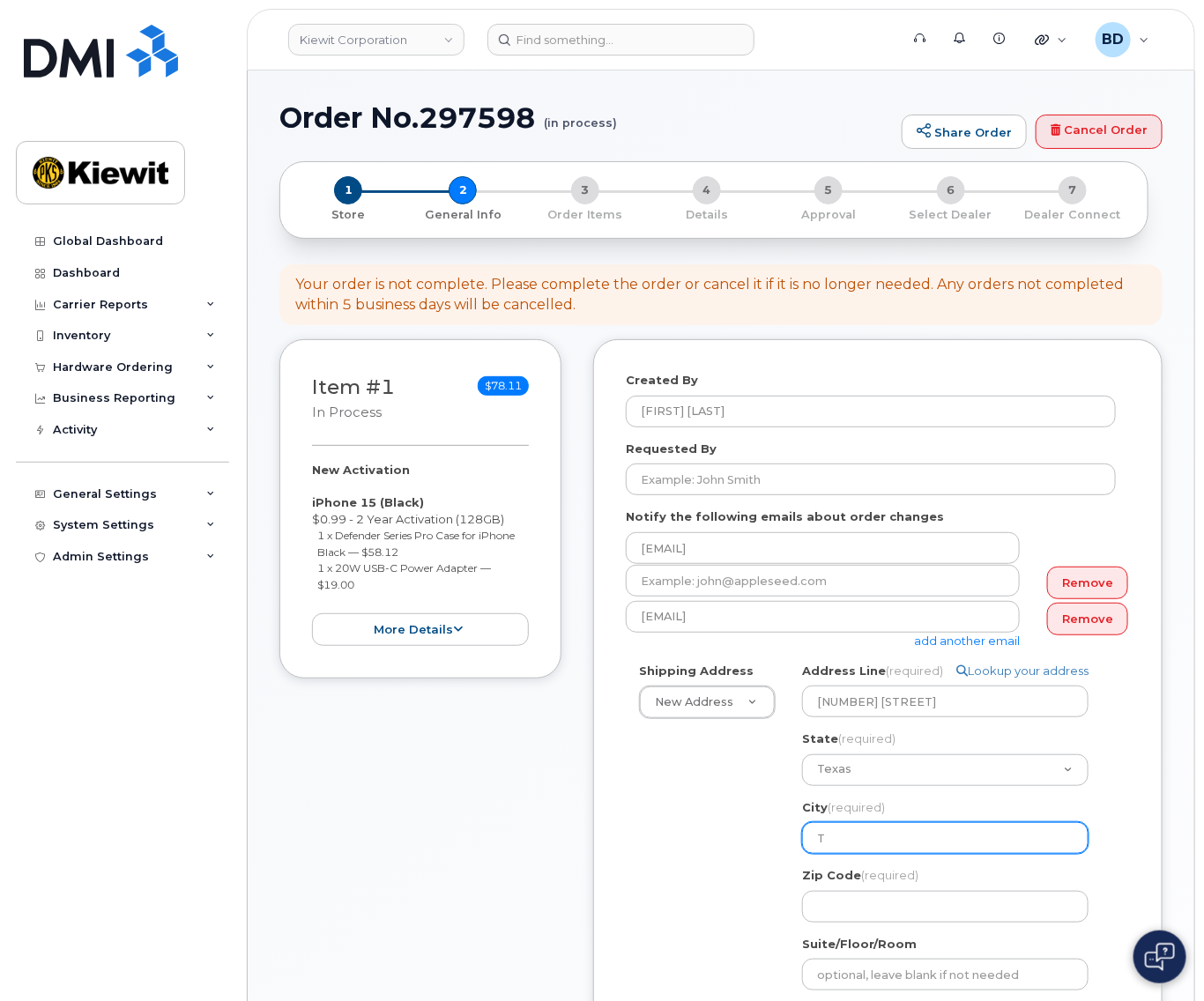 select 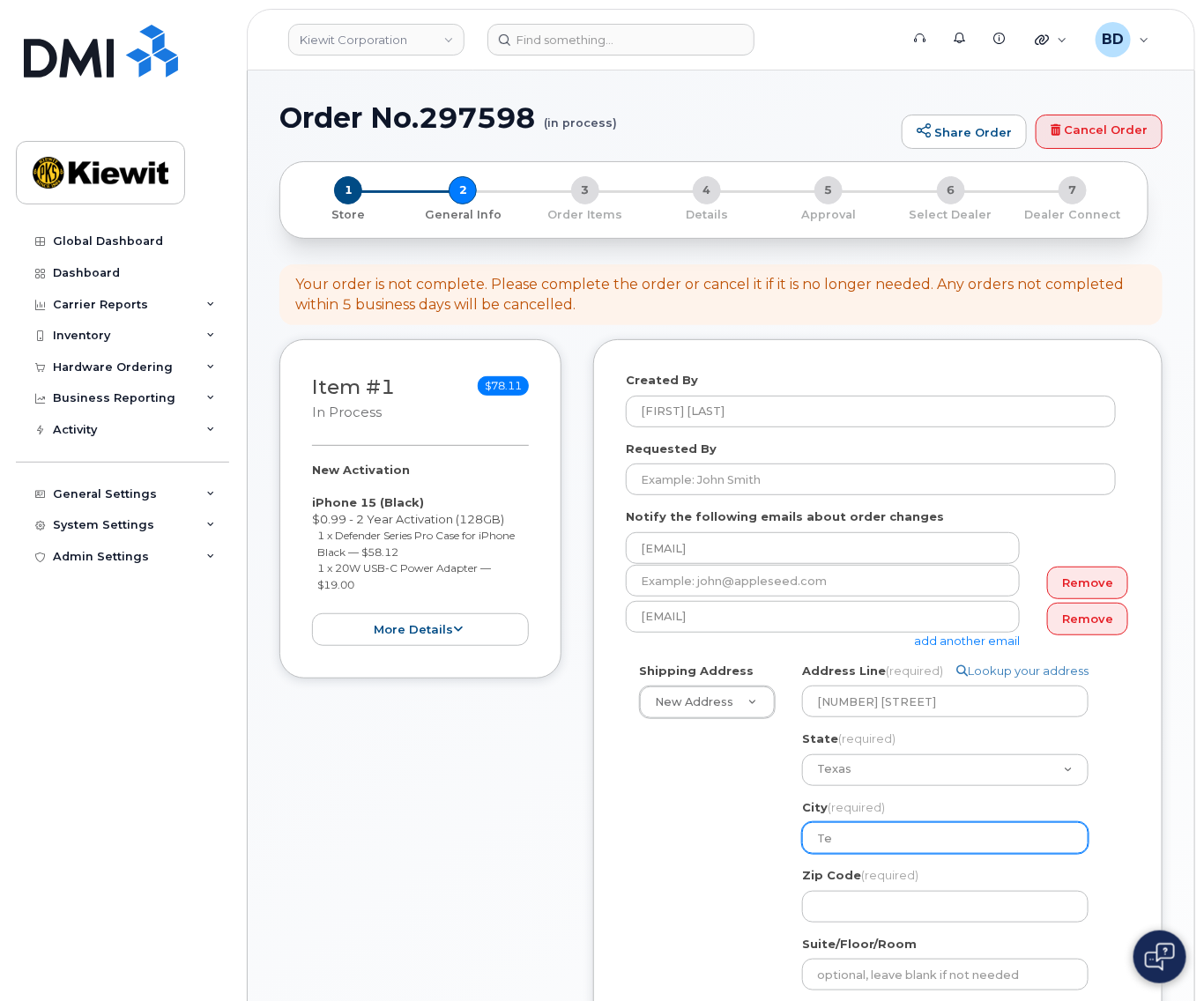 select 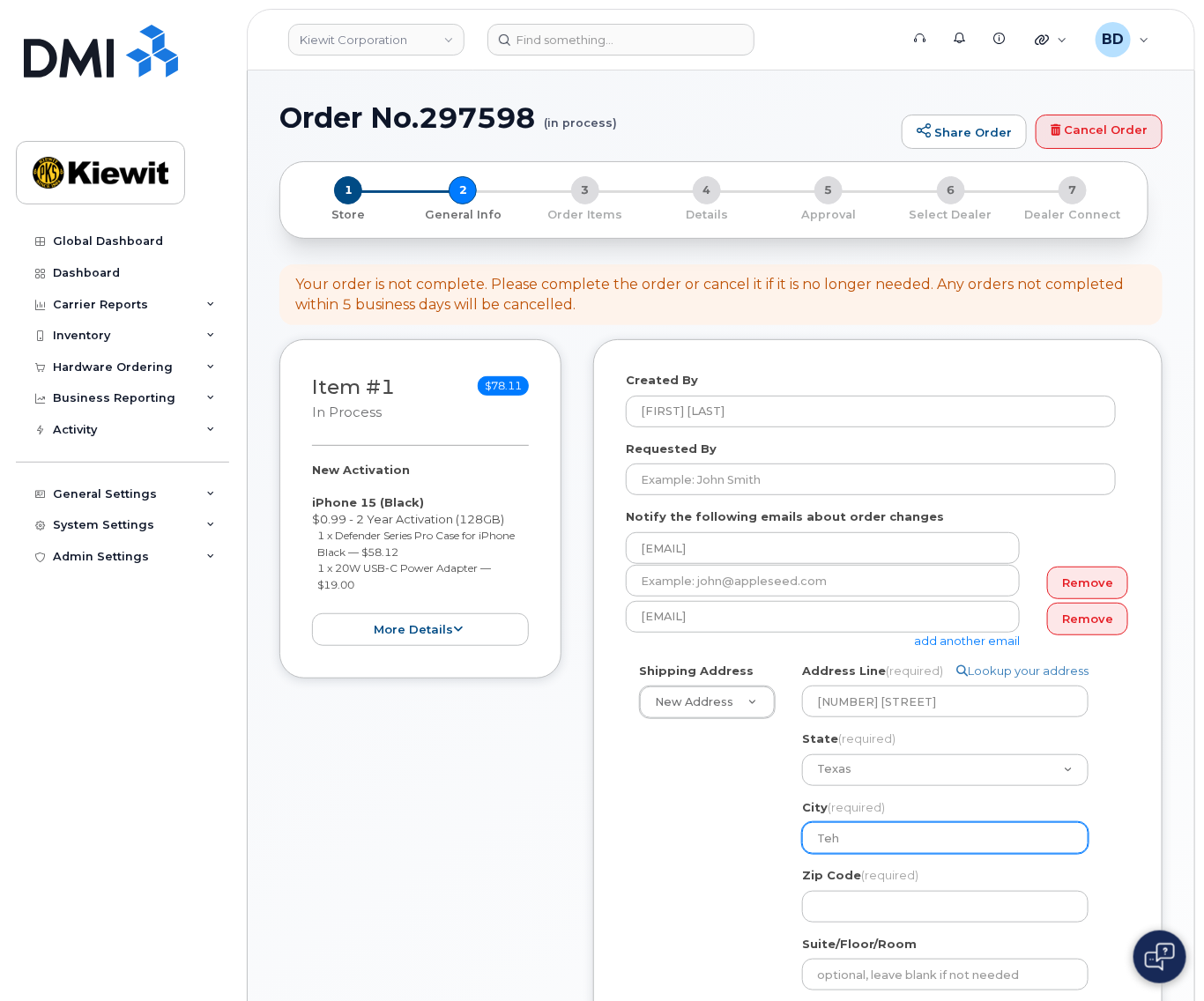 select 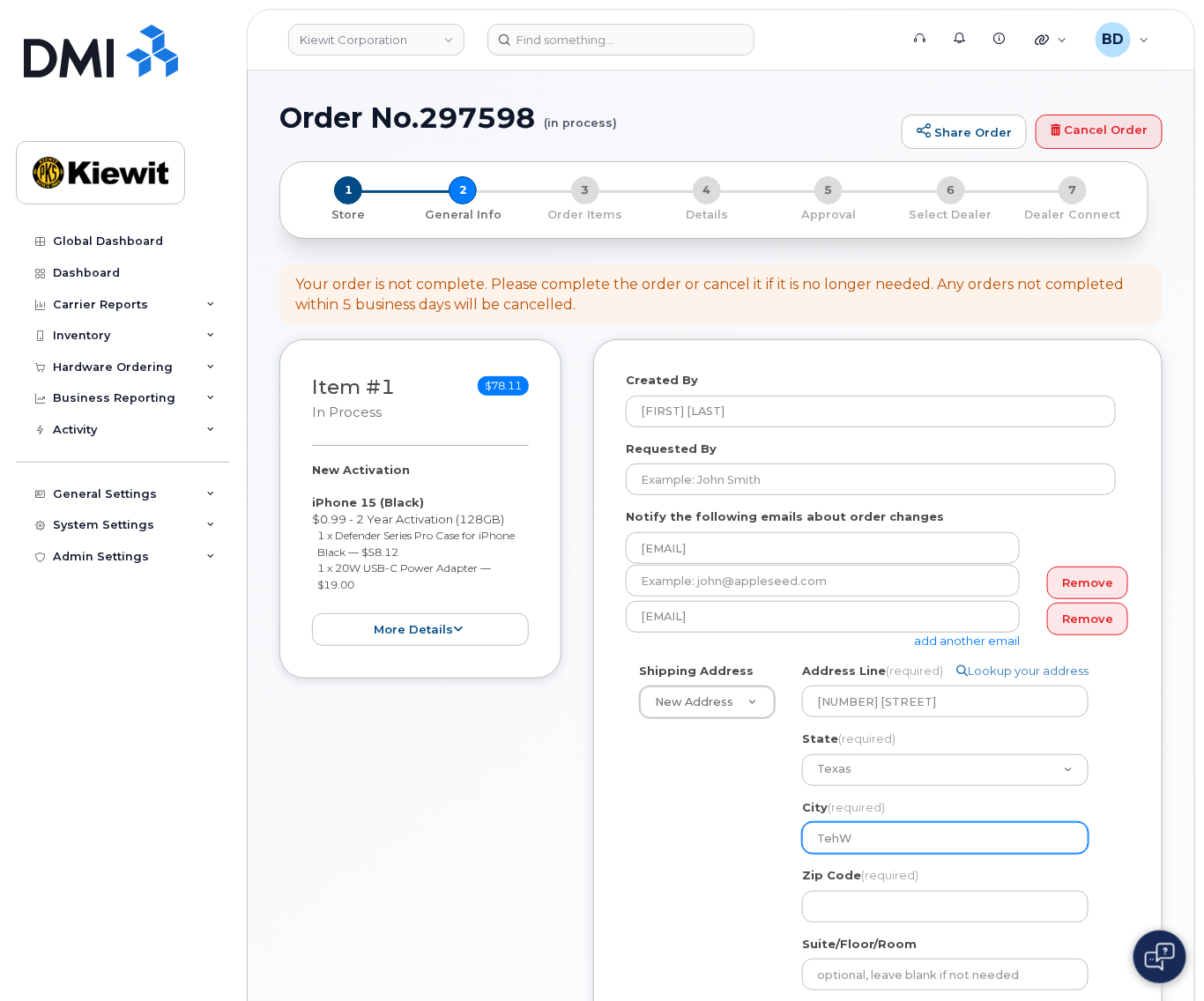 select 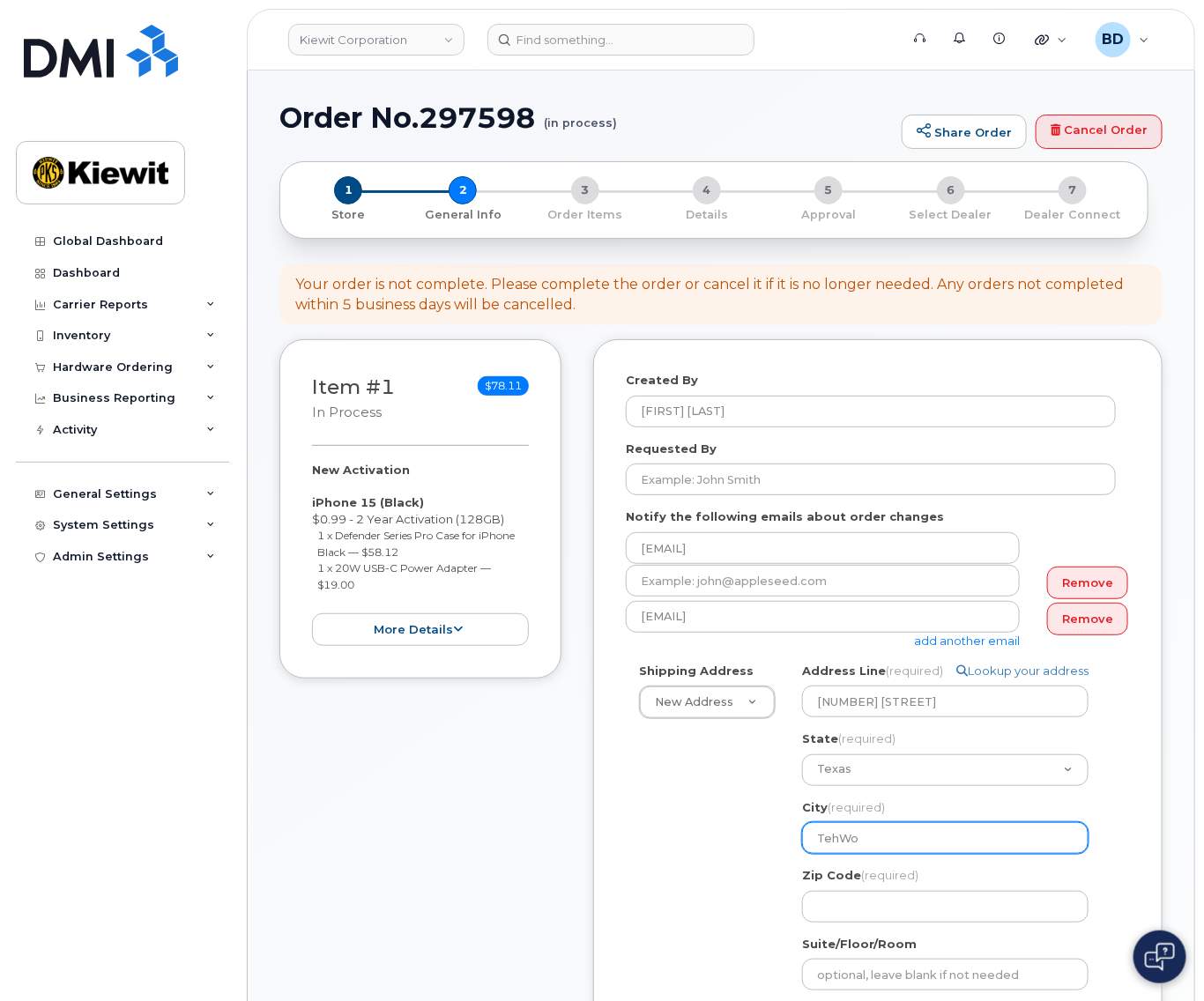 select 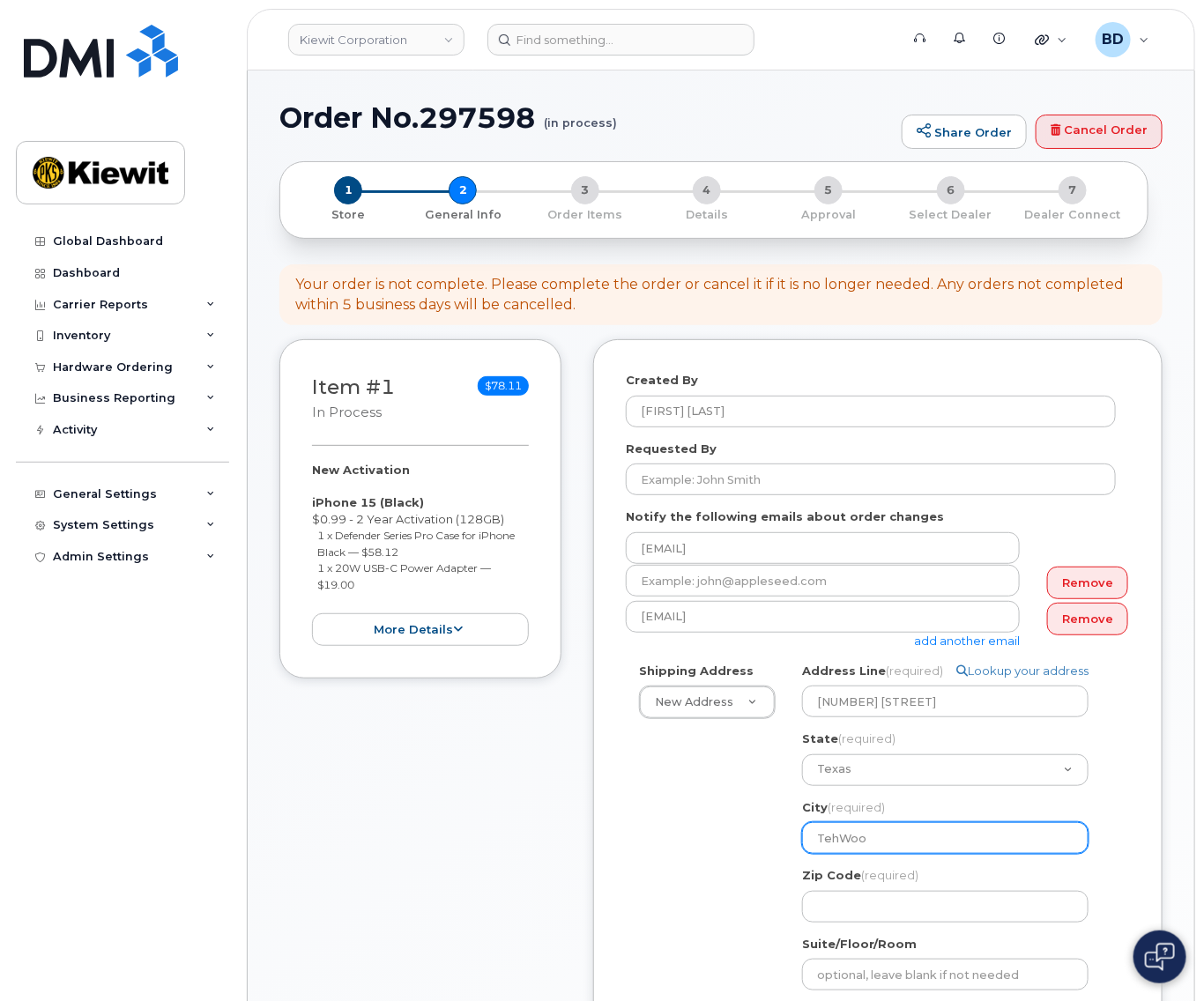 select 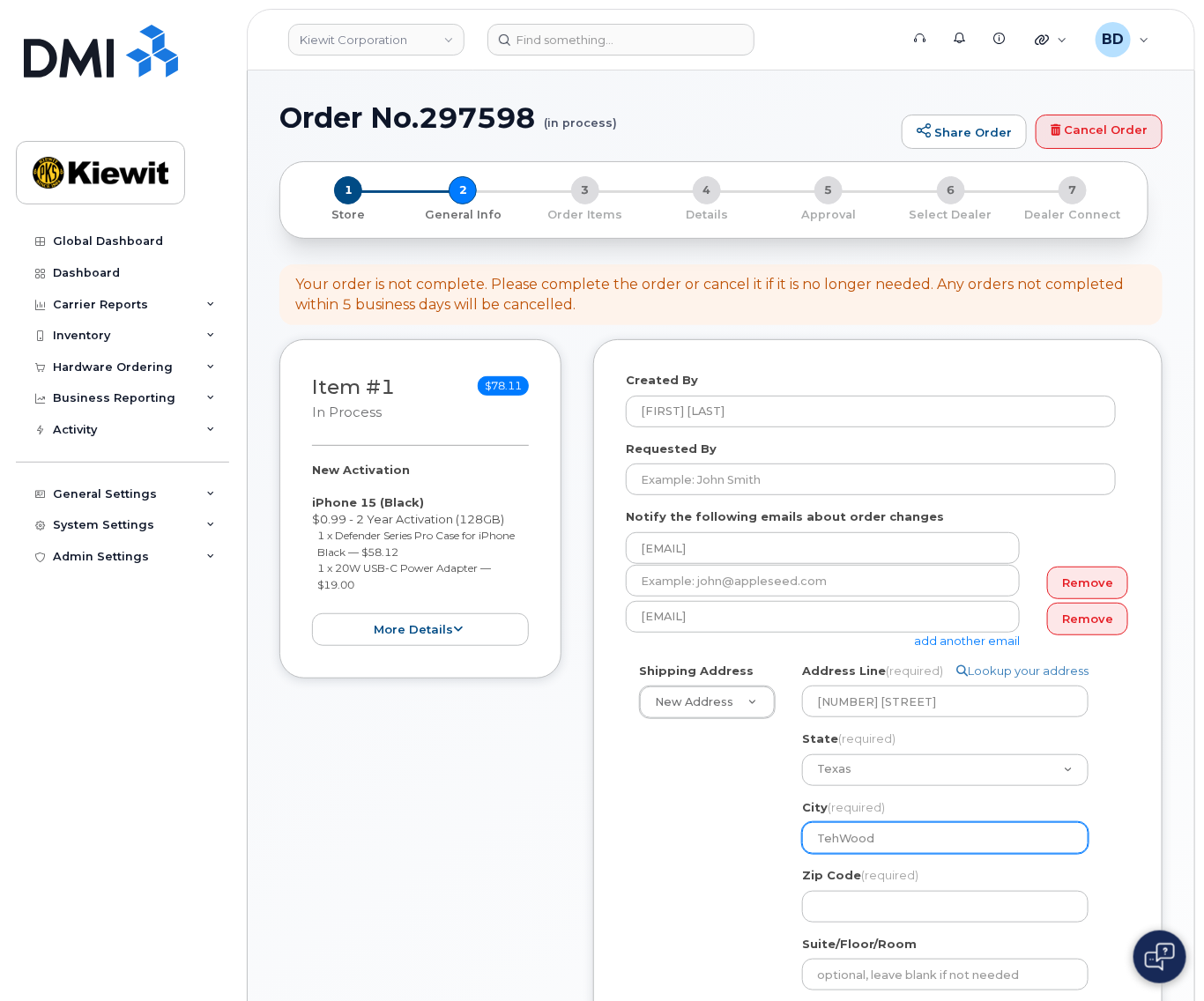 select 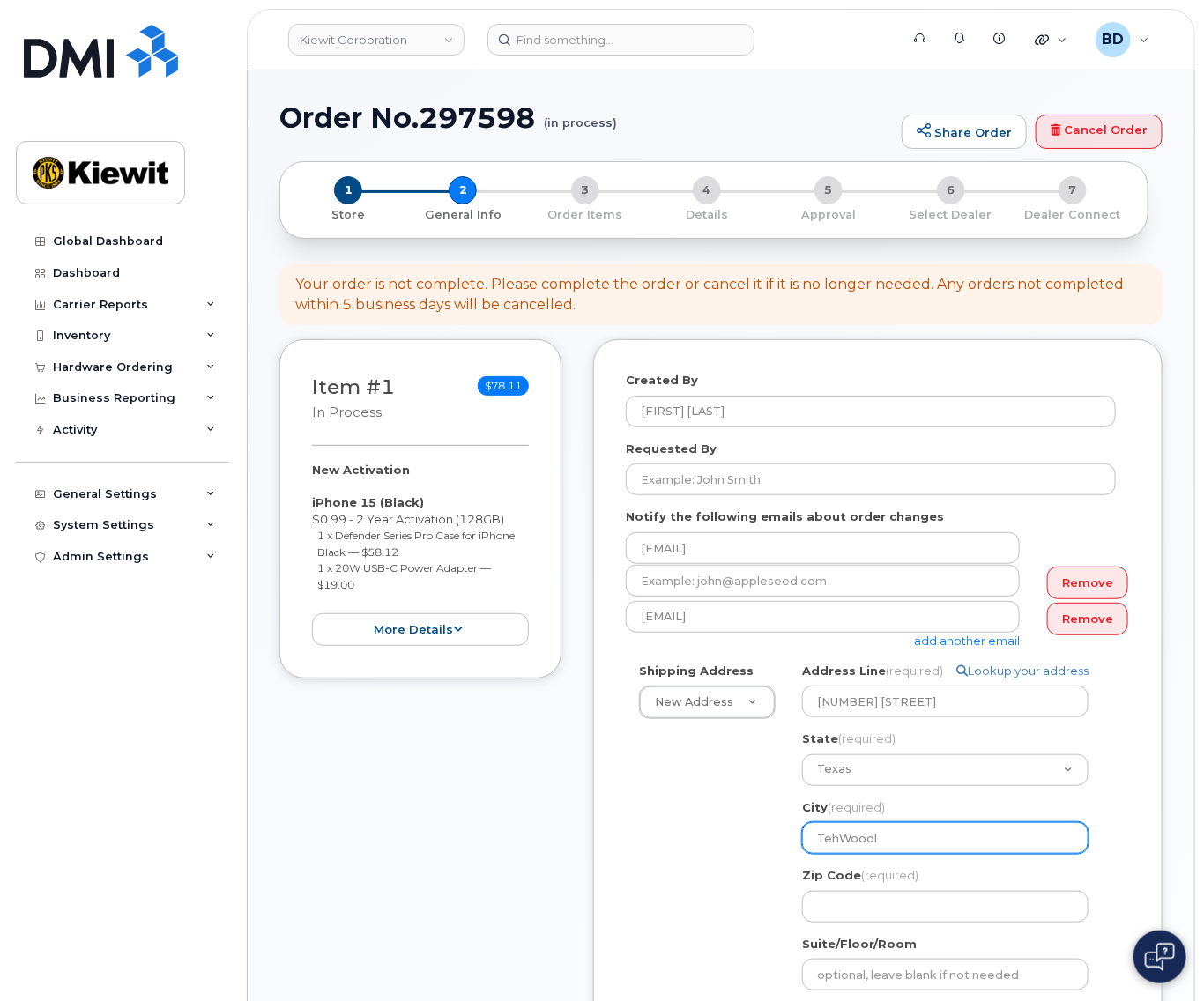 select 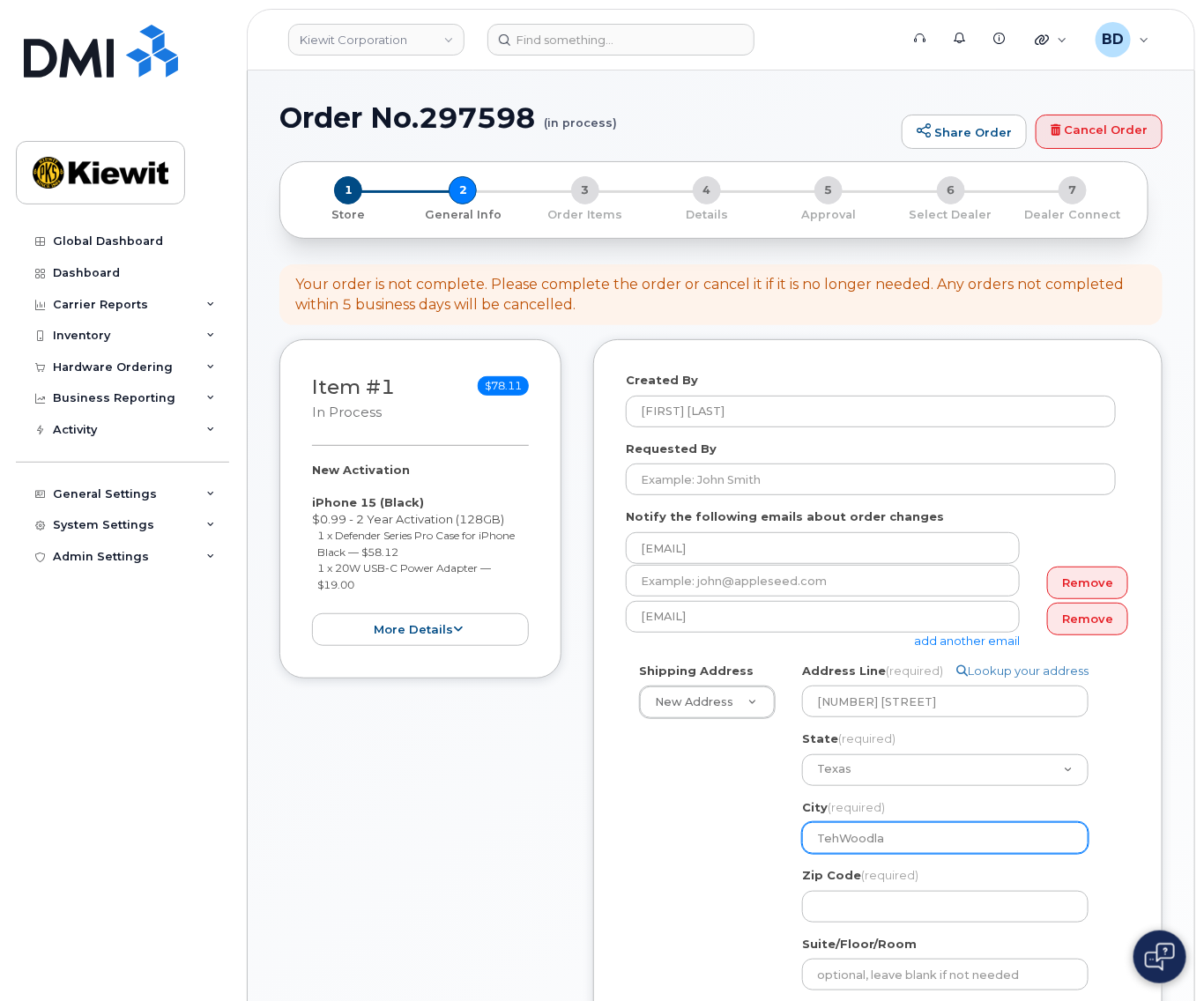 select 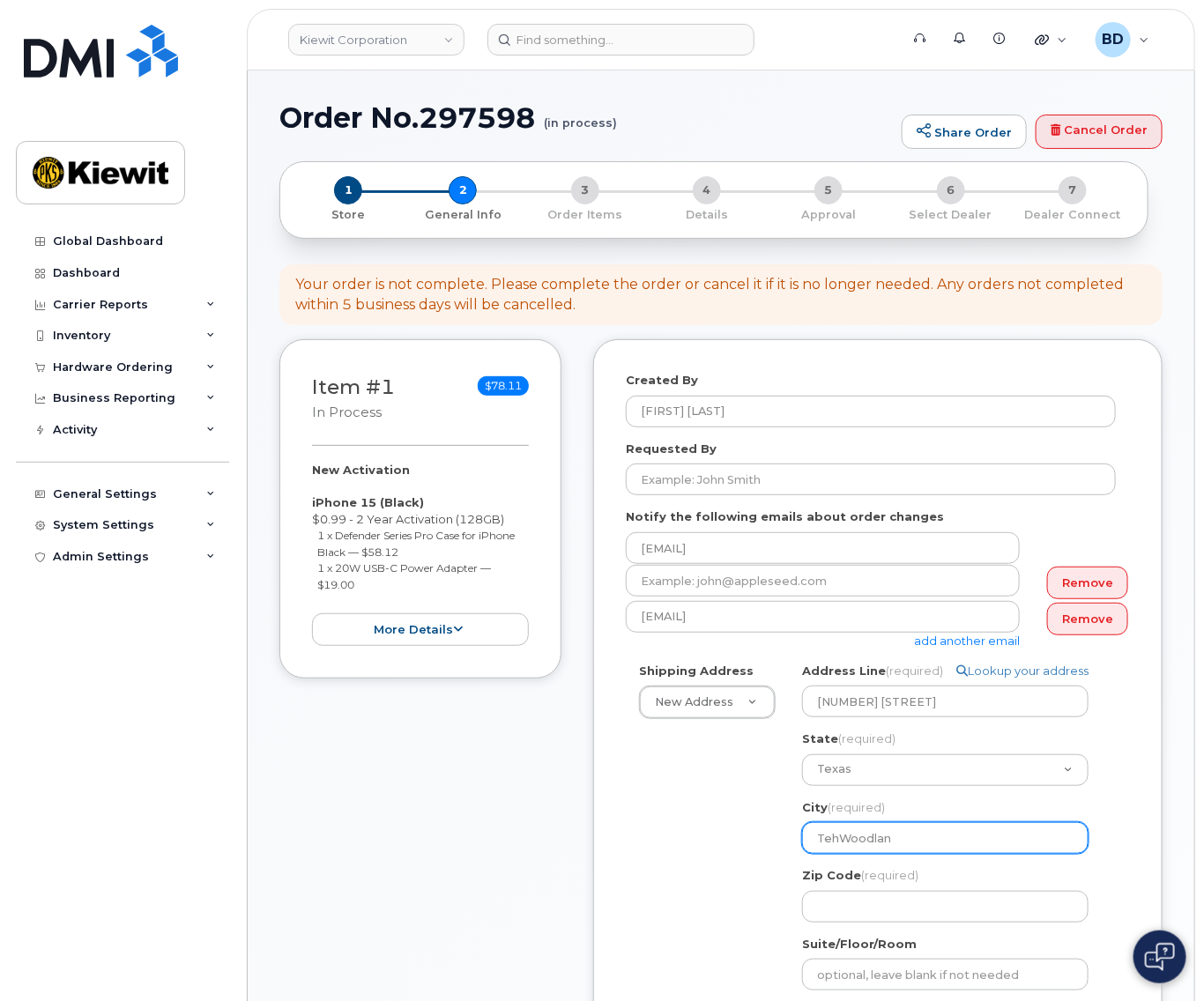 select 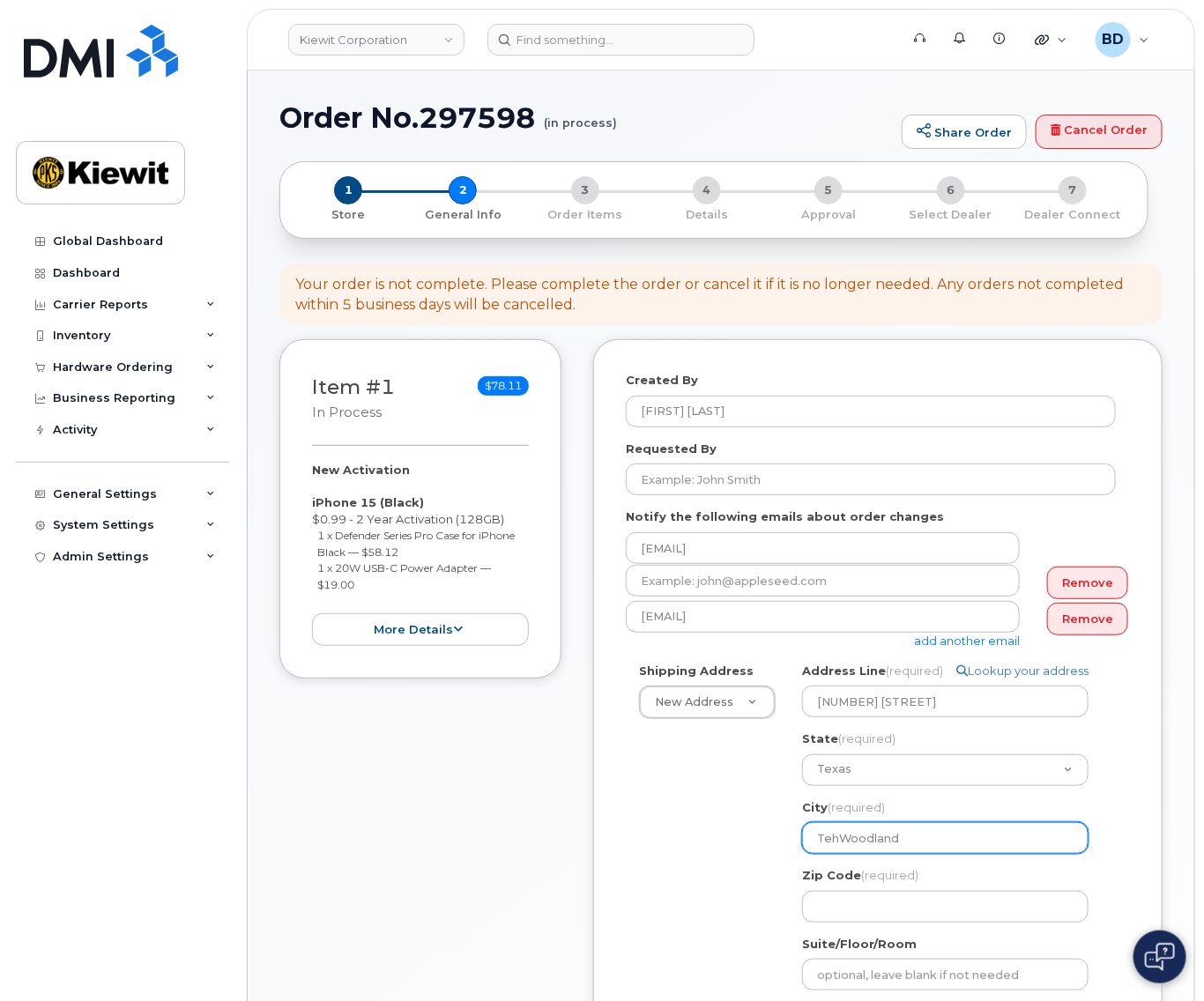 select 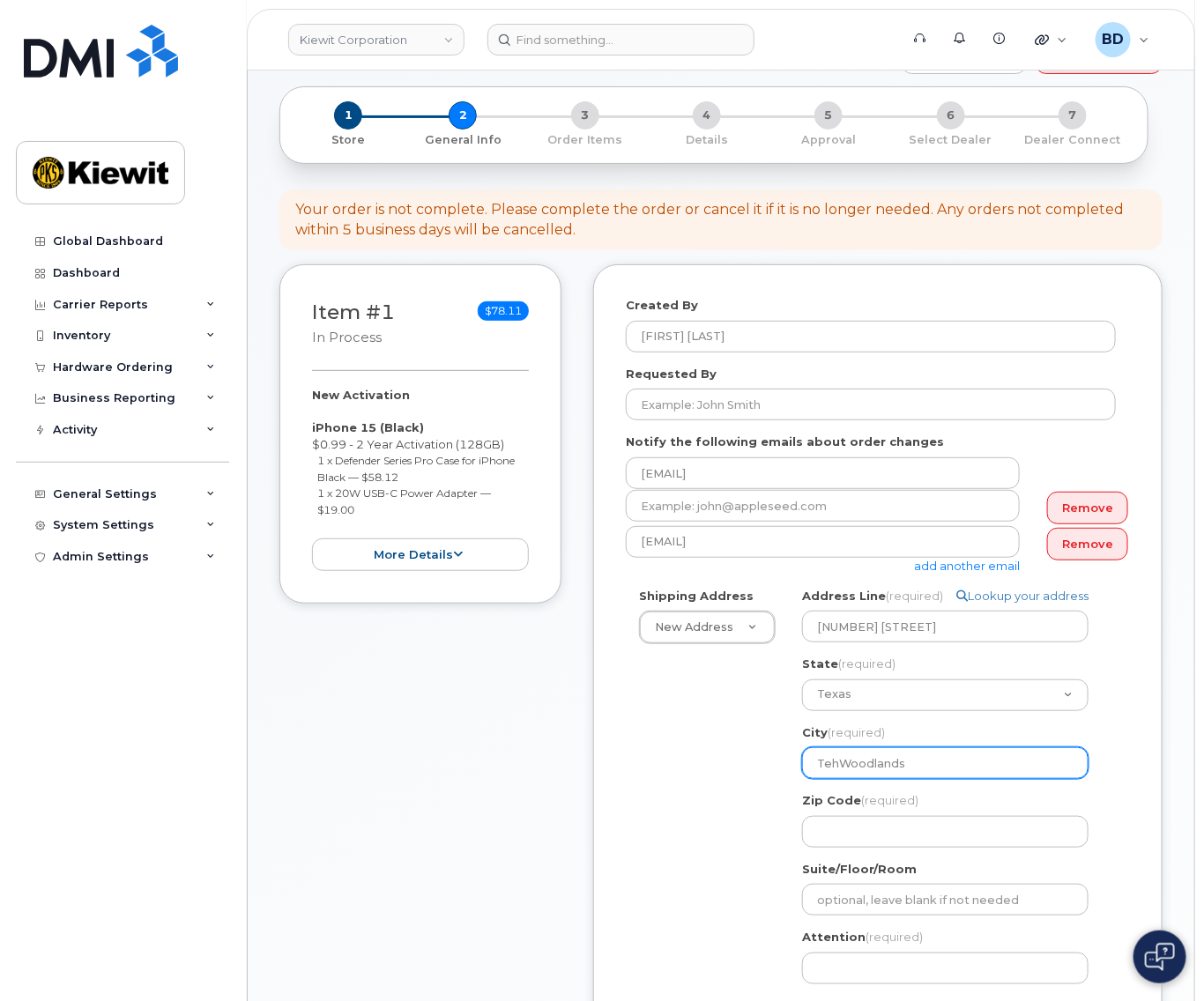 scroll, scrollTop: 117, scrollLeft: 0, axis: vertical 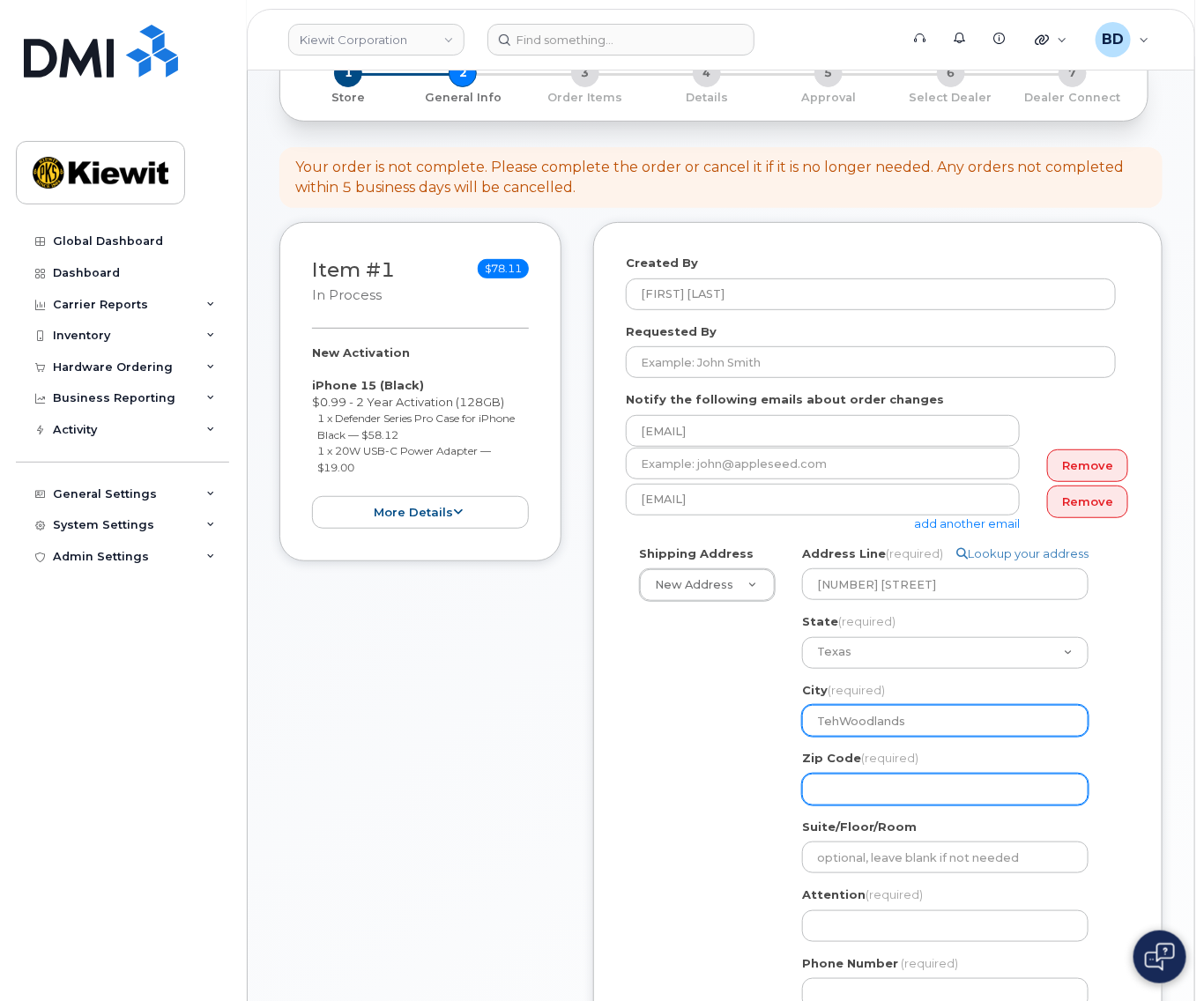 type on "TehWoodlands" 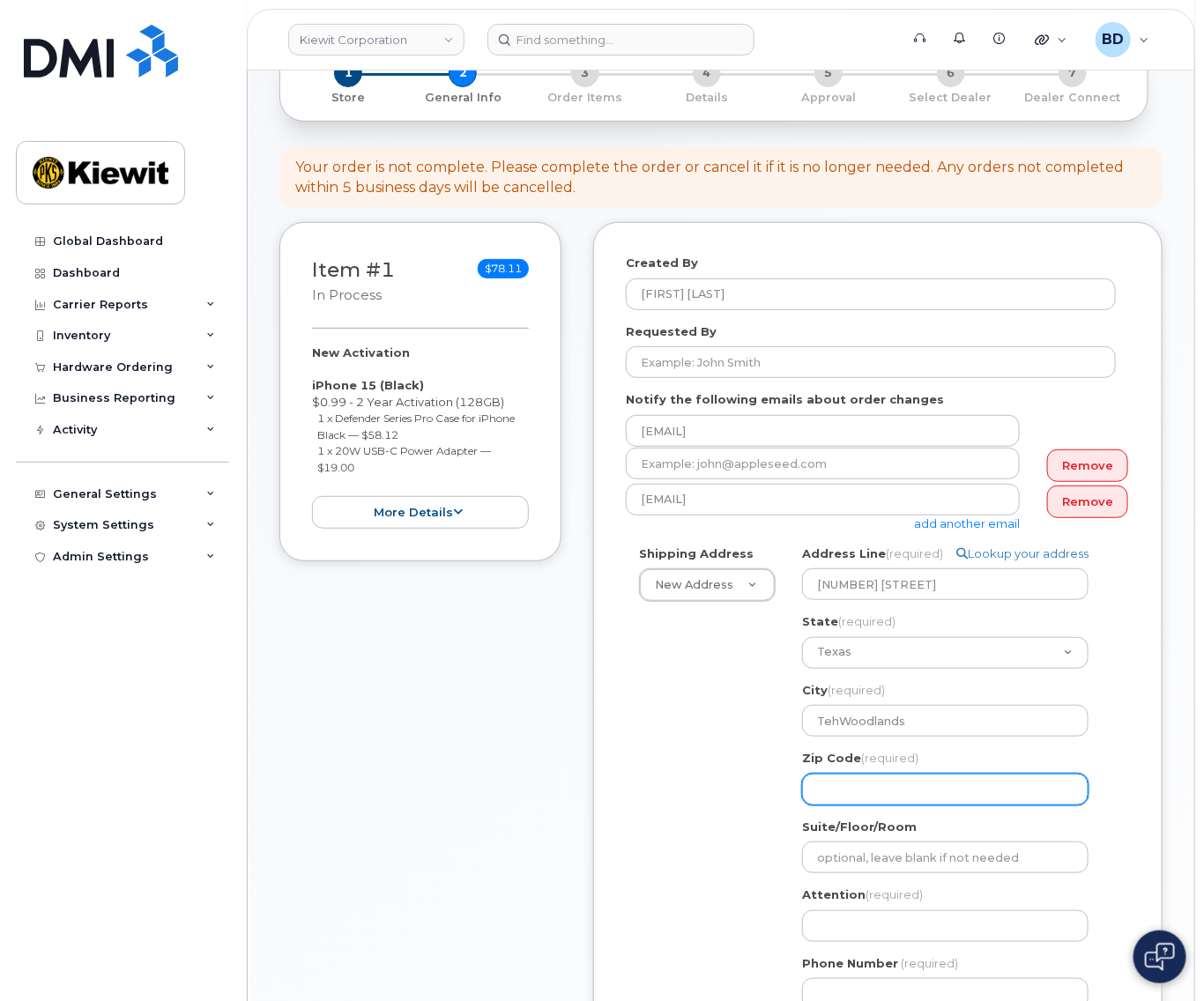 click on "Zip Code
(required)" 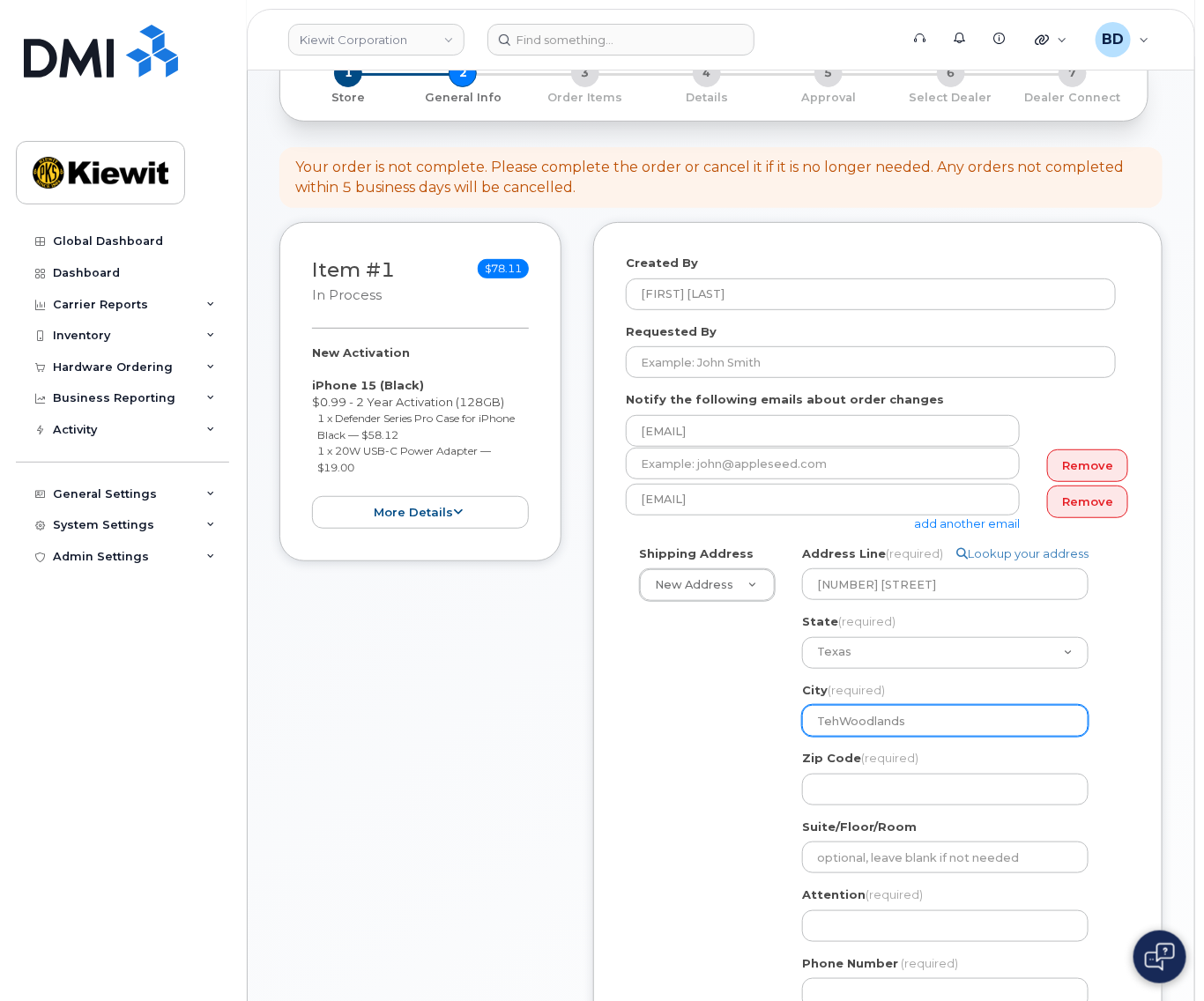 click on "TehWoodlands" 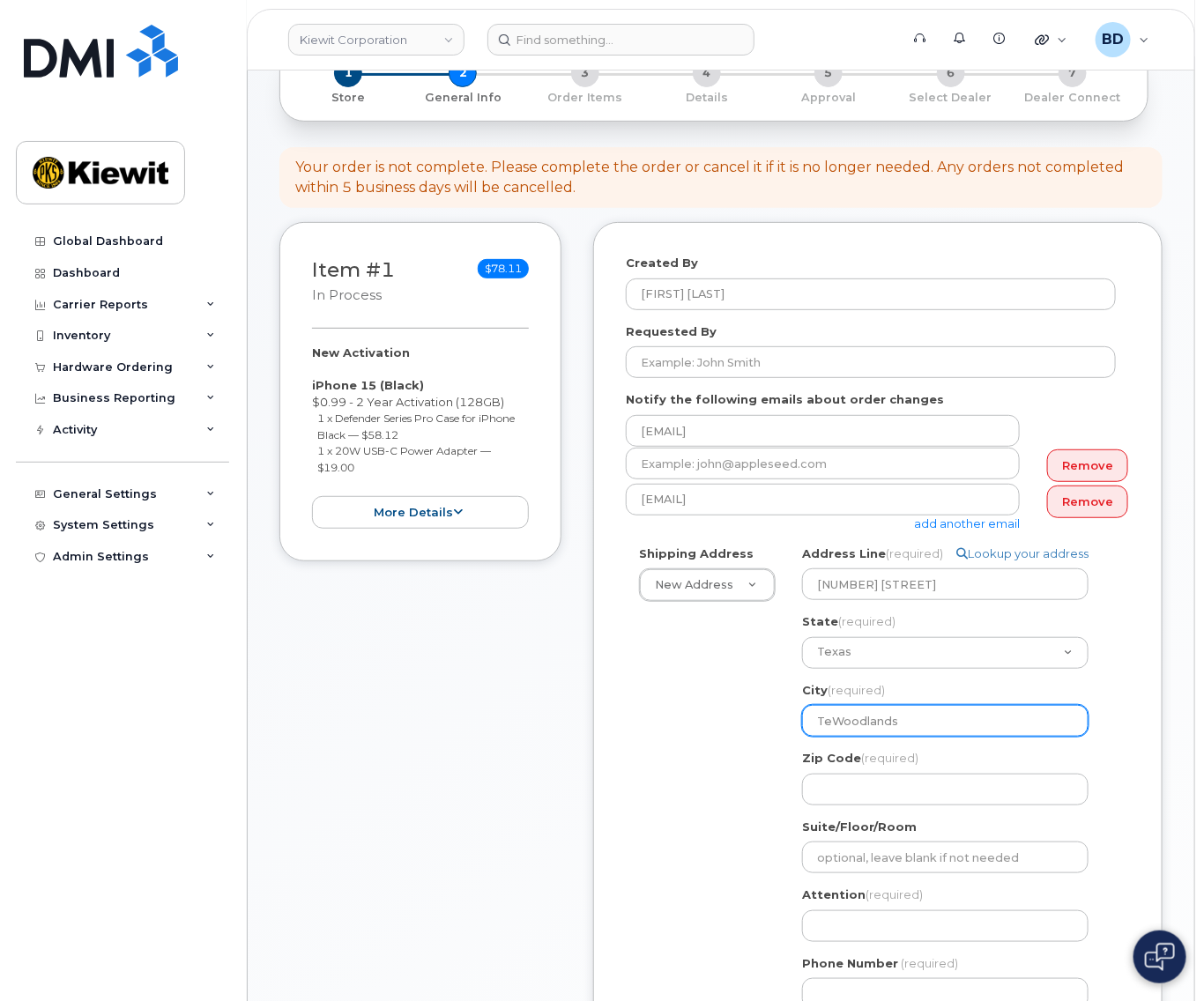 select 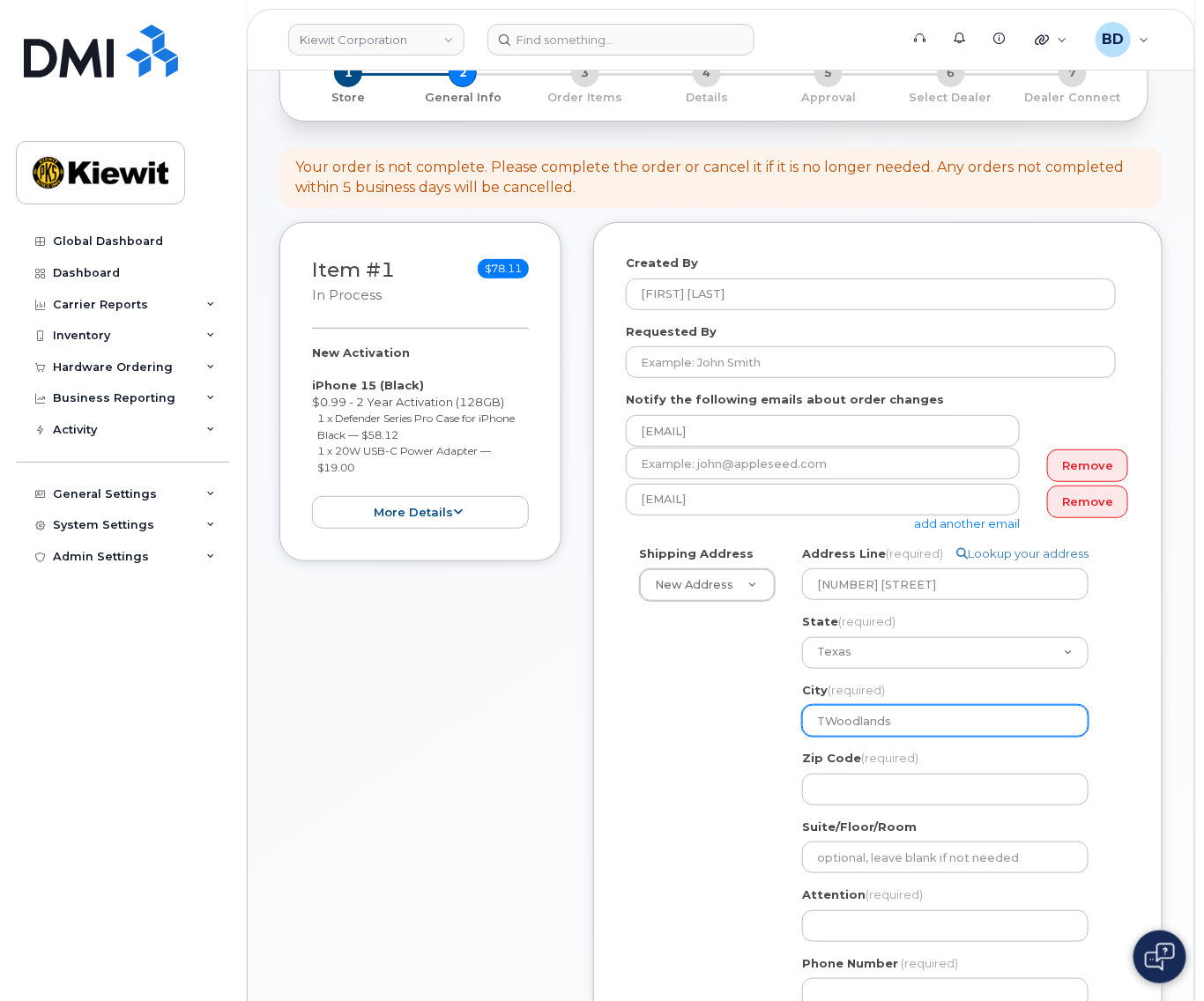 select 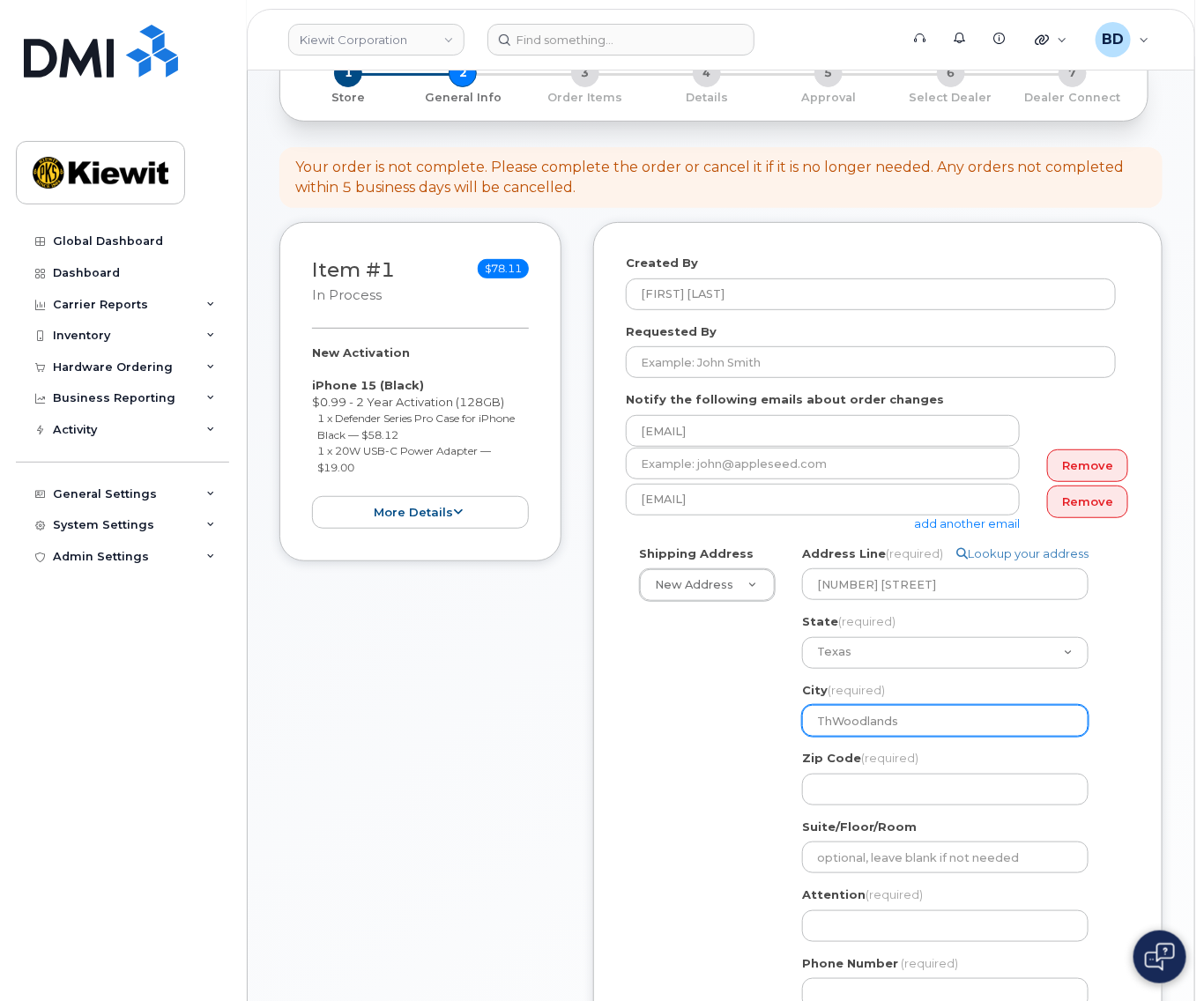 select 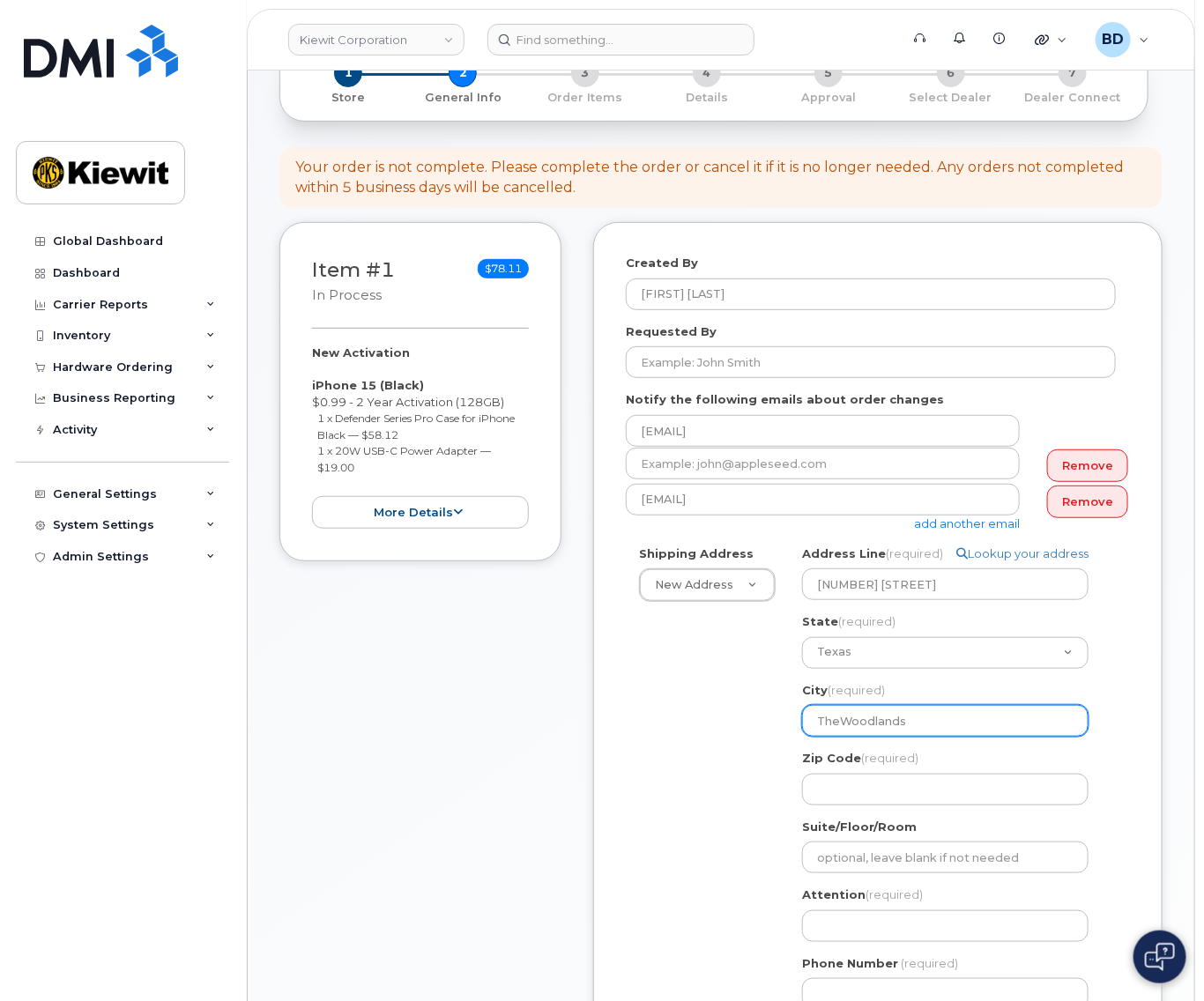 select 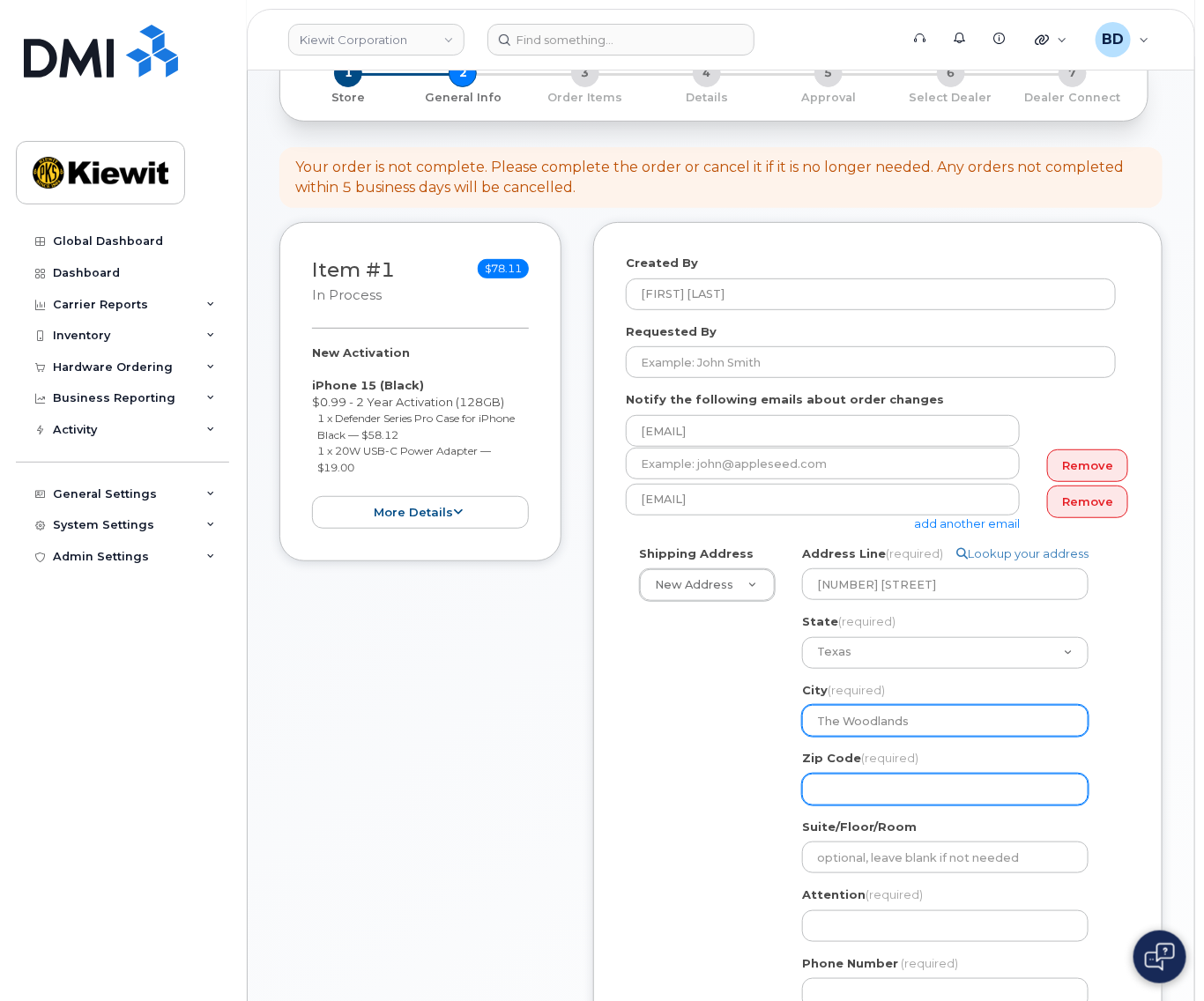 type on "The Woodlands" 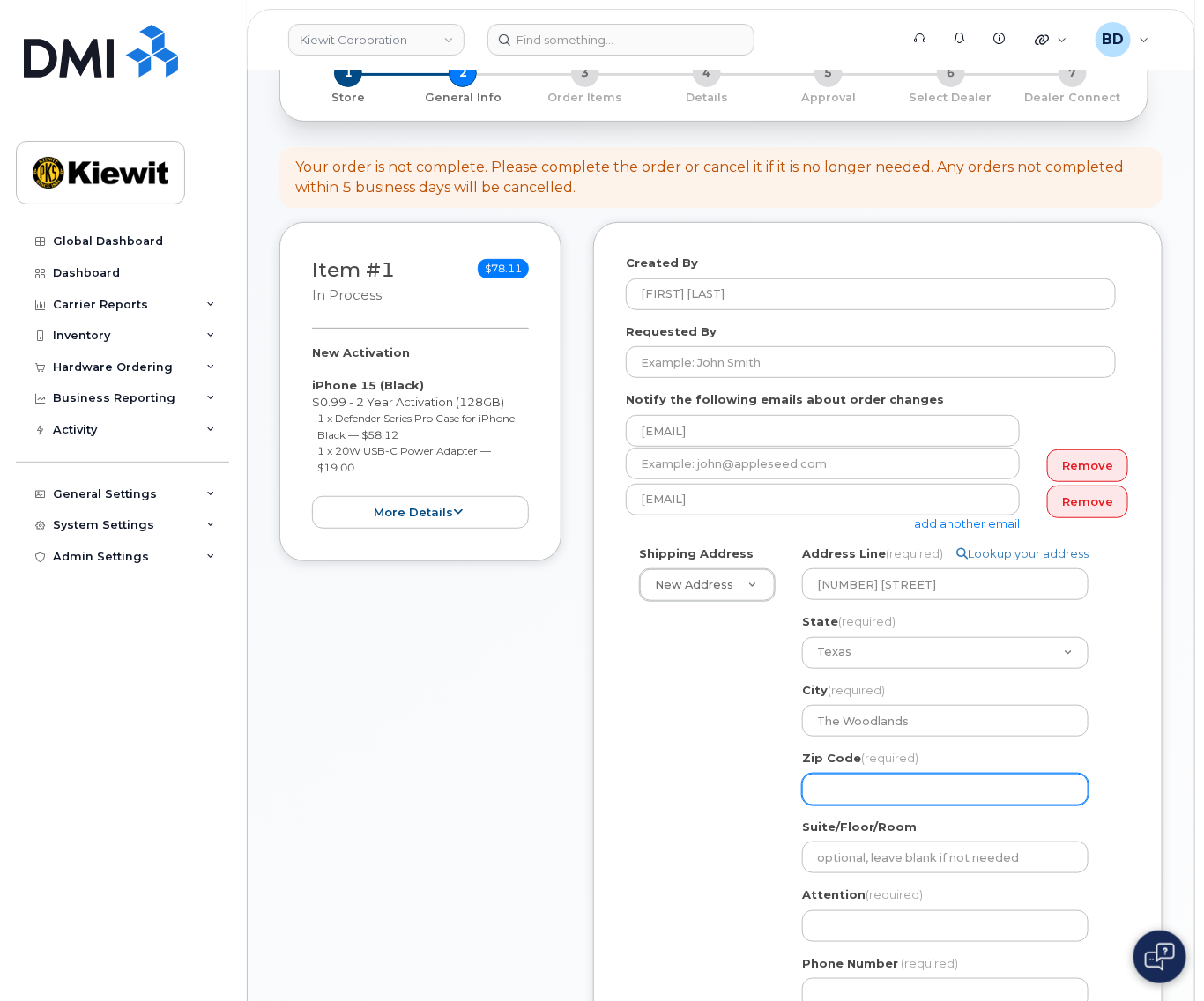 click on "Zip Code
(required)" 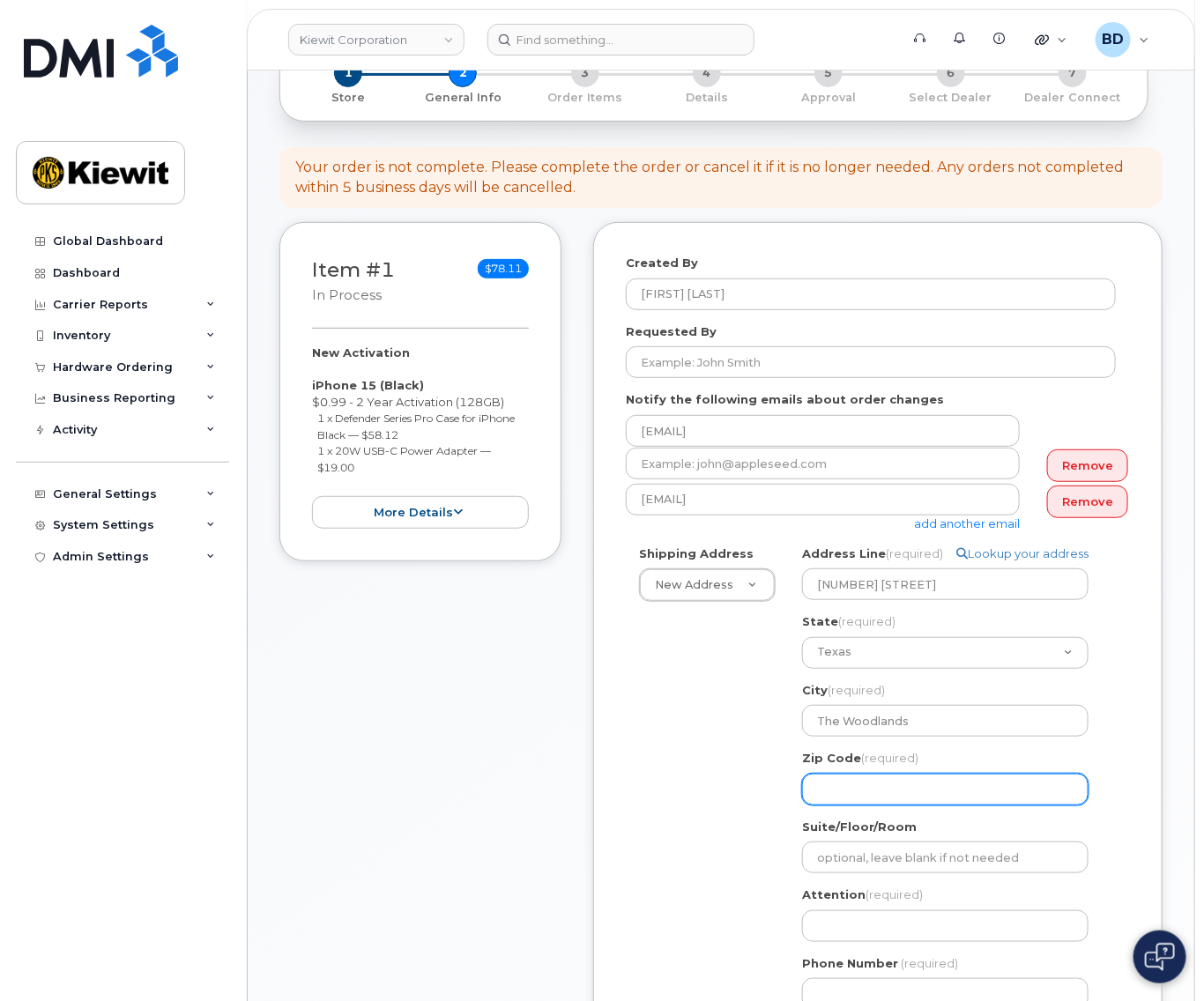select 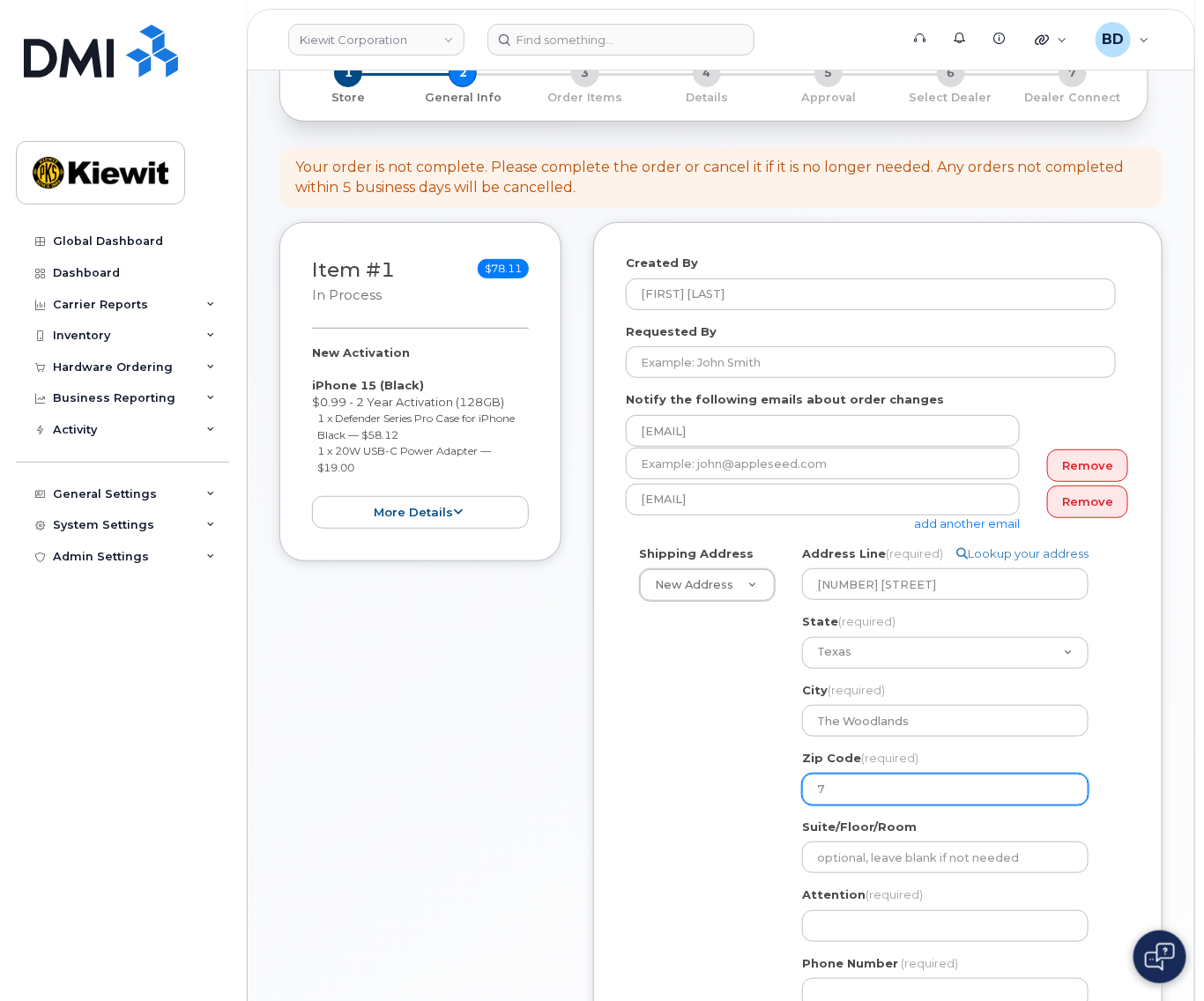 select 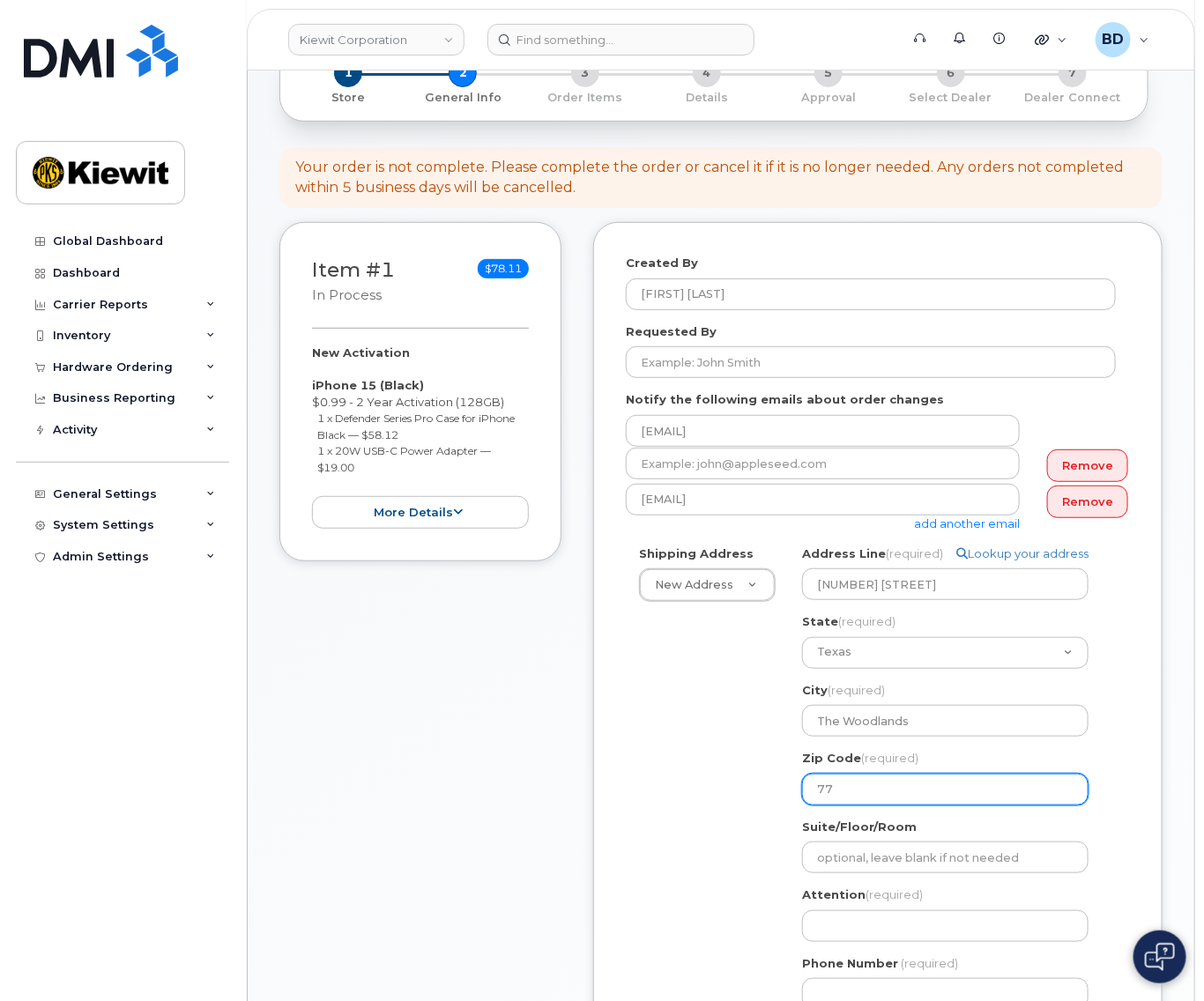 select 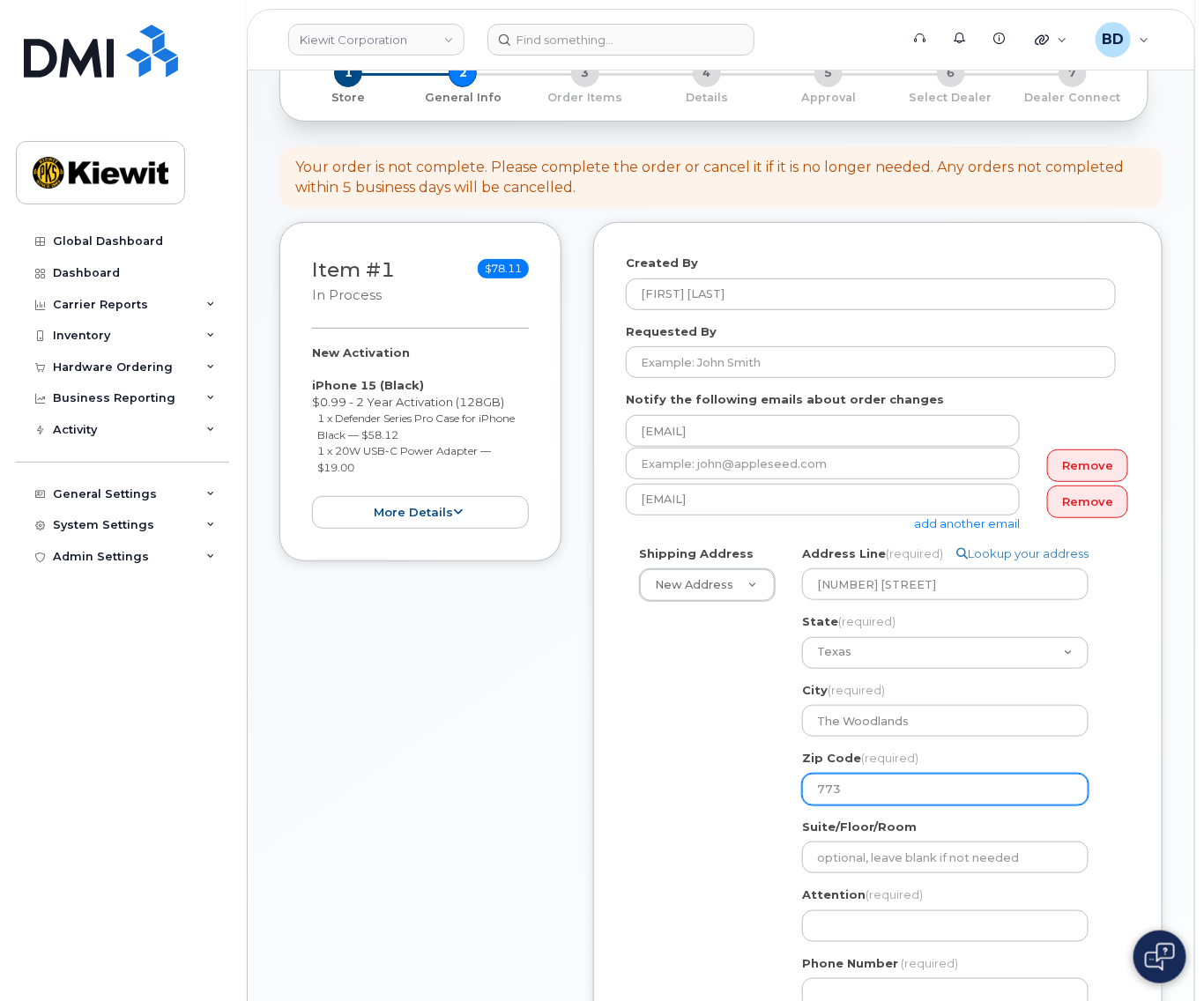 select 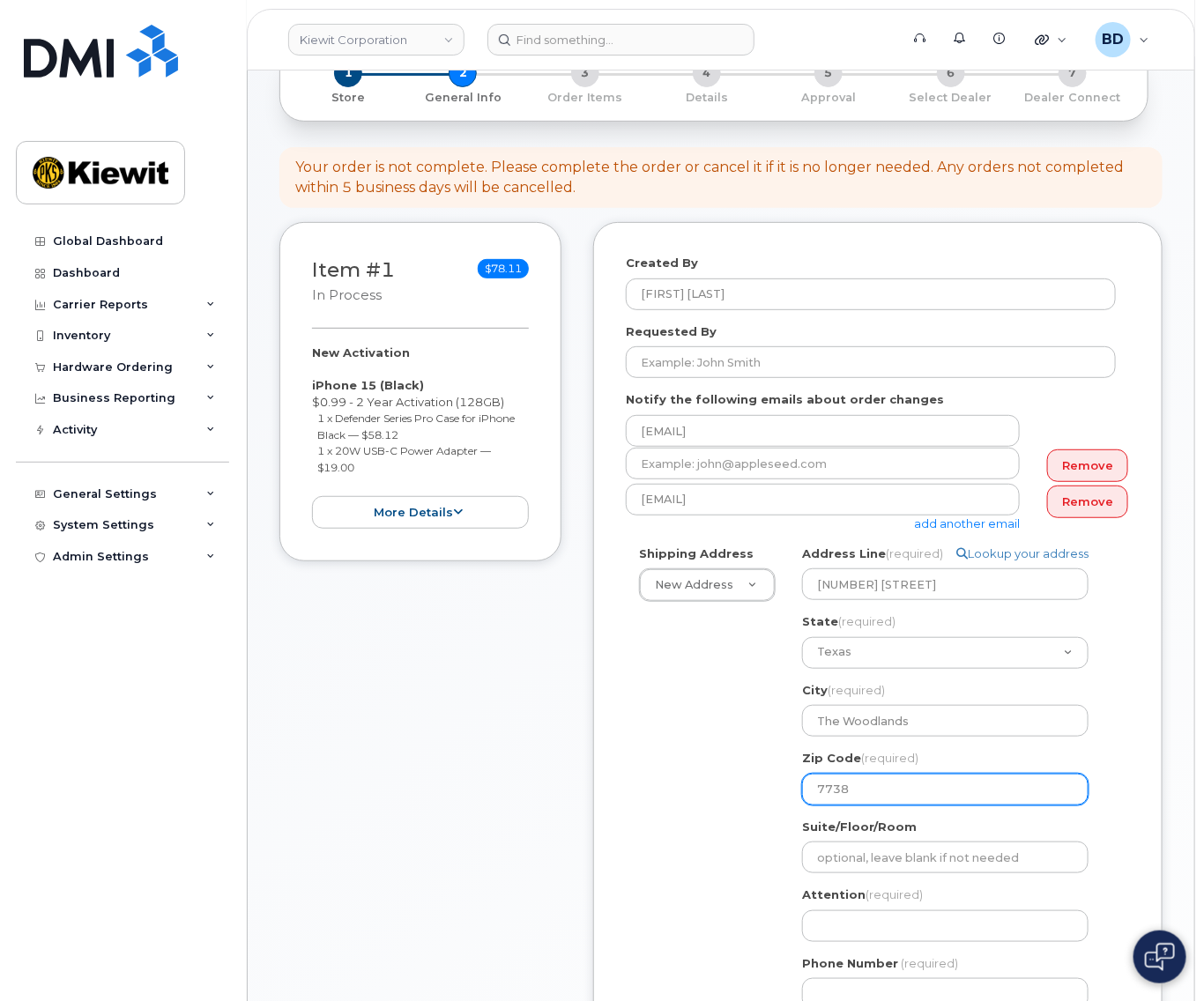 select 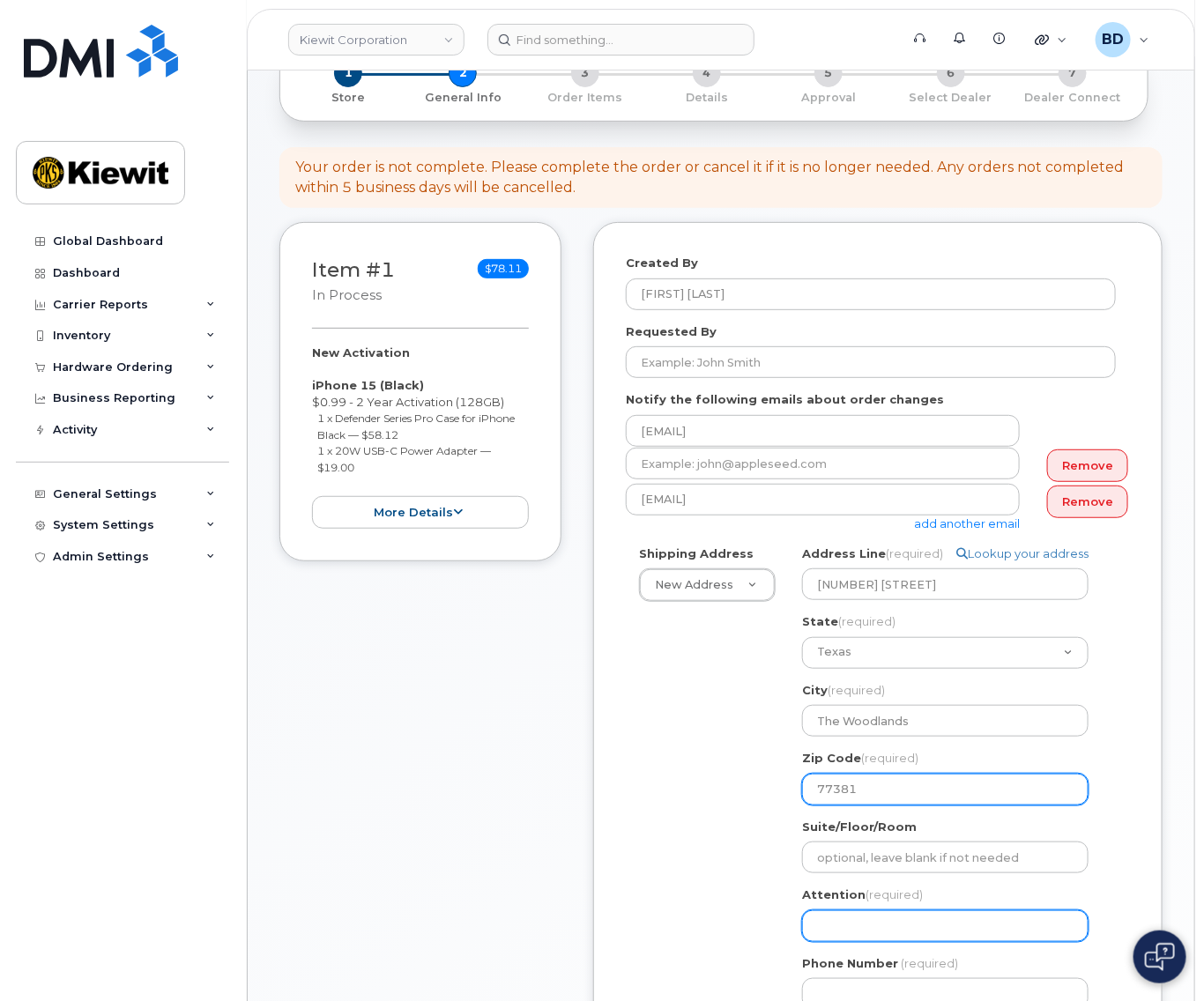 type on "77381" 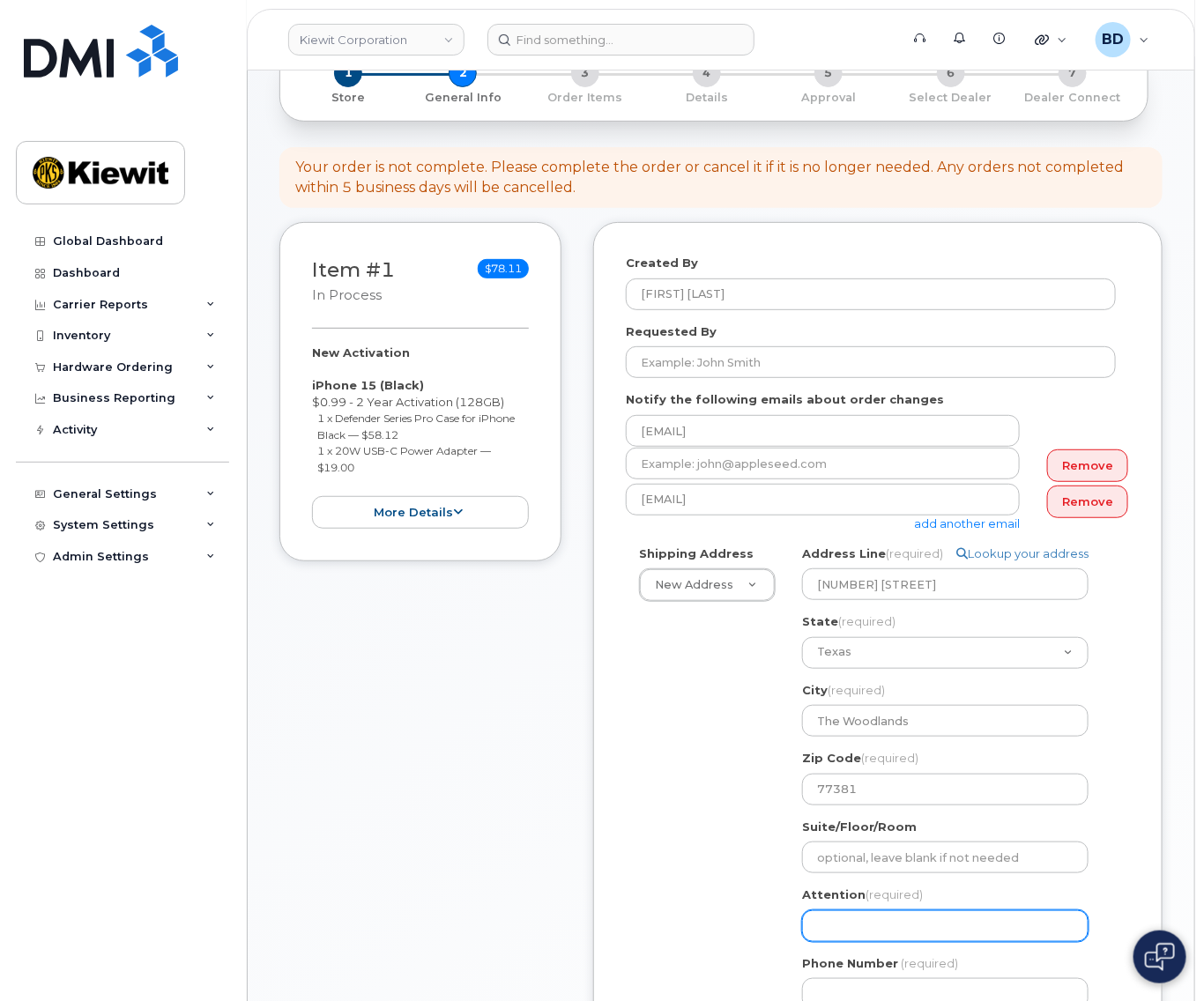 drag, startPoint x: 843, startPoint y: 926, endPoint x: 828, endPoint y: 923, distance: 15.297059 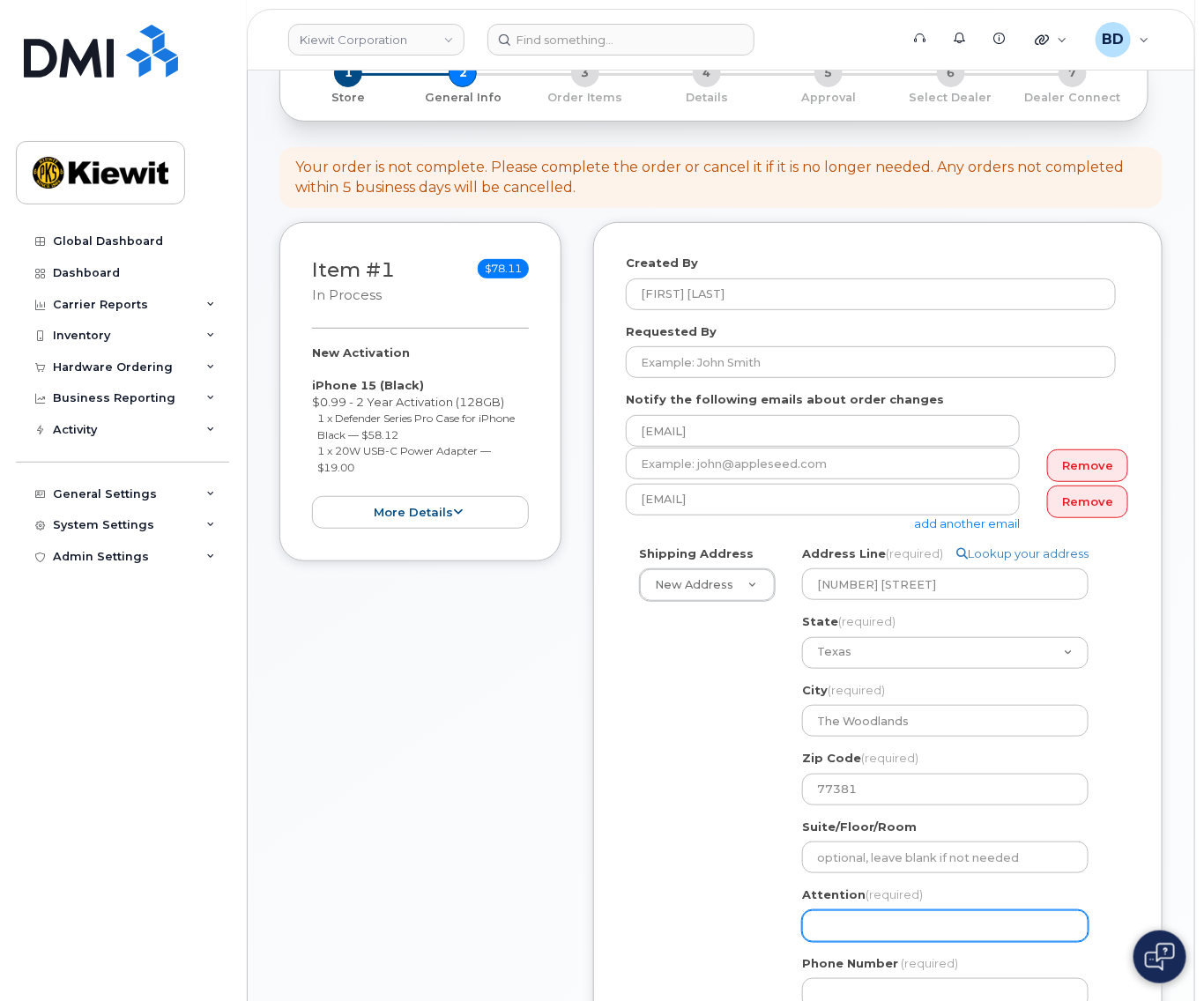 select 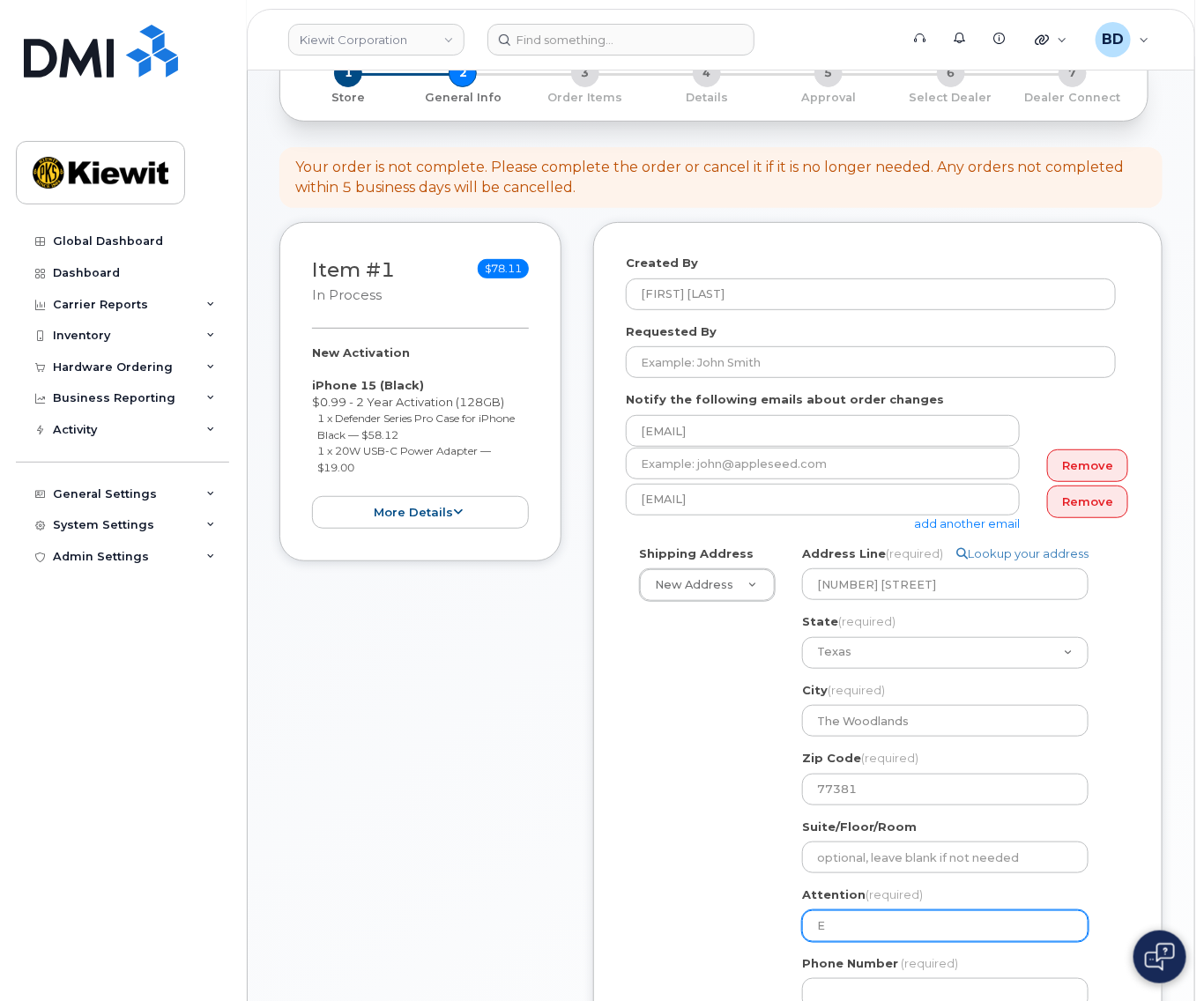 select 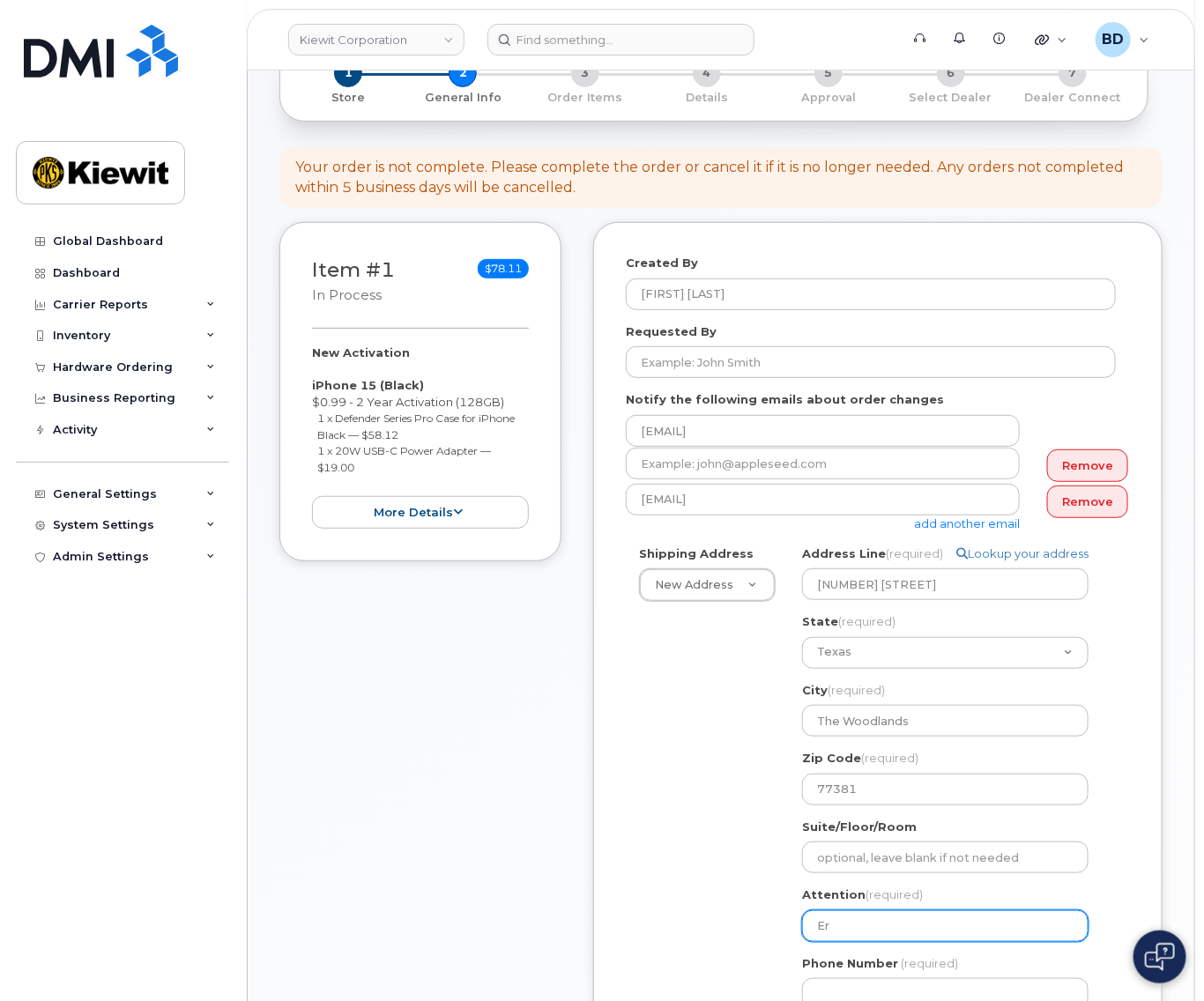 select 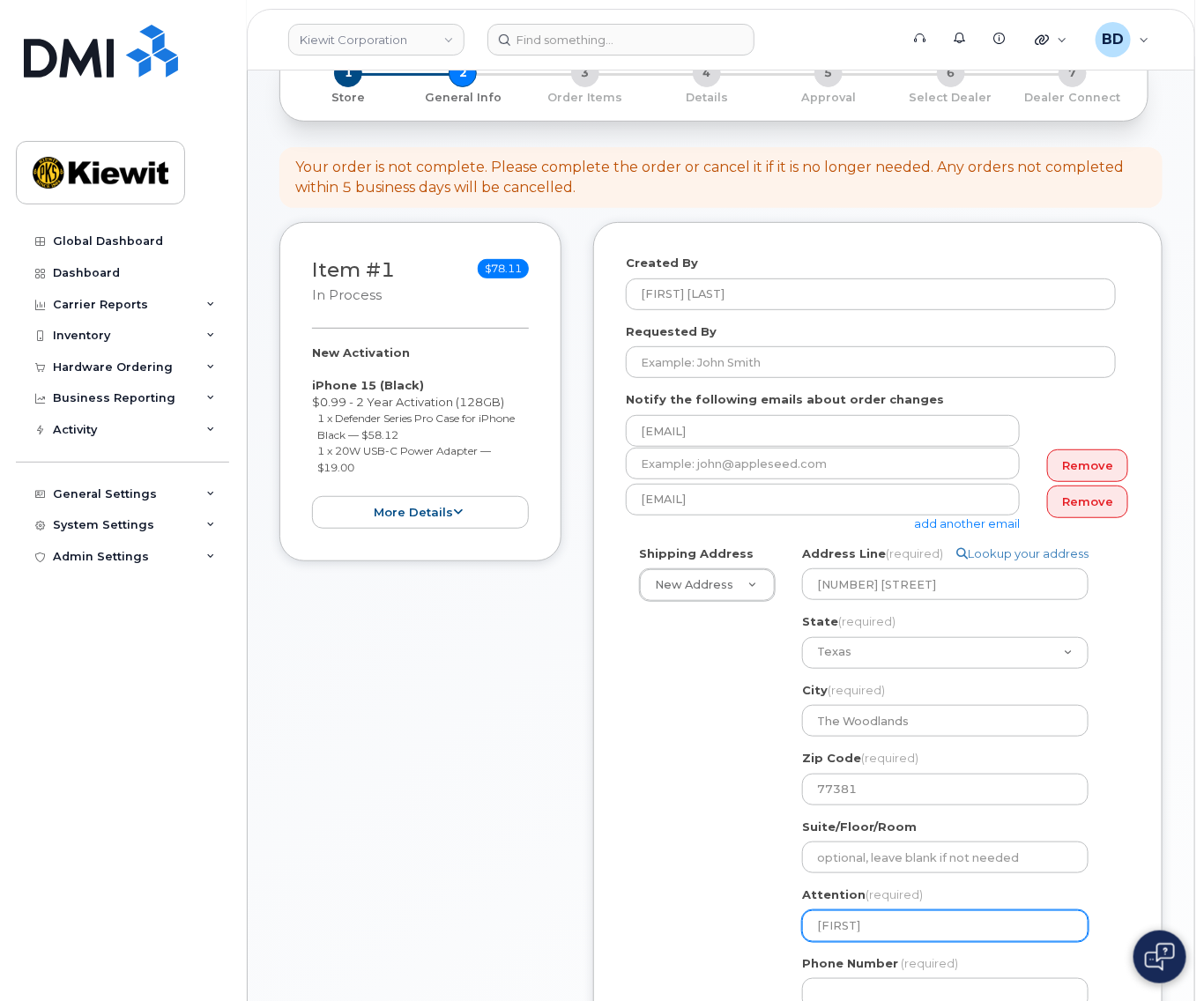 select 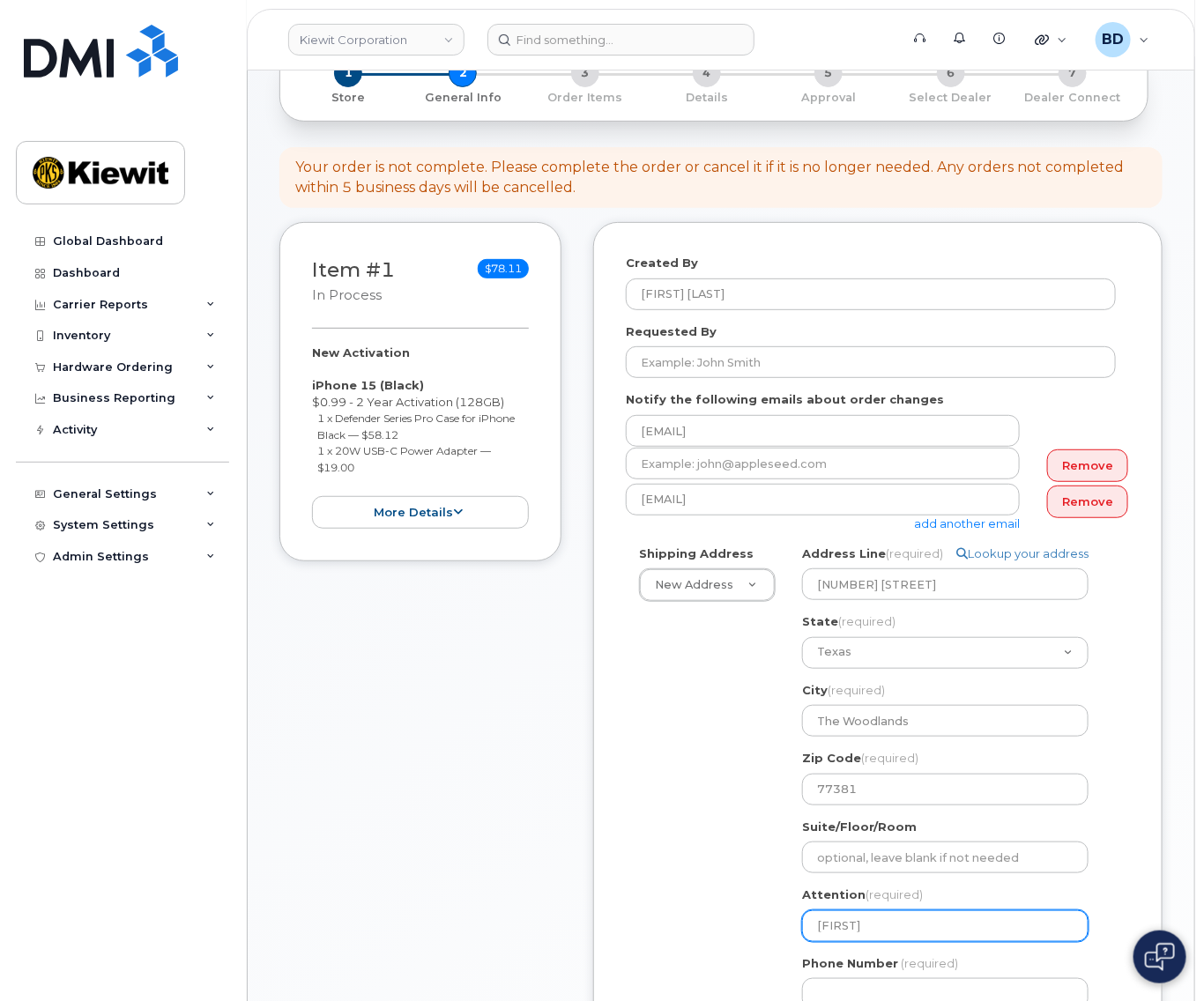 type on "Eric" 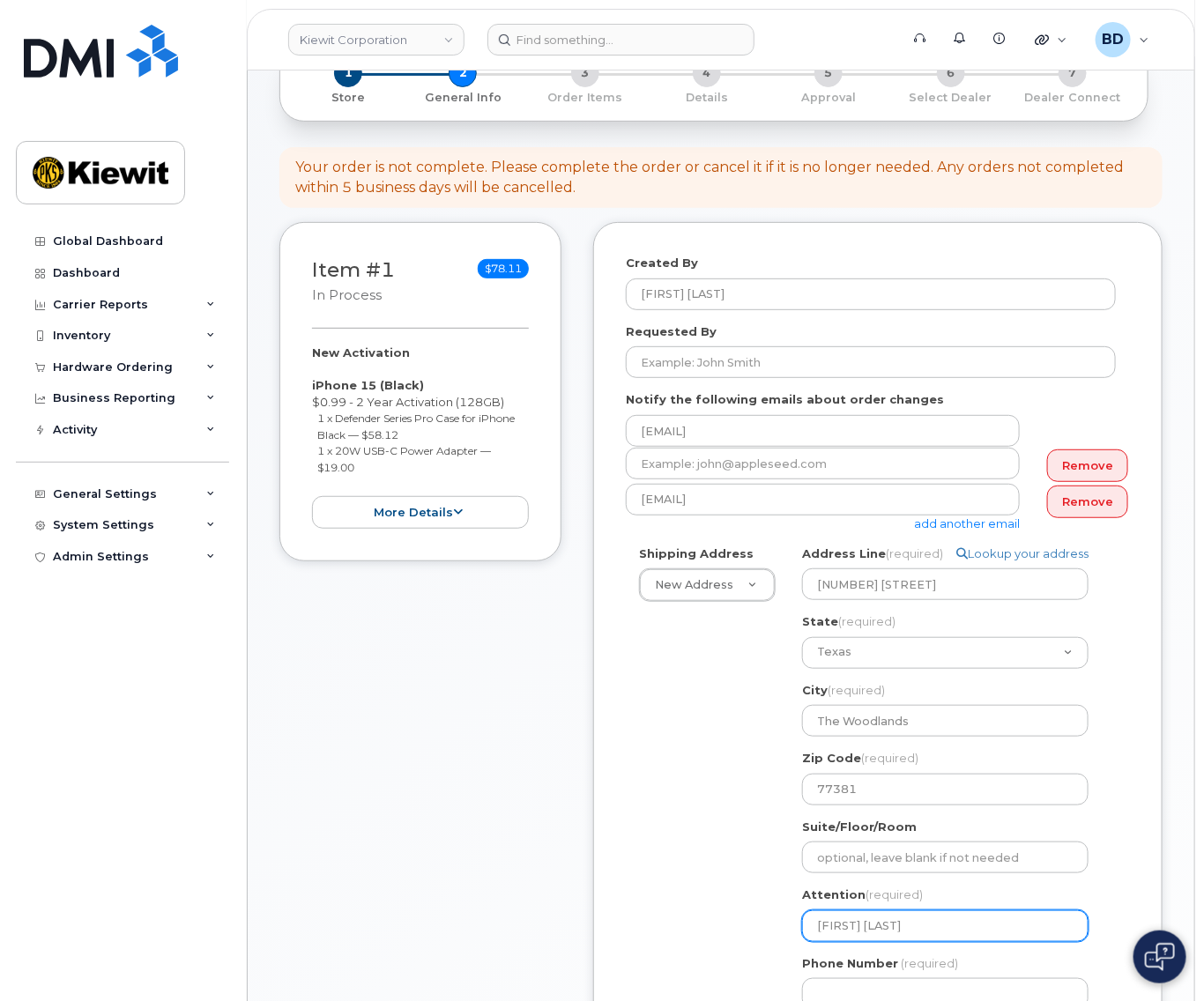 select 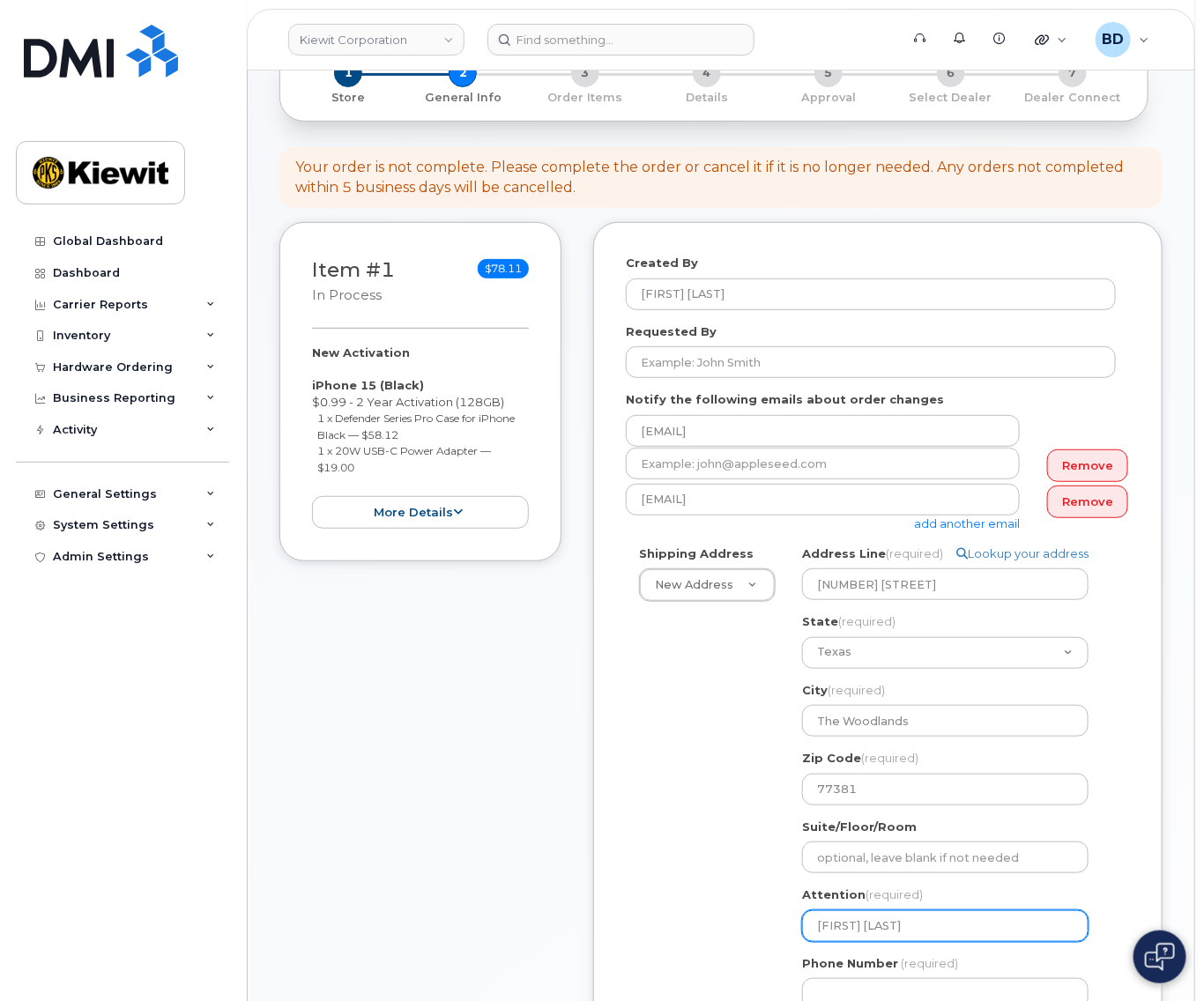 select 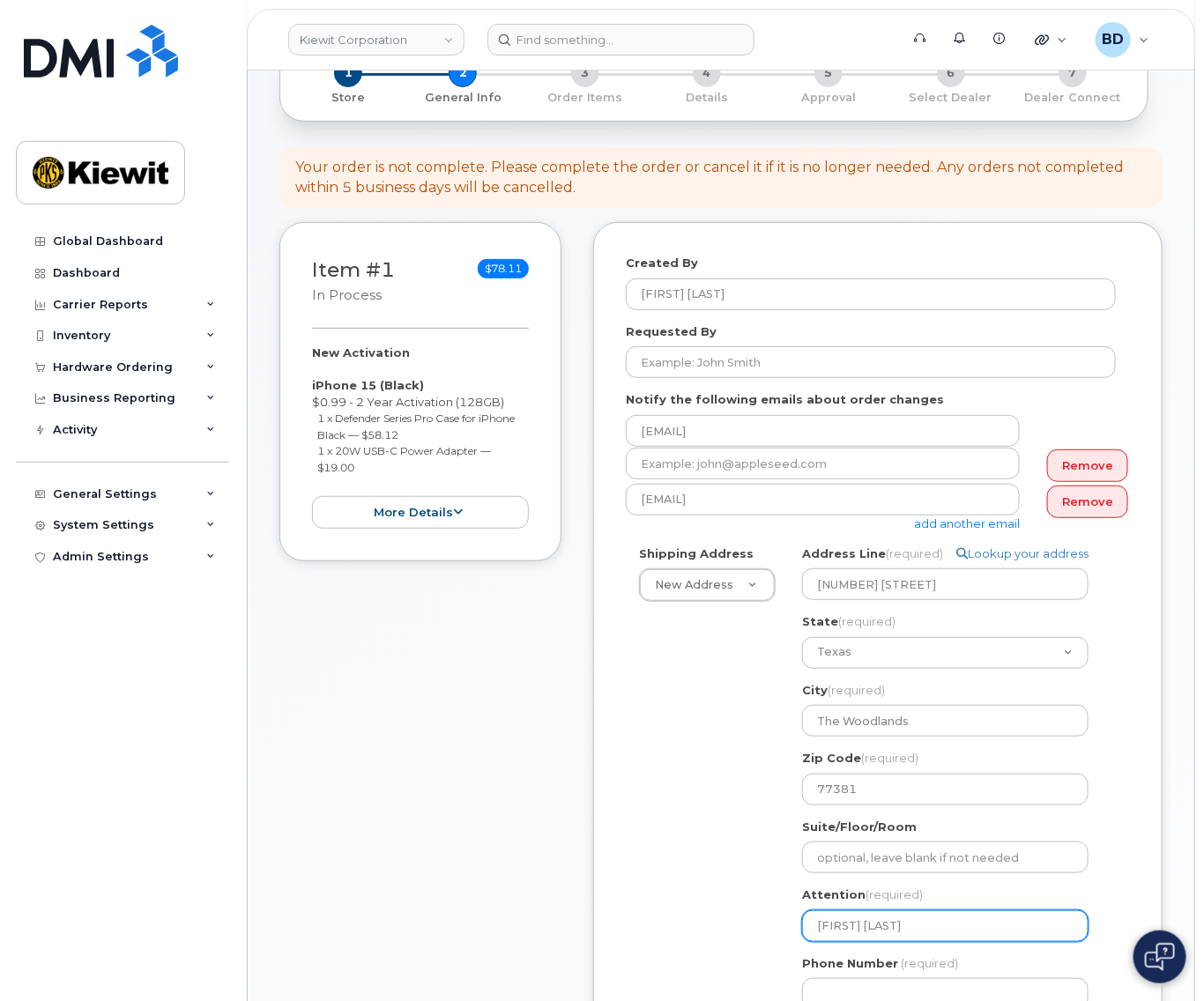 select 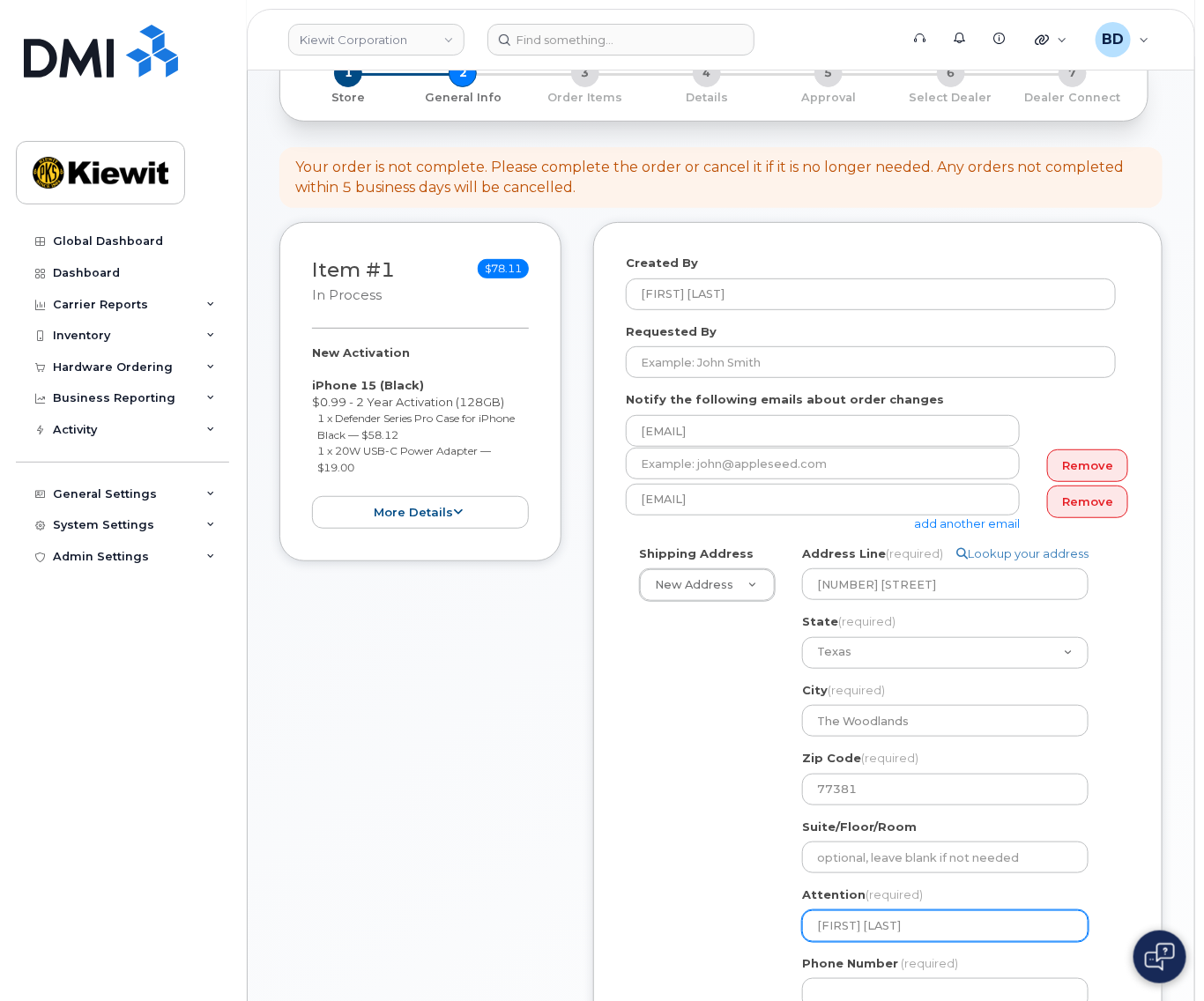 select 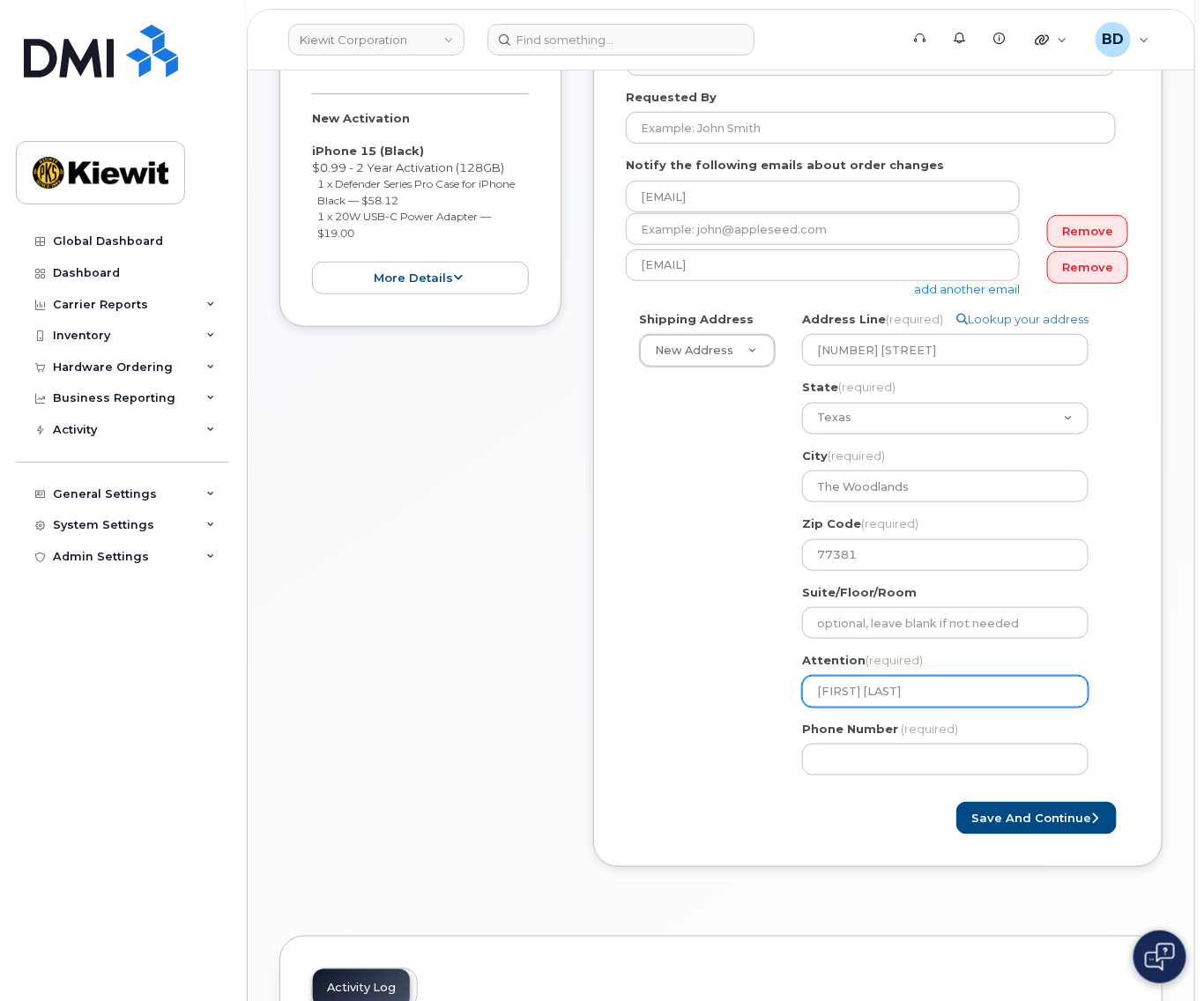 scroll, scrollTop: 352, scrollLeft: 0, axis: vertical 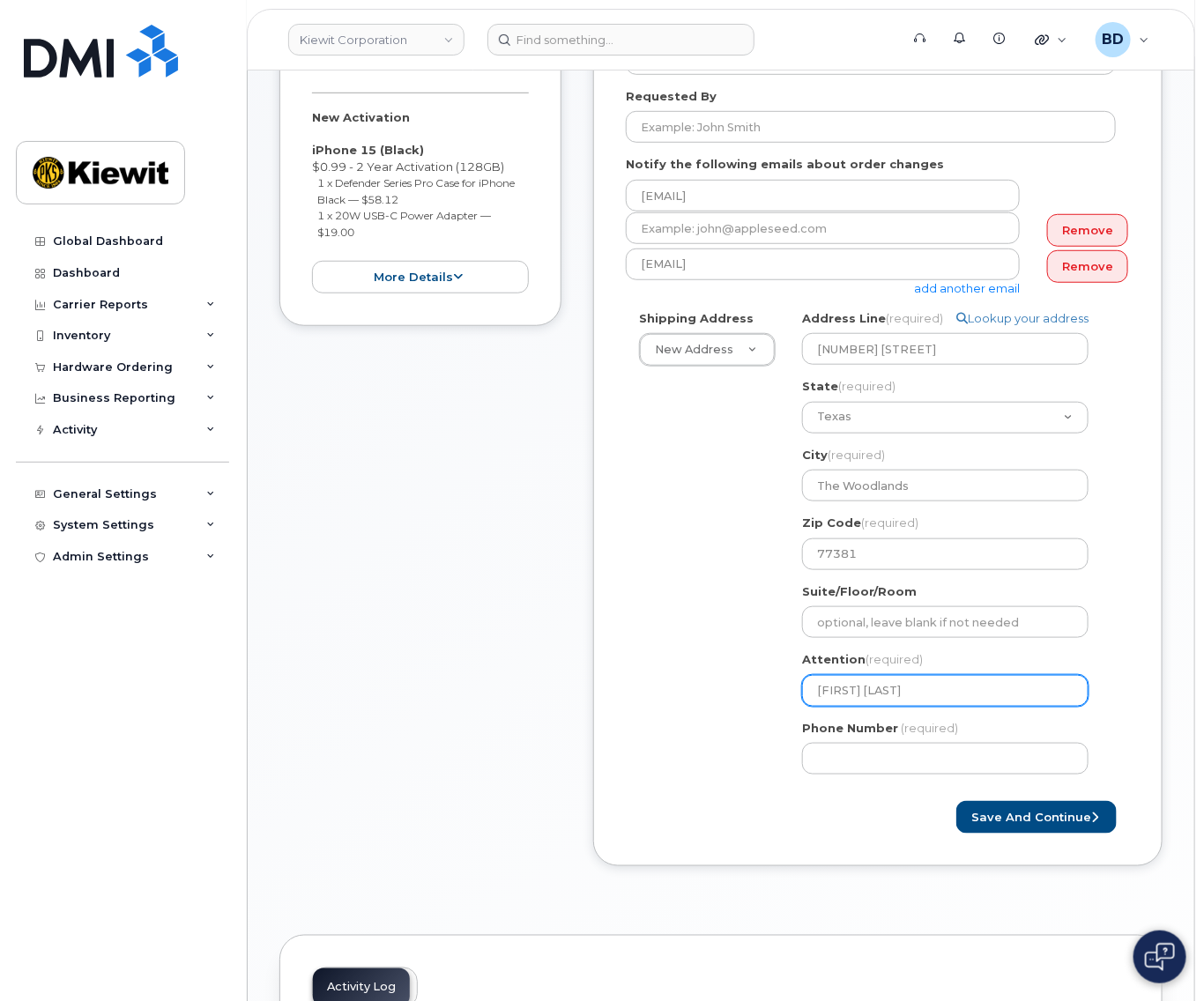 drag, startPoint x: 896, startPoint y: 693, endPoint x: 983, endPoint y: 680, distance: 87.966 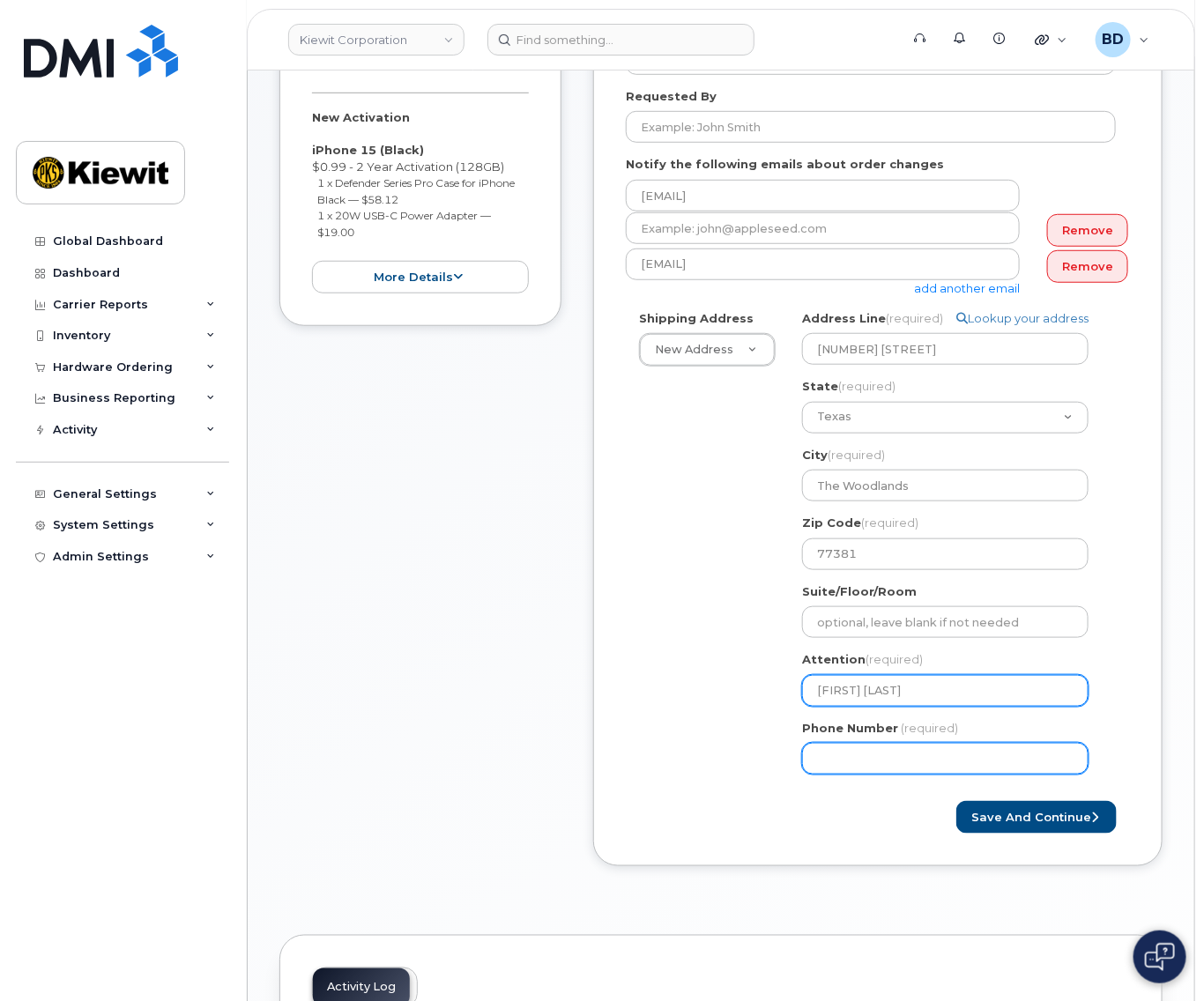 type on "Eric Hornsby/Johnnie Craig" 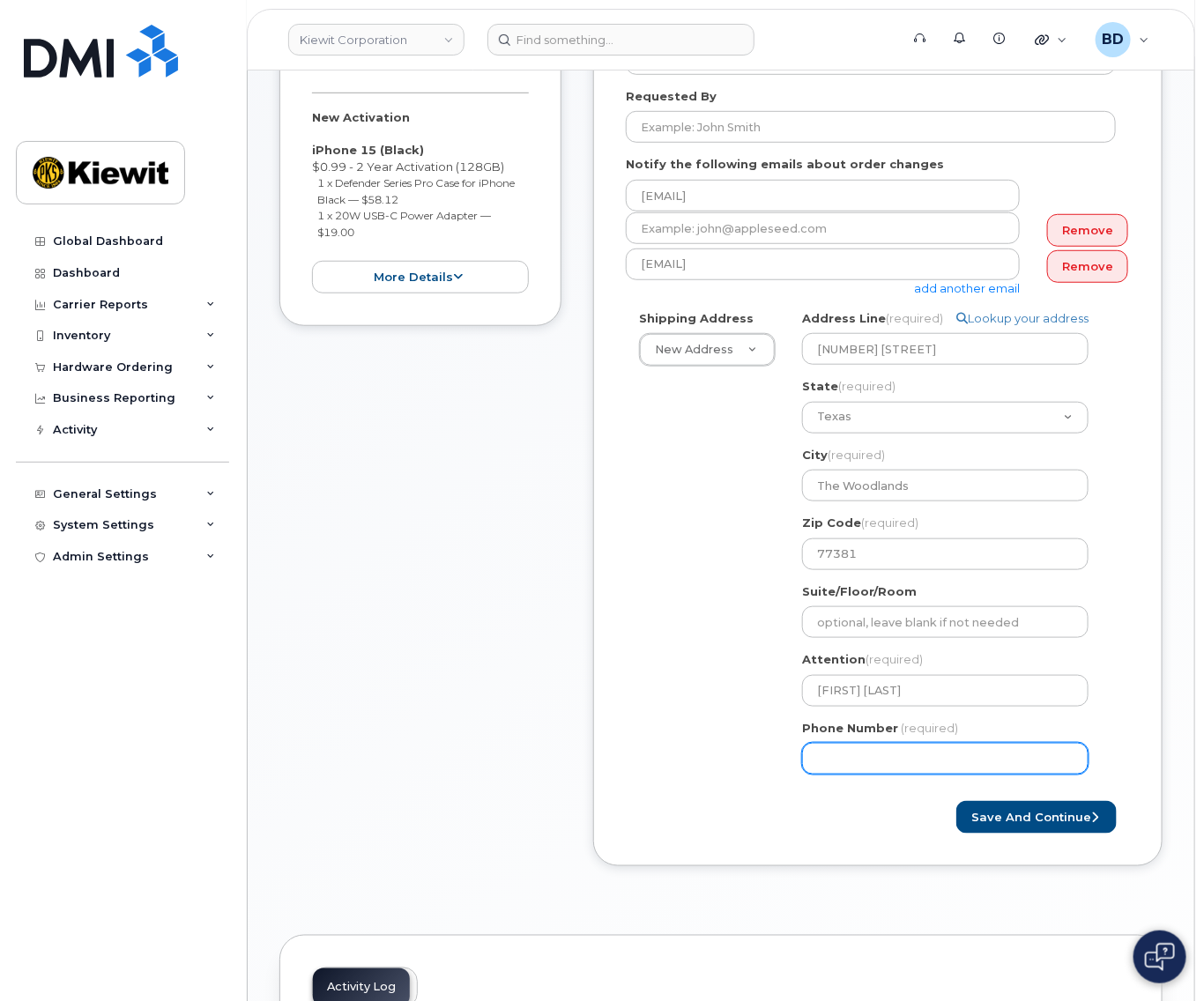 click on "Phone Number" 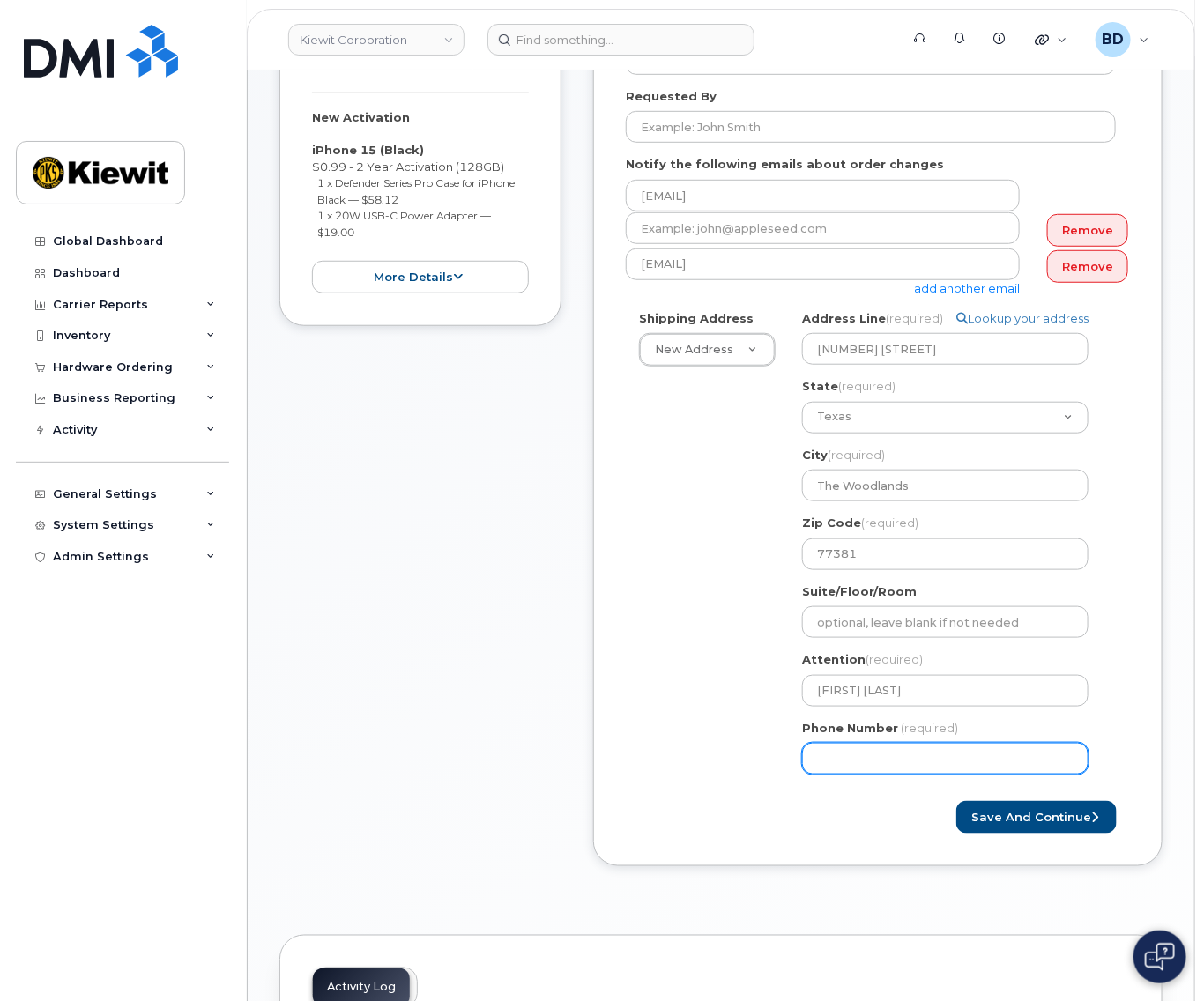 type on "8777727707" 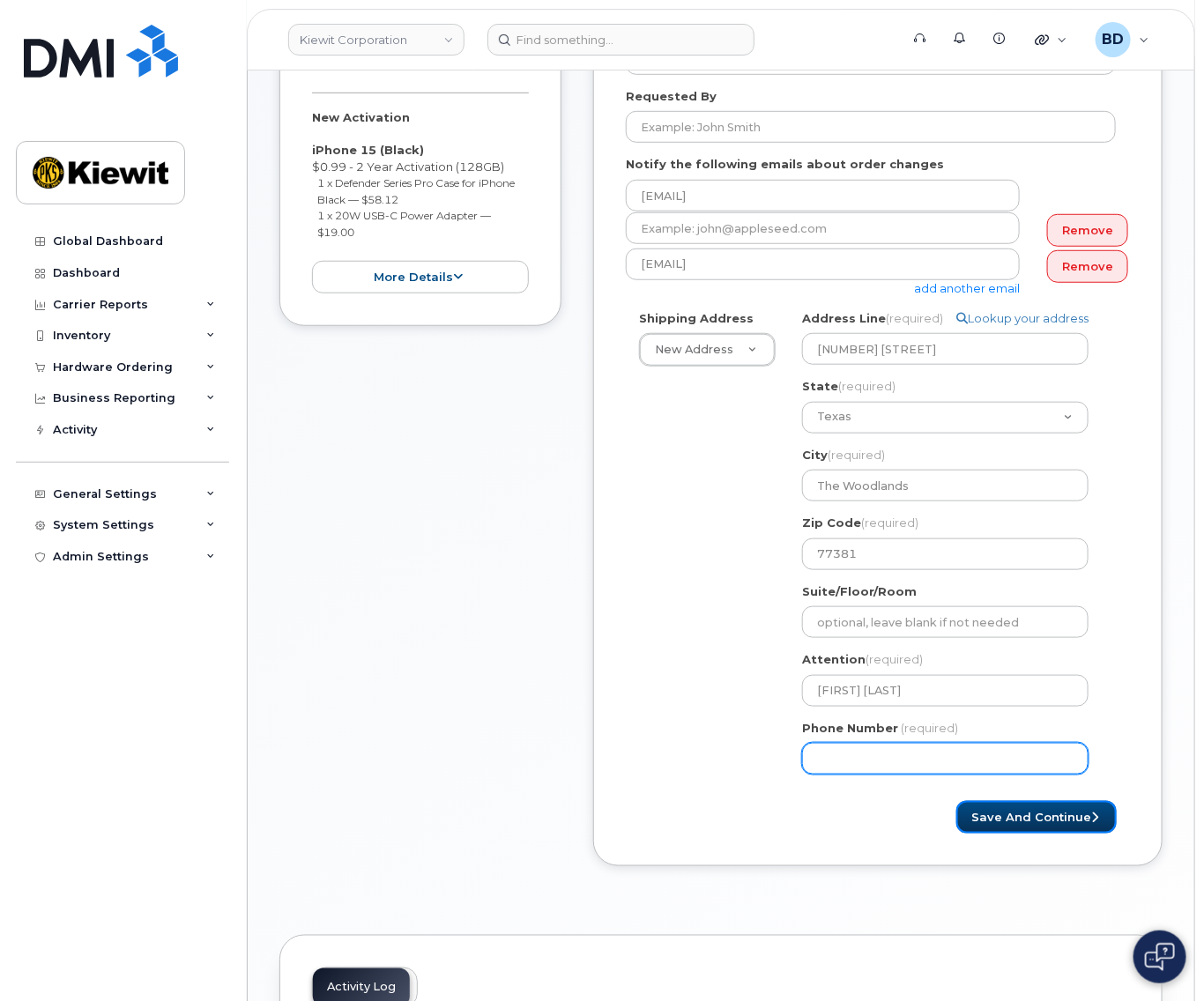 select 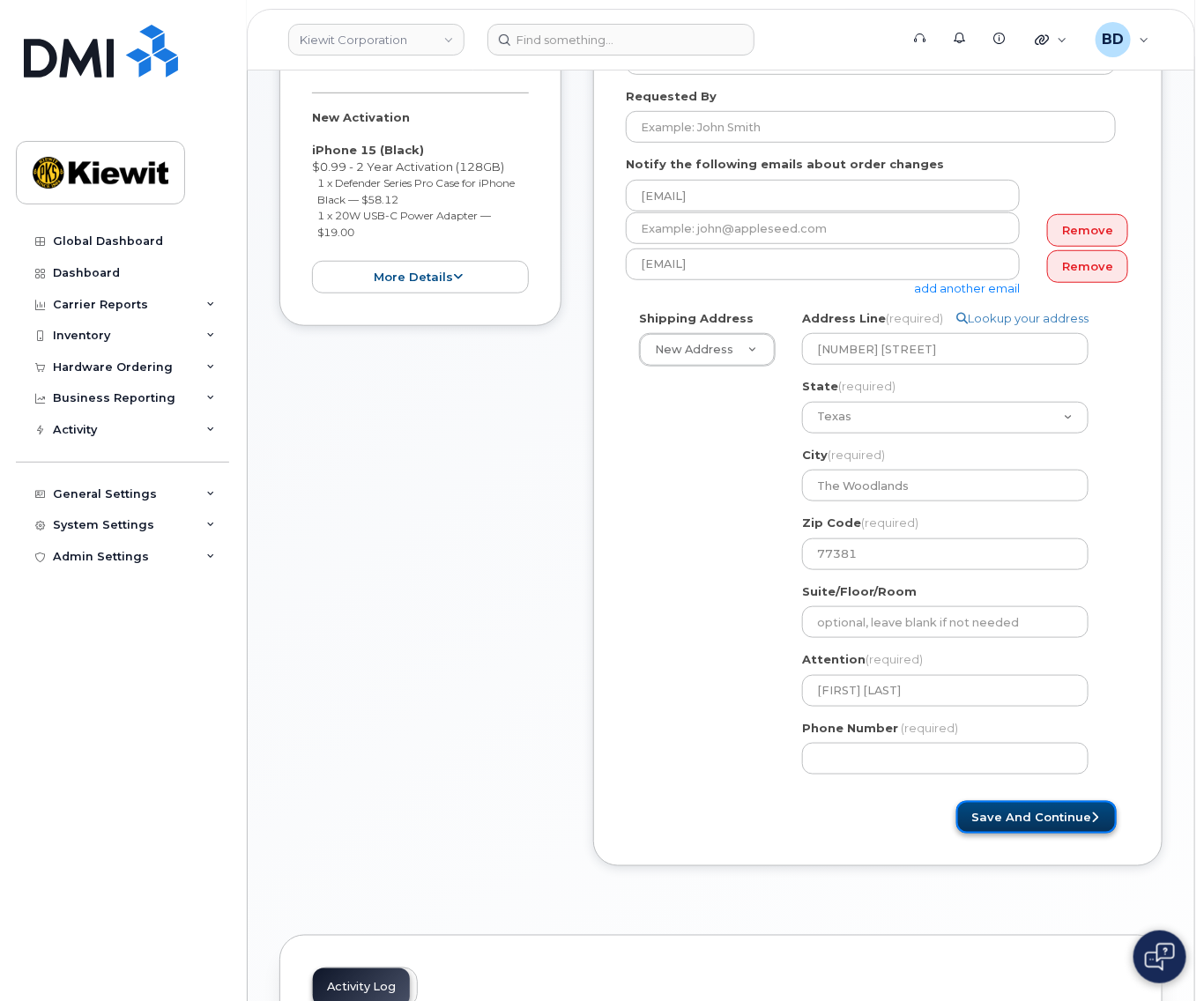 click on "Save and Continue" 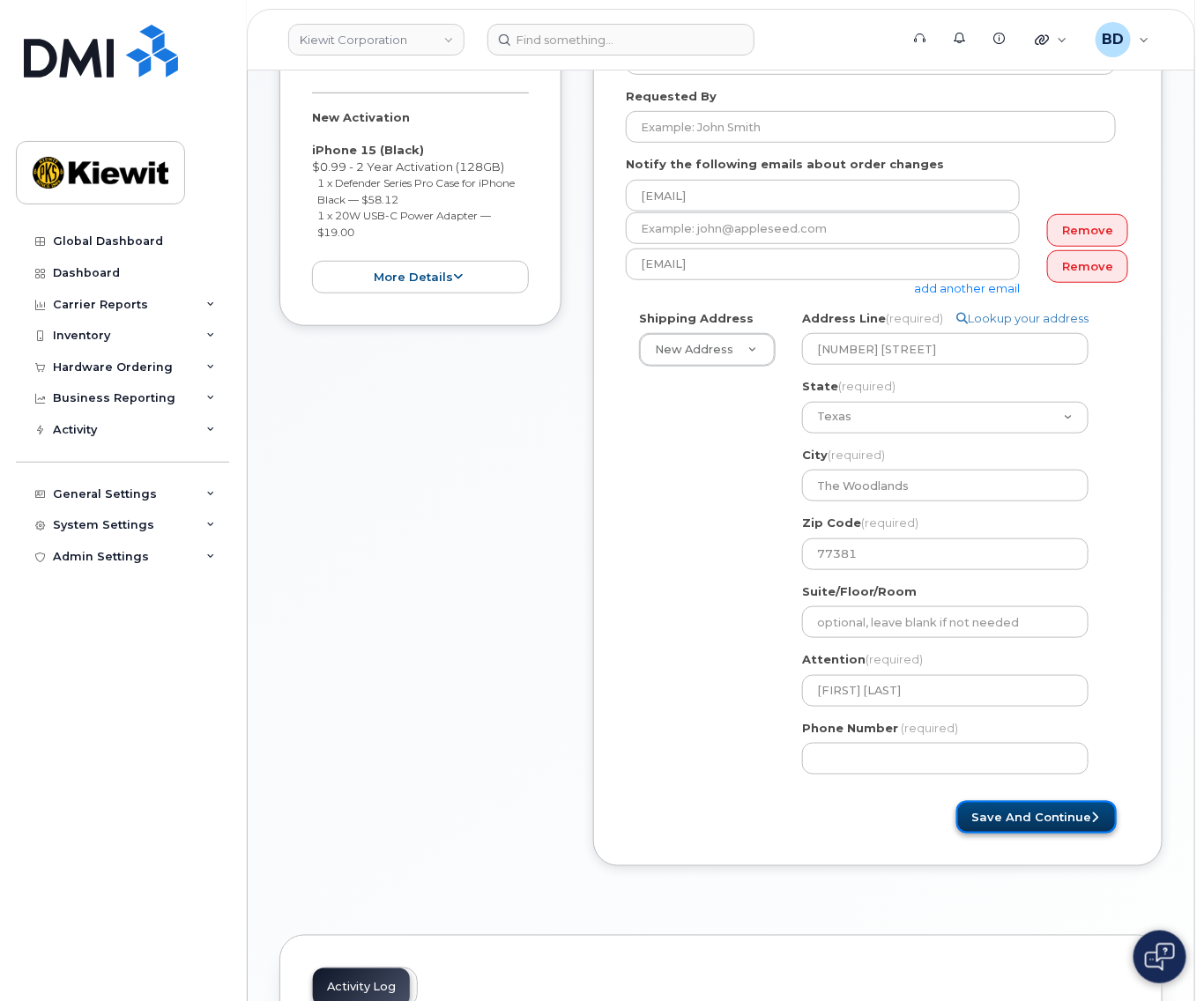 click on "Save and Continue" 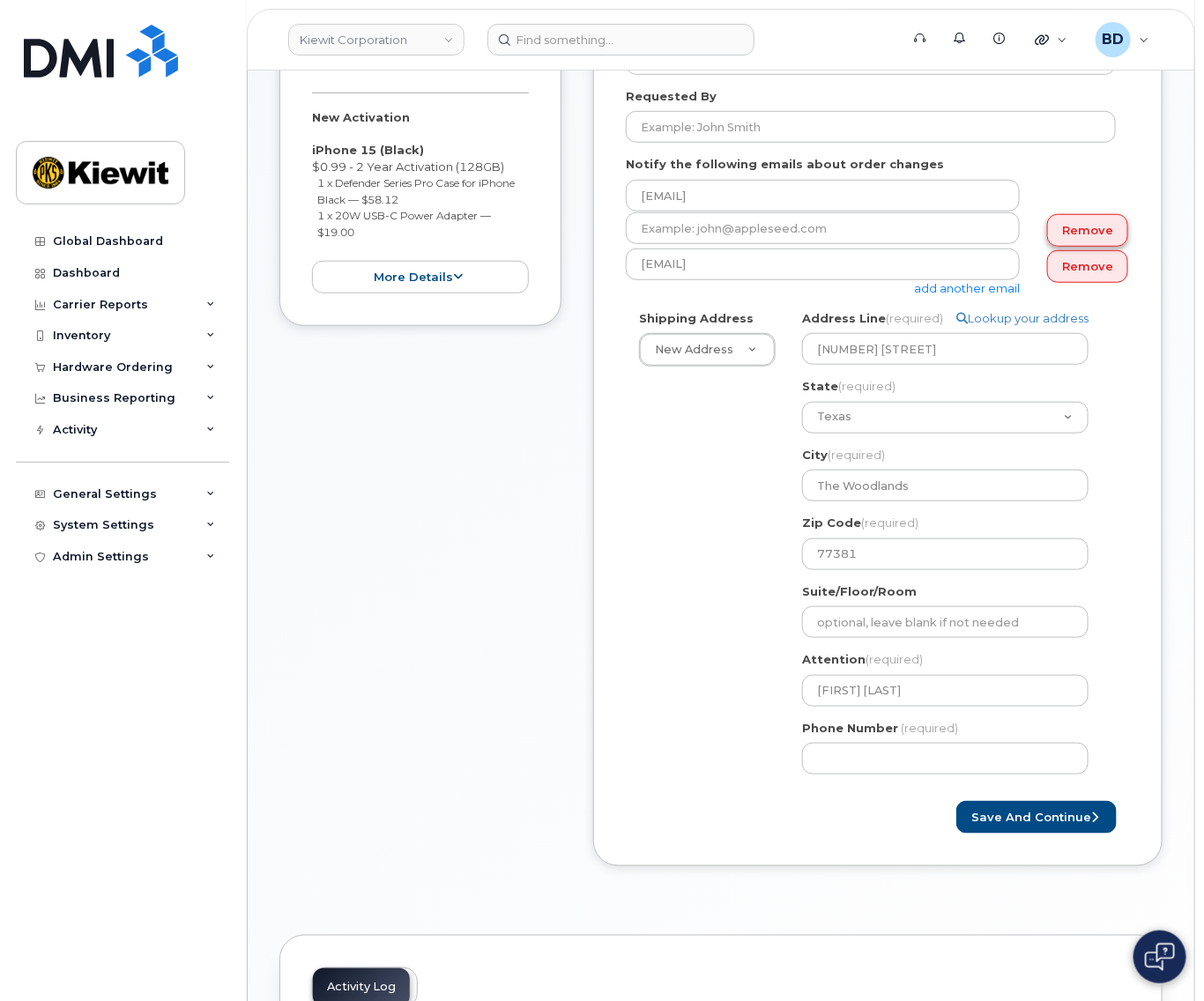 click on "Remove" 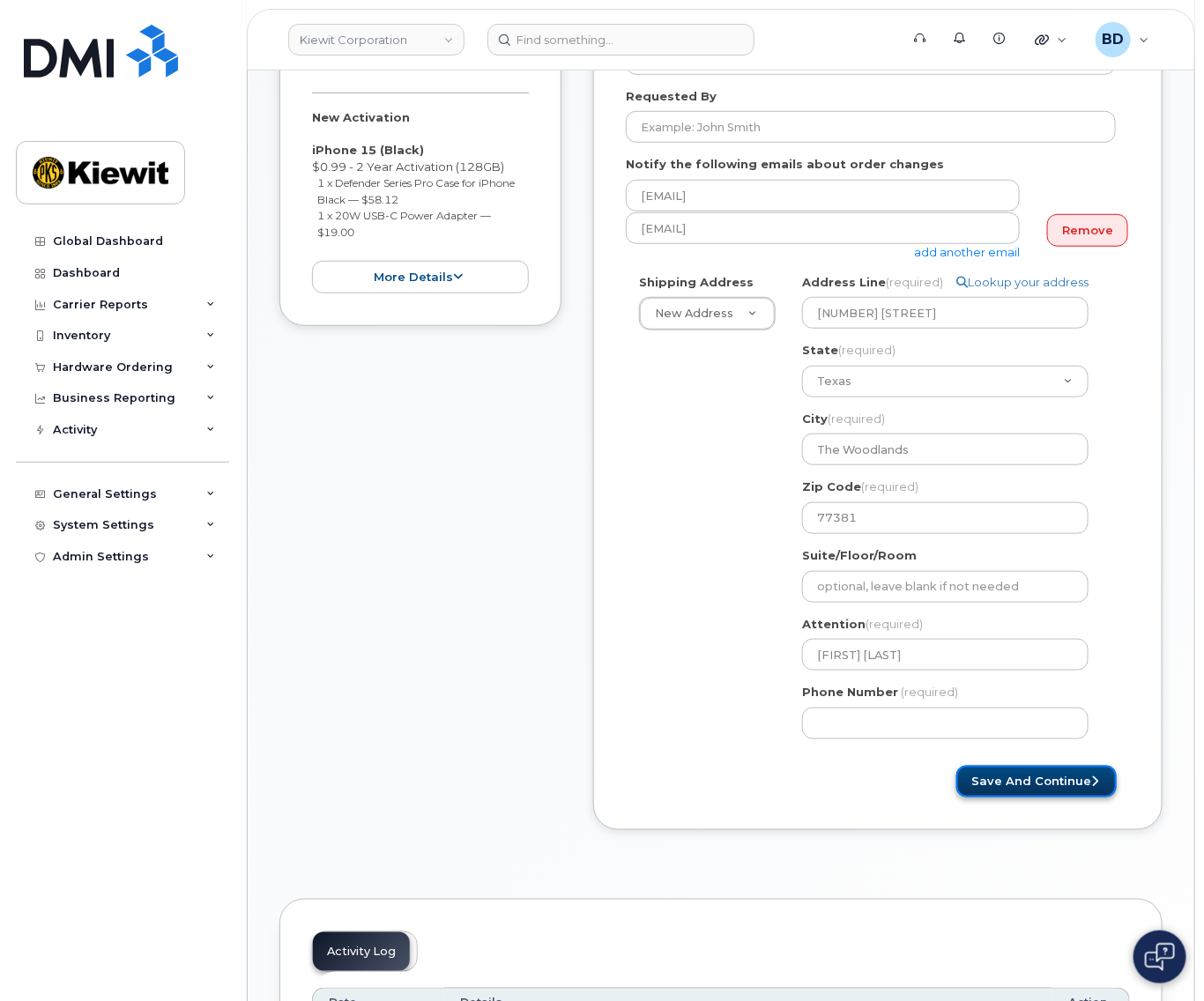 click on "Save and Continue" 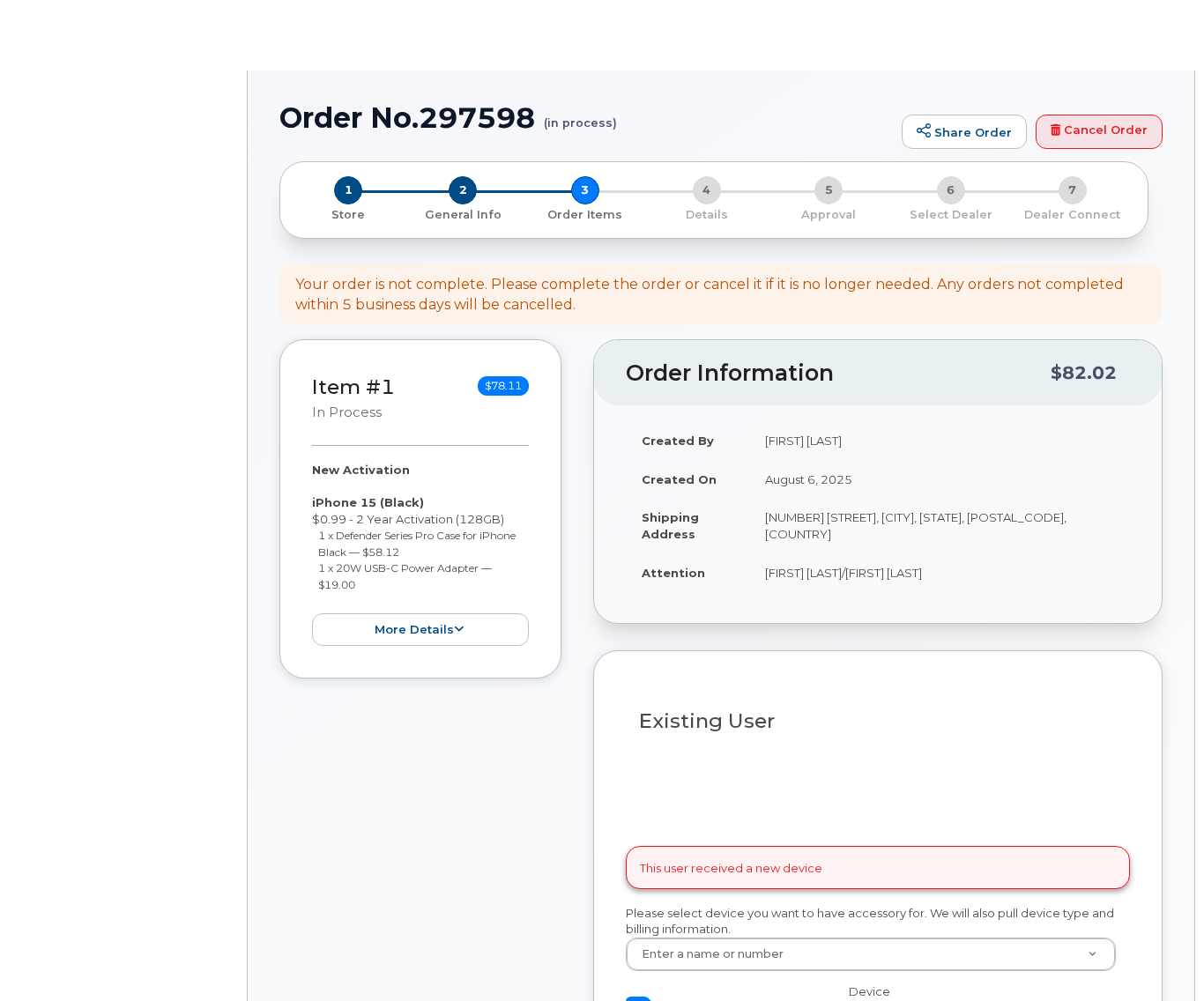 select 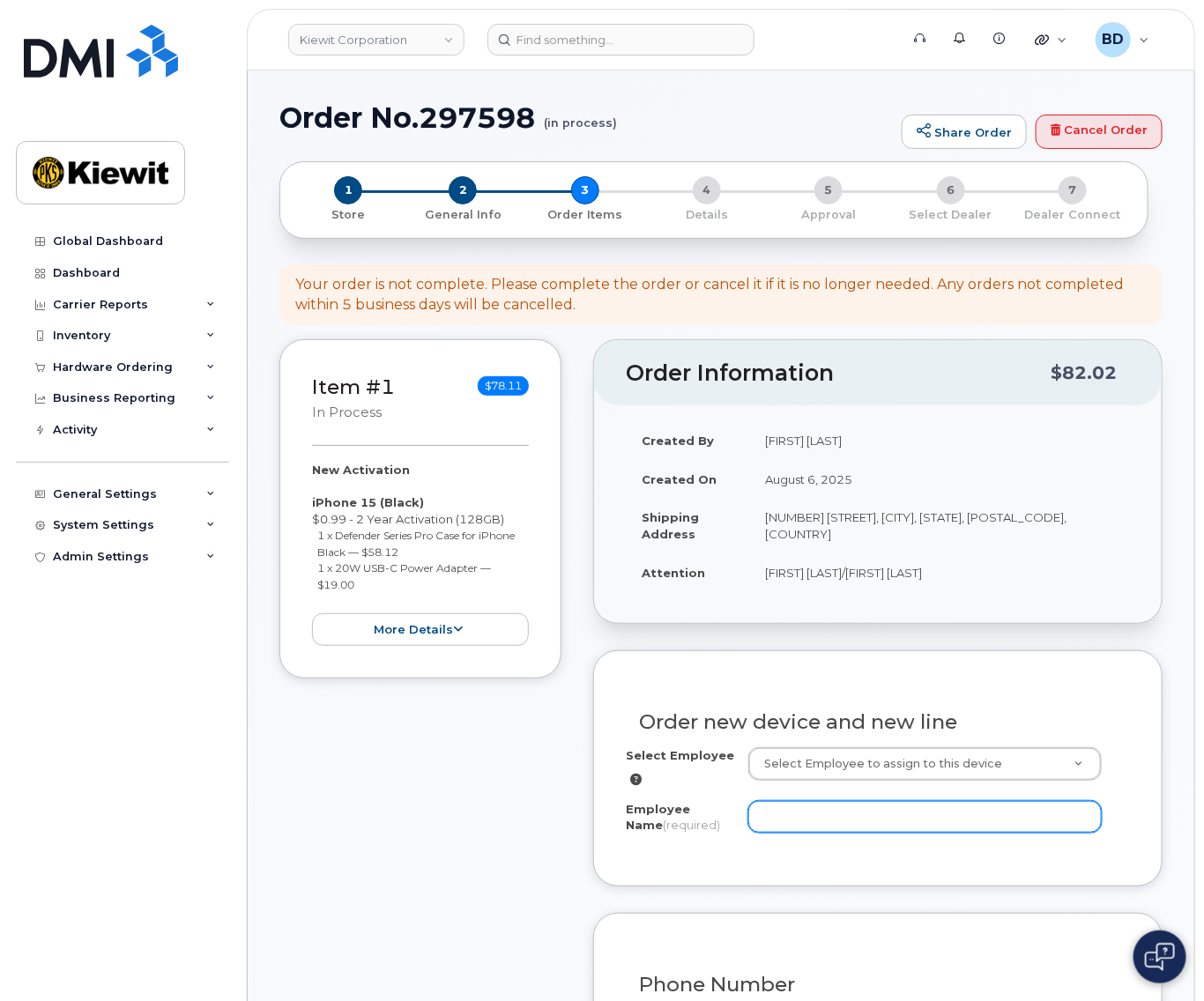 click on "Employee Name
(required)" 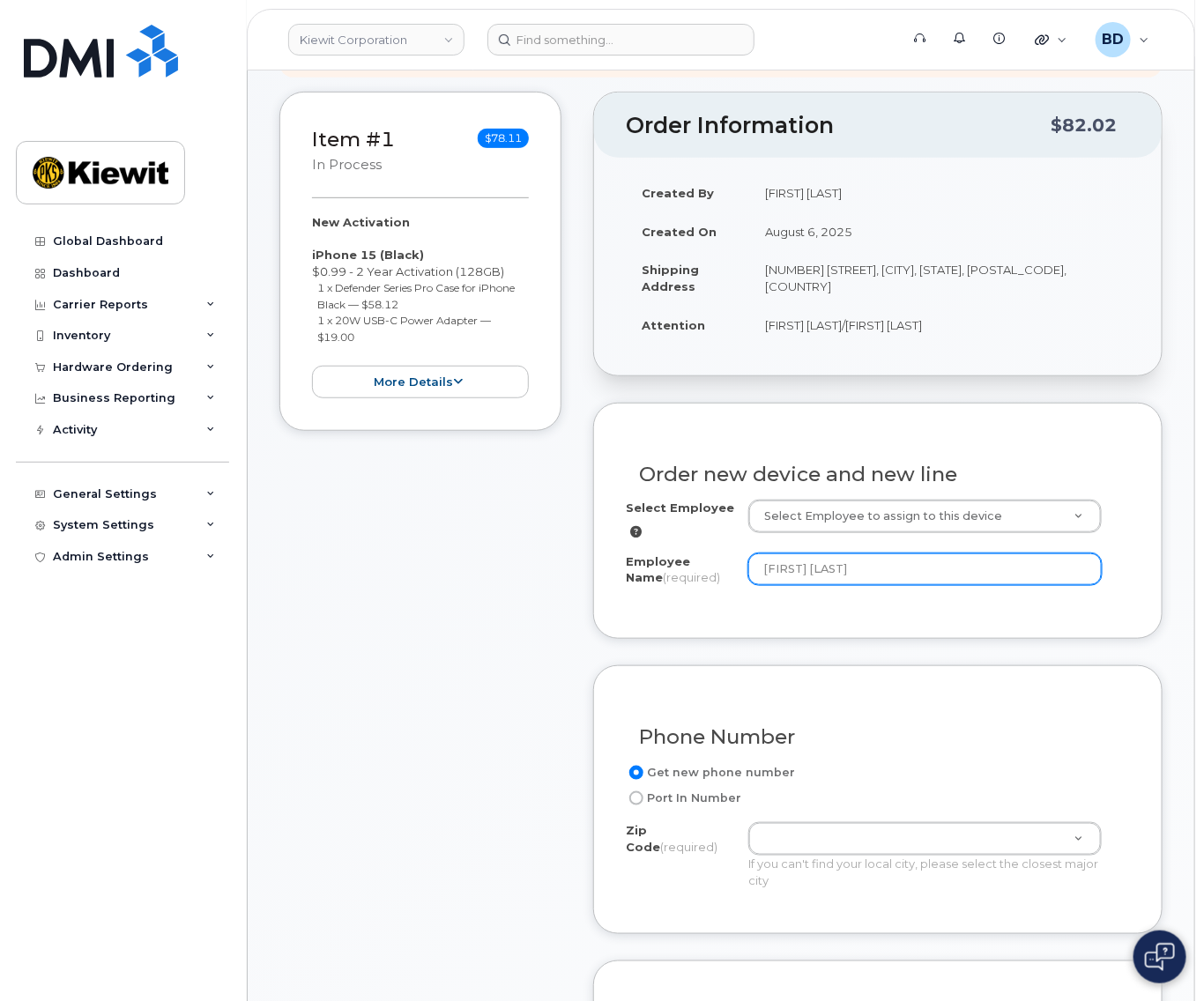 scroll, scrollTop: 352, scrollLeft: 0, axis: vertical 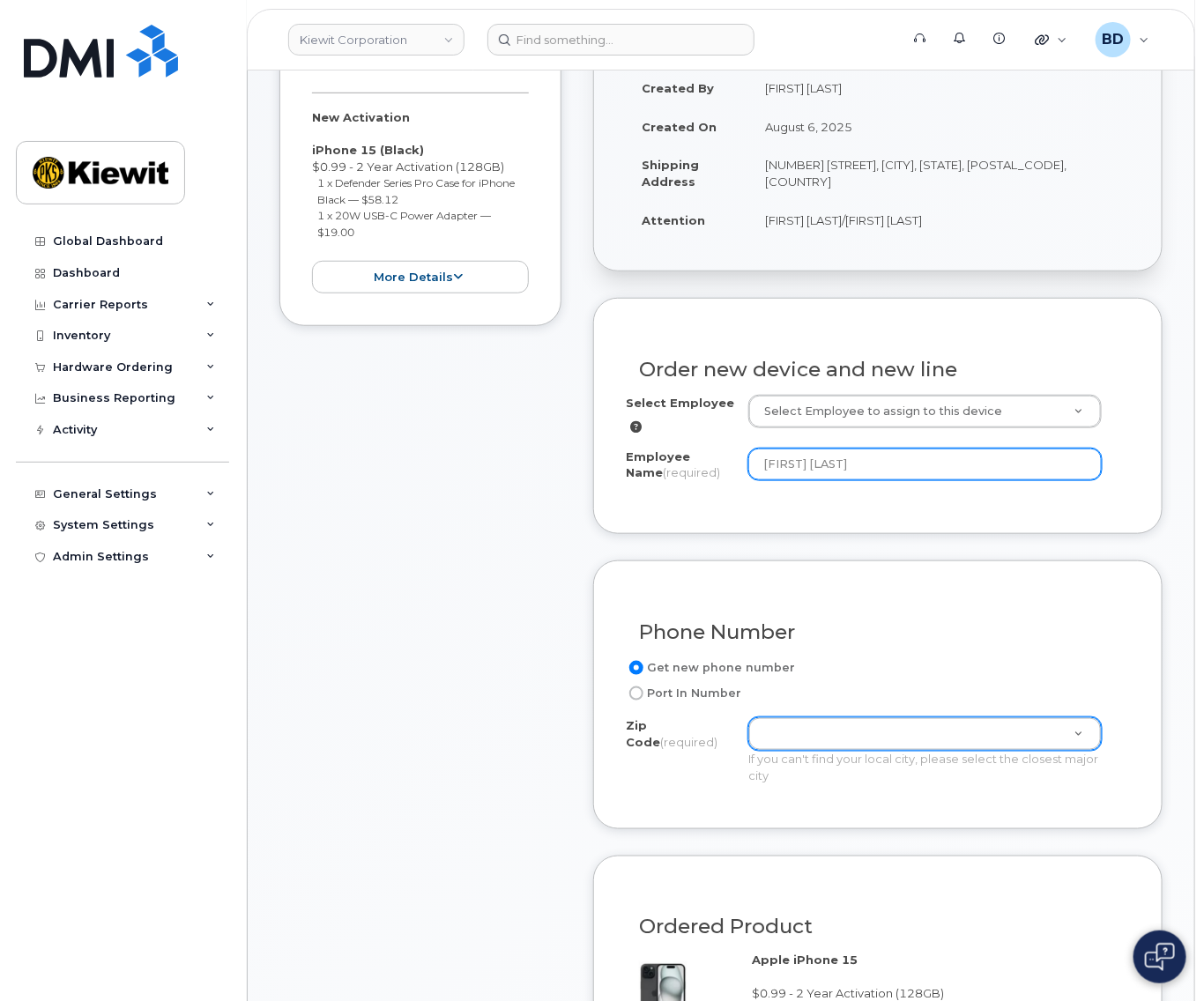 type on "[FIRST] [LAST]" 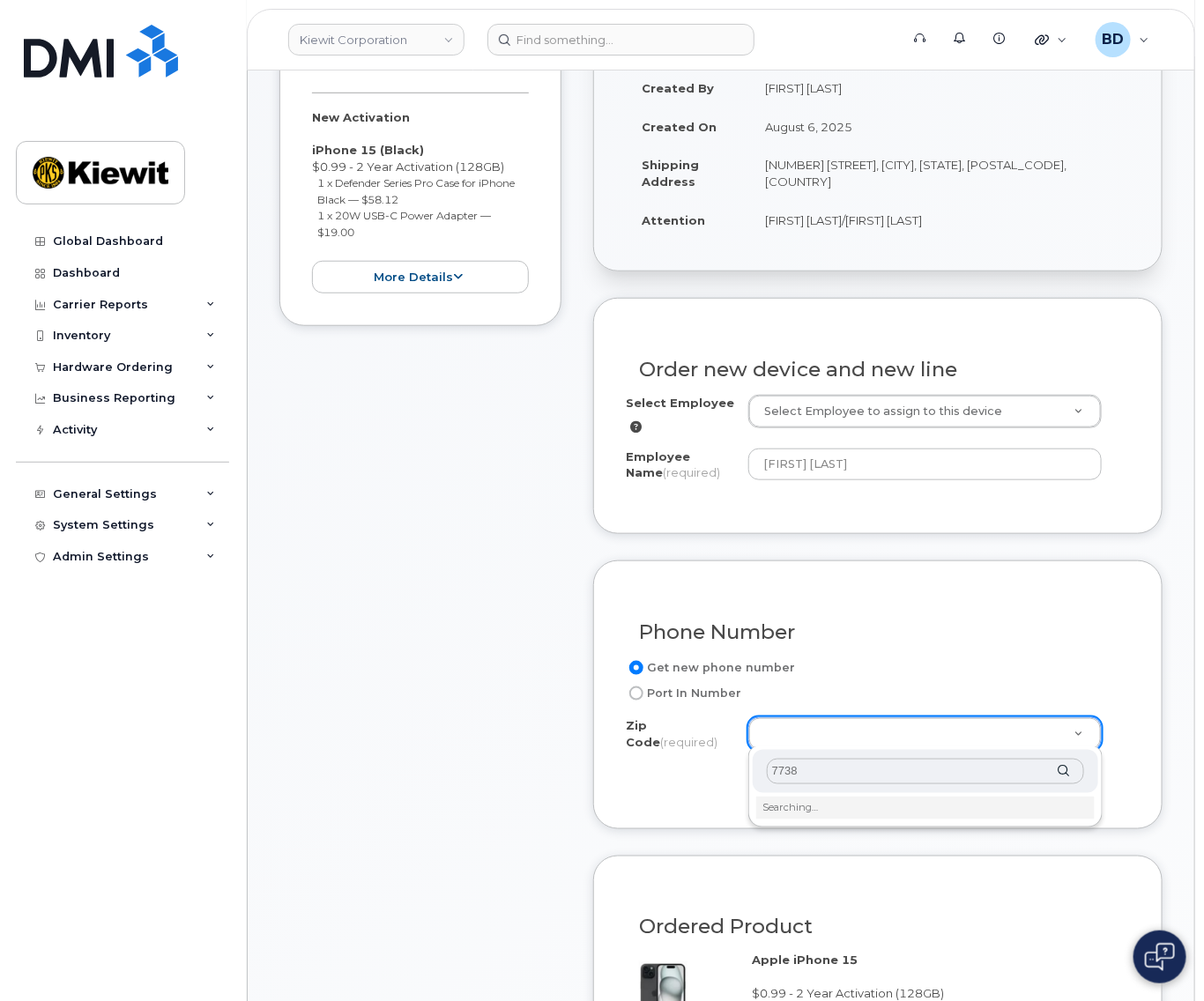 type on "77381" 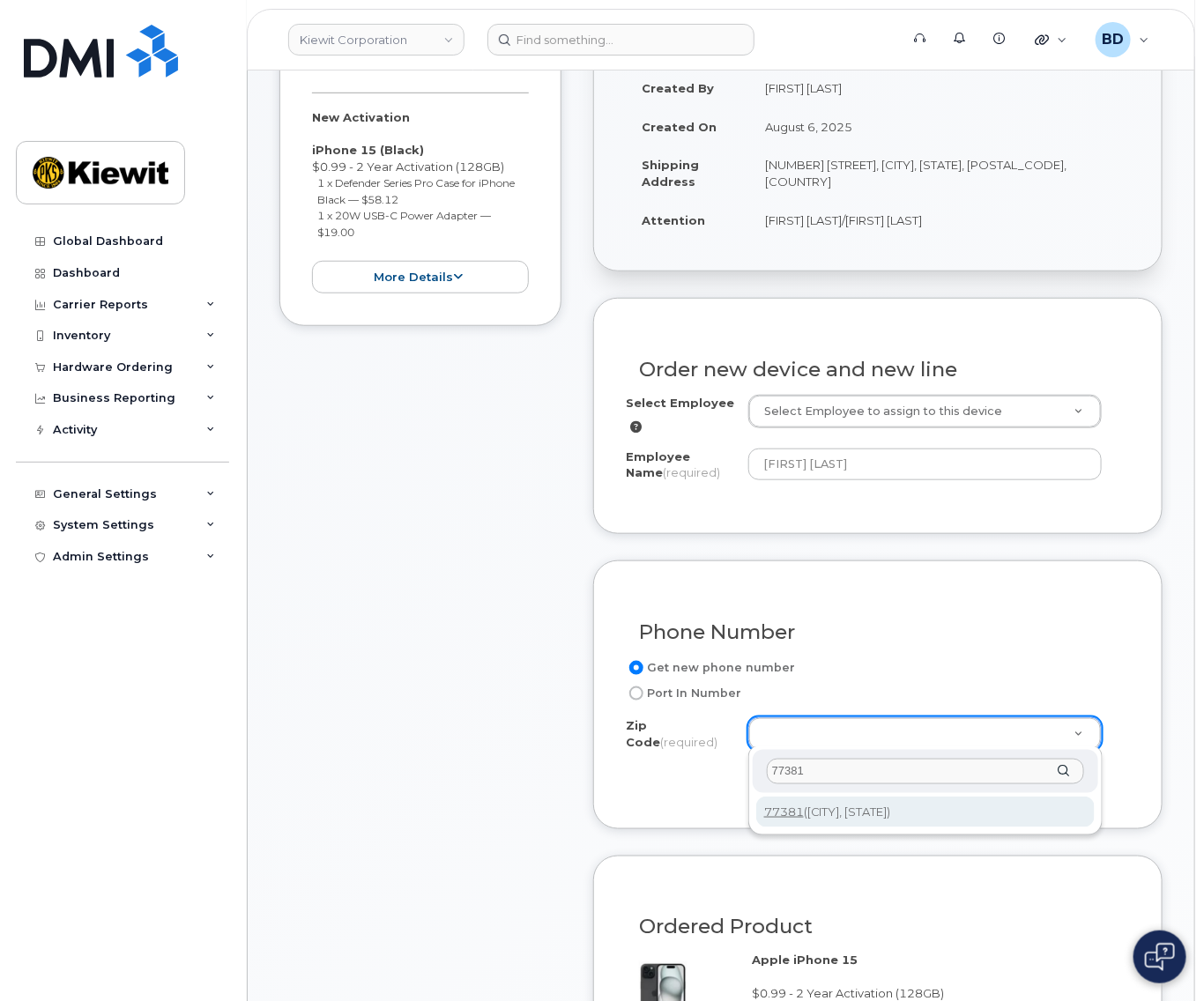 type on "77381 (Spring, TX)" 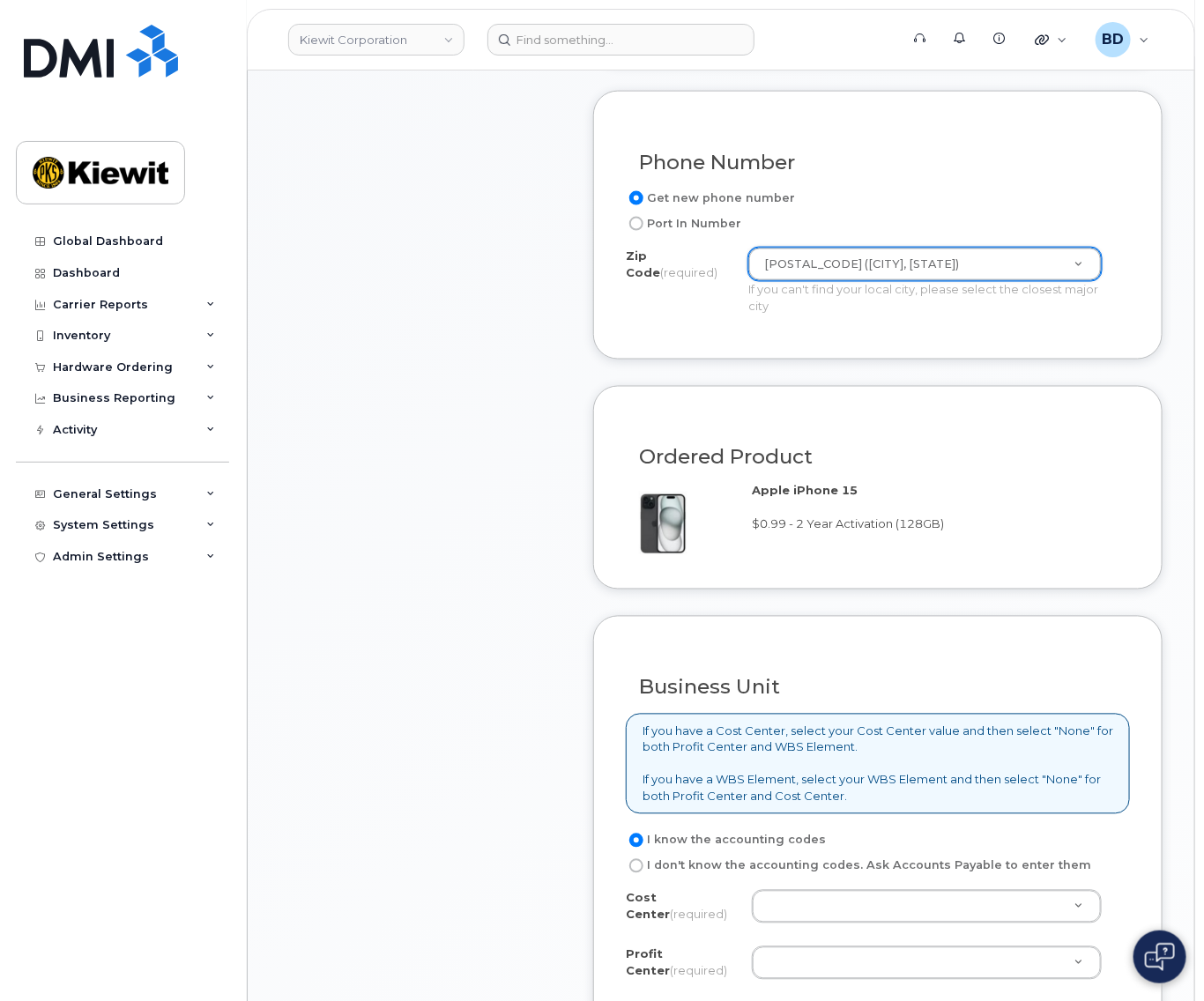 scroll, scrollTop: 939, scrollLeft: 0, axis: vertical 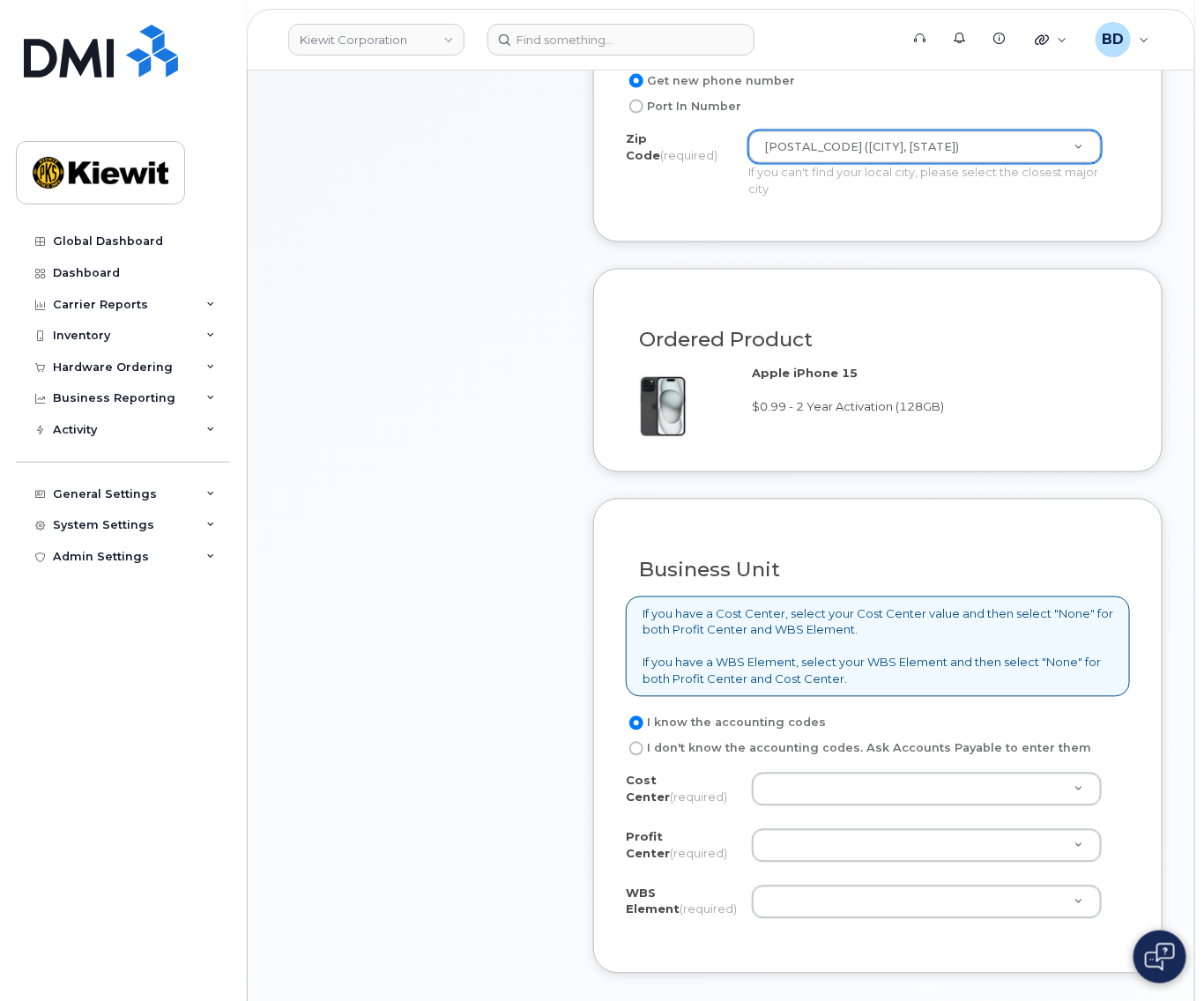 click on "I know the accounting codes
I don't know the accounting codes.
Ask Accounts Payable to enter them
Cost Center
(required)
Unknown
Profit Center
(required)
None - None
WBS Element
(required)
Unknown" 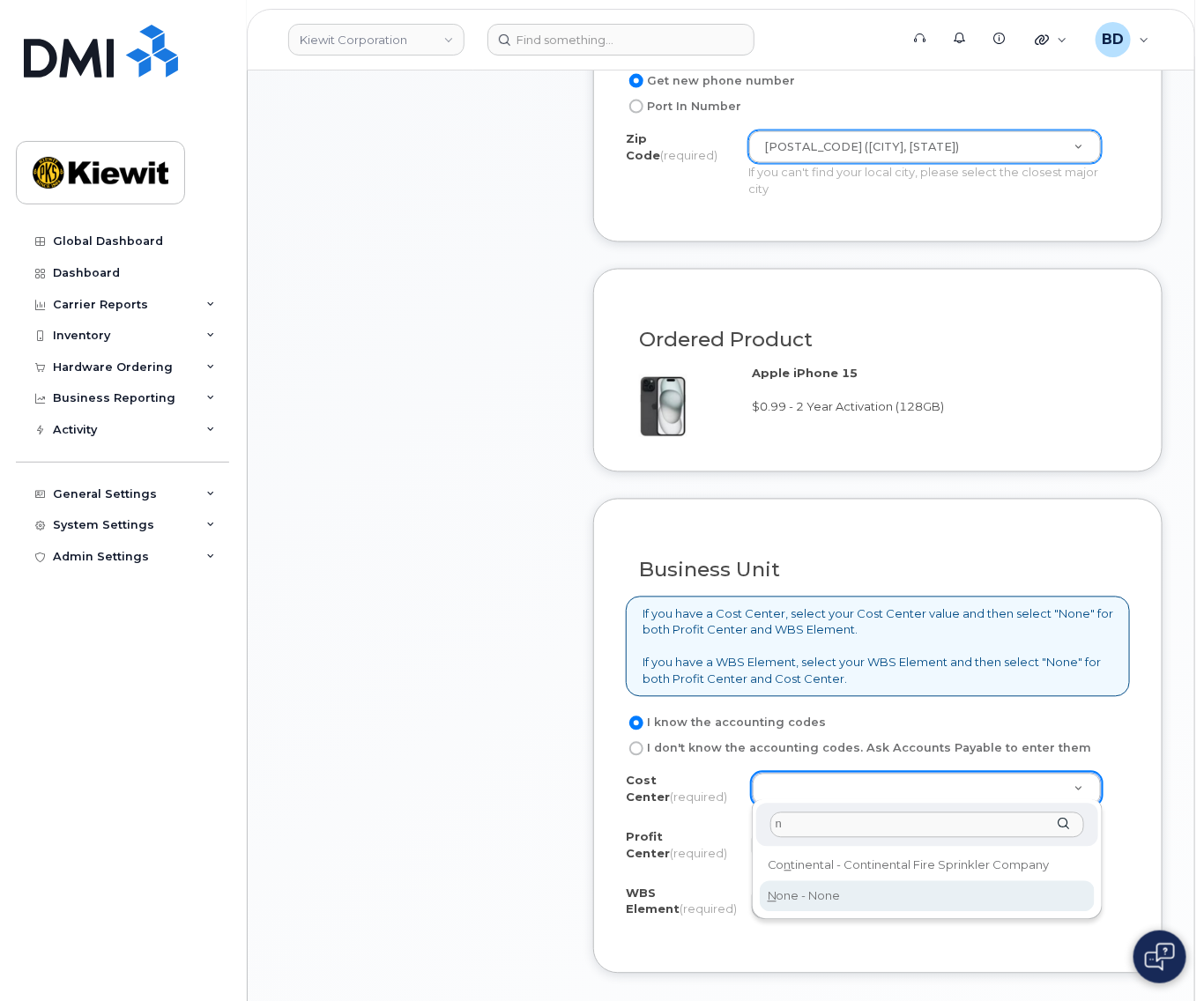 type on "n" 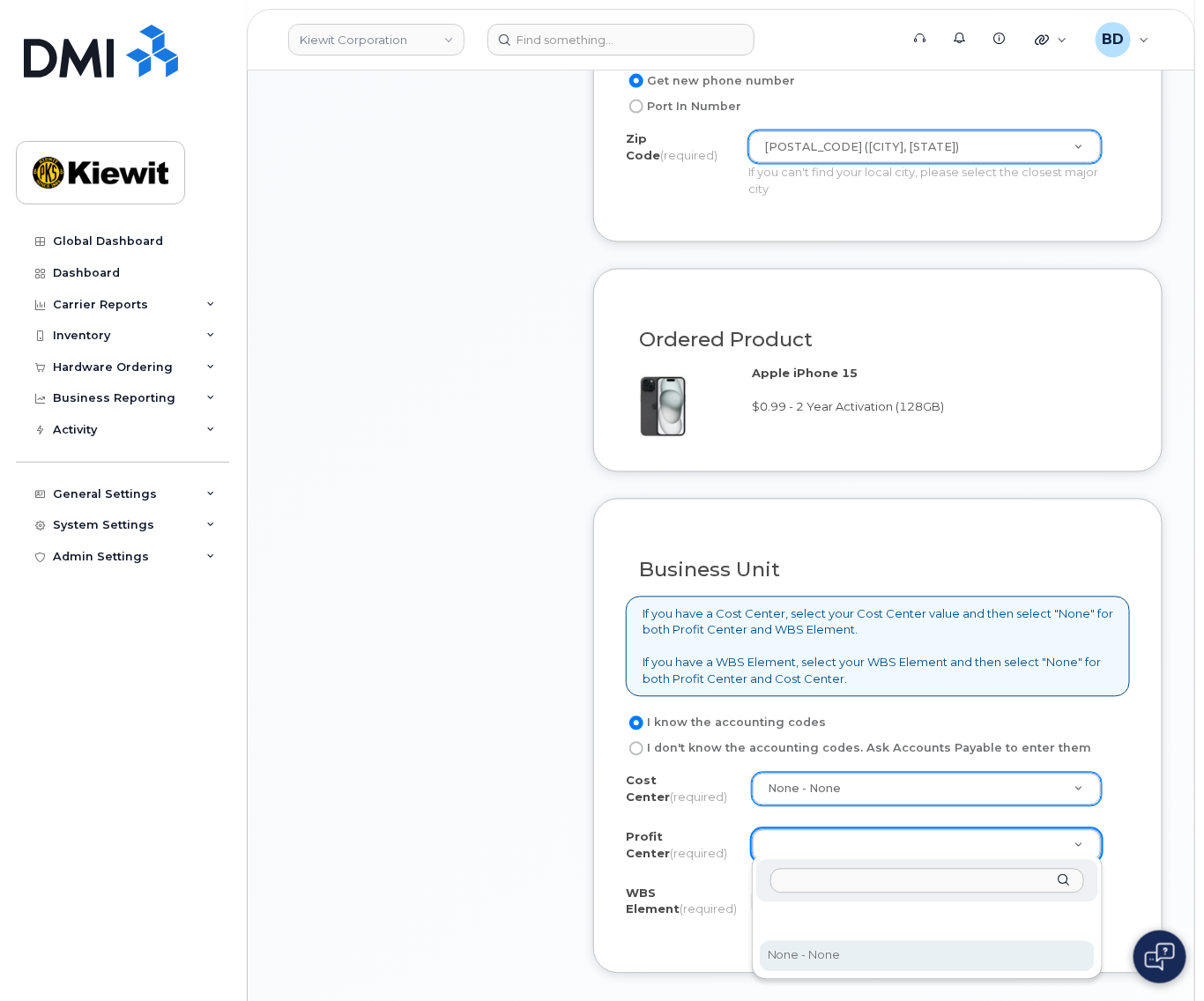 select on "None" 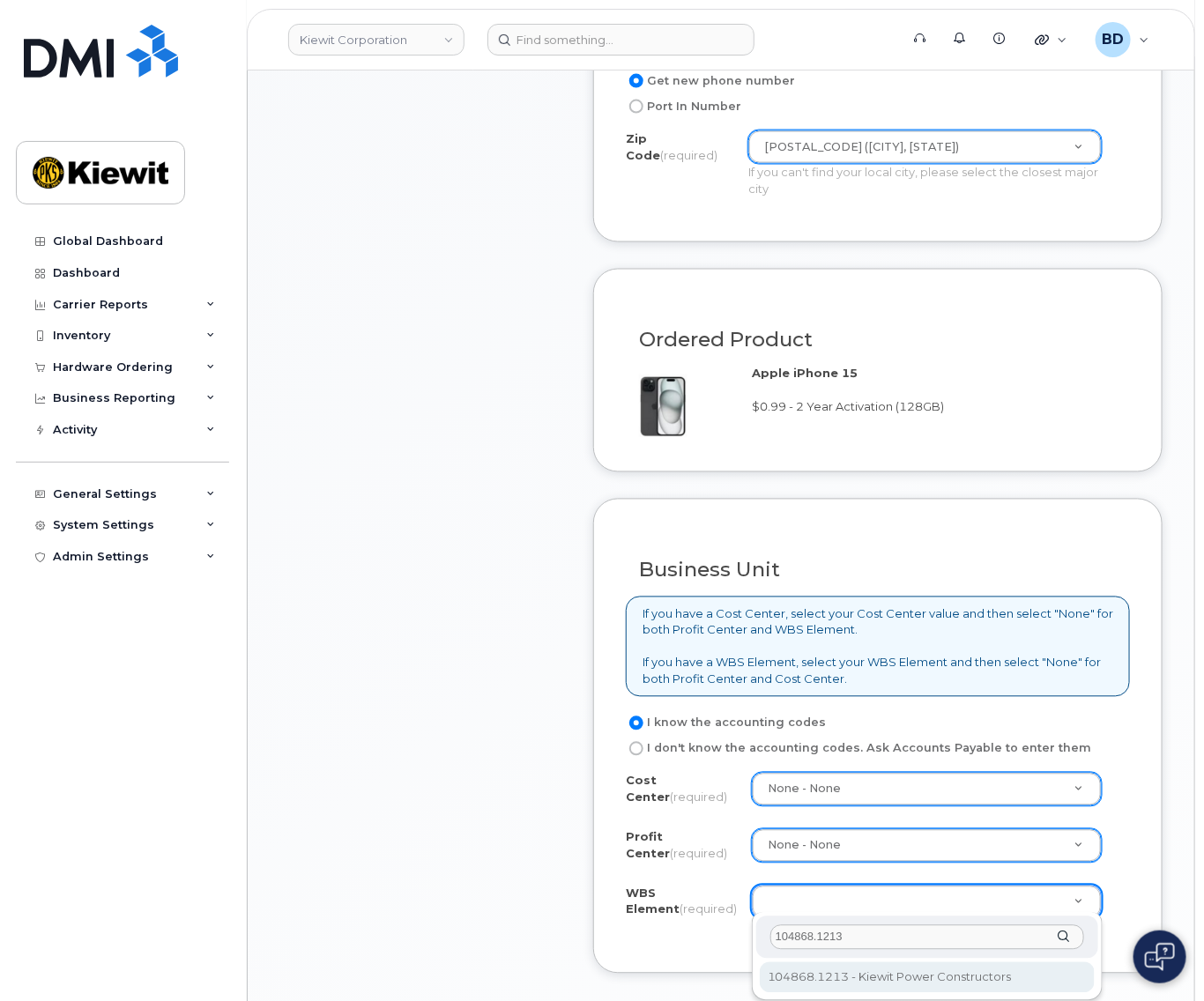 drag, startPoint x: 817, startPoint y: 935, endPoint x: 898, endPoint y: 962, distance: 85.381497 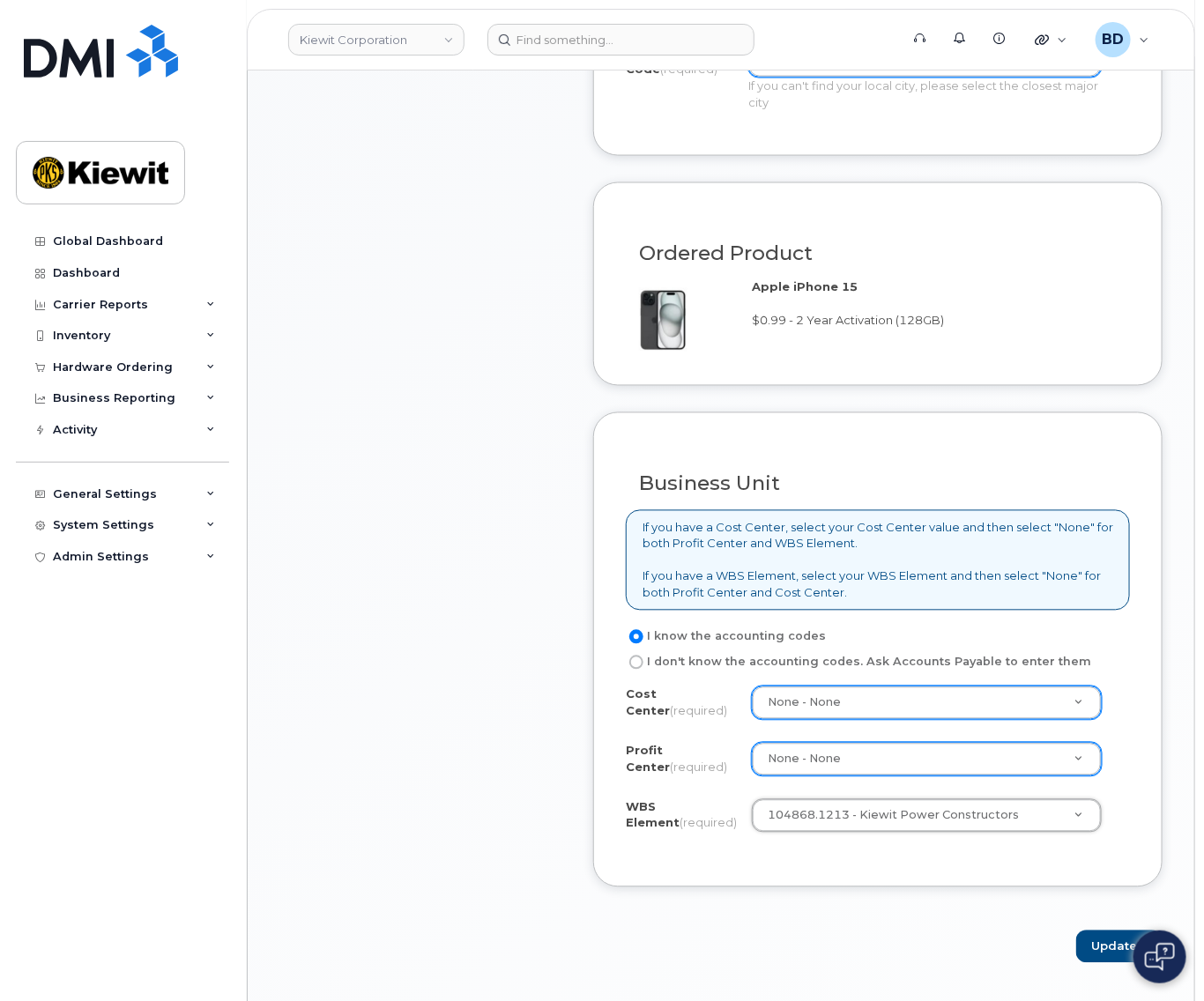 scroll, scrollTop: 1057, scrollLeft: 0, axis: vertical 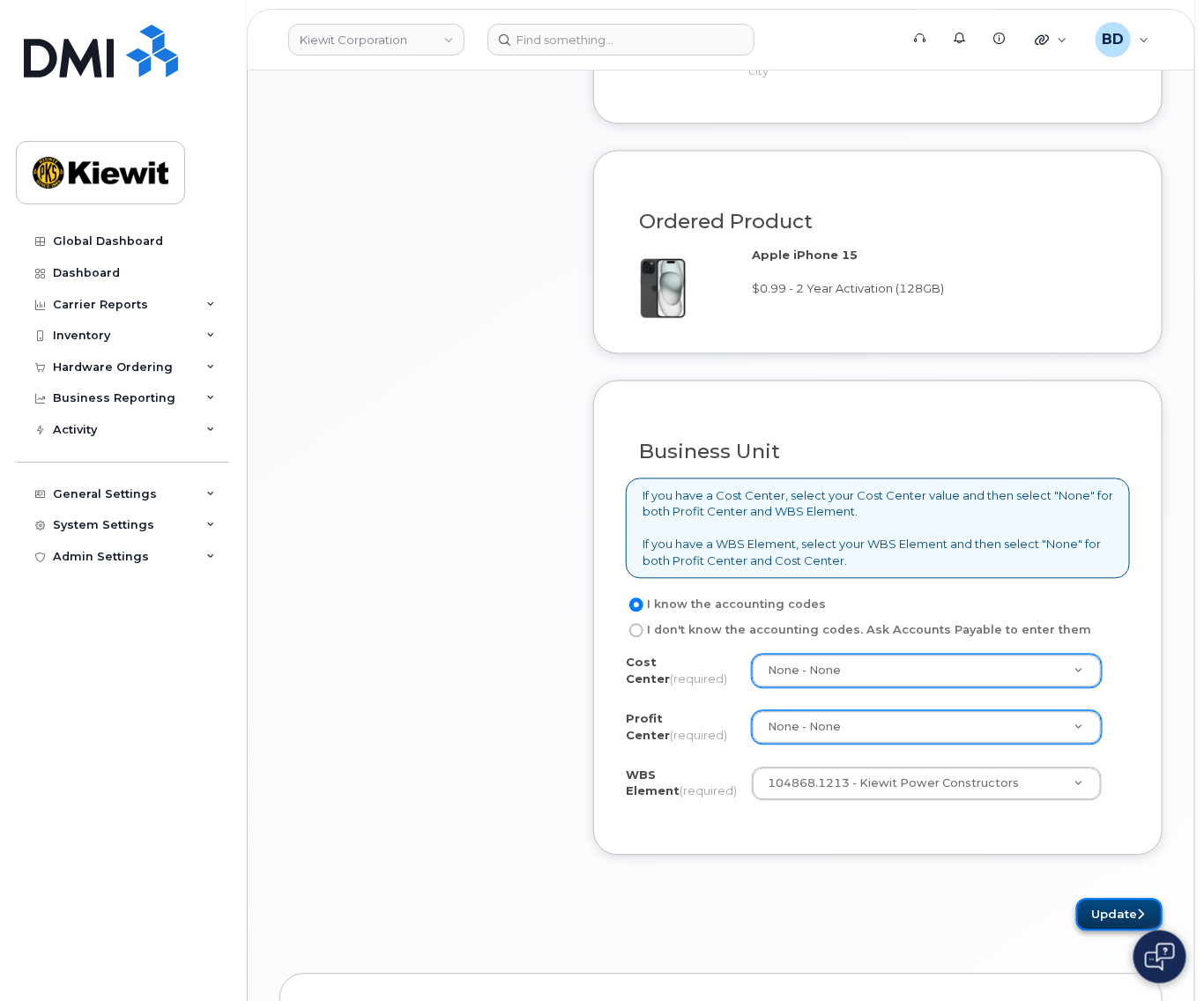 click on "Update" 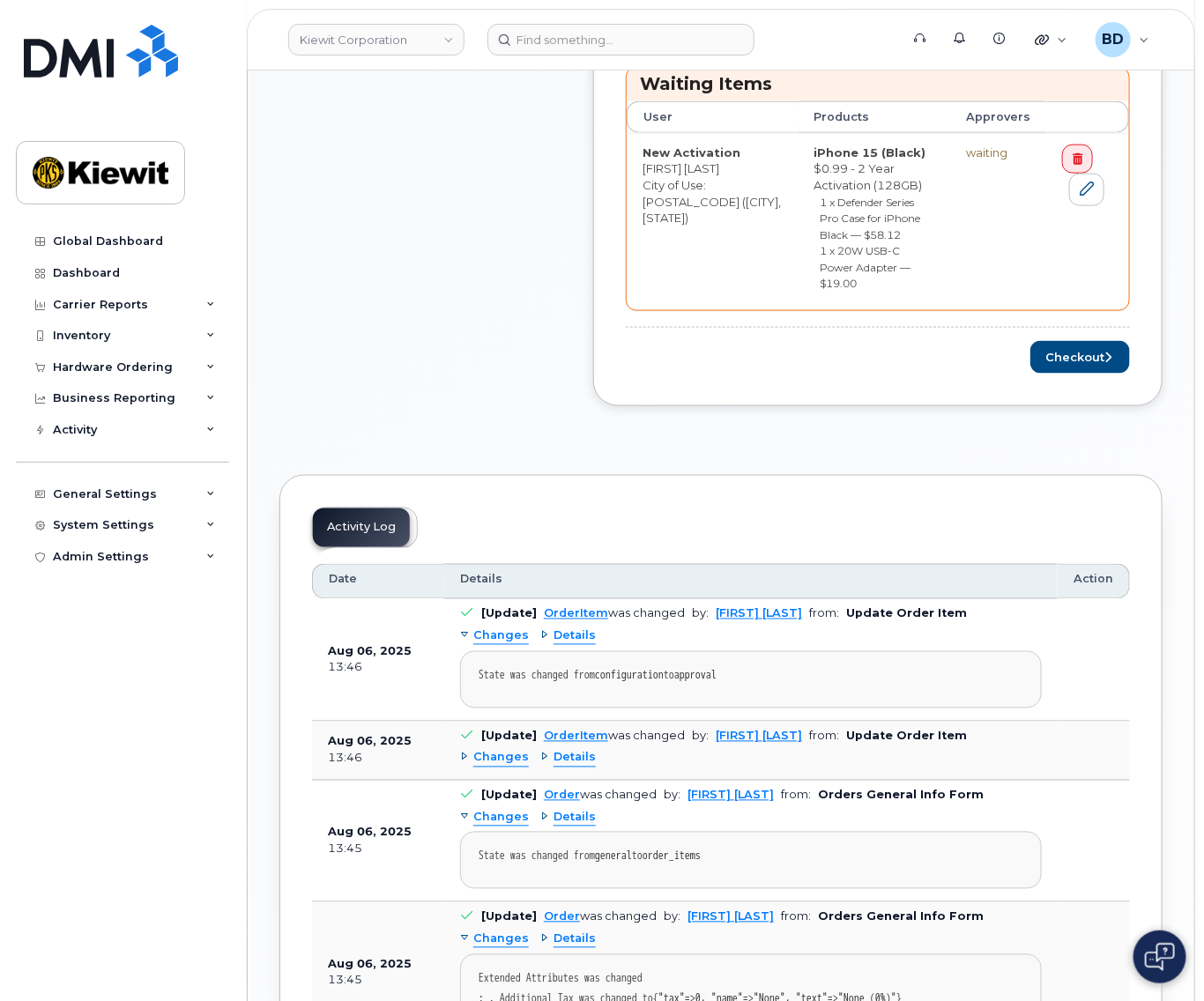 scroll, scrollTop: 587, scrollLeft: 0, axis: vertical 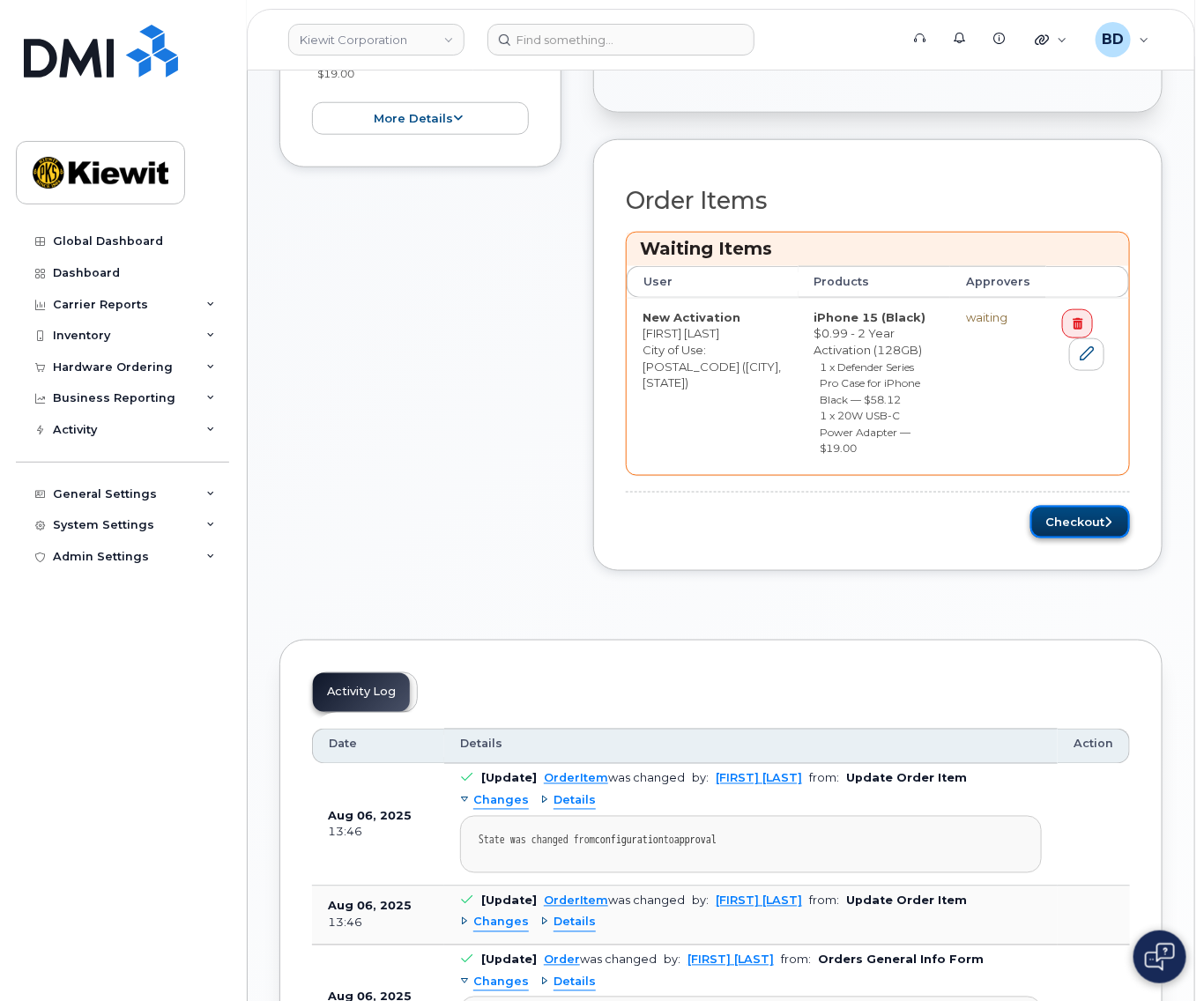 click on "Checkout" 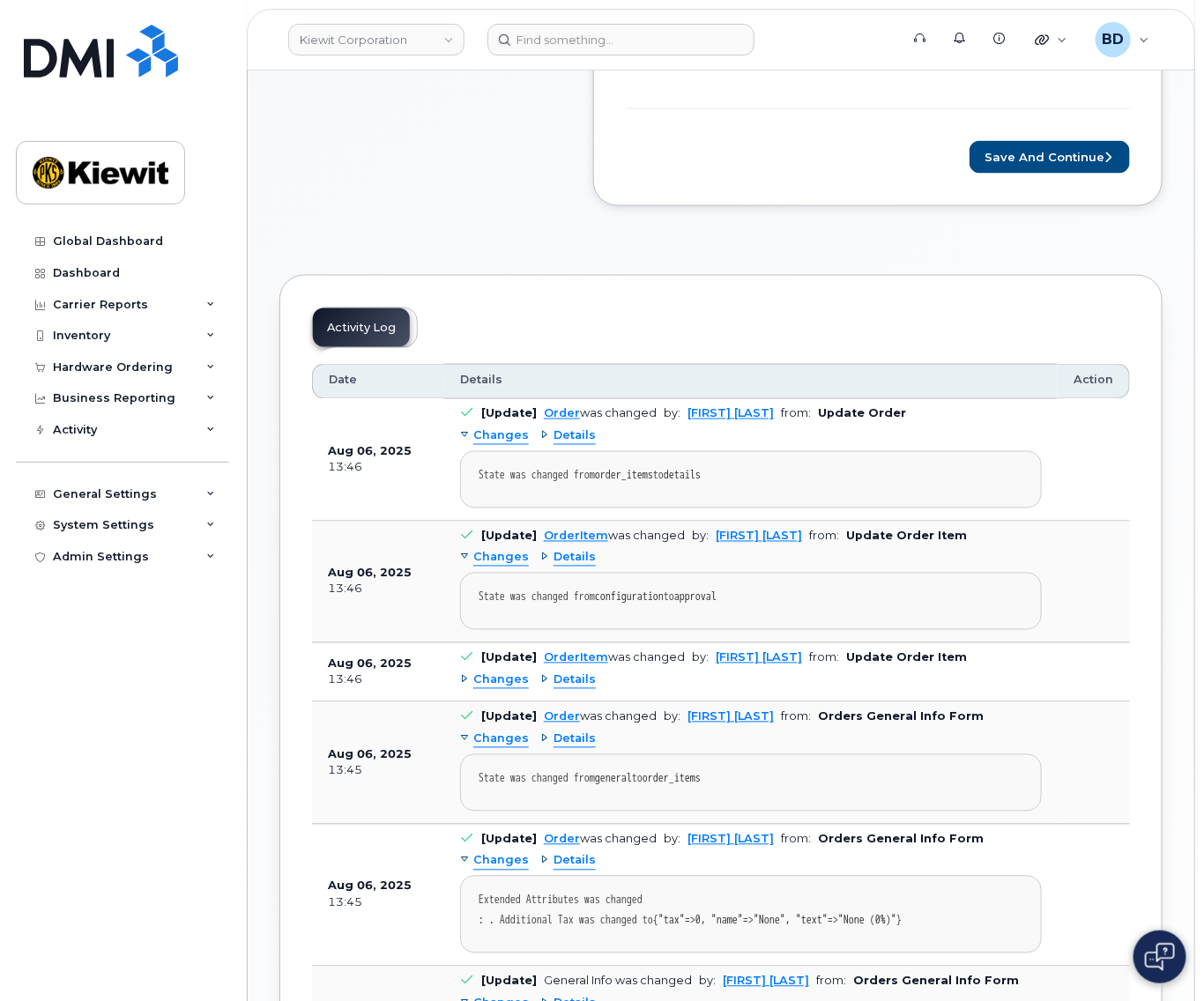 scroll, scrollTop: 705, scrollLeft: 0, axis: vertical 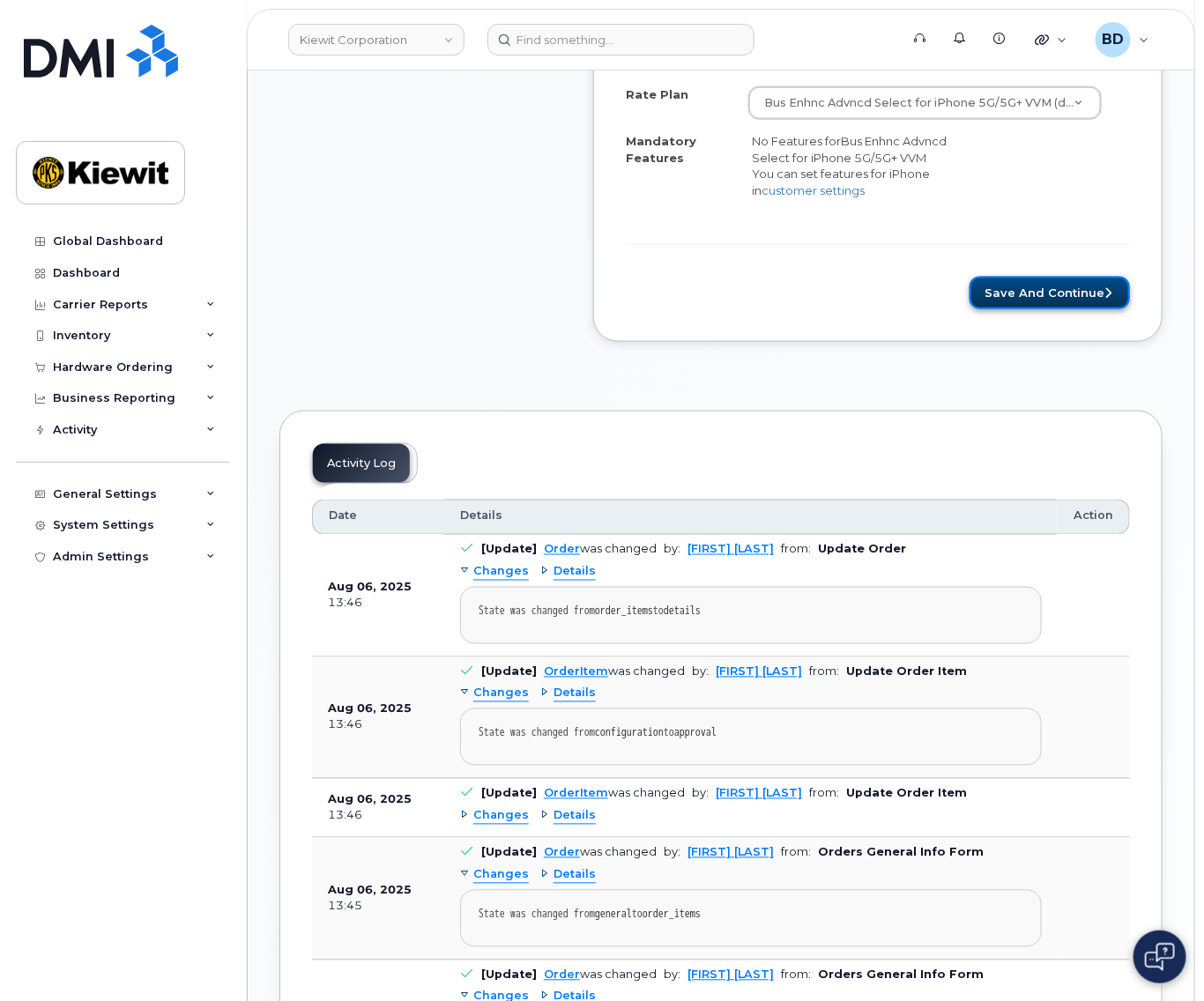 click on "Save and Continue" 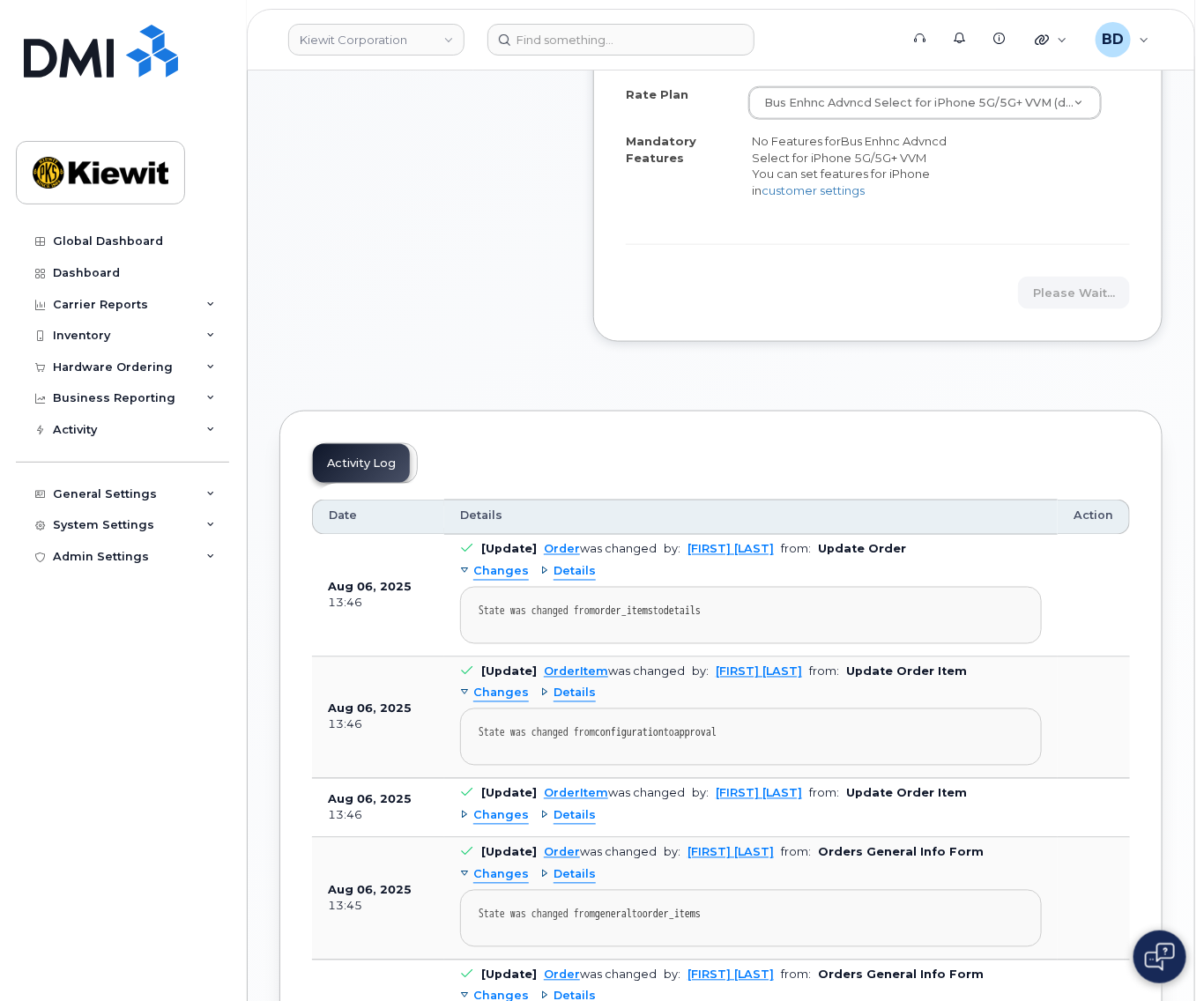 click on "Please wait..." 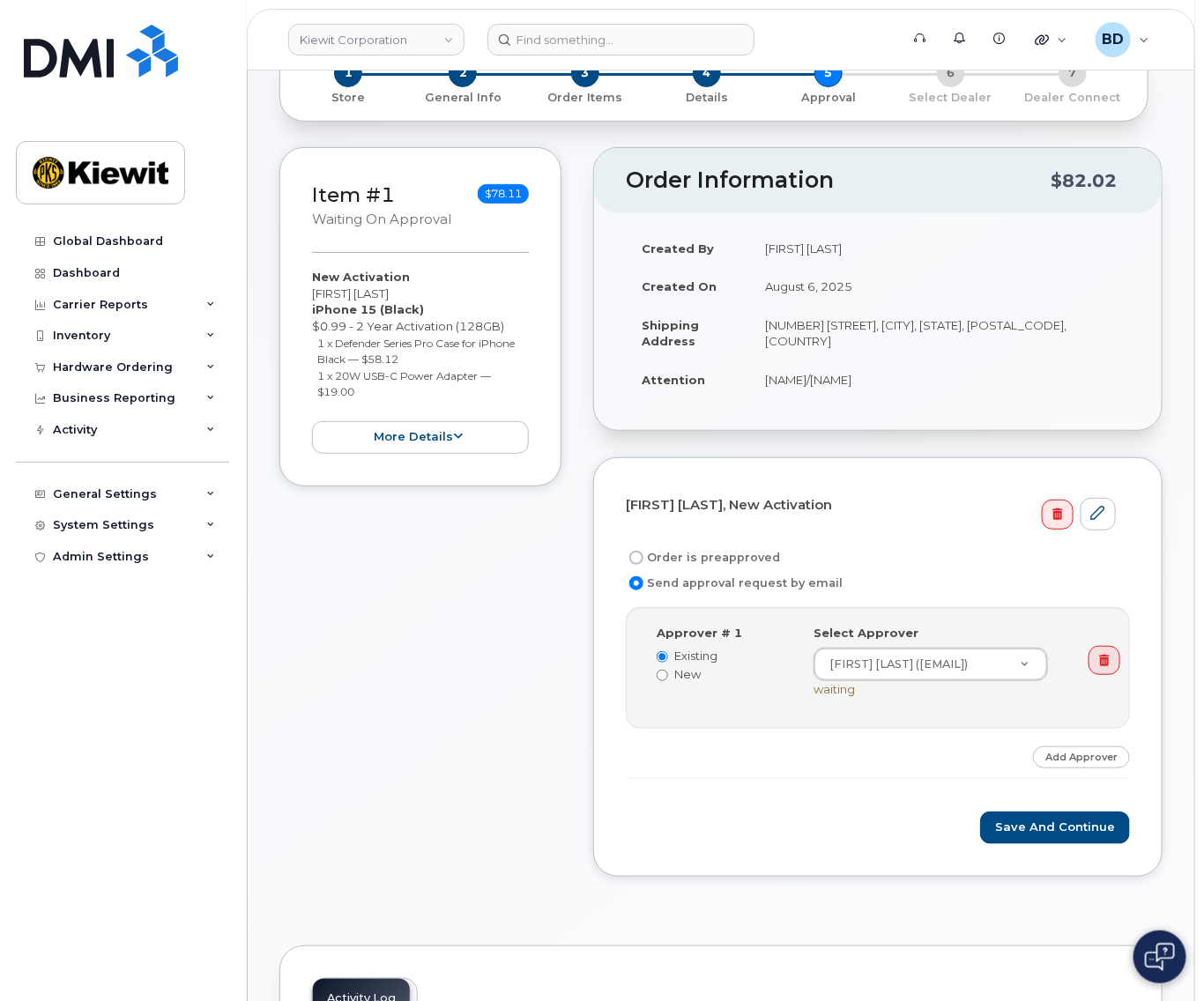 scroll, scrollTop: 234, scrollLeft: 0, axis: vertical 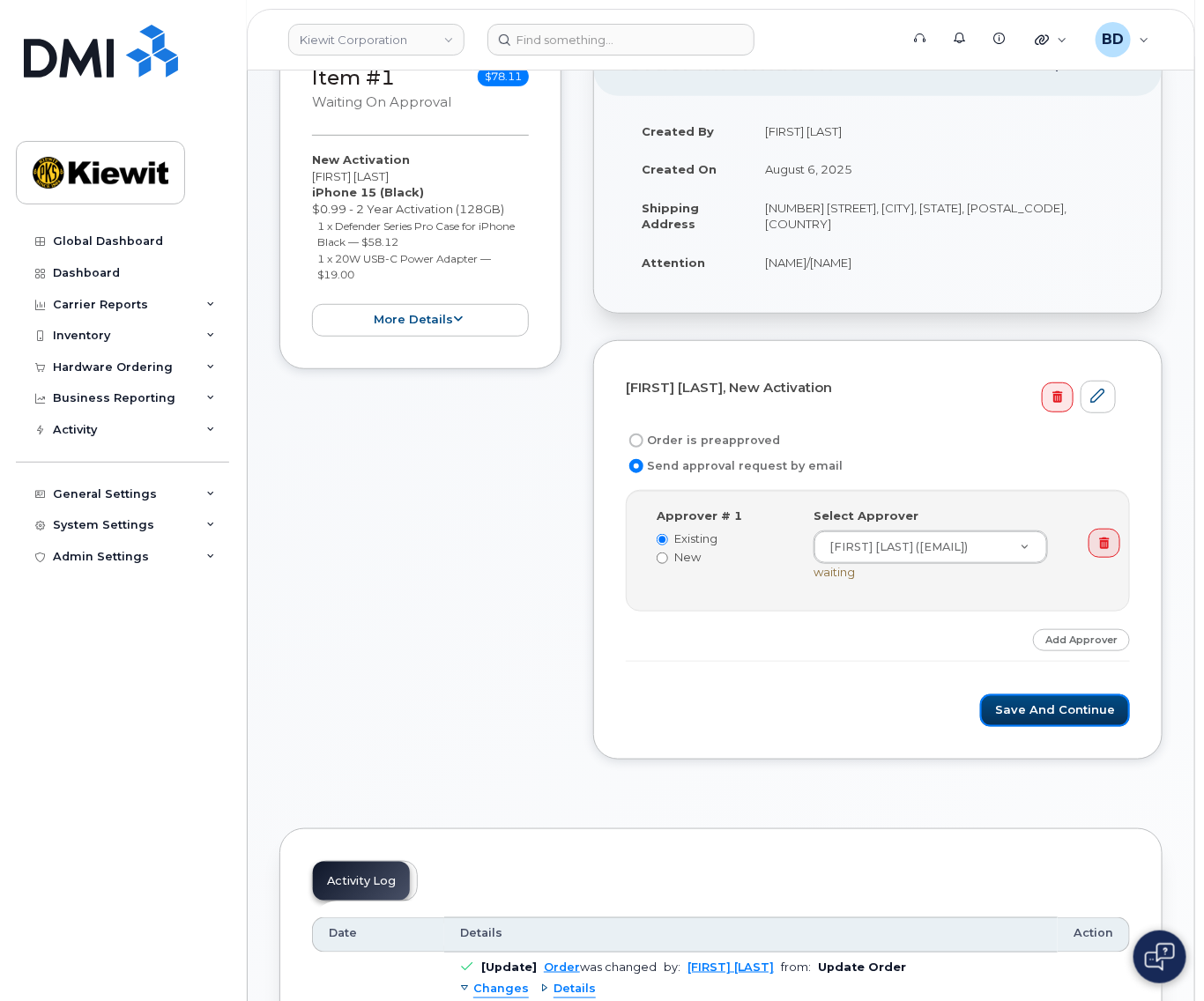 click on "Save and Continue" 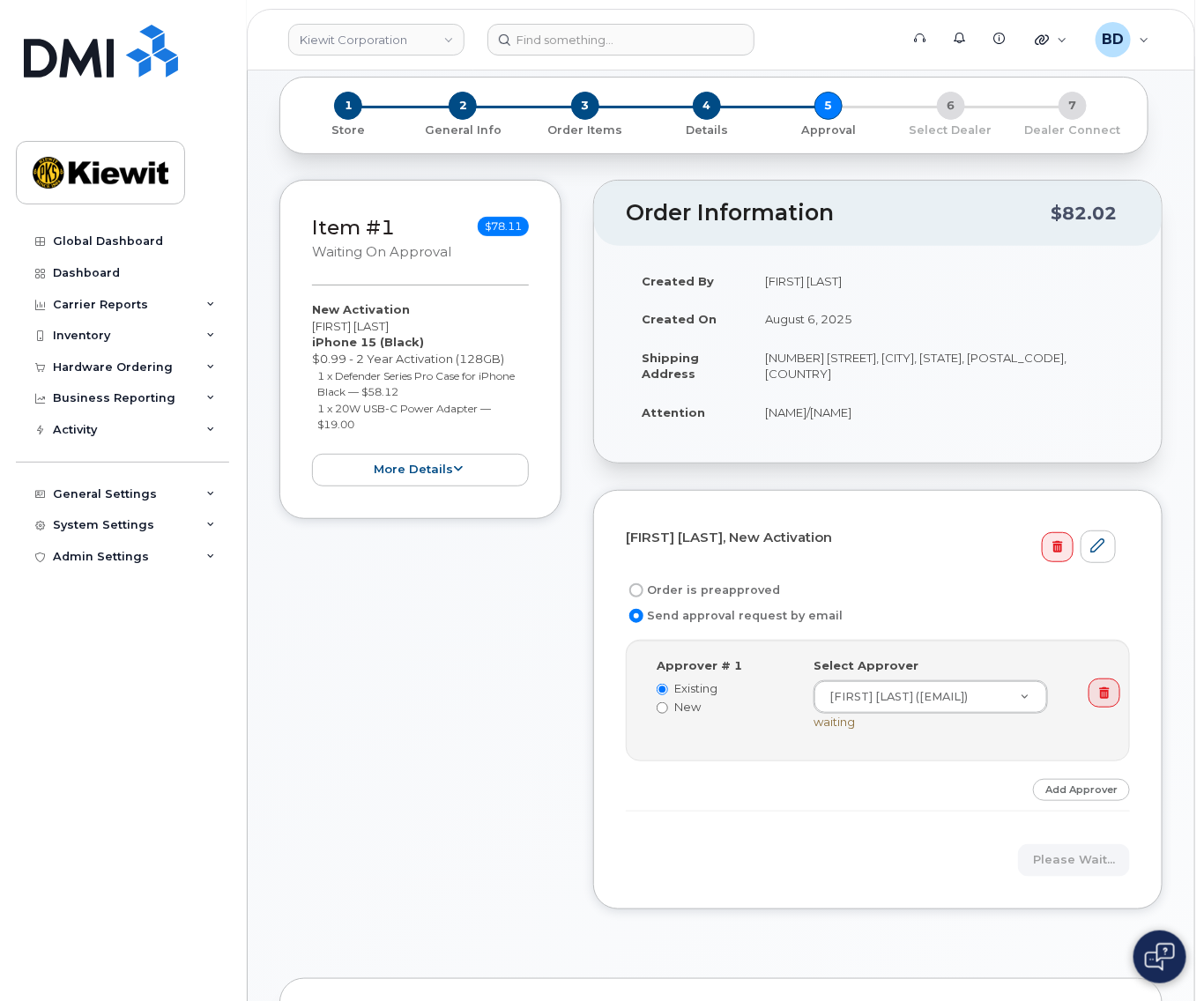 scroll, scrollTop: 0, scrollLeft: 0, axis: both 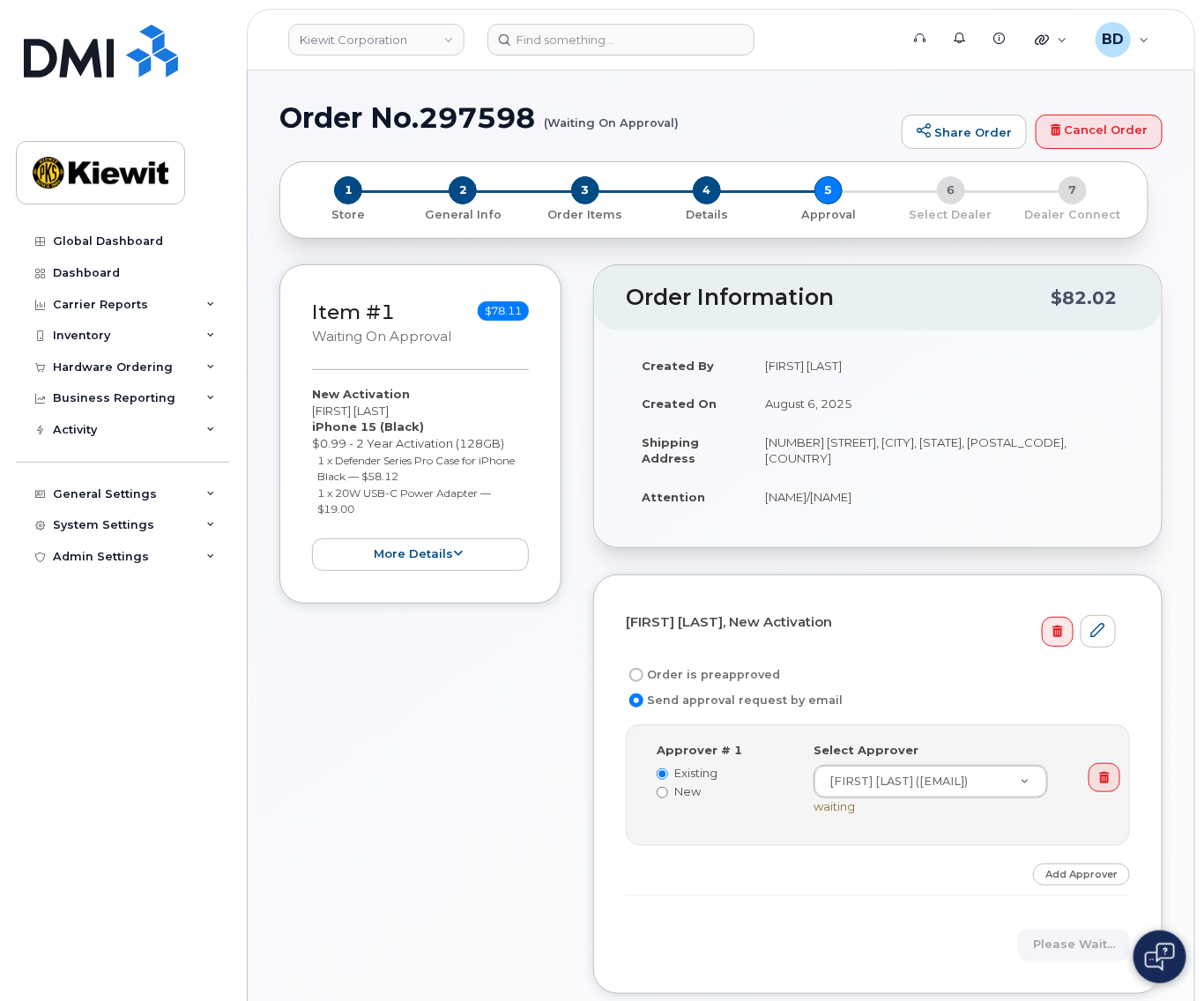 click on "Order No.297598
(Waiting On Approval)" 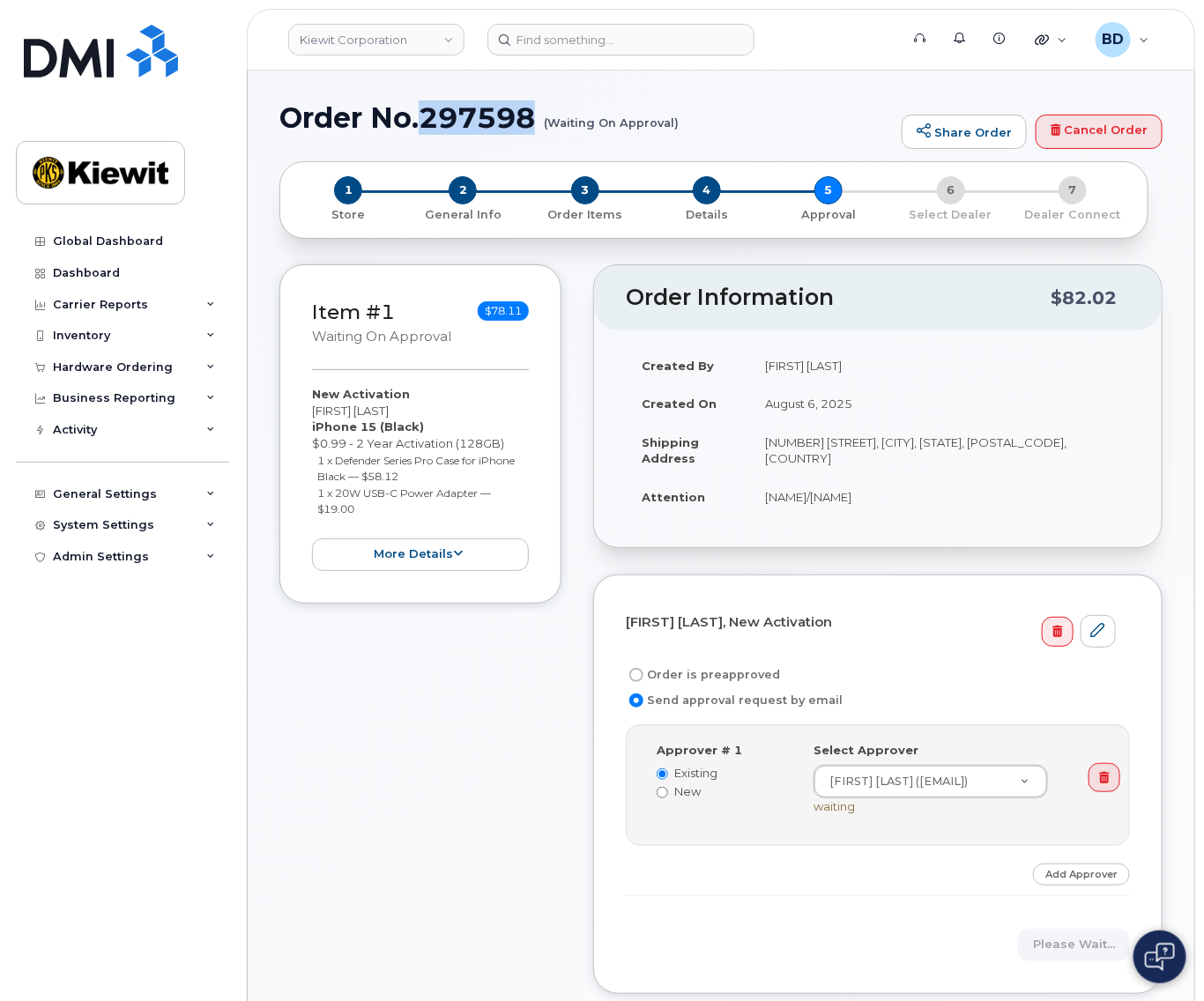click on "Order No.297598
(Waiting On Approval)" 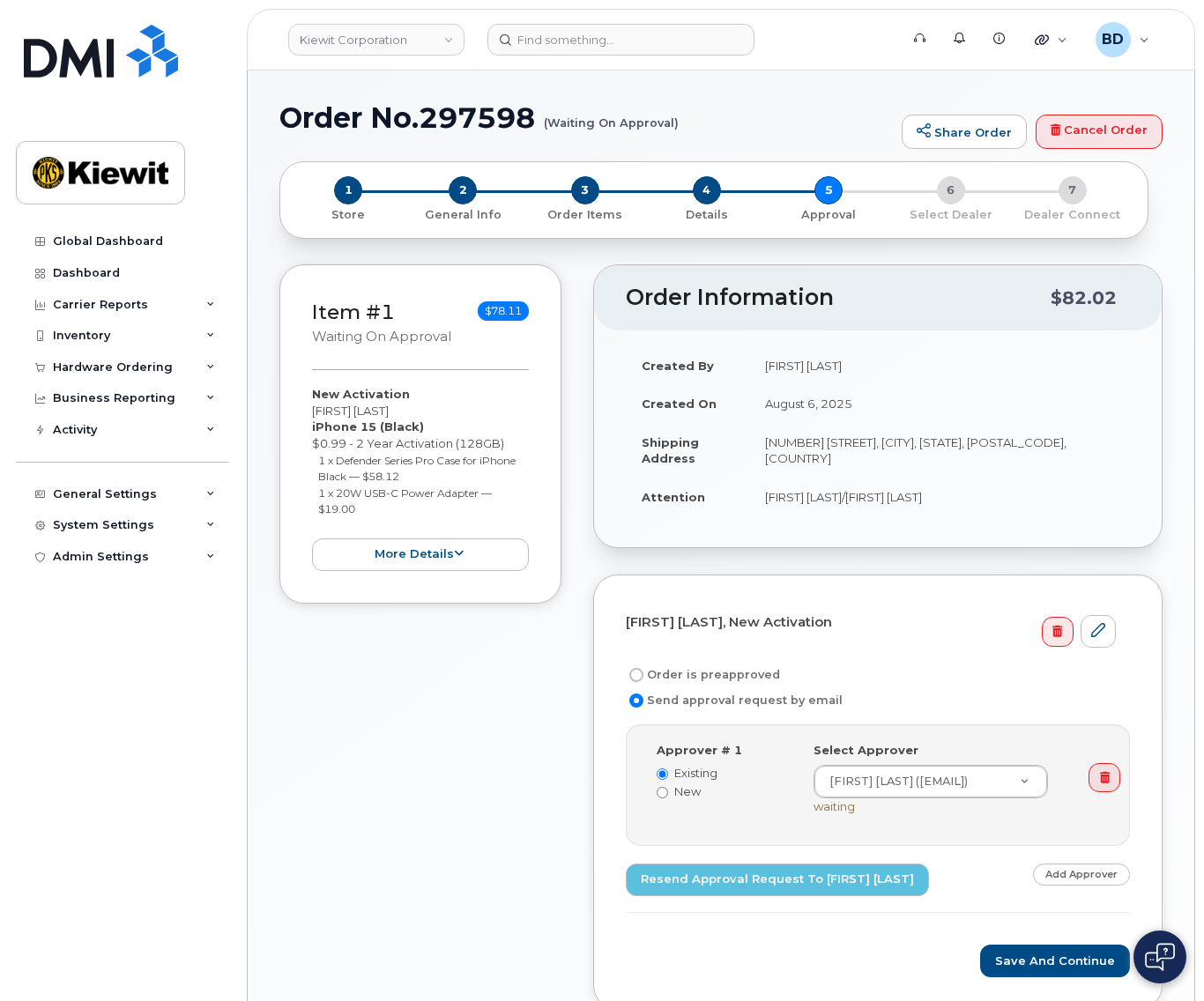scroll, scrollTop: 0, scrollLeft: 0, axis: both 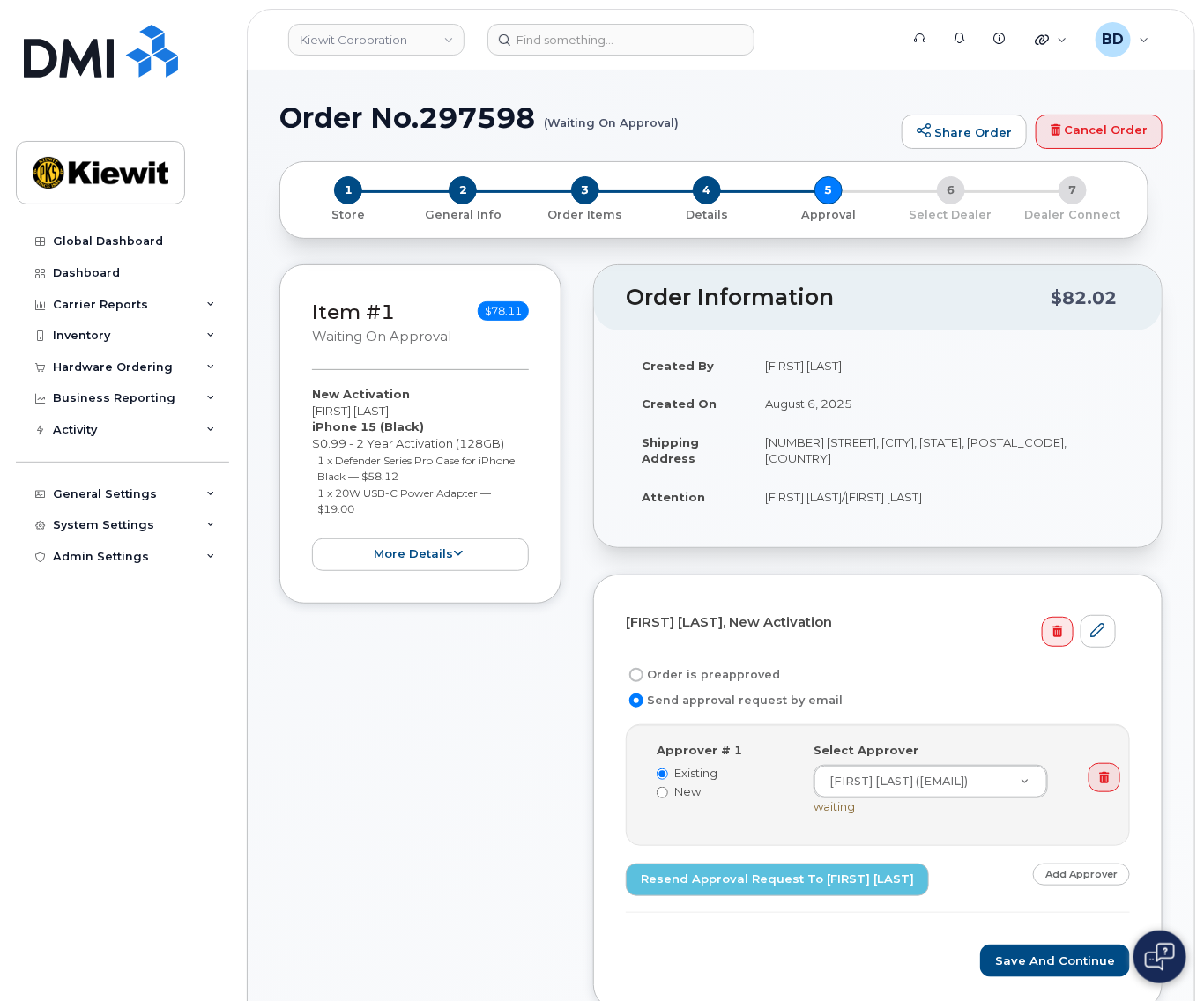 click on "Order No.297598
(Waiting On Approval)
Share Order
Cancel Order
×
Share This Order
If you want to allow others to create or edit orders, share this link with them:
https://kiewit.myserve.ca/orders/3dffe2eb-6e9d-4739-b048-810703e8d704/edit
1
Store
2
General Info
3
Order Items
4
Details
5
Approval
6
Select Dealer
7
Dealer Connect
Item #1
Waiting On Approval
$78.11
New Activation
Johnnie Craig
iPhone 15
(Black)
$0.99 - 2 Year Activation (128GB)
1 x Defender Series Pro Case for iPhone  Black
—
$58.12
1 x 20W USB-C Power Adapter
—
$19.00
more details
Request
New Activation
Employee
Johnnie Craig
Carrier Base
AT&T Wireless
Requested Device
iPhone 15
Term Details" 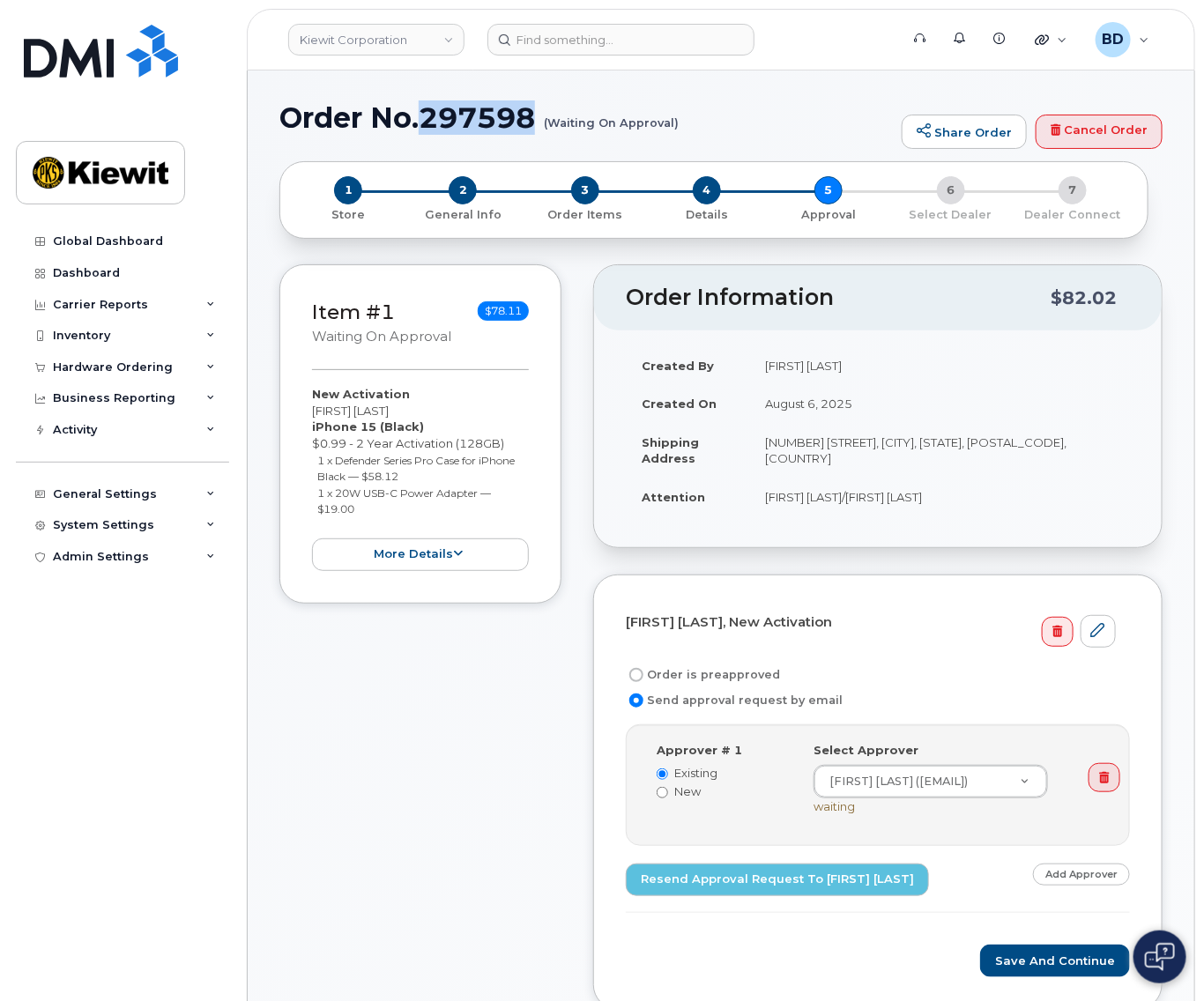 click on "Order No.297598
(Waiting On Approval)
Share Order
Cancel Order
×
Share This Order
If you want to allow others to create or edit orders, share this link with them:
https://kiewit.myserve.ca/orders/3dffe2eb-6e9d-4739-b048-810703e8d704/edit
1
Store
2
General Info
3
Order Items
4
Details
5
Approval
6
Select Dealer
7
Dealer Connect
Item #1
Waiting On Approval
$78.11
New Activation
Johnnie Craig
iPhone 15
(Black)
$0.99 - 2 Year Activation (128GB)
1 x Defender Series Pro Case for iPhone  Black
—
$58.12
1 x 20W USB-C Power Adapter
—
$19.00
more details
Request
New Activation
Employee
Johnnie Craig
Carrier Base
AT&T Wireless
Requested Device
iPhone 15
Term Details" 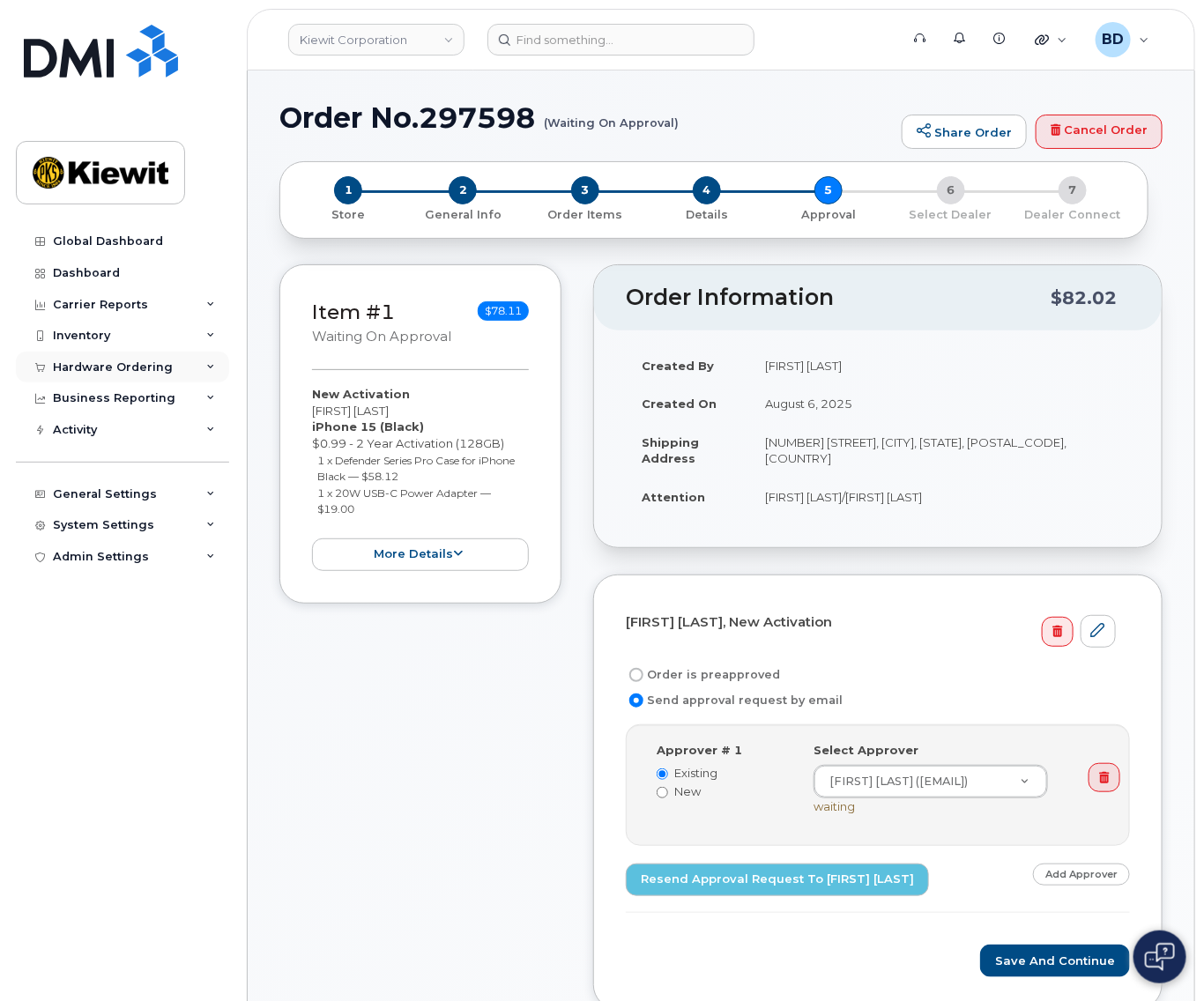 click 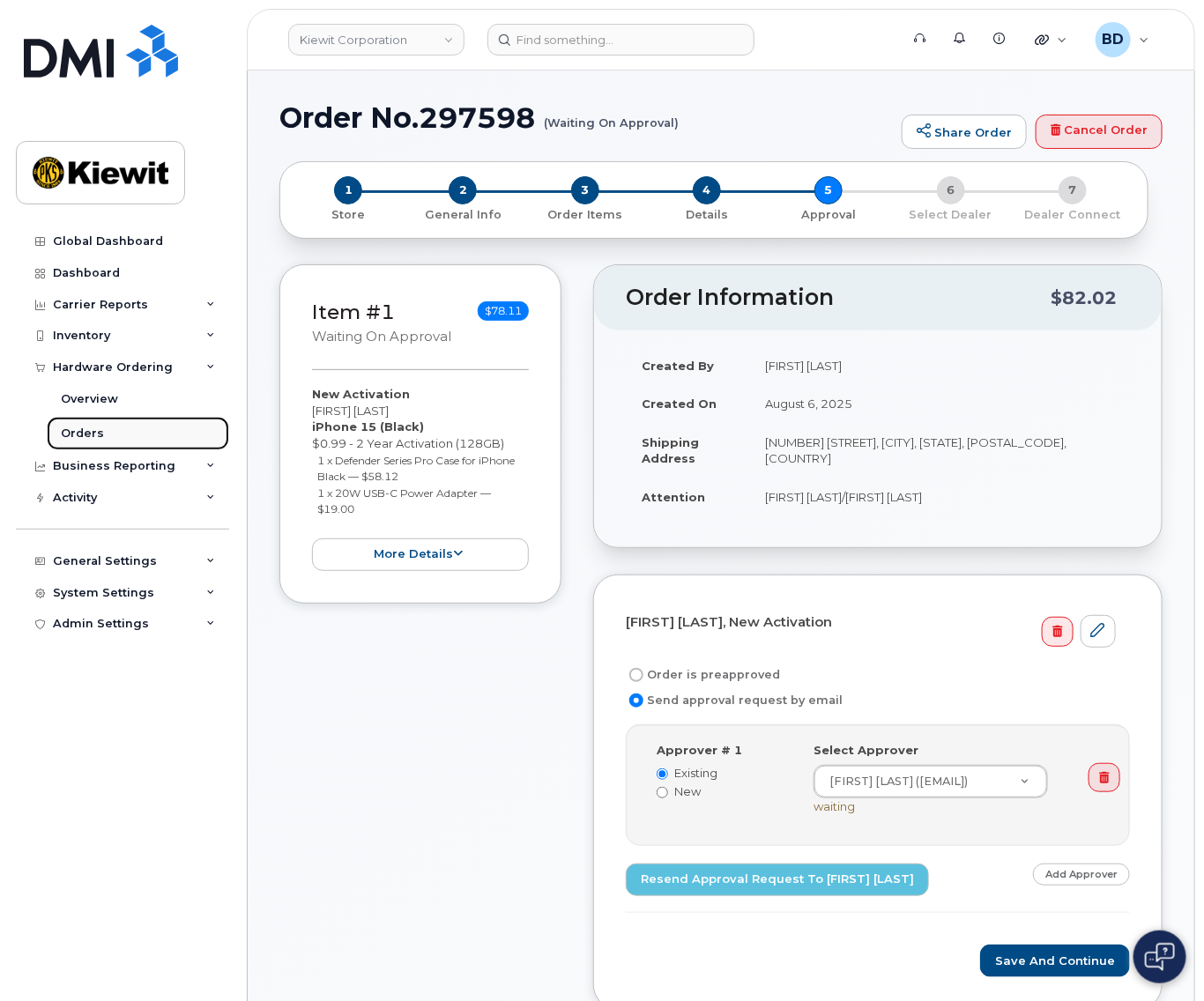 click on "Orders" 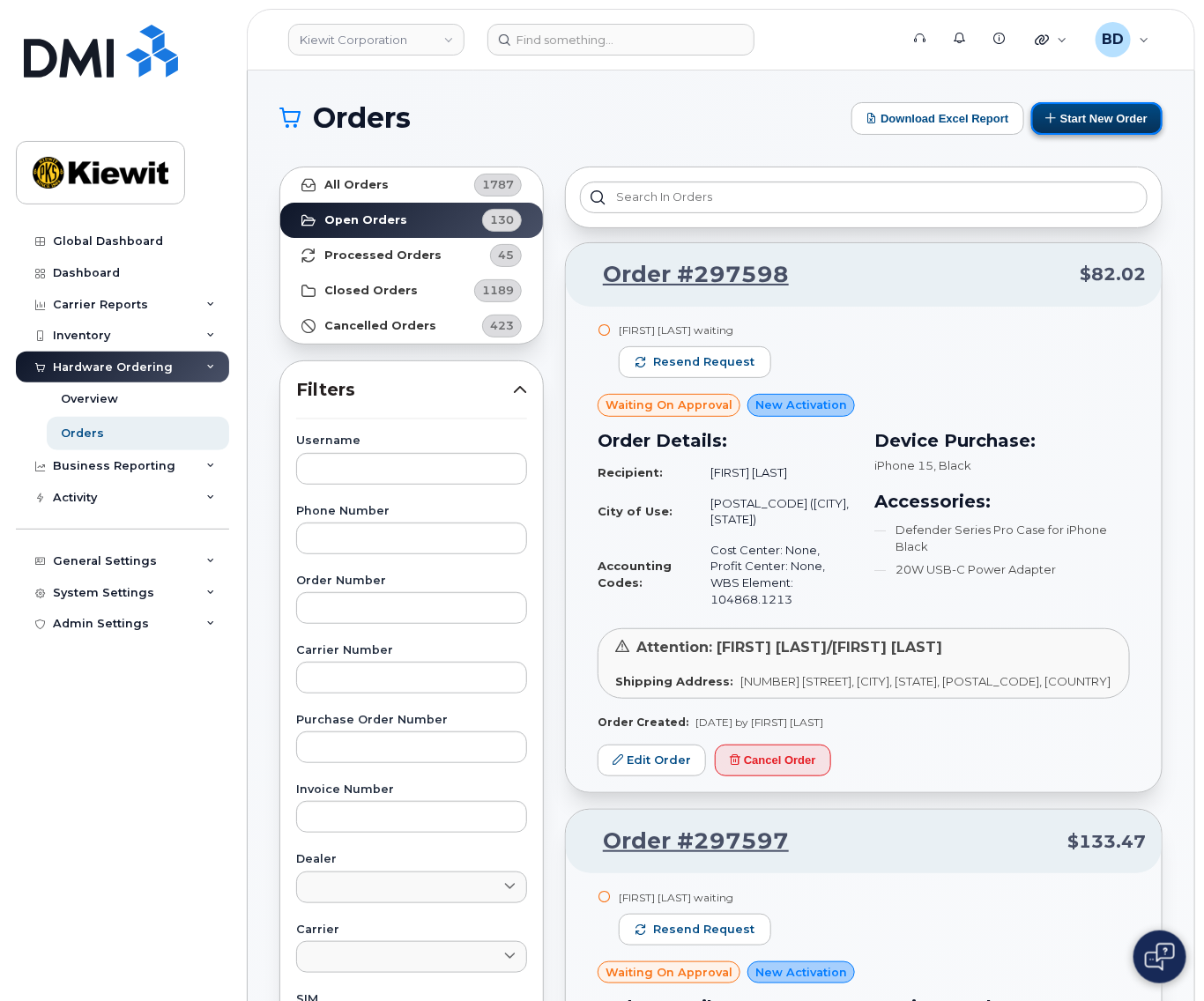 click on "Start New Order" 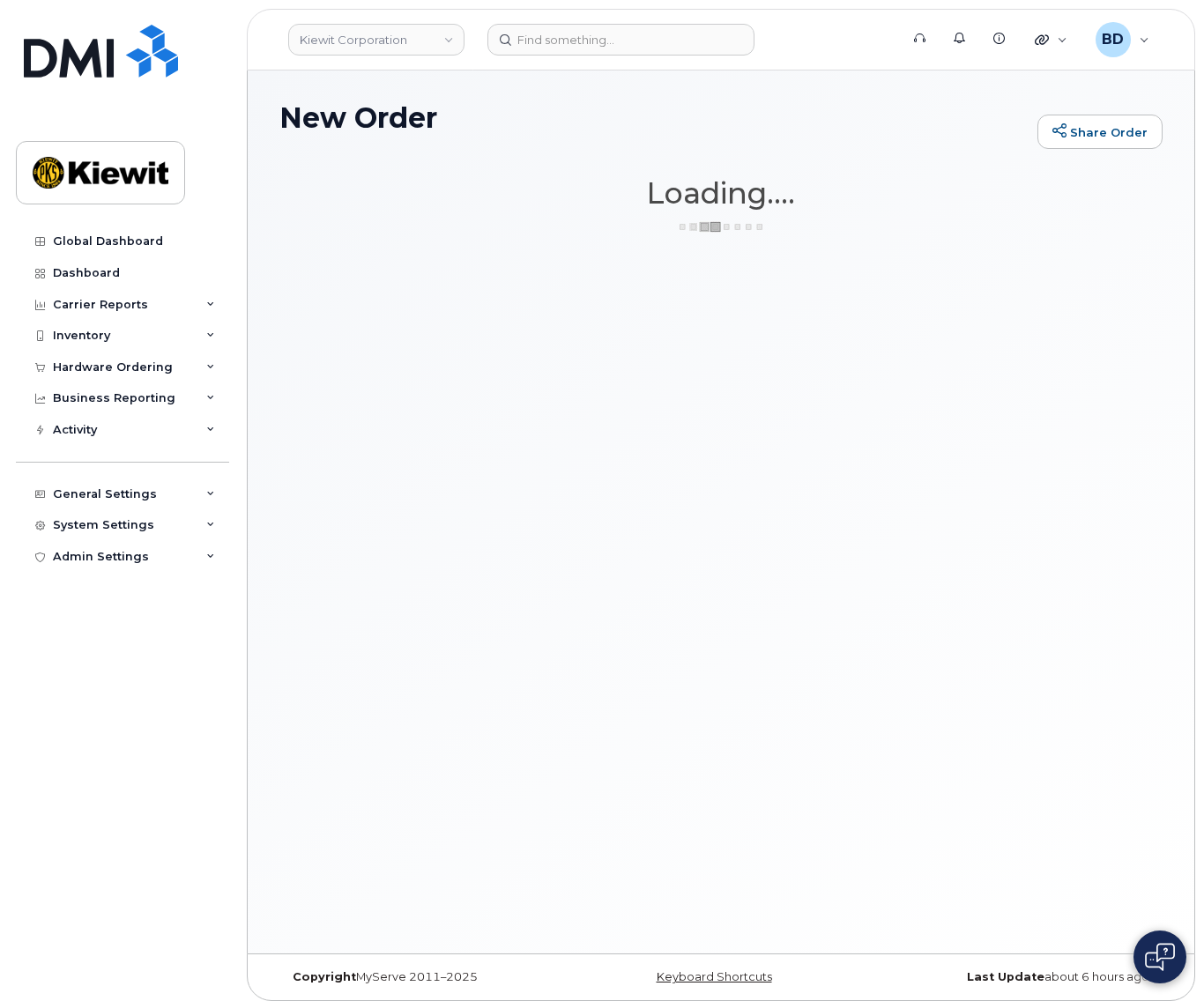 scroll, scrollTop: 0, scrollLeft: 0, axis: both 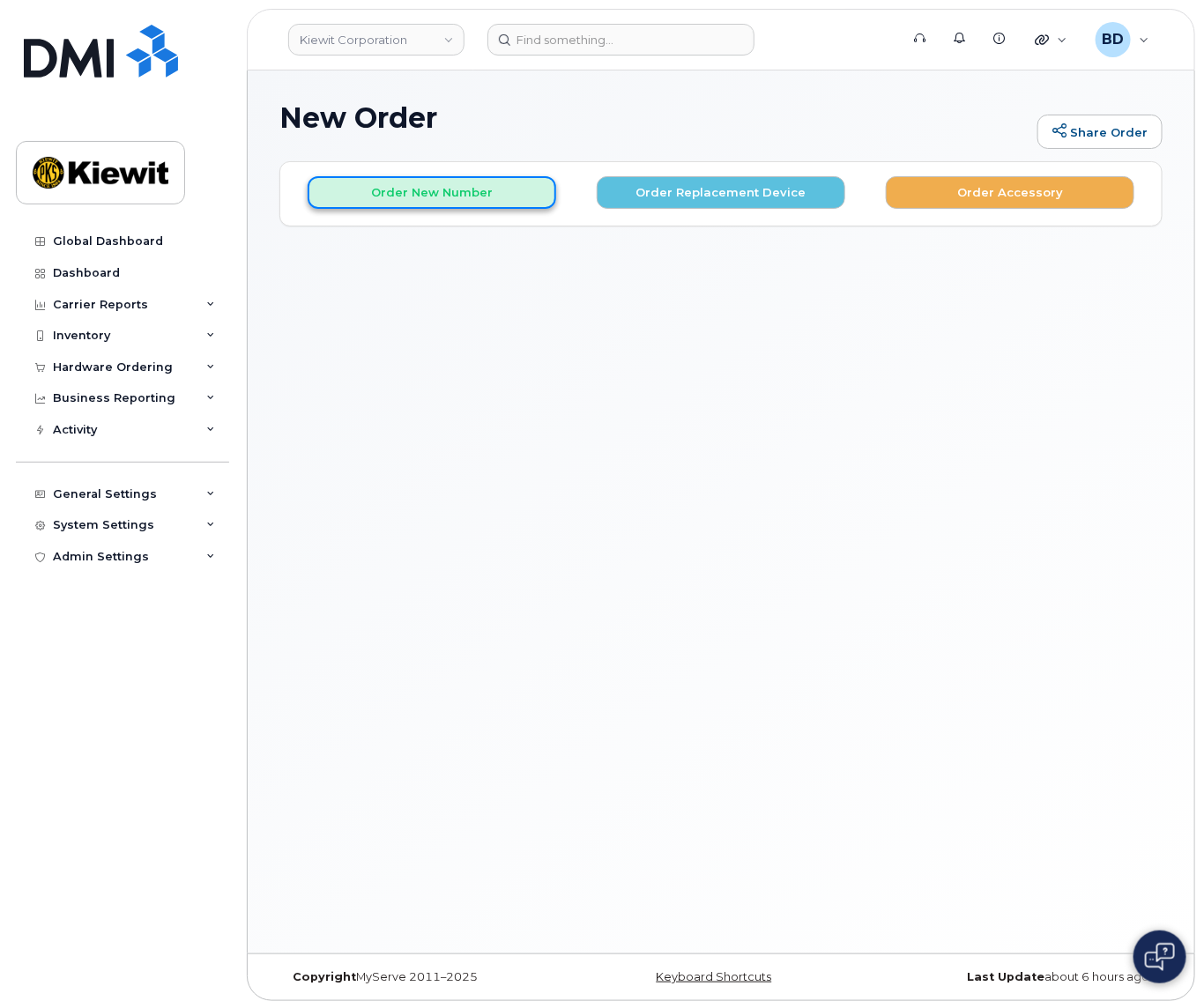 click on "Order New Number" 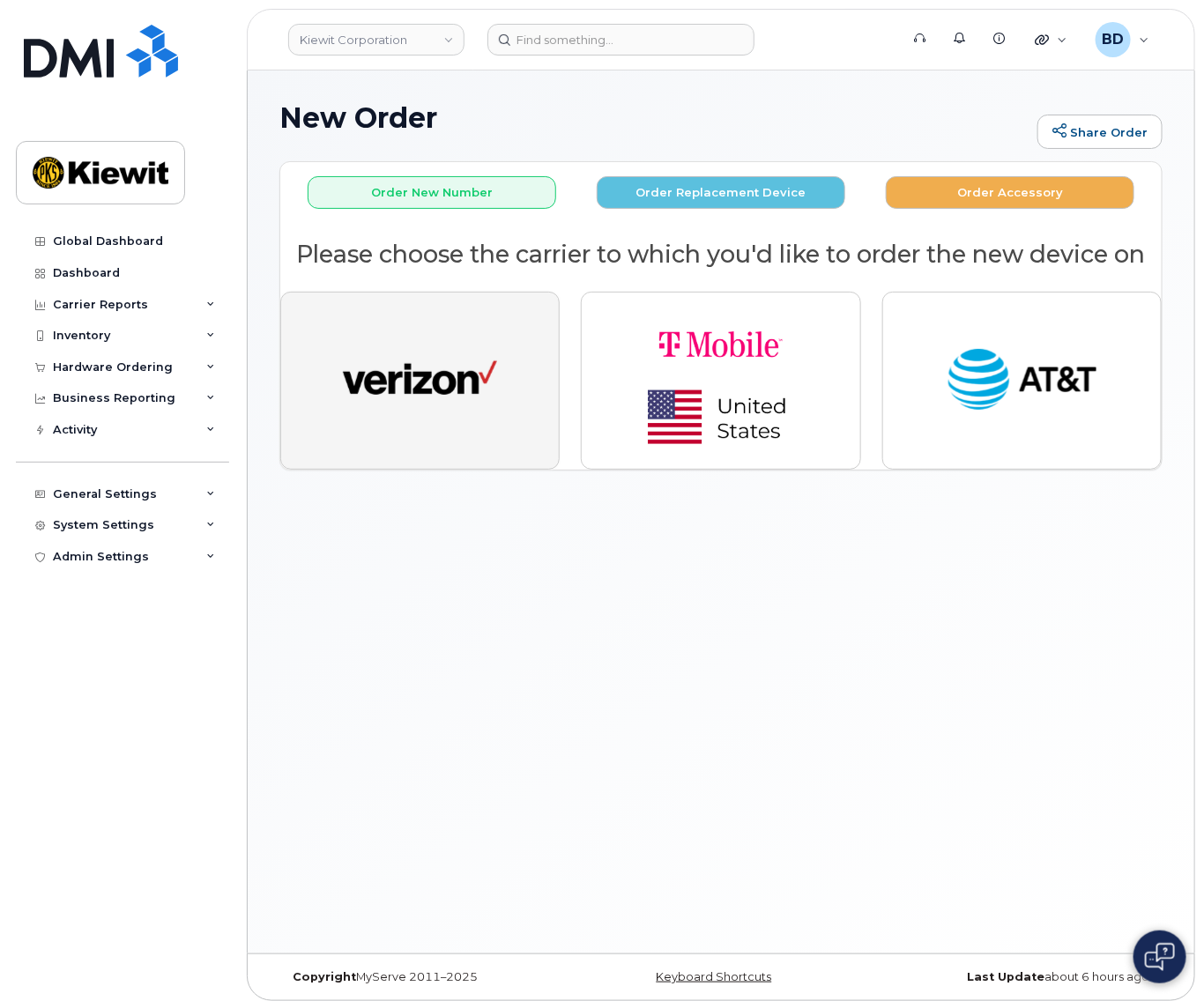 click 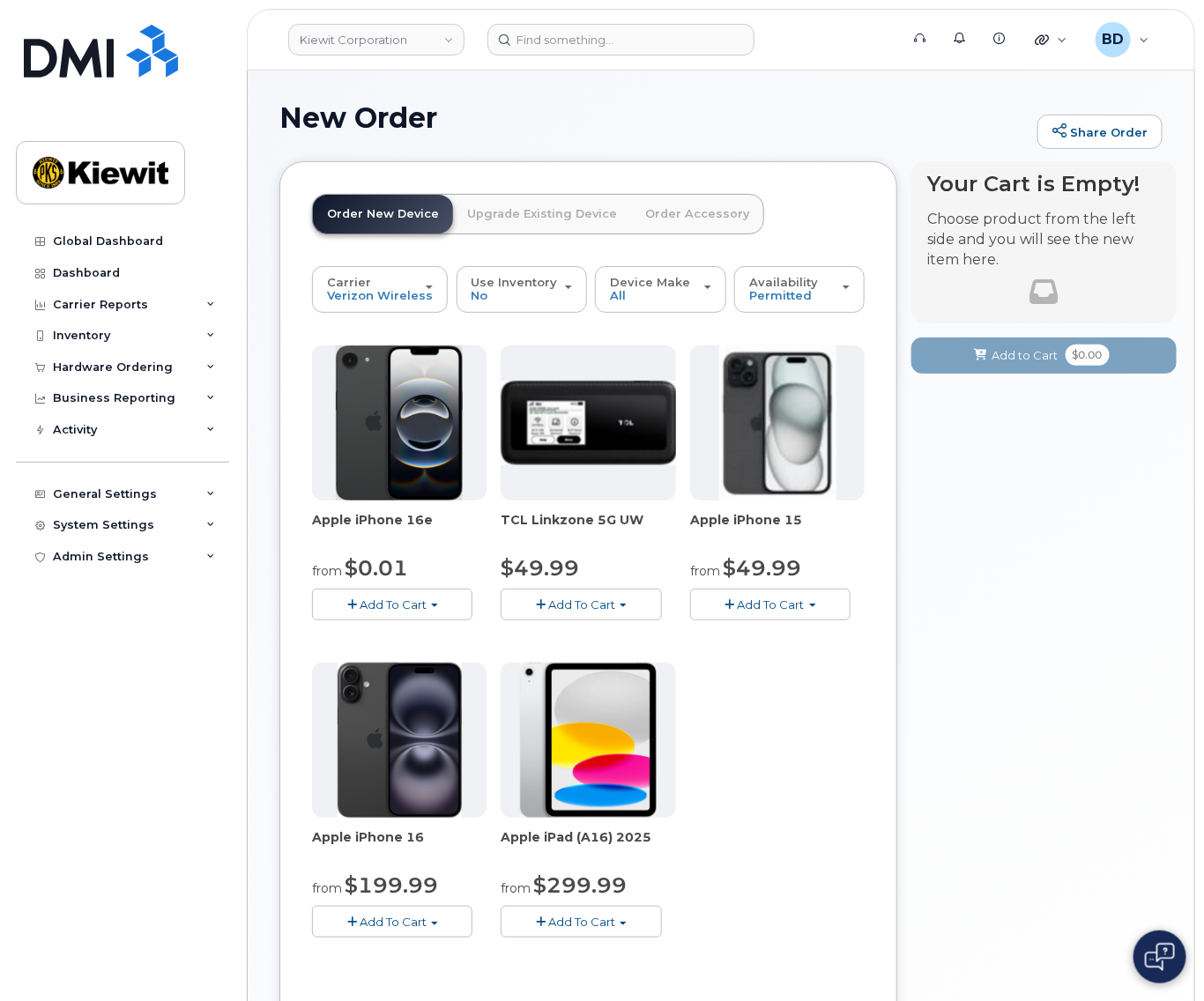 click on "Add To Cart" 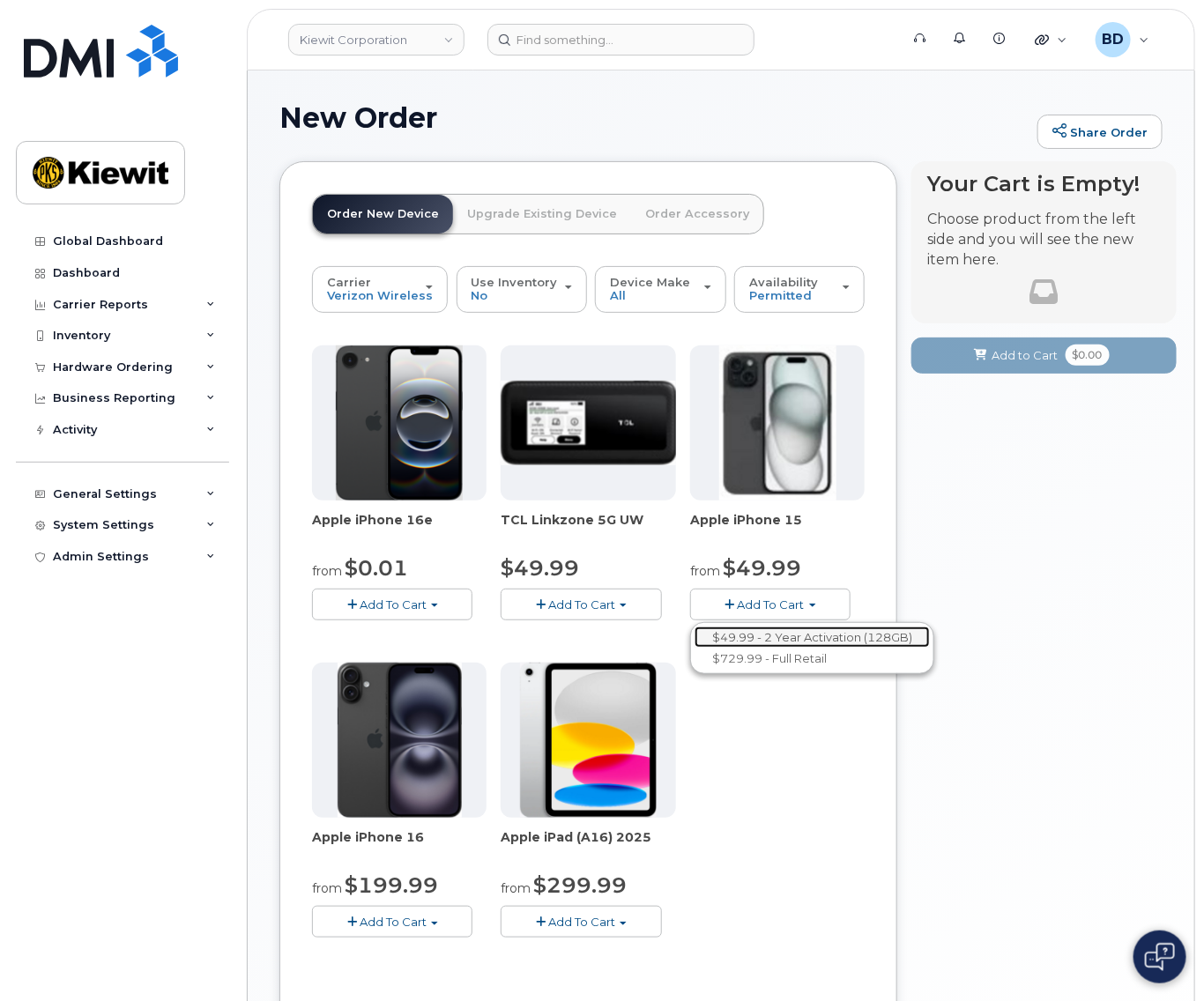 click on "$49.99 - 2 Year Activation (128GB)" 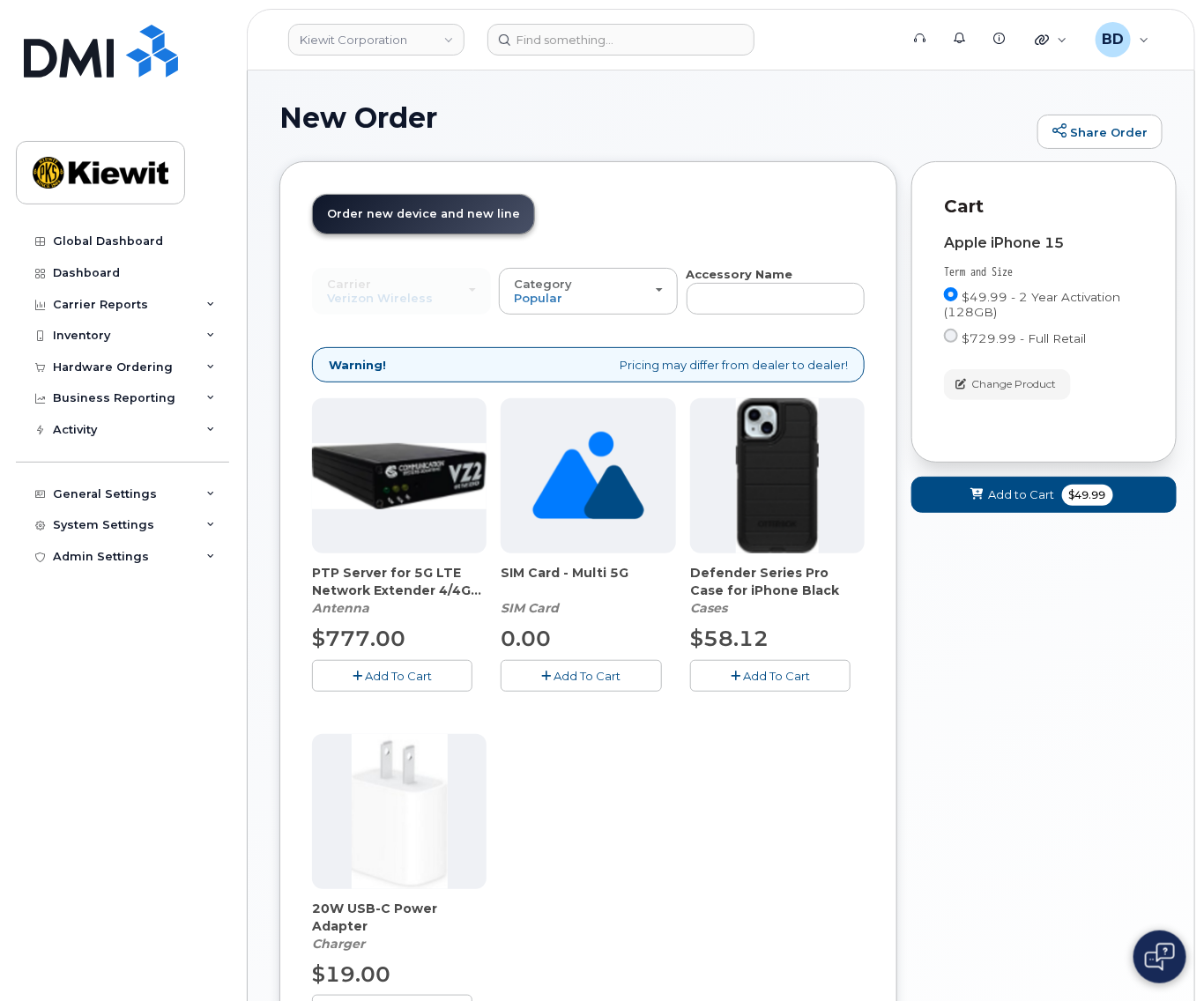 click on "Add To Cart" 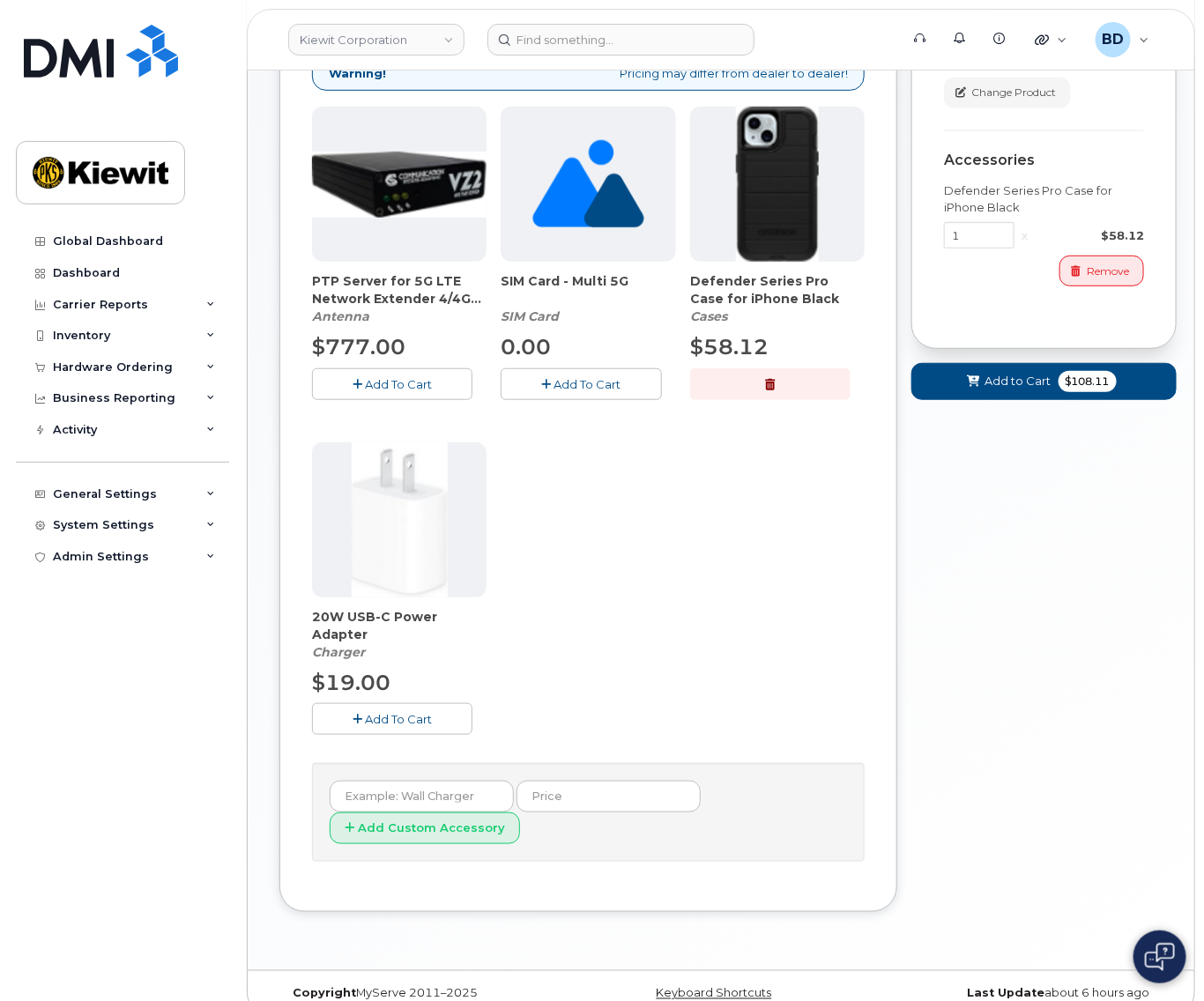 scroll, scrollTop: 313, scrollLeft: 0, axis: vertical 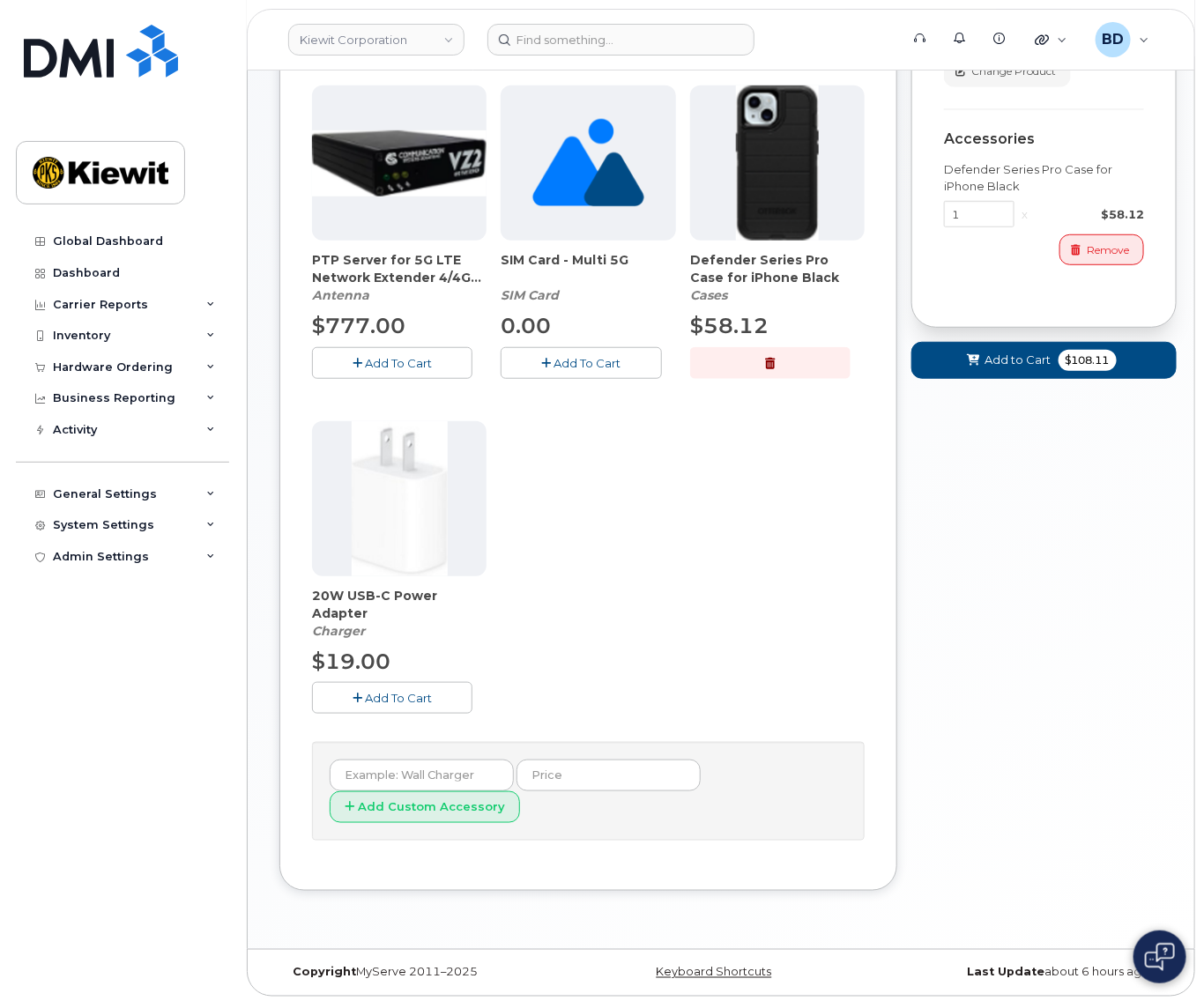 click on "Add To Cart" 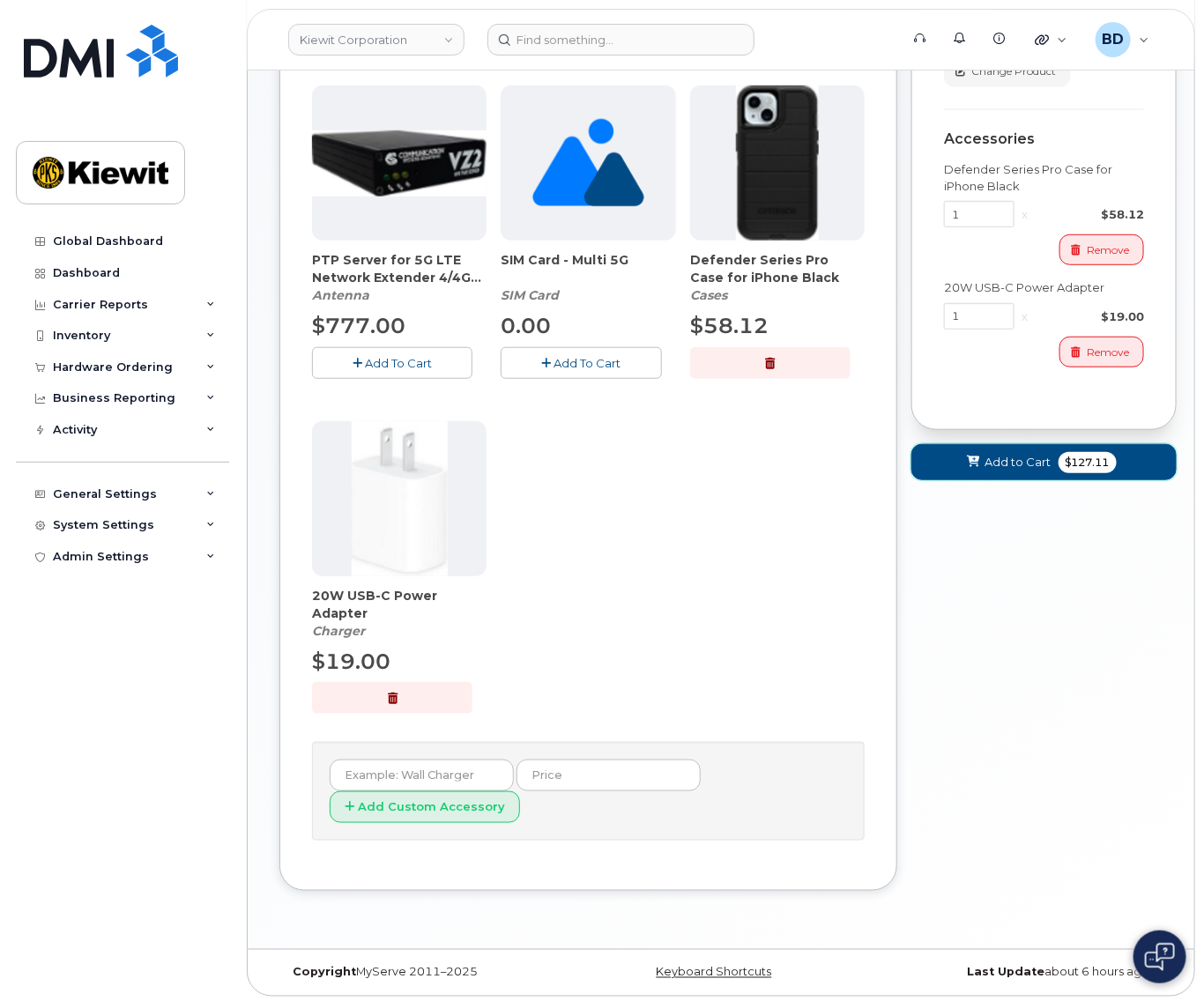 click on "Add to Cart" 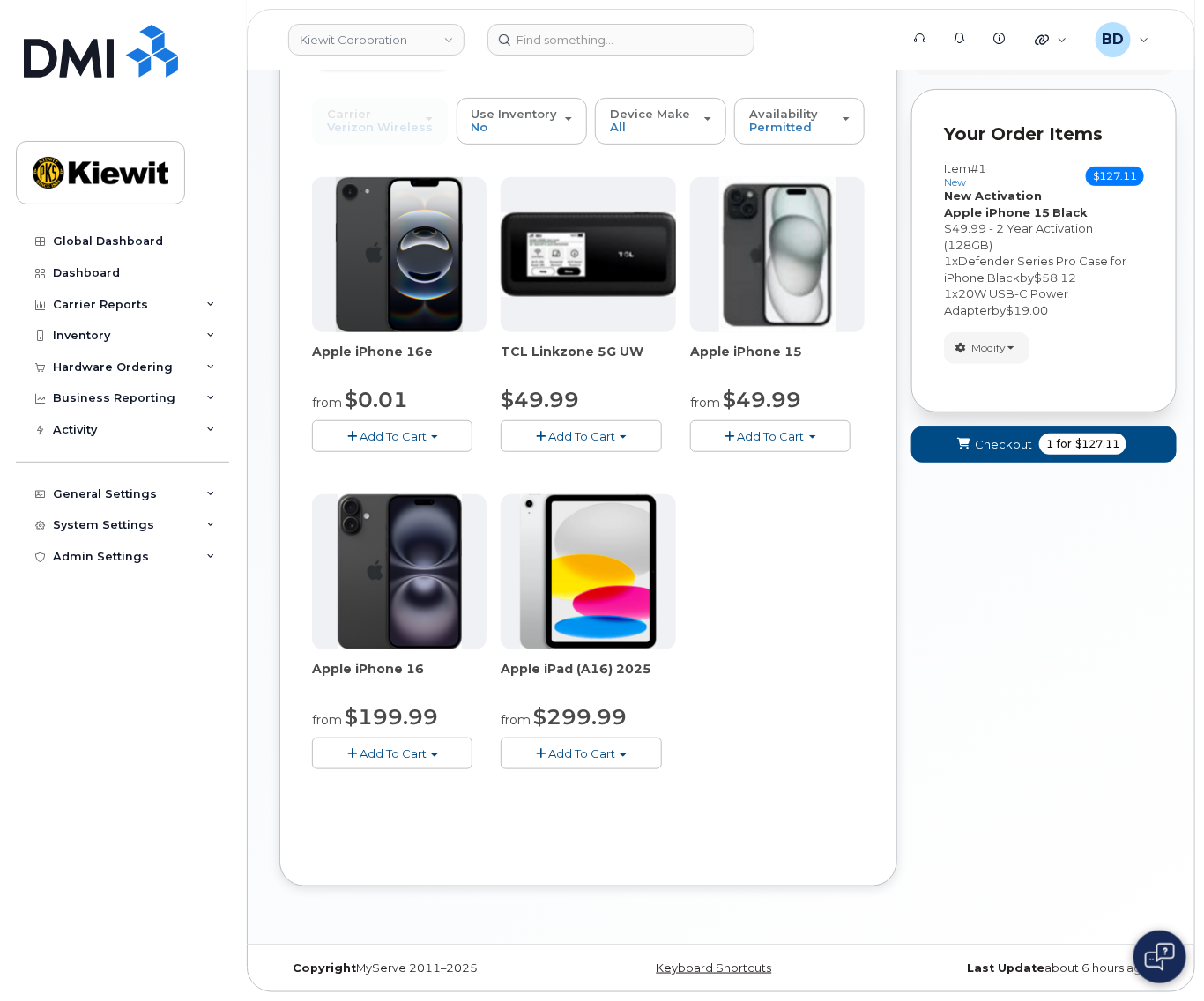 scroll, scrollTop: 164, scrollLeft: 0, axis: vertical 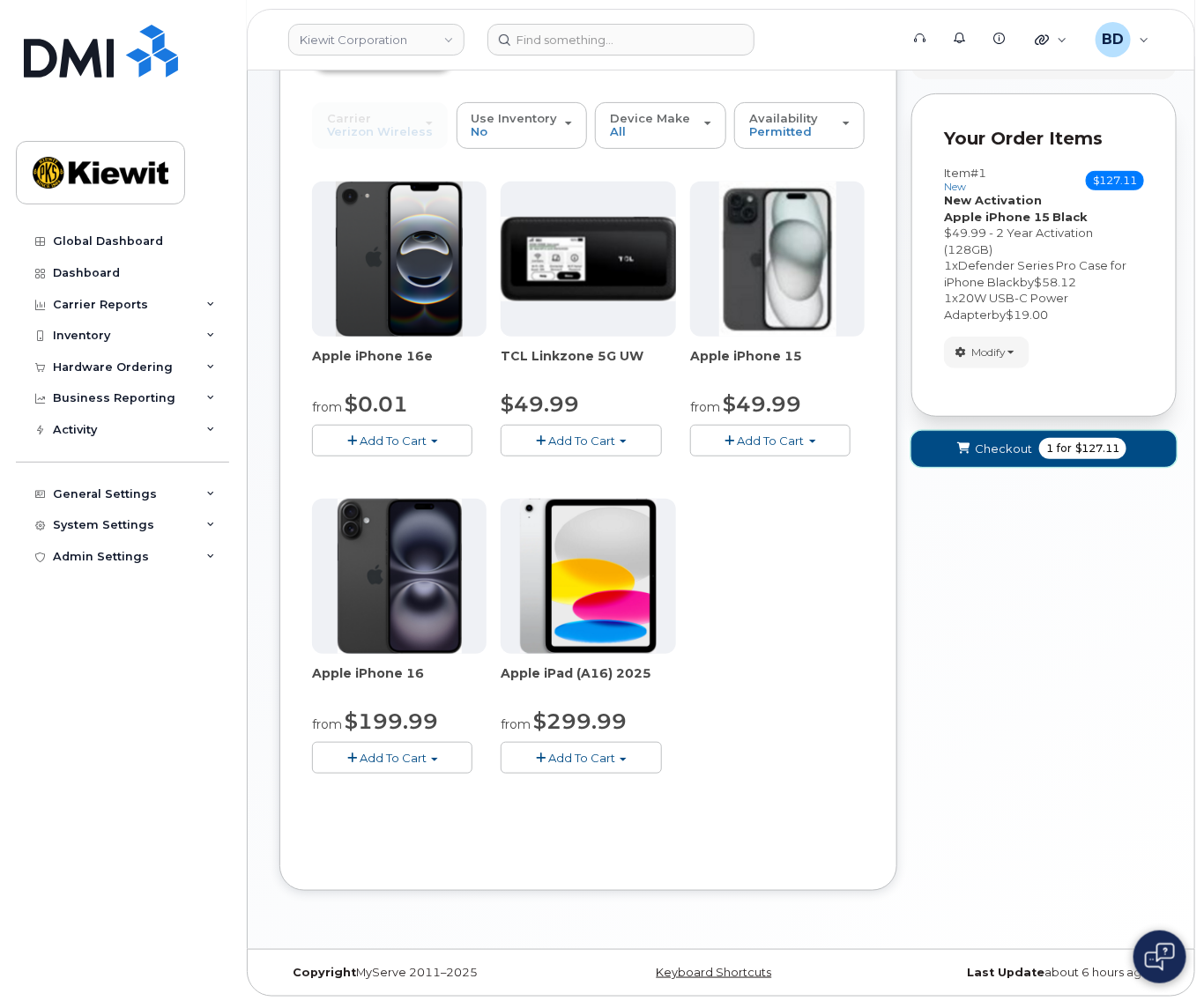 click on "Checkout
1
for
$127.11" 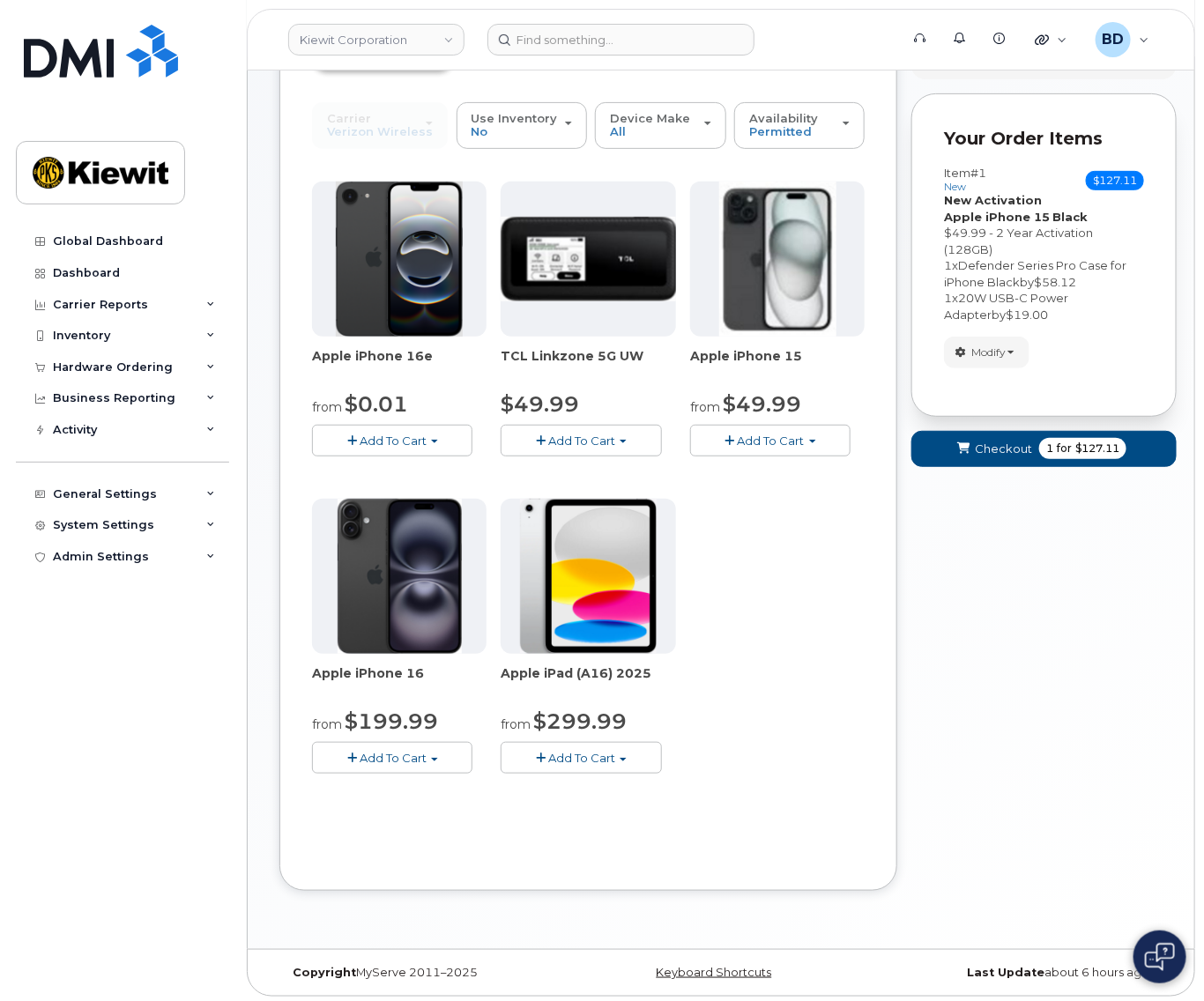 scroll, scrollTop: 8, scrollLeft: 0, axis: vertical 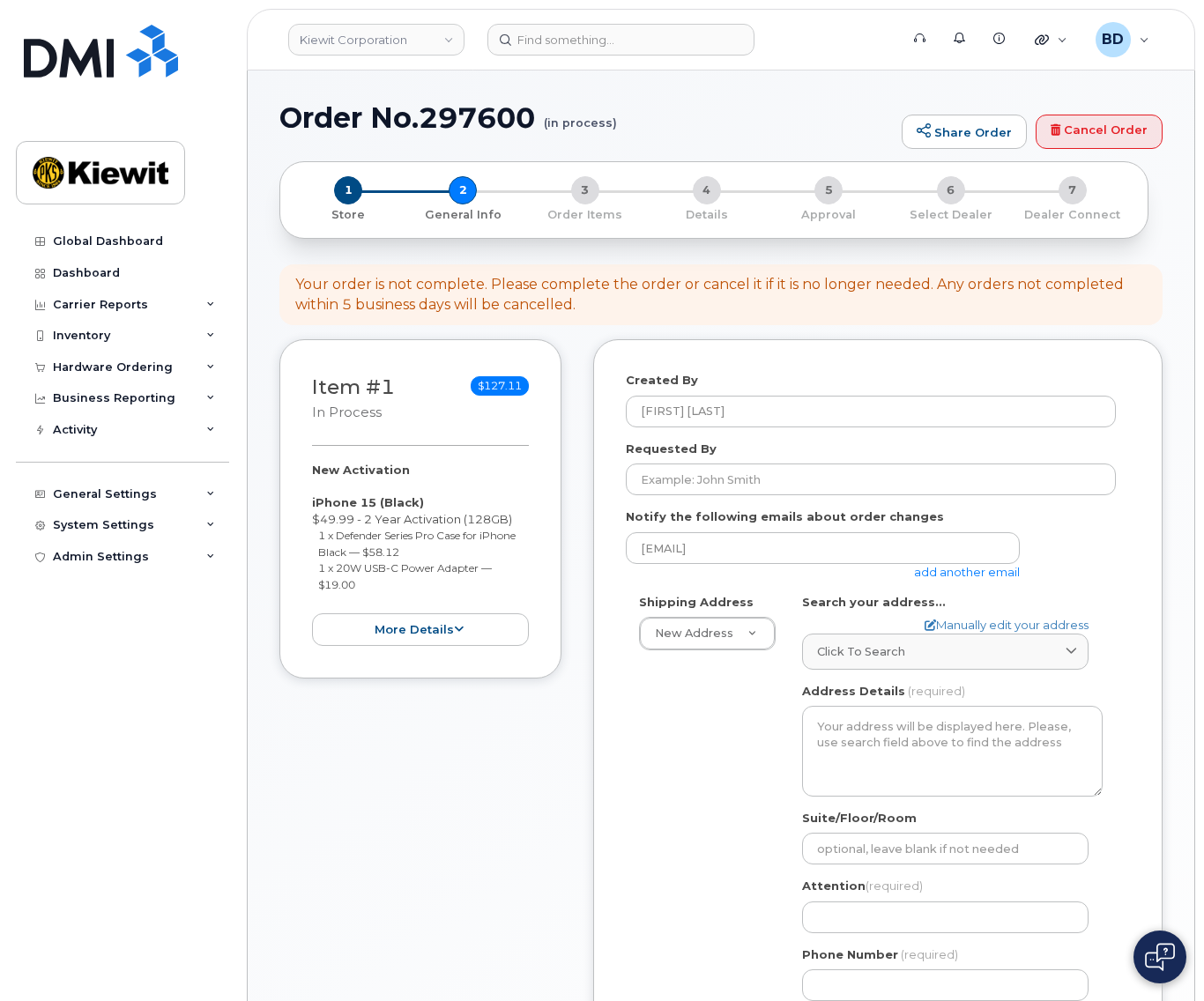 select 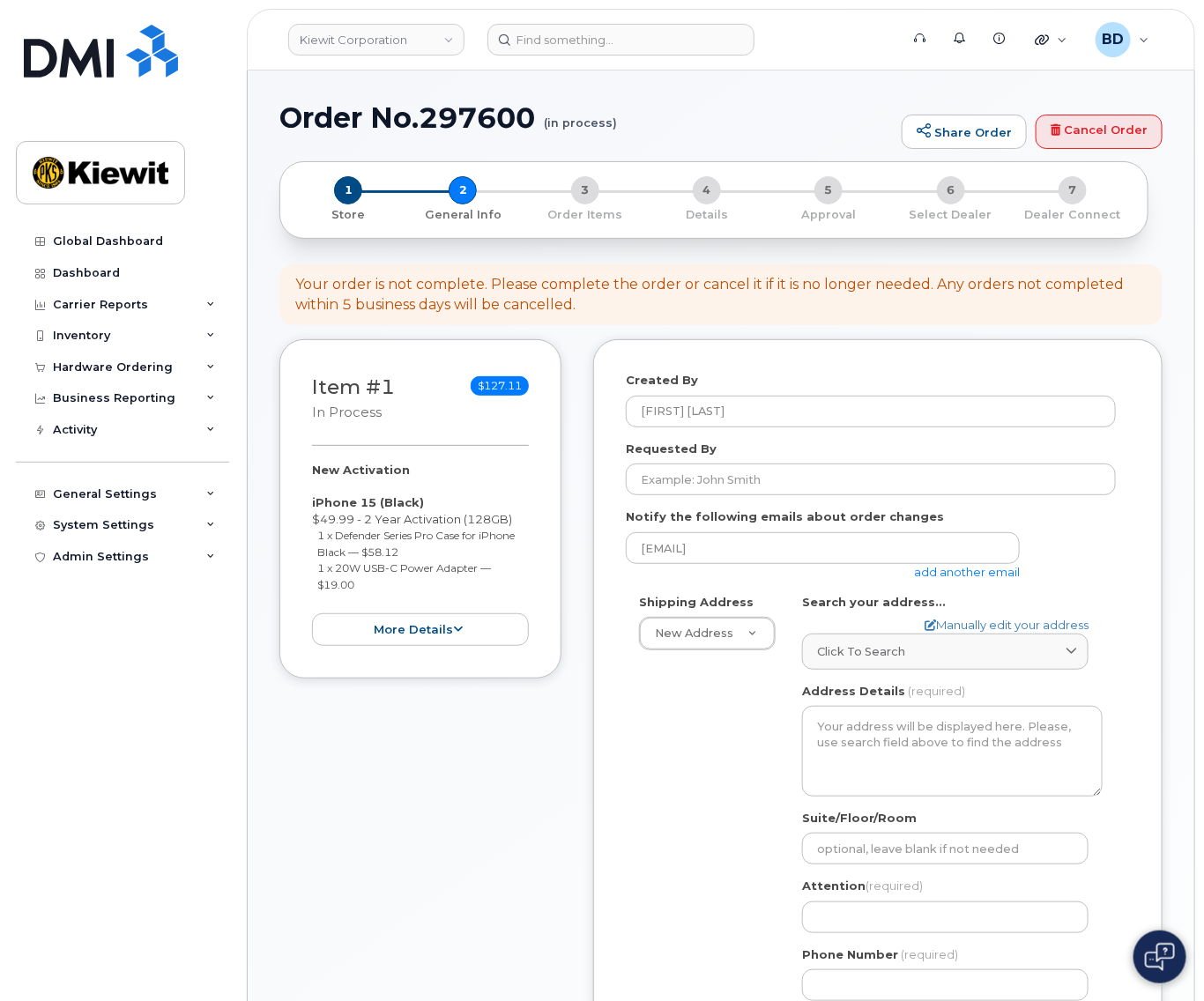 click on "add another email" 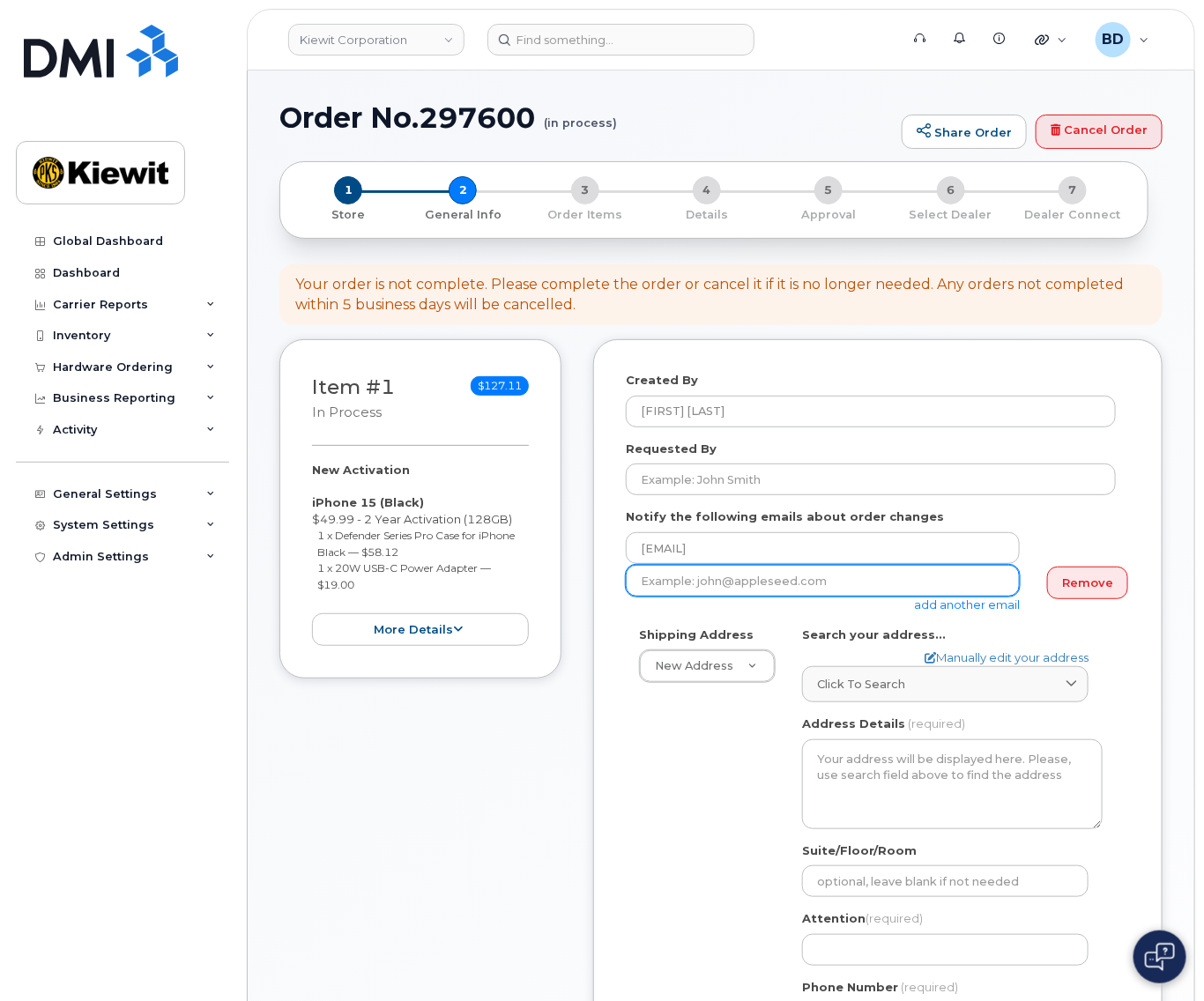 click 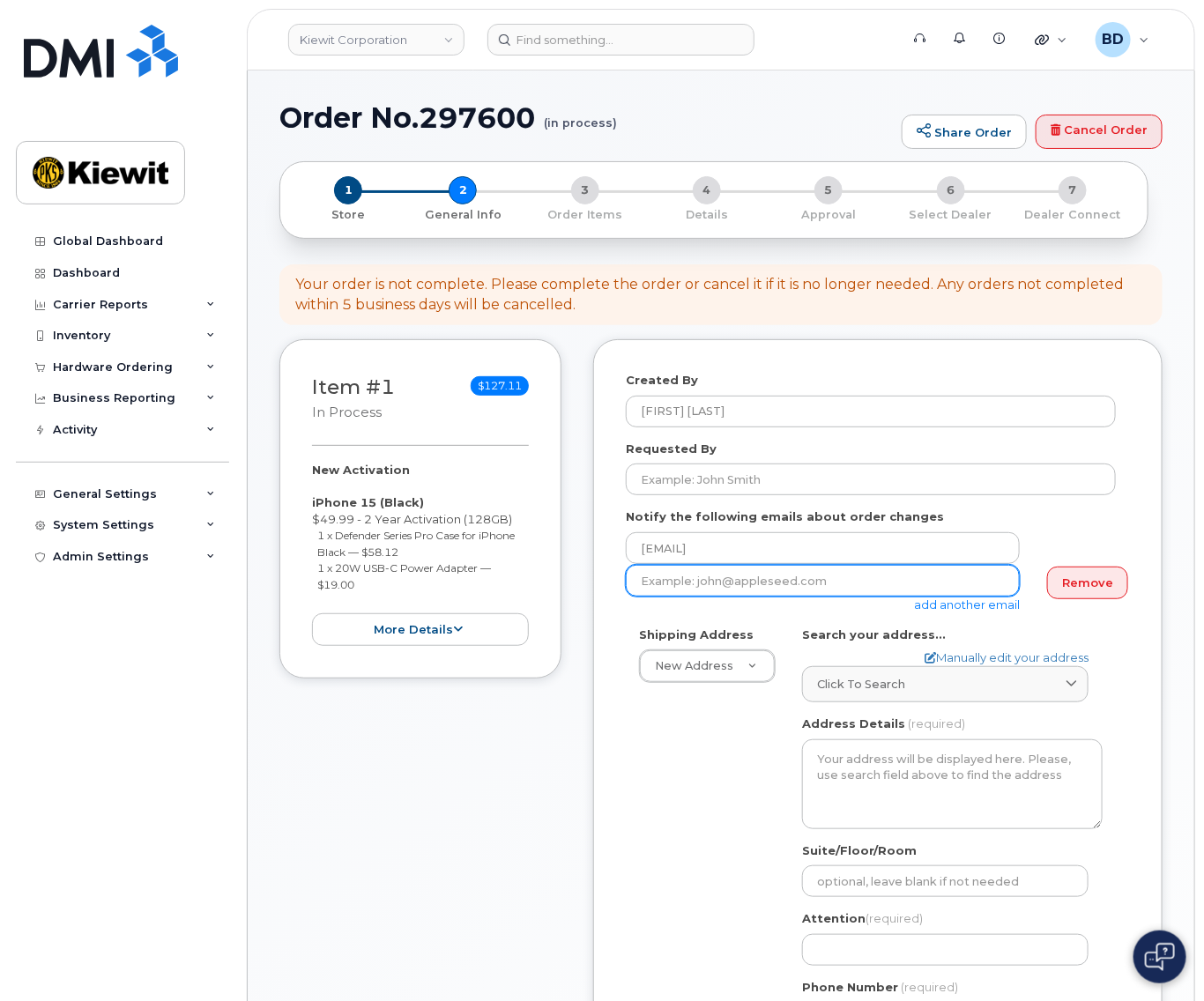 type on "[EMAIL]" 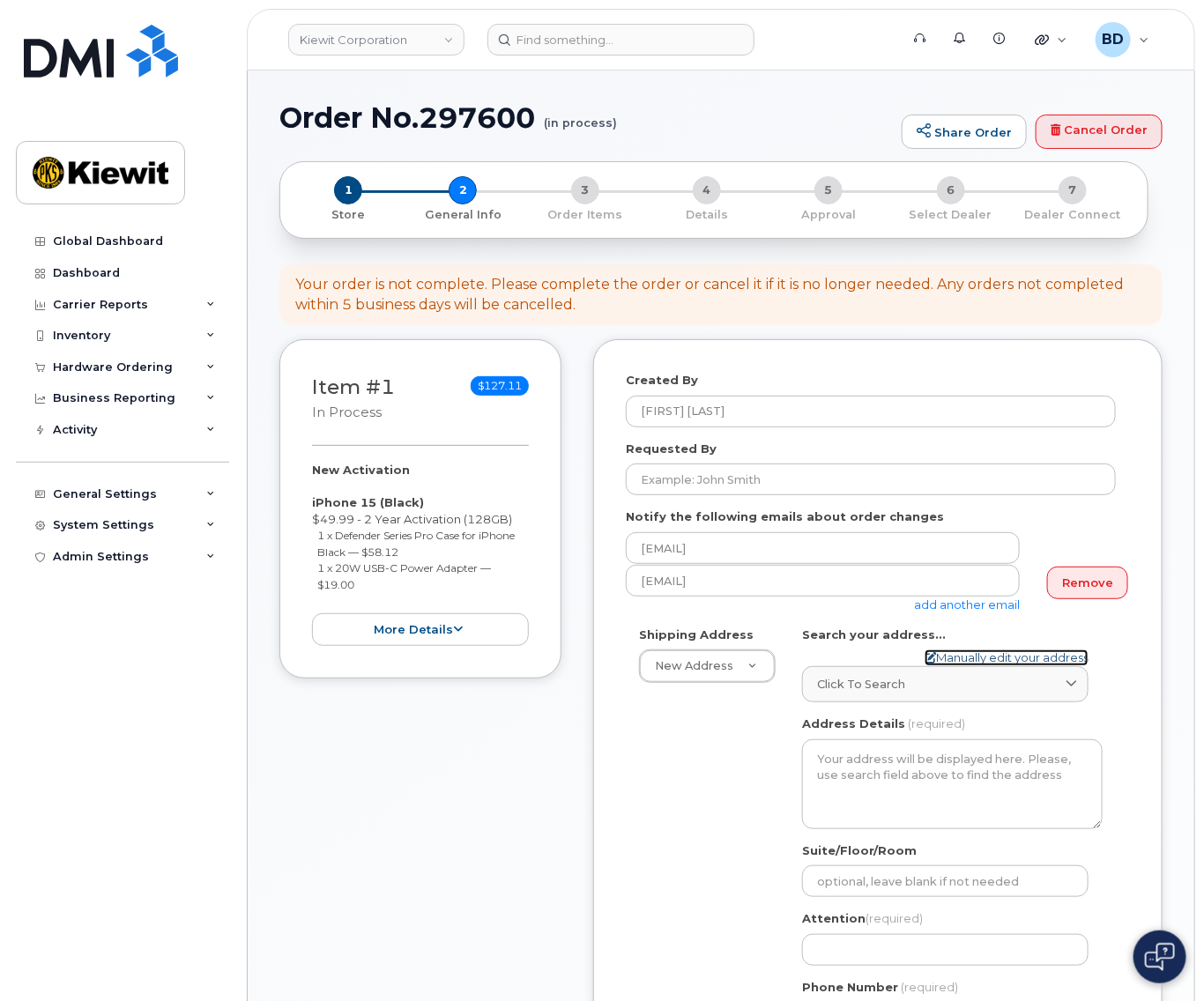 click on "Manually edit your address" 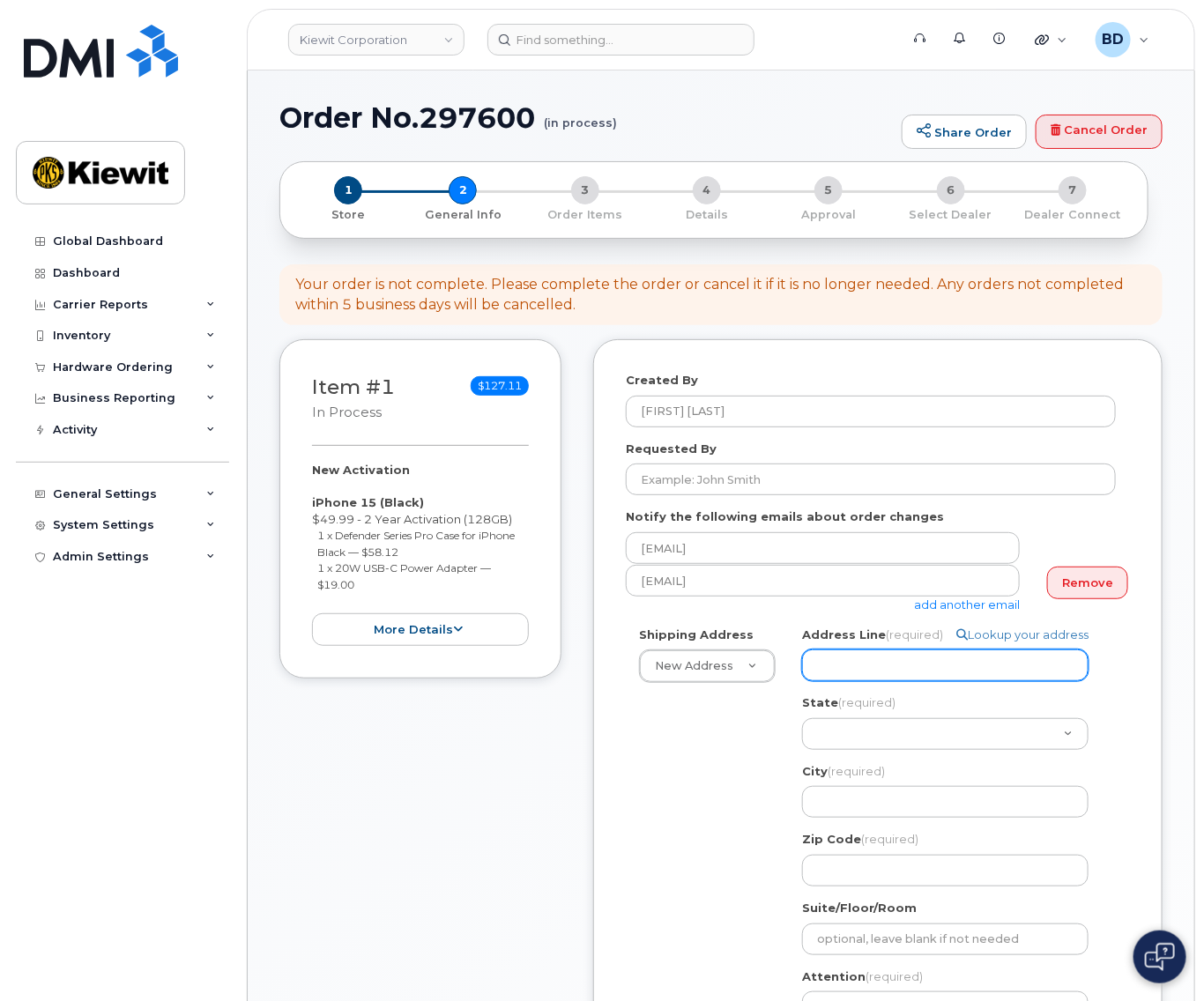 click on "Address Line
(required)" 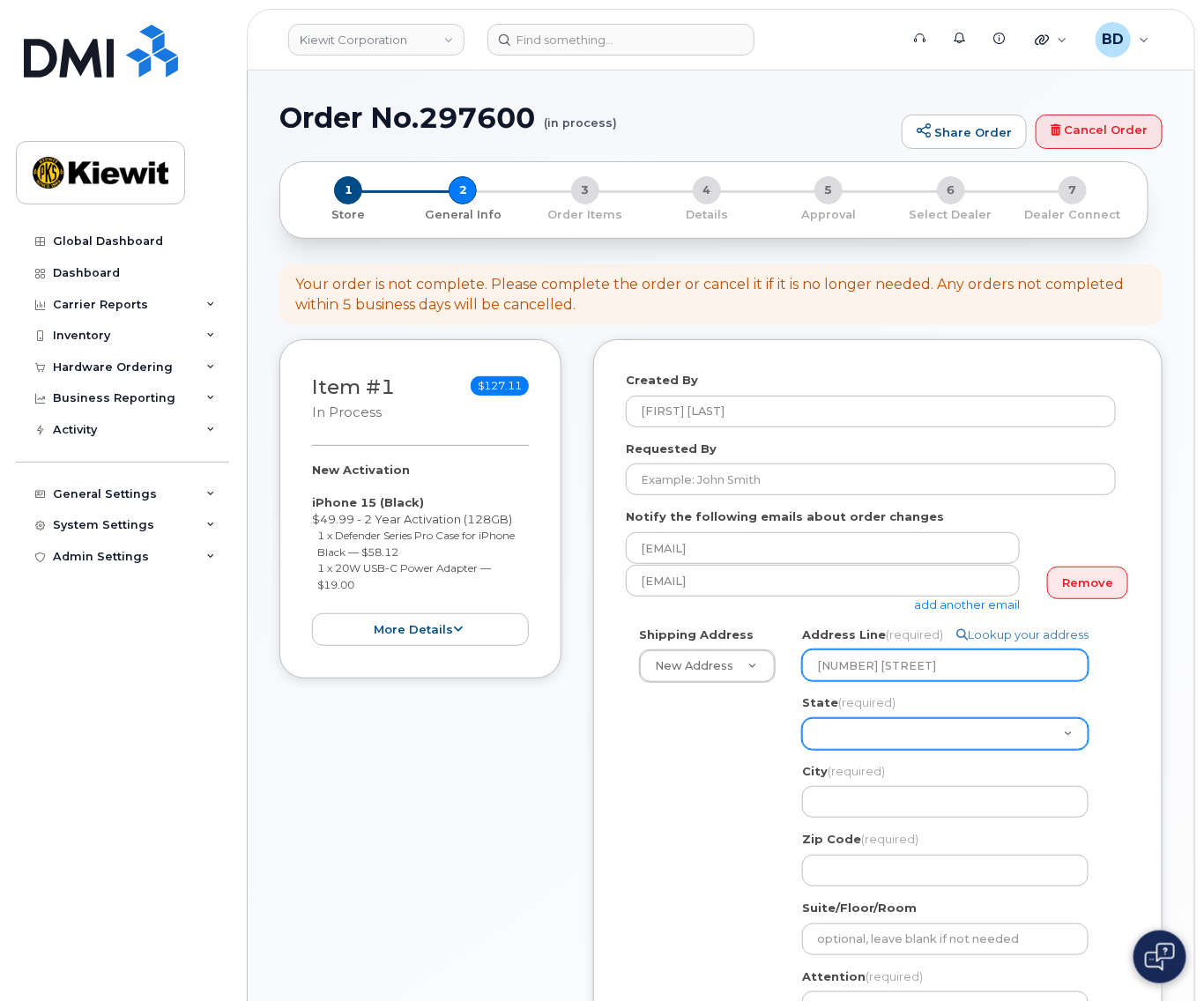 type on "400 Totten Pond Road" 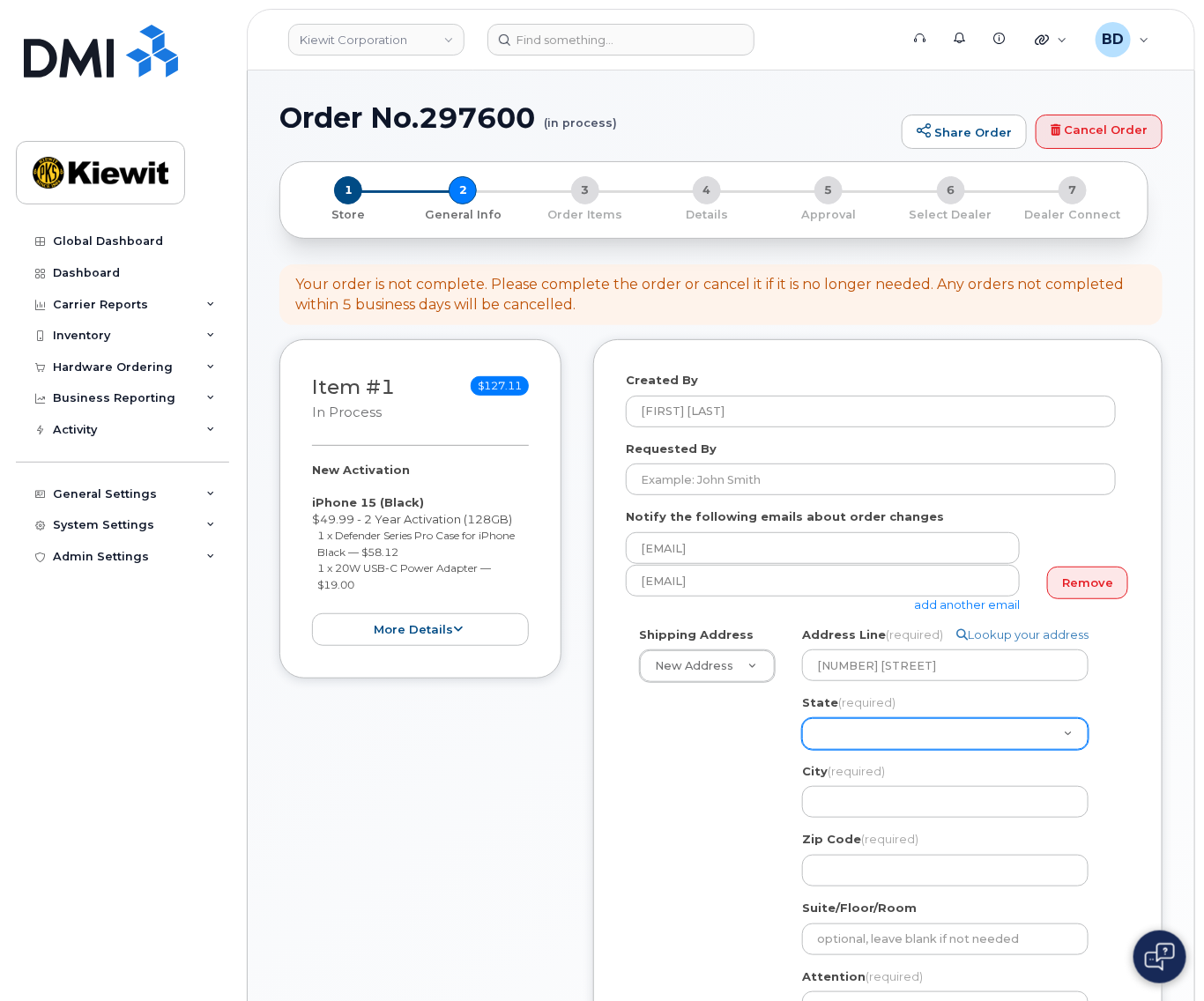 click on "Alabama
Alaska
American Samoa
Arizona
Arkansas
California
Colorado
Connecticut
Delaware
District of Columbia
Florida
Georgia
Guam
Hawaii
Idaho
Illinois
Indiana
Iowa
Kansas
Kentucky
Louisiana
Maine
Maryland
Massachusetts
Michigan
Minnesota
Mississippi
Missouri
Montana
Nebraska
Nevada
New Hampshire
New Jersey
New Mexico
New York
North Carolina
North Dakota
Ohio
Oklahoma
Oregon
Pennsylvania
Puerto Rico
Rhode Island
South Carolina
South Dakota
Tennessee
Texas
Utah
Vermont
Virginia
Virgin Islands
Washington
West Virginia
Wisconsin
Wyoming" 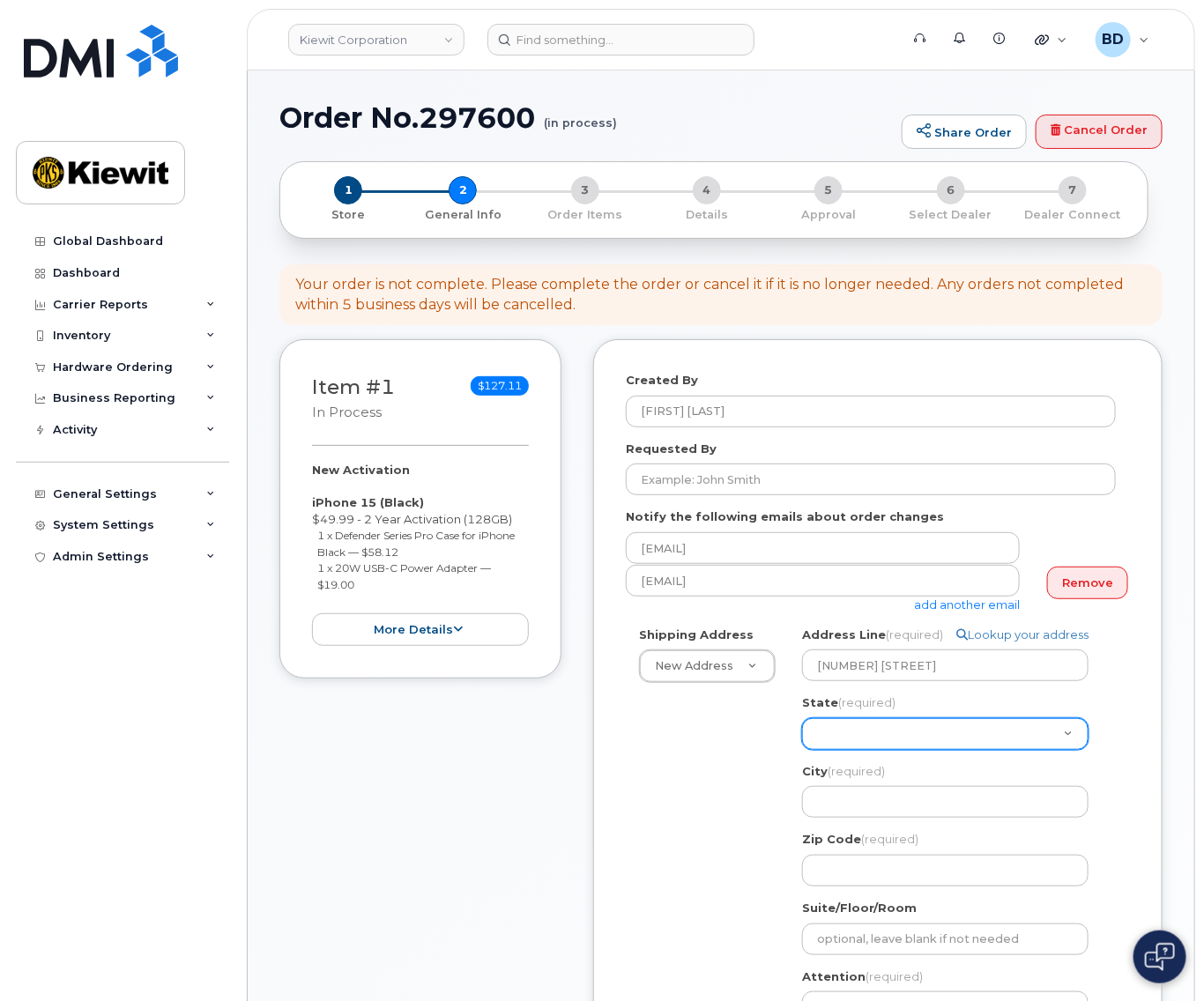 select on "MA" 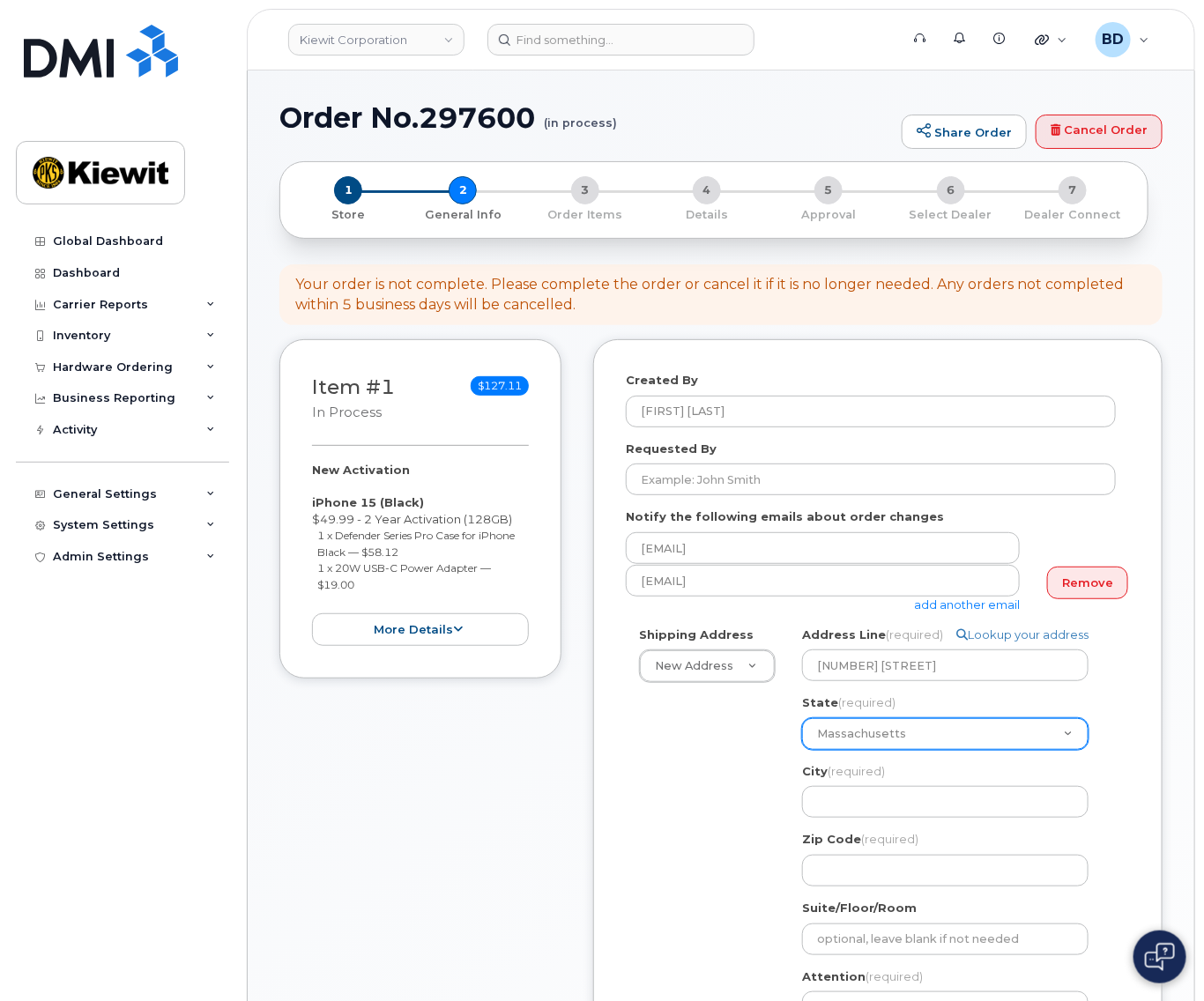 click on "Alabama
Alaska
American Samoa
Arizona
Arkansas
California
Colorado
Connecticut
Delaware
District of Columbia
Florida
Georgia
Guam
Hawaii
Idaho
Illinois
Indiana
Iowa
Kansas
Kentucky
Louisiana
Maine
Maryland
Massachusetts
Michigan
Minnesota
Mississippi
Missouri
Montana
Nebraska
Nevada
New Hampshire
New Jersey
New Mexico
New York
North Carolina
North Dakota
Ohio
Oklahoma
Oregon
Pennsylvania
Puerto Rico
Rhode Island
South Carolina
South Dakota
Tennessee
Texas
Utah
Vermont
Virginia
Virgin Islands
Washington
West Virginia
Wisconsin
Wyoming" 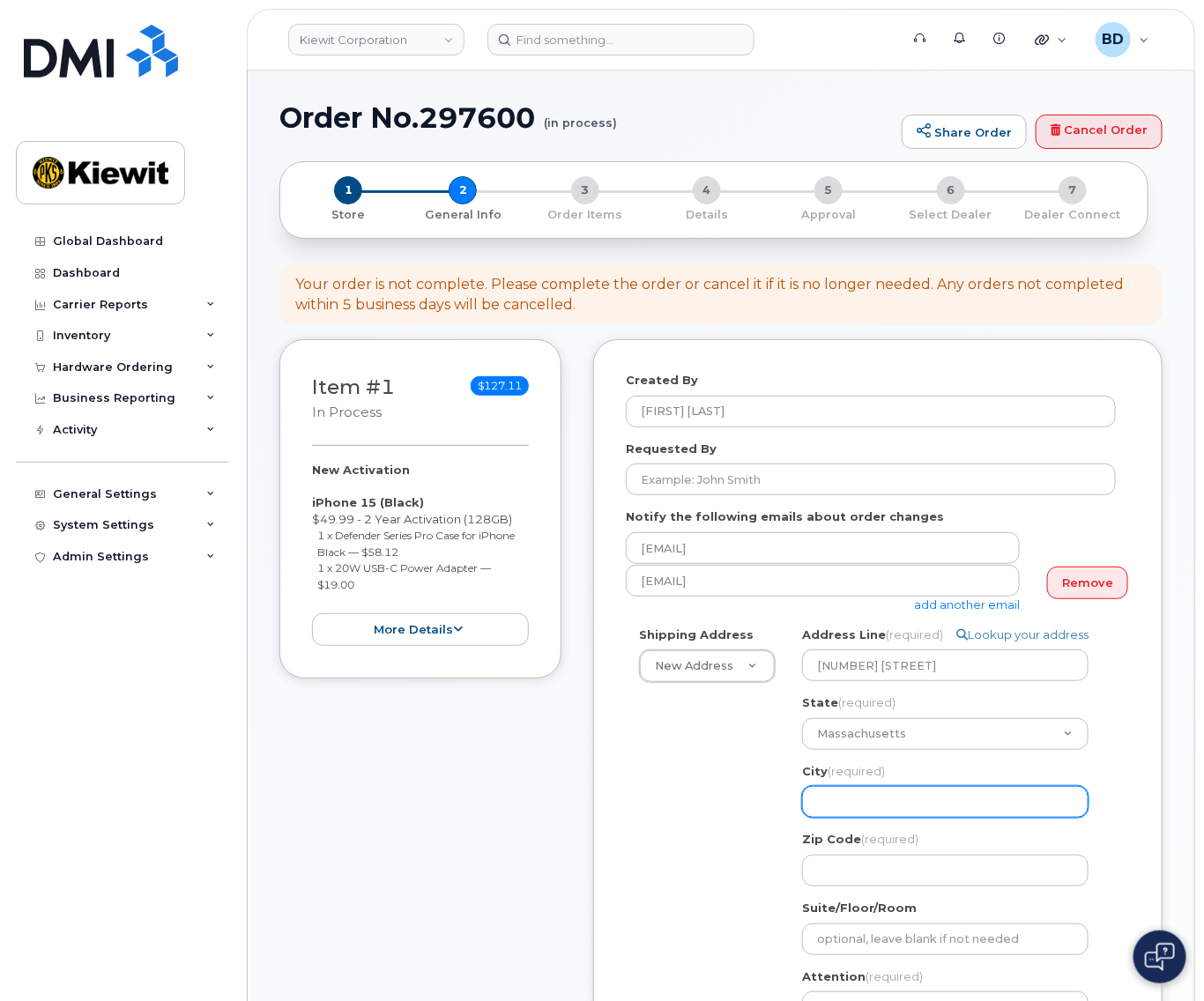 click on "City
(required)" 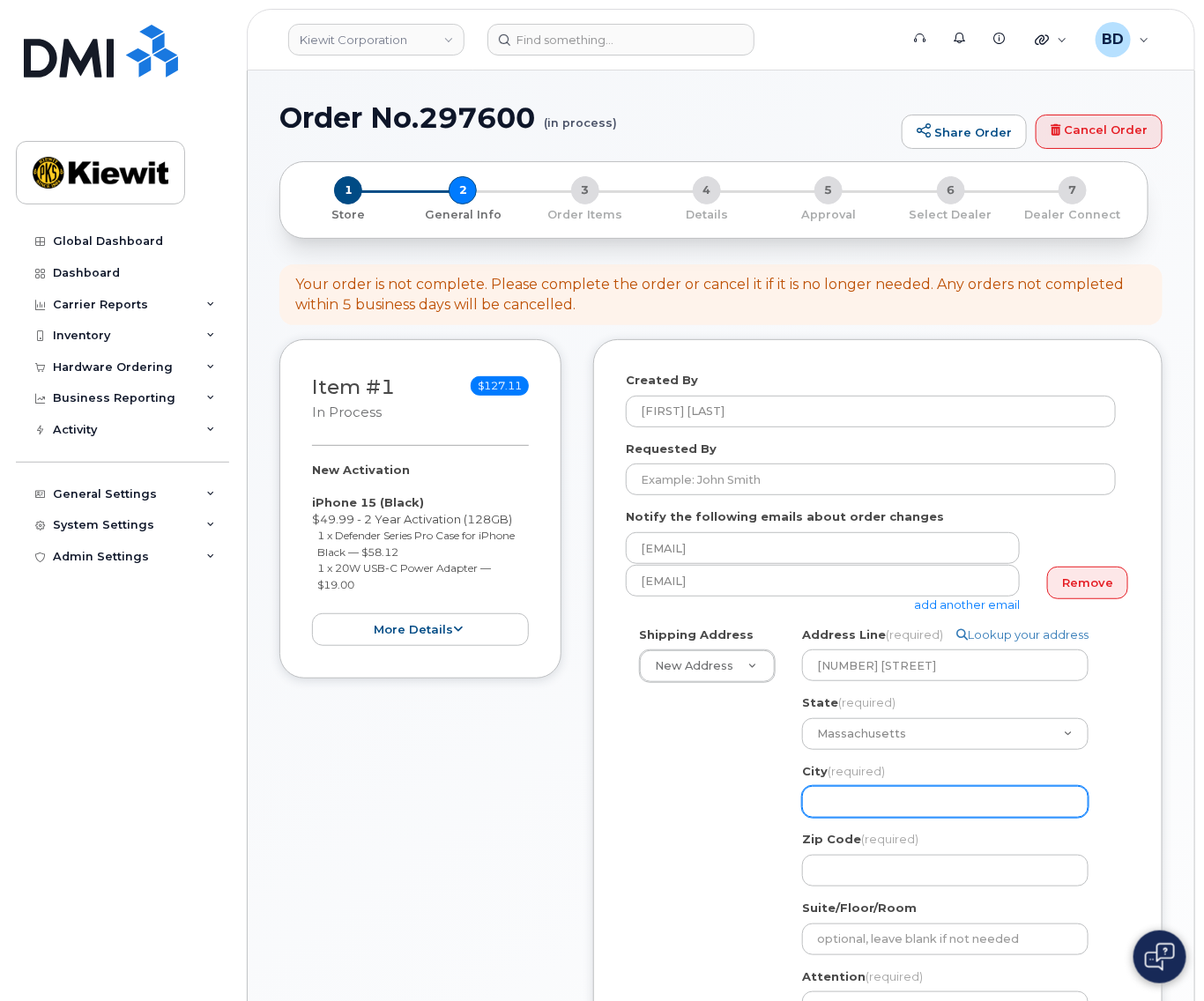 select 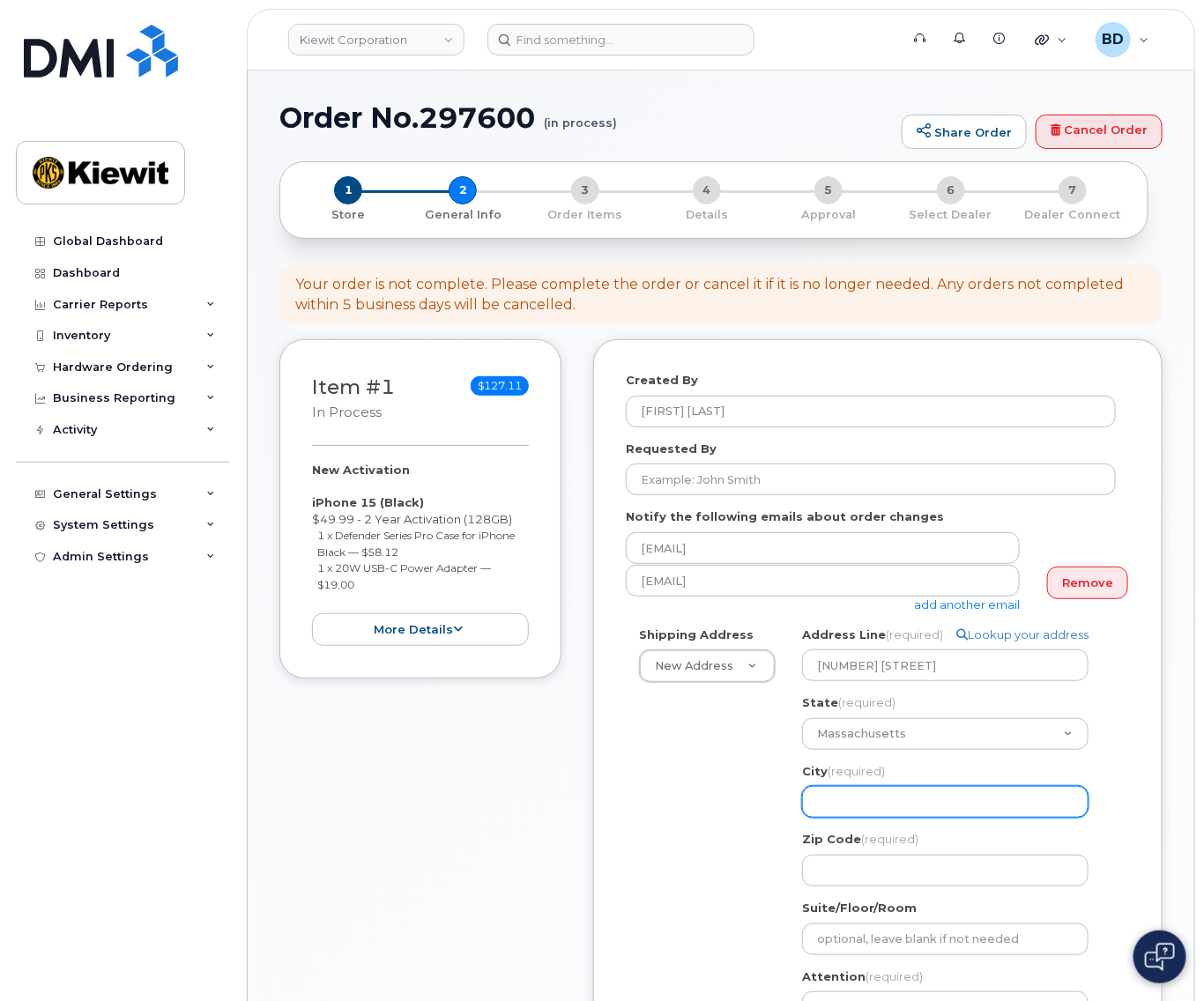 type on "W" 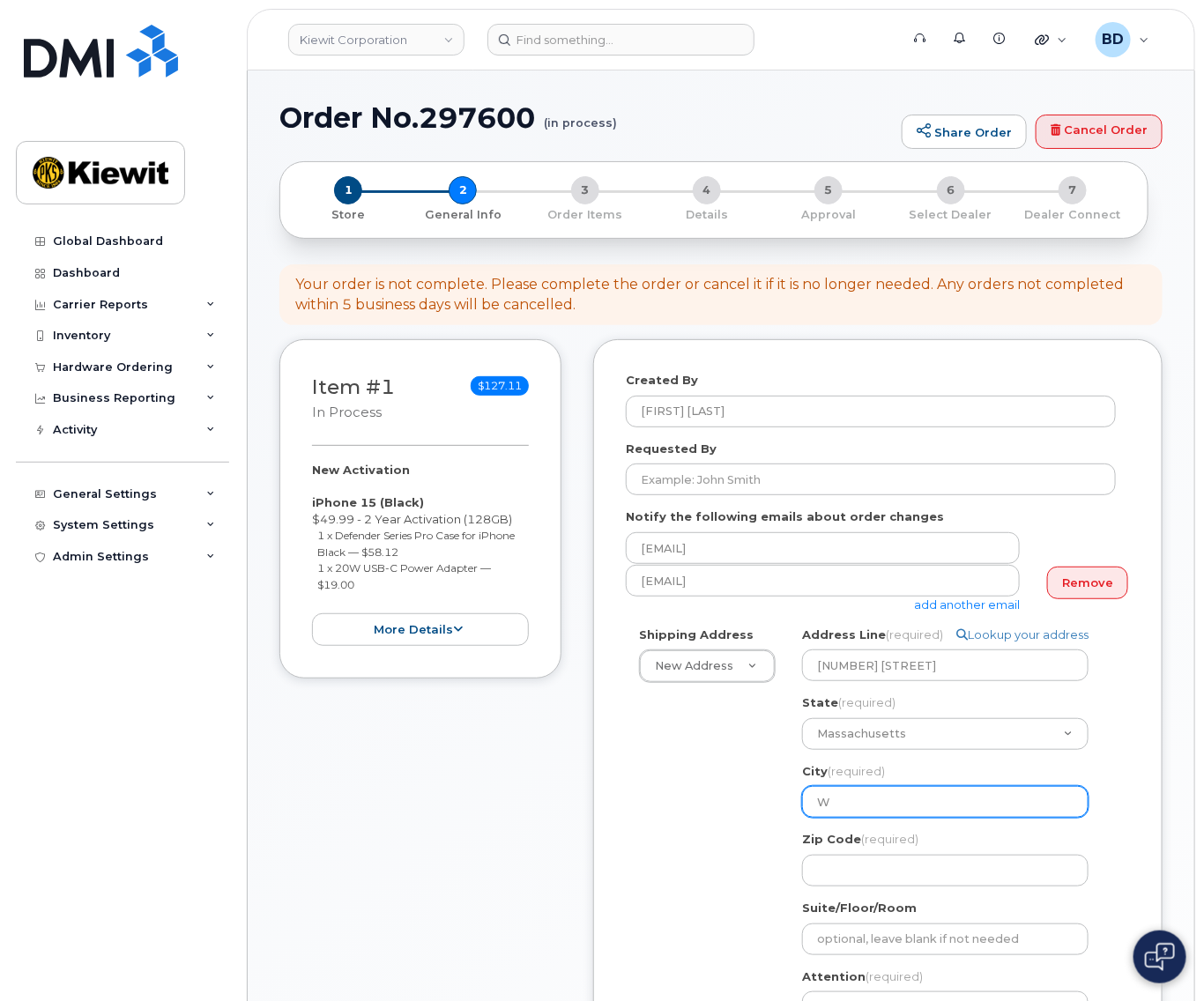 select 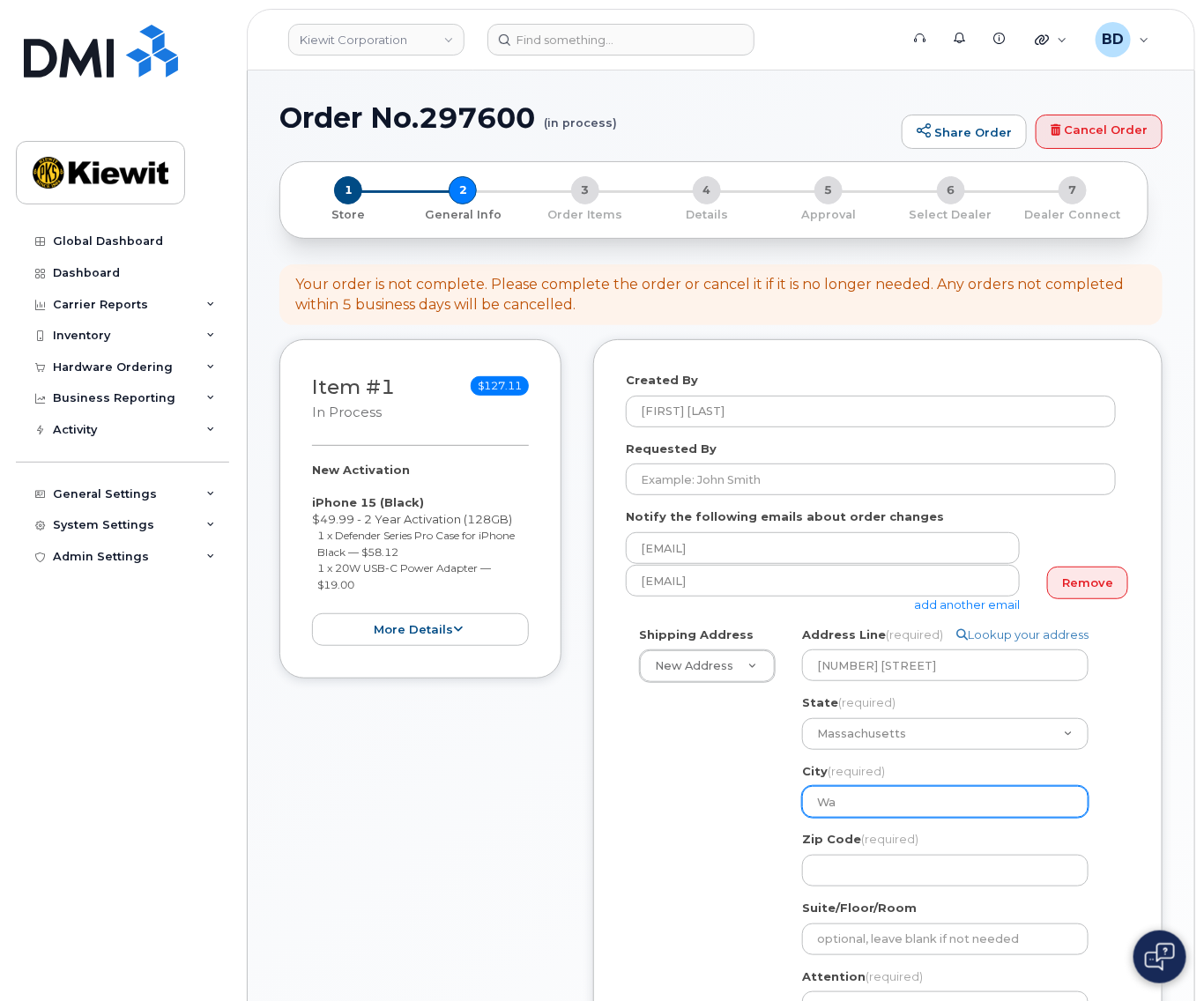 select 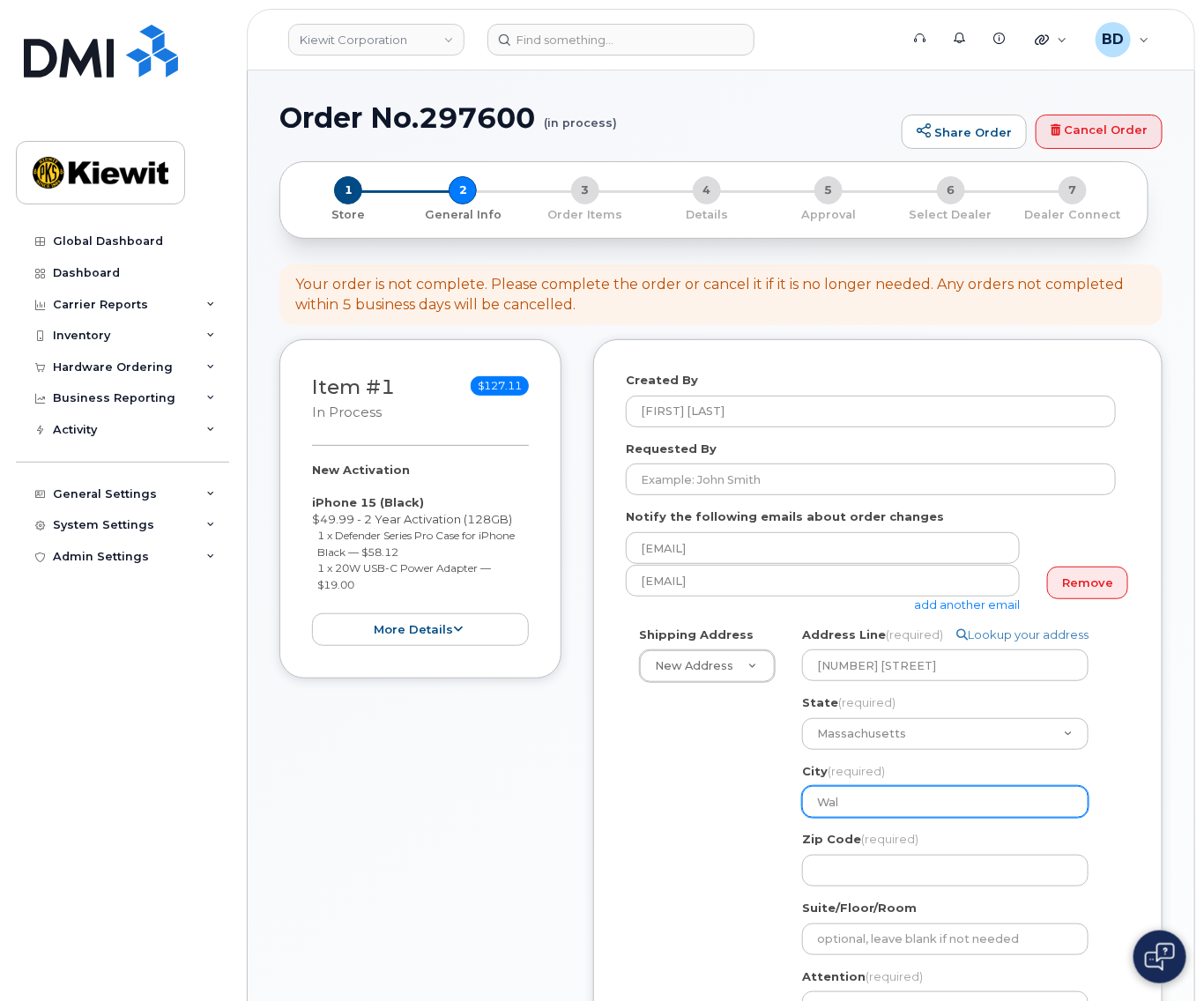 select 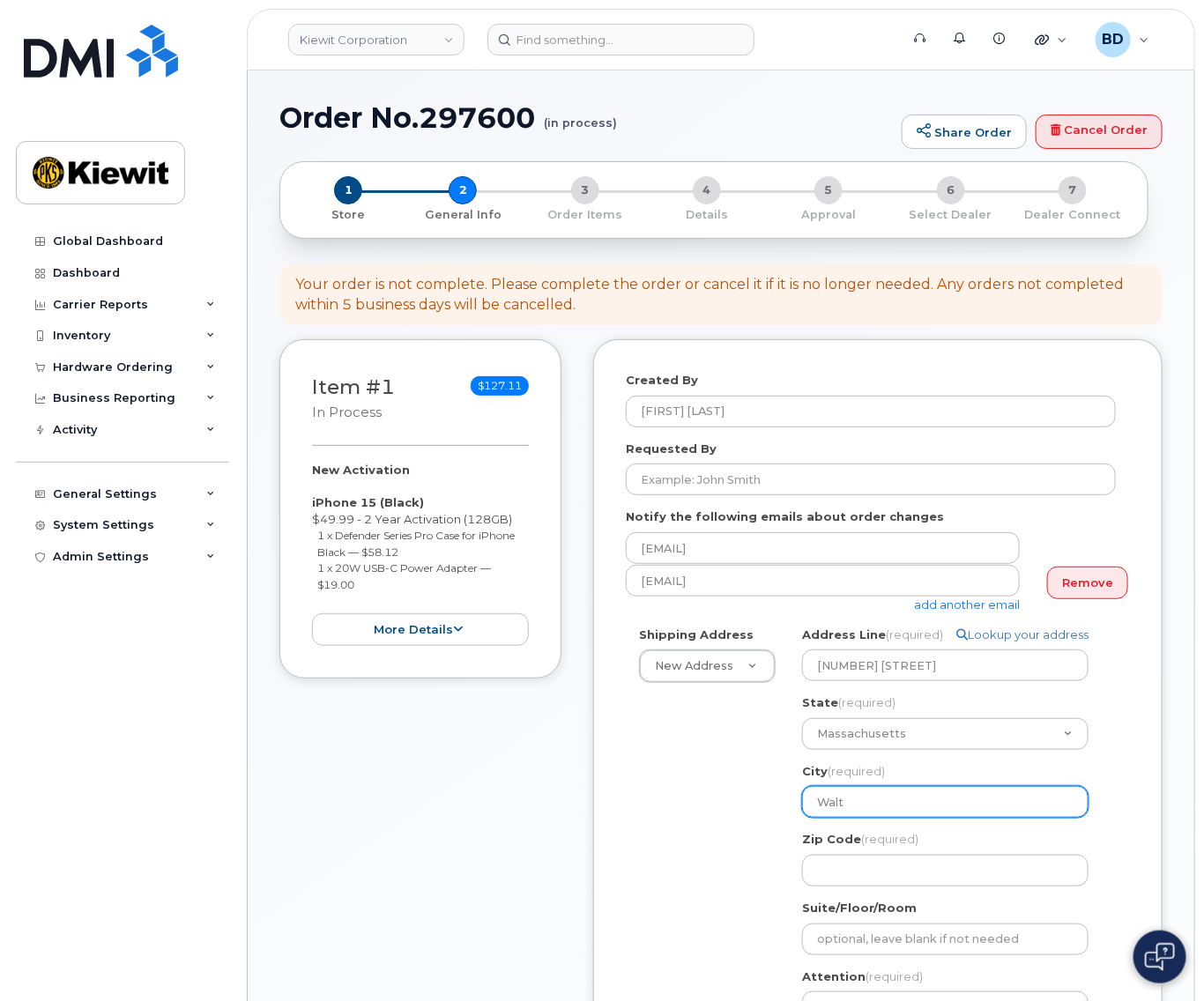select 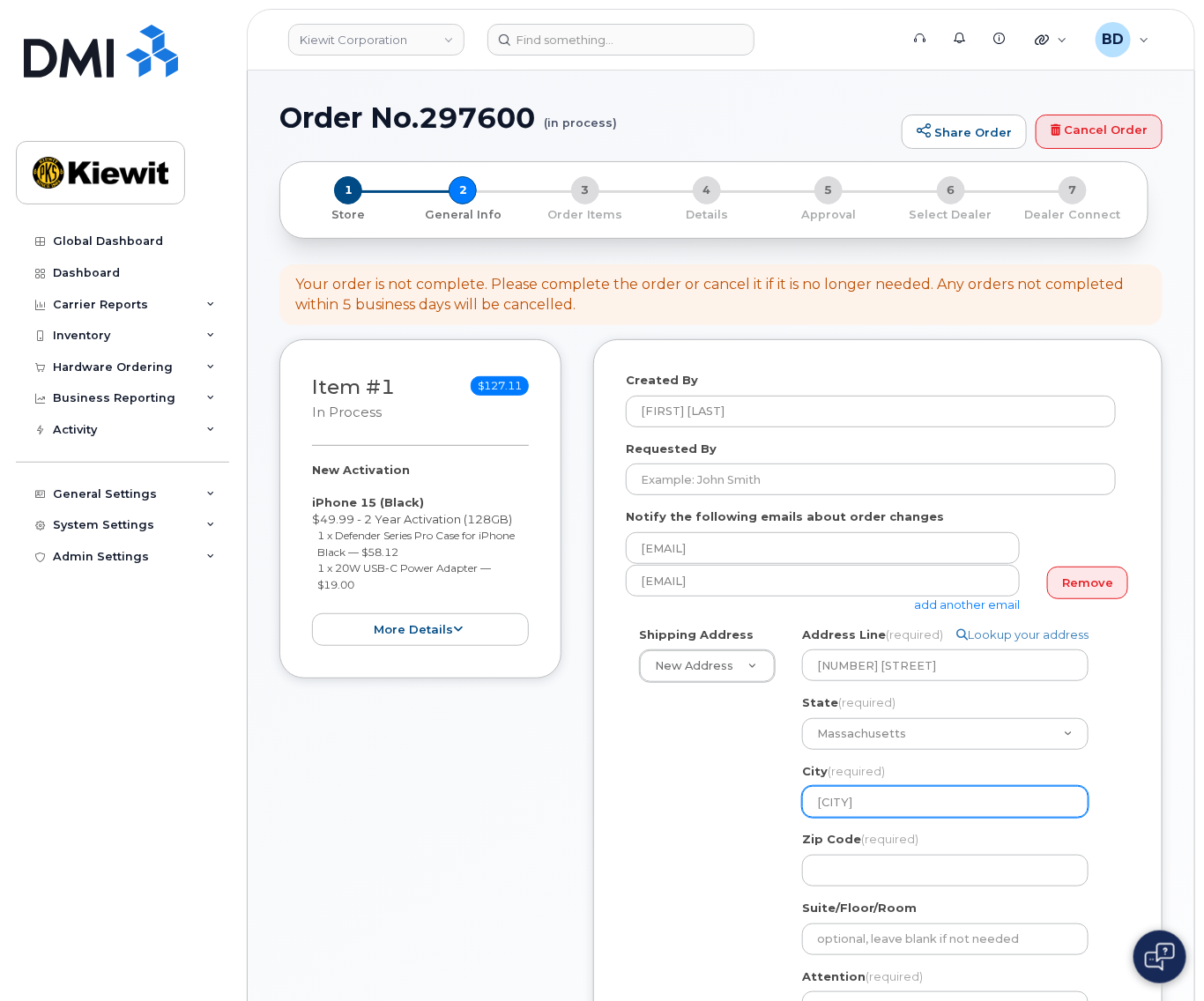 select 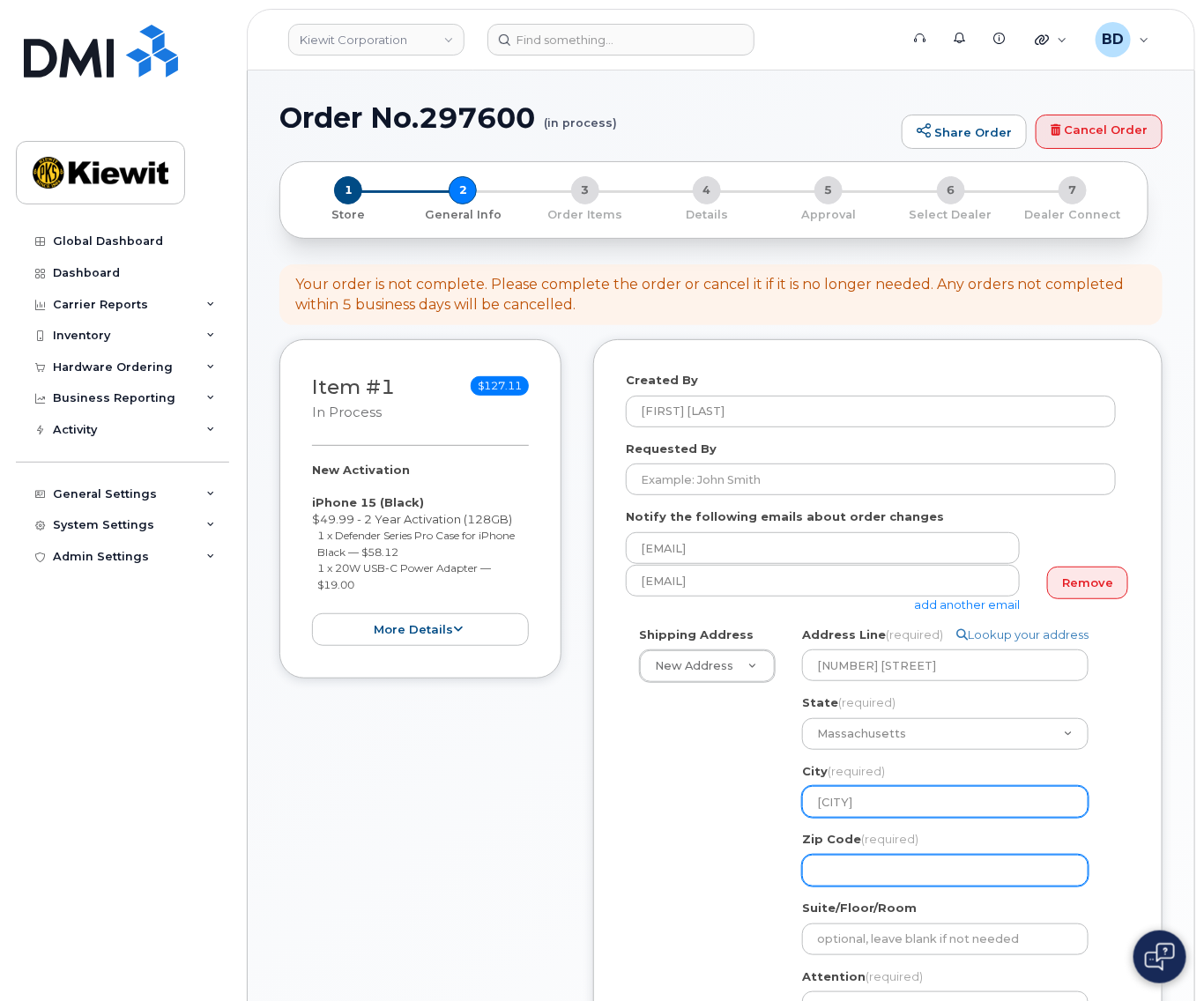 type on "Waltham" 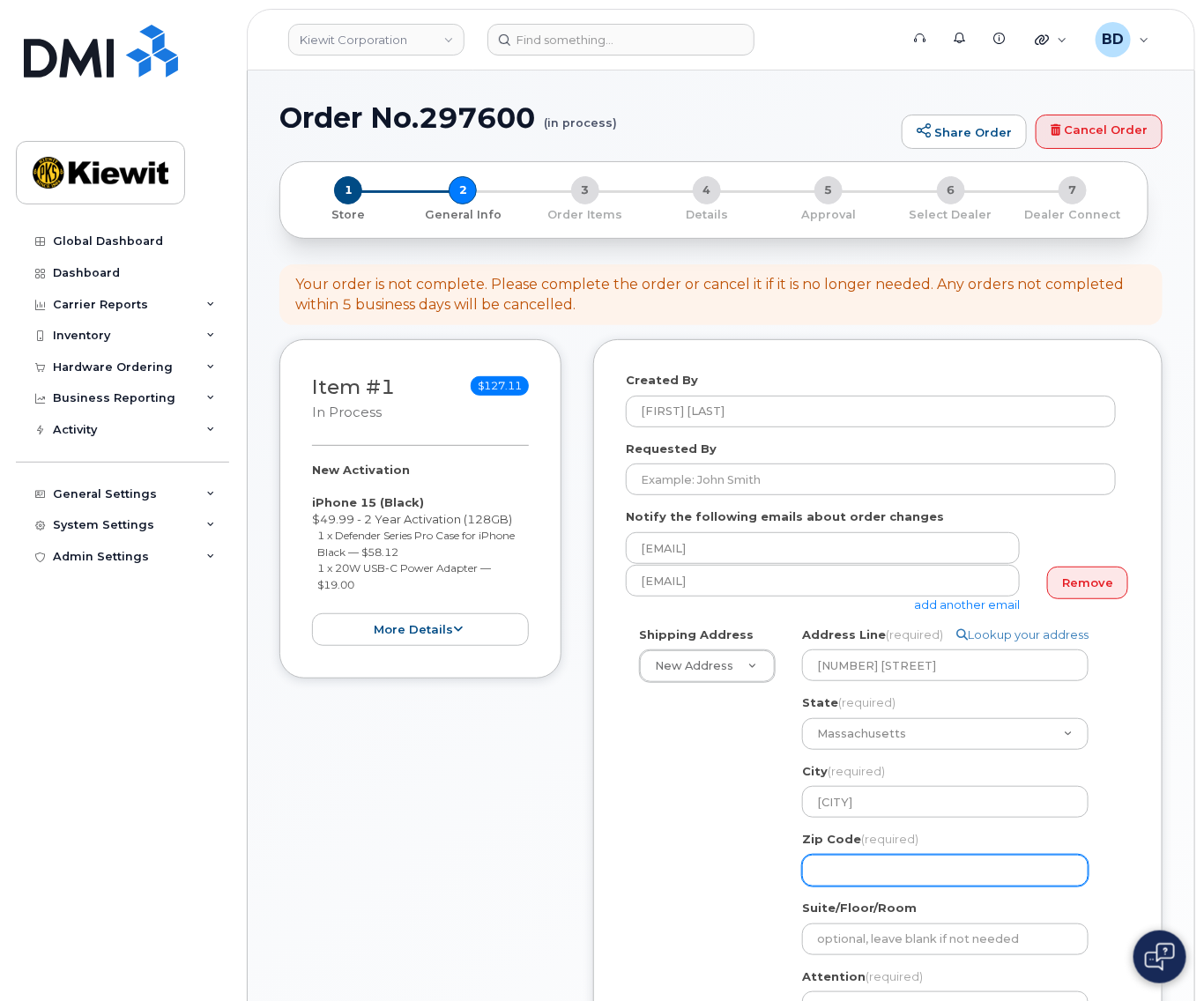 click on "Zip Code
(required)" 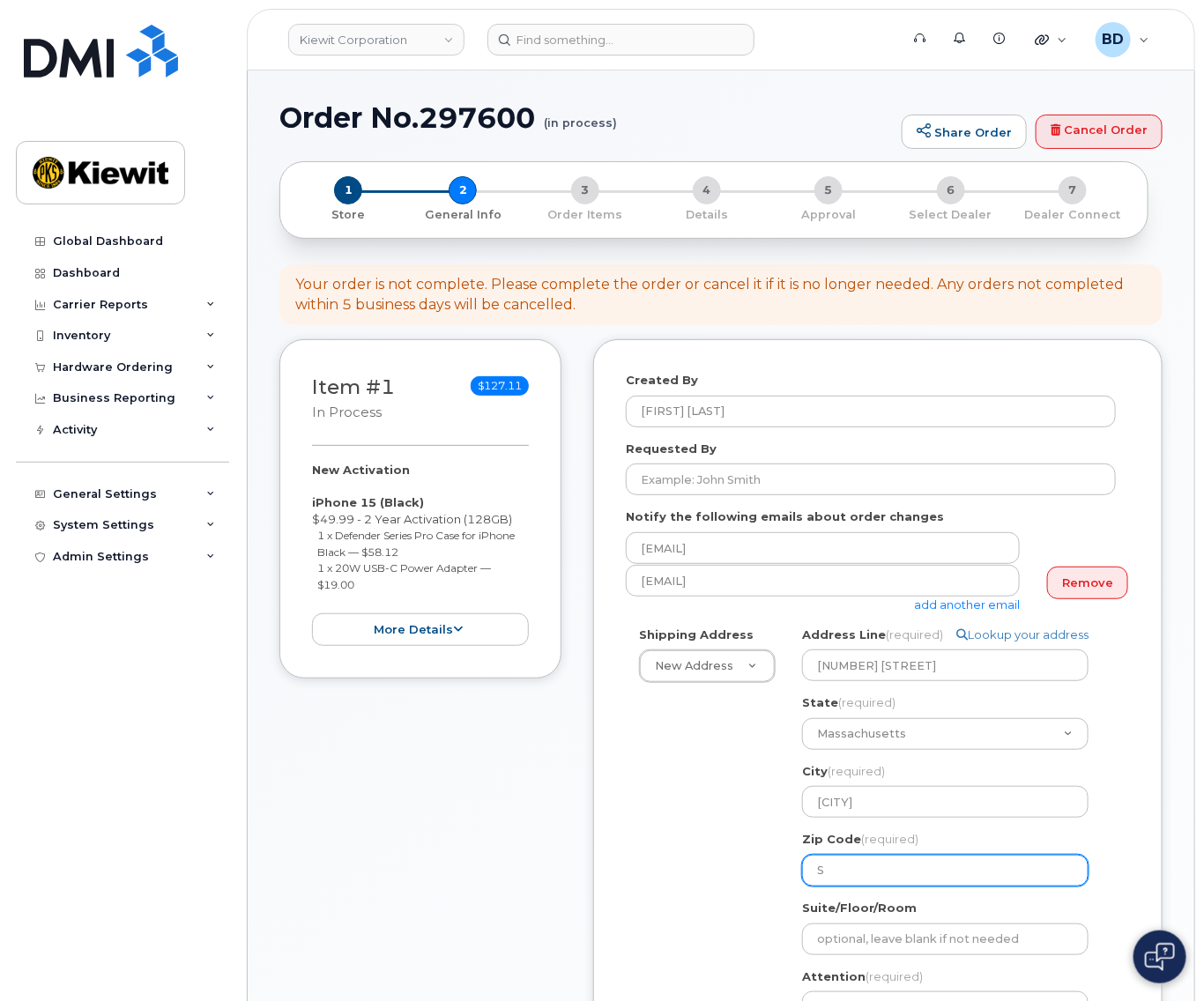 select 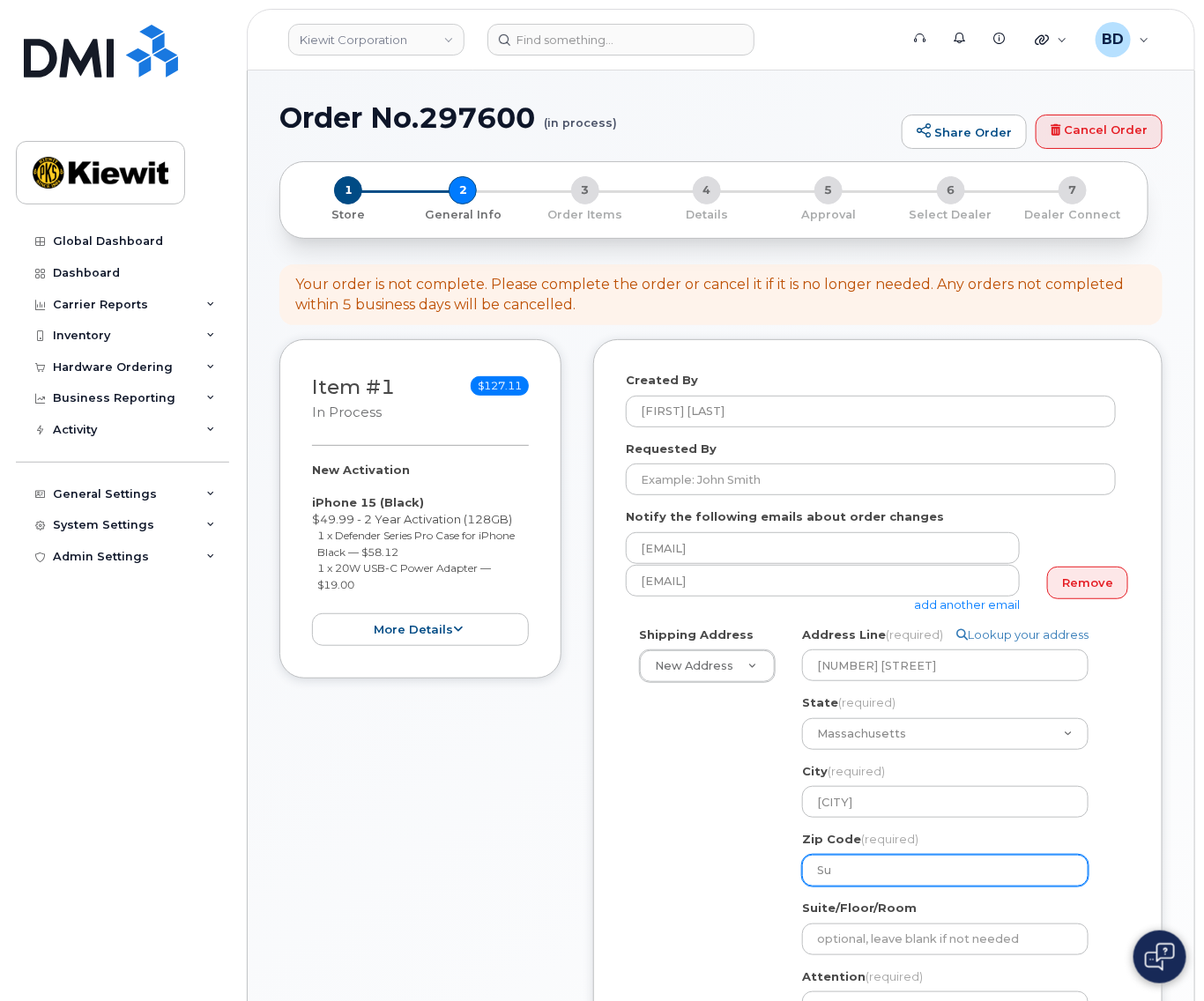 select 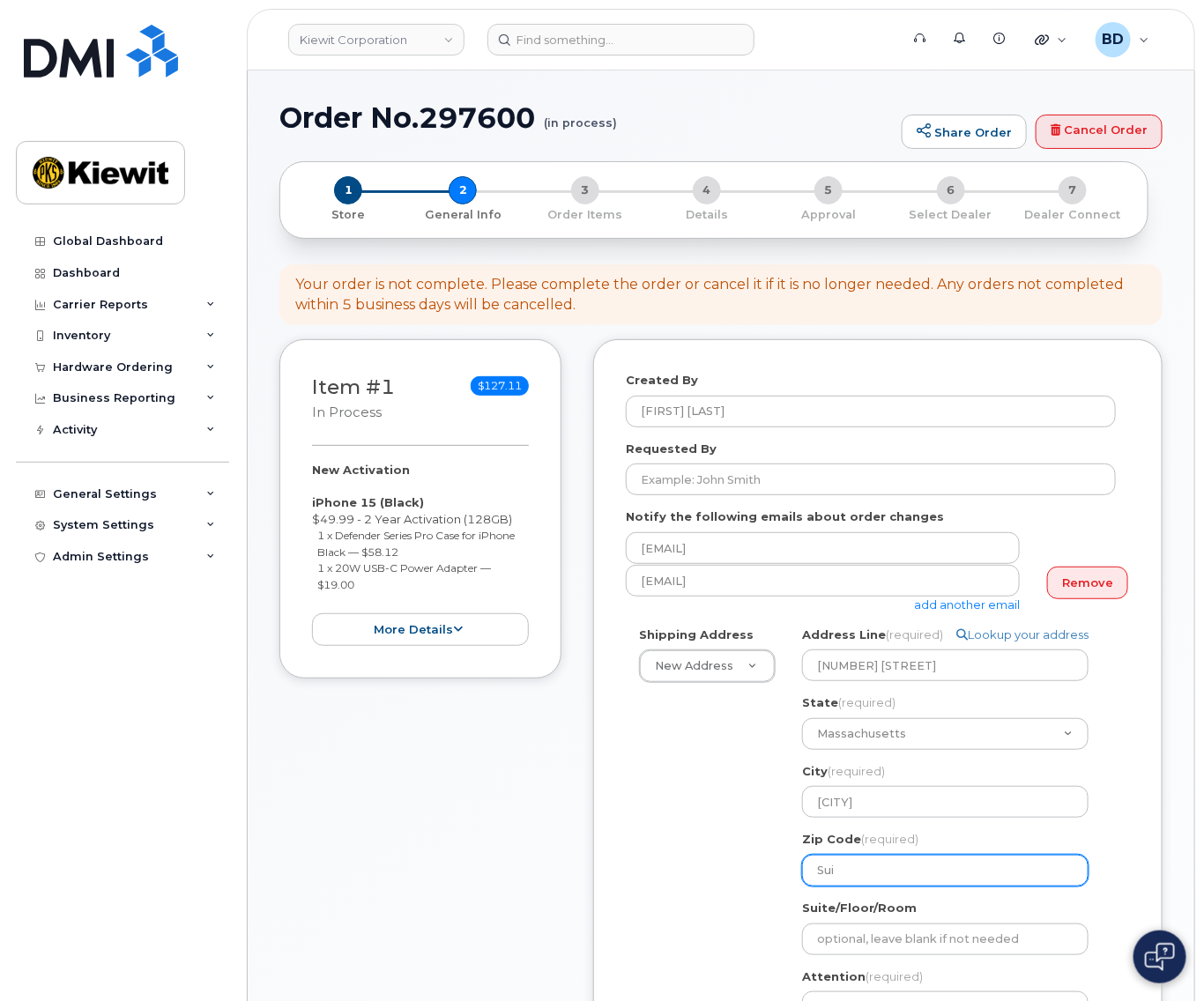 type on "Suit" 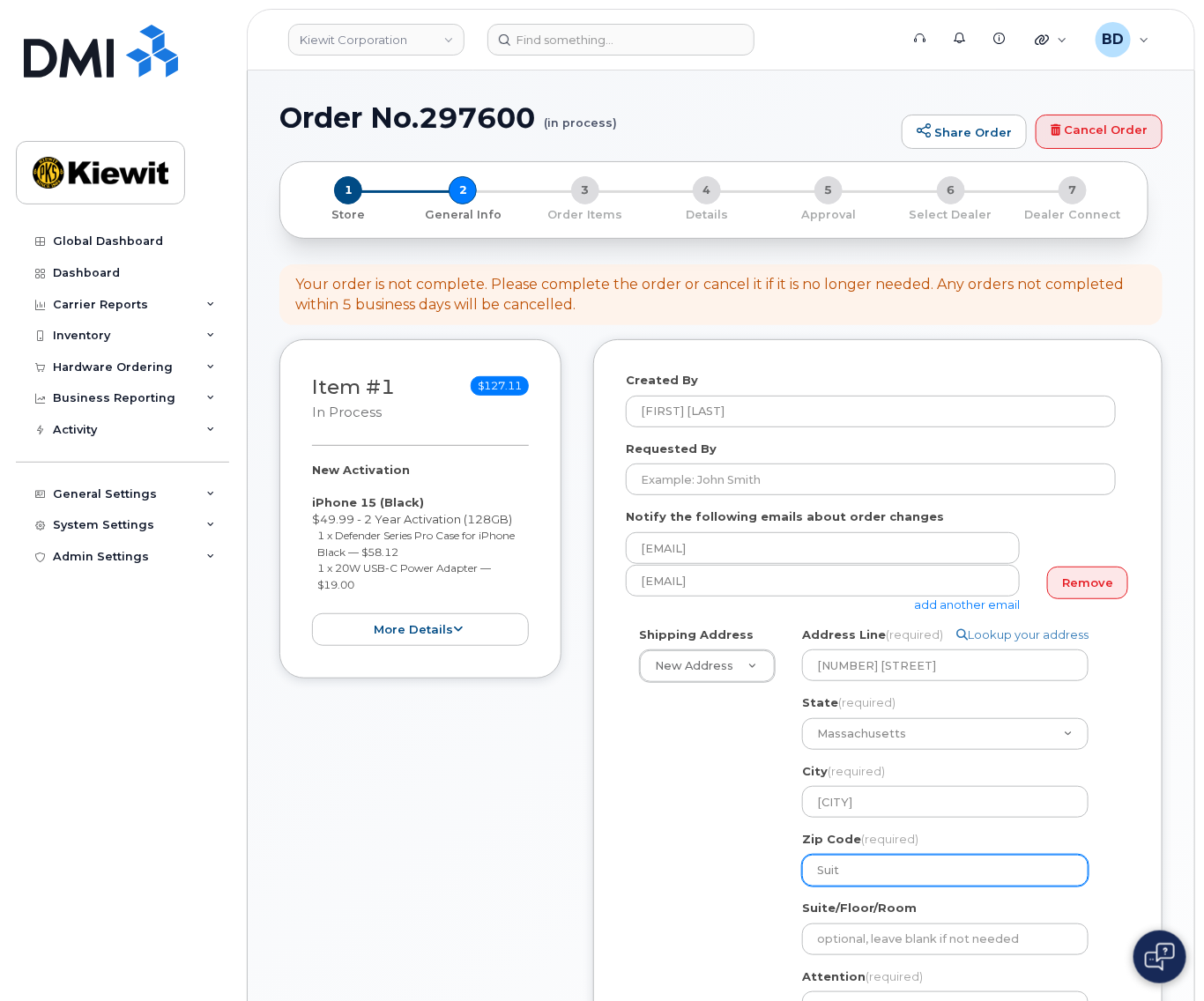 select 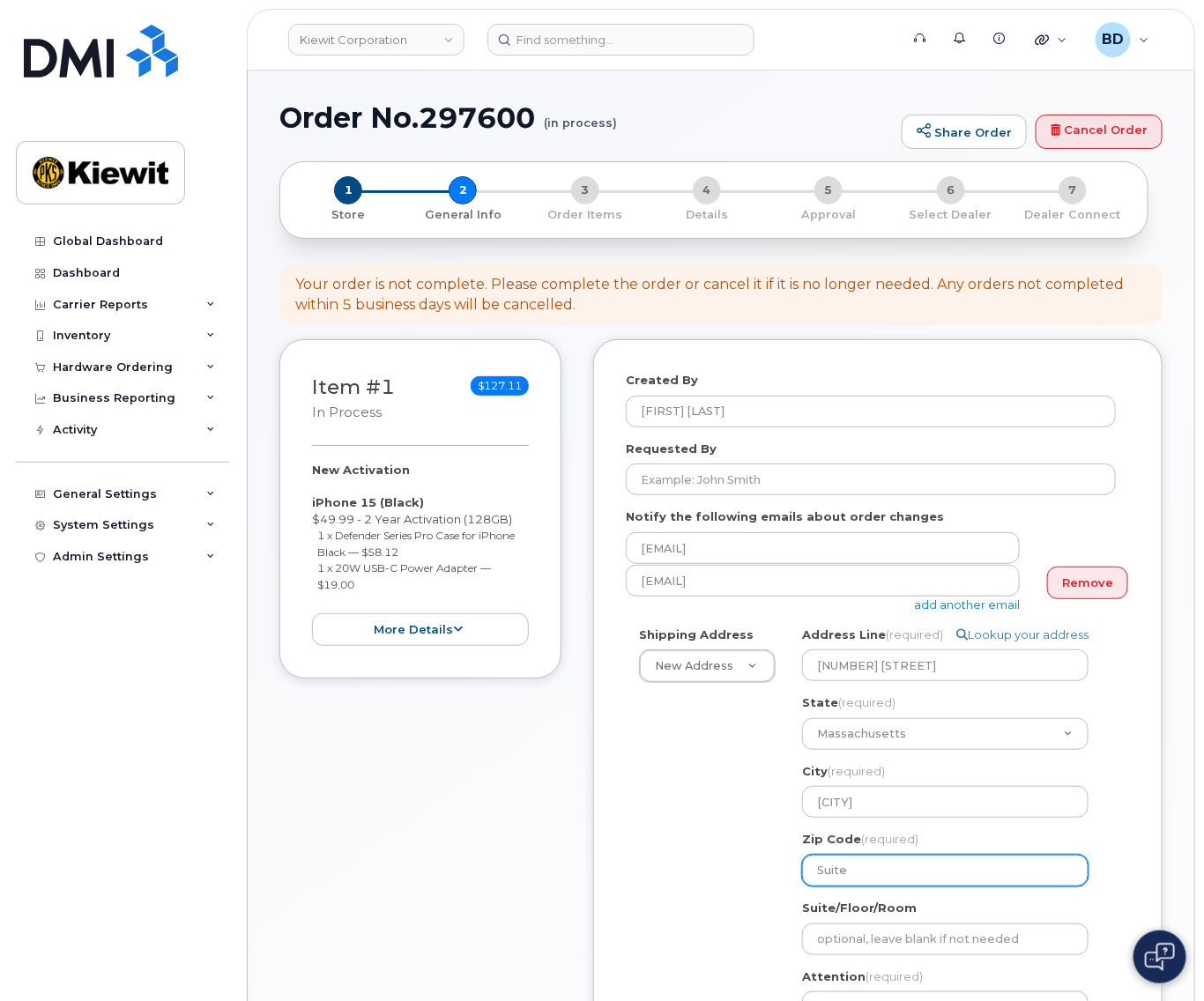 type on "Suite" 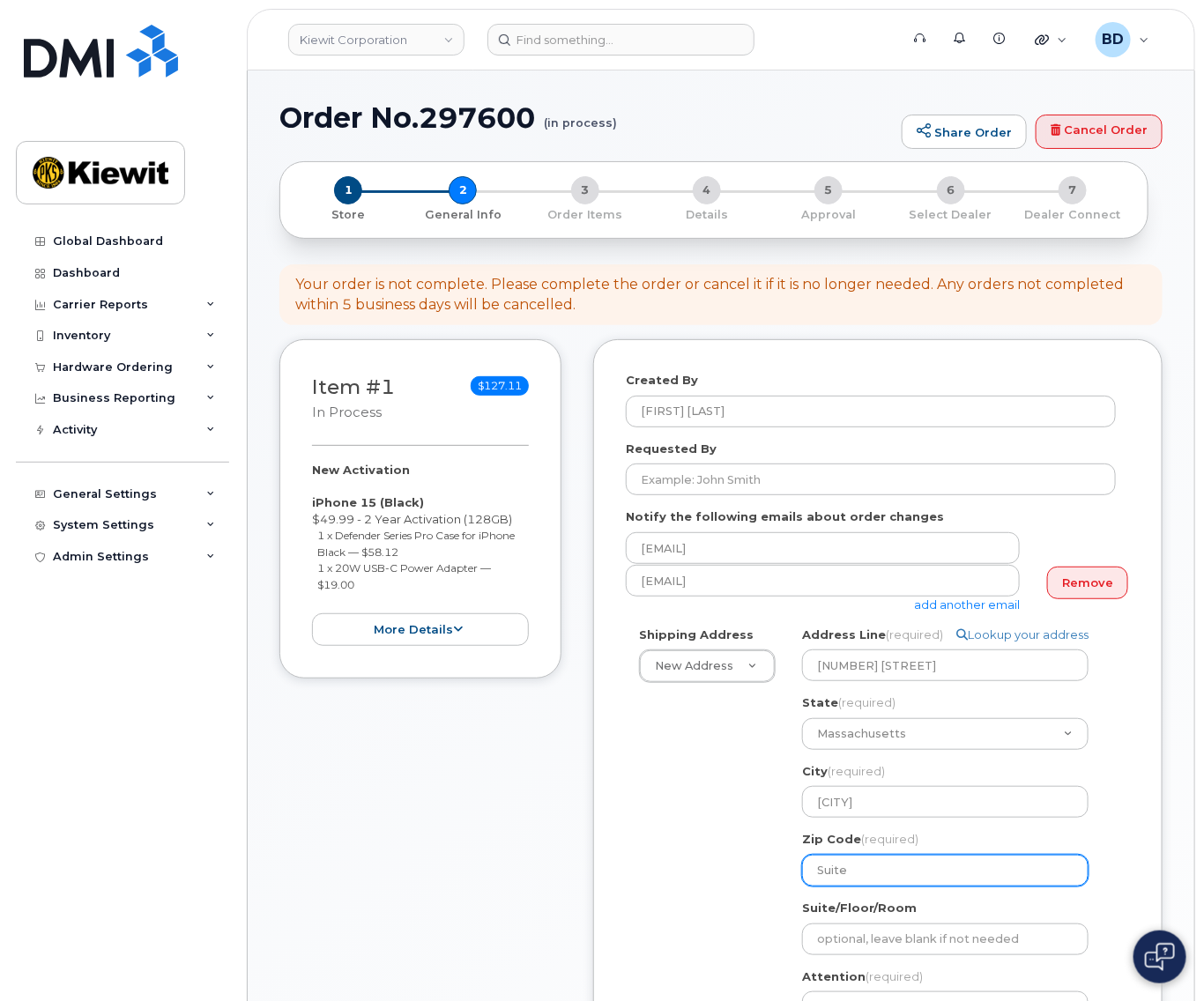 select 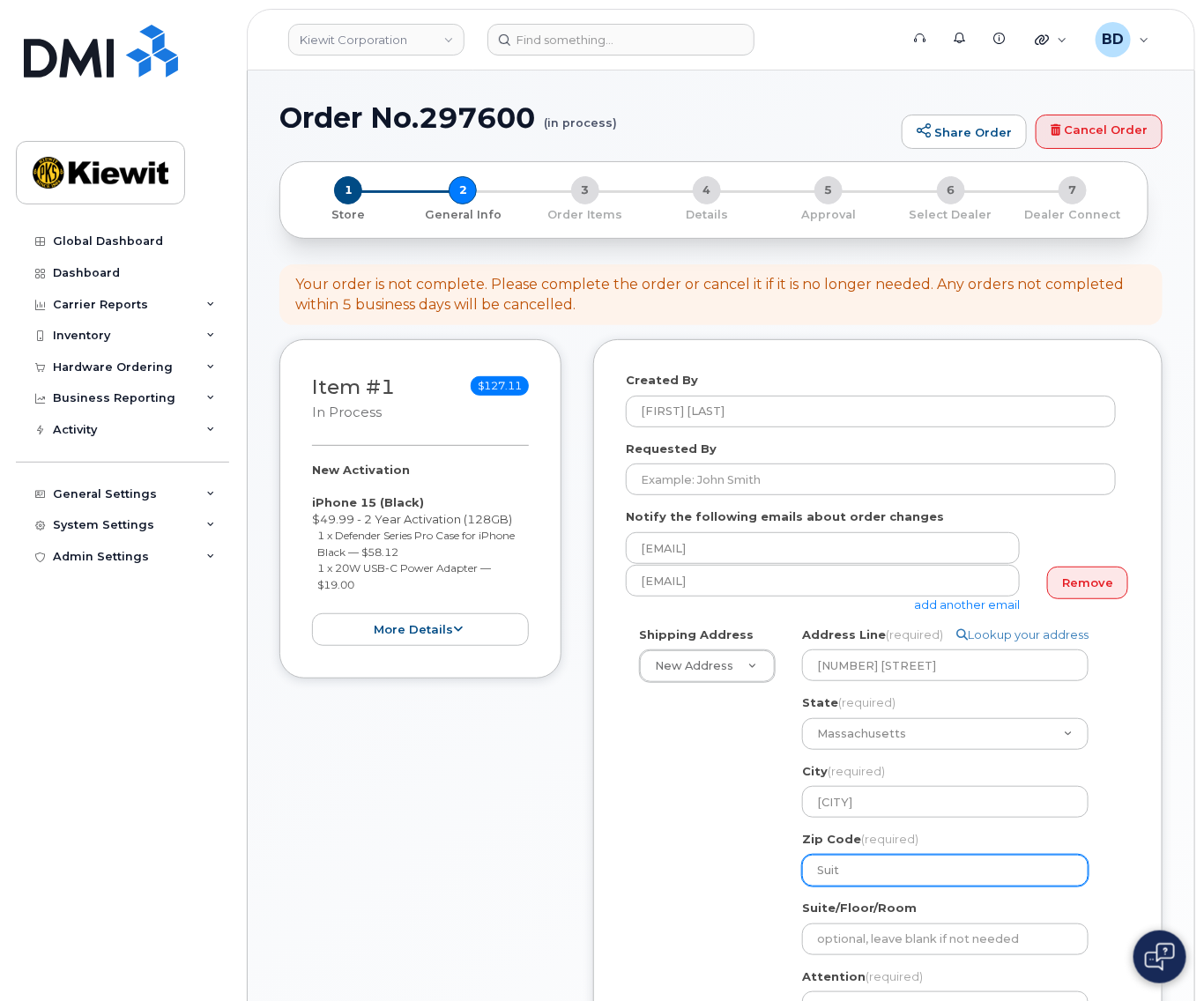 select 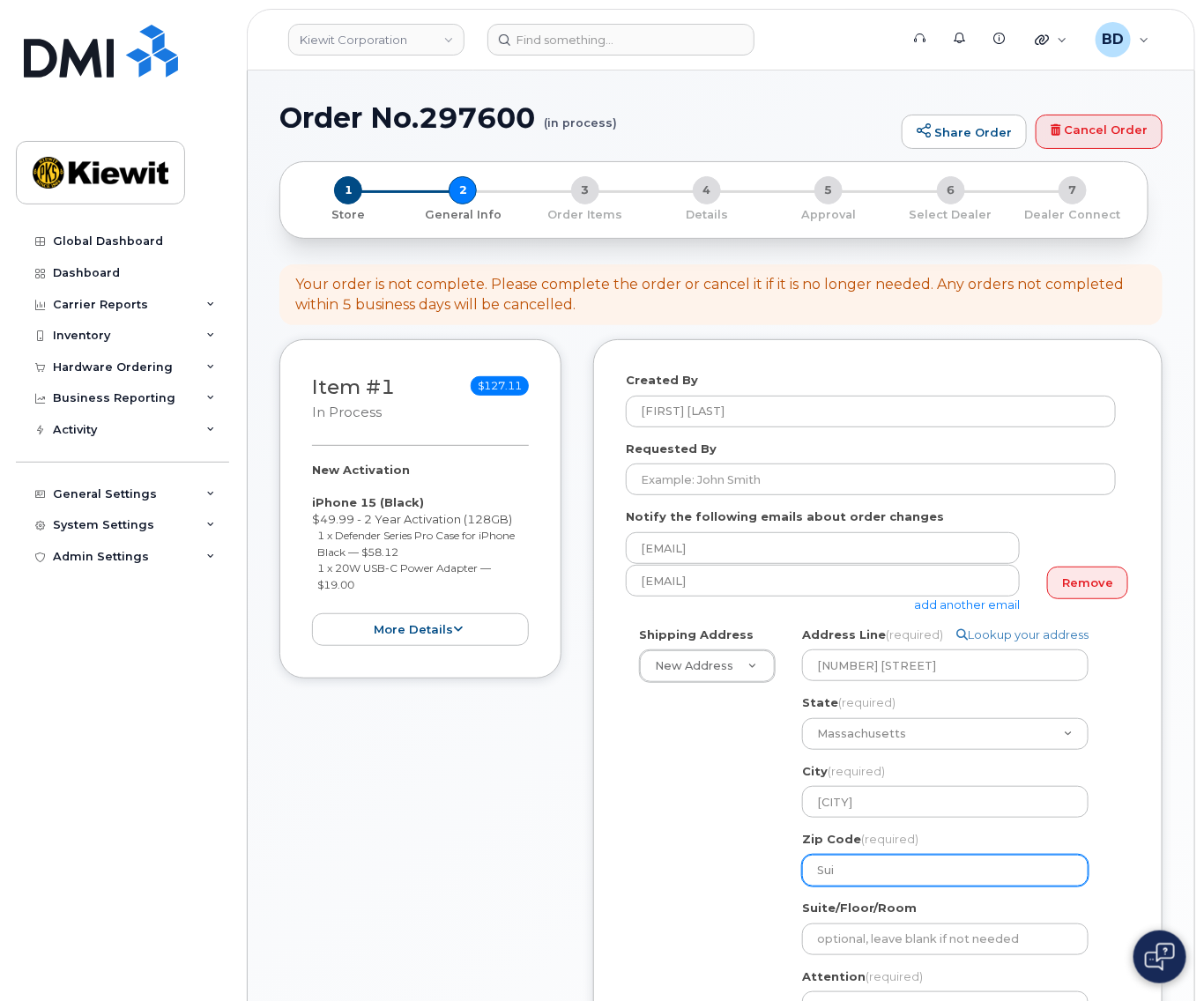 select 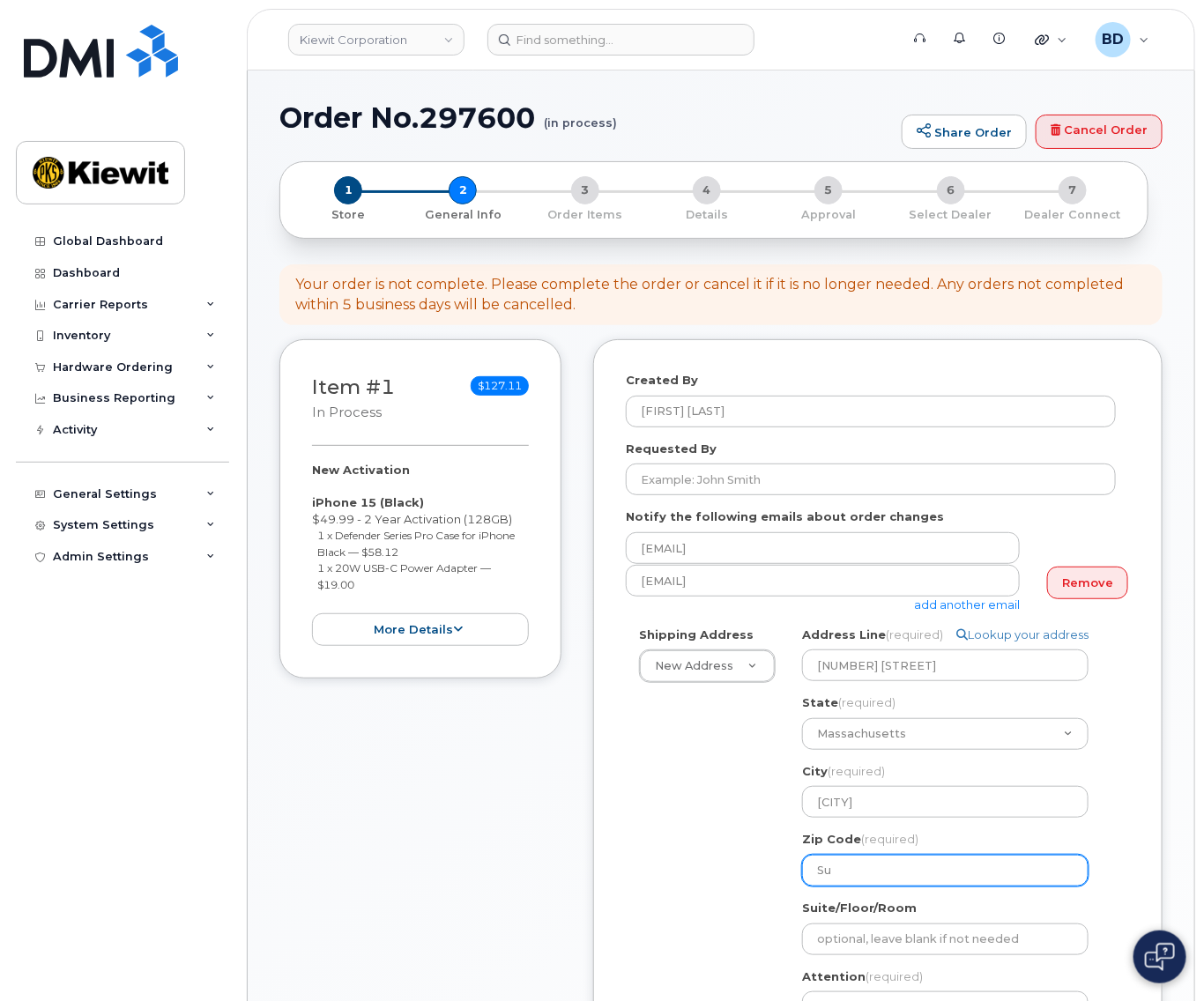 select 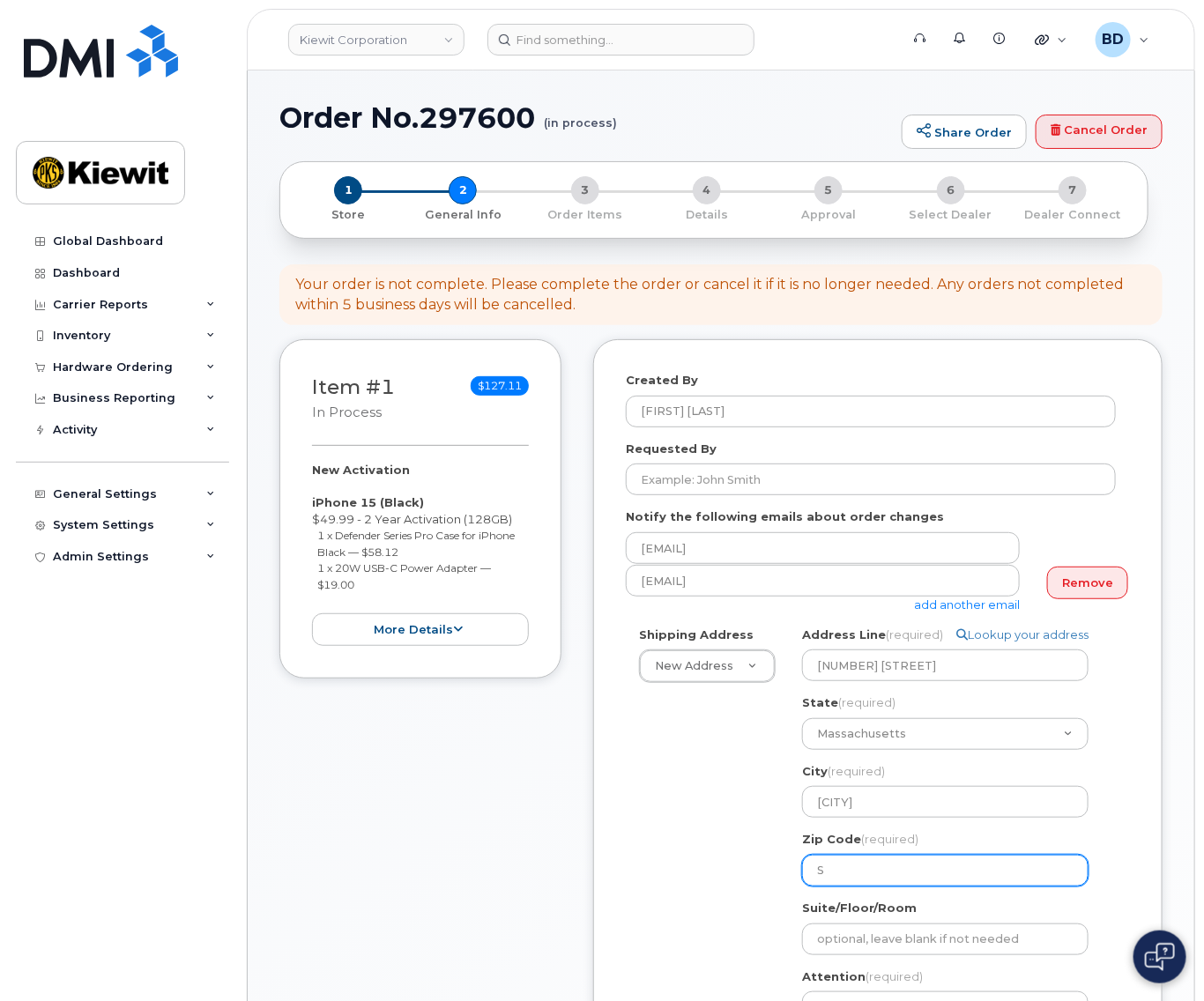 select 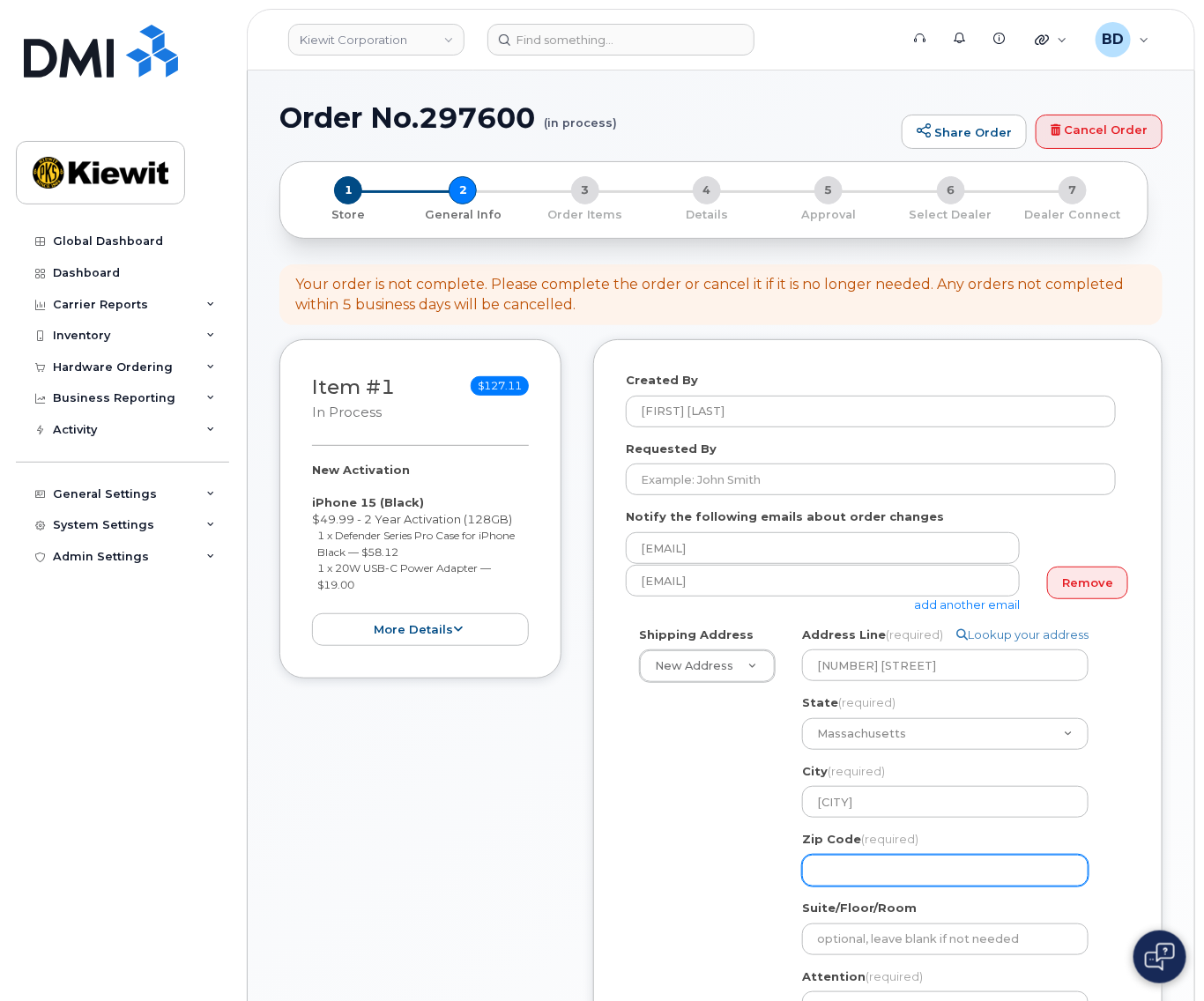 select 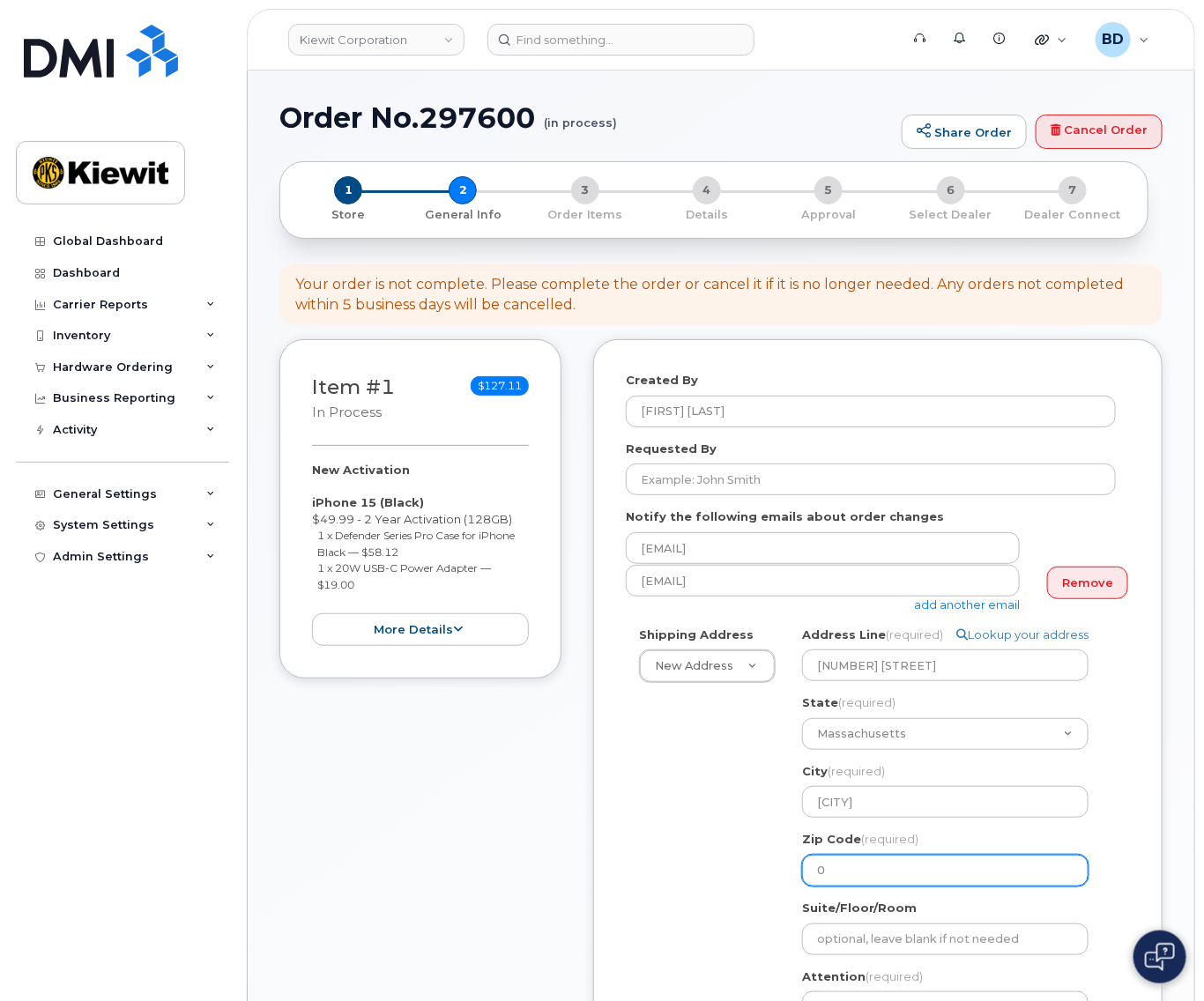 select 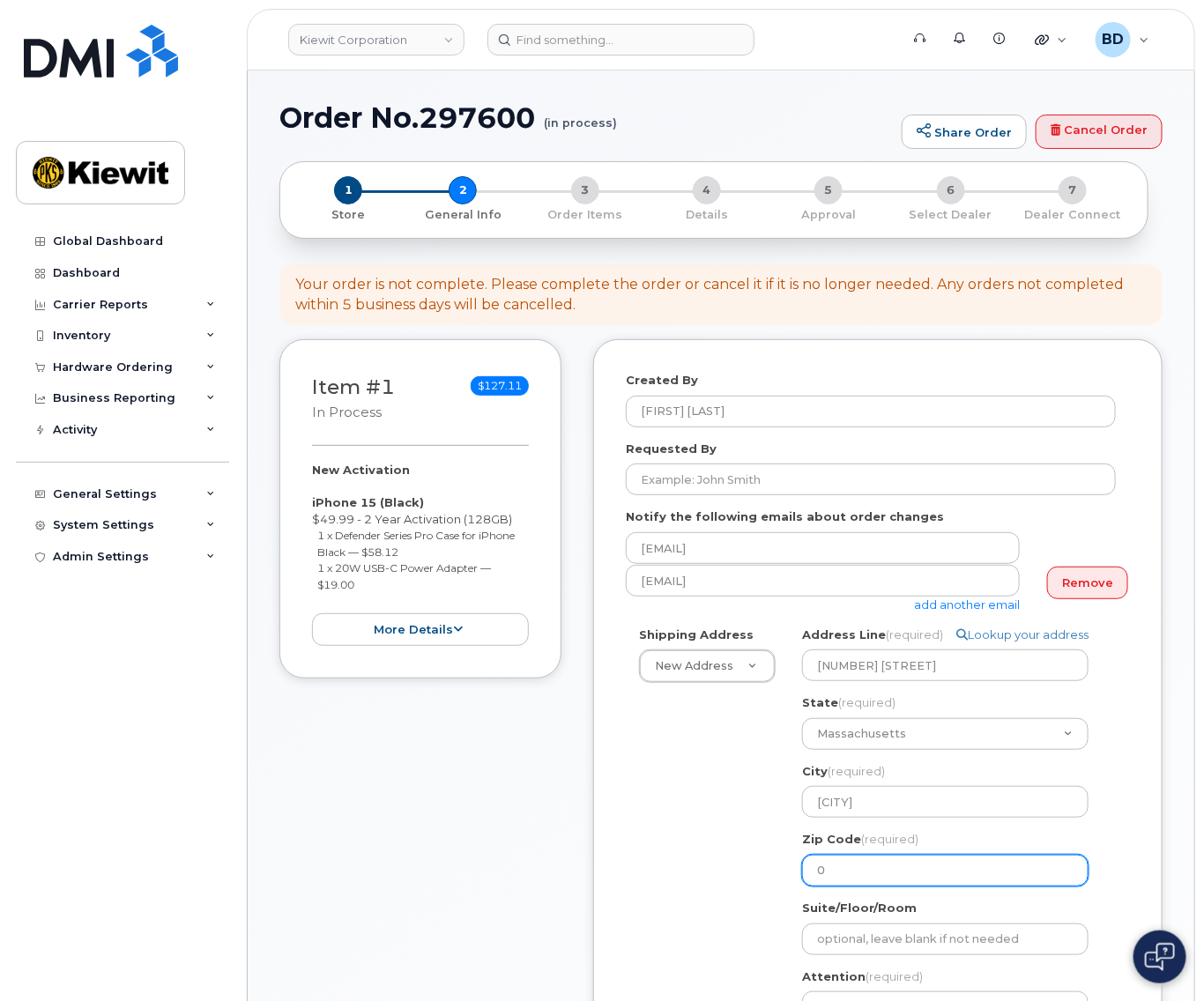 type on "02" 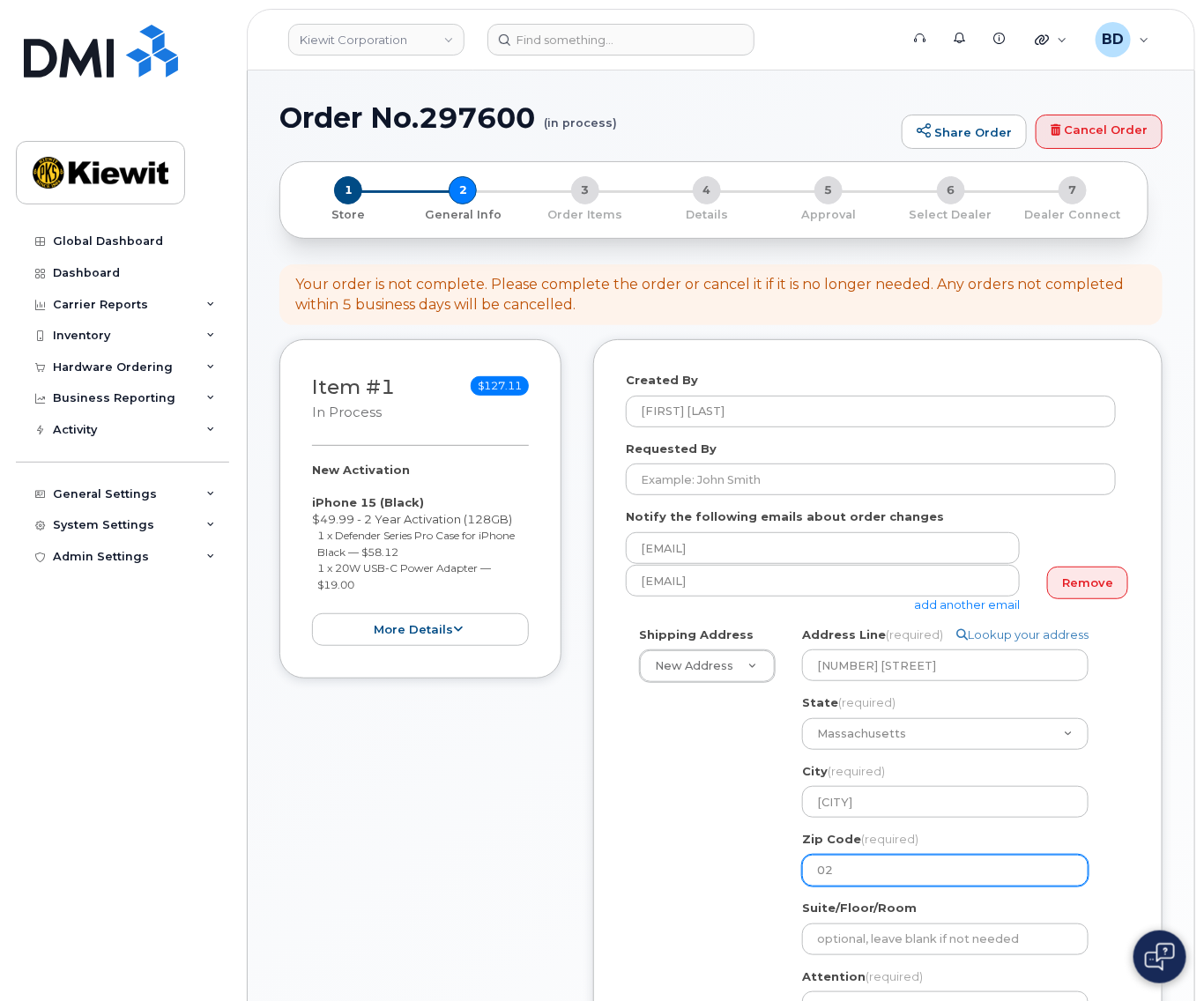 select 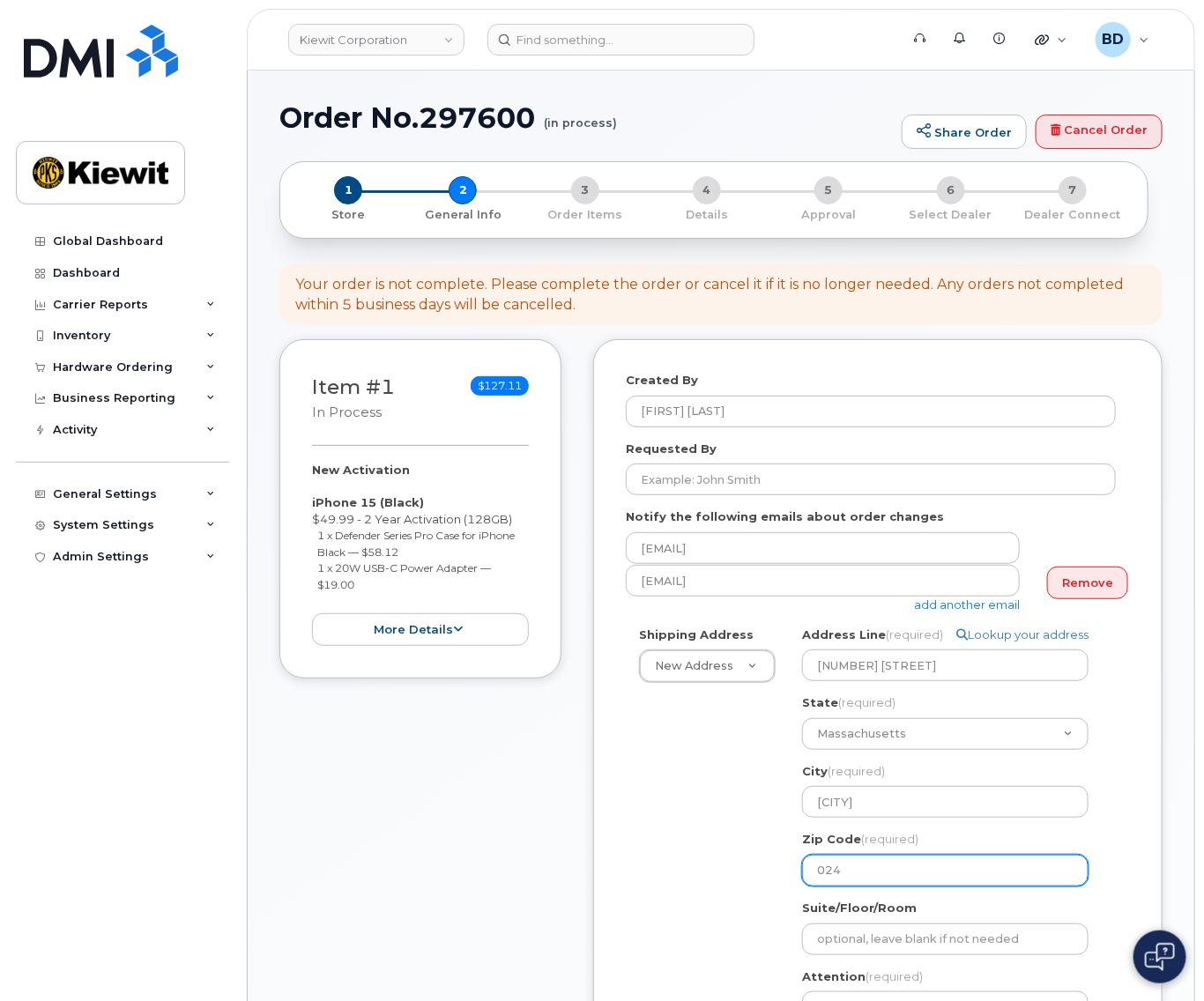 select 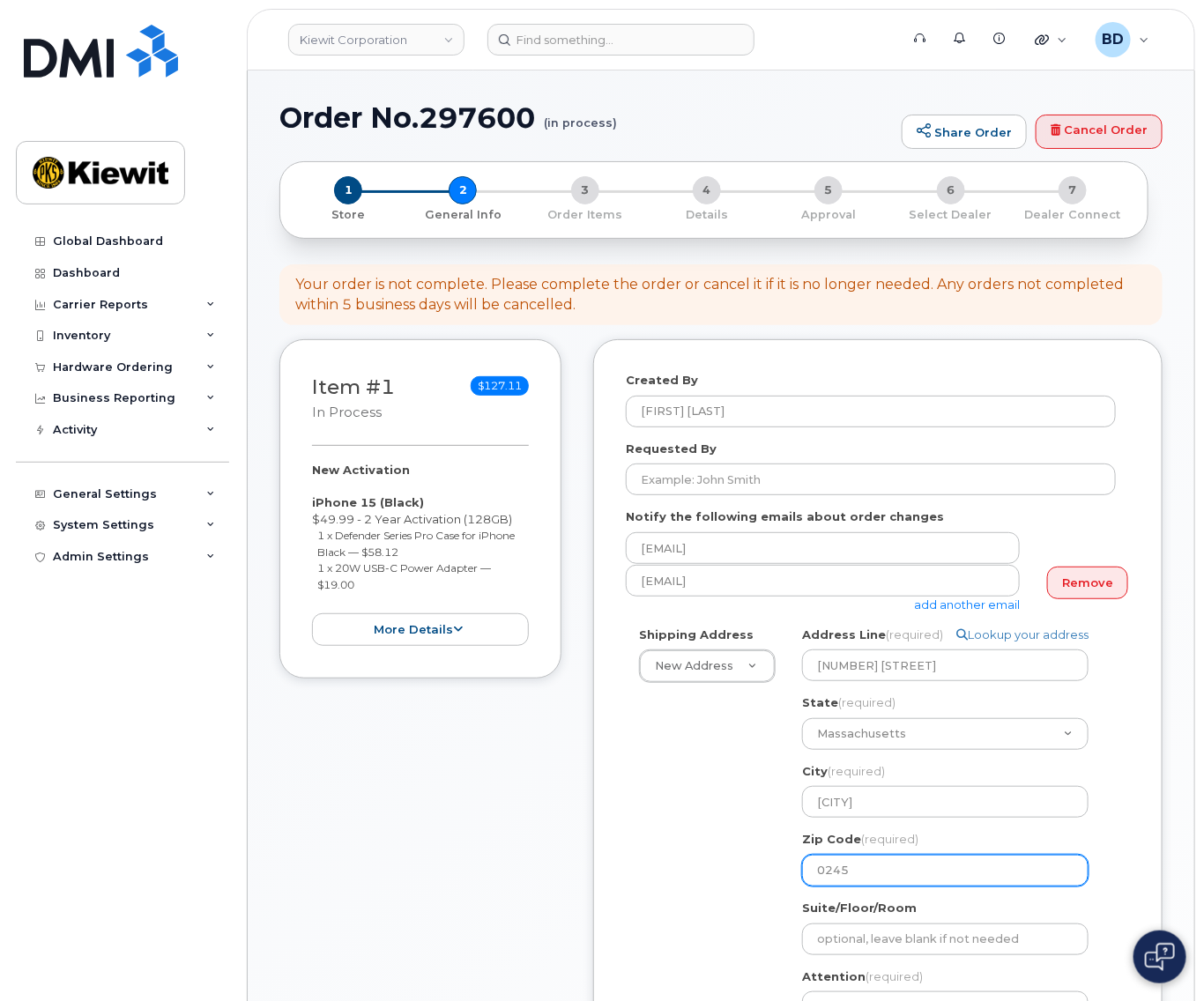 select 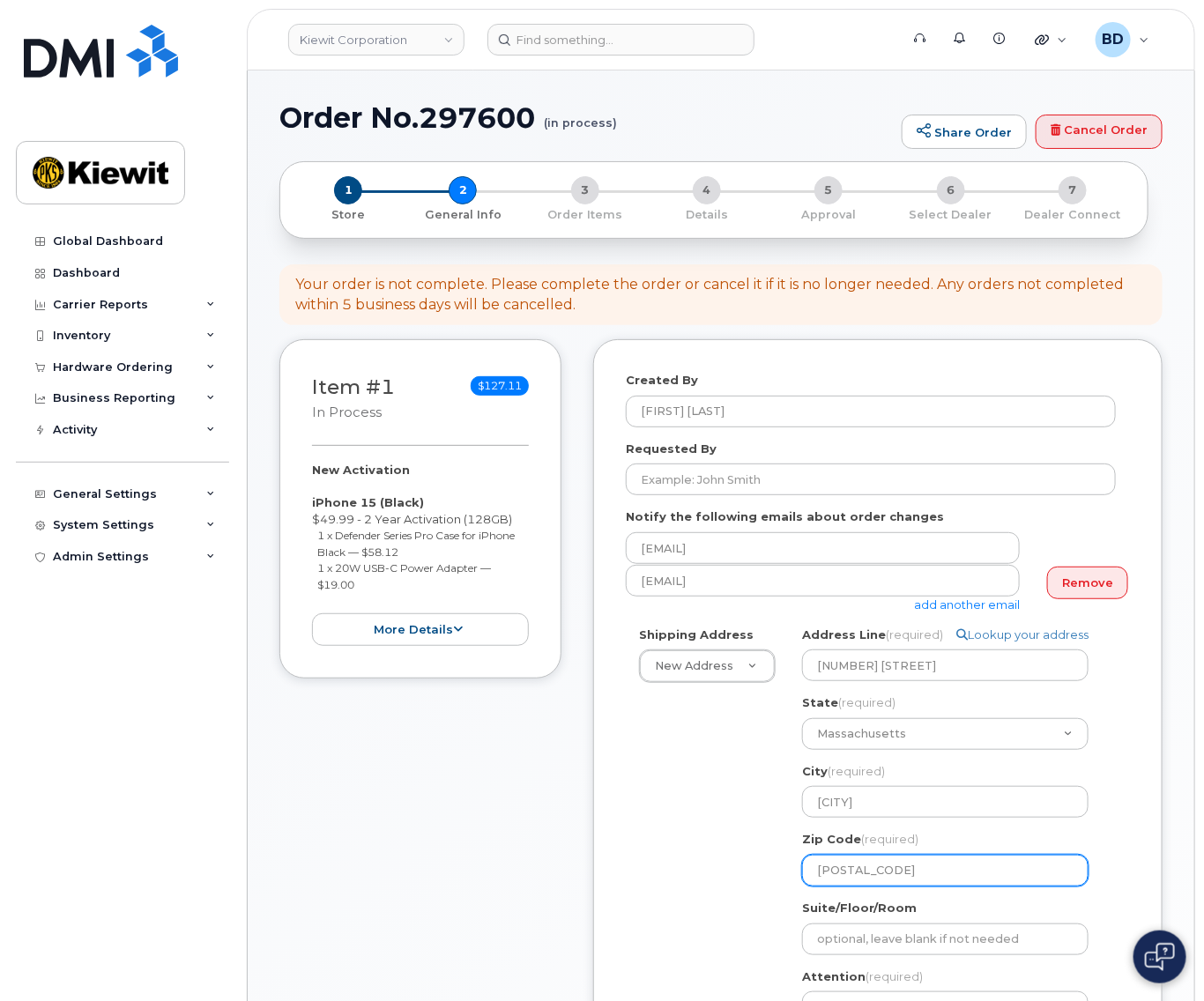 type on "02451" 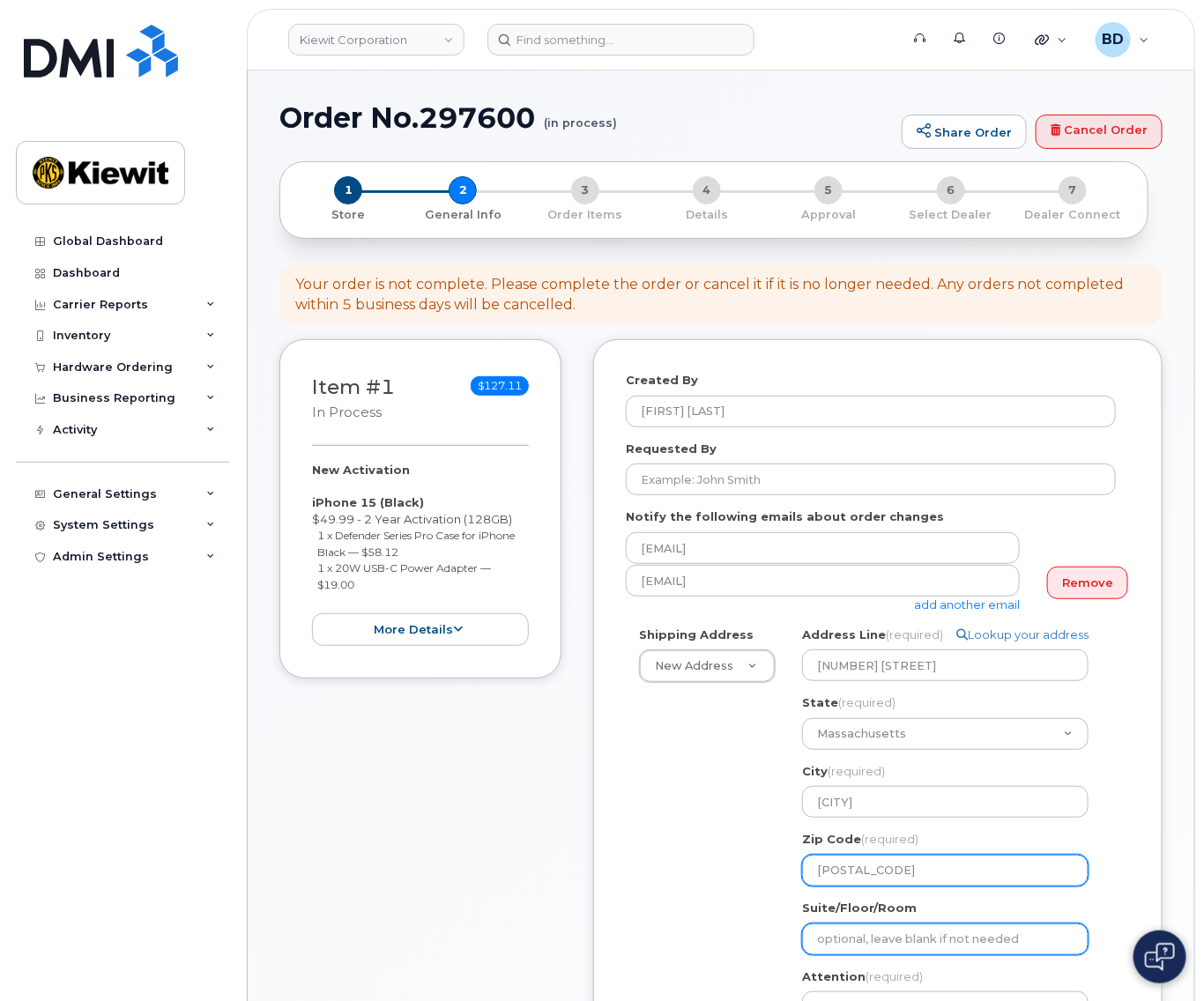 select 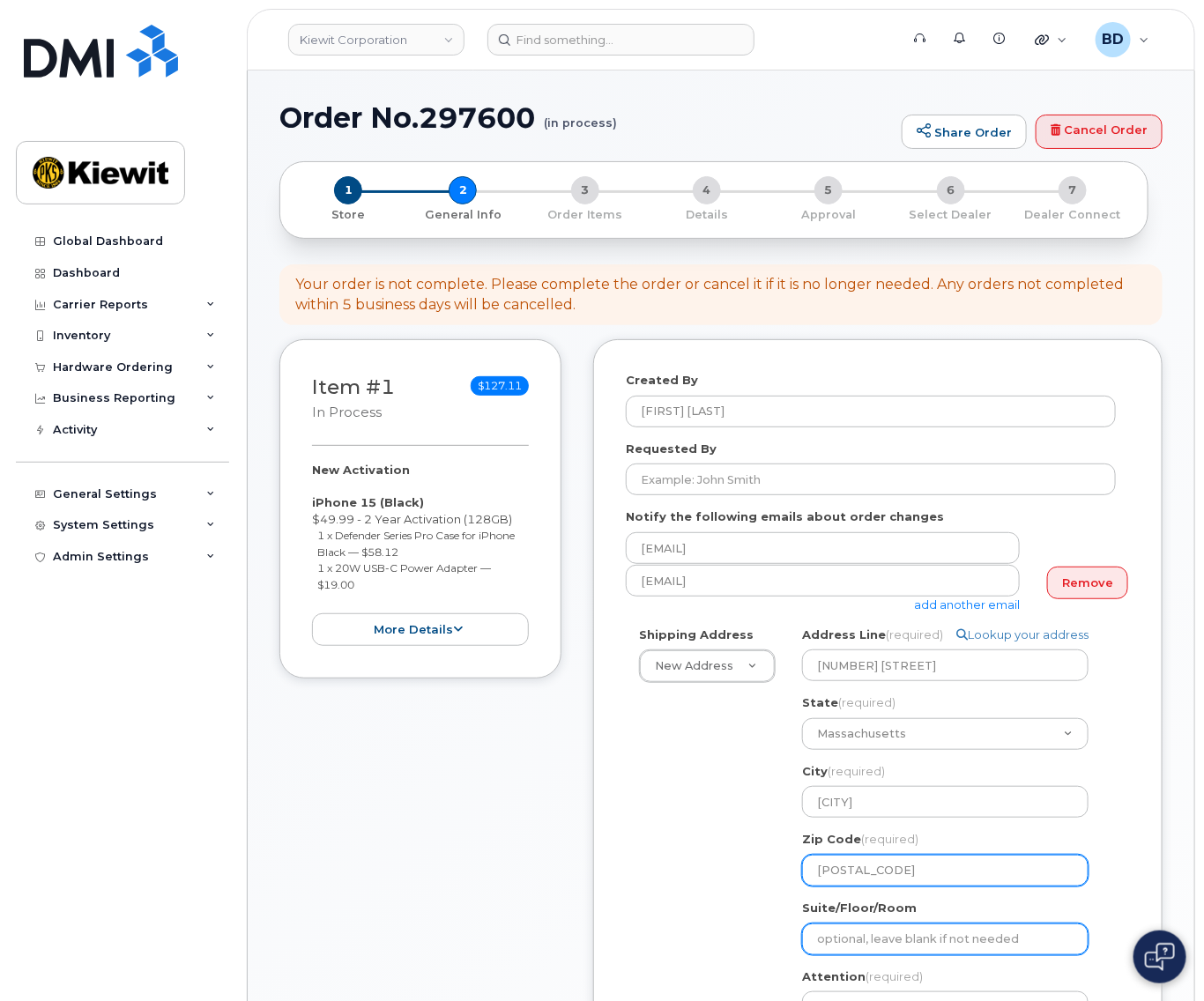 type on "S" 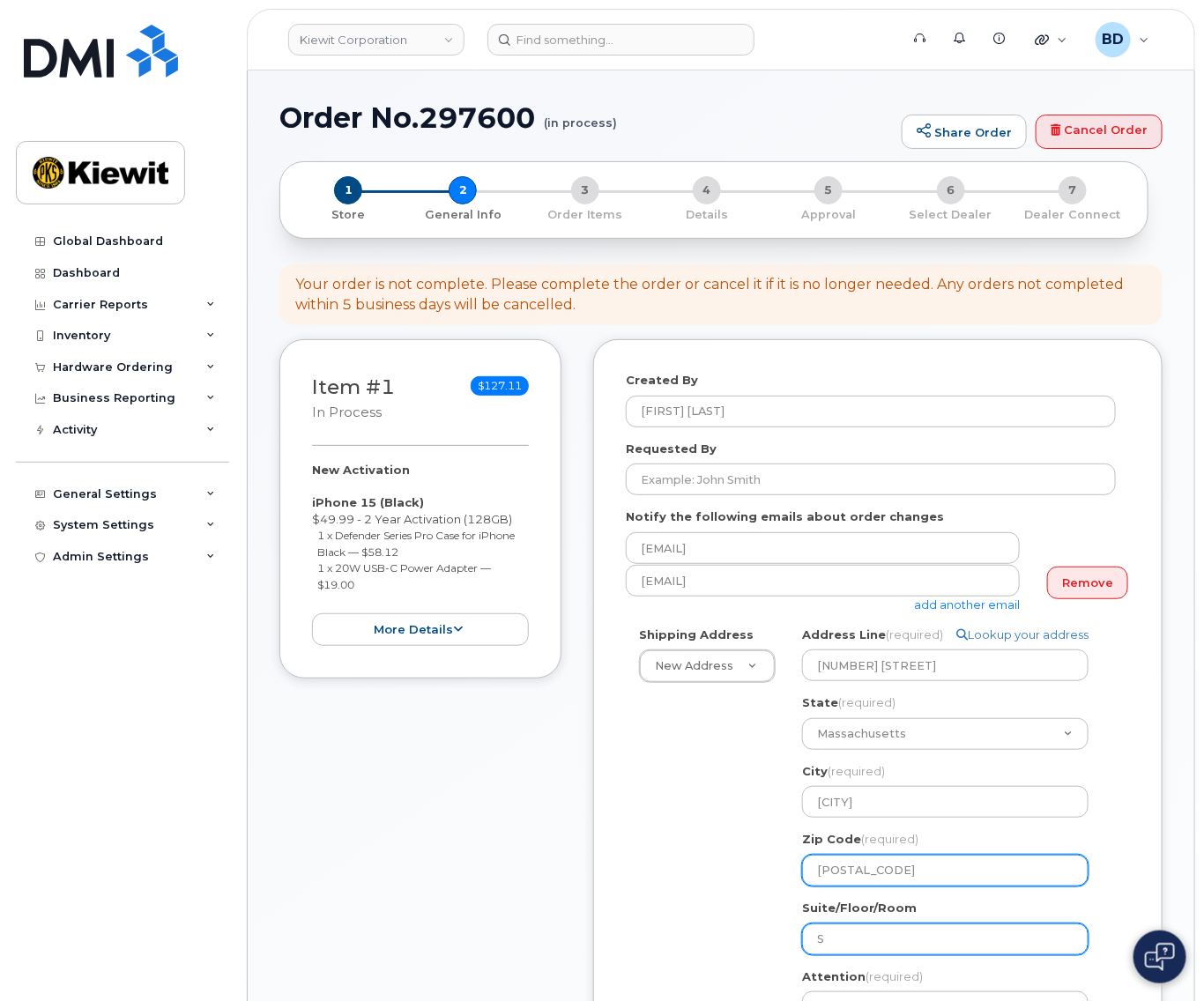 select 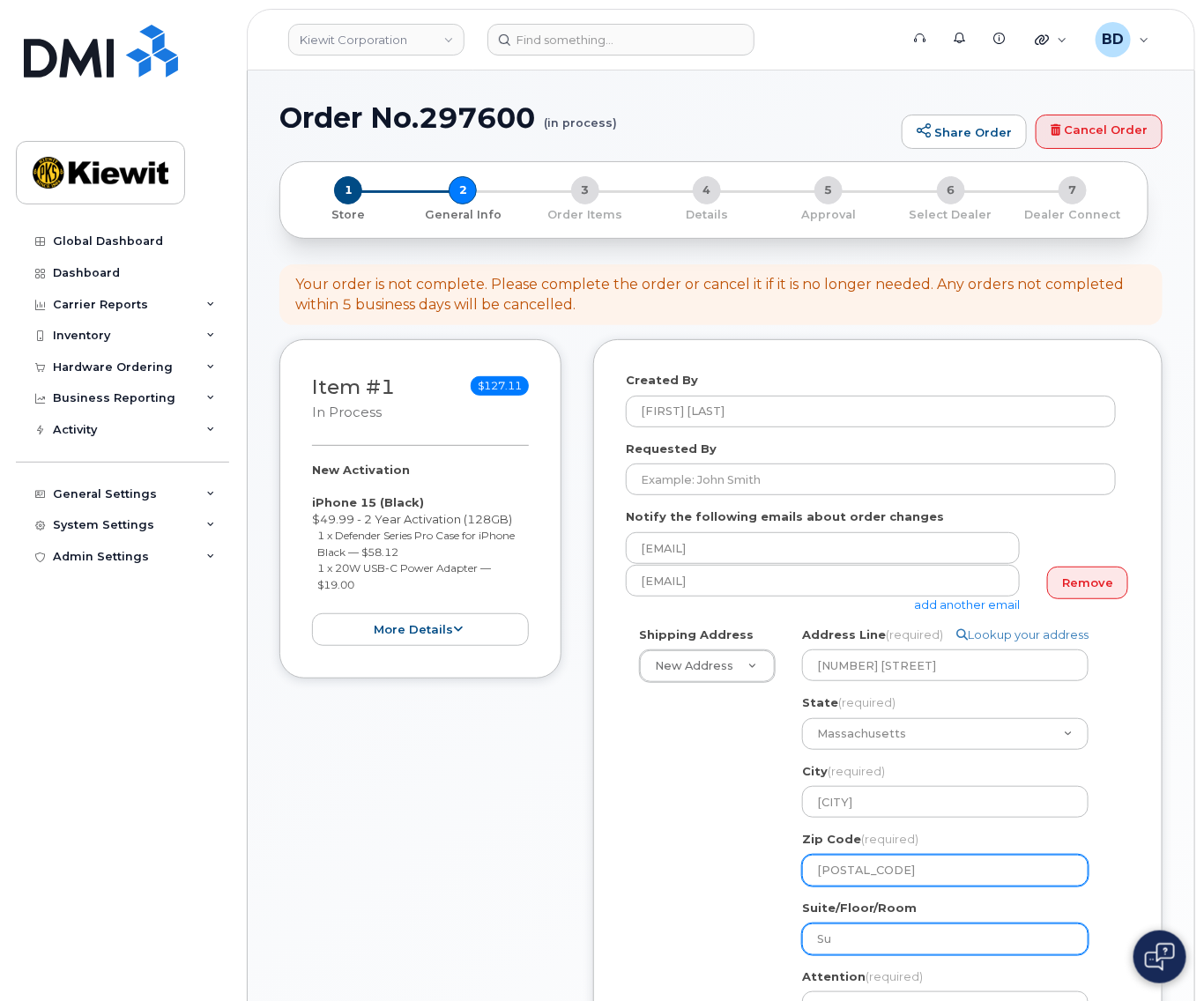 select 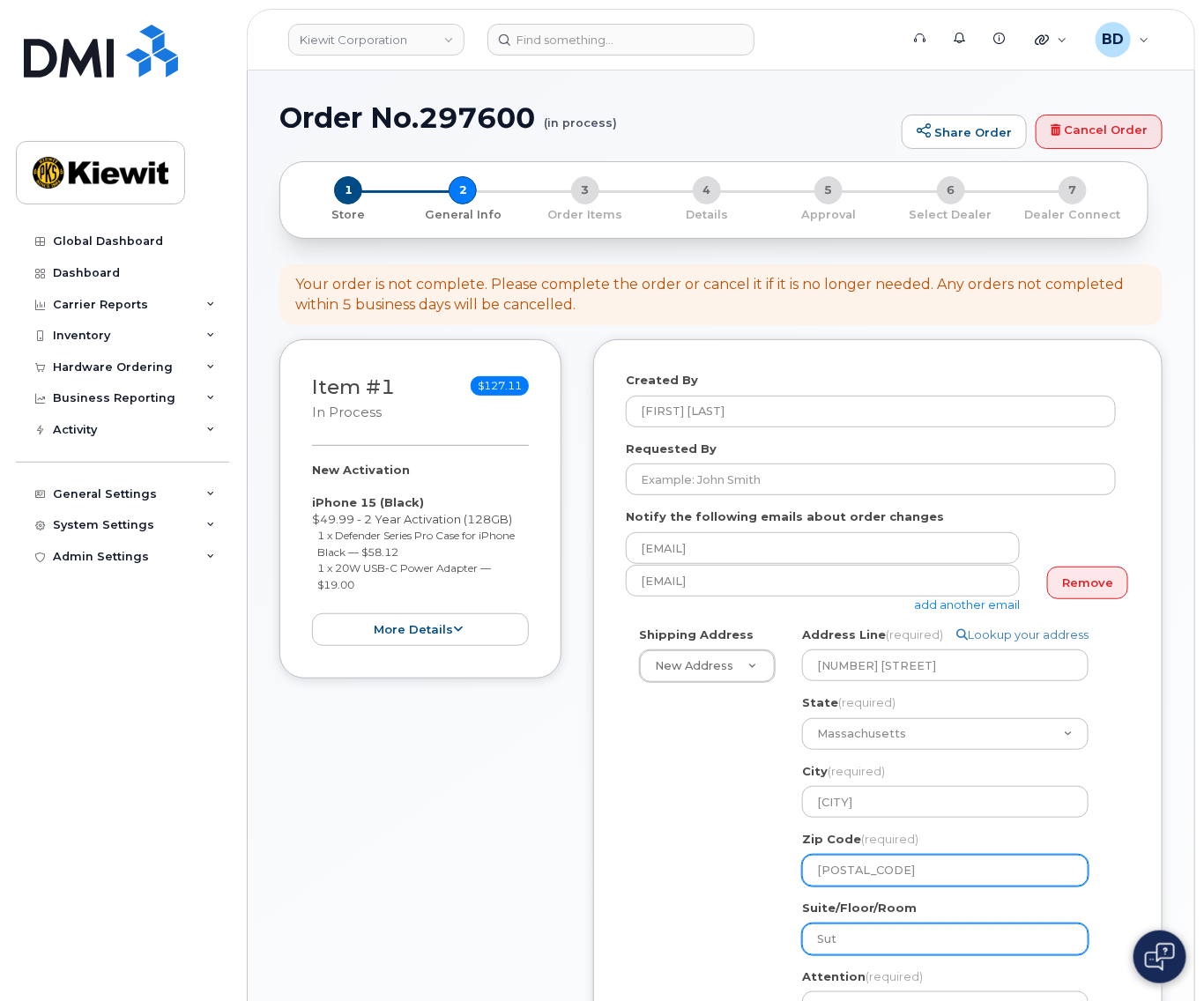 select 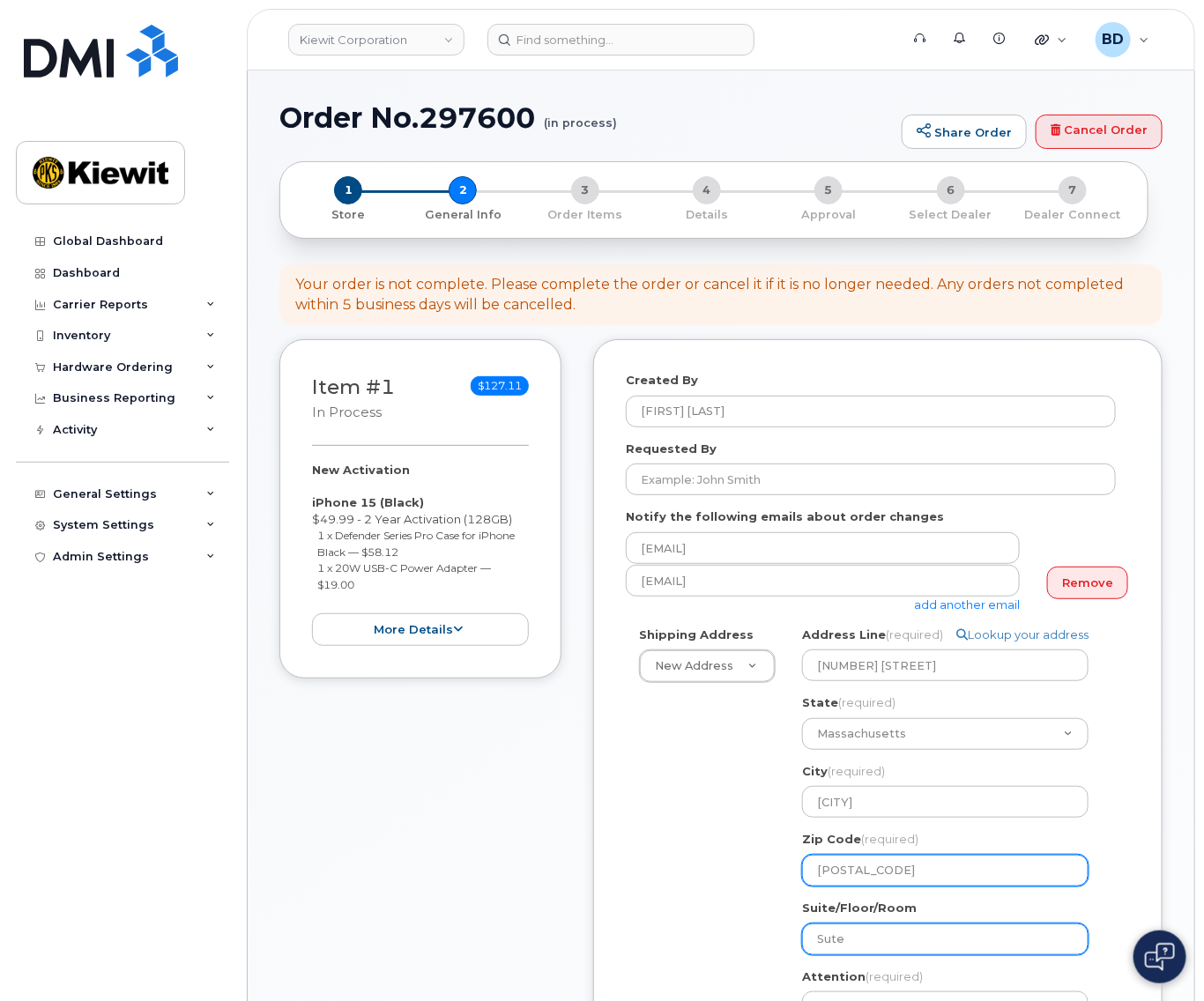 select 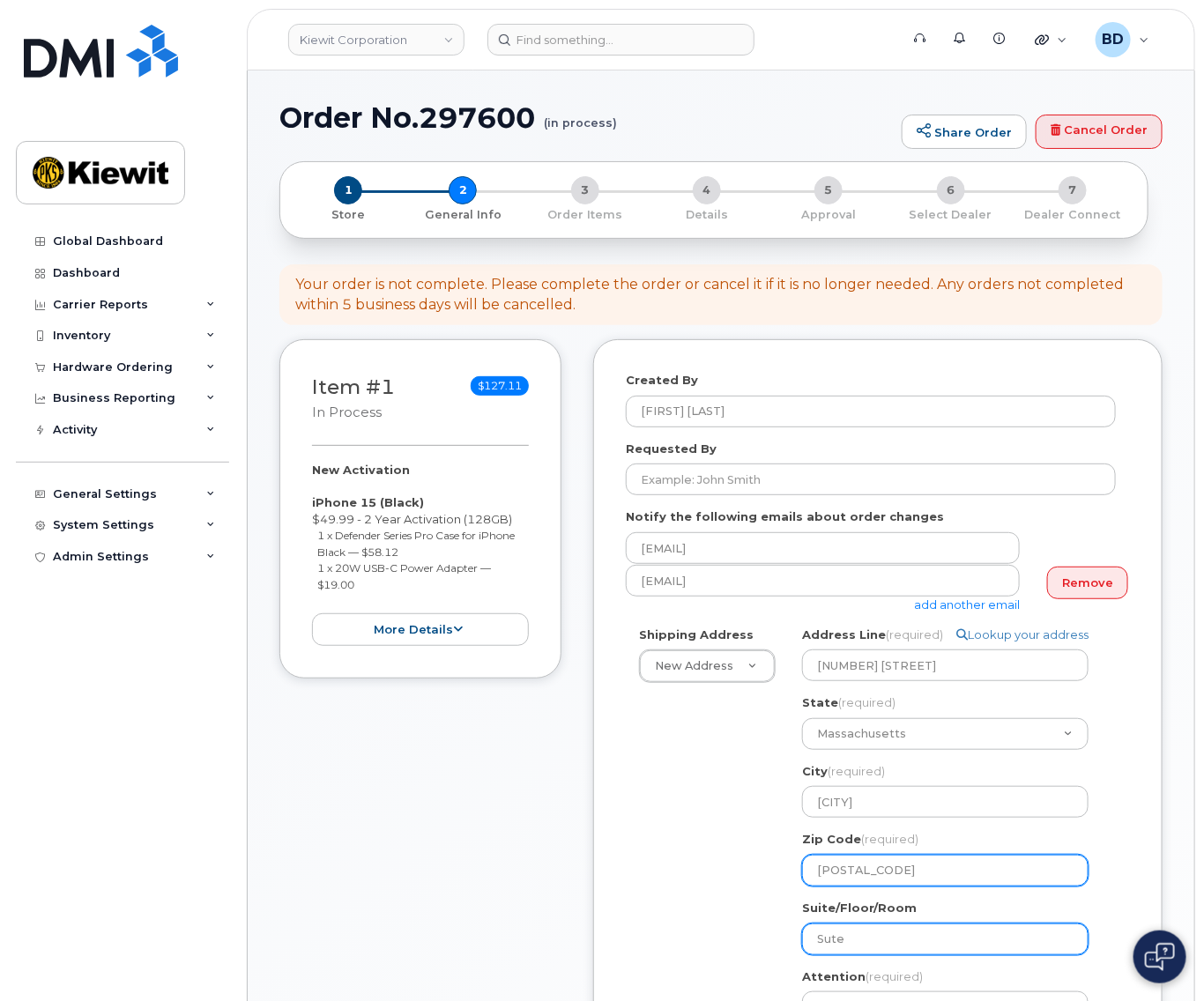 type on "Sut" 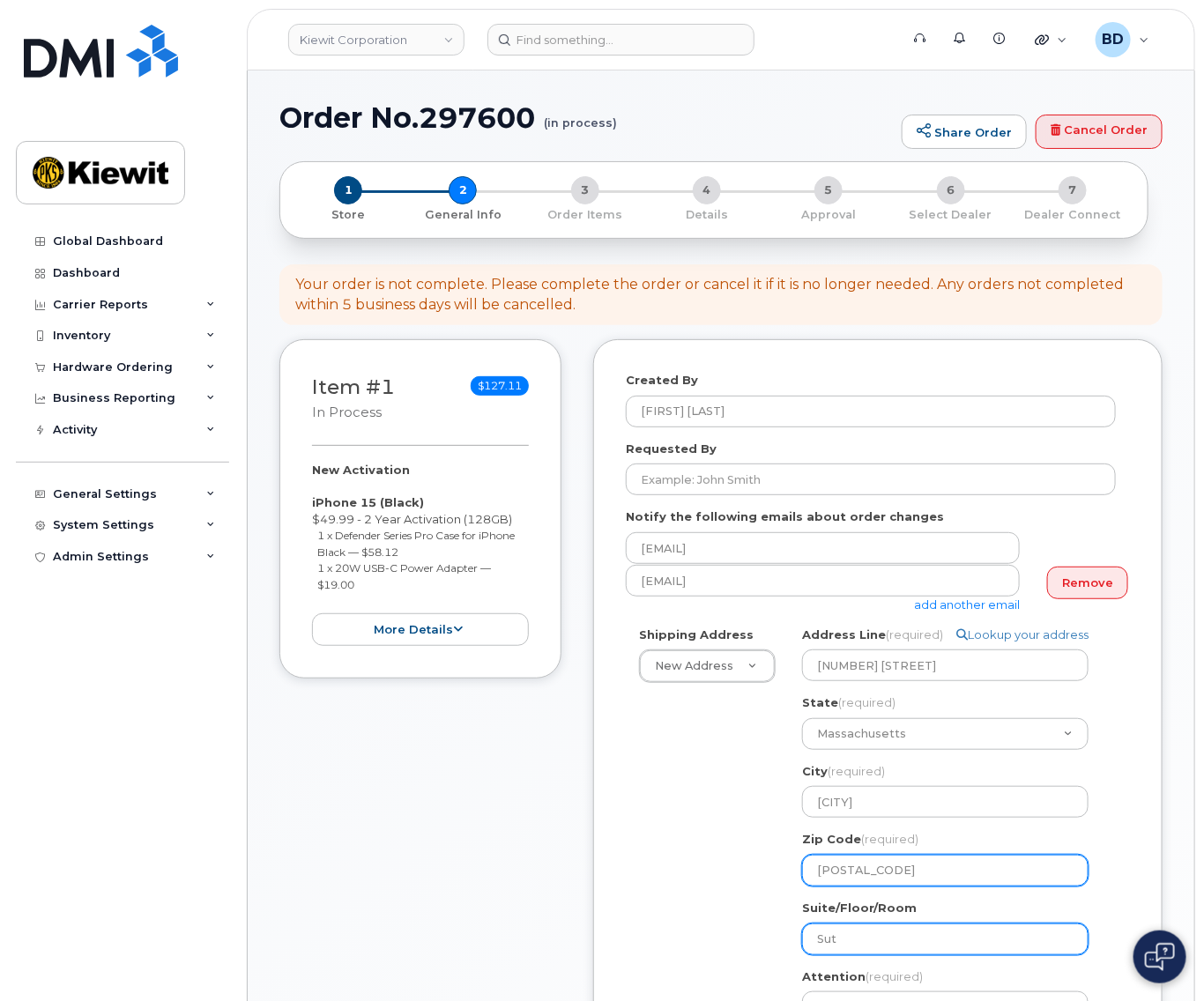 select 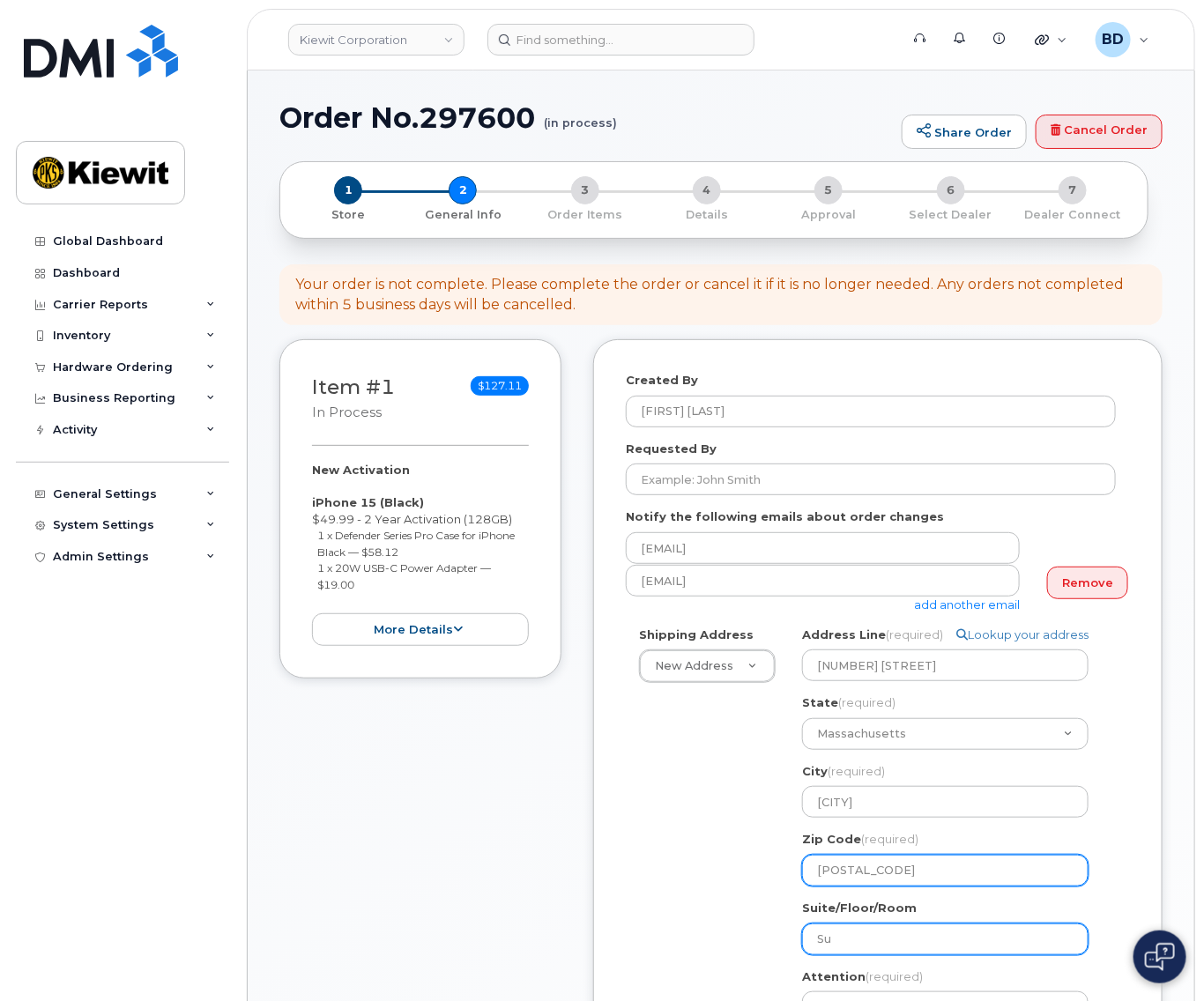 select 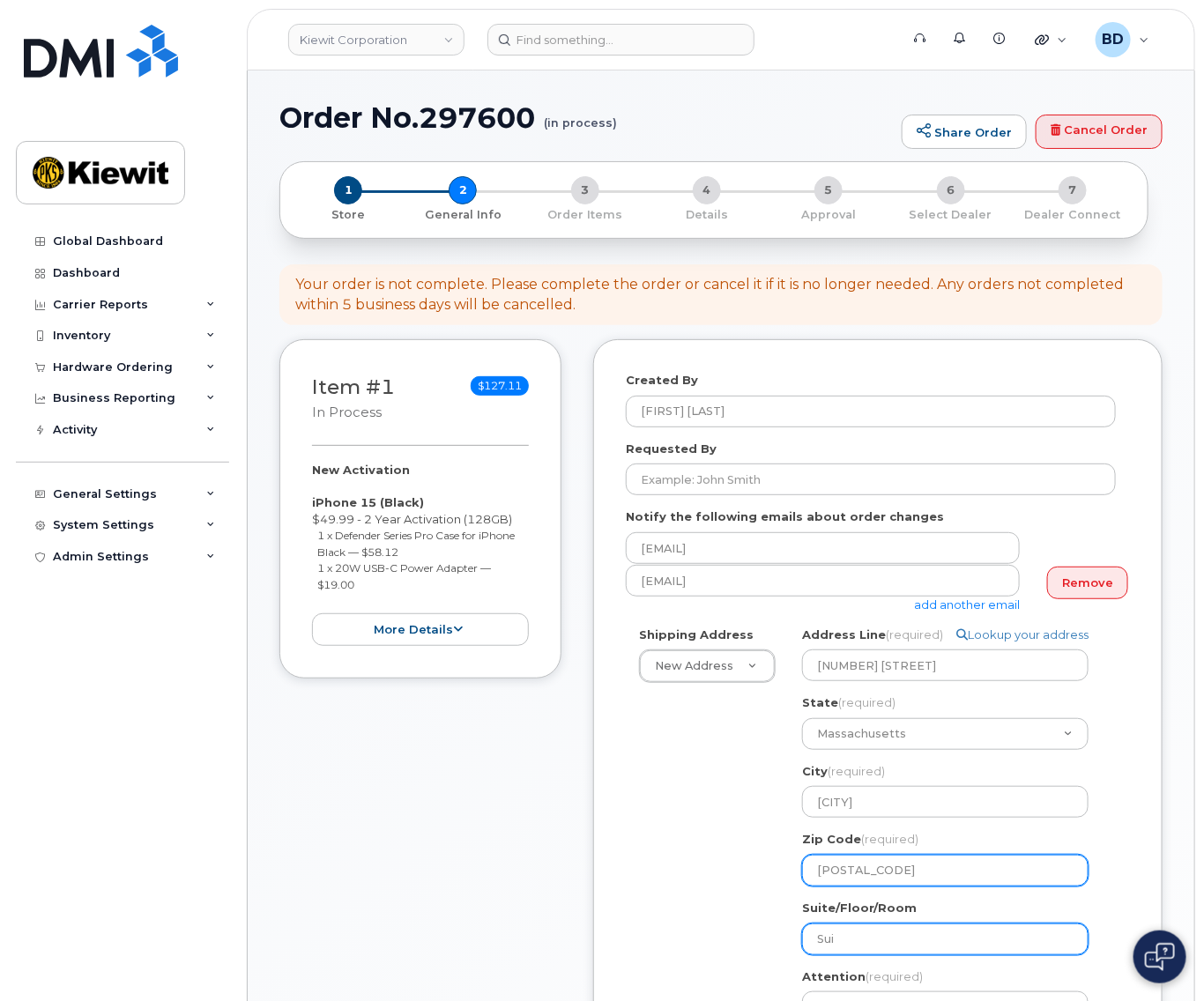 select 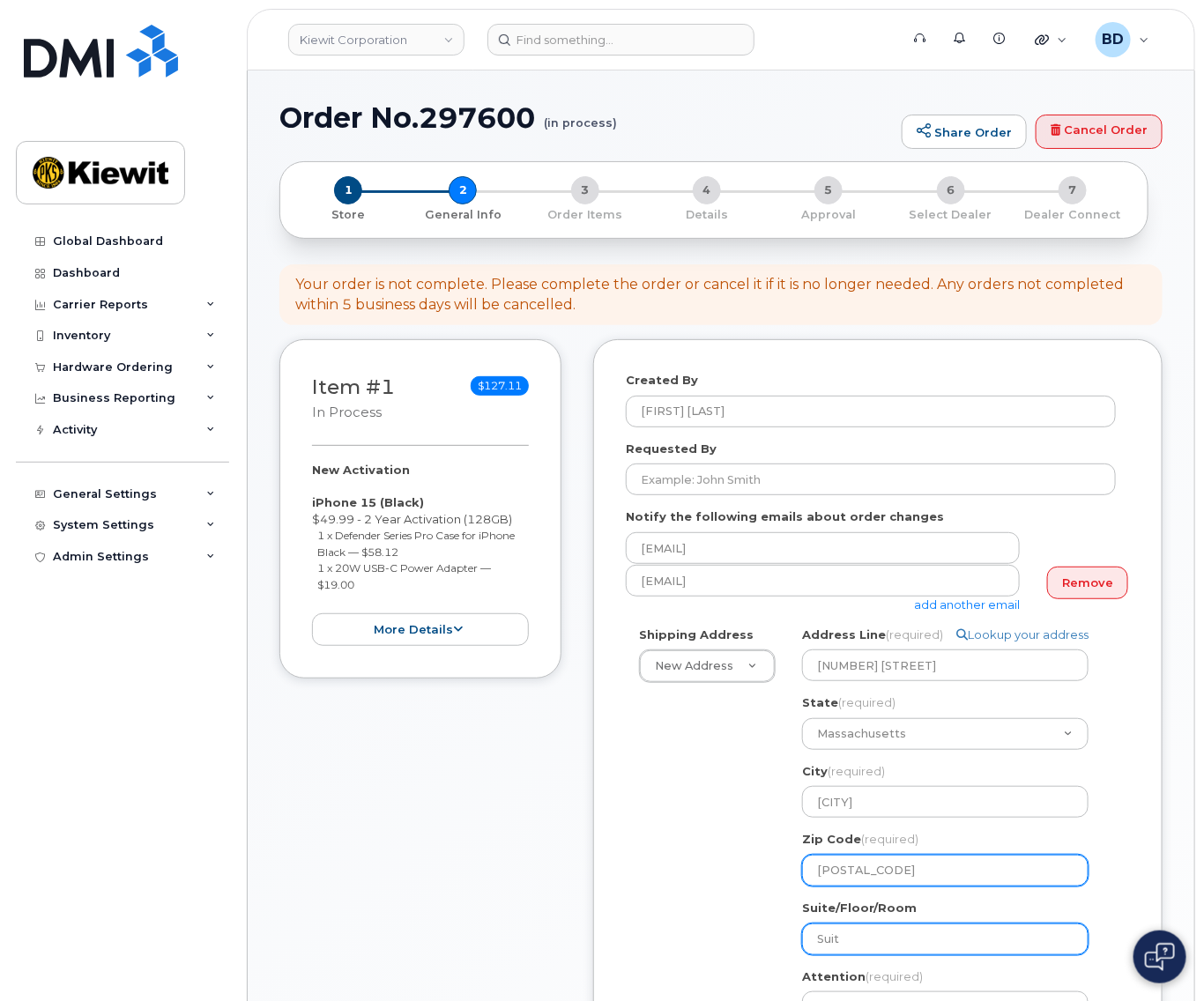 select 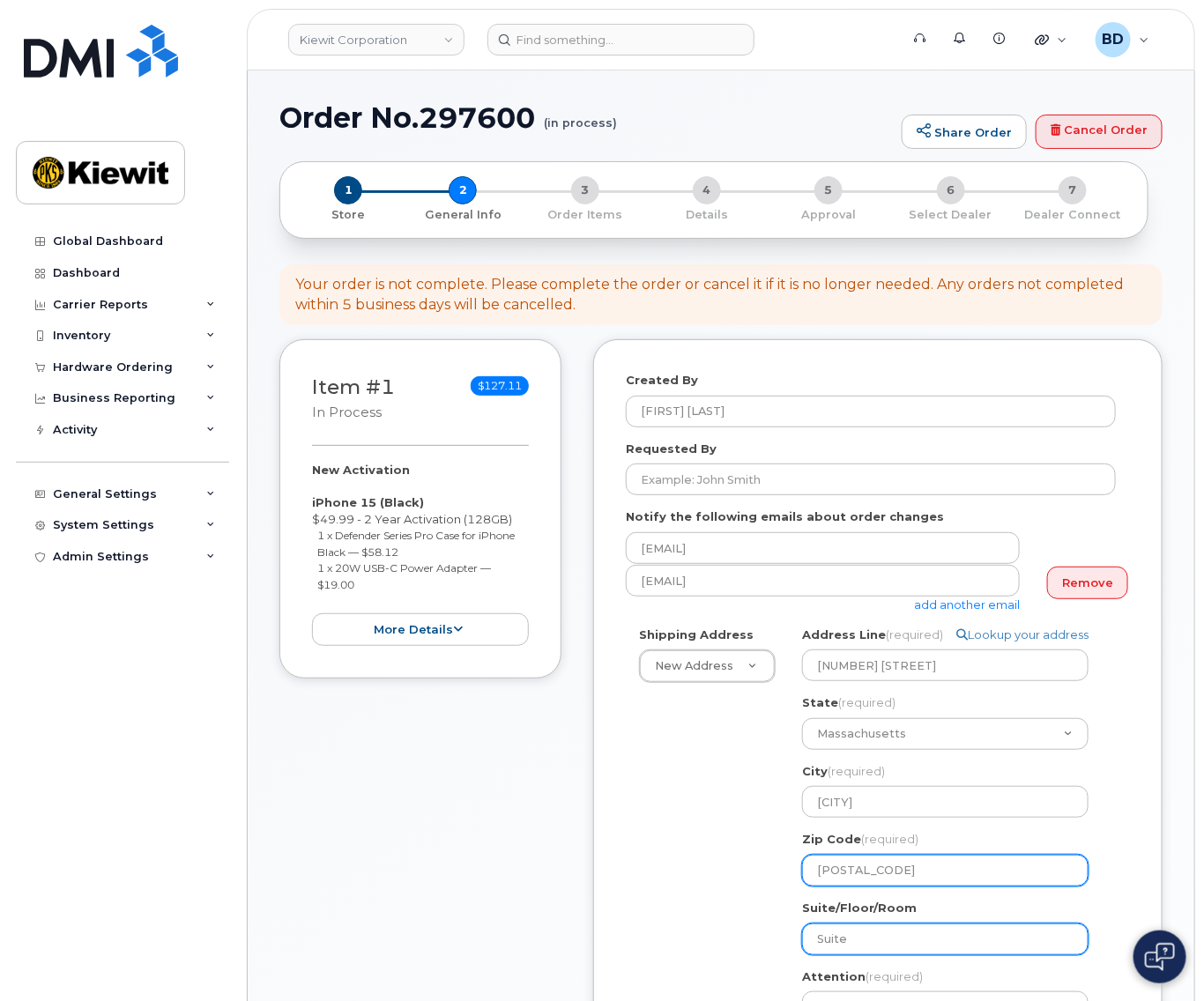 type on "Suite" 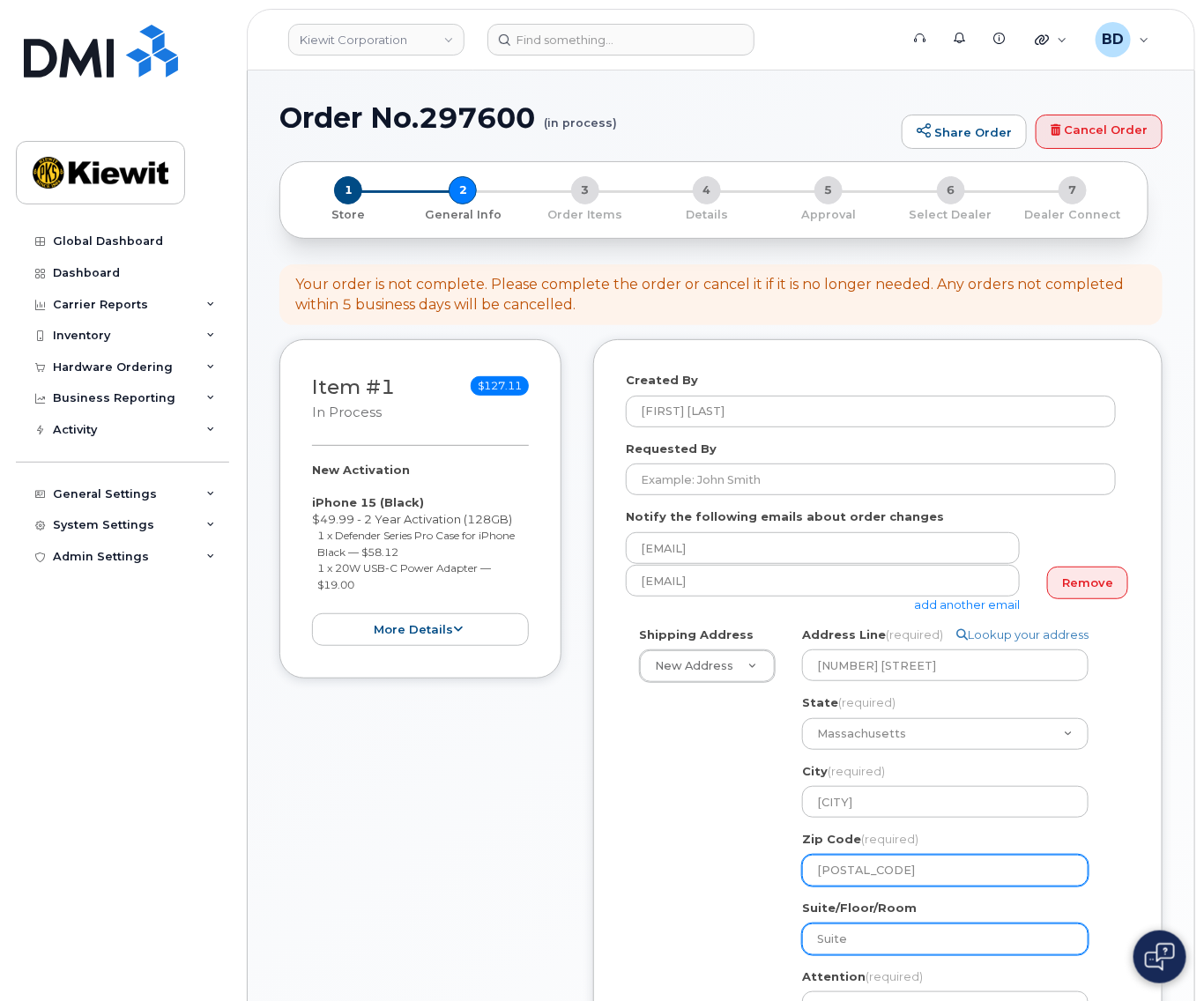 select 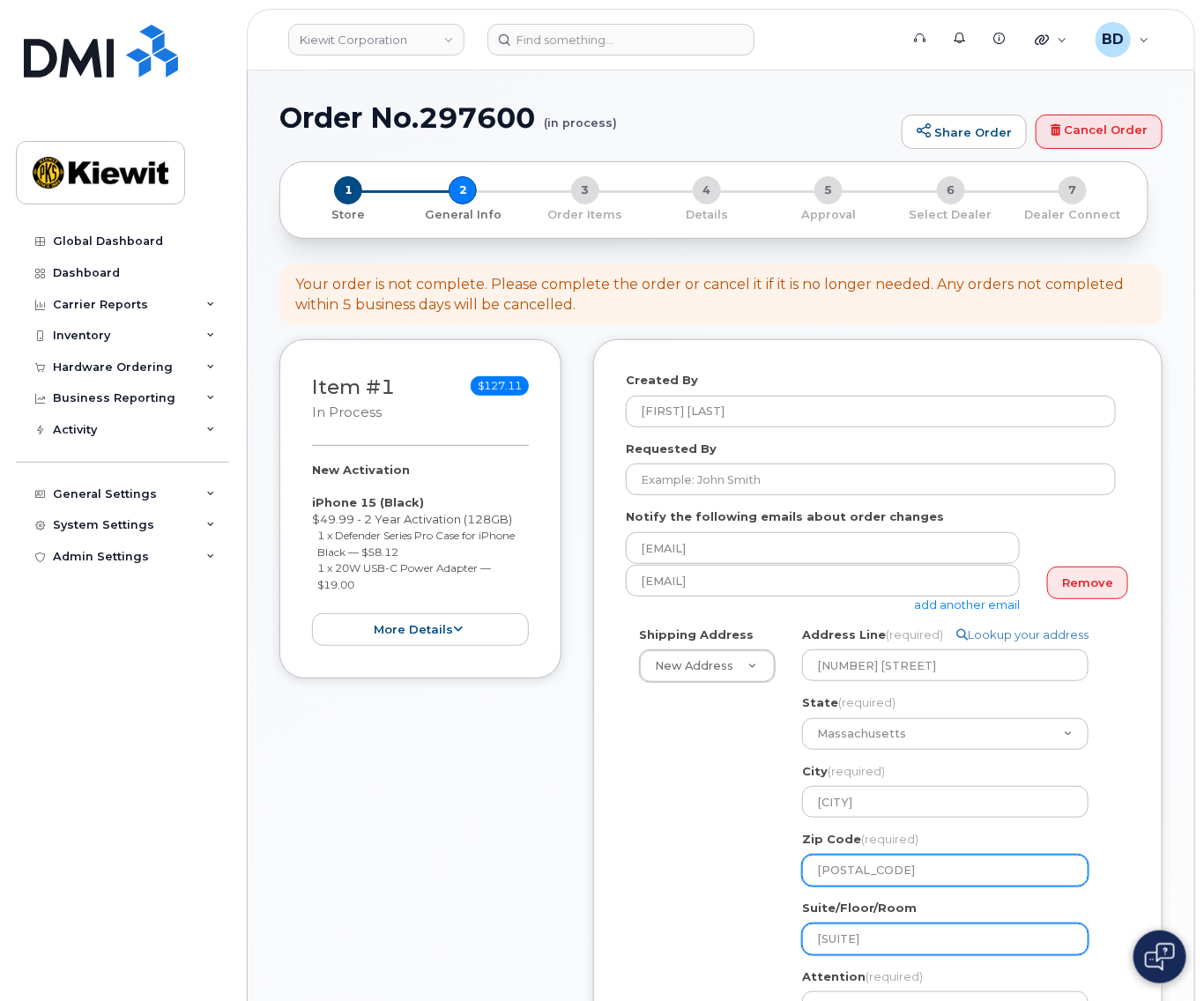select 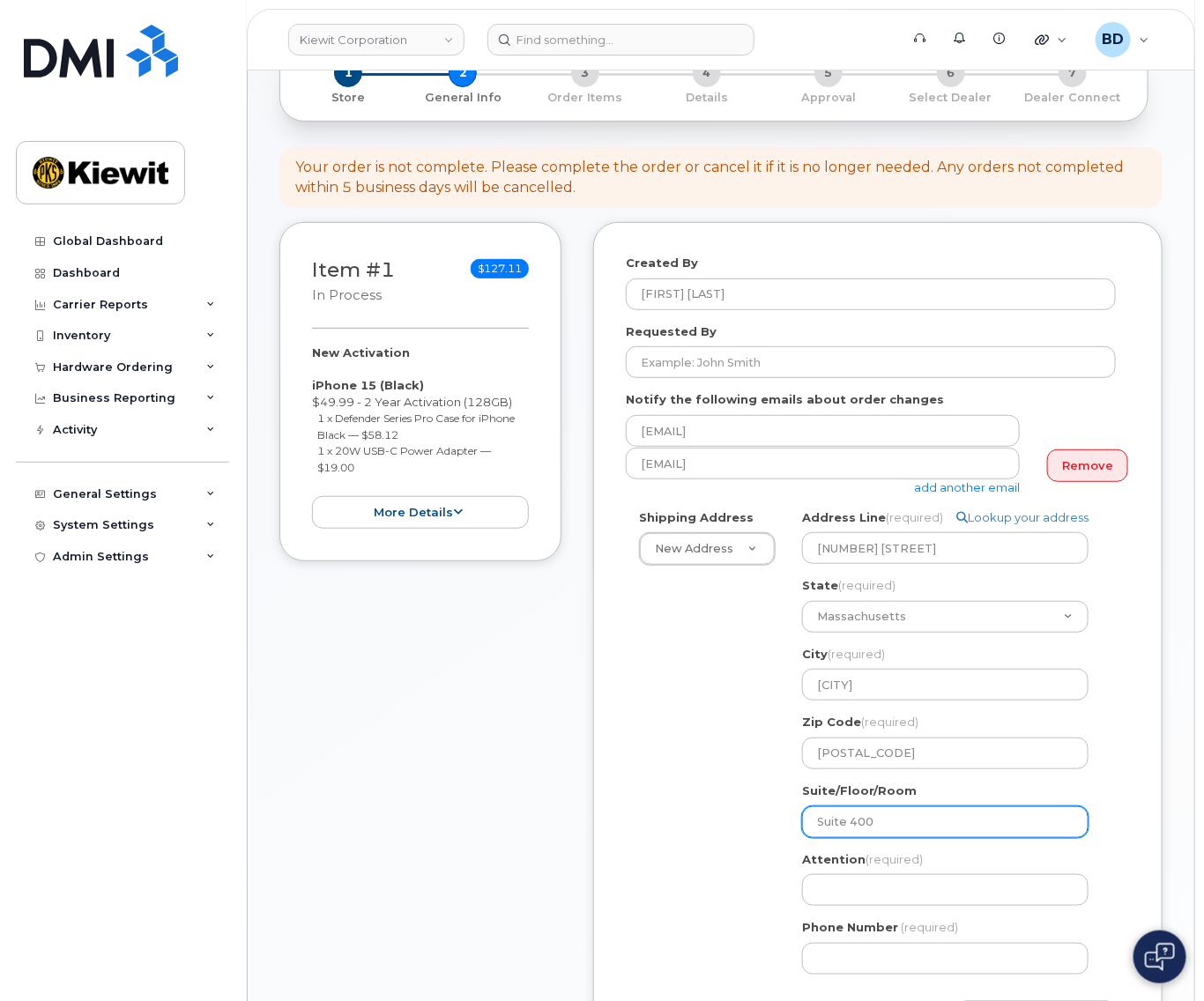 scroll, scrollTop: 234, scrollLeft: 0, axis: vertical 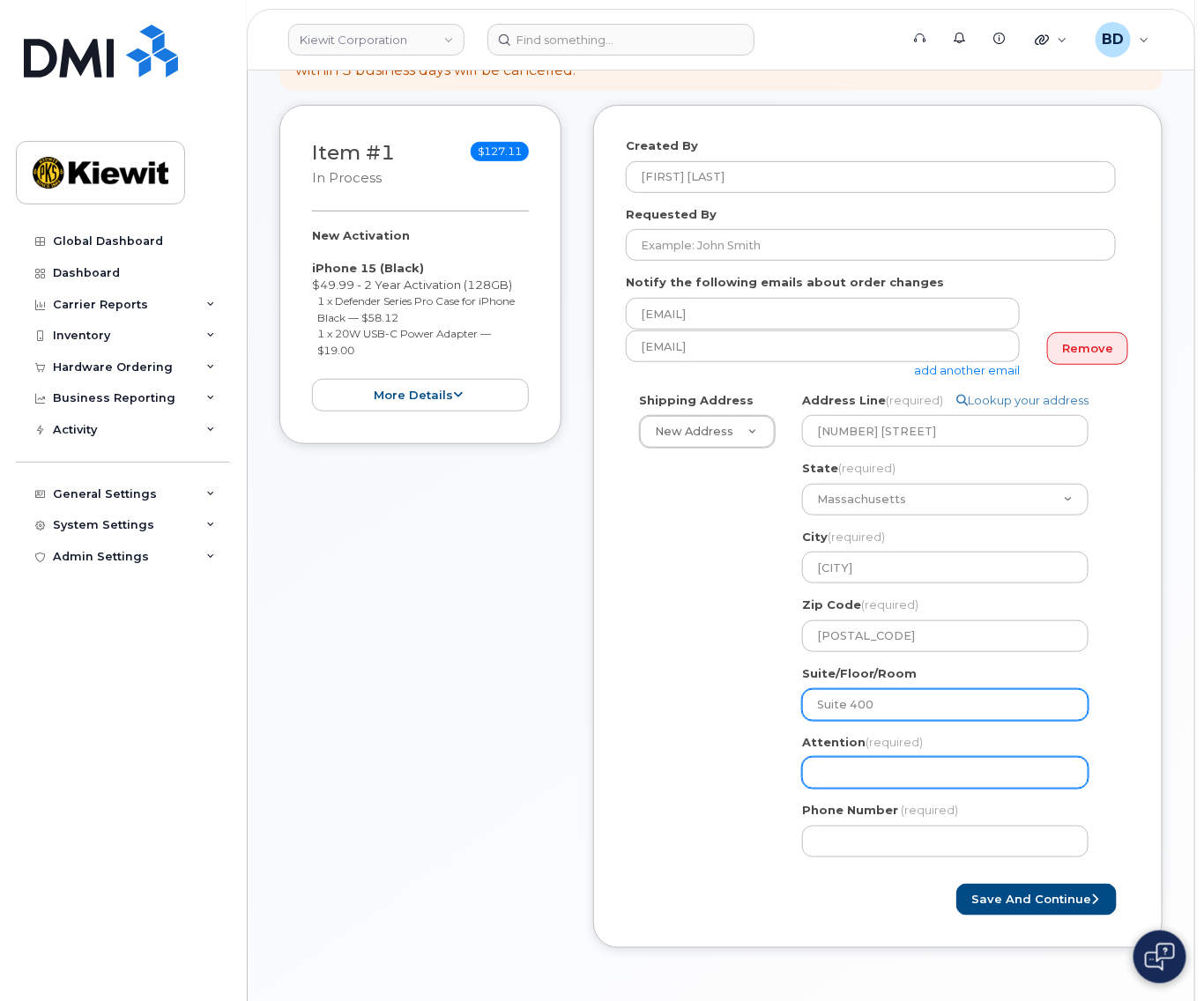 type on "Suite 400" 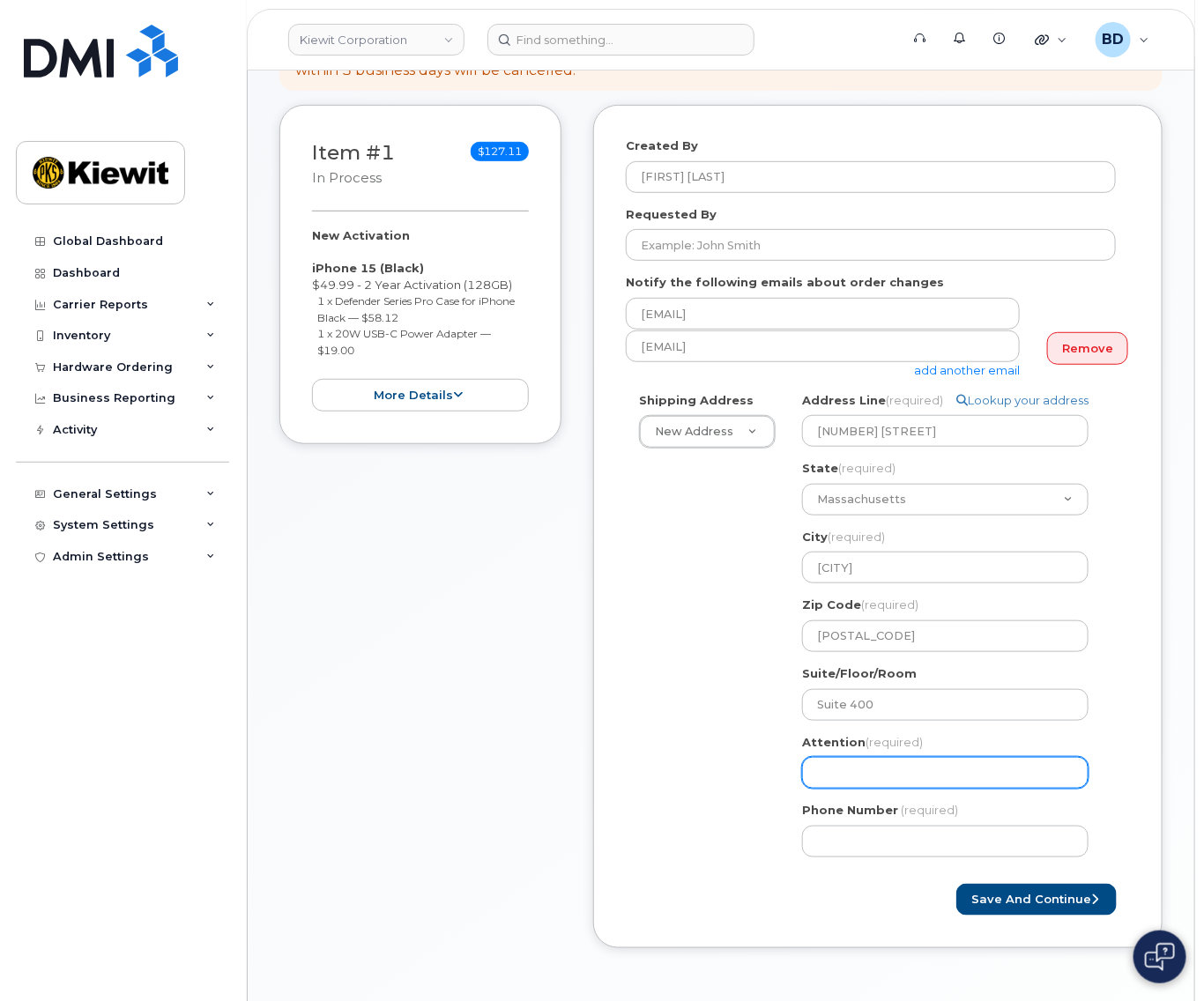 click on "Attention
(required)" 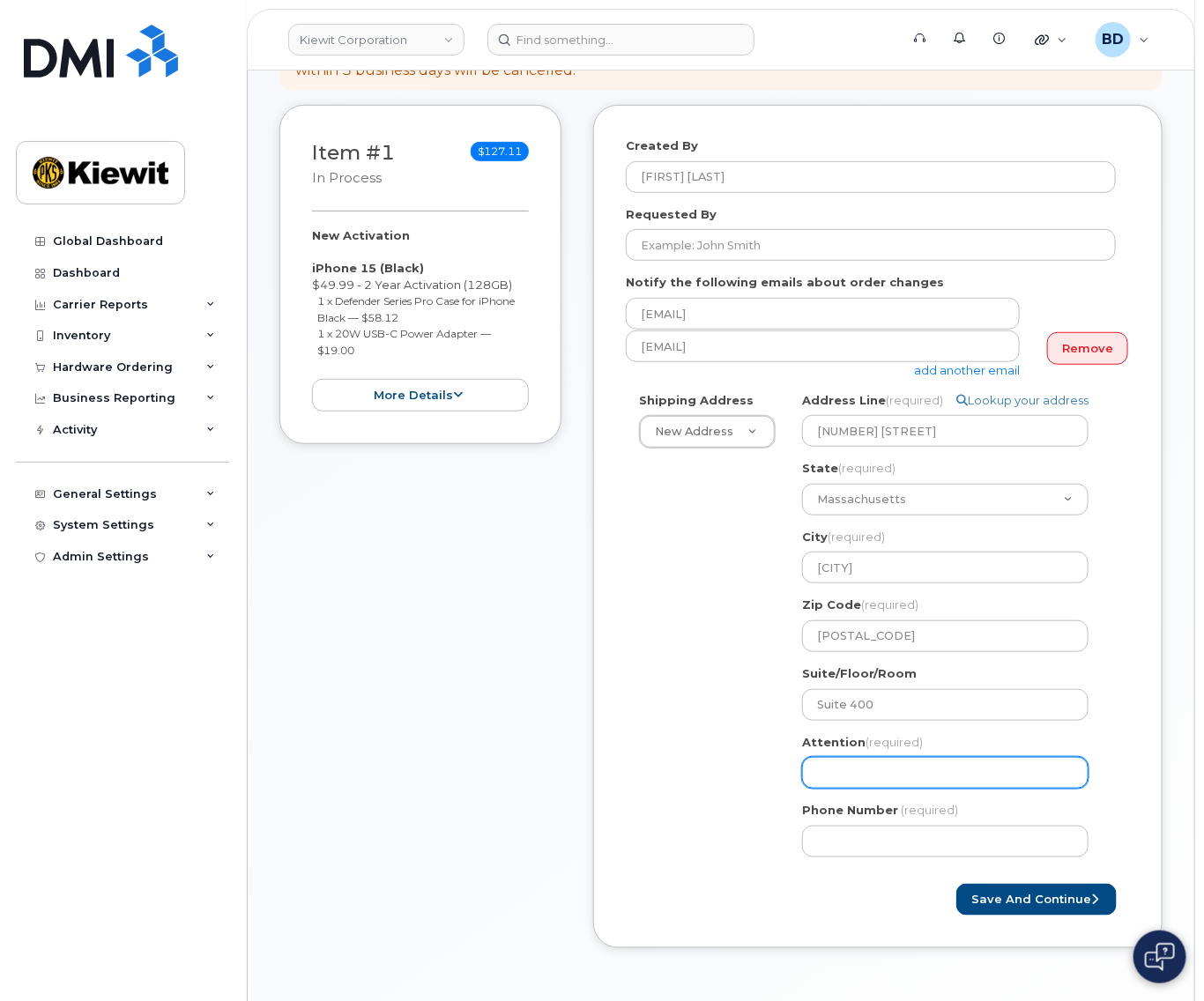 select 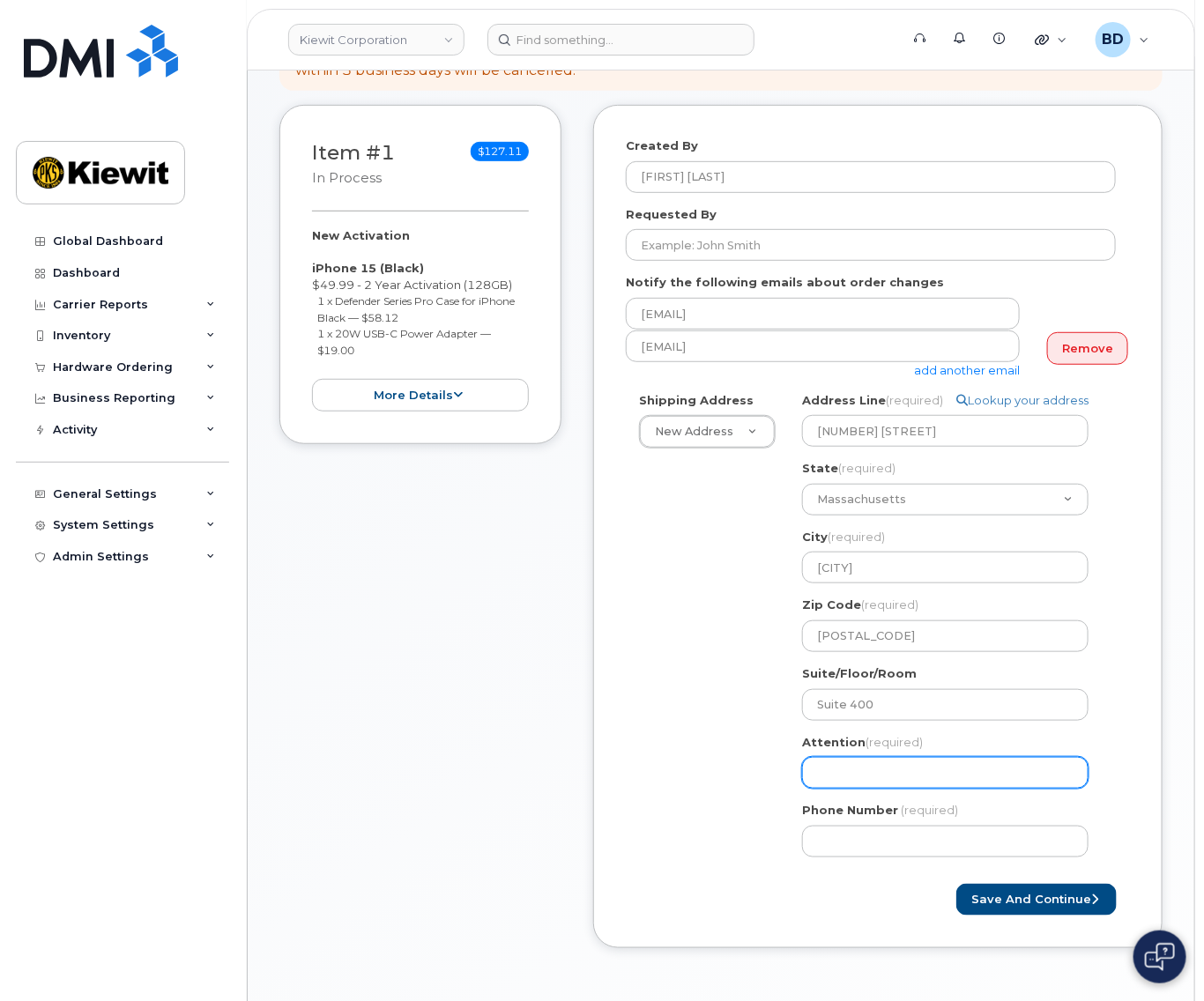 type on "J" 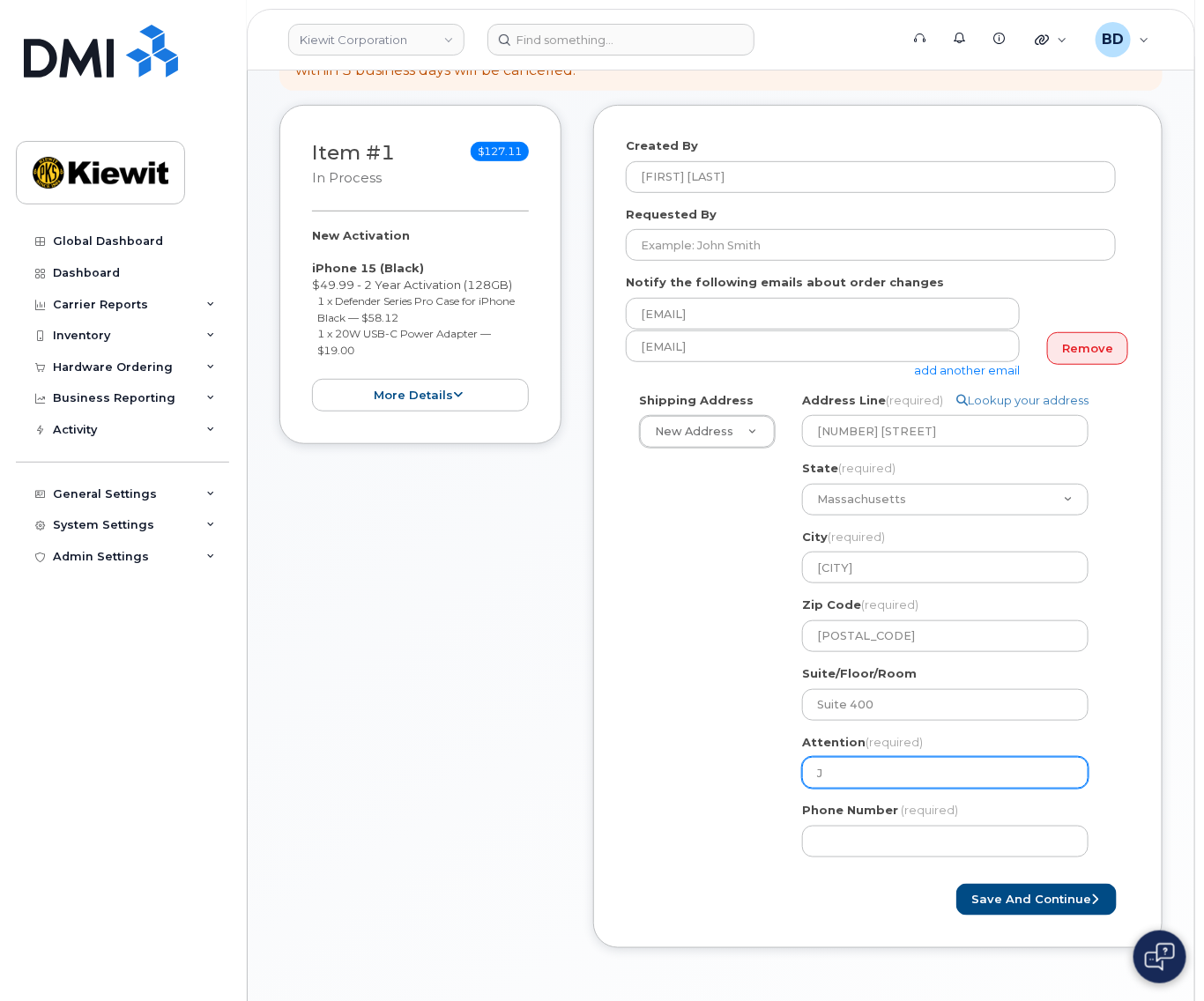select 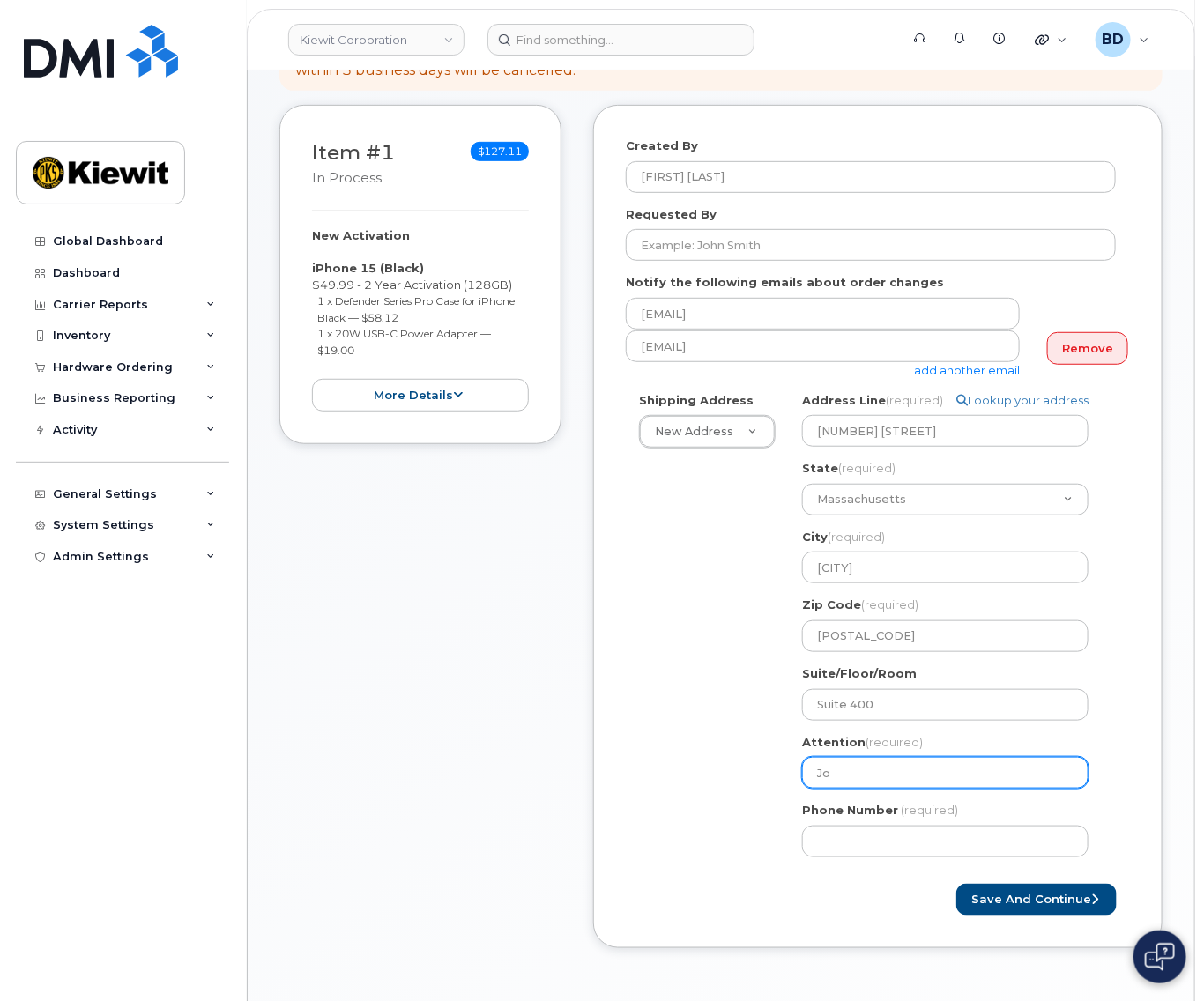 select 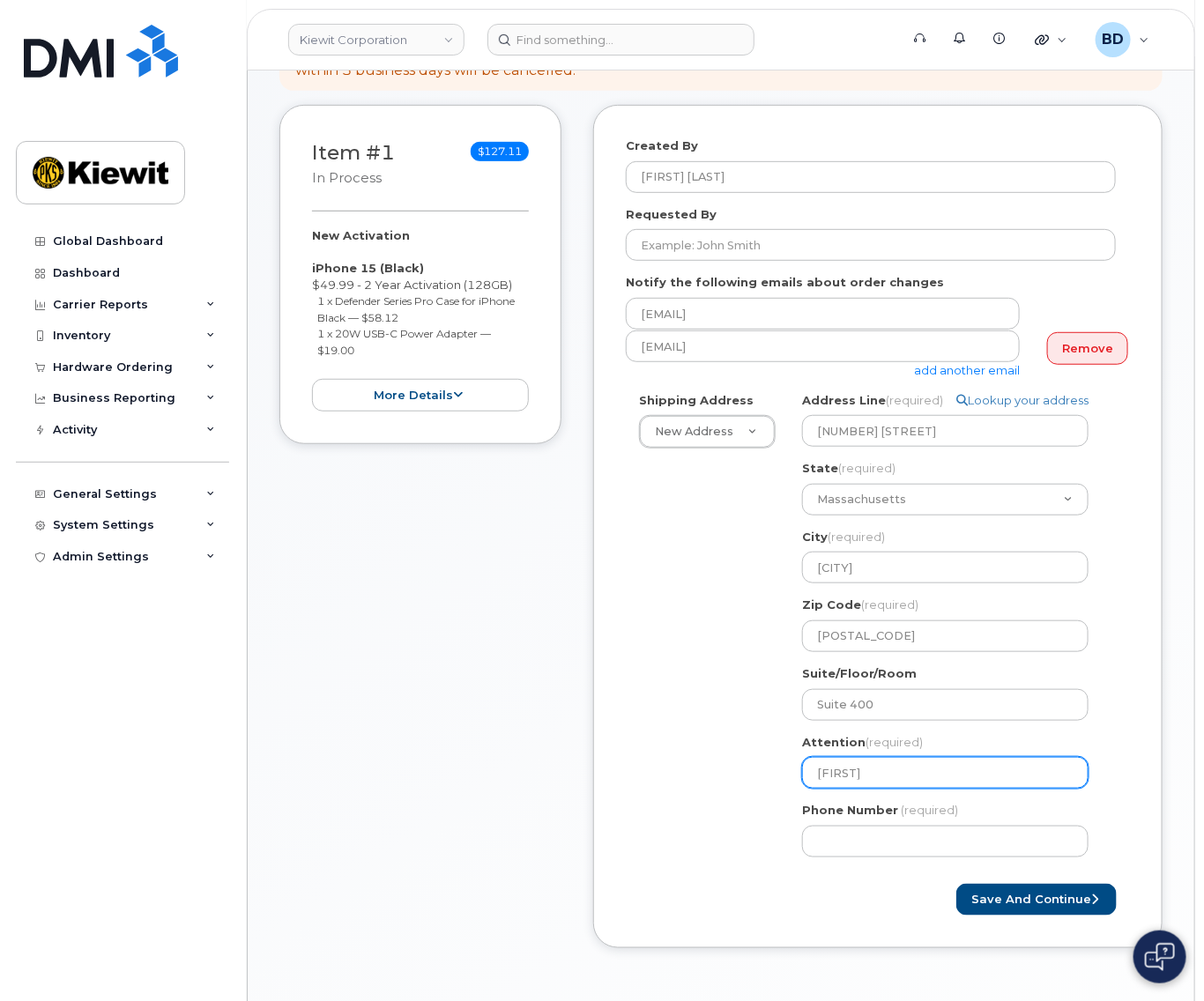 select 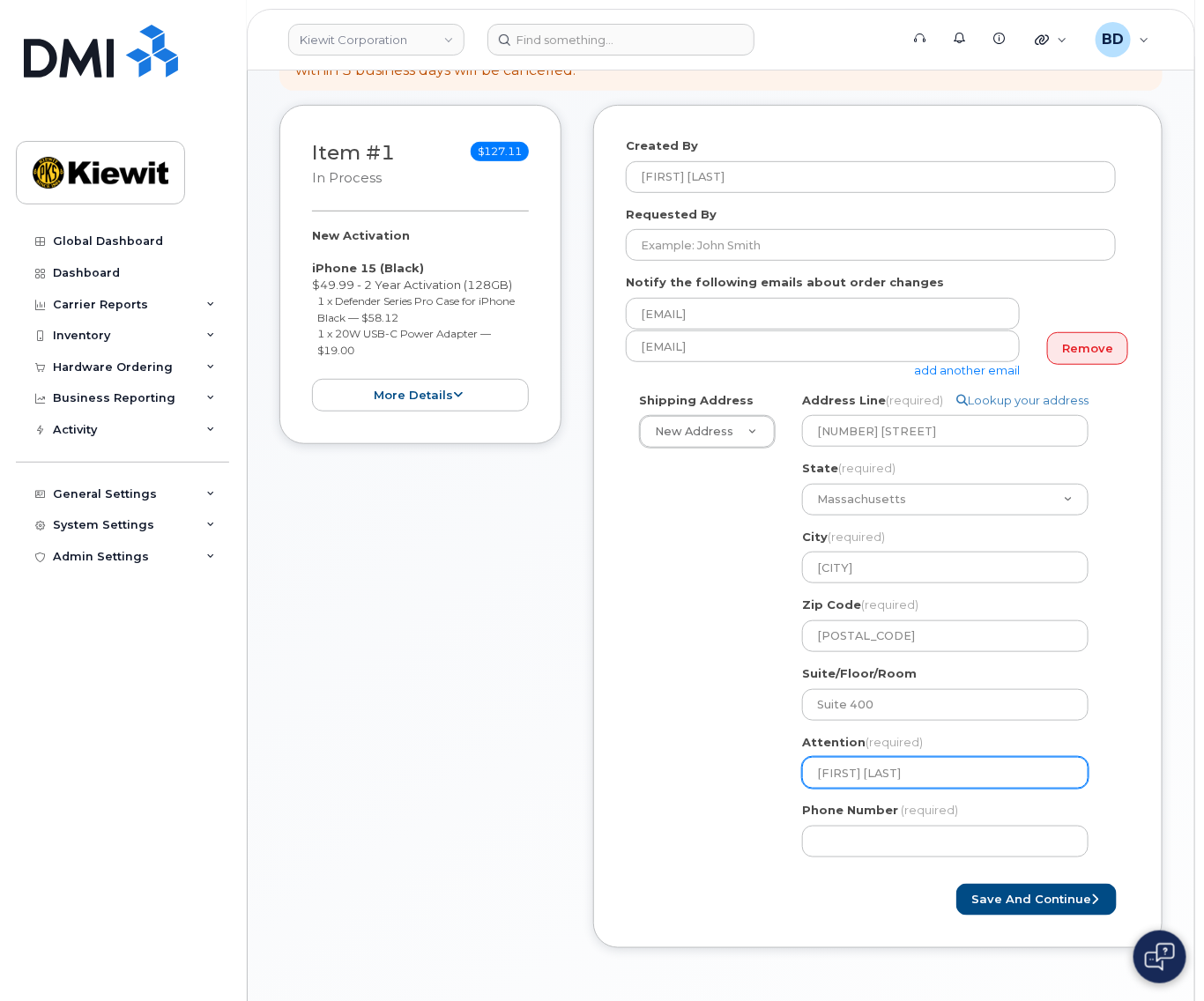 select 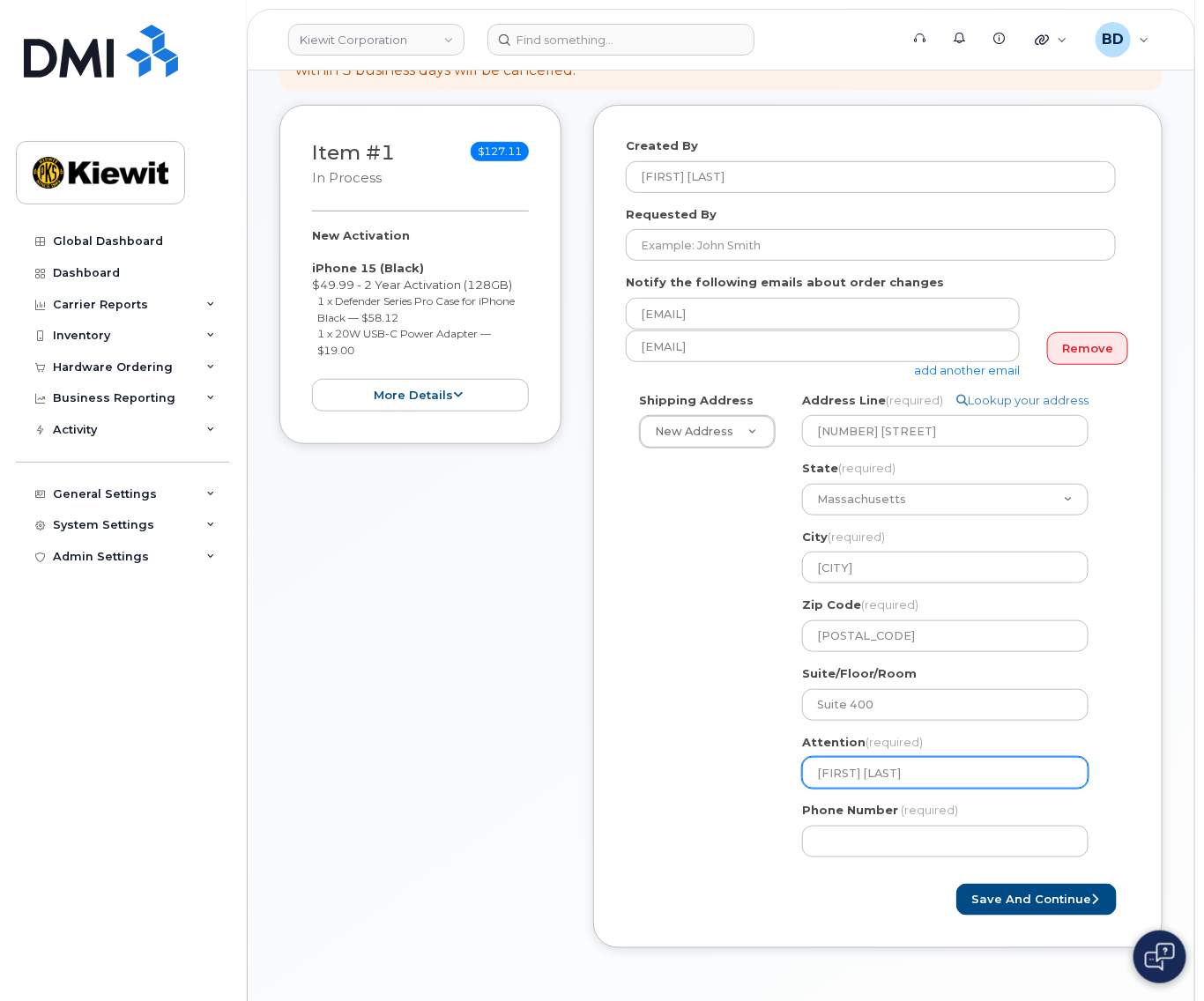 click on "Josph Cole" 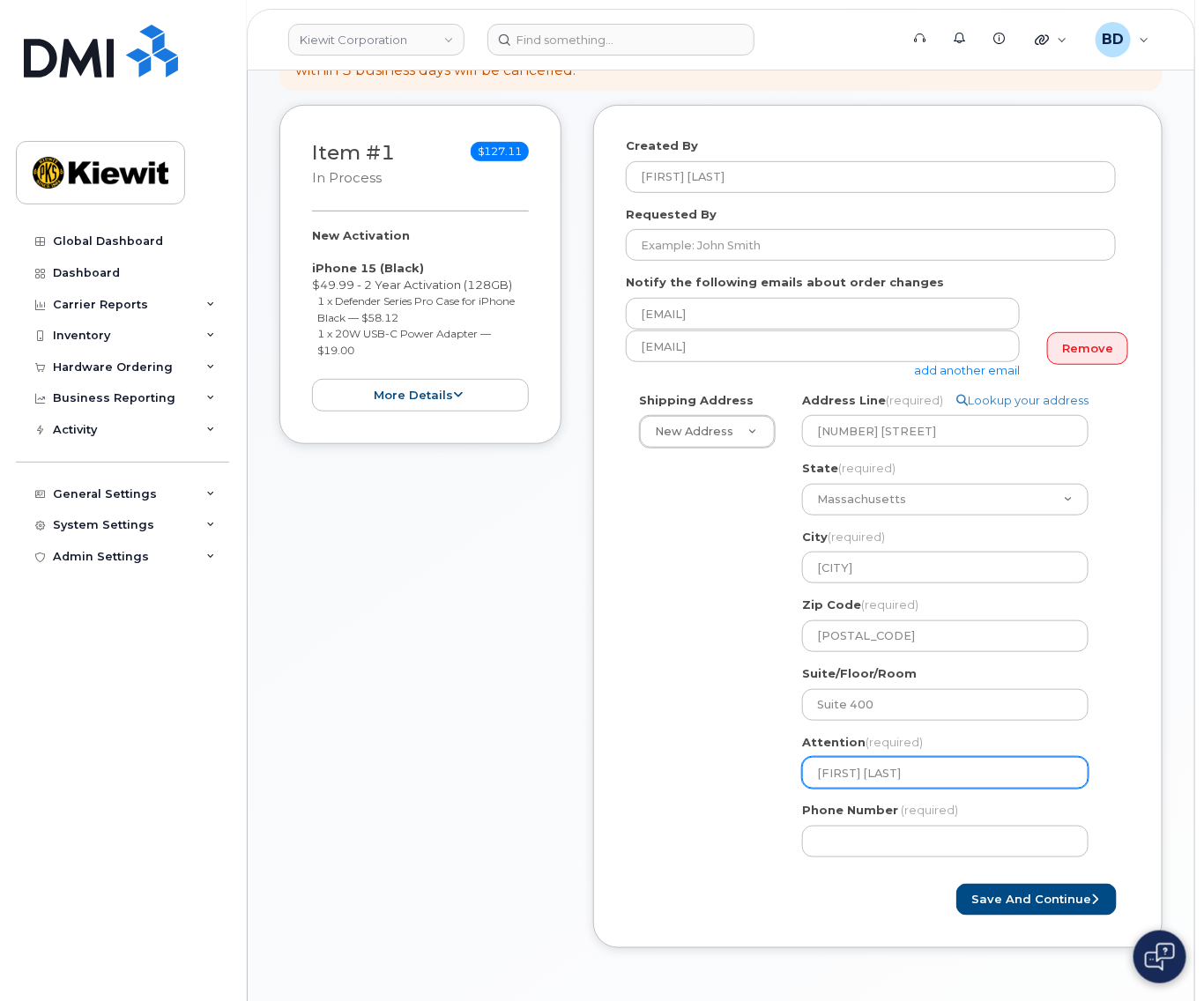 click on "Joseph Cole" 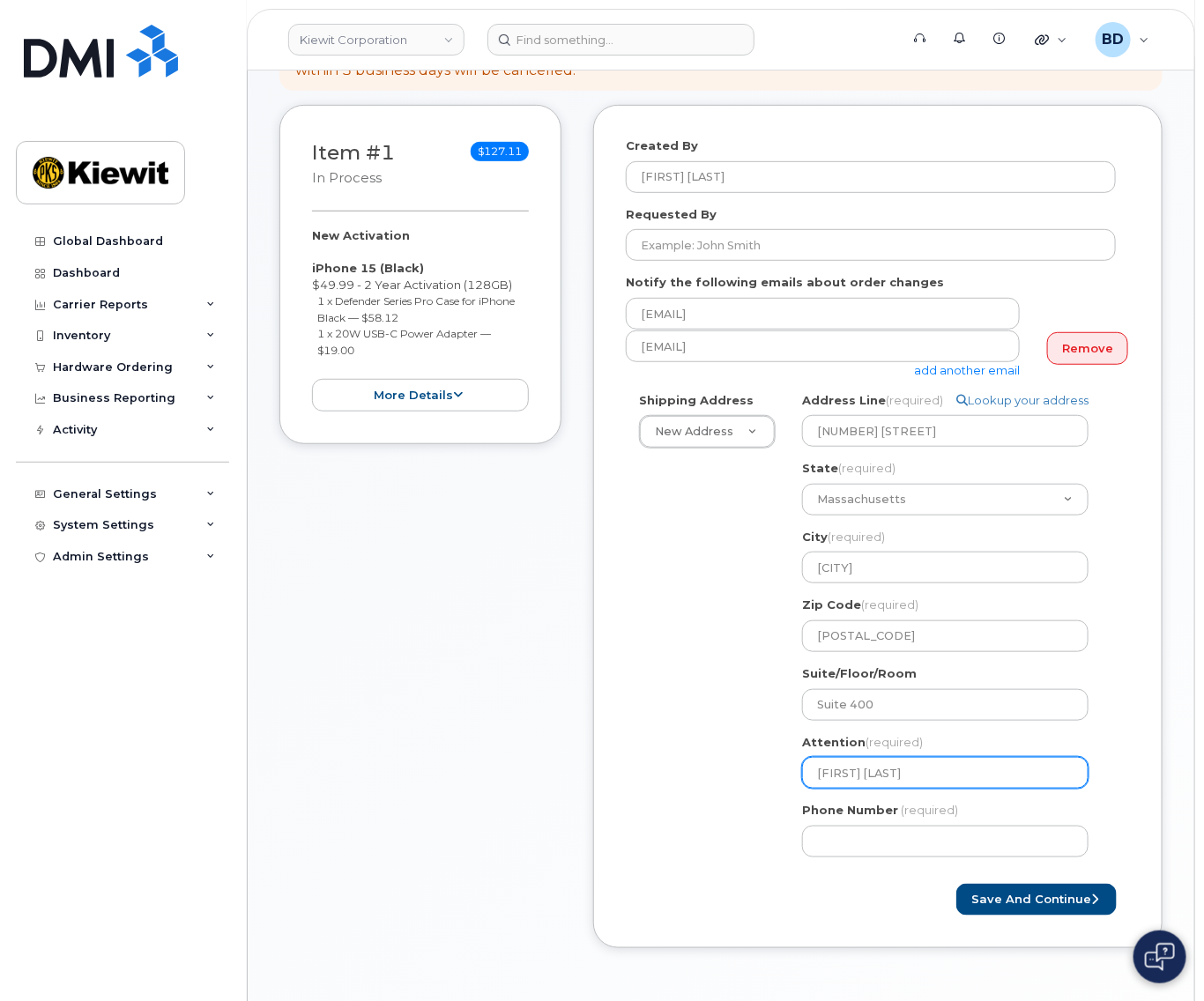 select 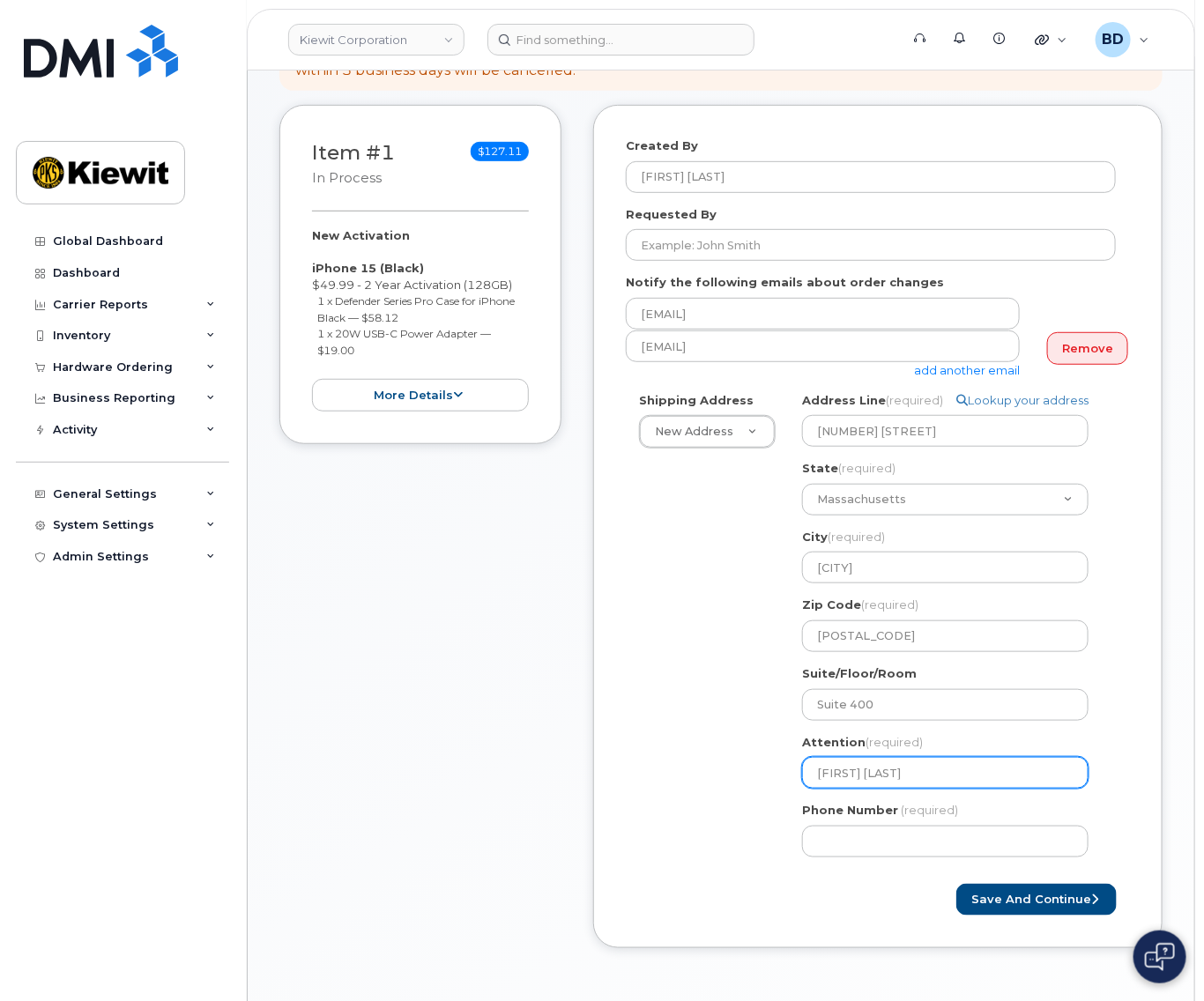 type on "Joseph Cole/" 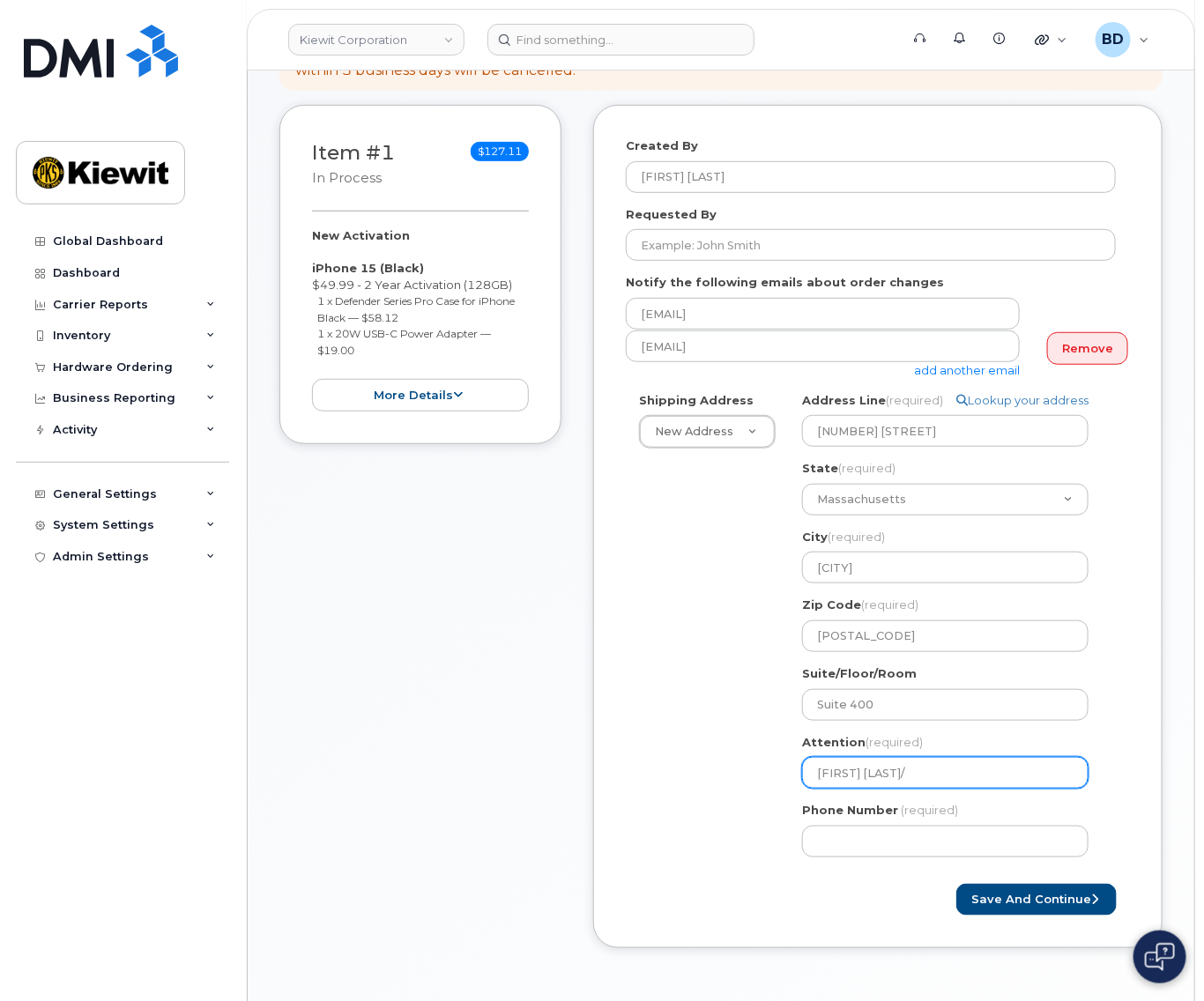 select 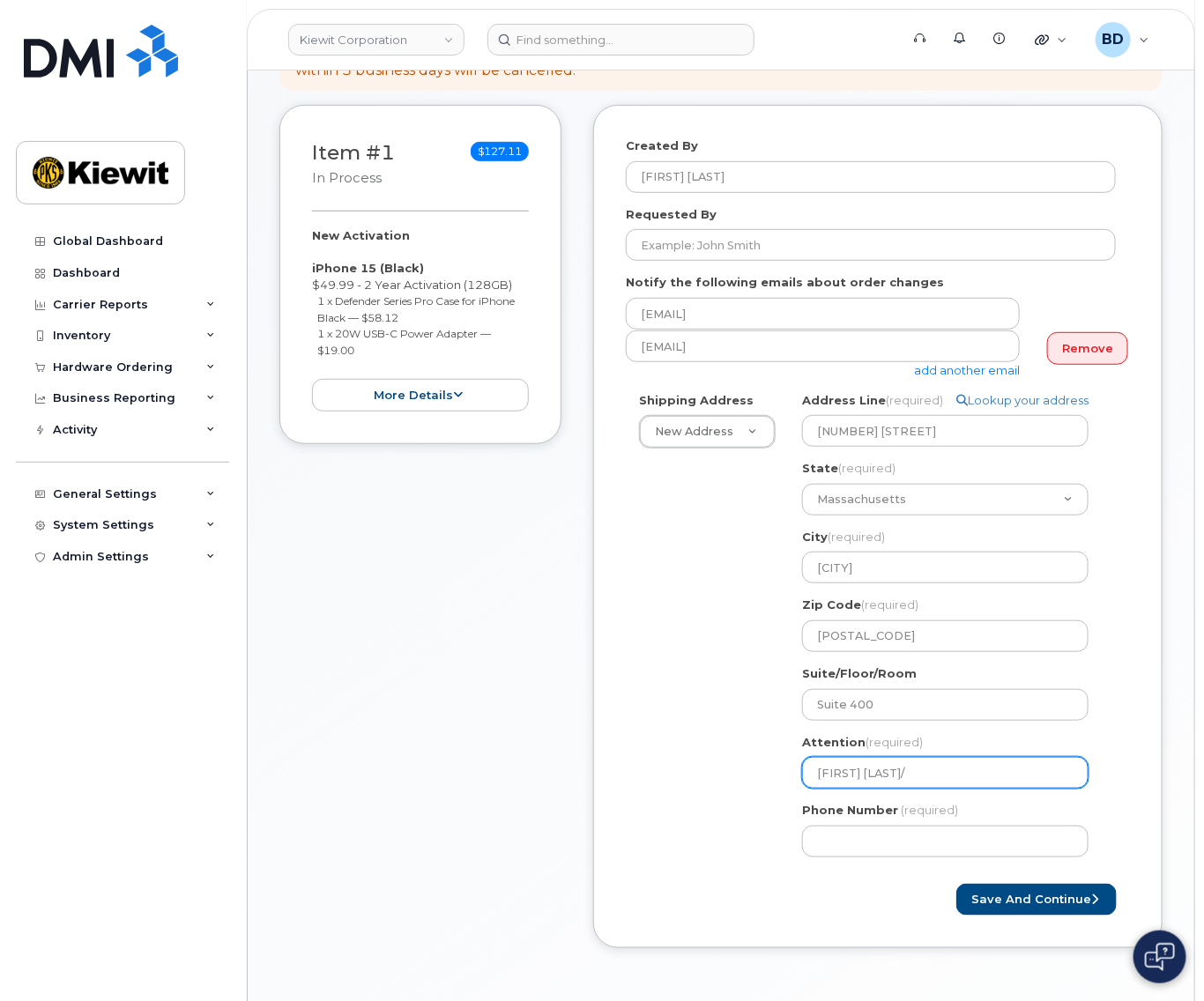 type on "Joseph Cole/W" 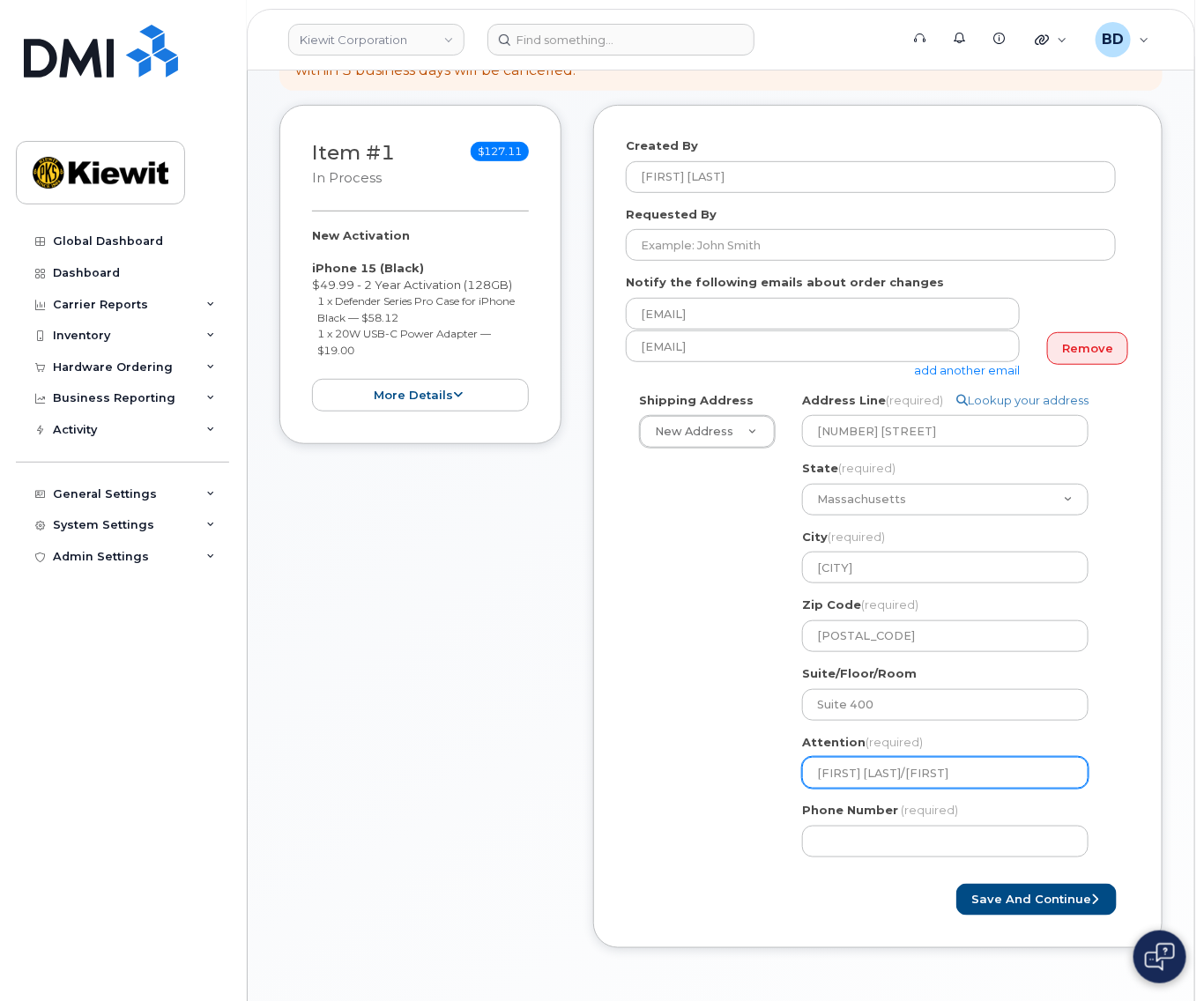 select 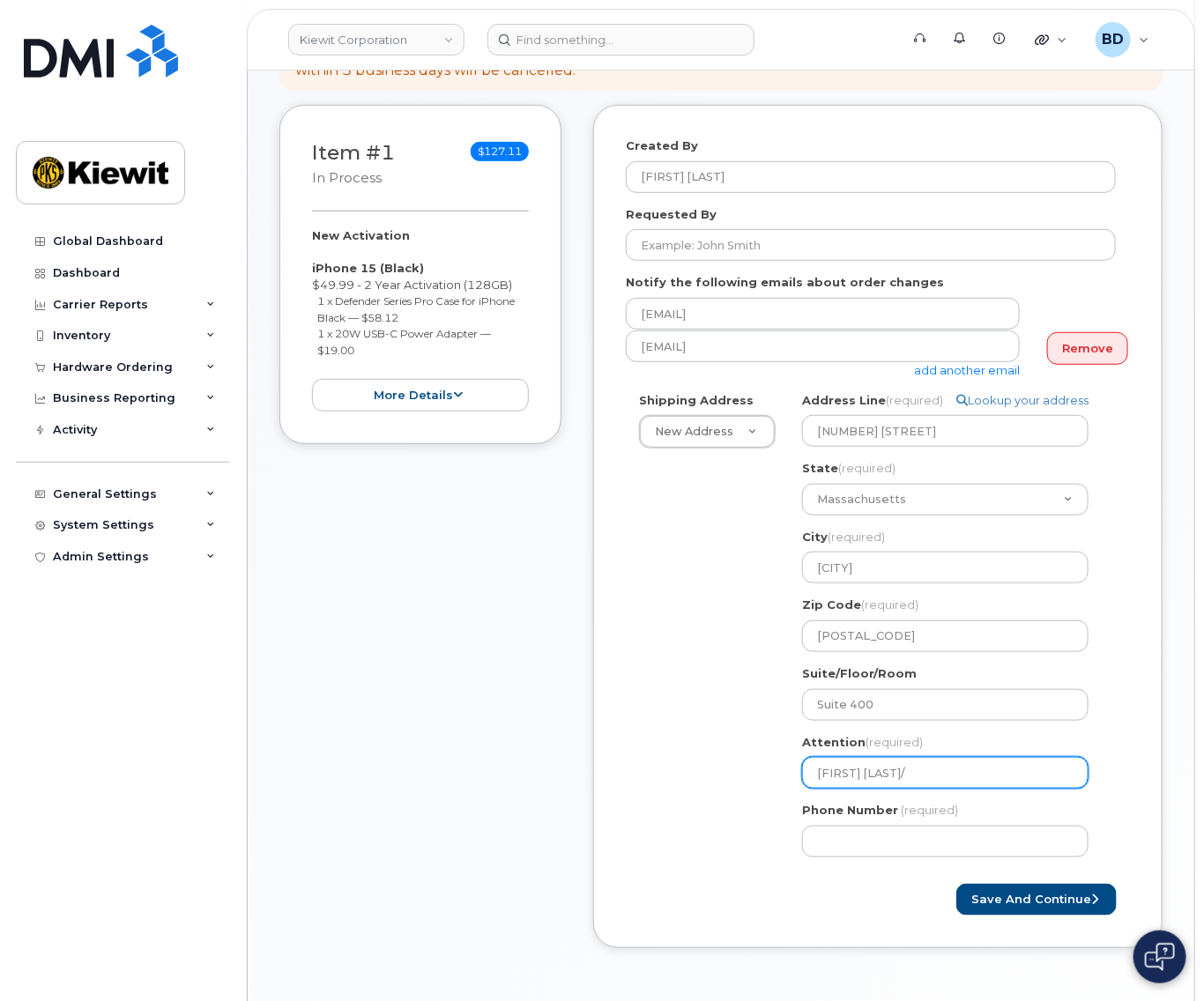select 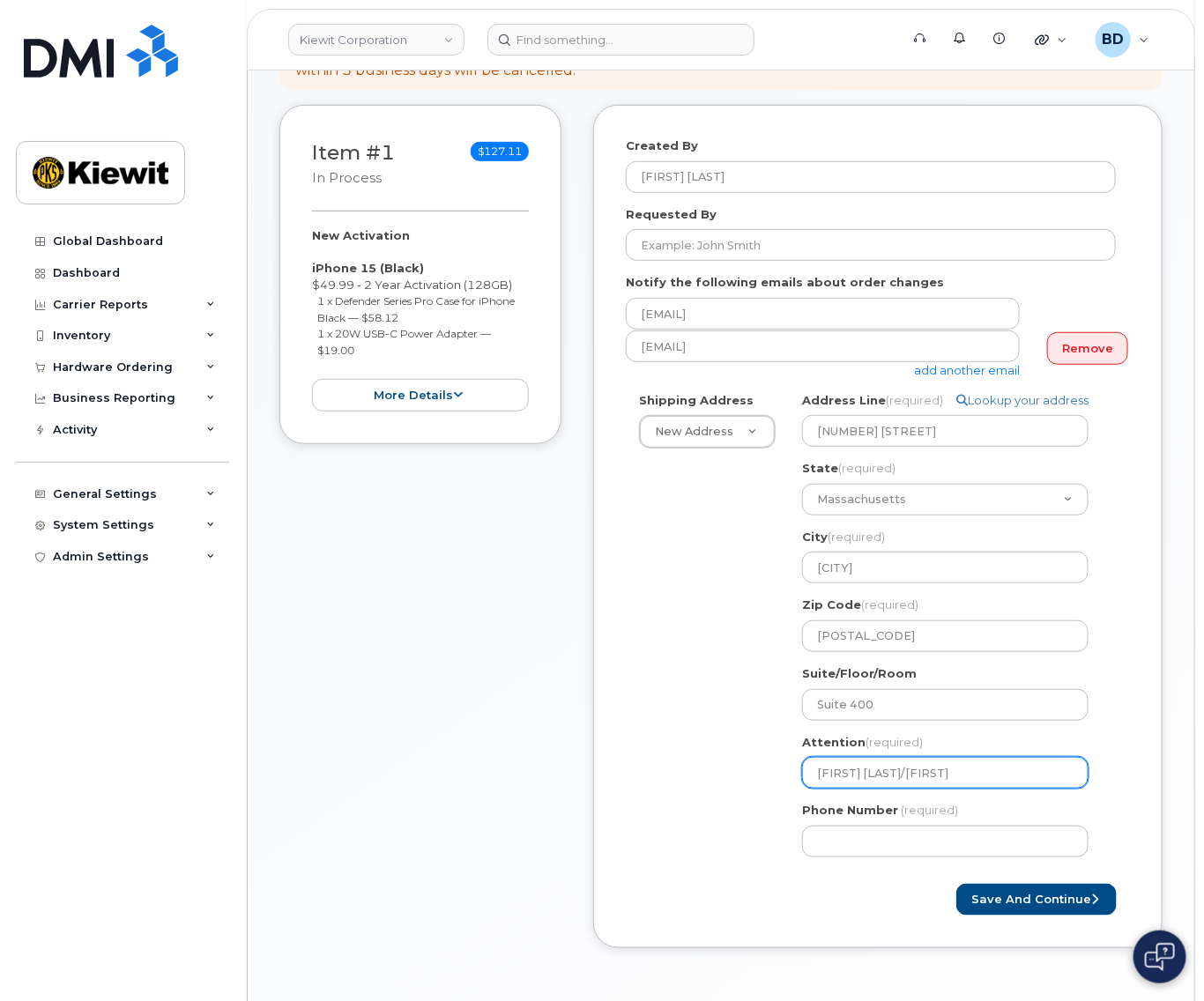 select 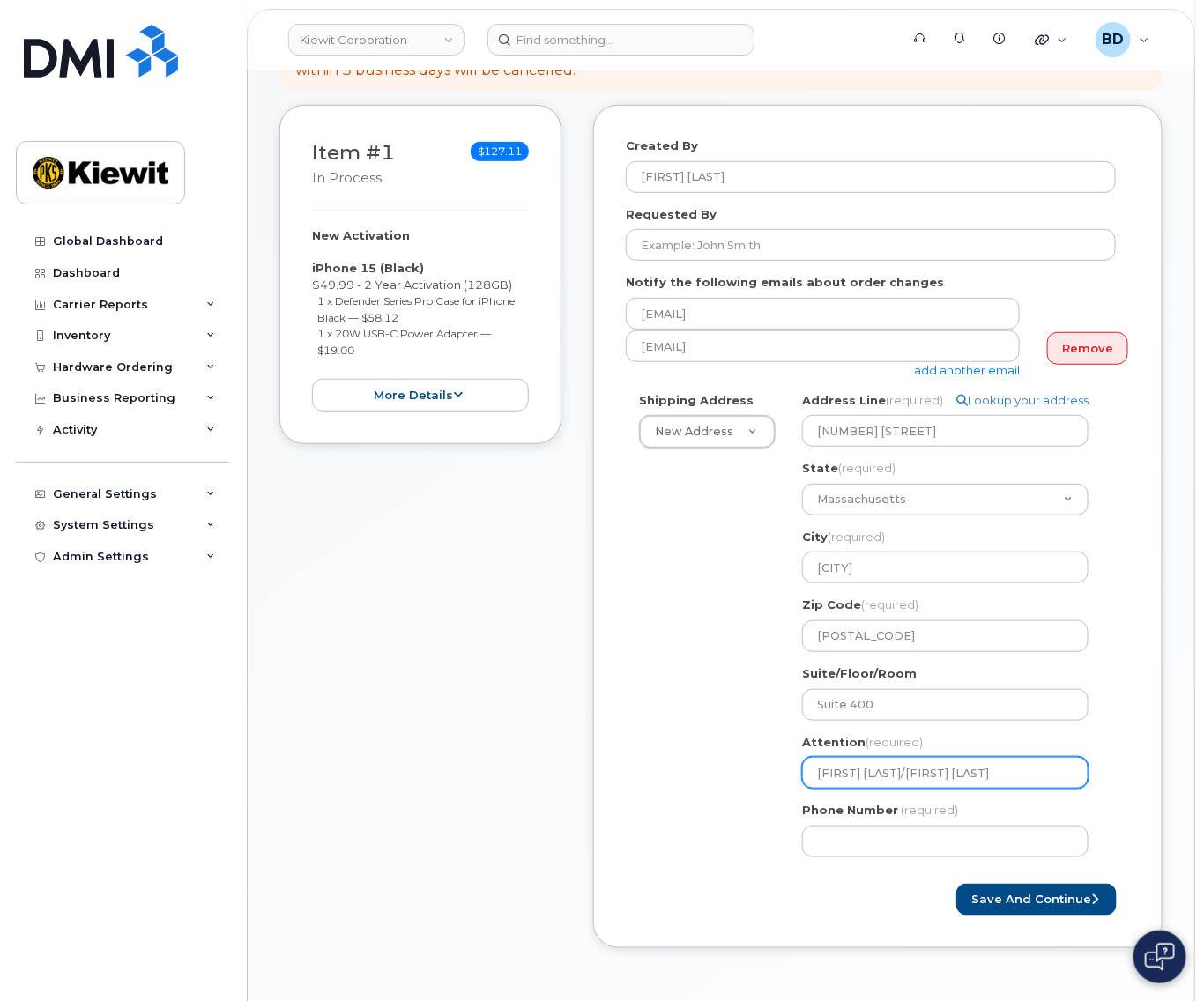 select 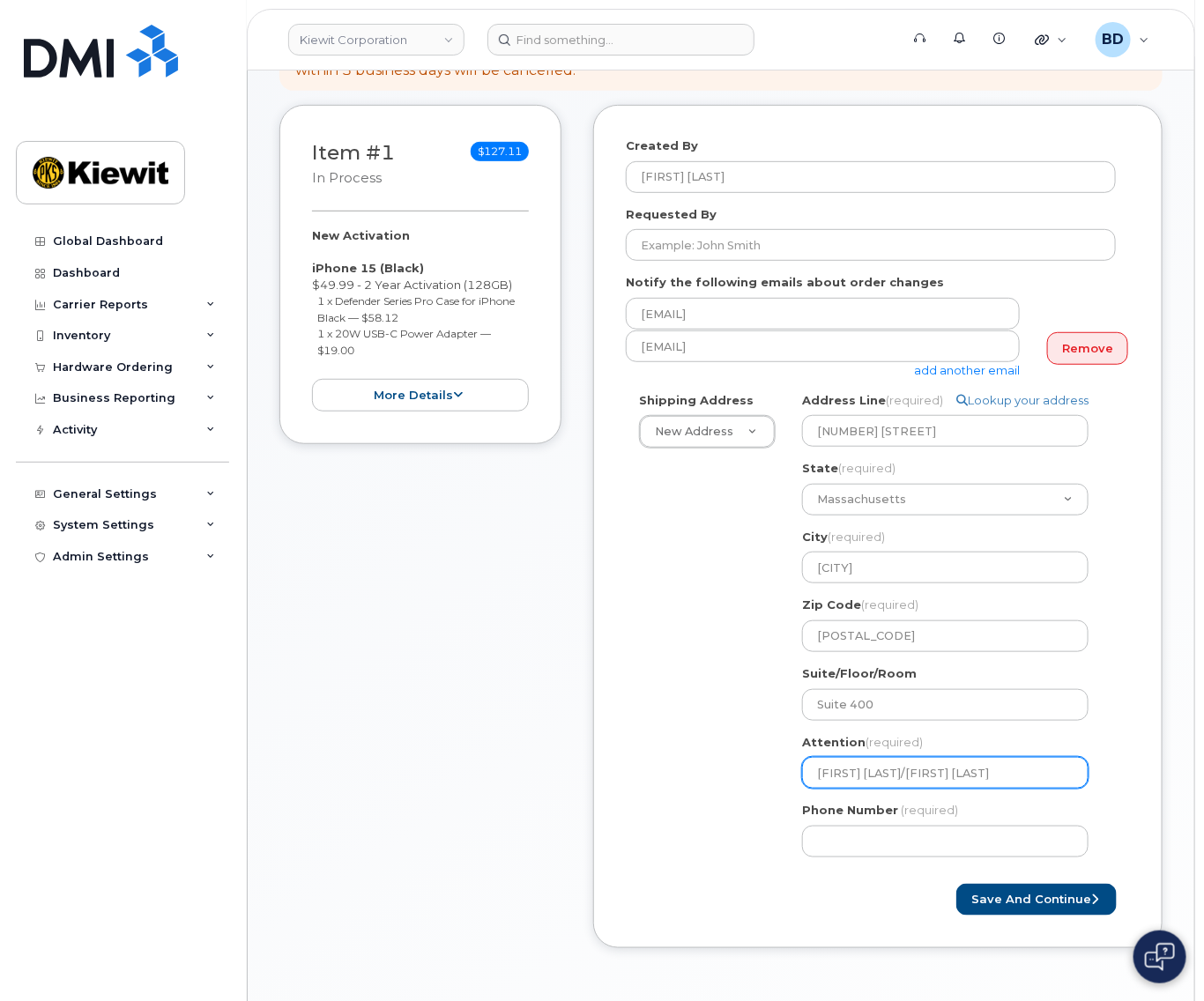 drag, startPoint x: 894, startPoint y: 773, endPoint x: 1022, endPoint y: 764, distance: 128.31602 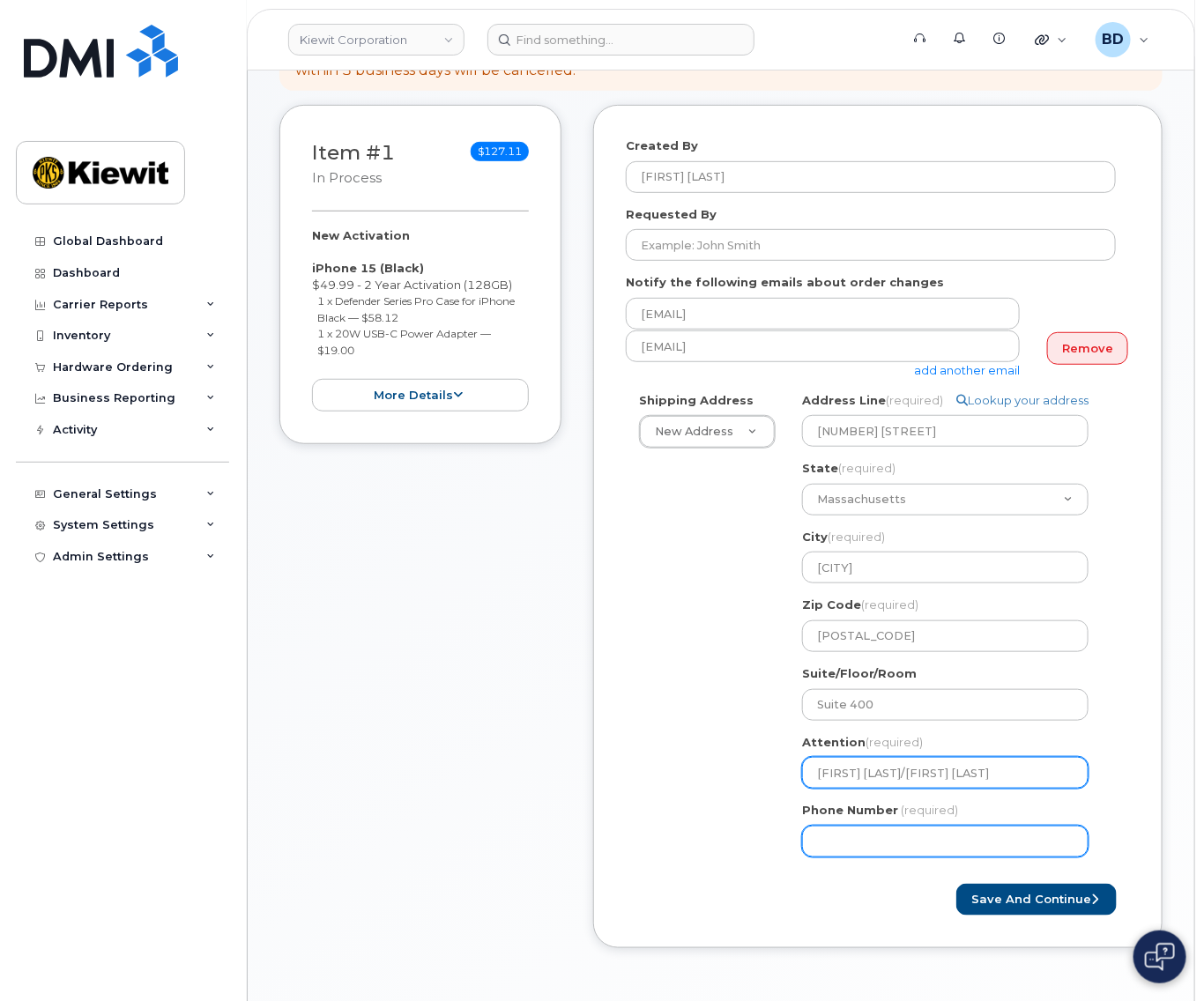 type on "[FIRST] [LAST]/[FIRST] [LAST]" 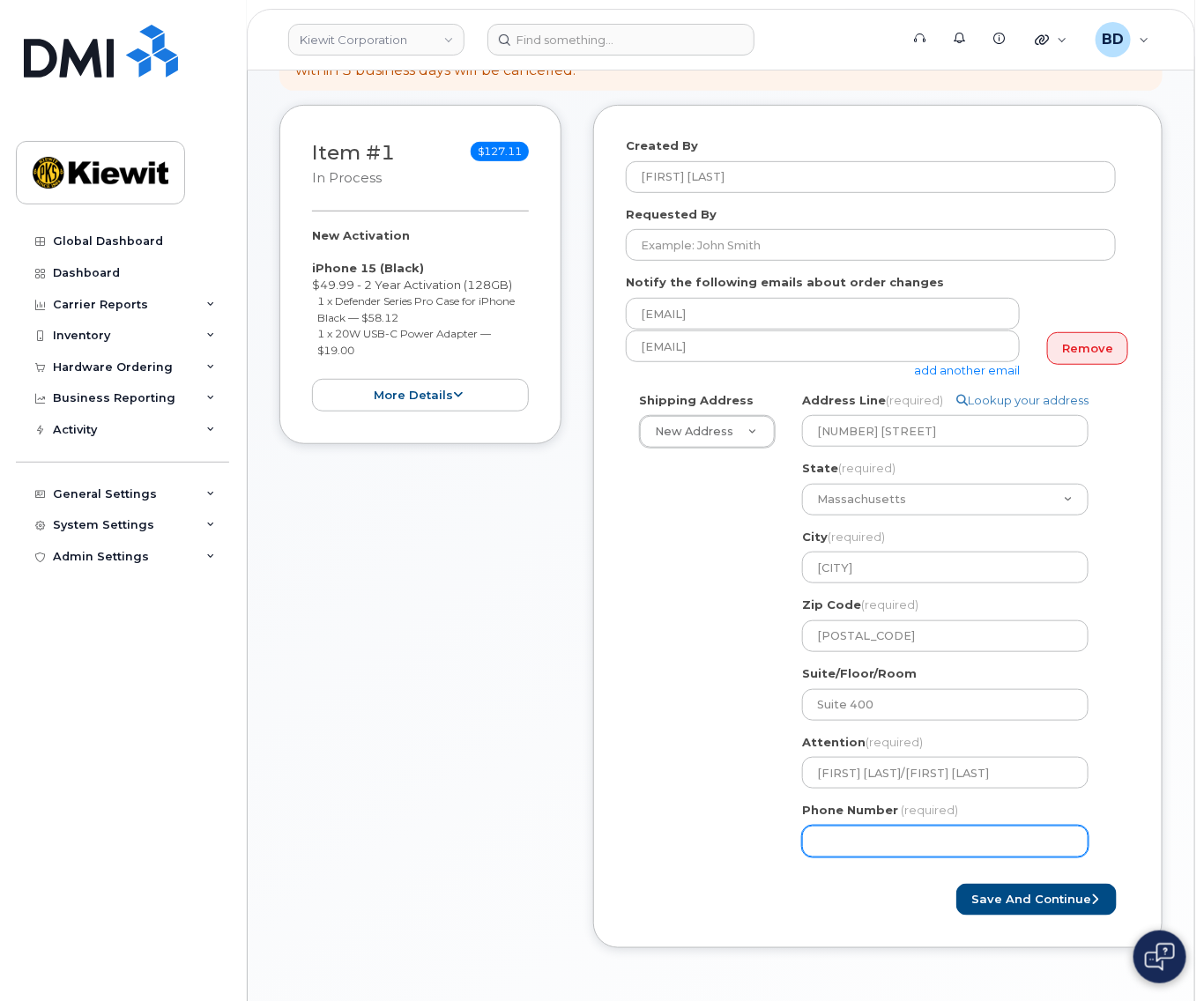 click on "Phone Number" 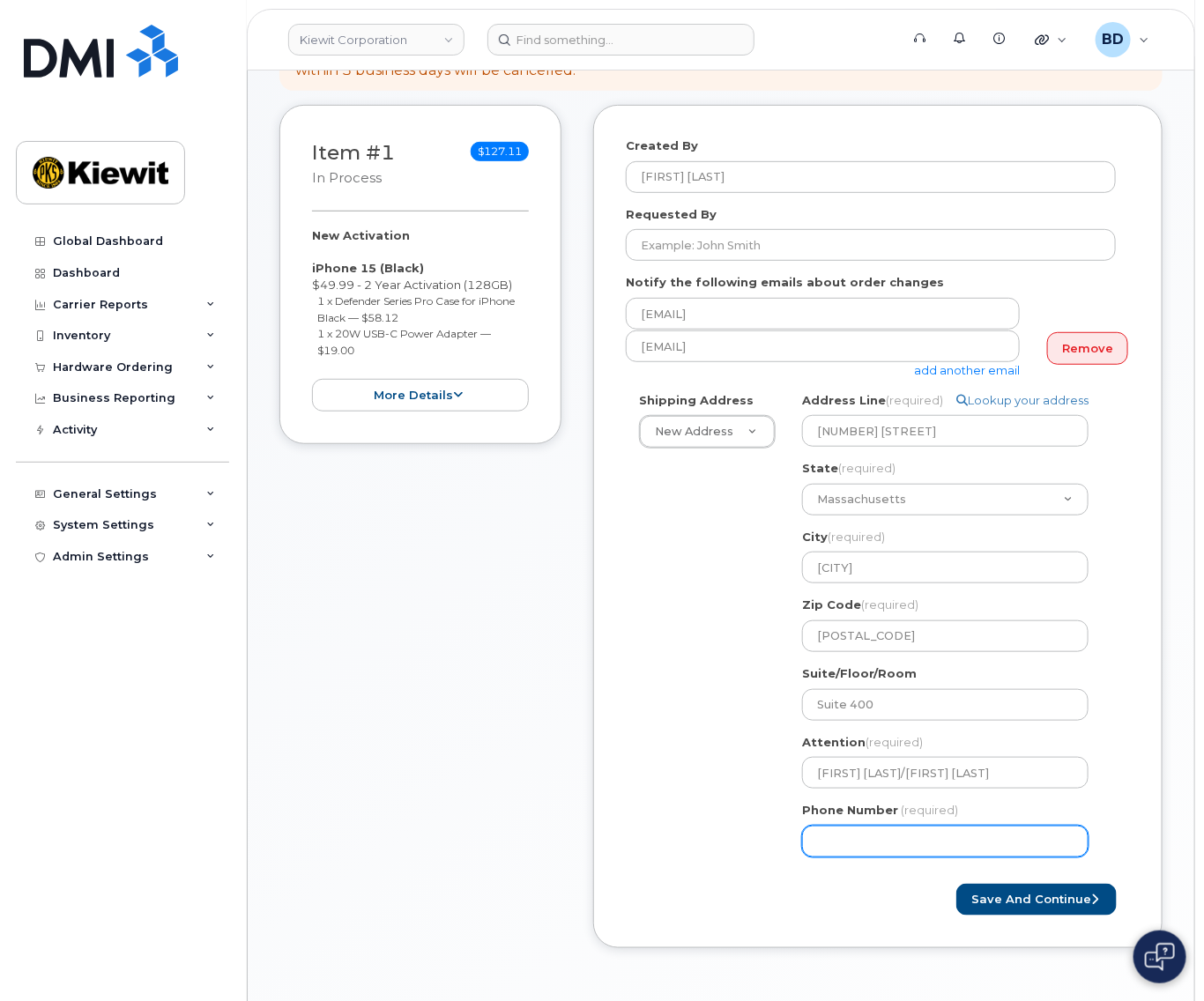 type on "8777727707" 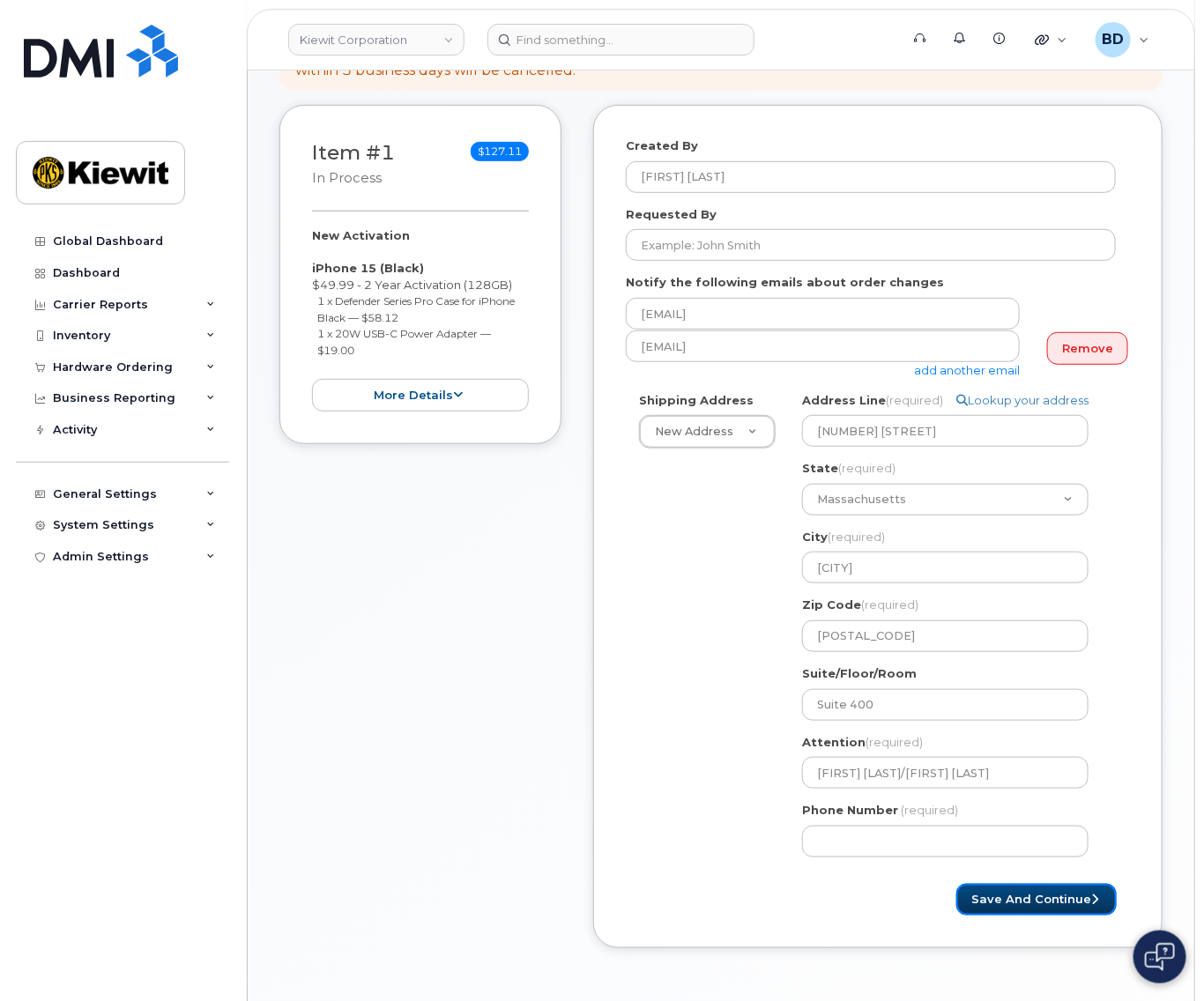 select 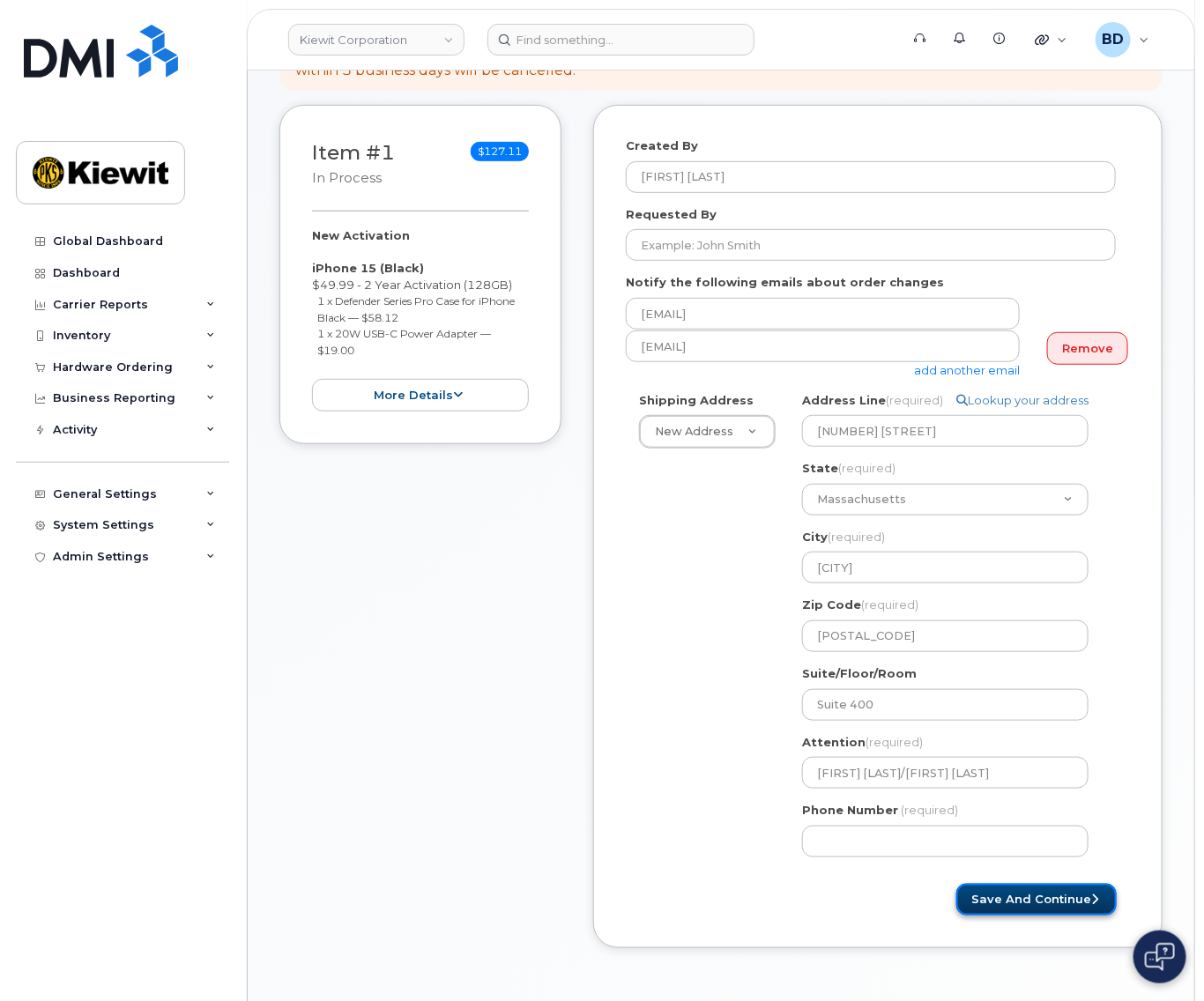 click on "Save and Continue" 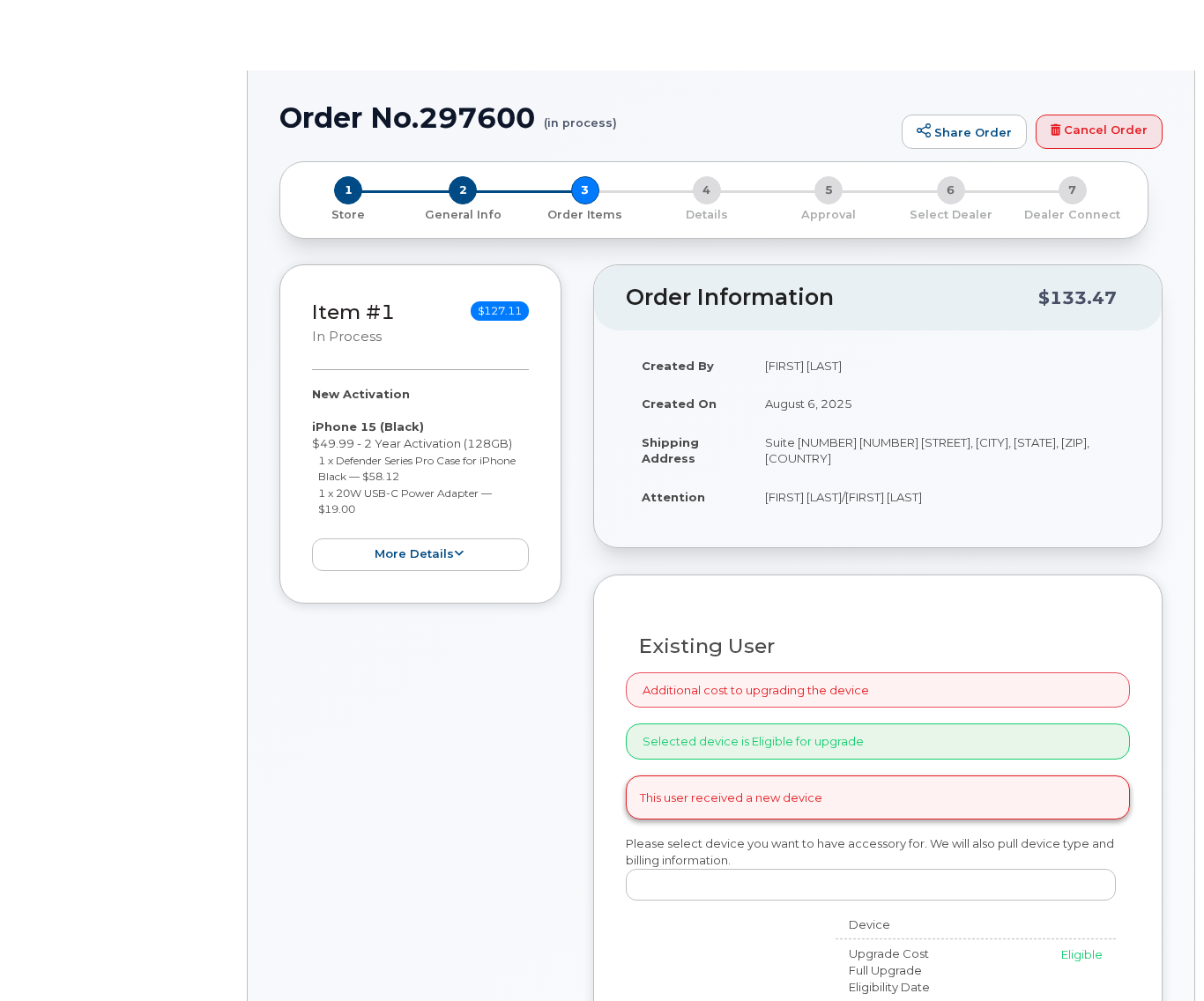 scroll, scrollTop: 0, scrollLeft: 0, axis: both 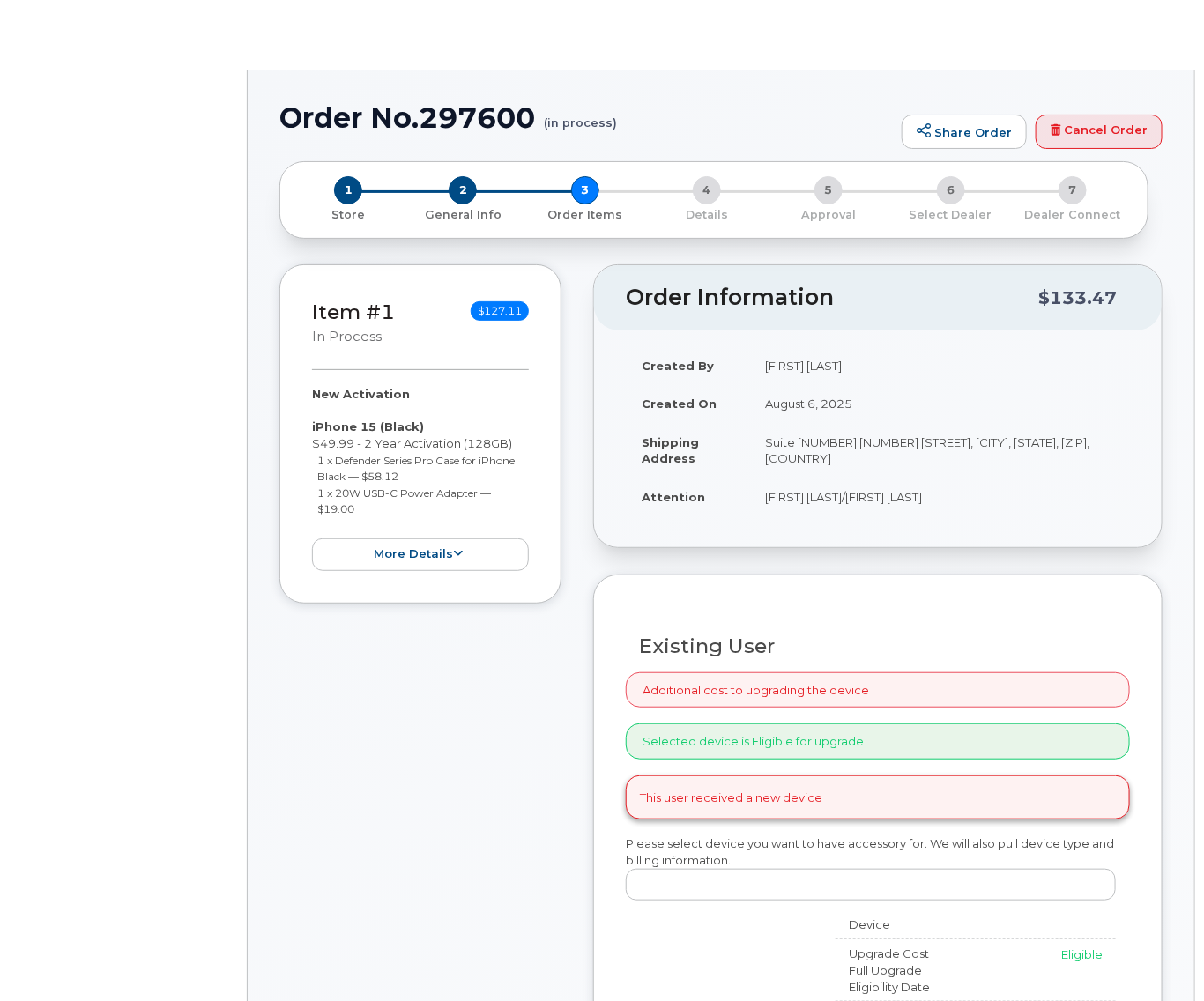 radio on "true" 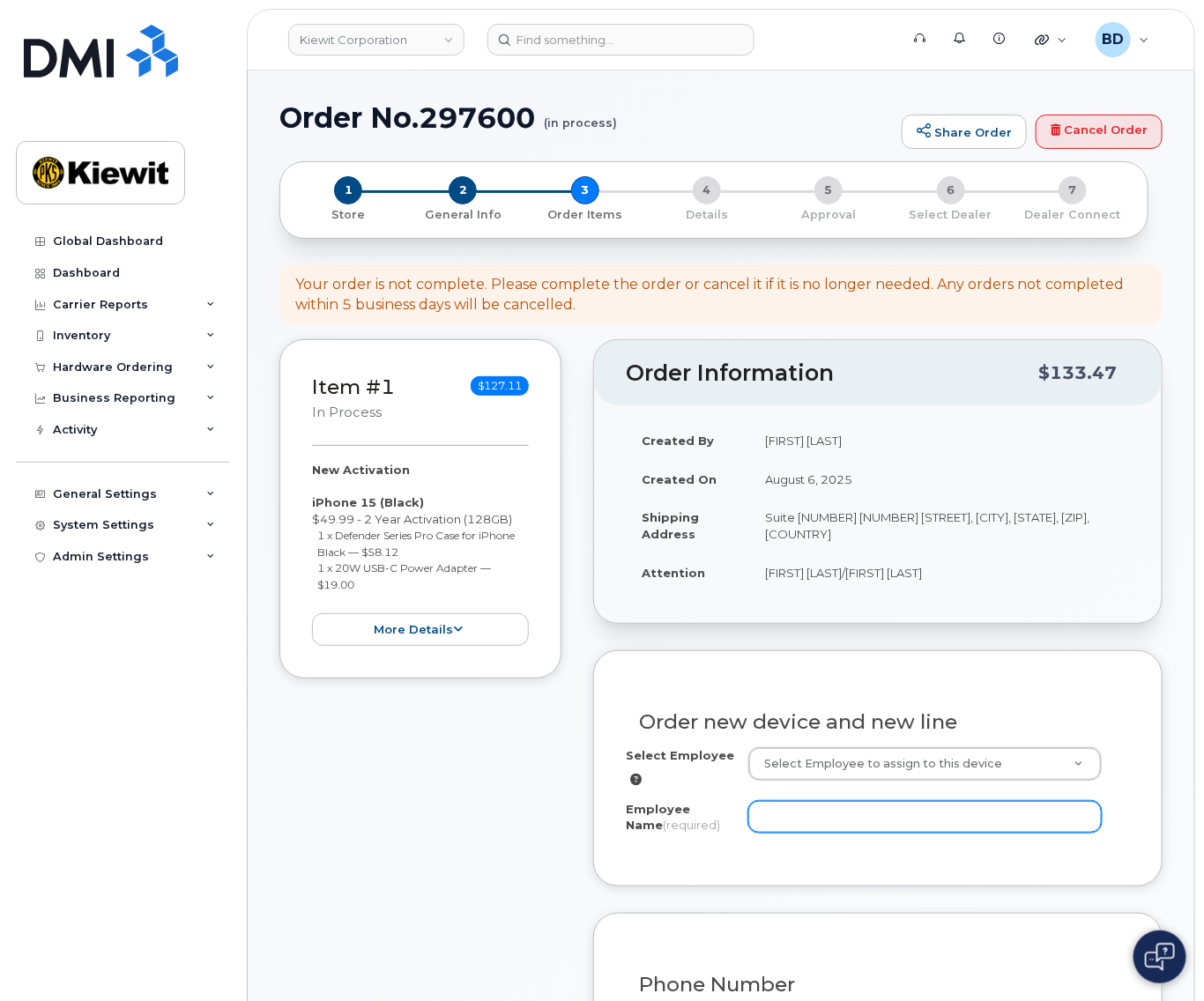 click on "Employee Name
(required)" 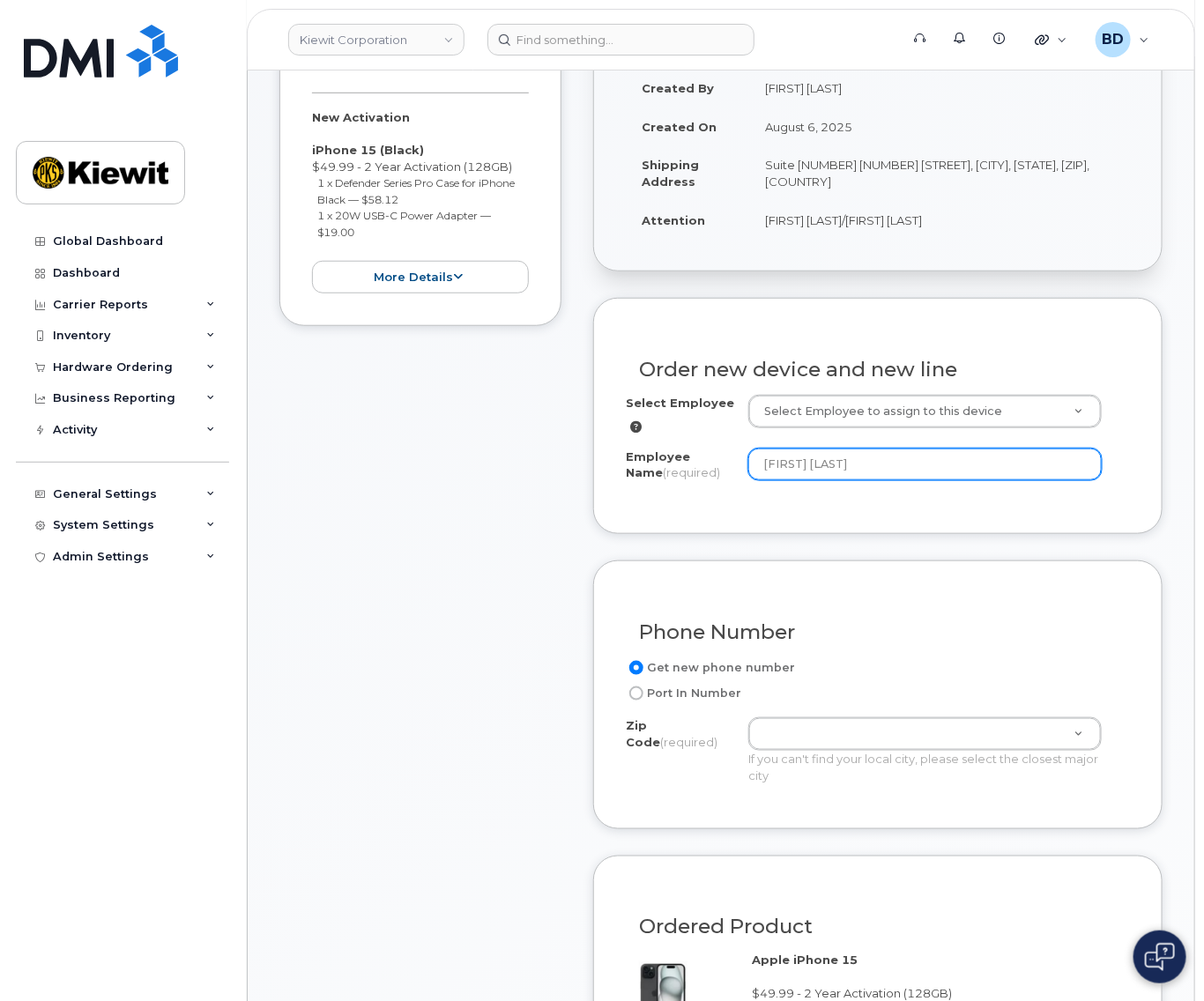 scroll, scrollTop: 470, scrollLeft: 0, axis: vertical 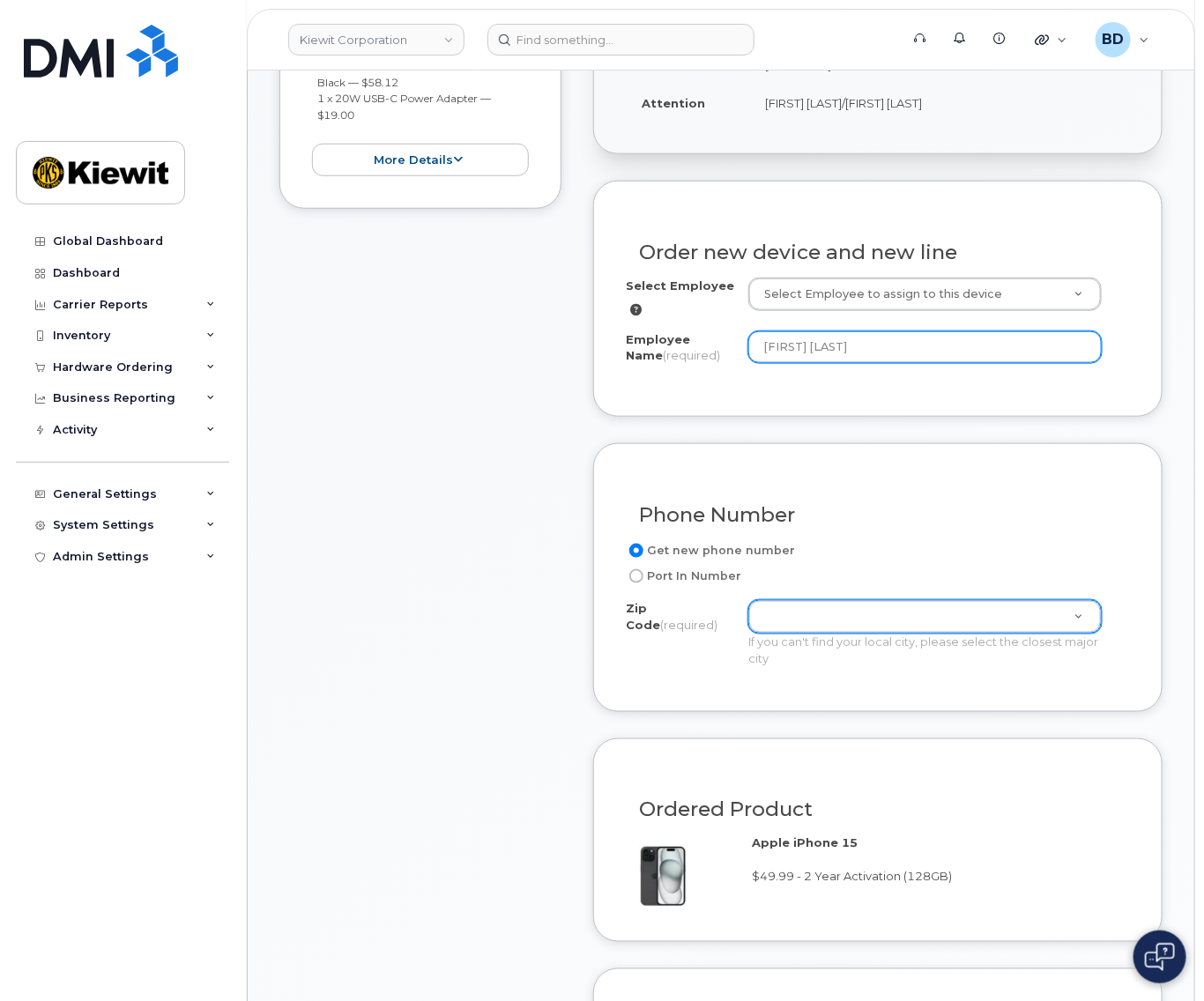type on "[FIRST] [LAST]" 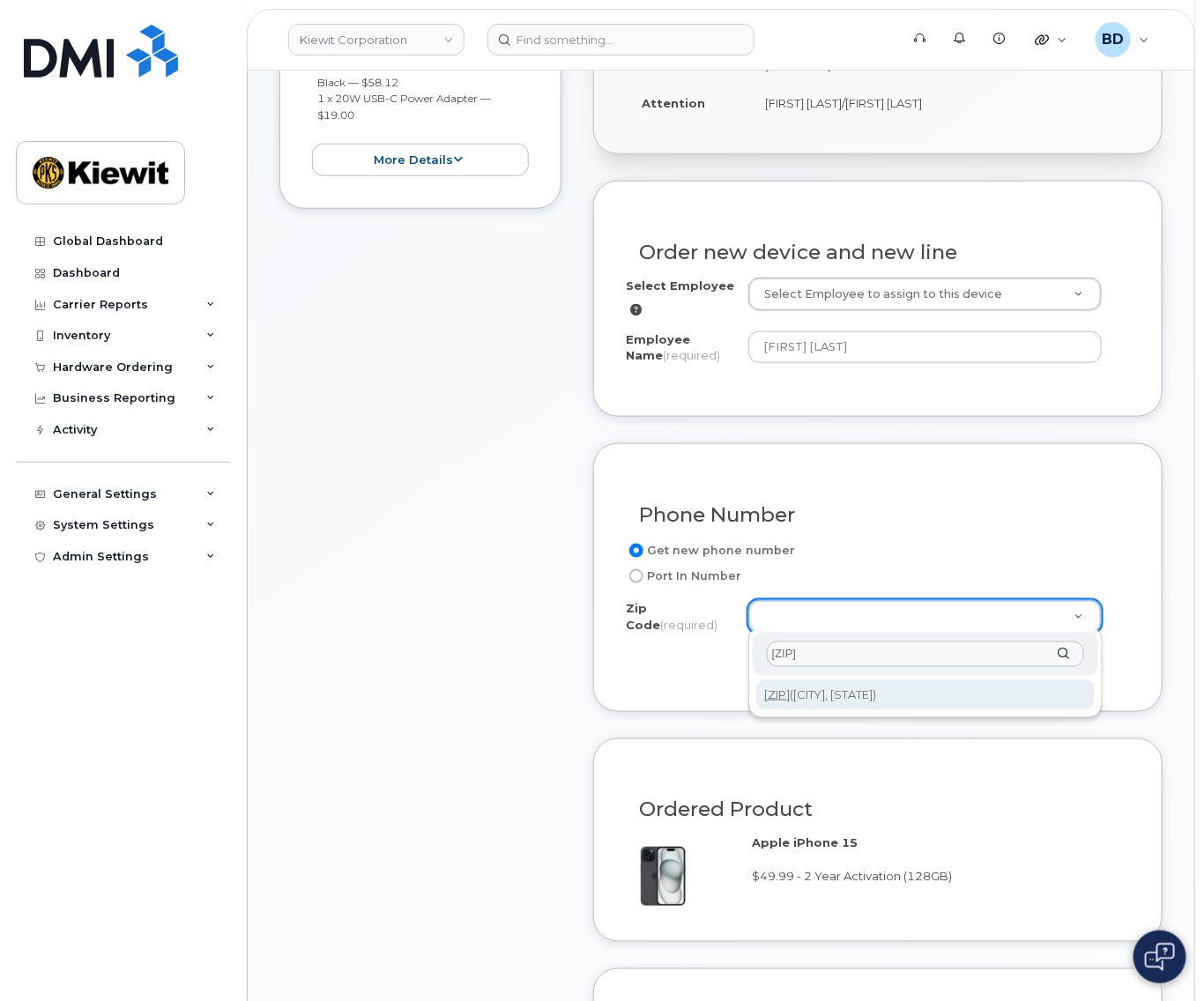 type on "02451" 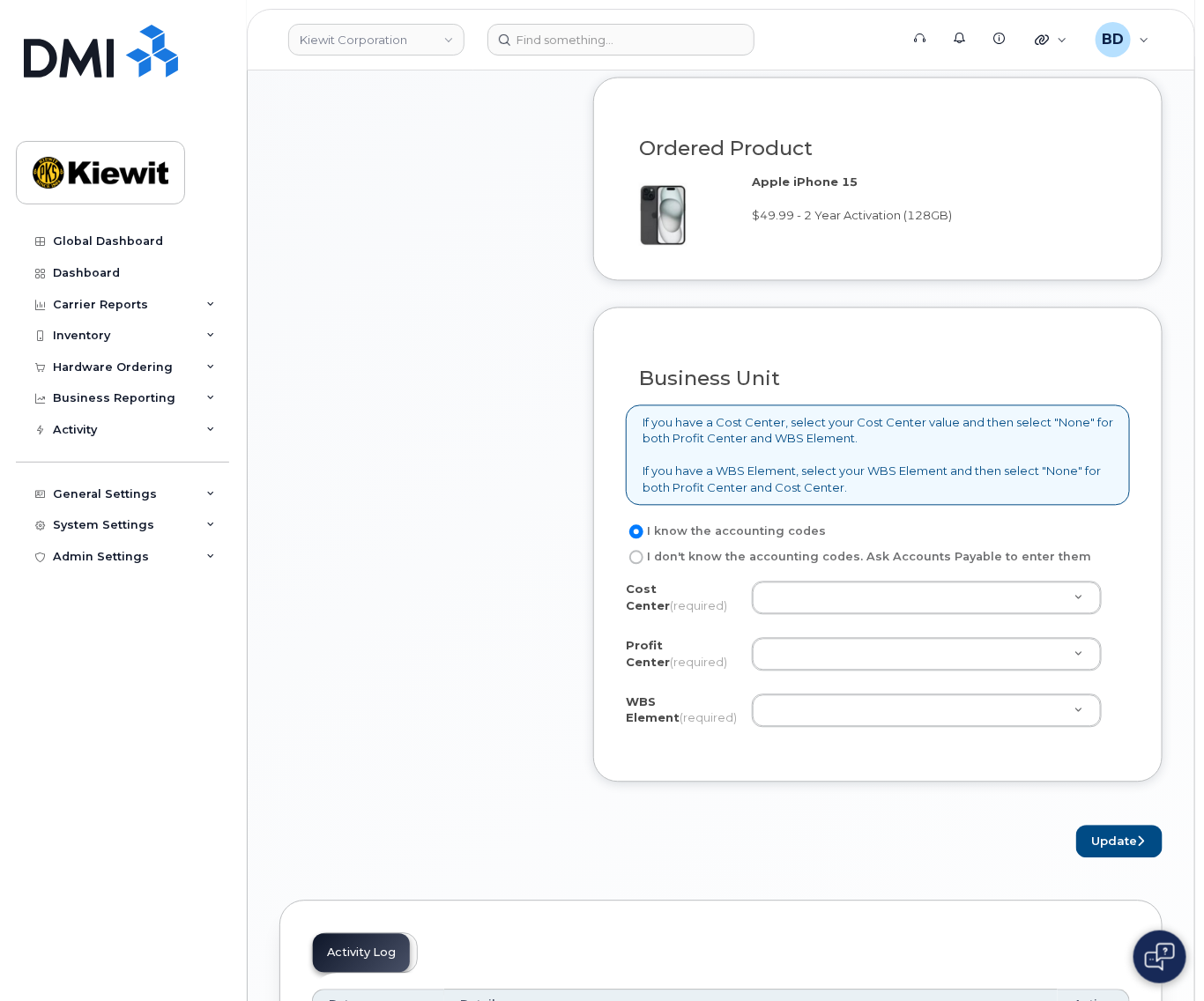 scroll, scrollTop: 1175, scrollLeft: 0, axis: vertical 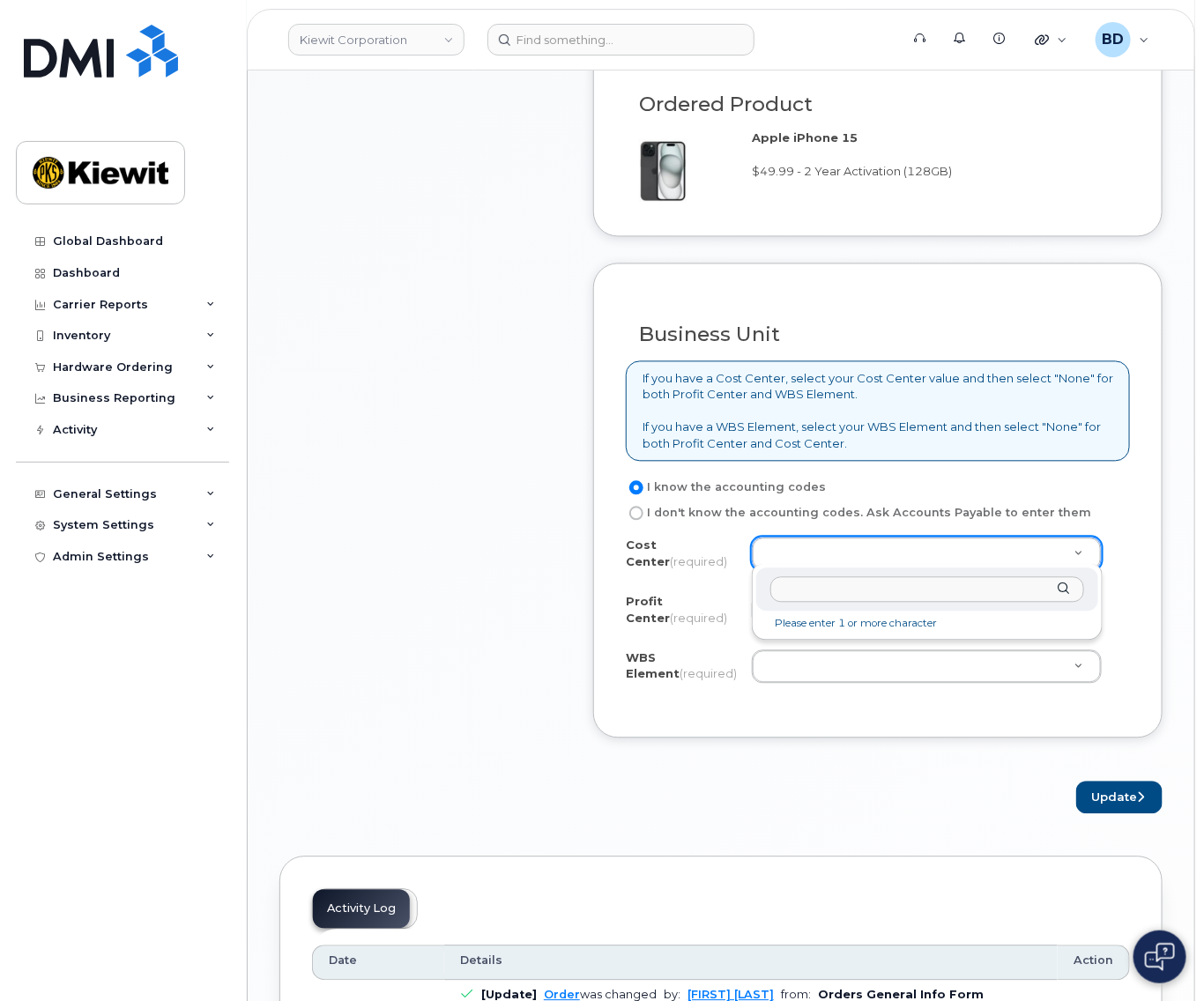 click 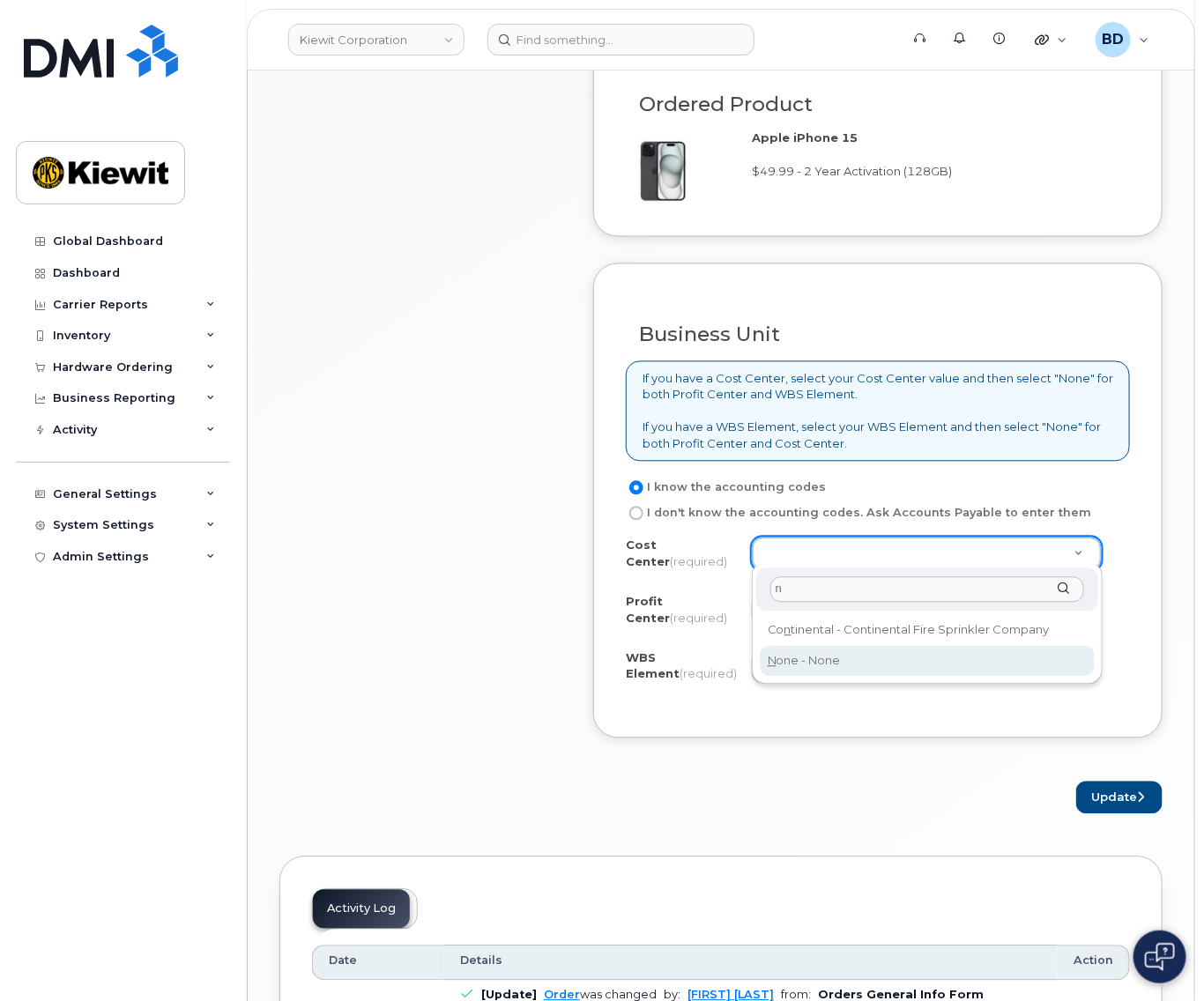 type on "n" 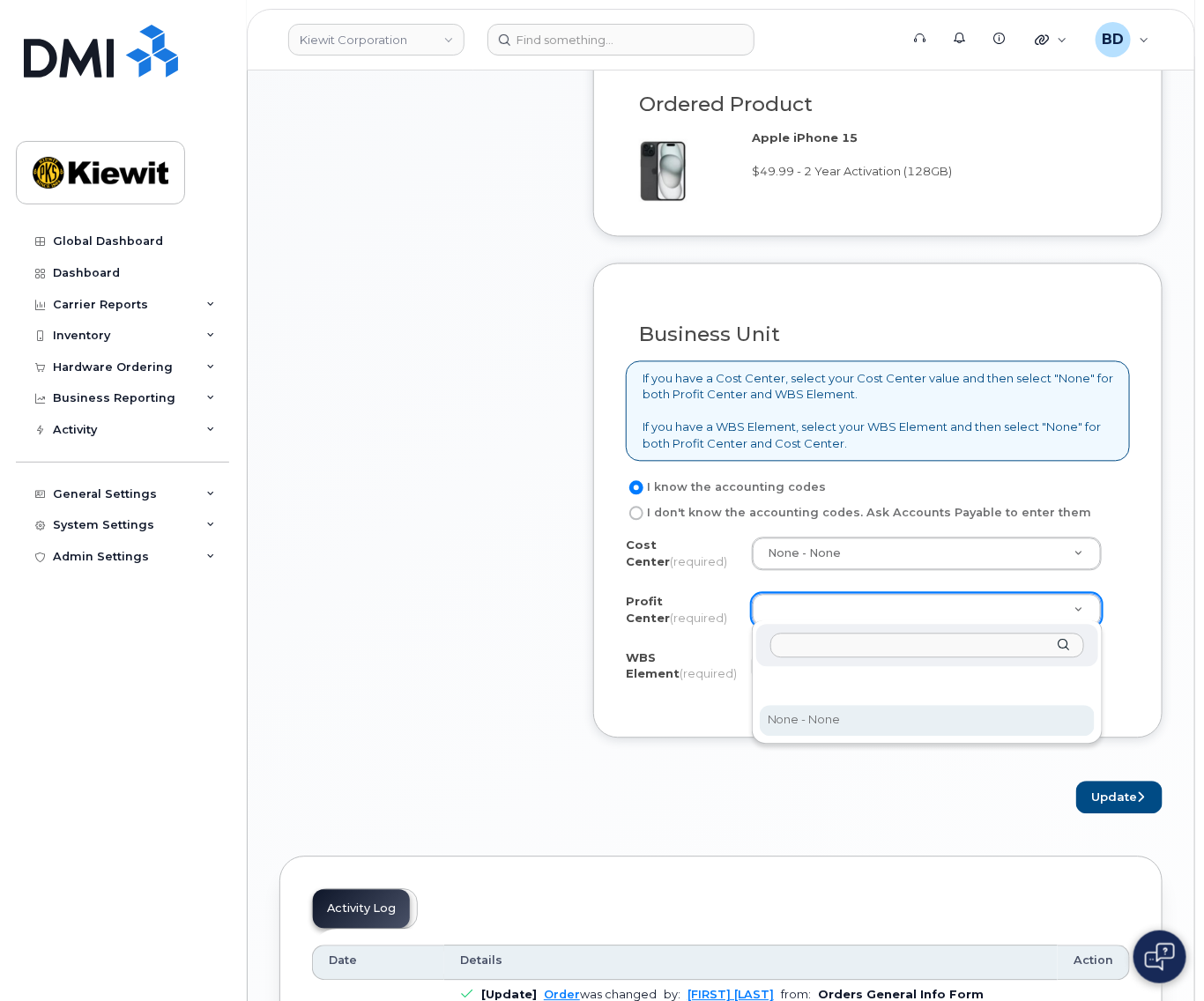 select on "None" 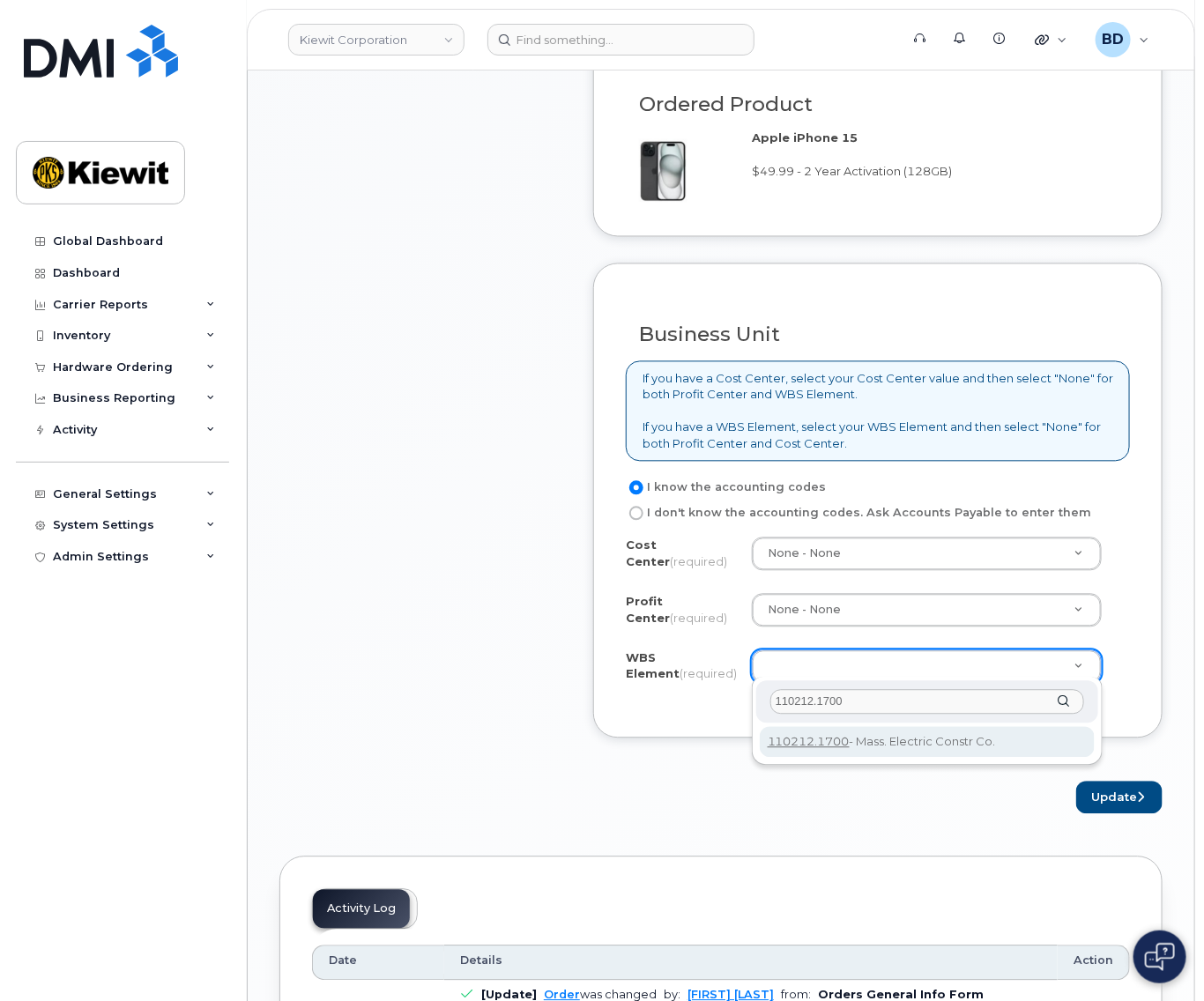 type on "110212.1700" 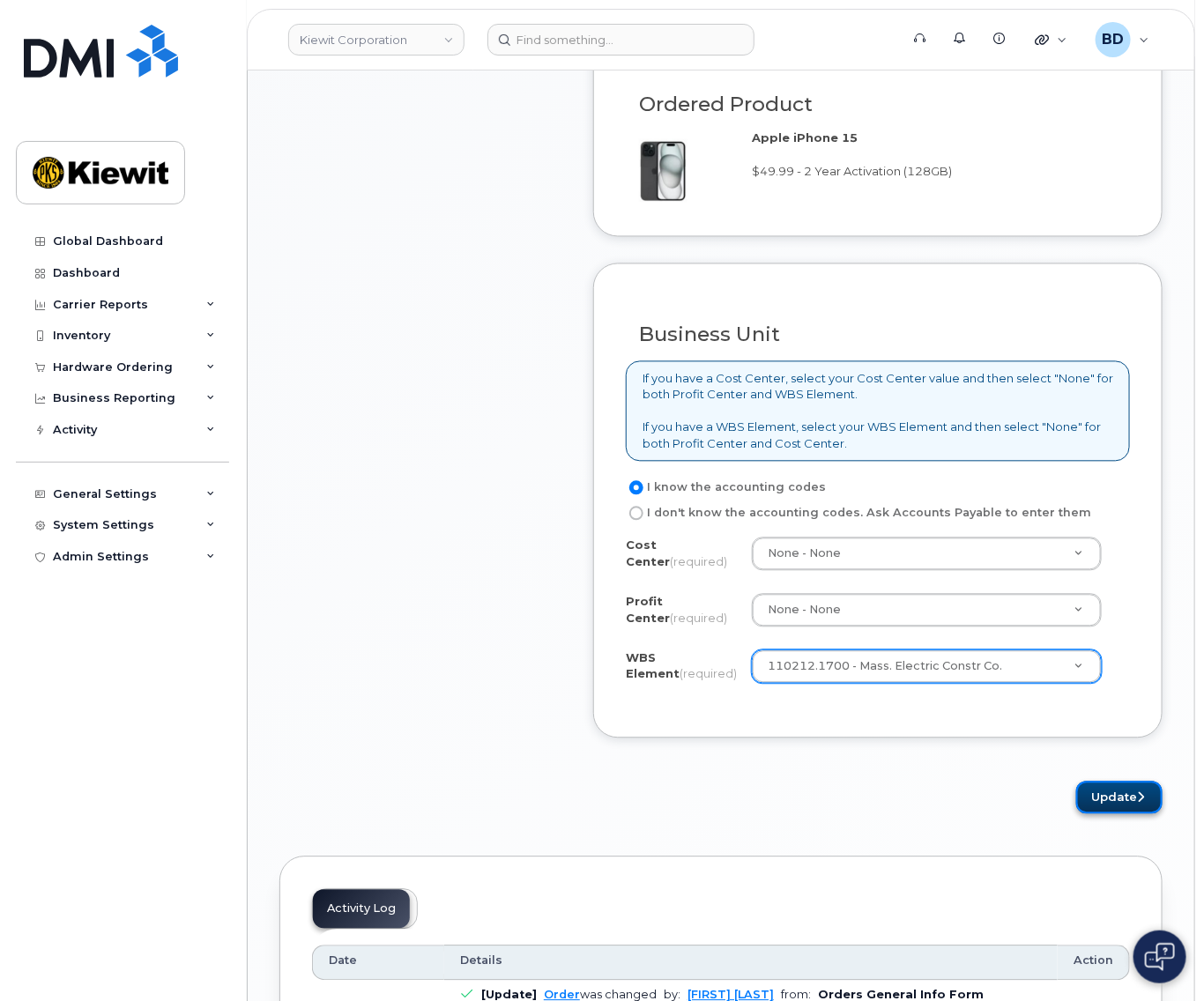 click on "Update" 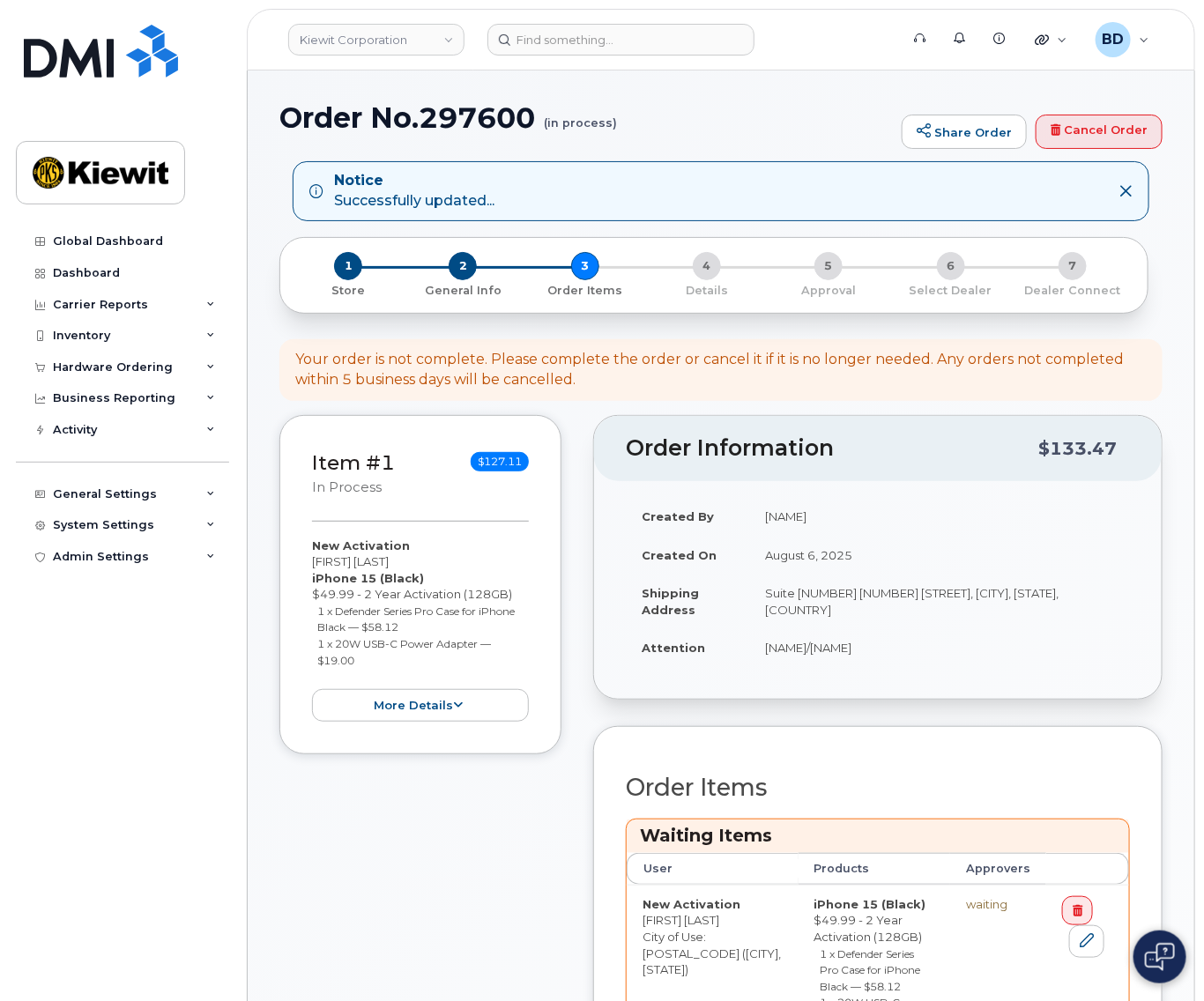 scroll, scrollTop: 234, scrollLeft: 0, axis: vertical 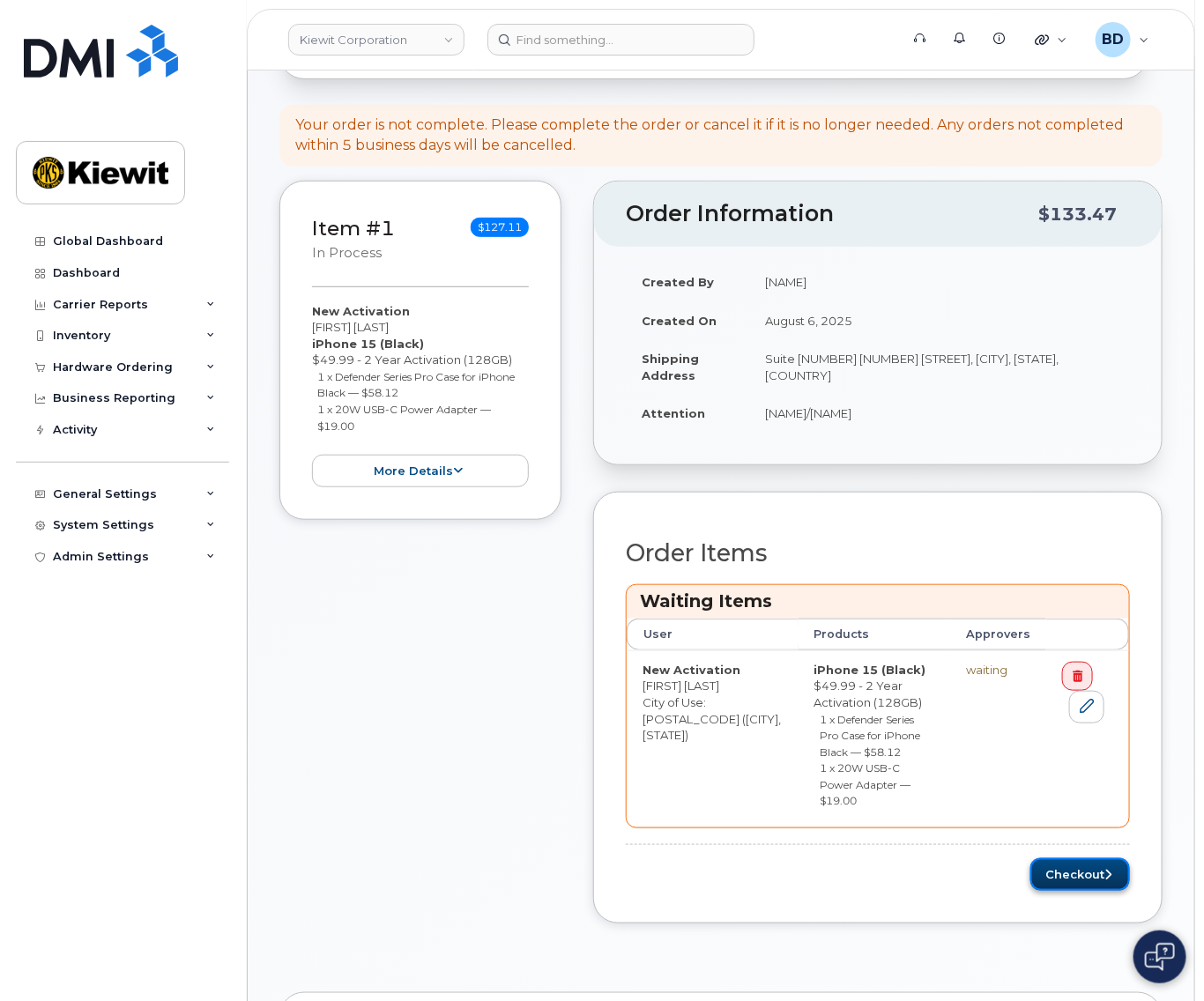 click on "Checkout" 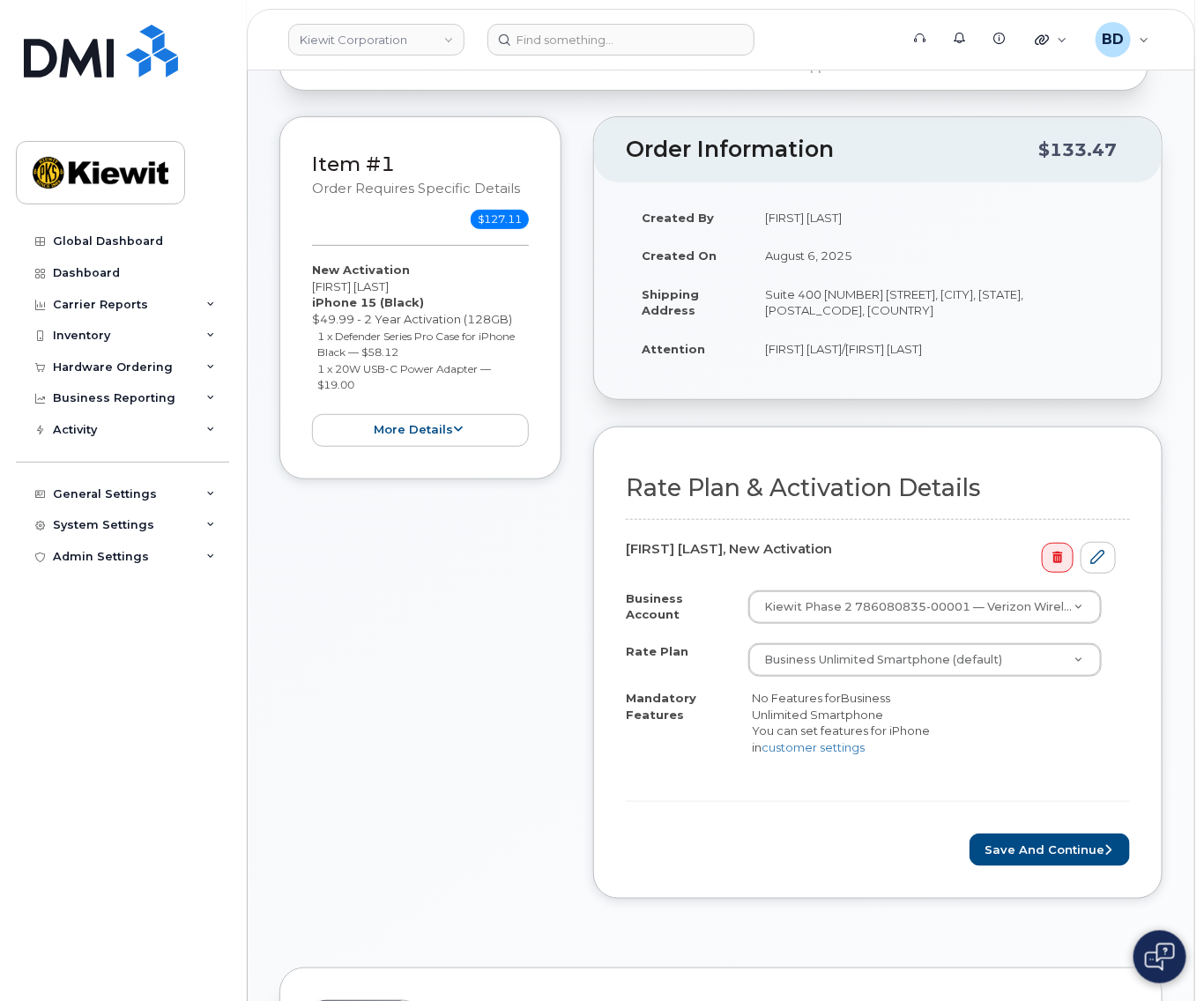 scroll, scrollTop: 117, scrollLeft: 0, axis: vertical 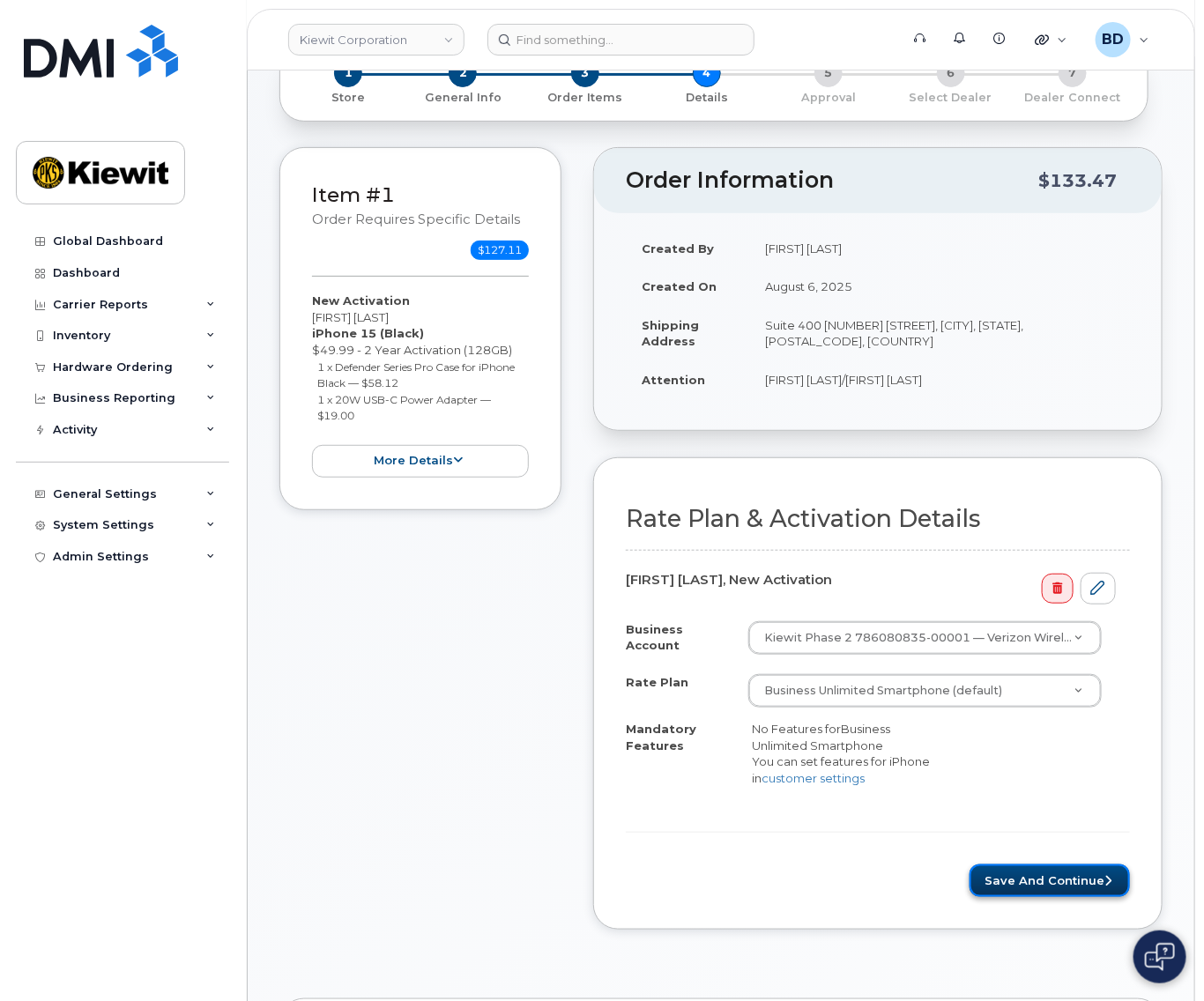 click on "Save and Continue" 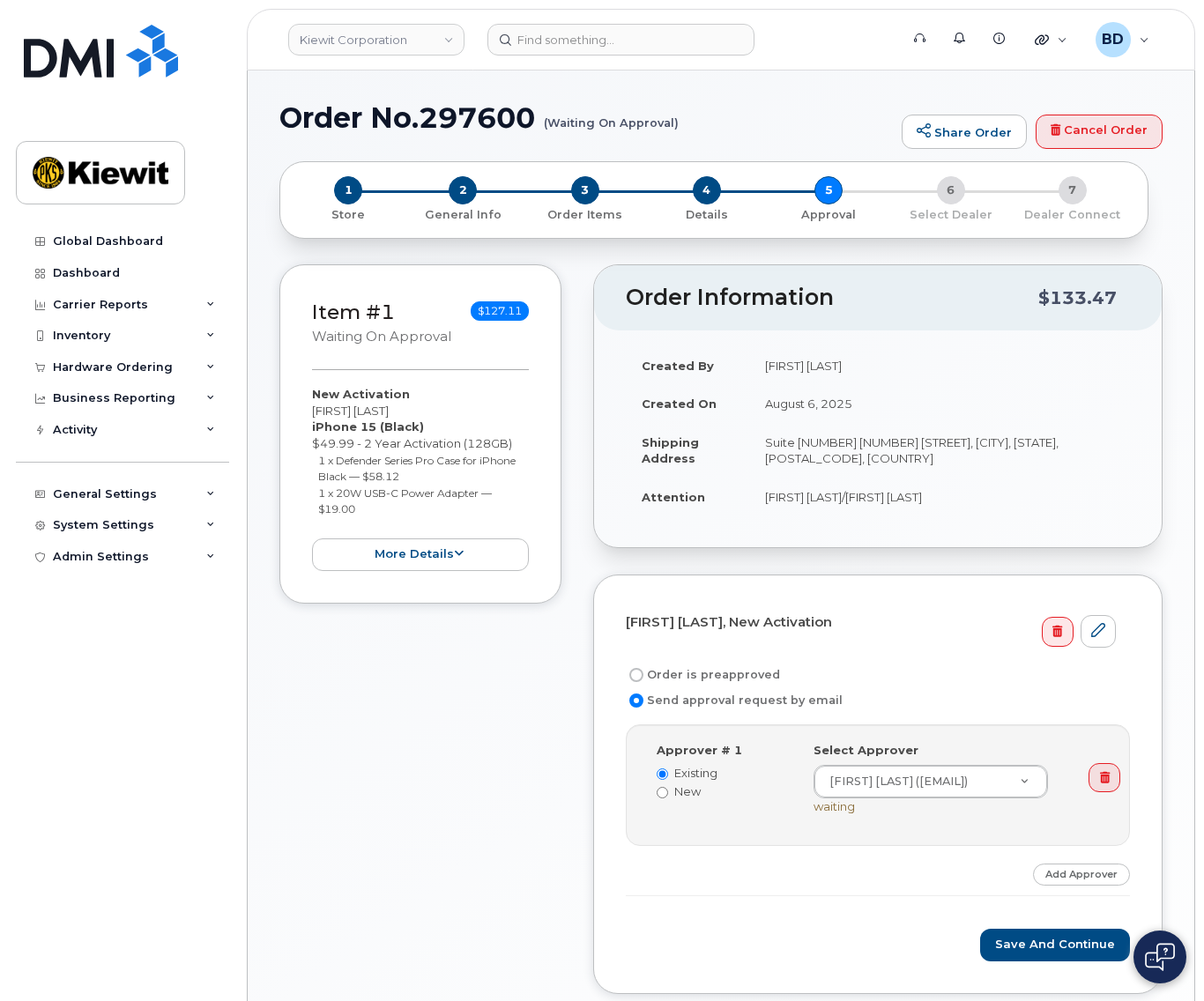 scroll, scrollTop: 0, scrollLeft: 0, axis: both 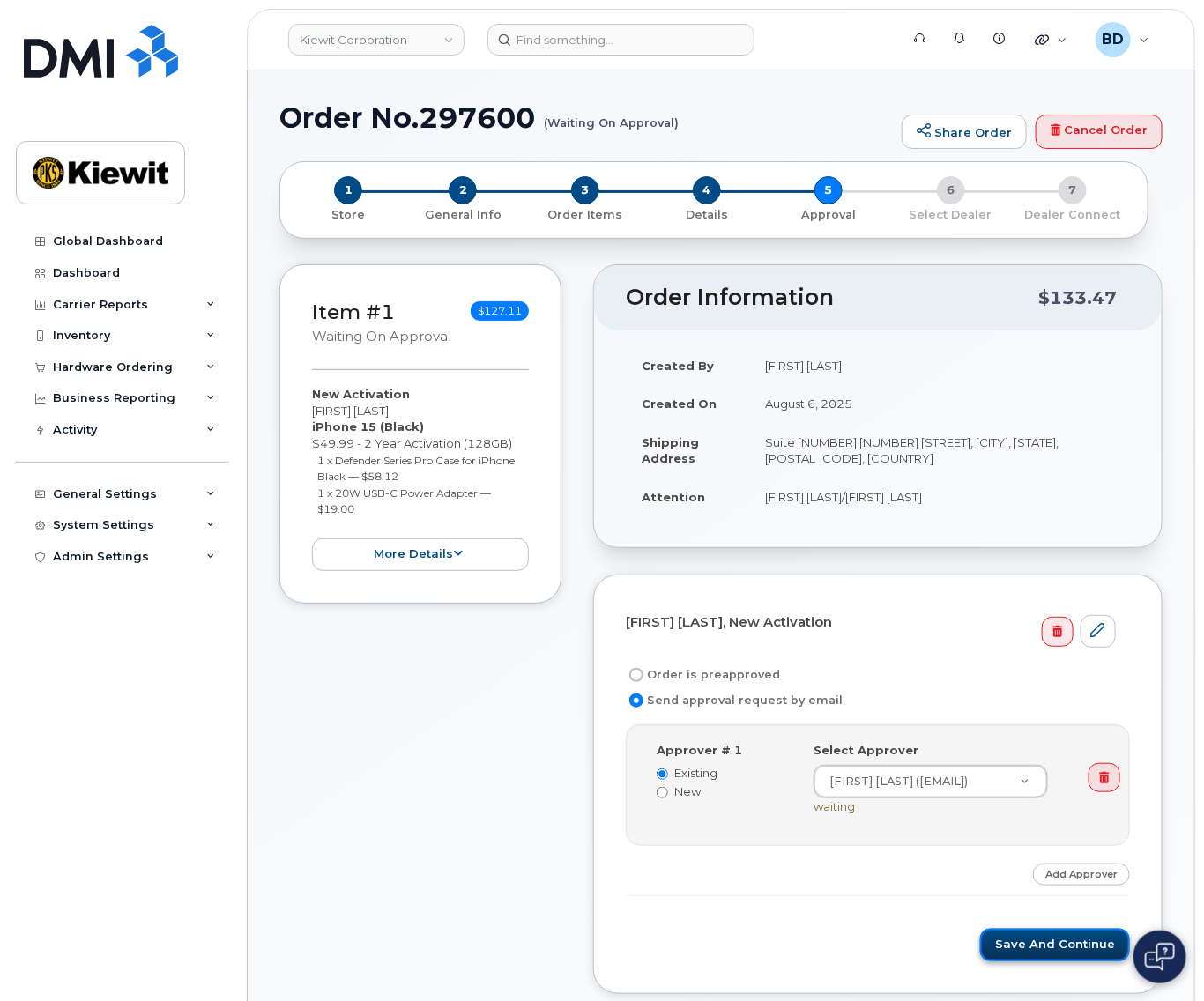 click on "Save and Continue" 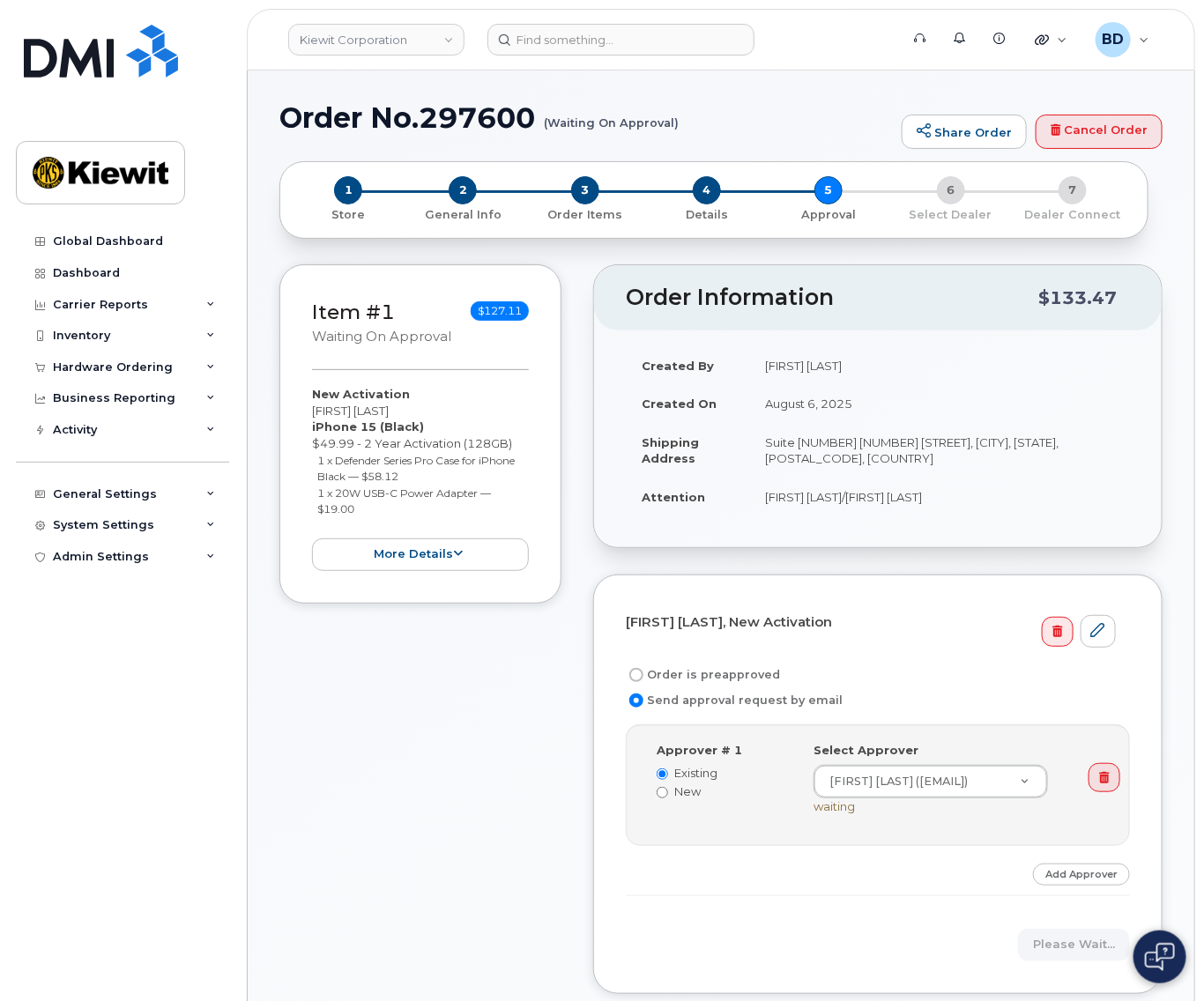 click on "Order No.297600
(Waiting On Approval)" 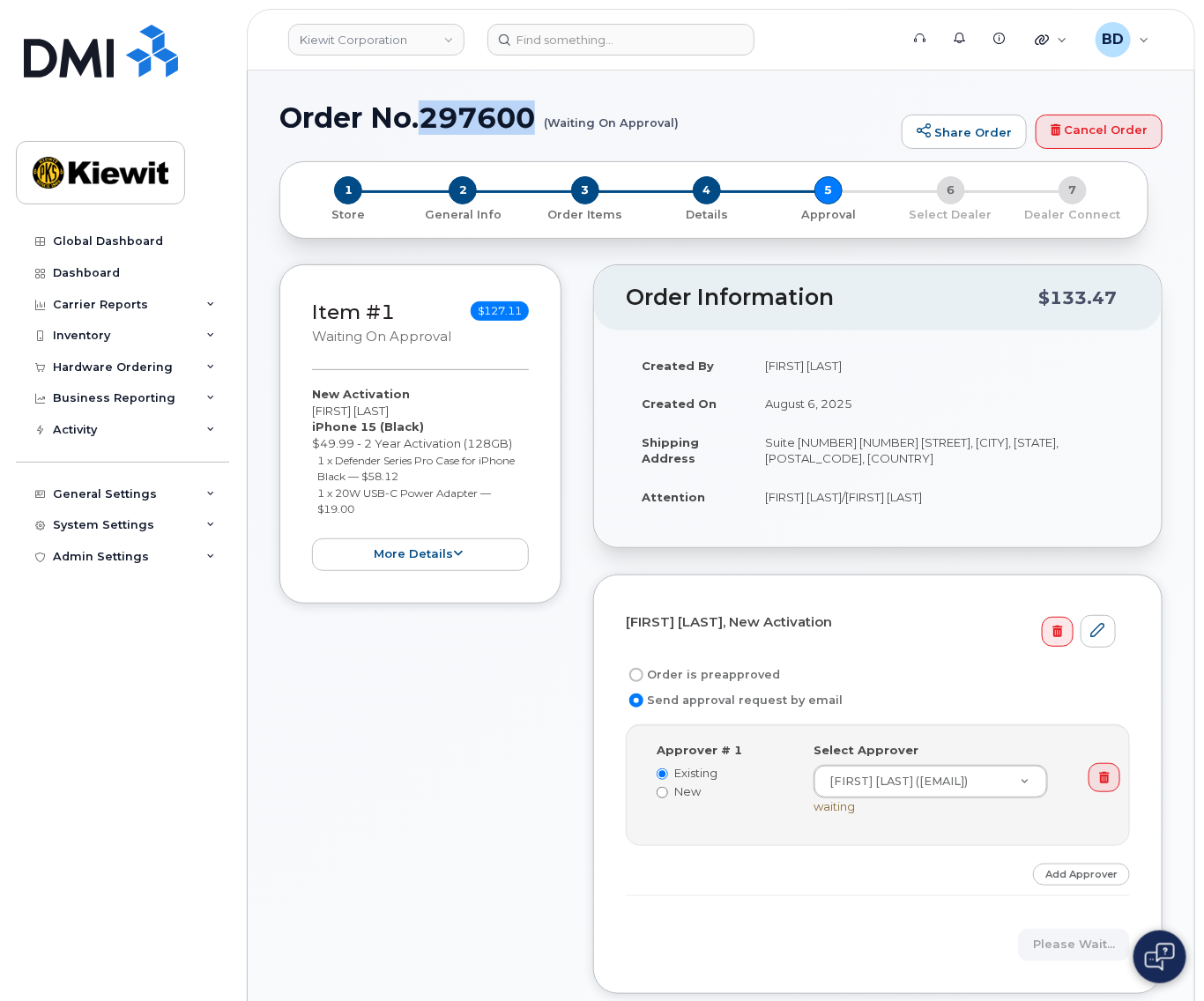click on "Order No.297600
(Waiting On Approval)" 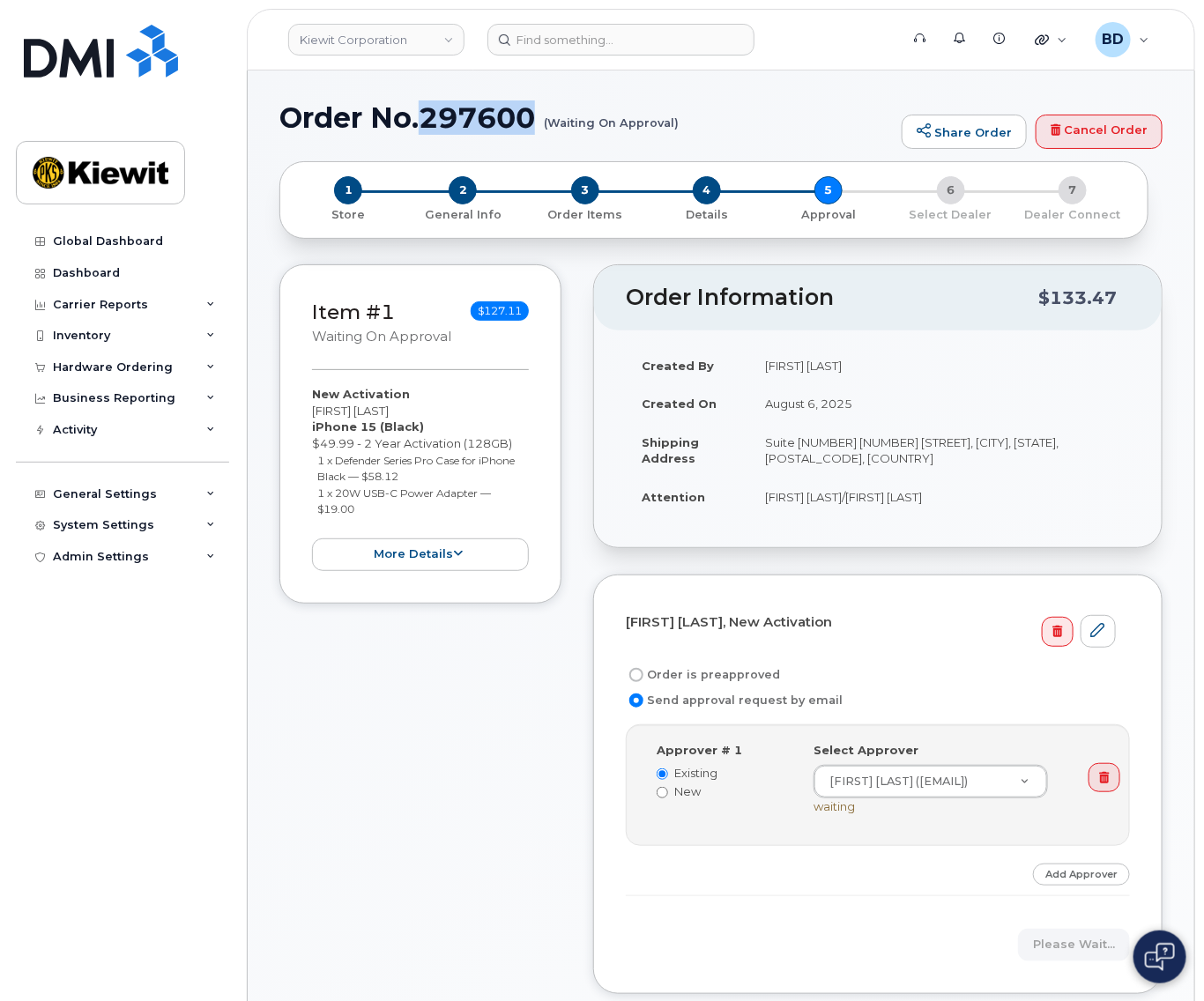 copy on "297600" 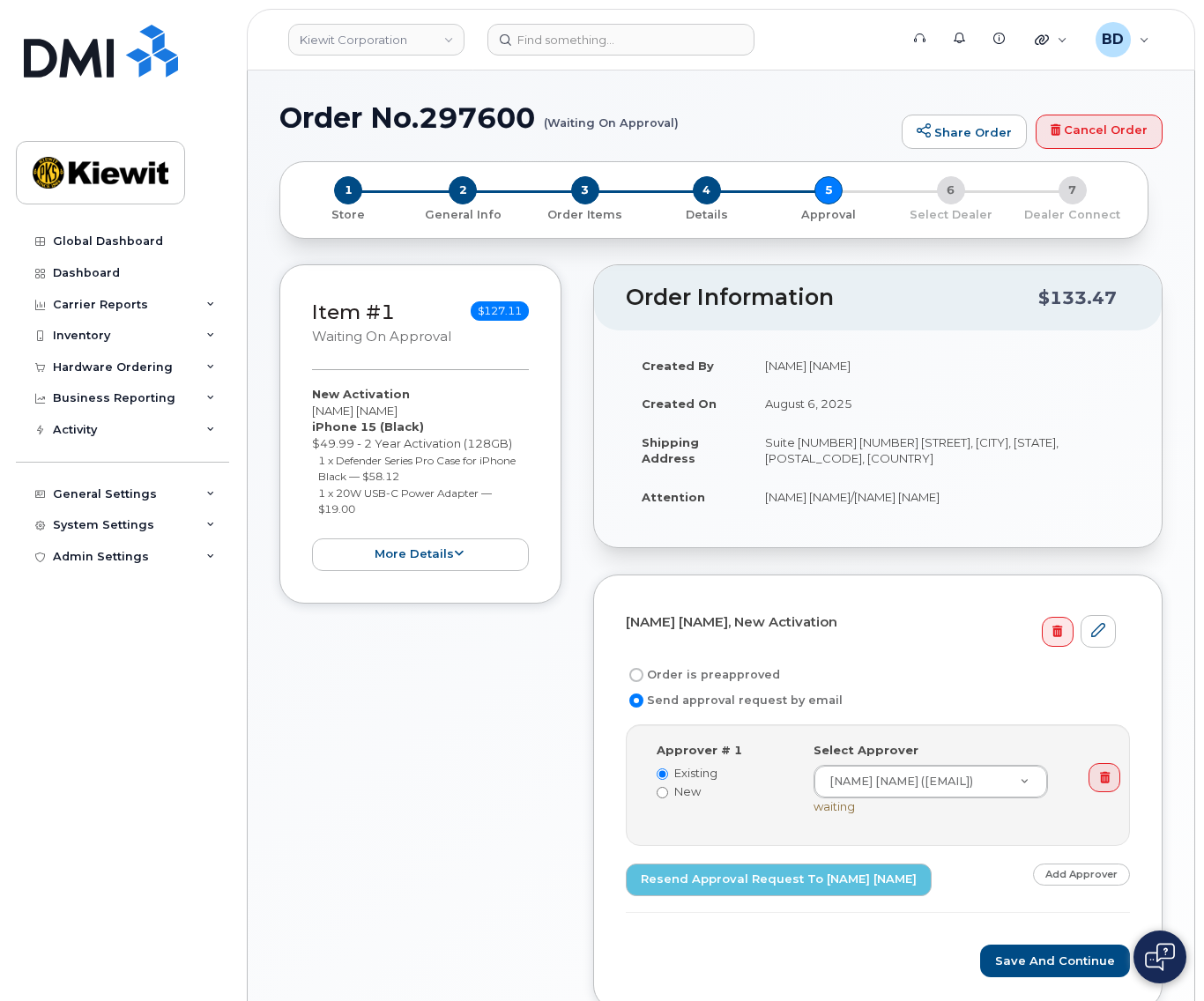 scroll, scrollTop: 0, scrollLeft: 0, axis: both 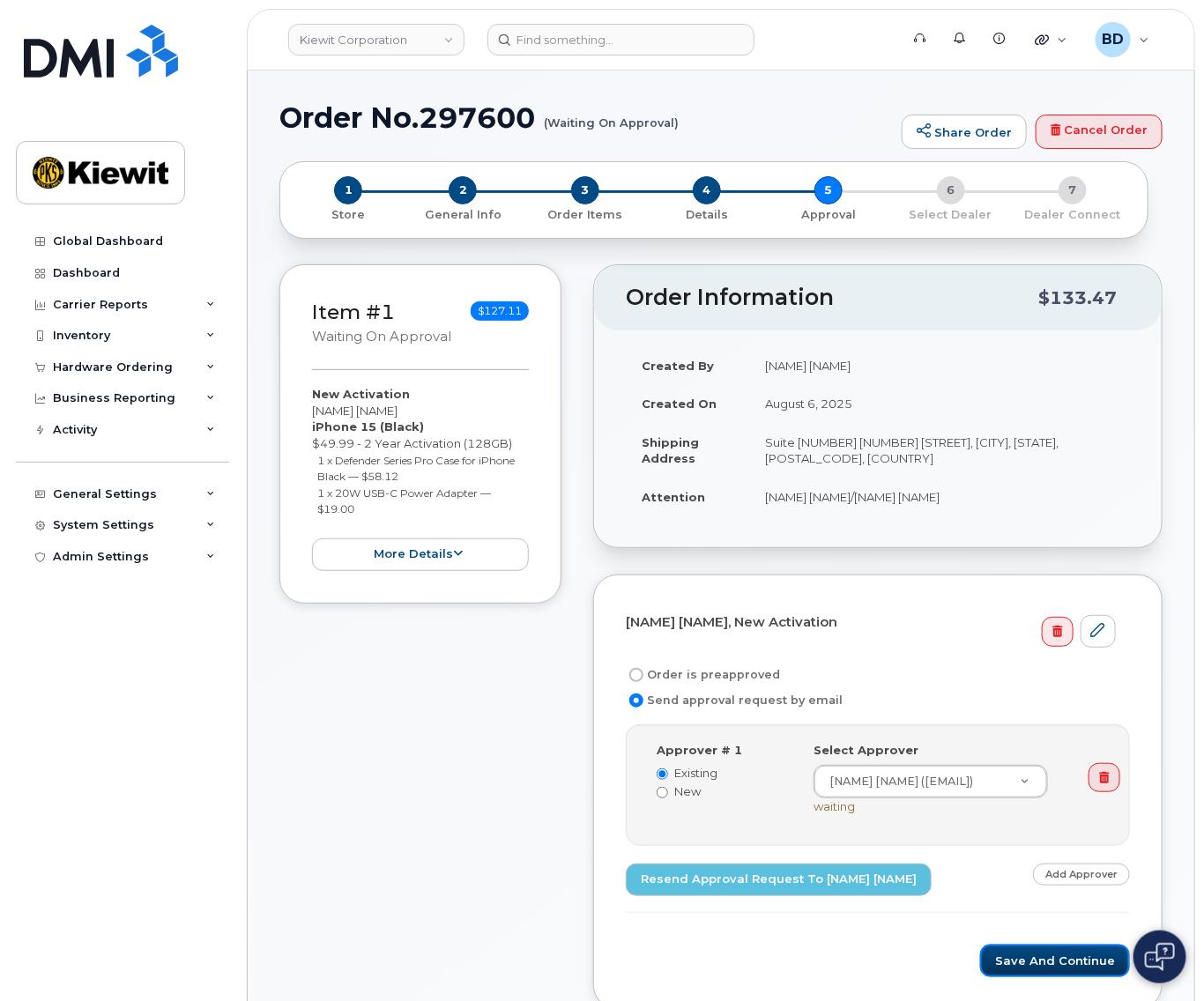 drag, startPoint x: 1038, startPoint y: 953, endPoint x: 991, endPoint y: 917, distance: 59.20304 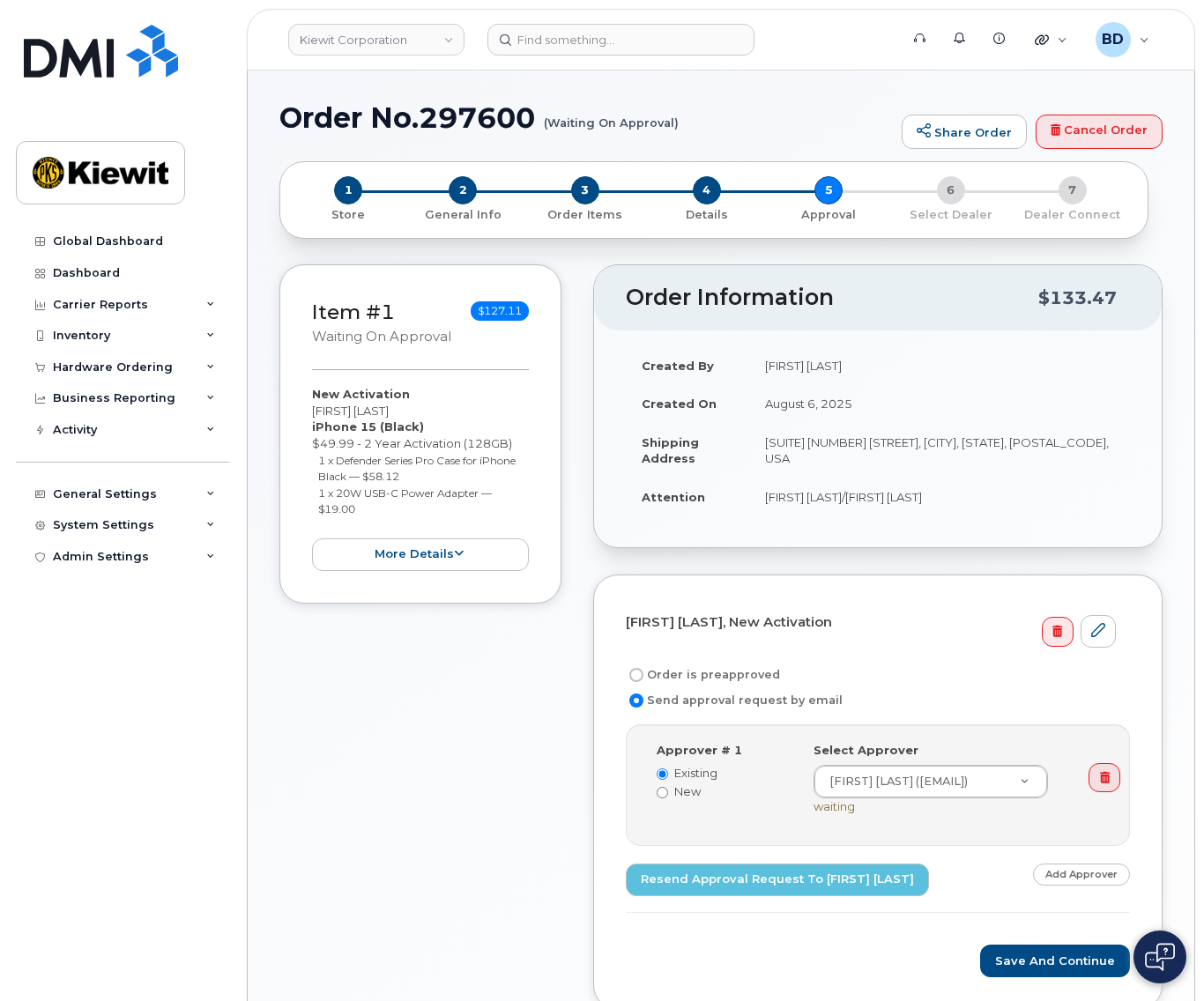 scroll, scrollTop: 0, scrollLeft: 0, axis: both 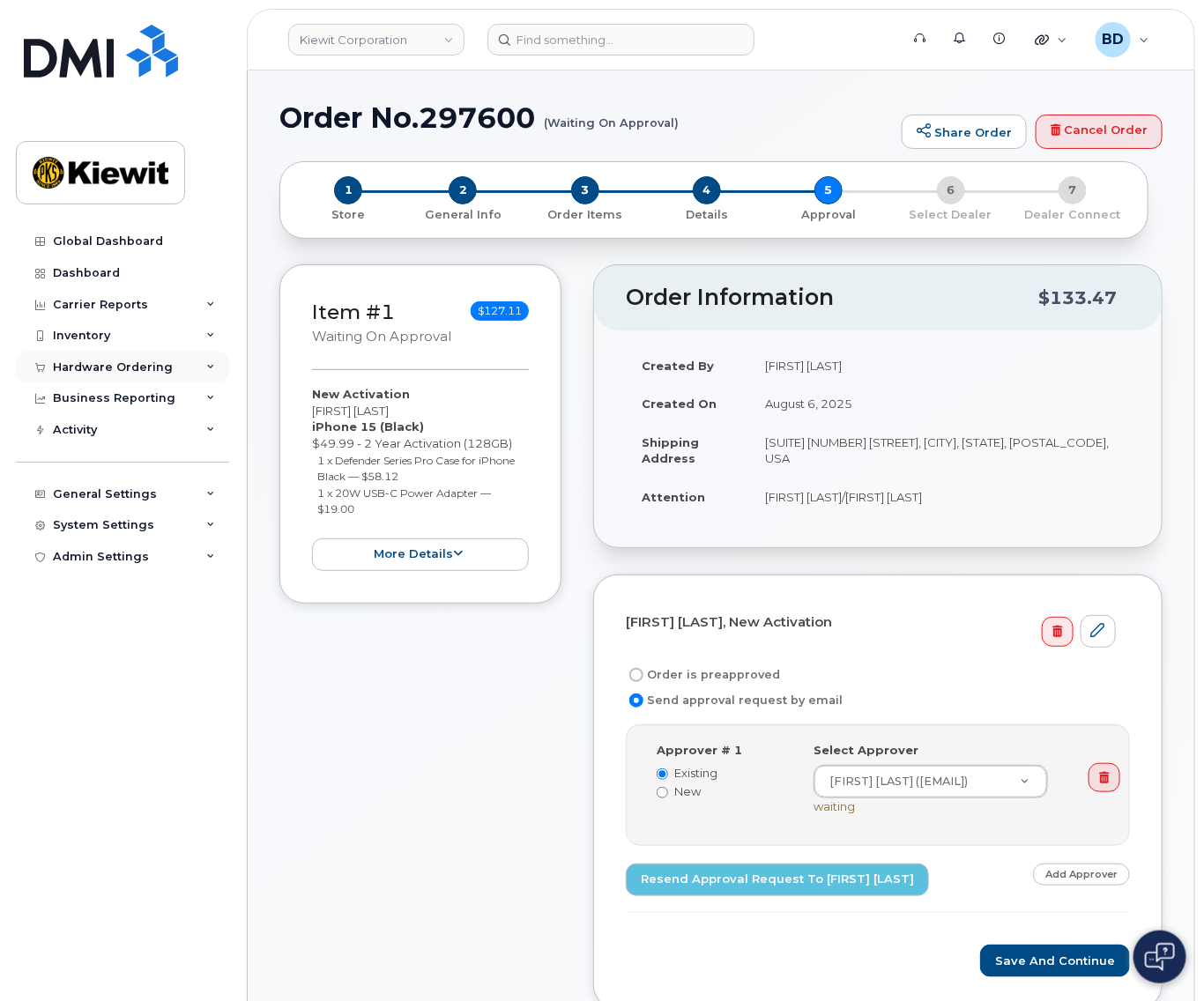 click on "Hardware Ordering" 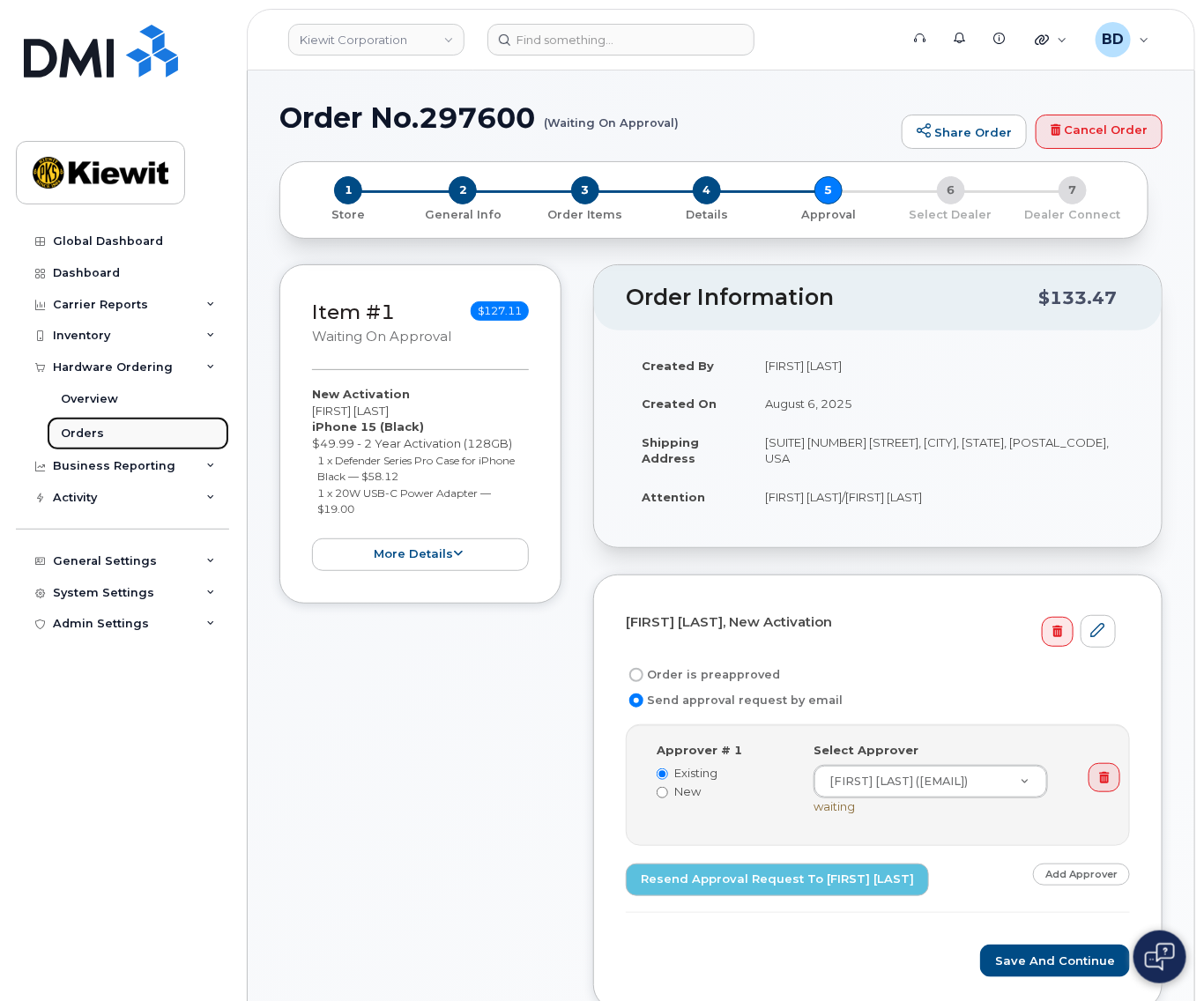 click on "Orders" 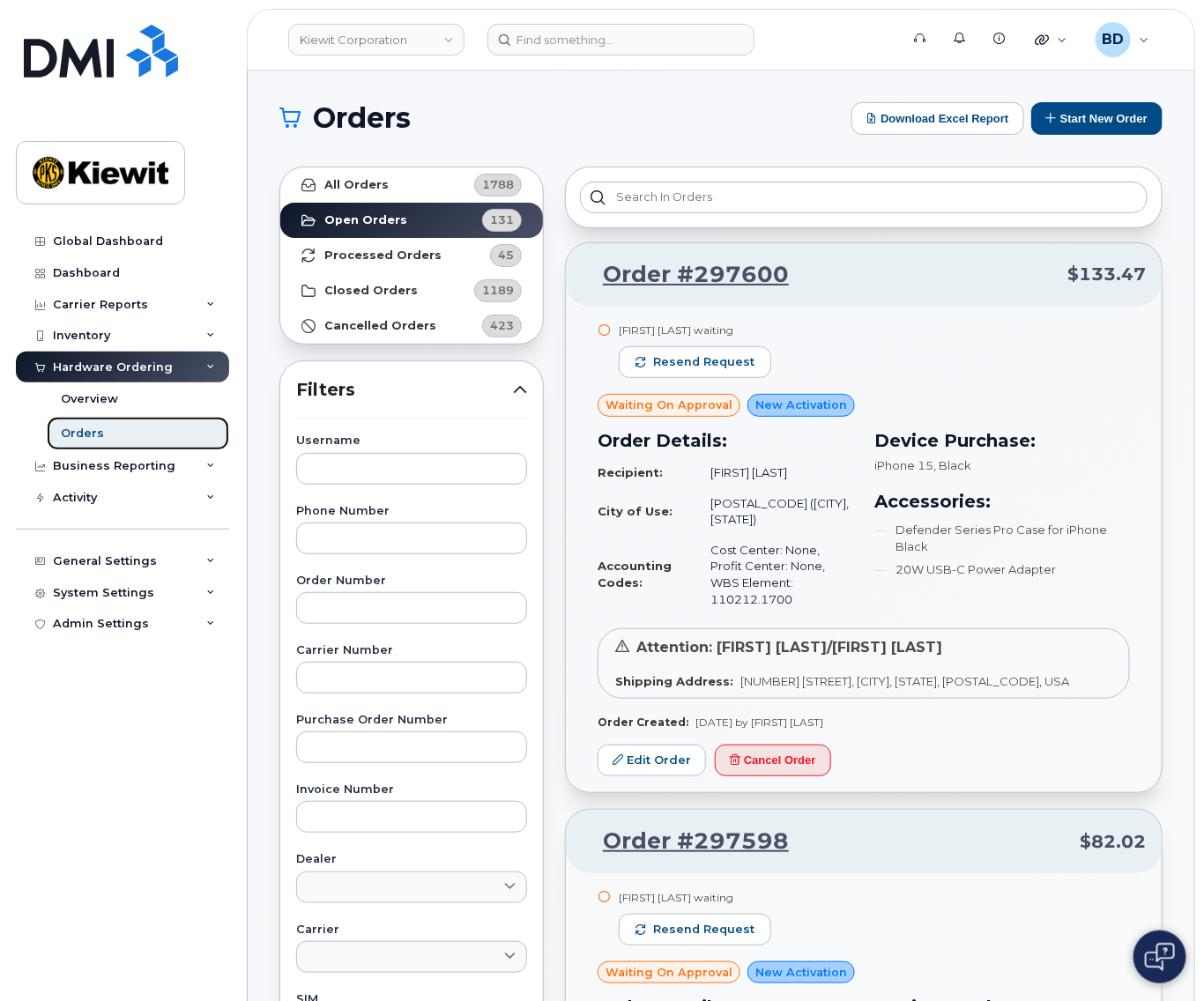 click on "Orders" 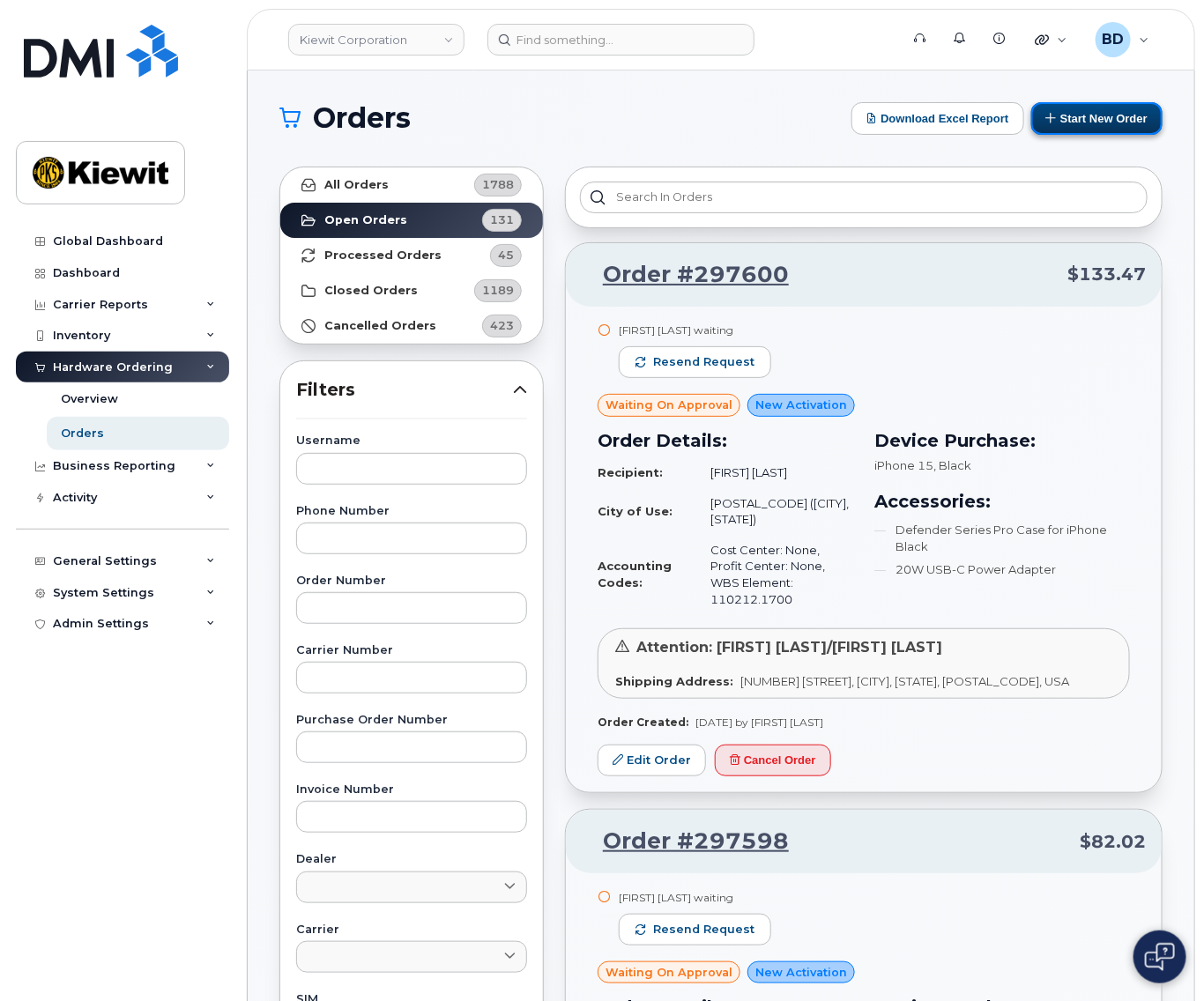 click on "Start New Order" 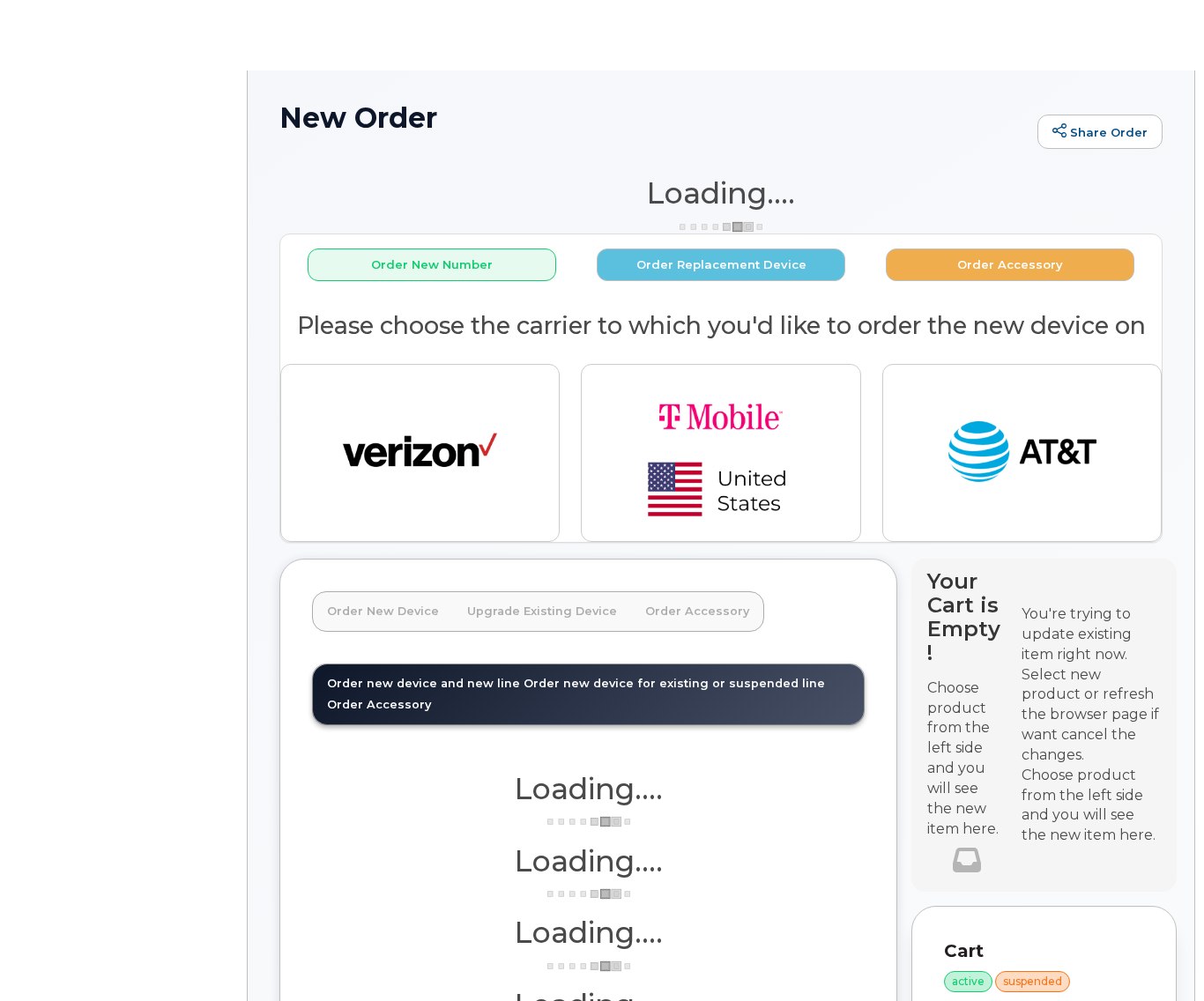 scroll, scrollTop: 0, scrollLeft: 0, axis: both 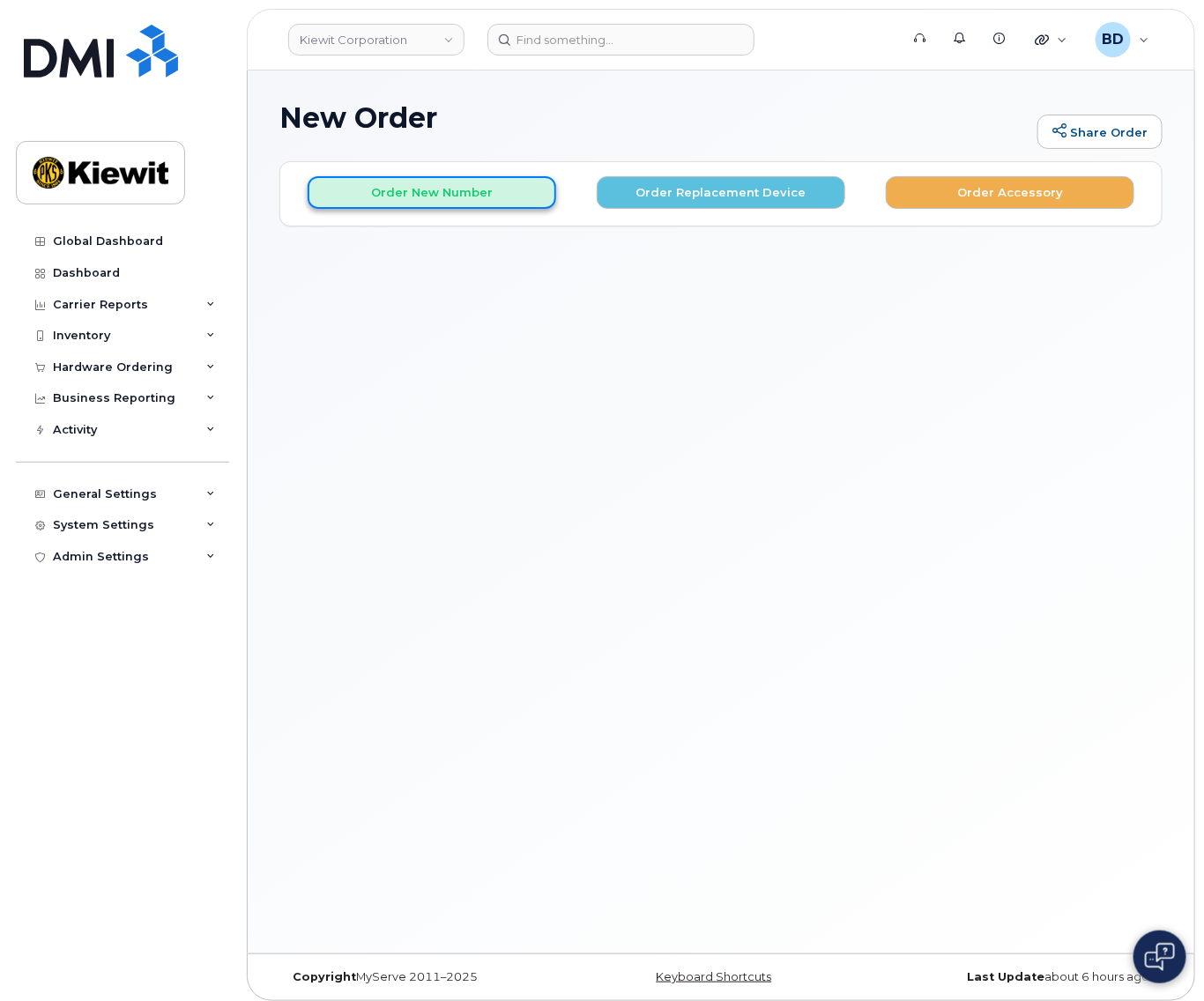 click on "Order New Number" 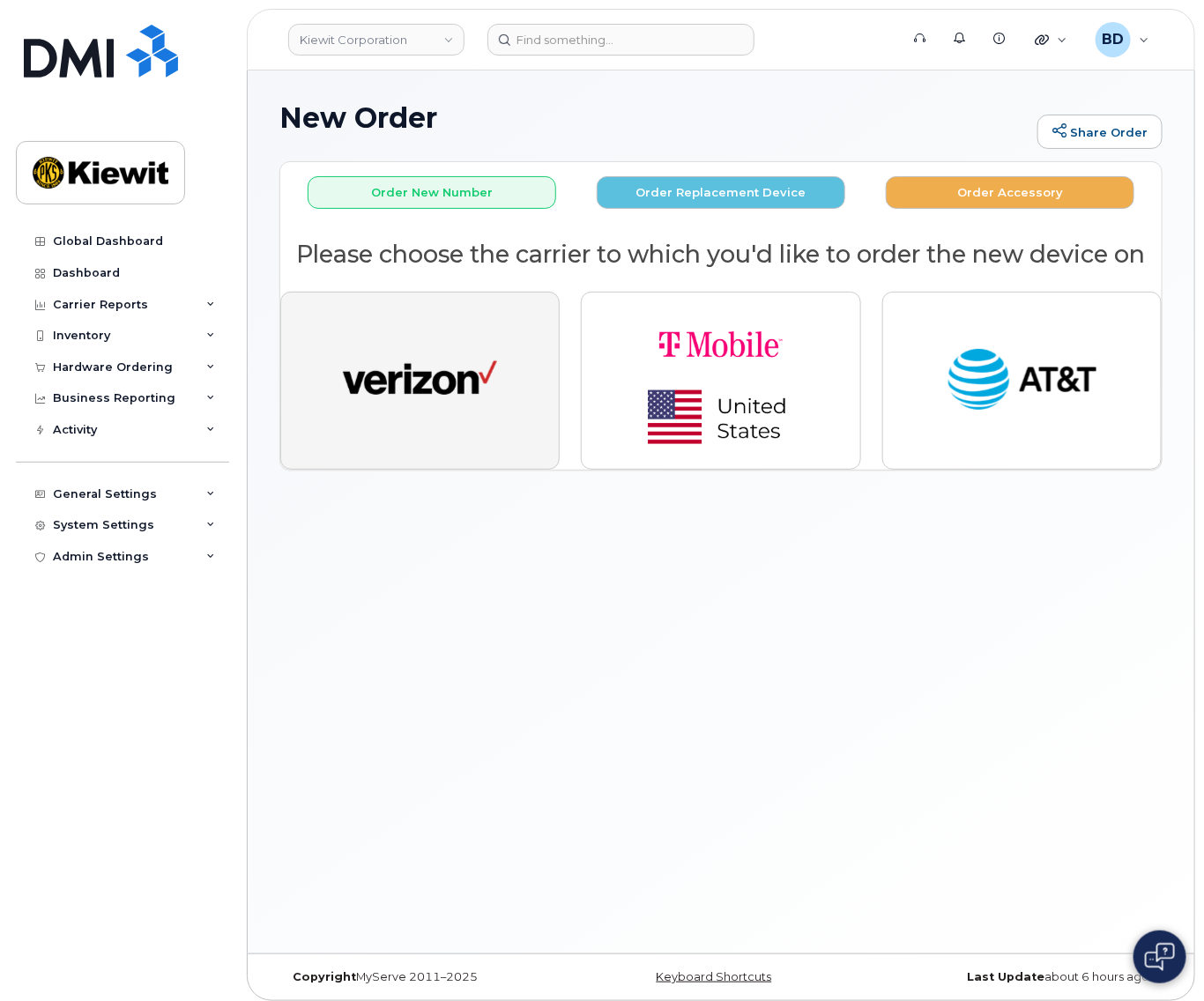 click 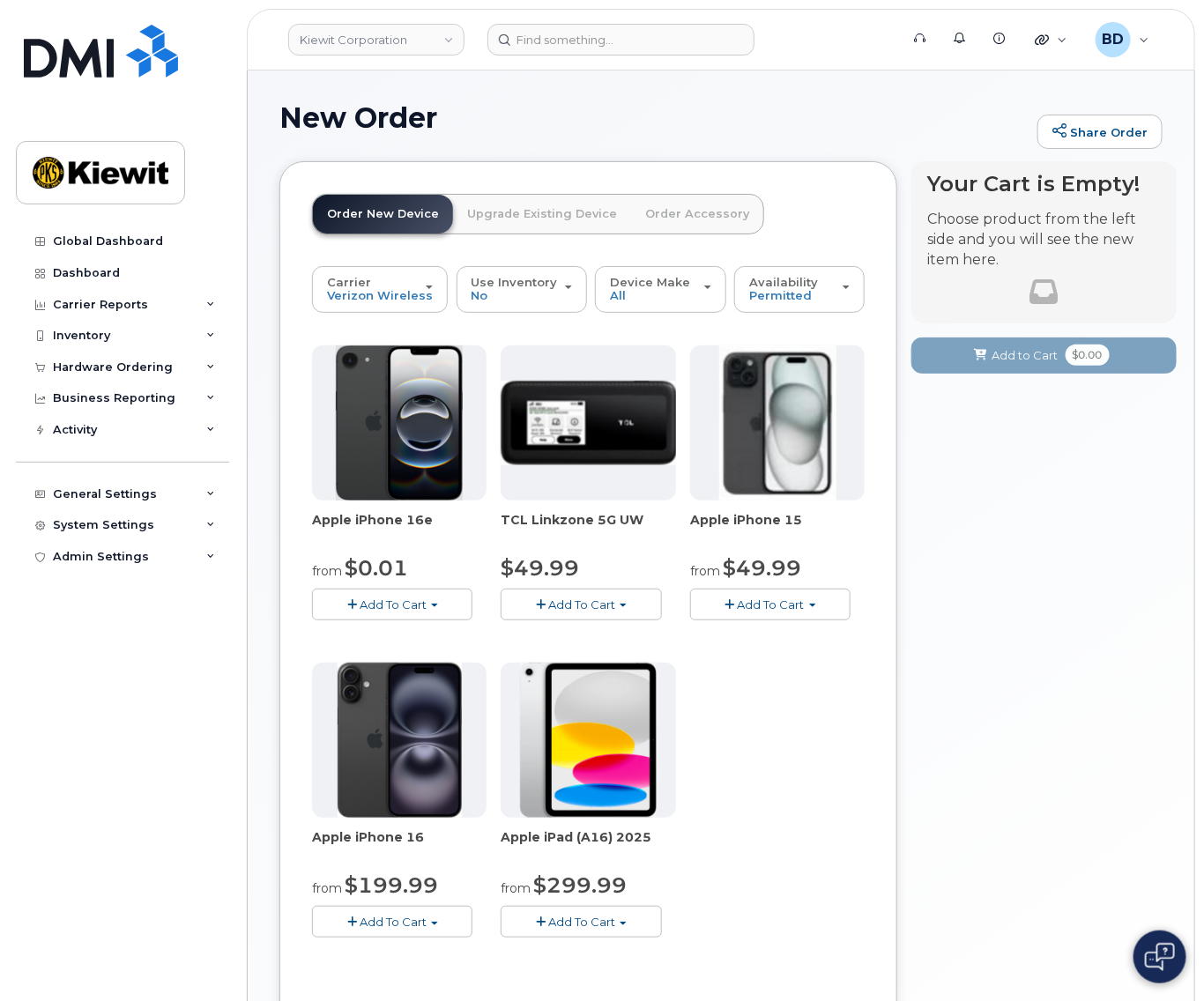click on "Add To Cart" 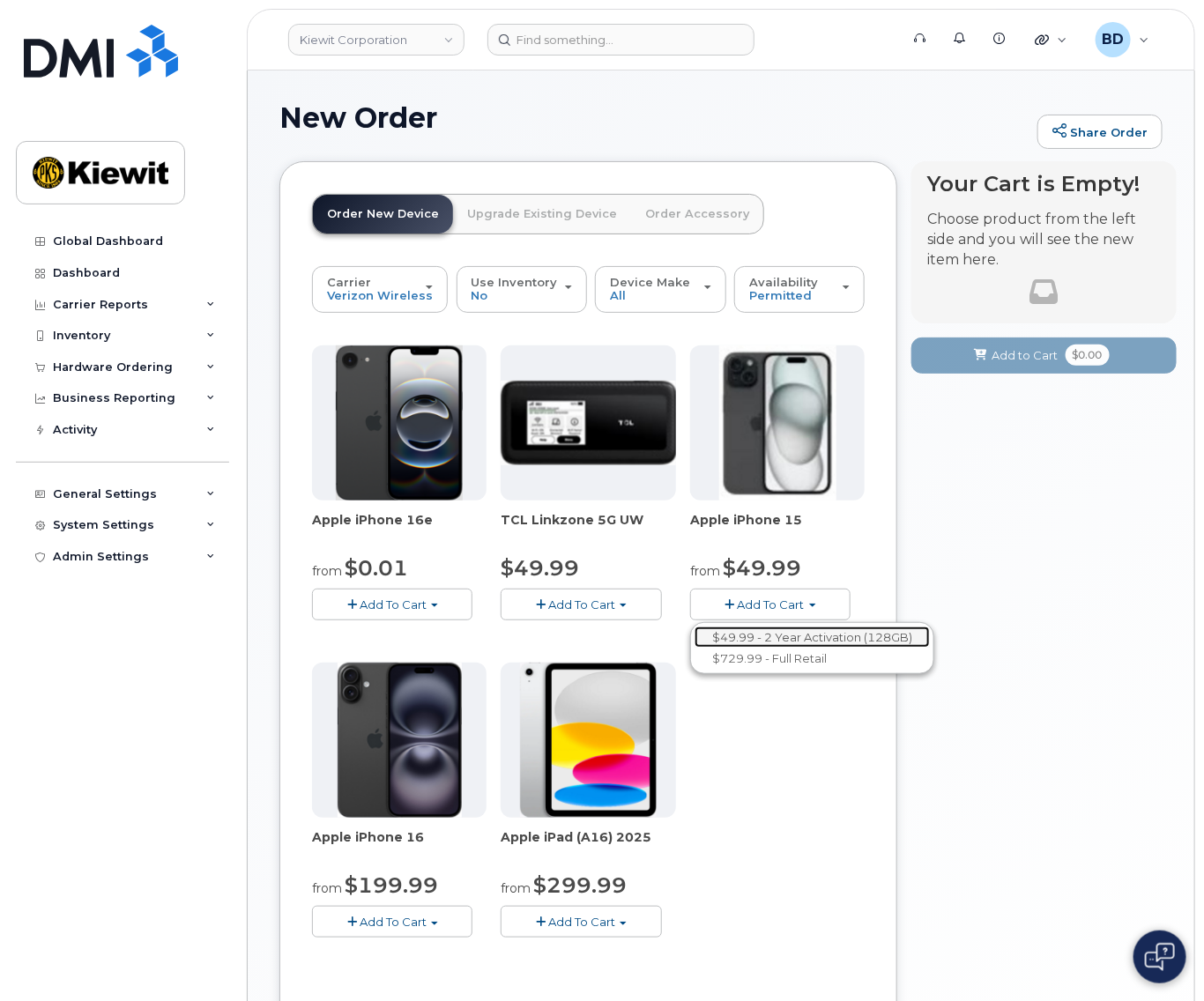 click on "$49.99 - 2 Year Activation (128GB)" 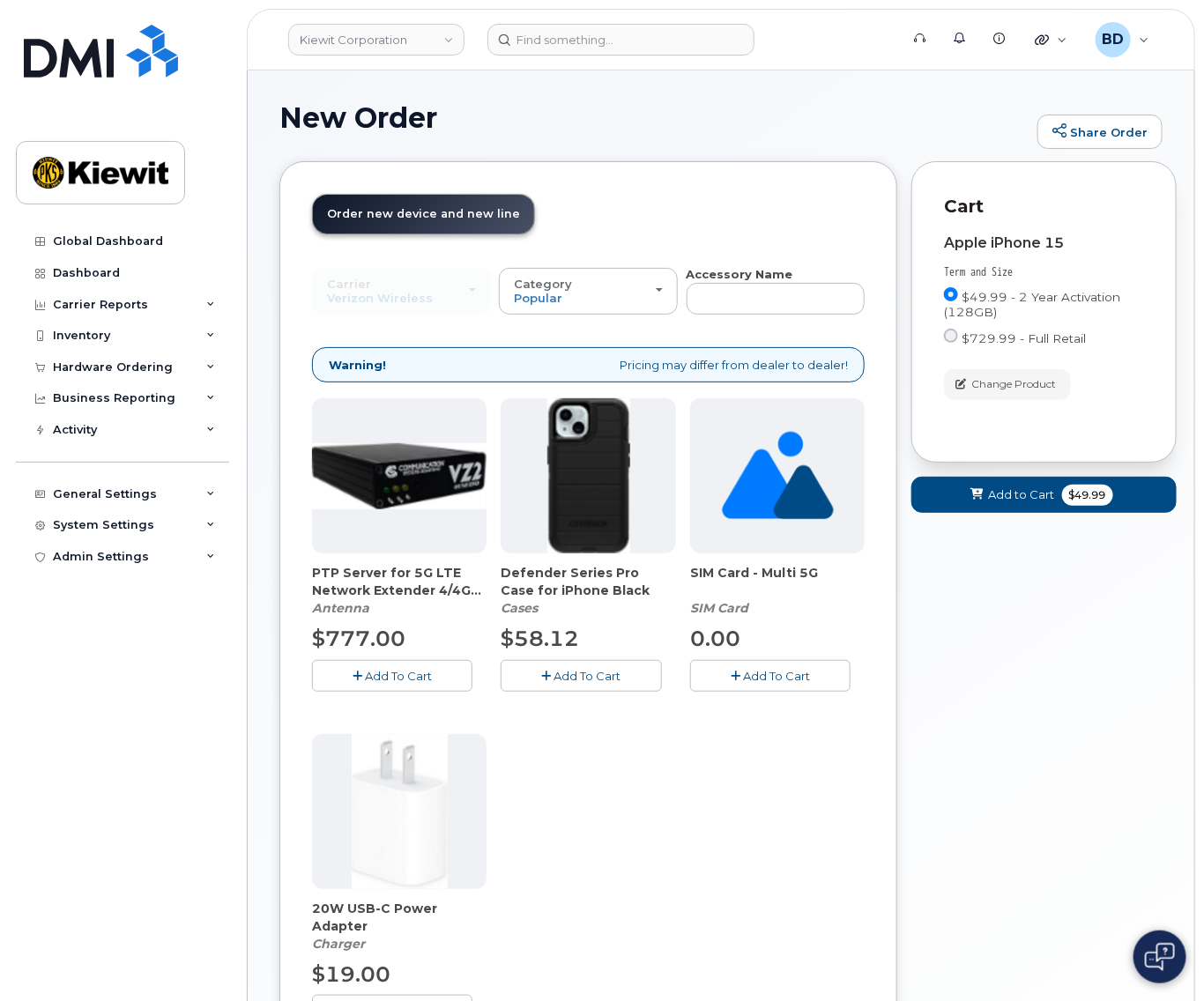click on "Add To Cart" 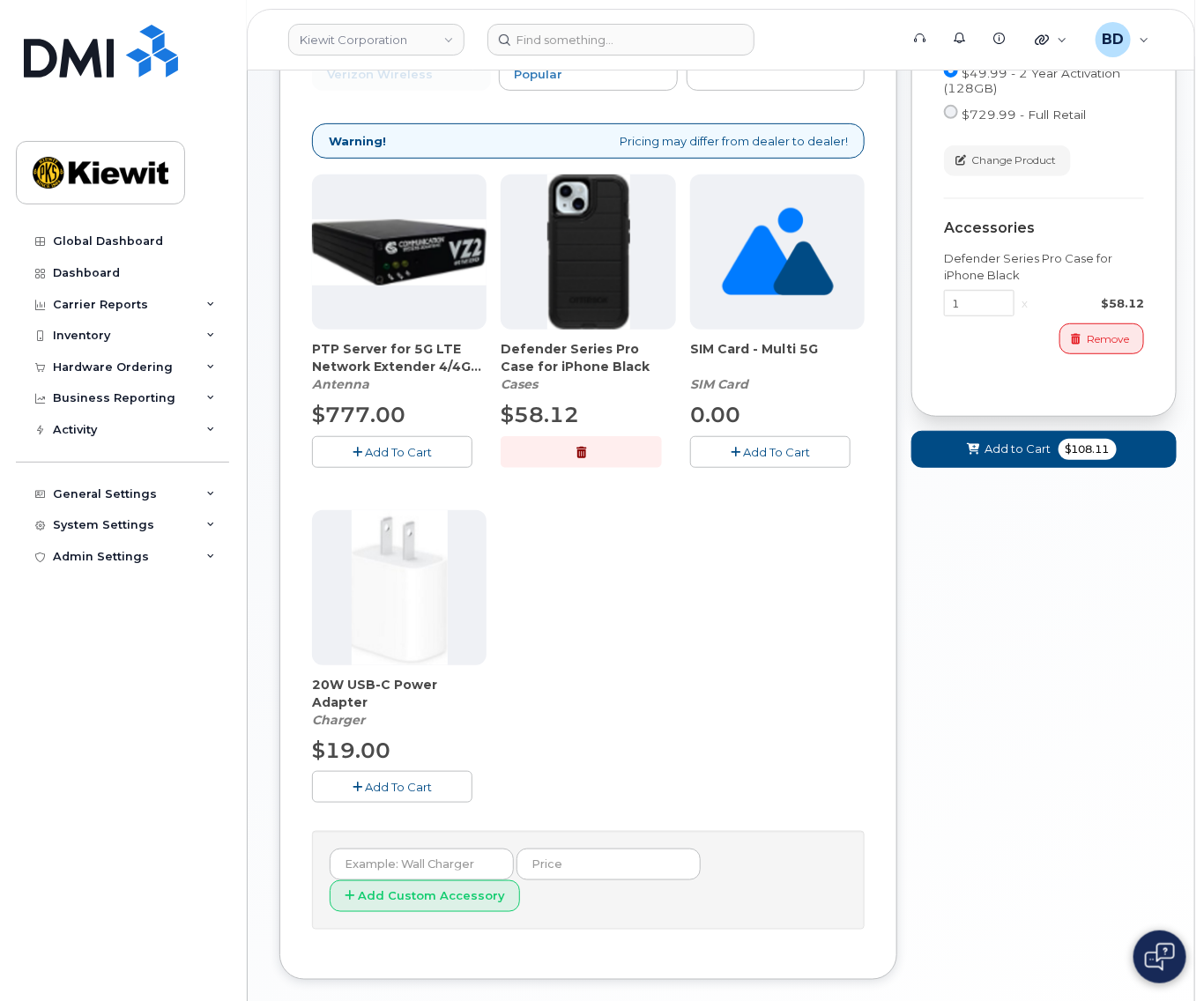 scroll, scrollTop: 234, scrollLeft: 0, axis: vertical 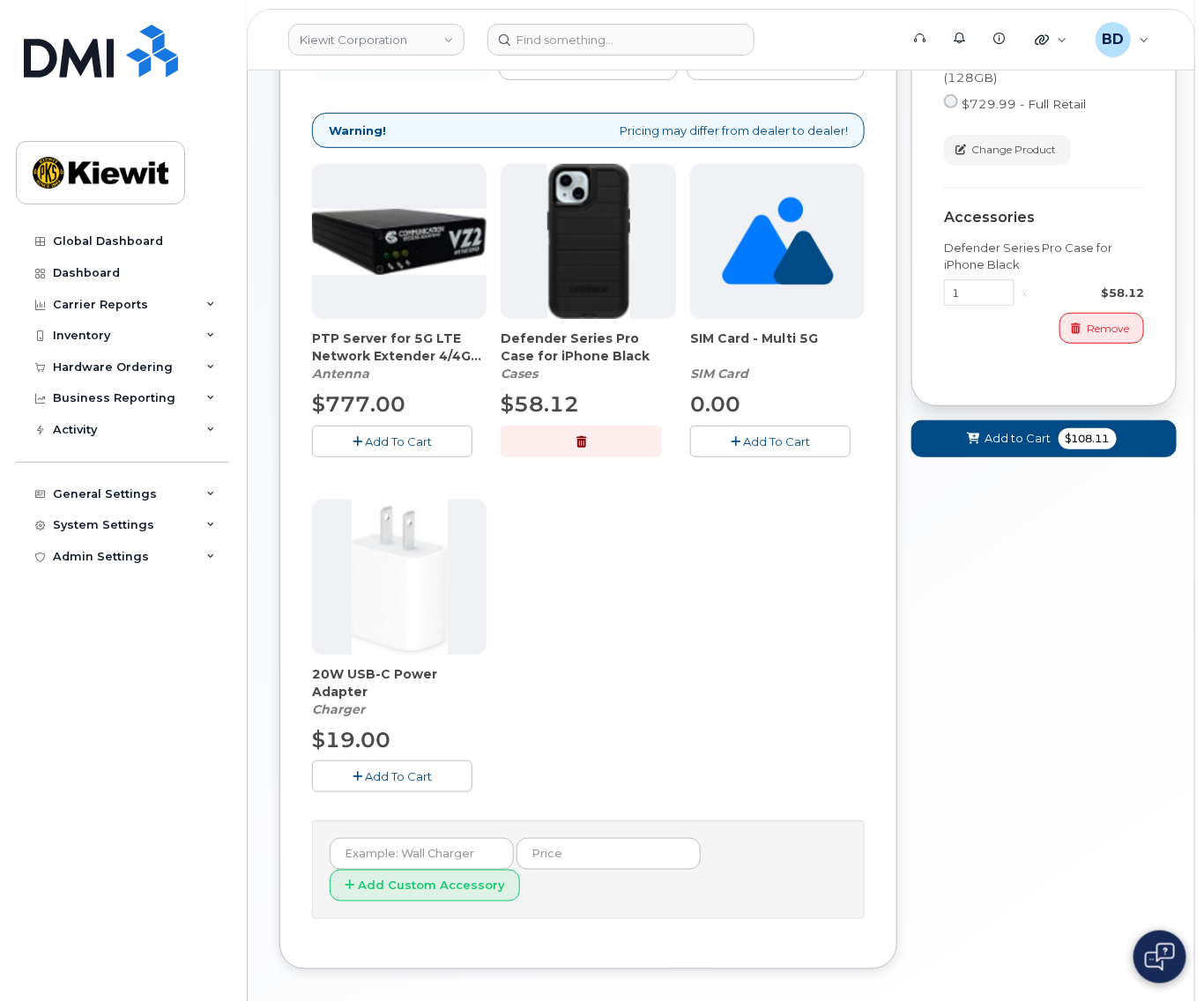 click on "Add To Cart" 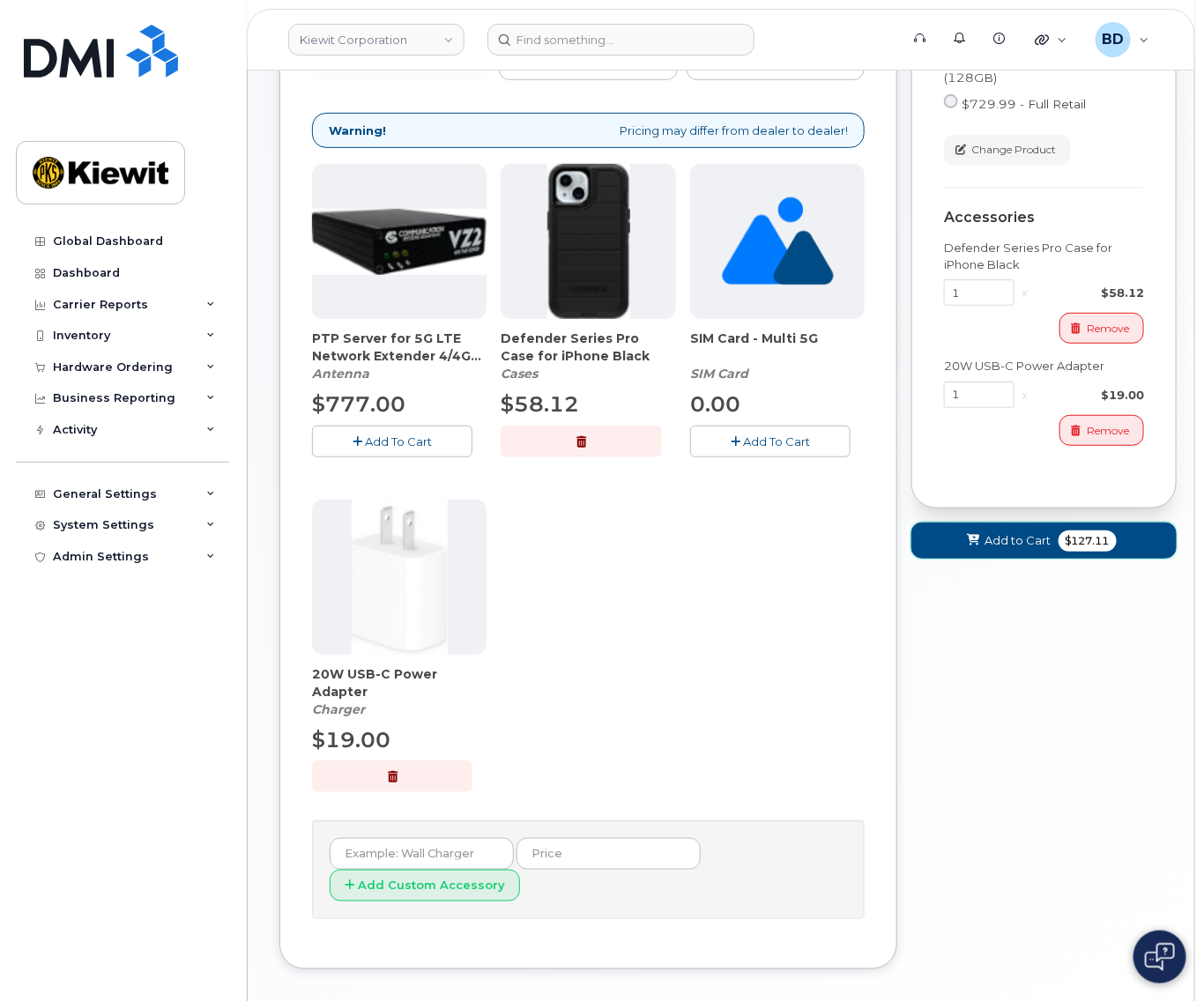 click on "Add to Cart" 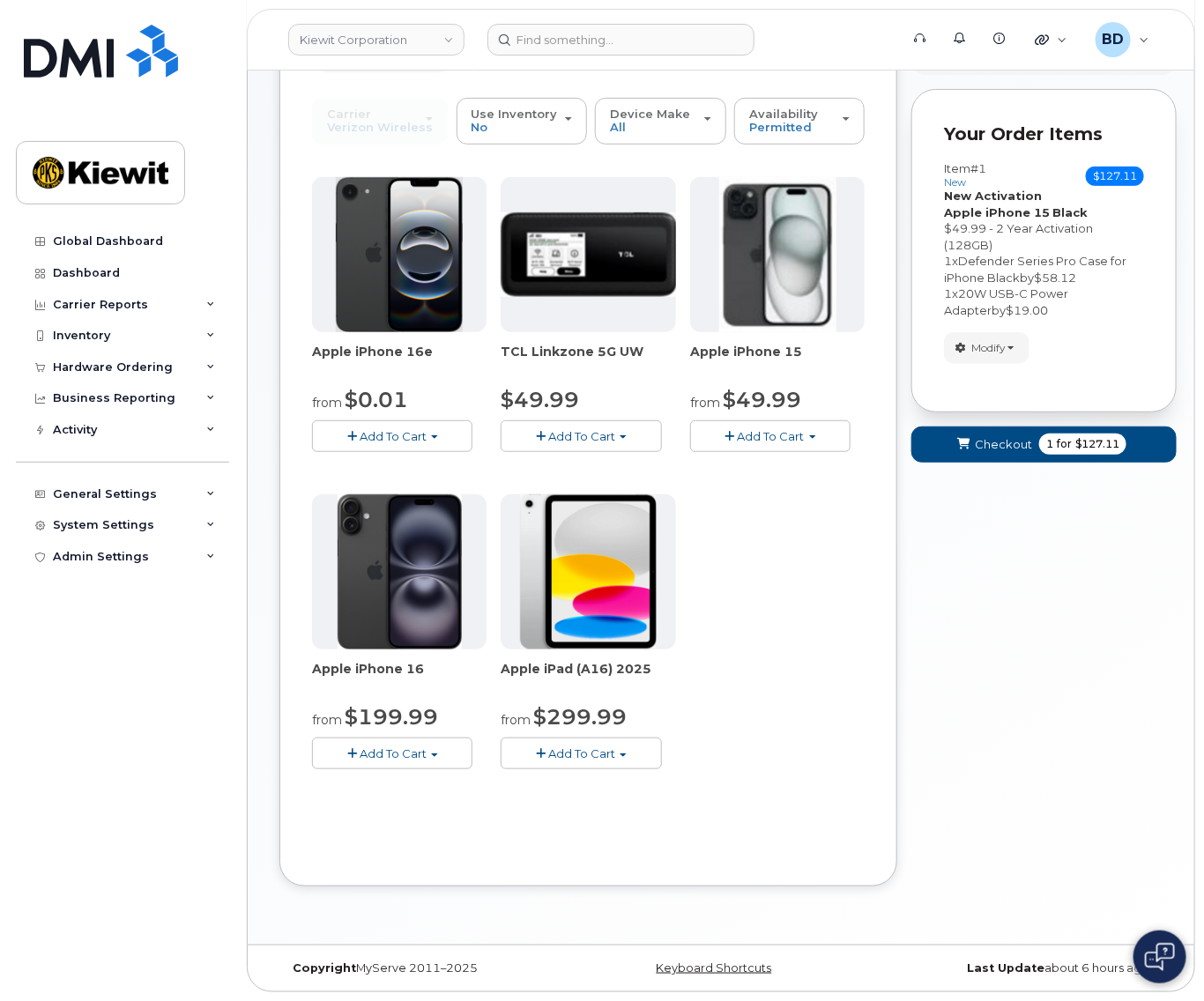 scroll, scrollTop: 164, scrollLeft: 0, axis: vertical 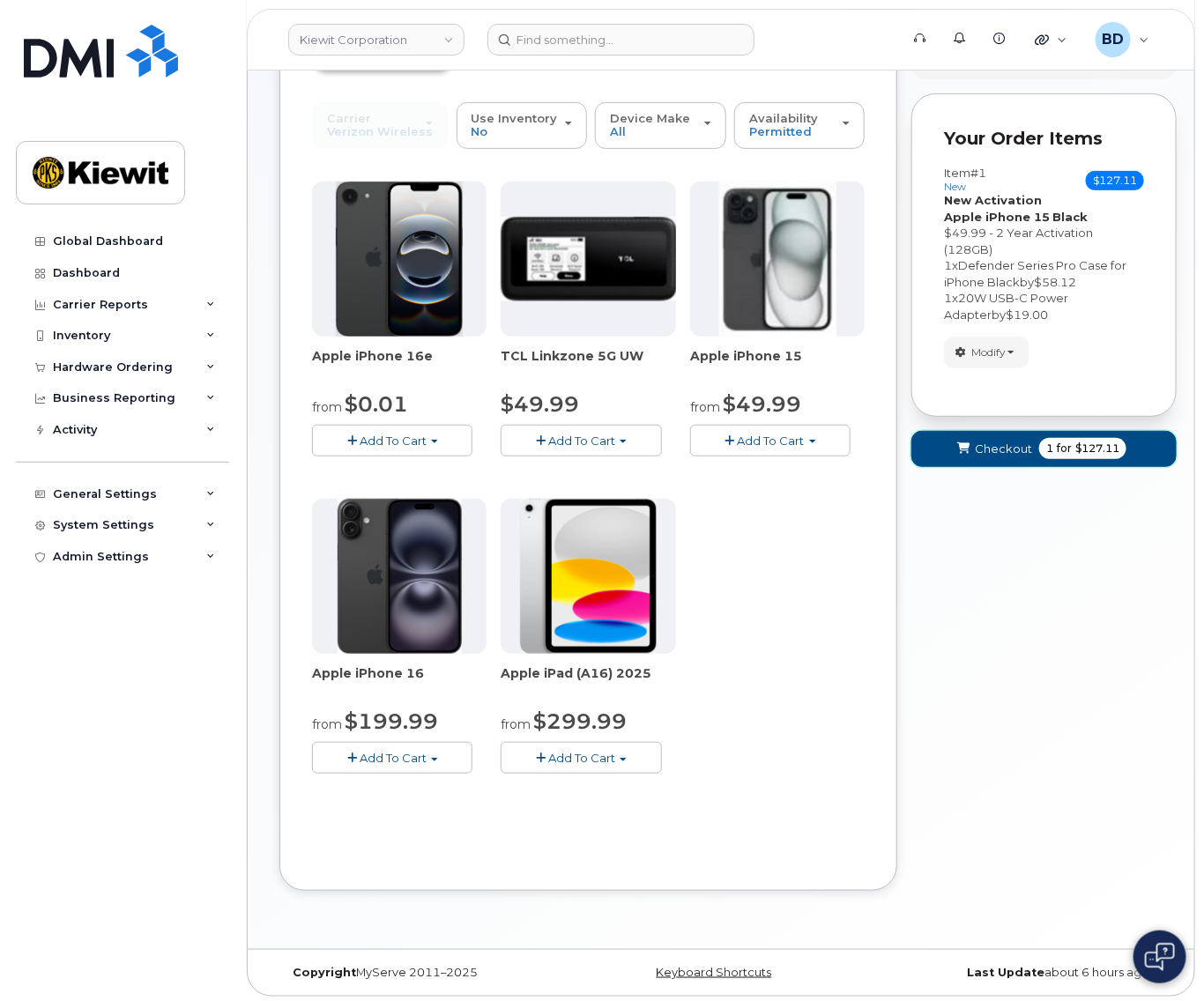 click on "Checkout" 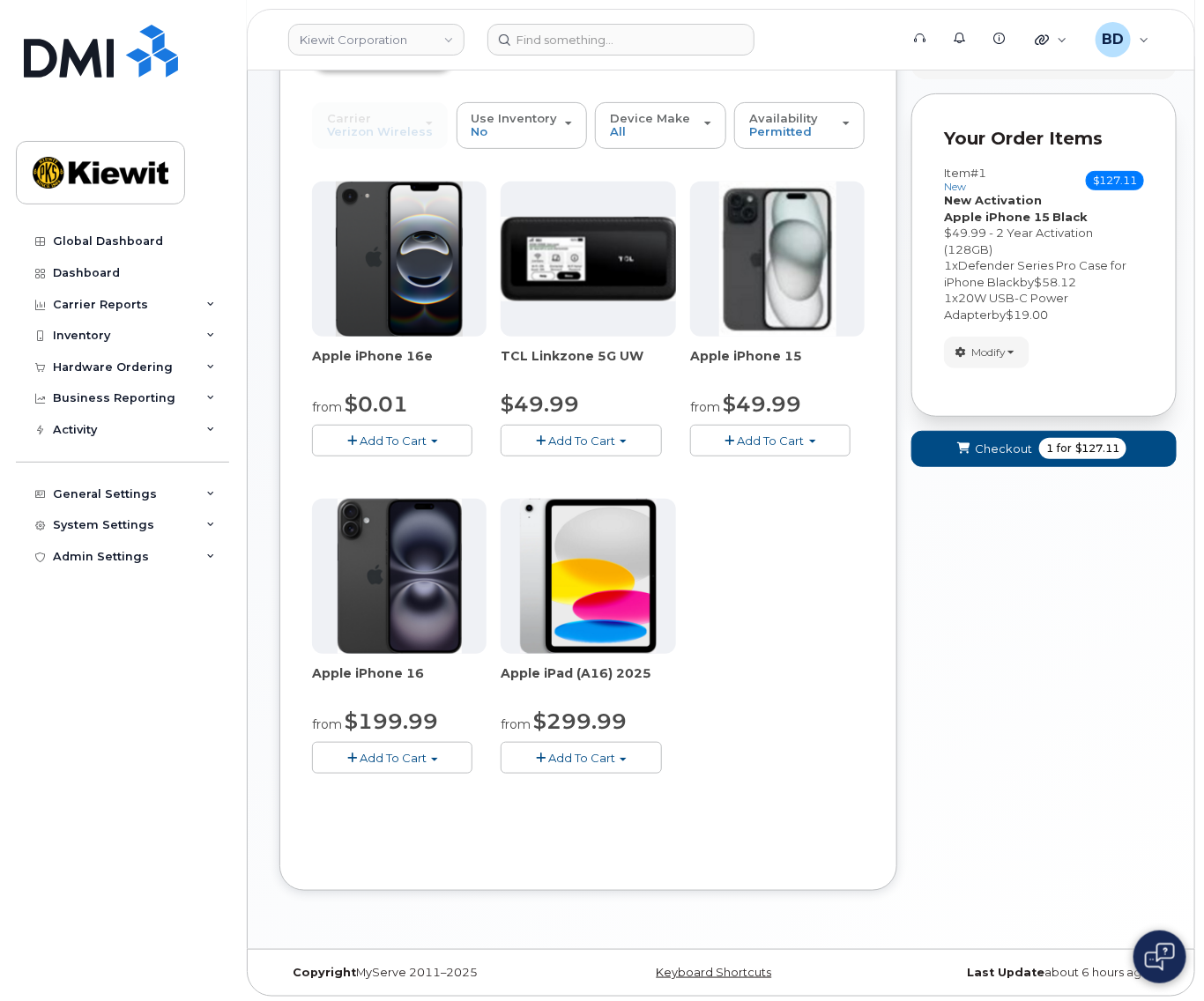 scroll, scrollTop: 8, scrollLeft: 0, axis: vertical 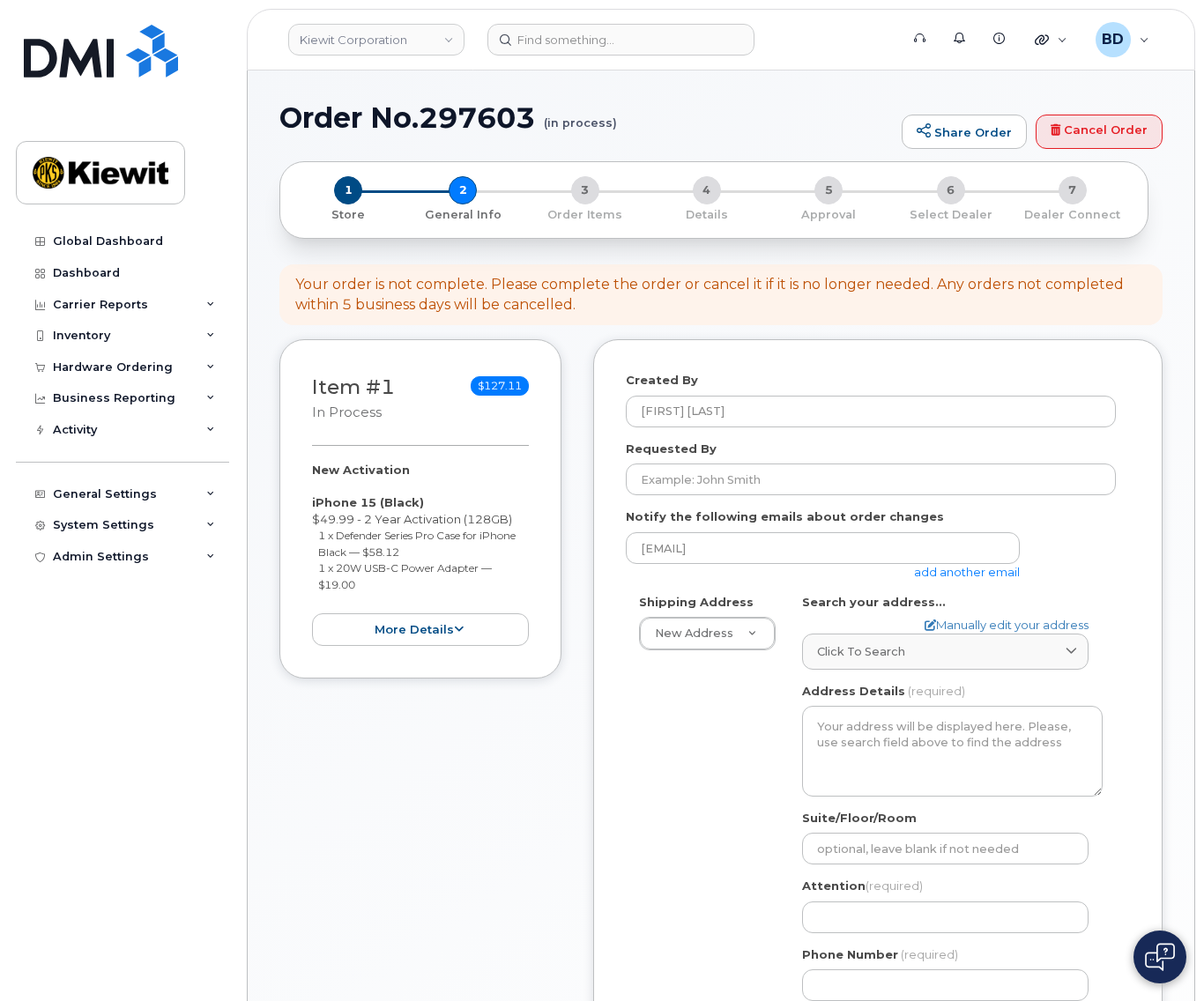 select 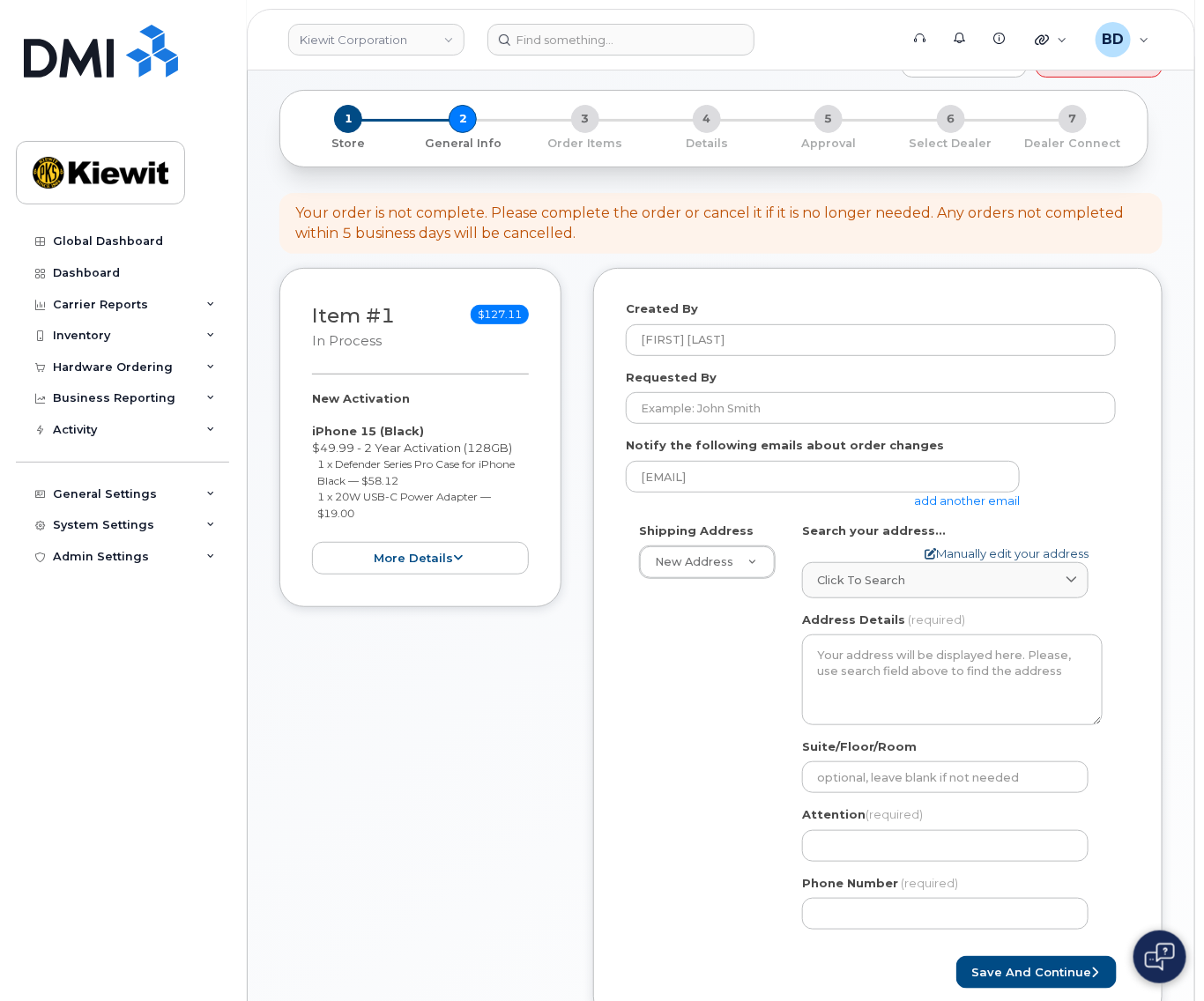 scroll, scrollTop: 117, scrollLeft: 0, axis: vertical 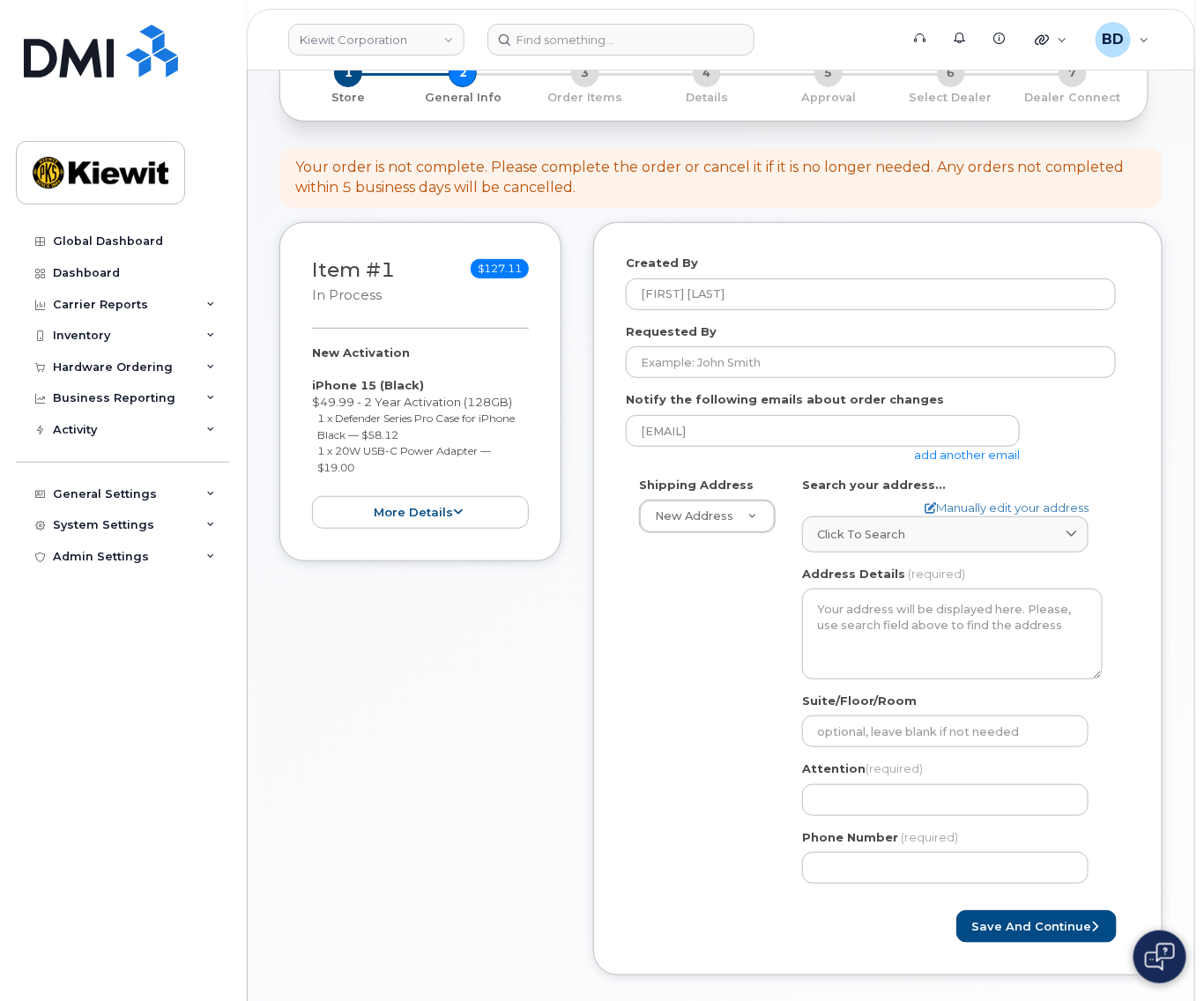 click on "add another email" 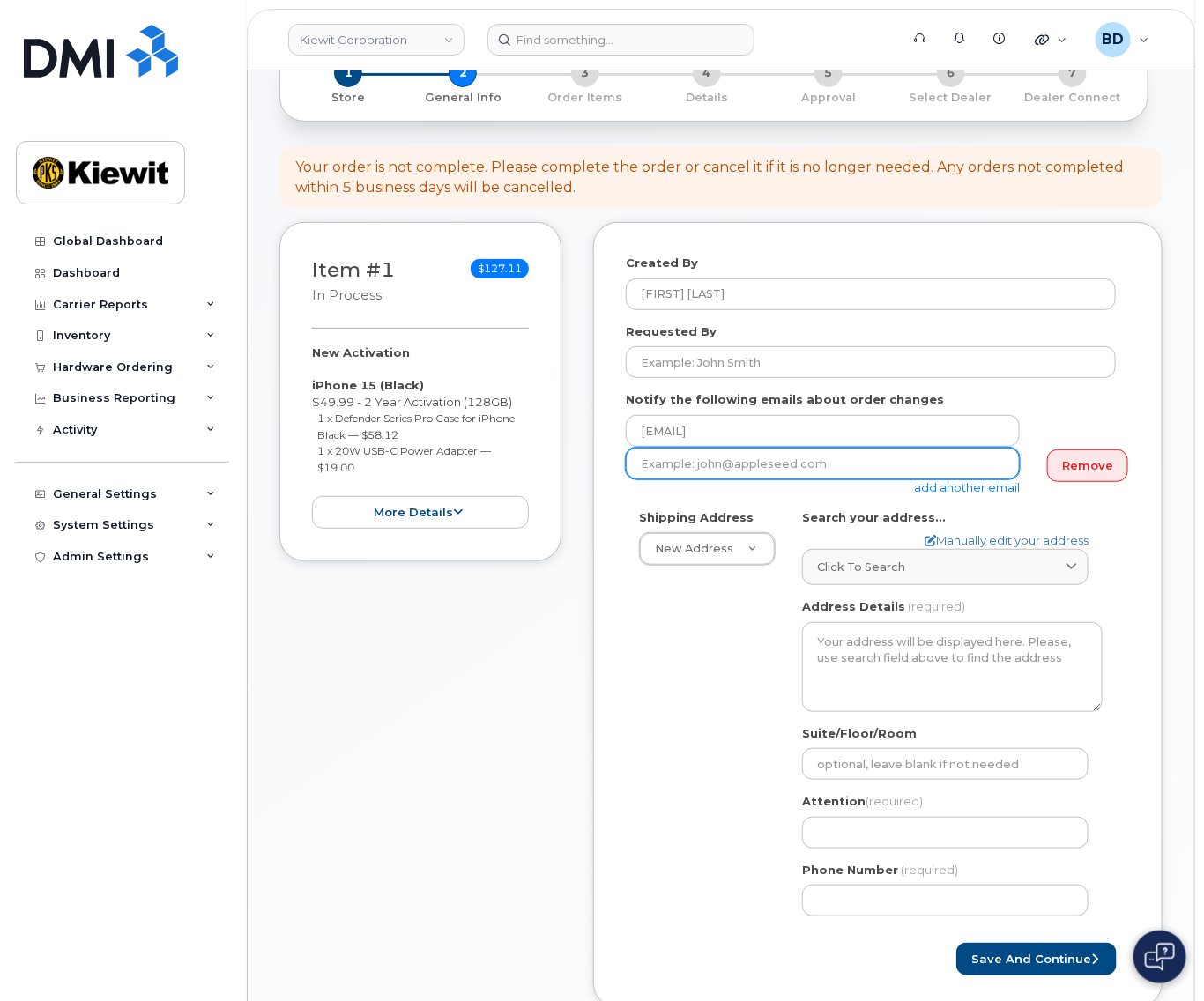click 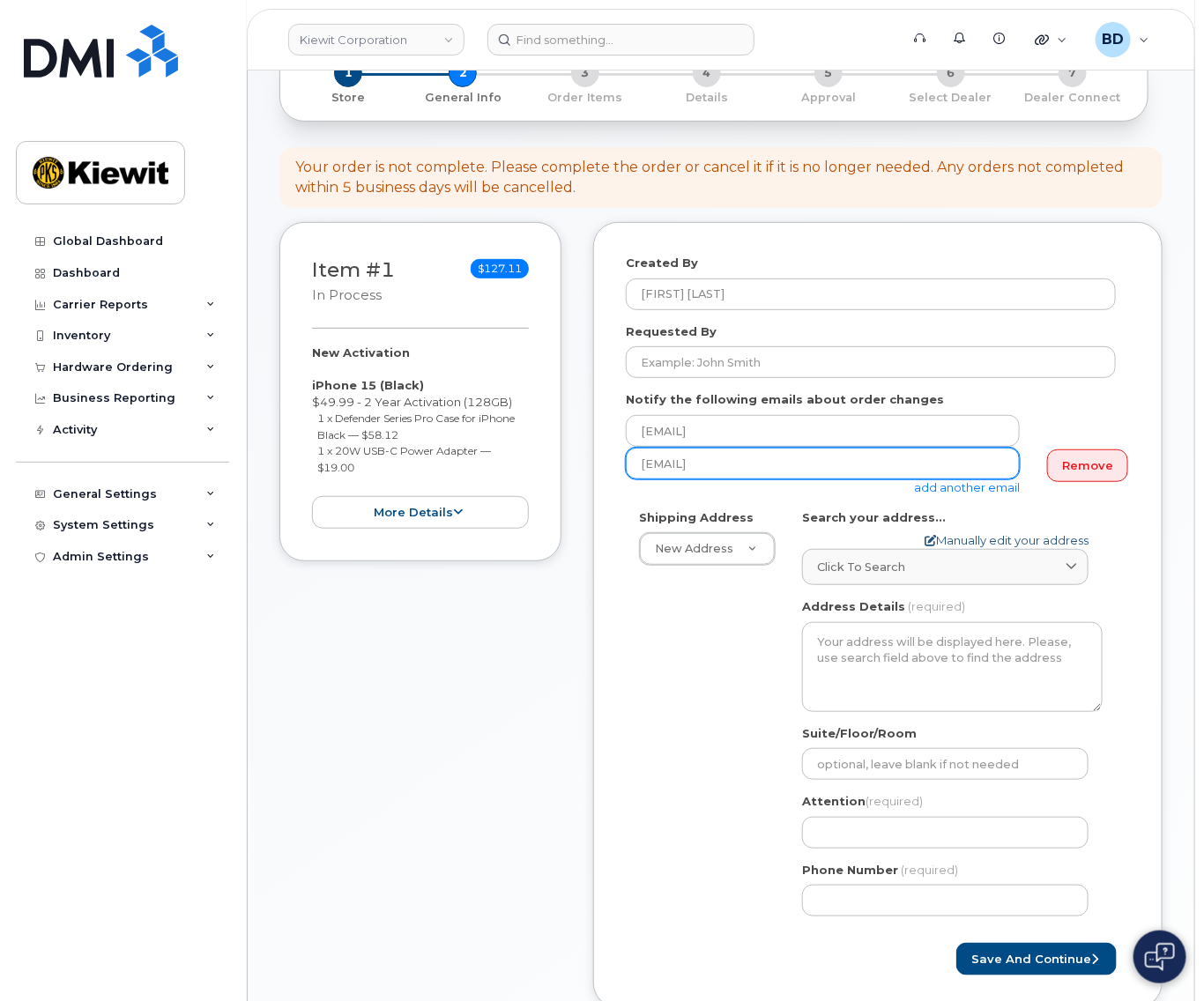 type on "[EMAIL]" 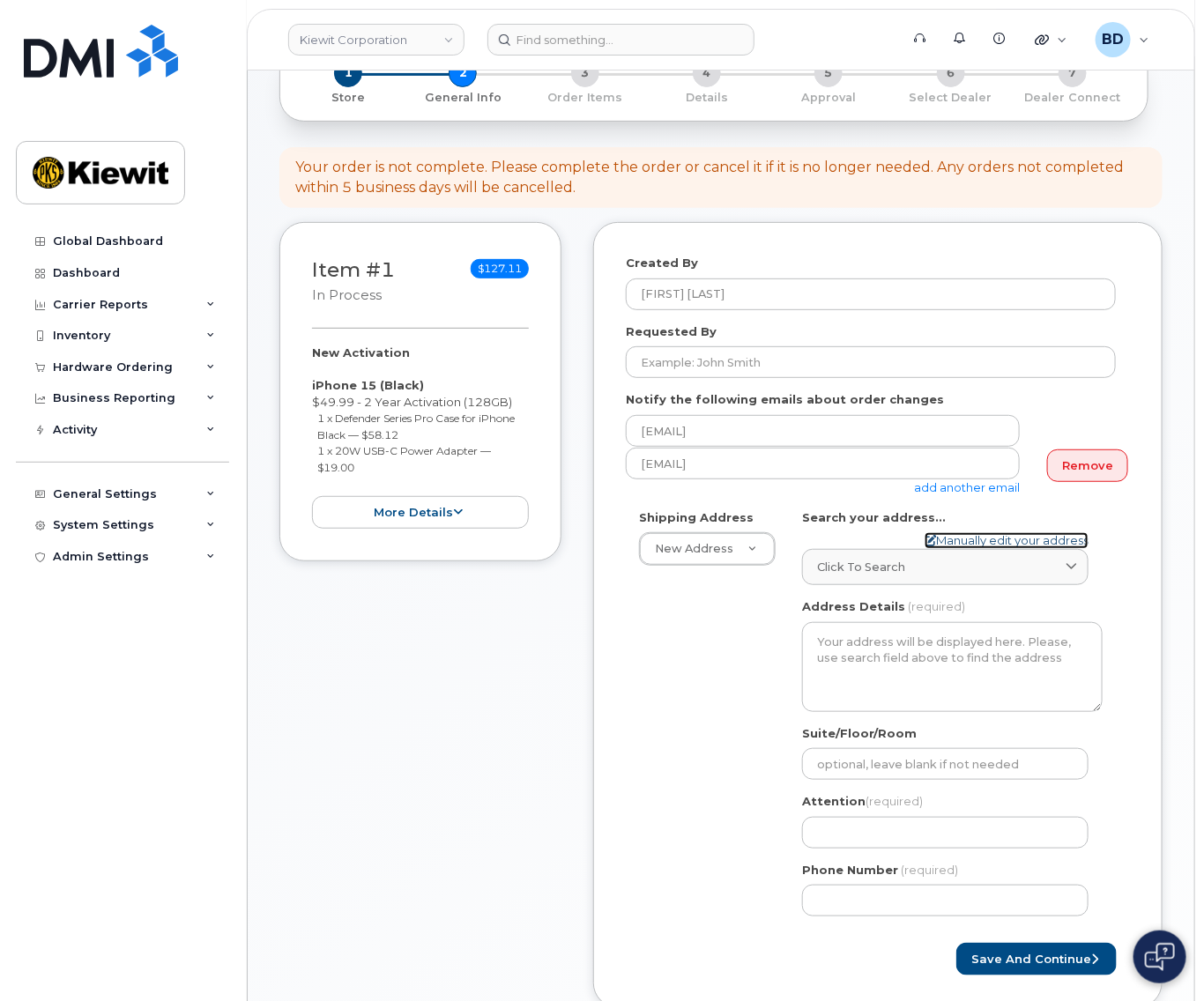 click on "Manually edit your address" 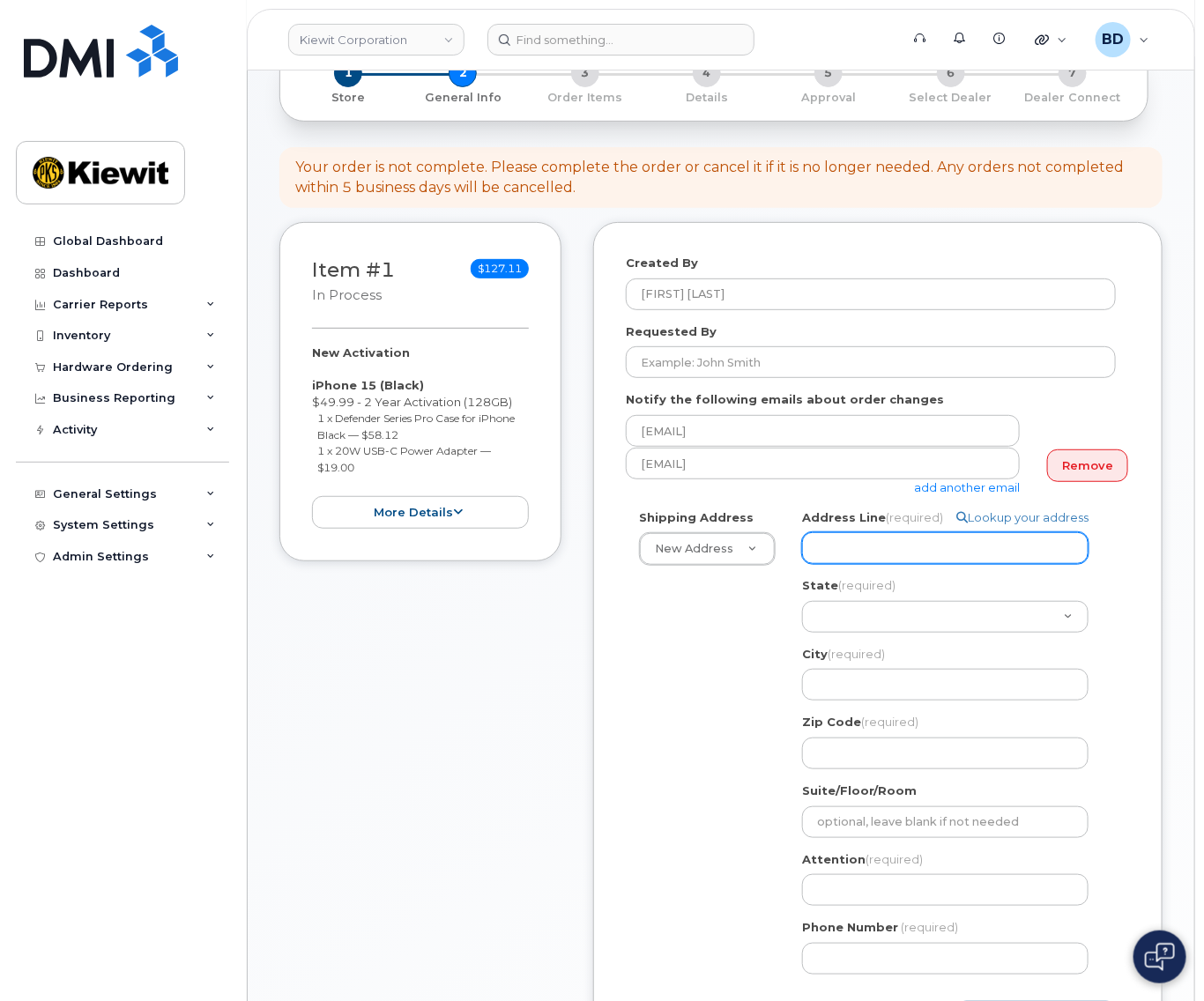 click on "Address Line
(required)" 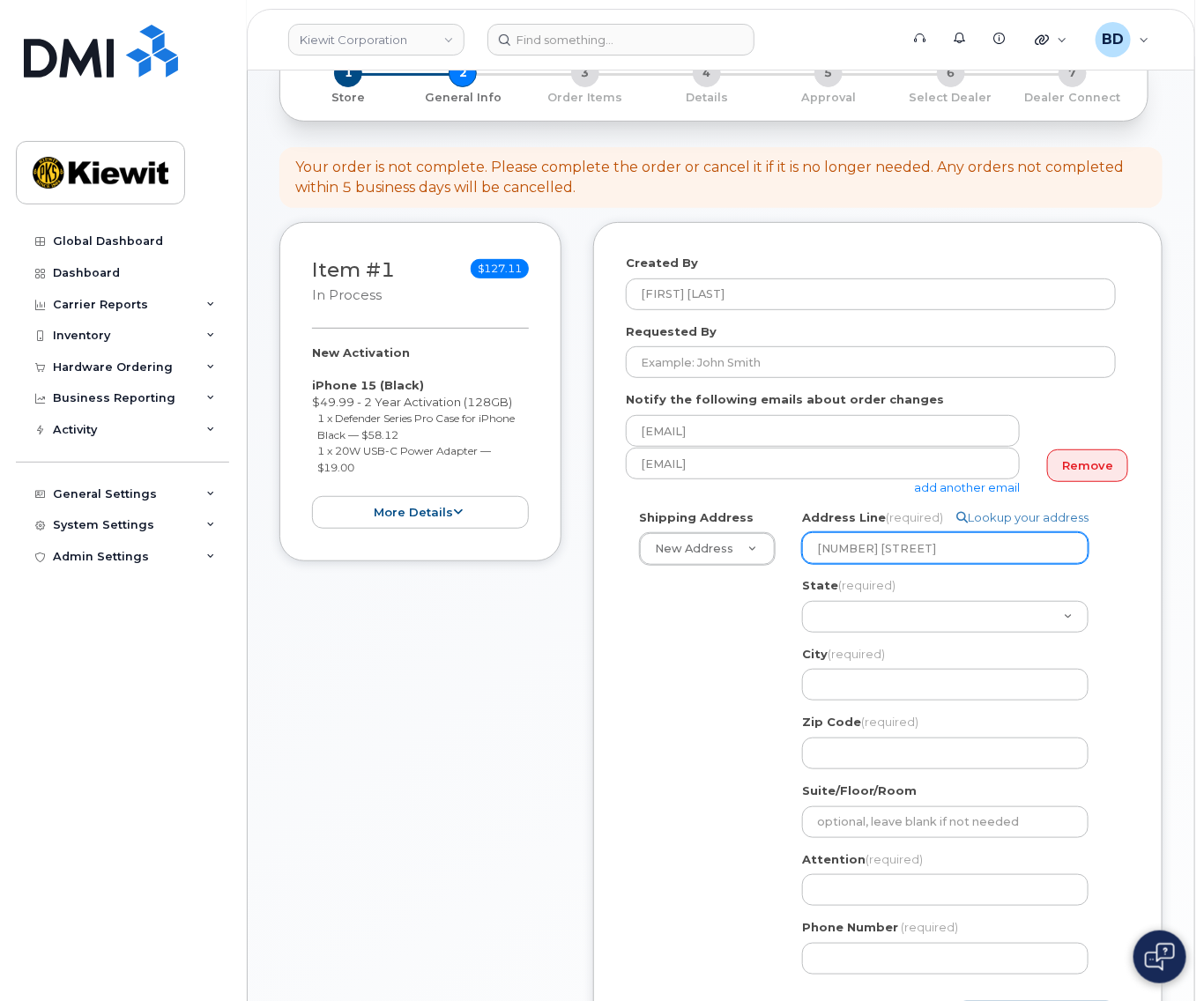 select 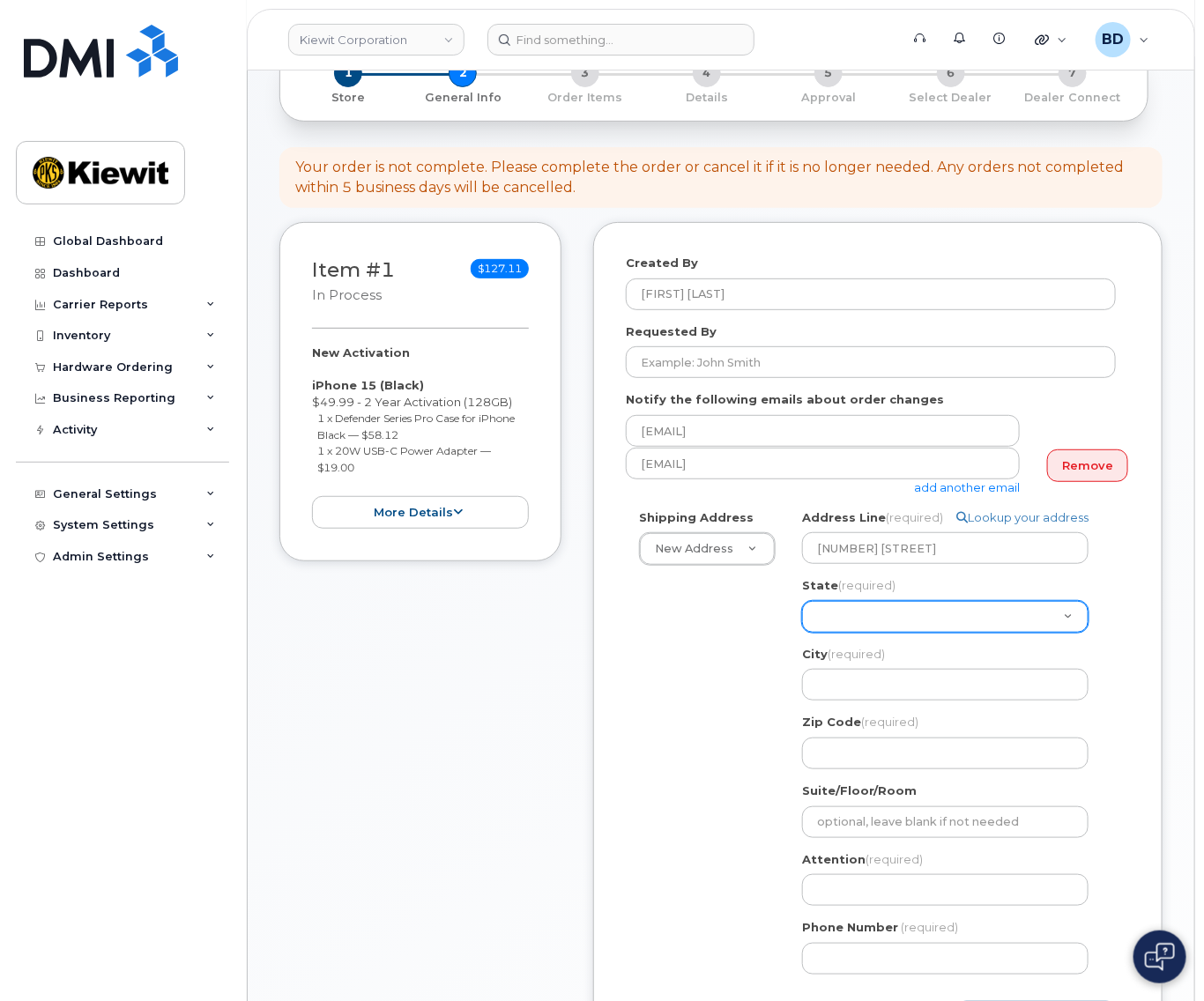 click on "Alabama
Alaska
American Samoa
Arizona
Arkansas
California
Colorado
Connecticut
Delaware
District of Columbia
Florida
Georgia
Guam
Hawaii
Idaho
Illinois
Indiana
Iowa
Kansas
Kentucky
Louisiana
Maine
Maryland
Massachusetts
Michigan
Minnesota
Mississippi
Missouri
Montana
Nebraska
Nevada
New Hampshire
New Jersey
New Mexico
New York
North Carolina
North Dakota
Ohio
Oklahoma
Oregon
Pennsylvania
Puerto Rico
Rhode Island
South Carolina
South Dakota
Tennessee
Texas
Utah
Vermont
Virginia
Virgin Islands
Washington
West Virginia
Wisconsin
Wyoming" 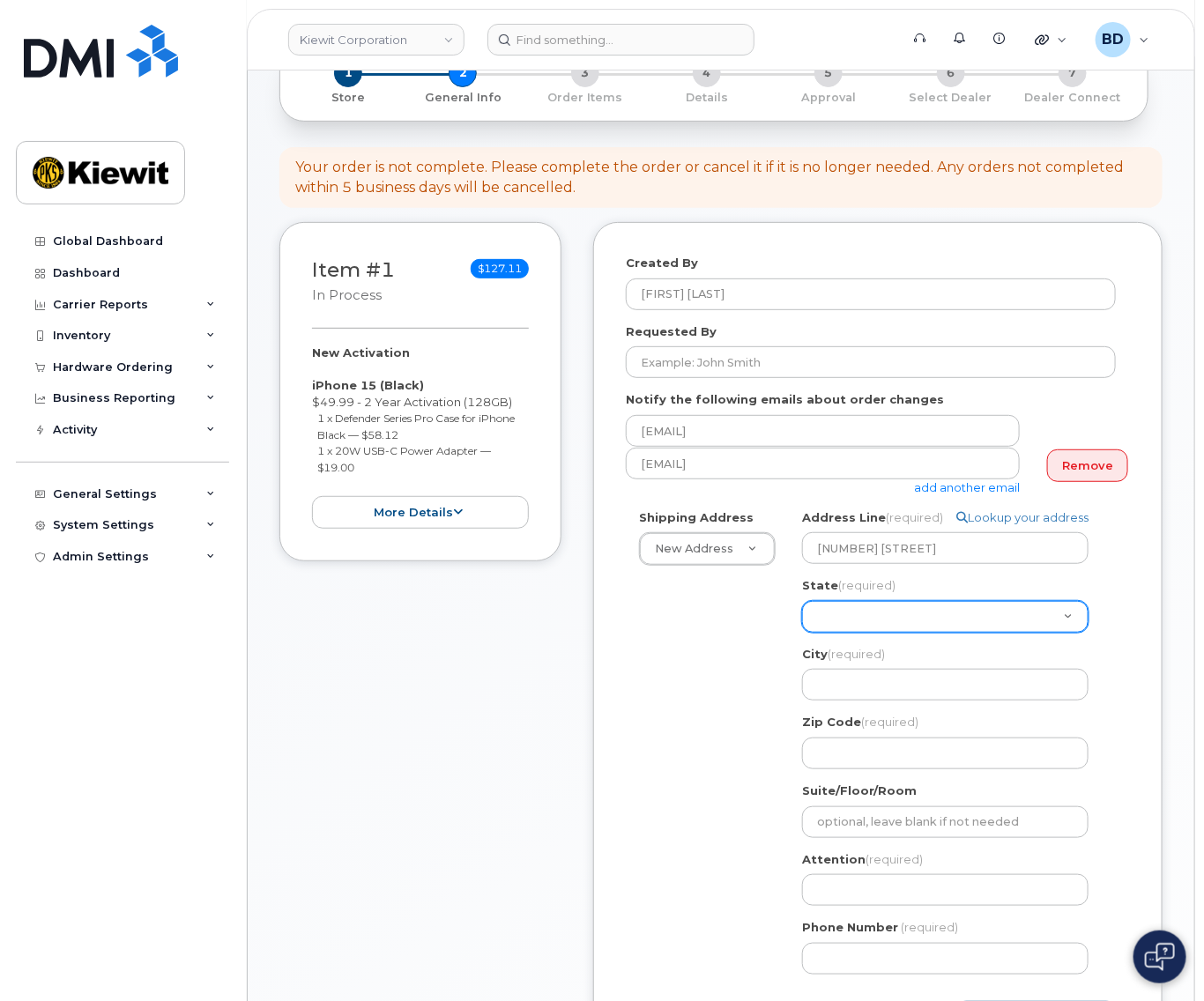 select on "NE" 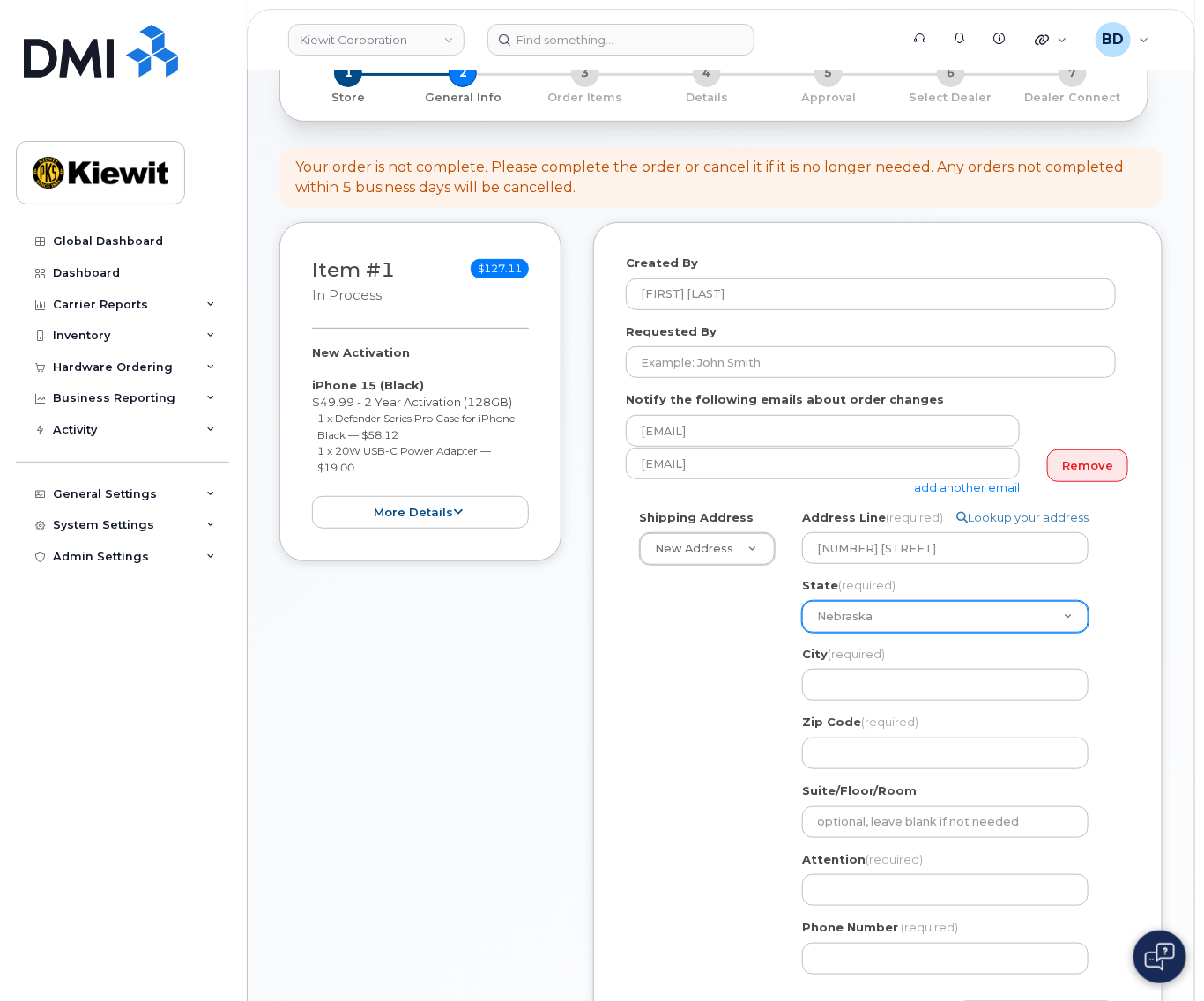 click on "Alabama
Alaska
American Samoa
Arizona
Arkansas
California
Colorado
Connecticut
Delaware
District of Columbia
Florida
Georgia
Guam
Hawaii
Idaho
Illinois
Indiana
Iowa
Kansas
Kentucky
Louisiana
Maine
Maryland
Massachusetts
Michigan
Minnesota
Mississippi
Missouri
Montana
Nebraska
Nevada
New Hampshire
New Jersey
New Mexico
New York
North Carolina
North Dakota
Ohio
Oklahoma
Oregon
Pennsylvania
Puerto Rico
Rhode Island
South Carolina
South Dakota
Tennessee
Texas
Utah
Vermont
Virginia
Virgin Islands
Washington
West Virginia
Wisconsin
Wyoming" 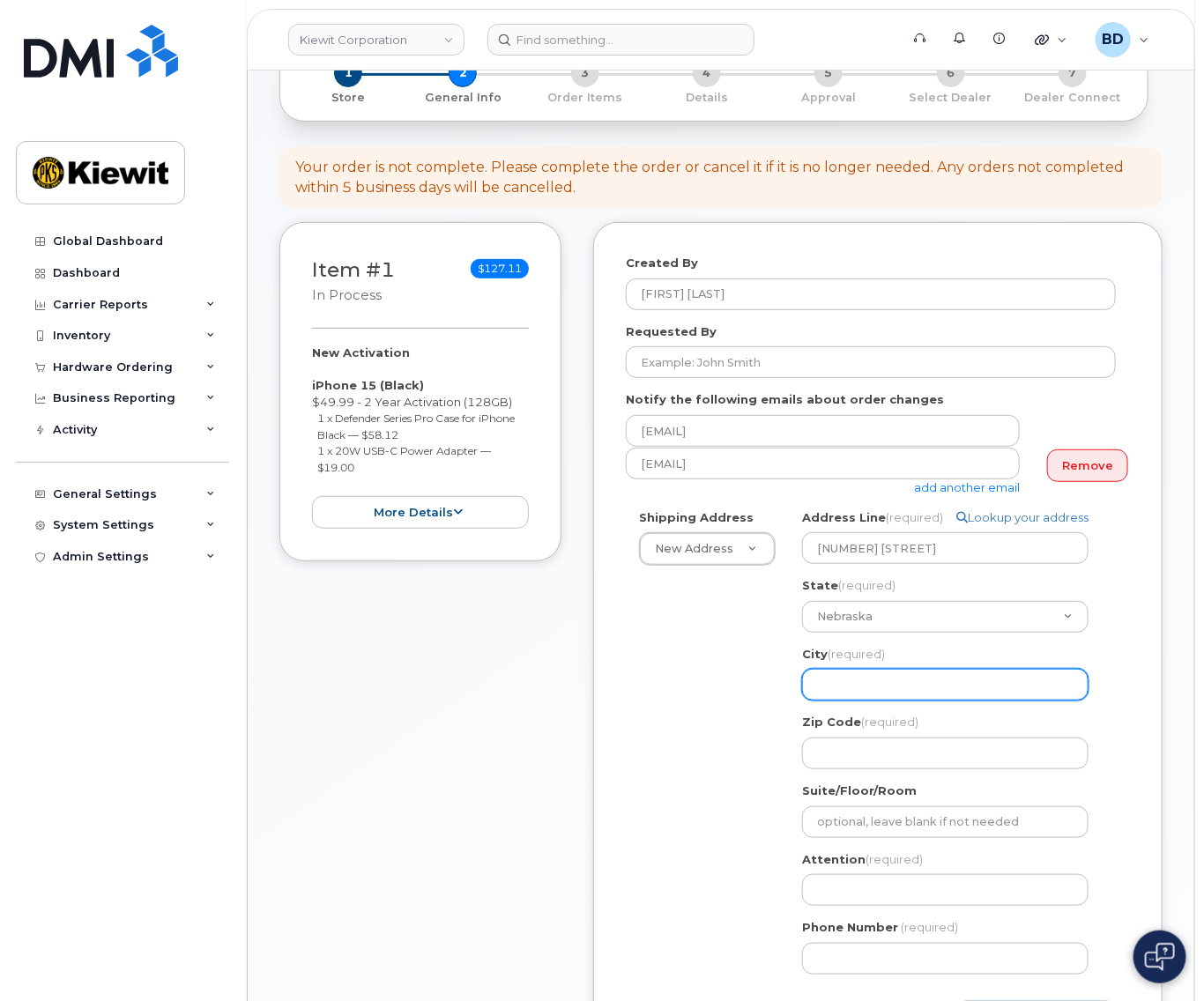 click on "City
(required)" 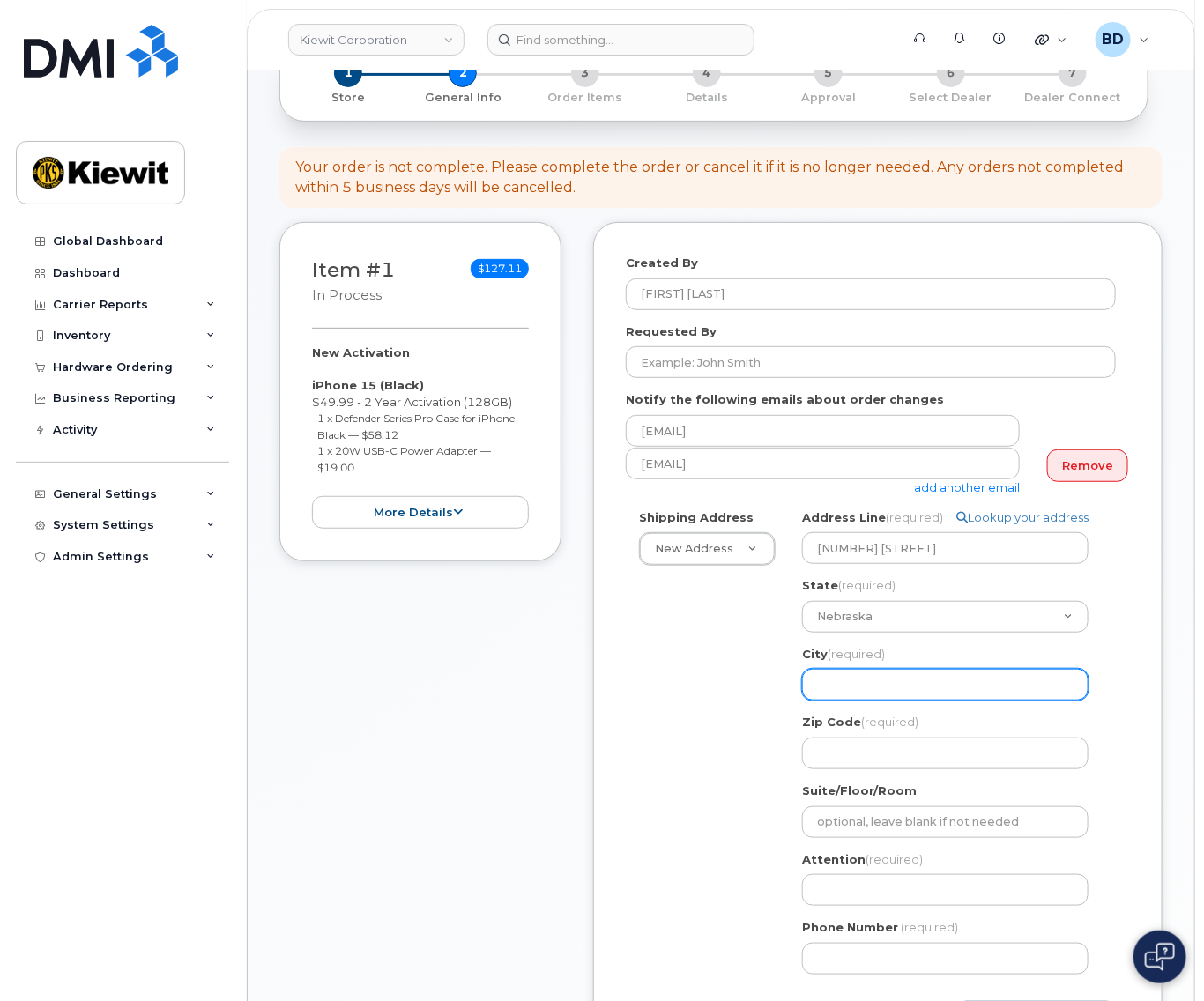 select 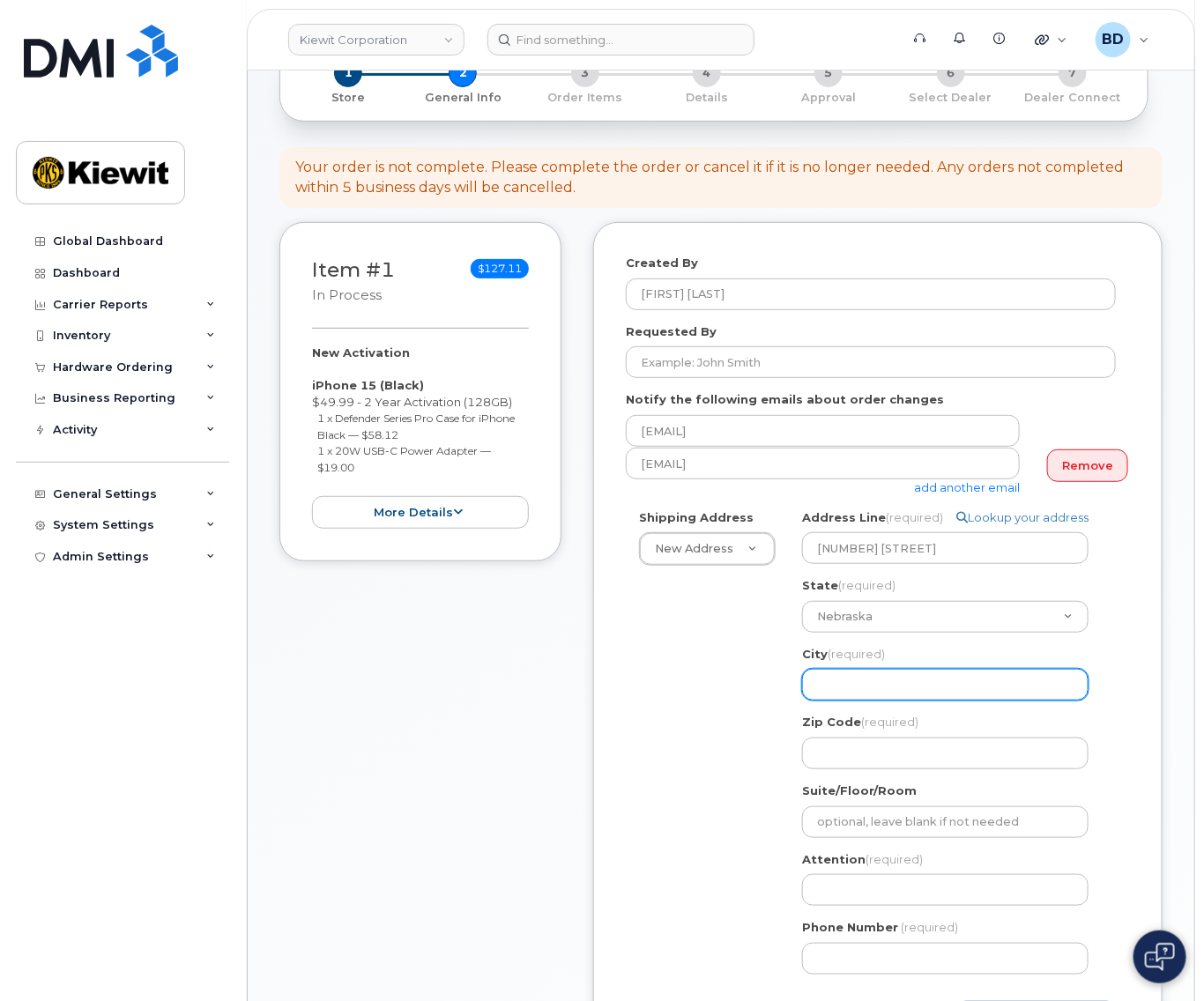 type on "O" 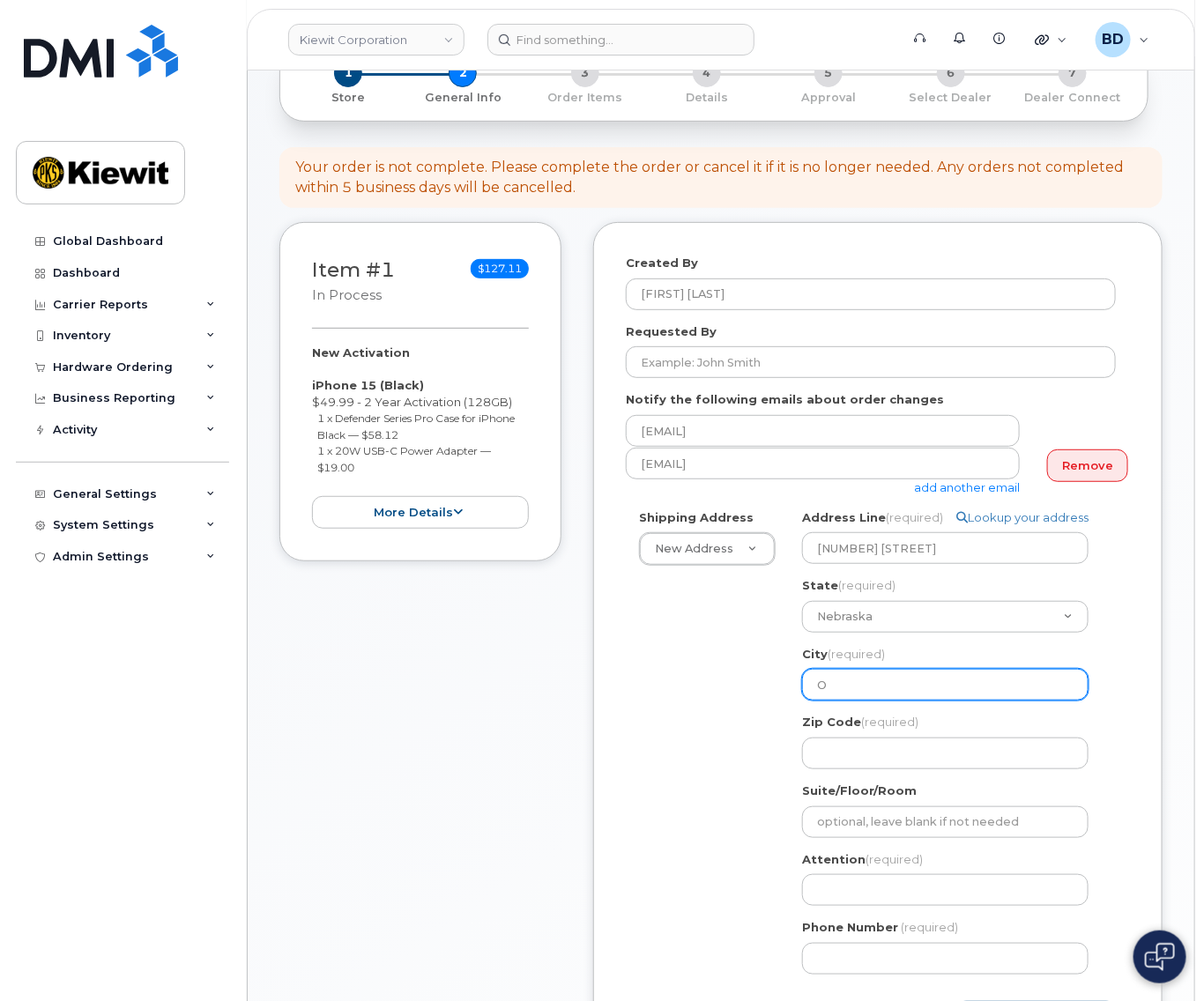 select 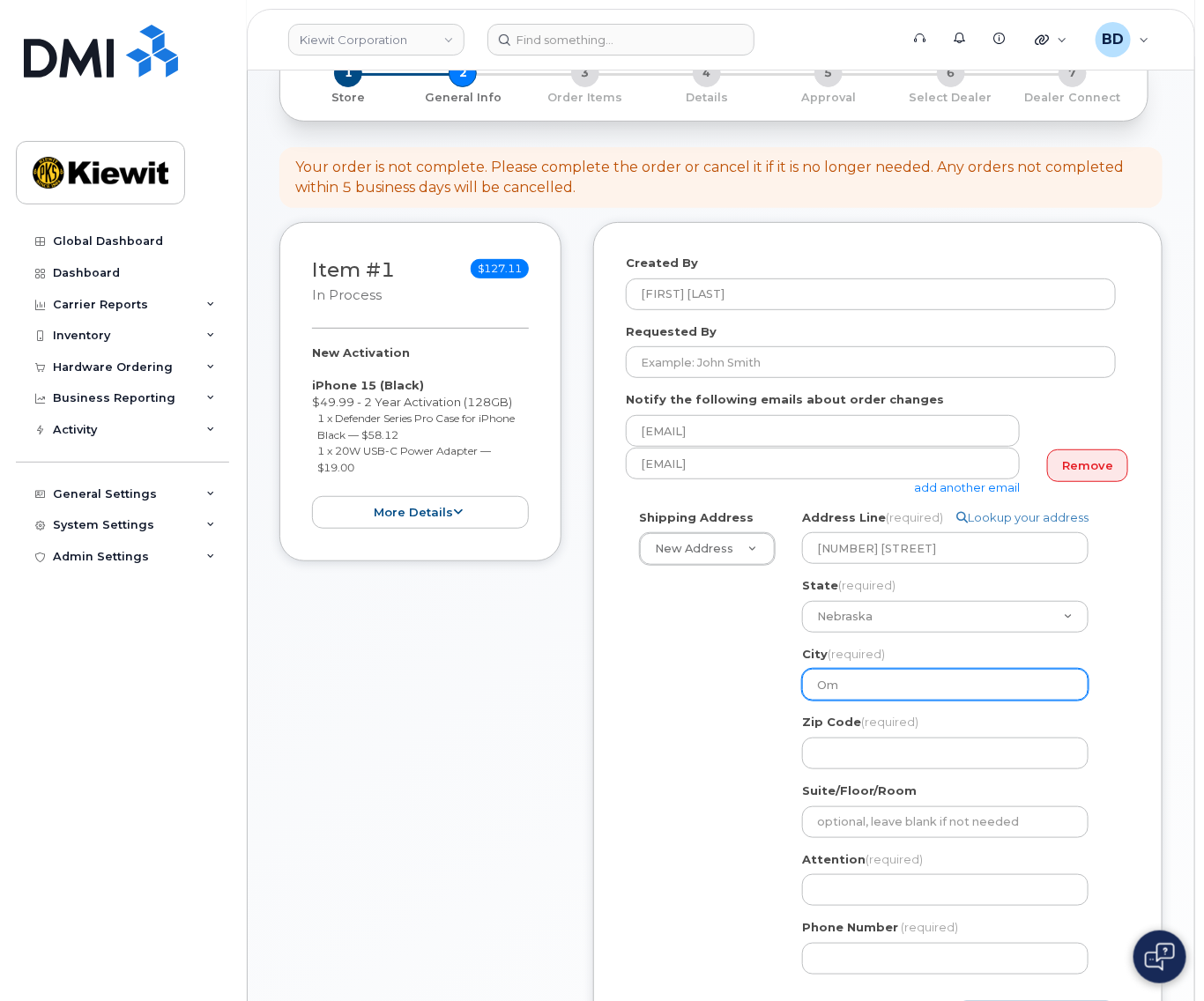 select 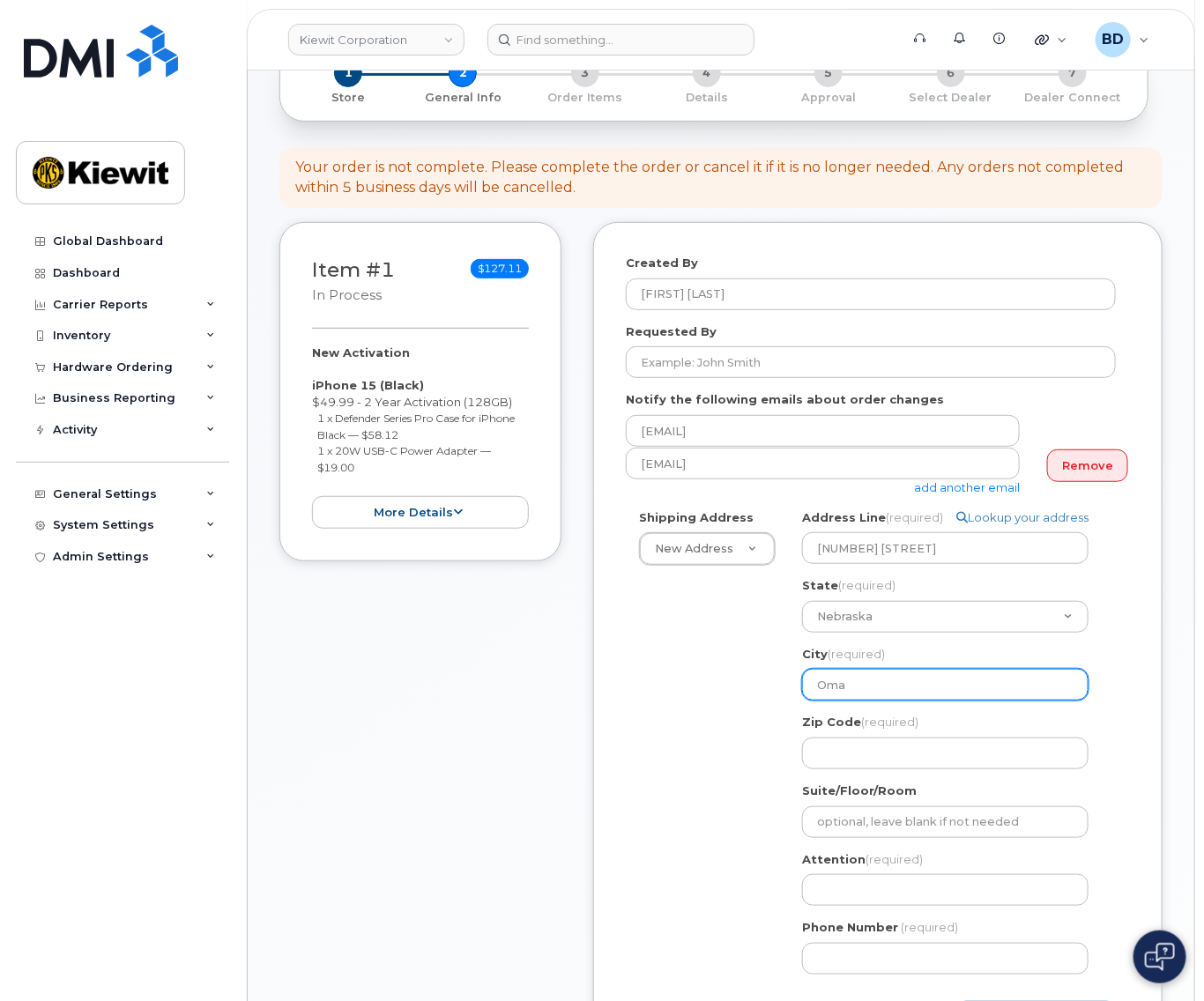 select 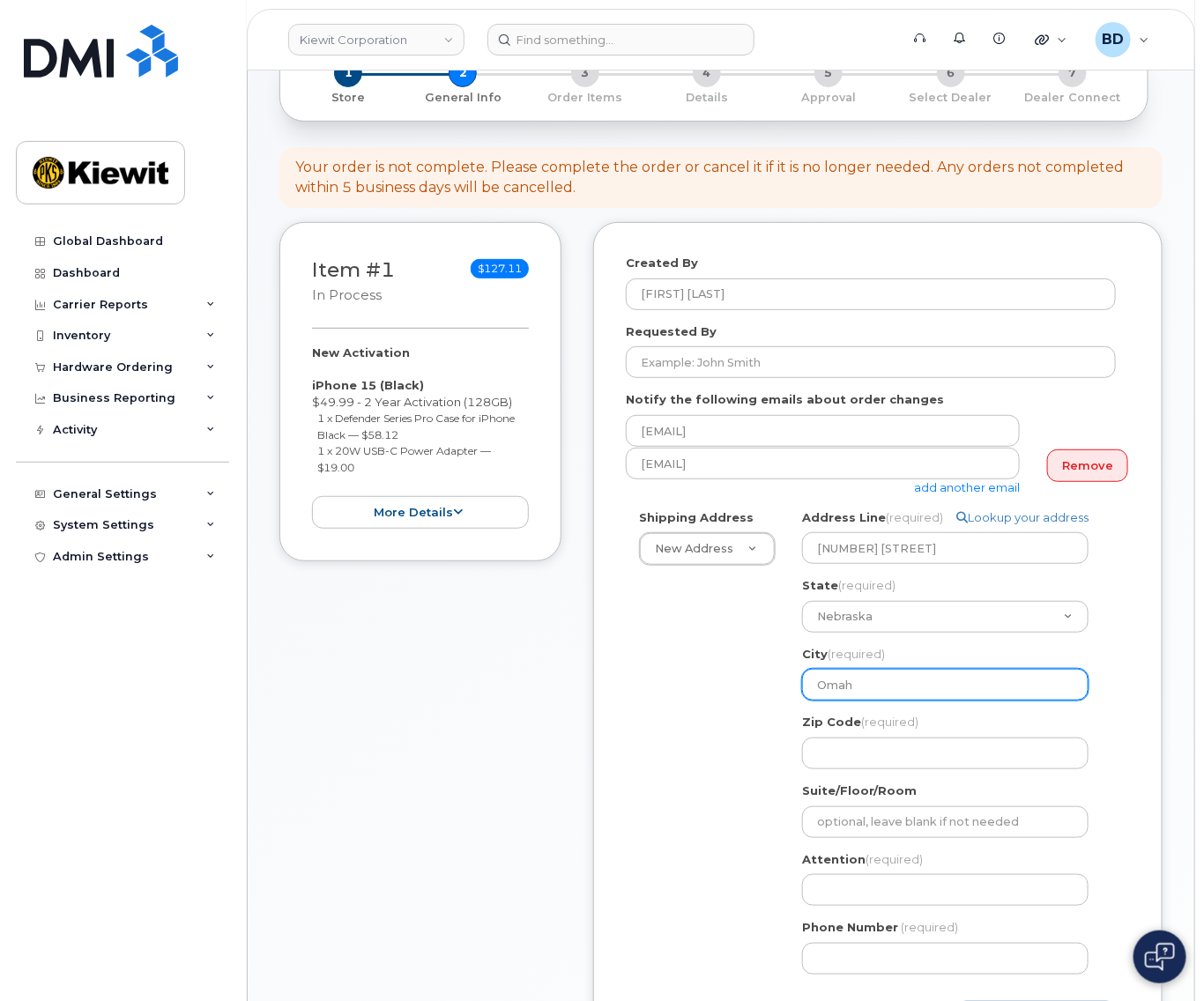 select 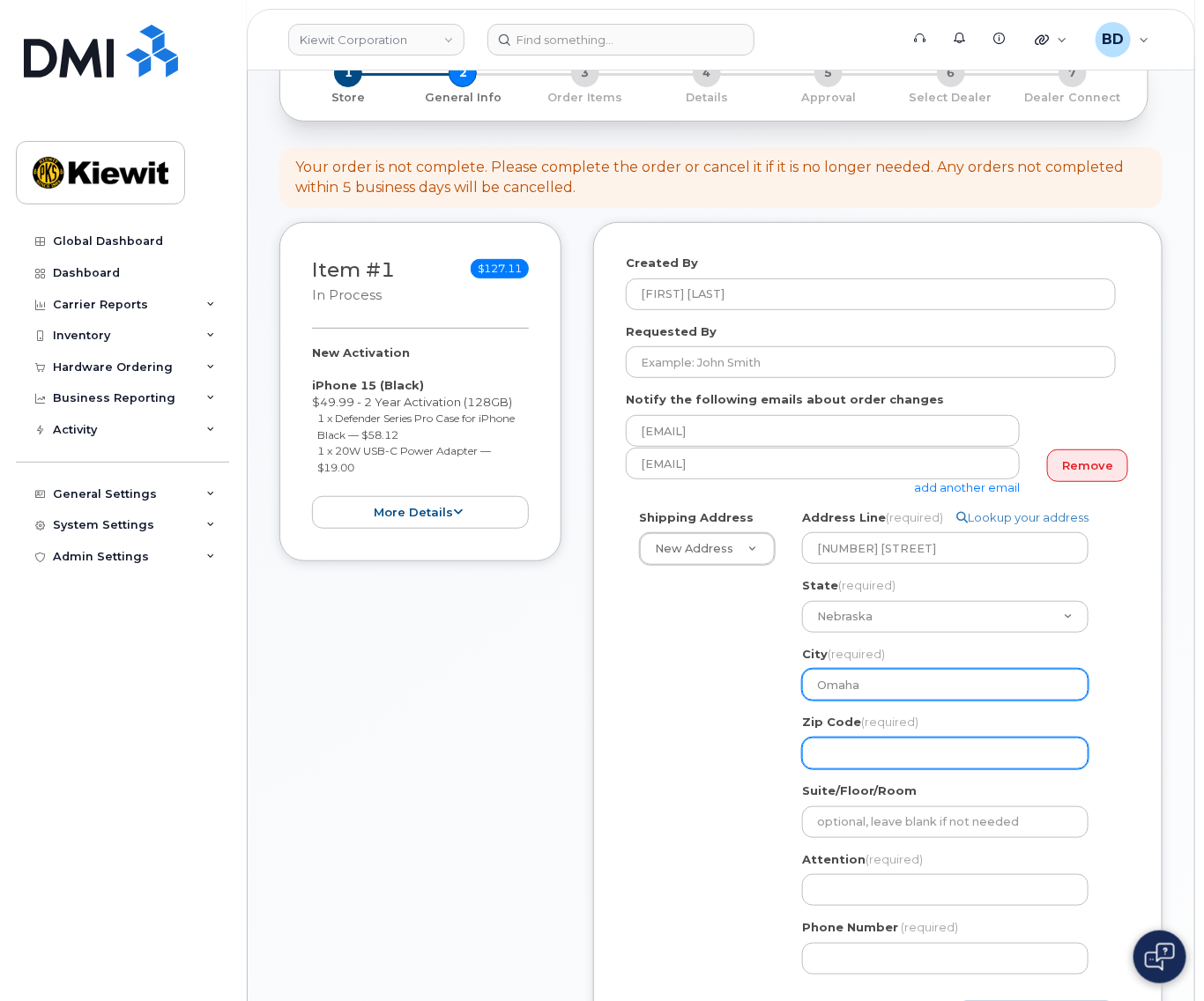 type on "Omaha" 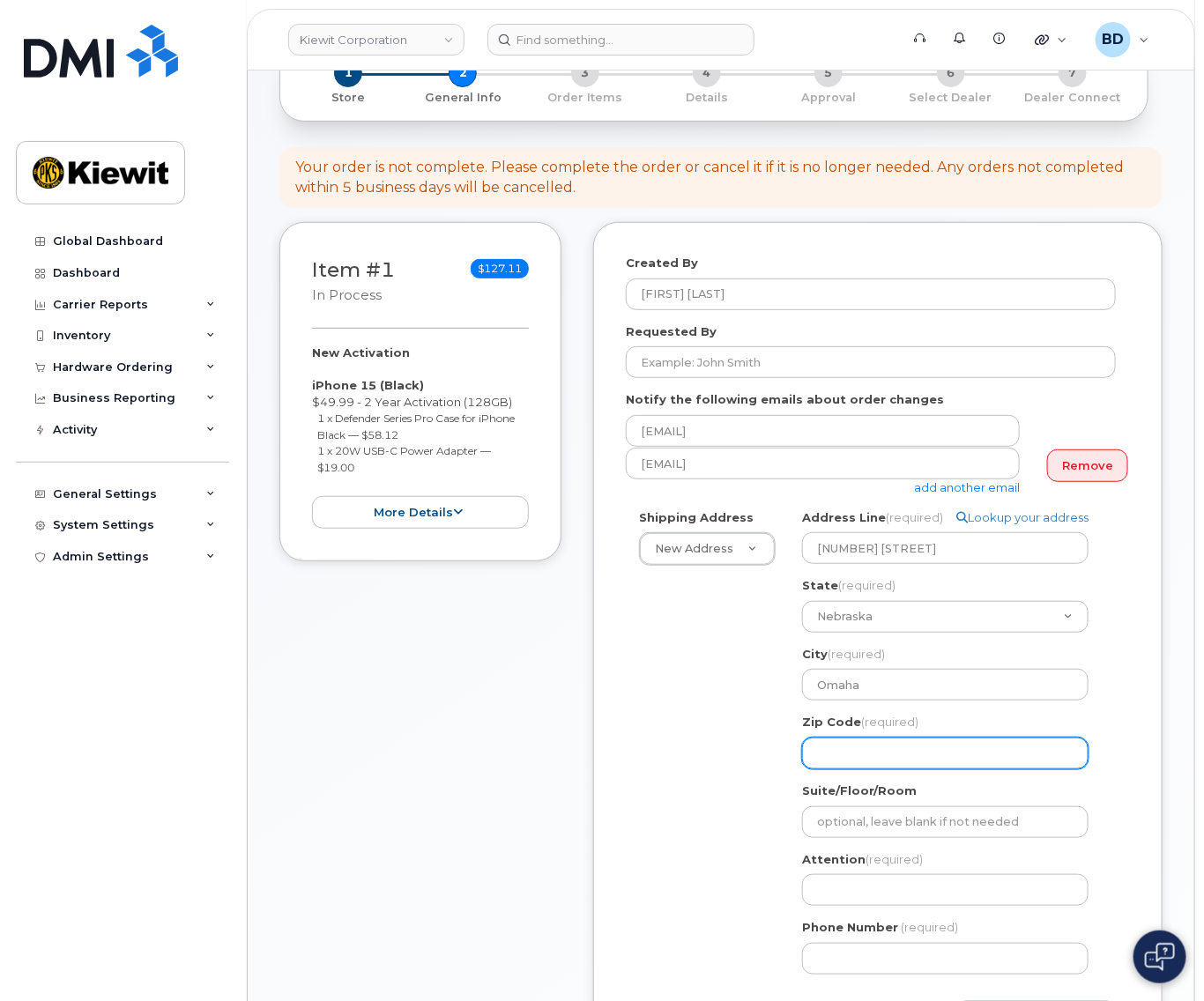click on "Zip Code
(required)" 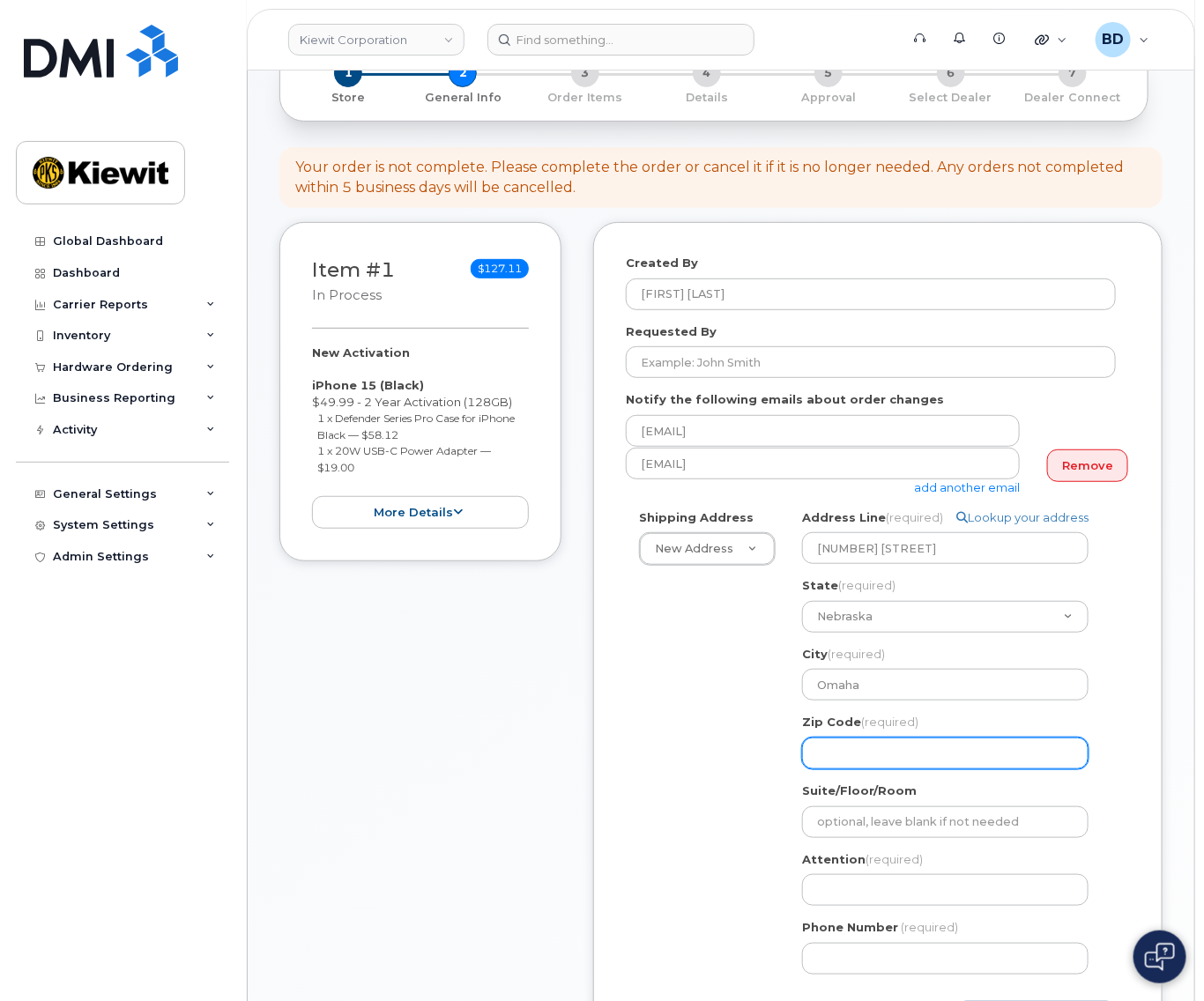 select 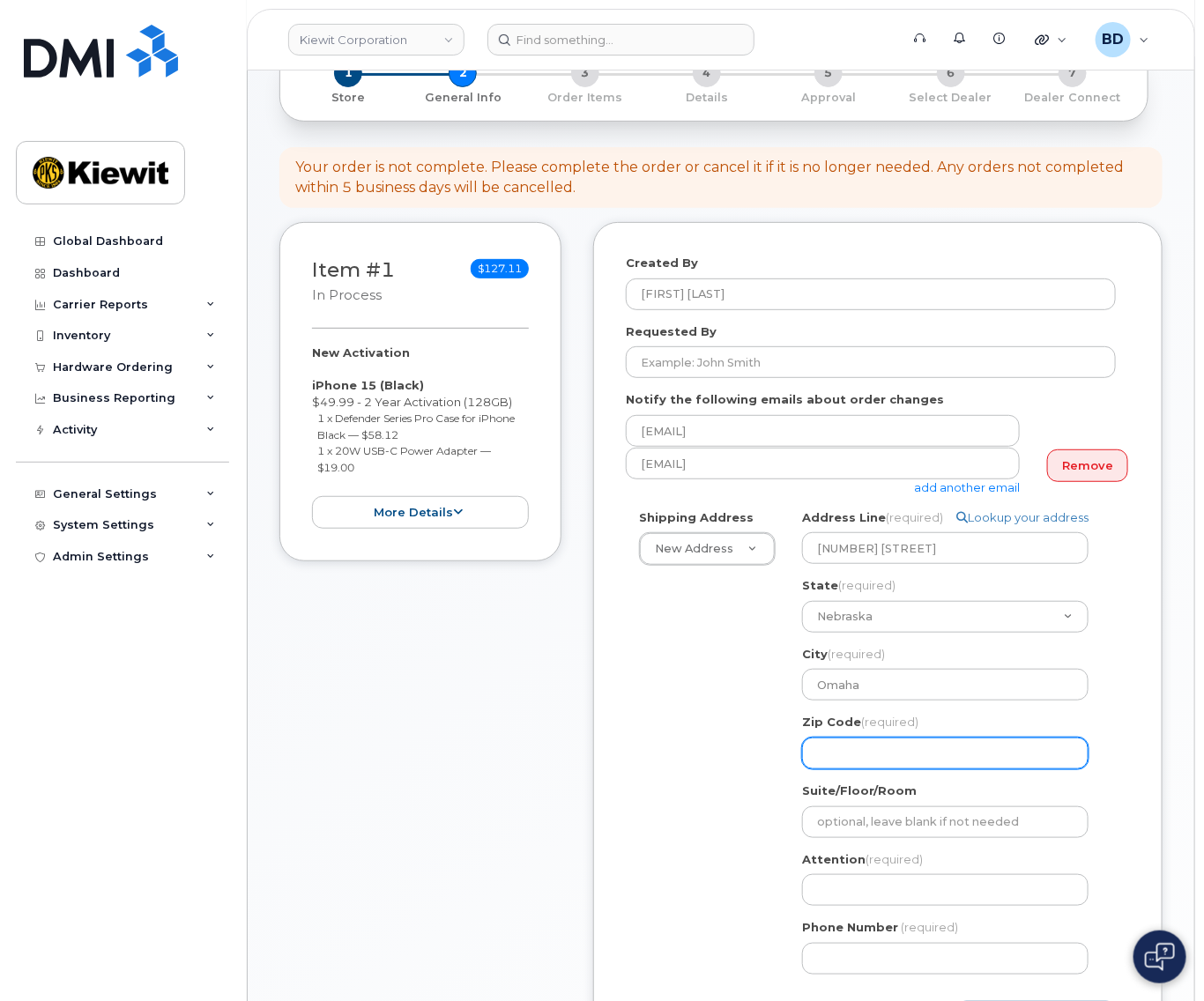 type on "6" 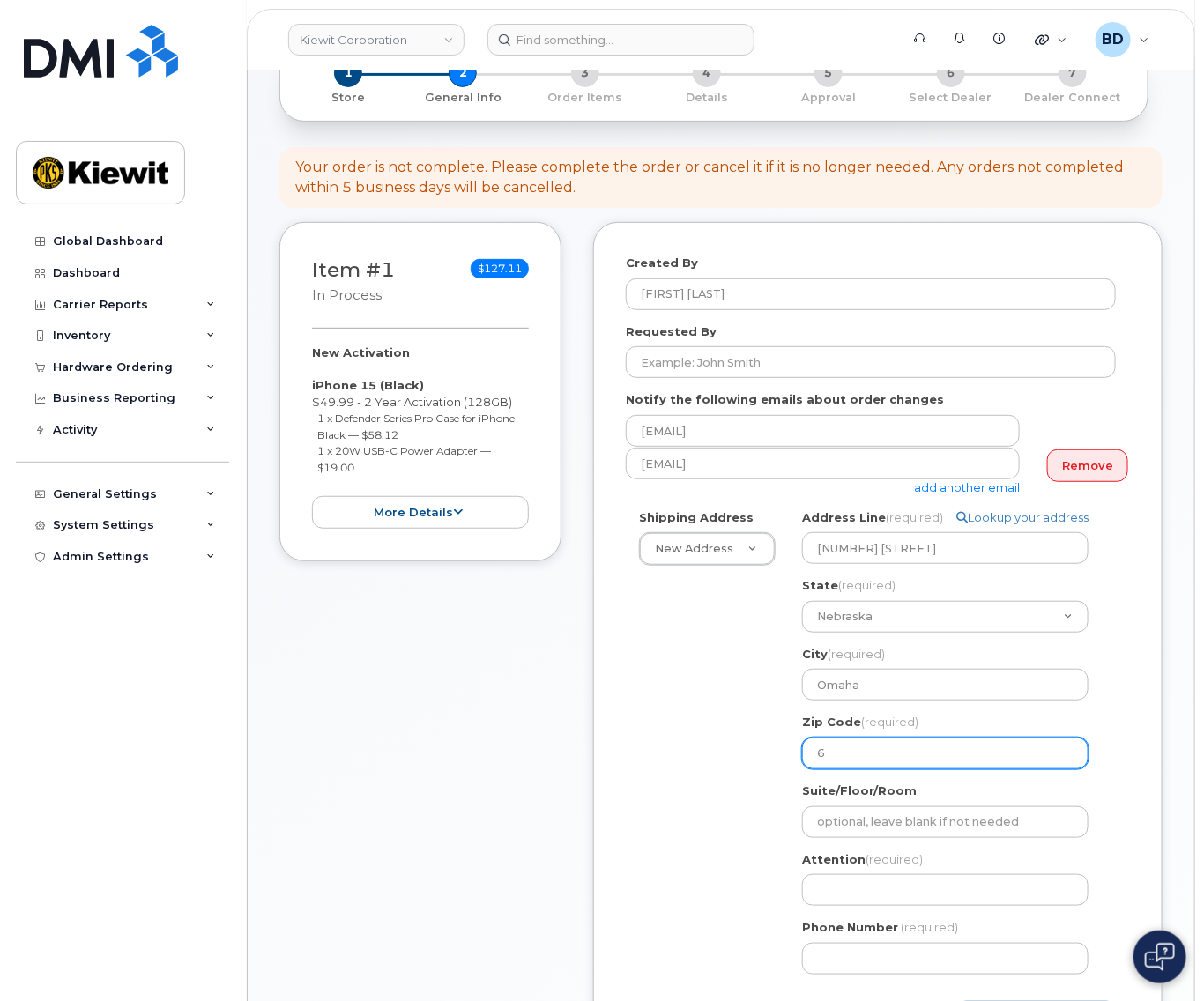 select 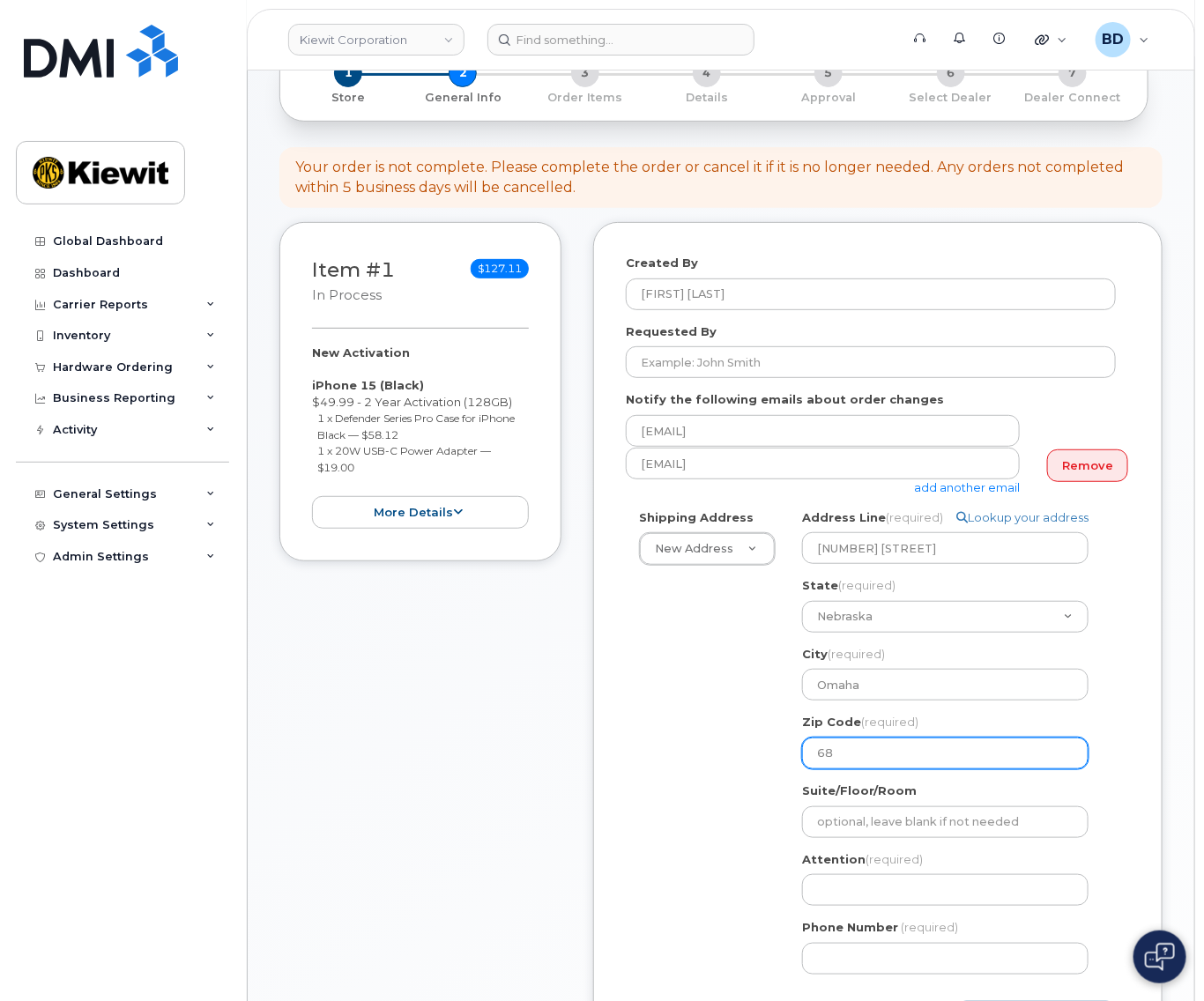 select 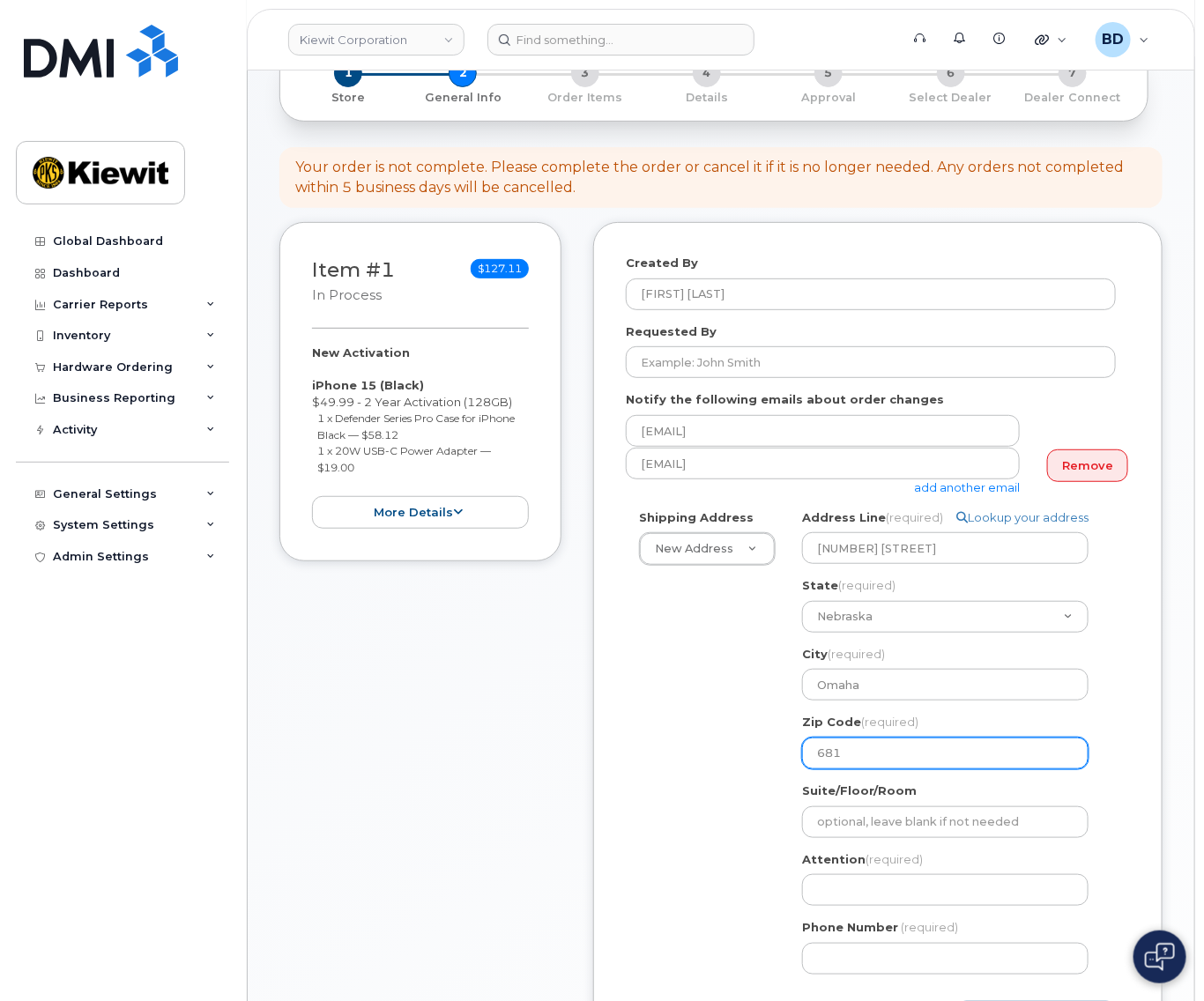 select 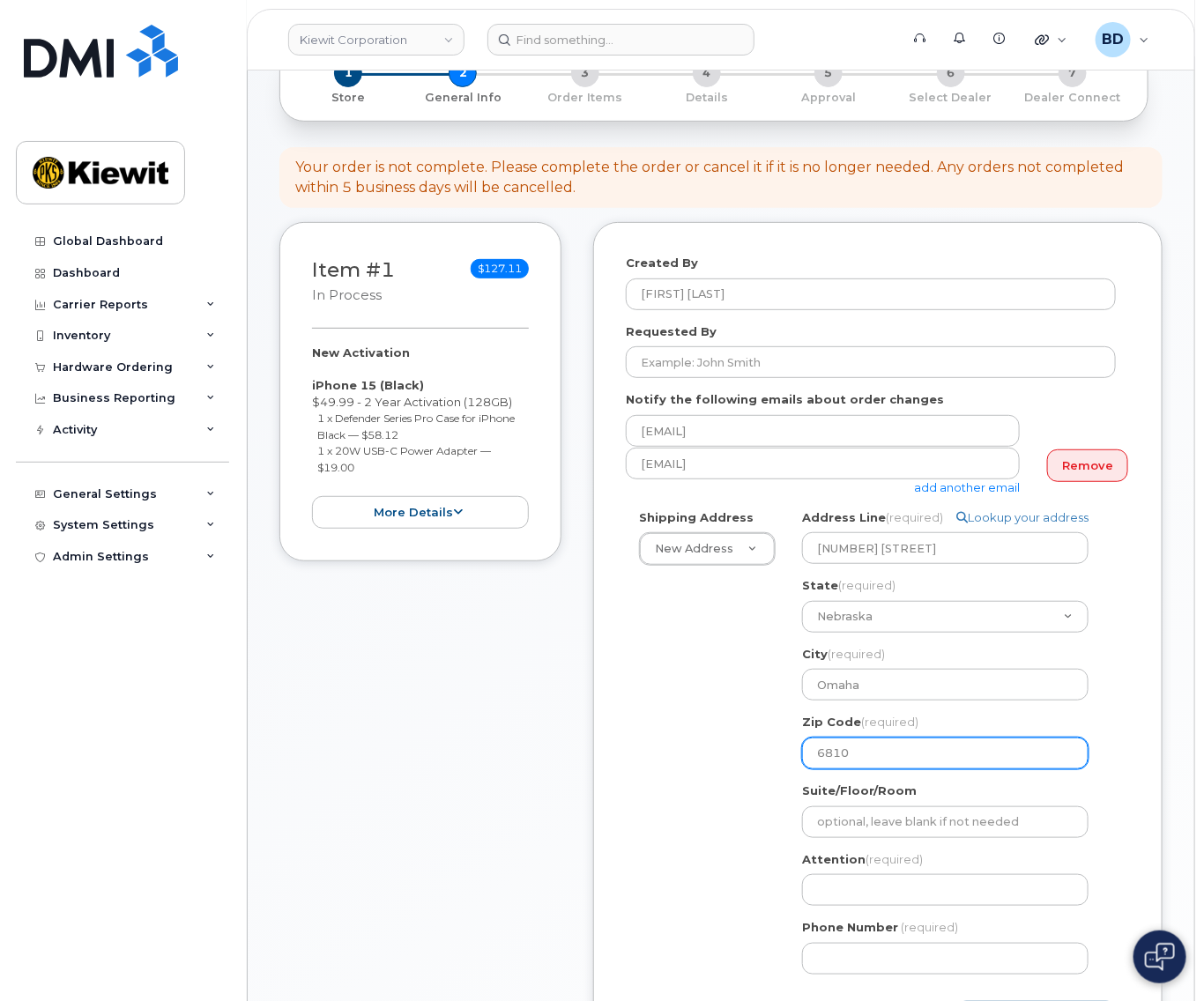 select 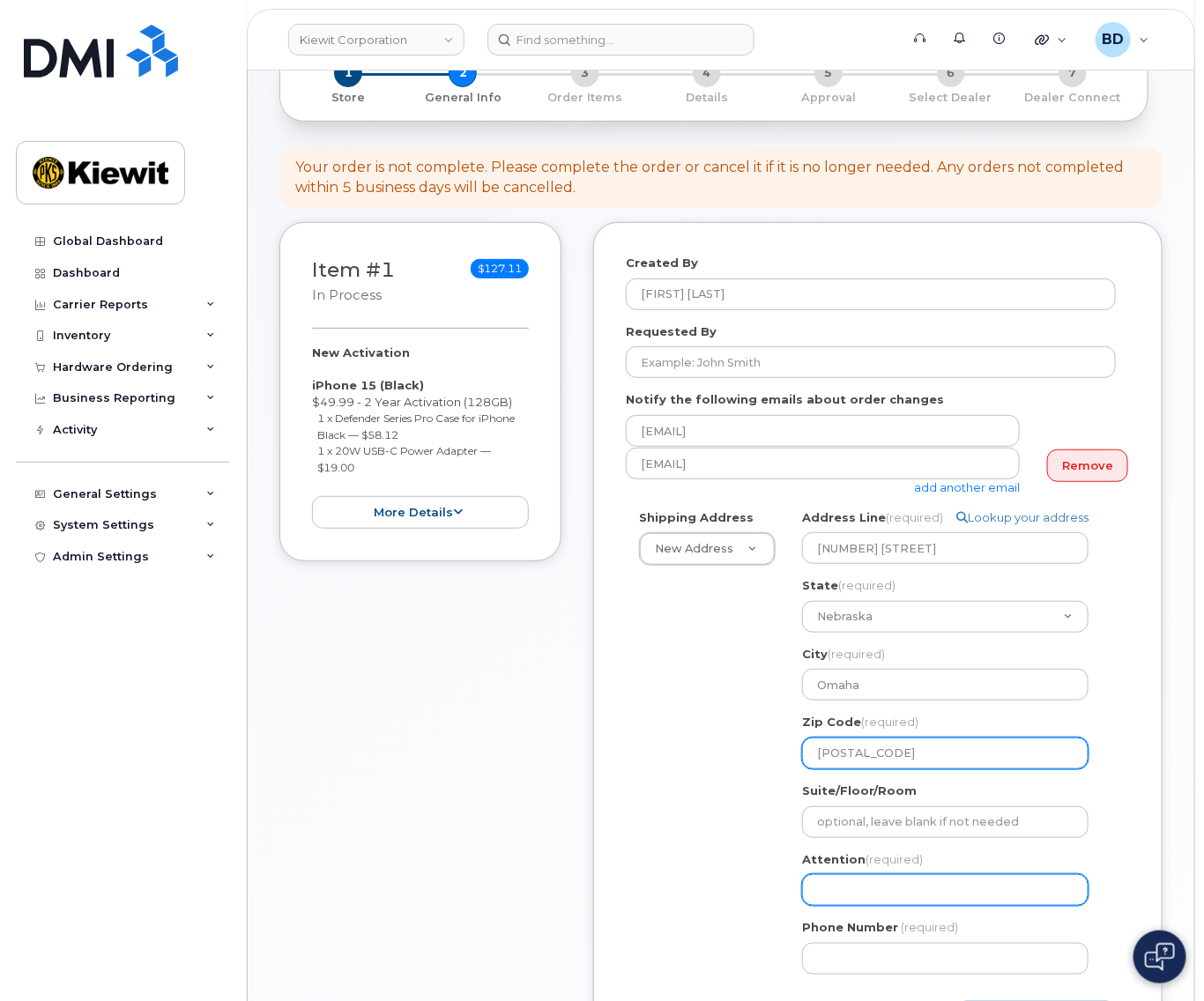 type on "68102" 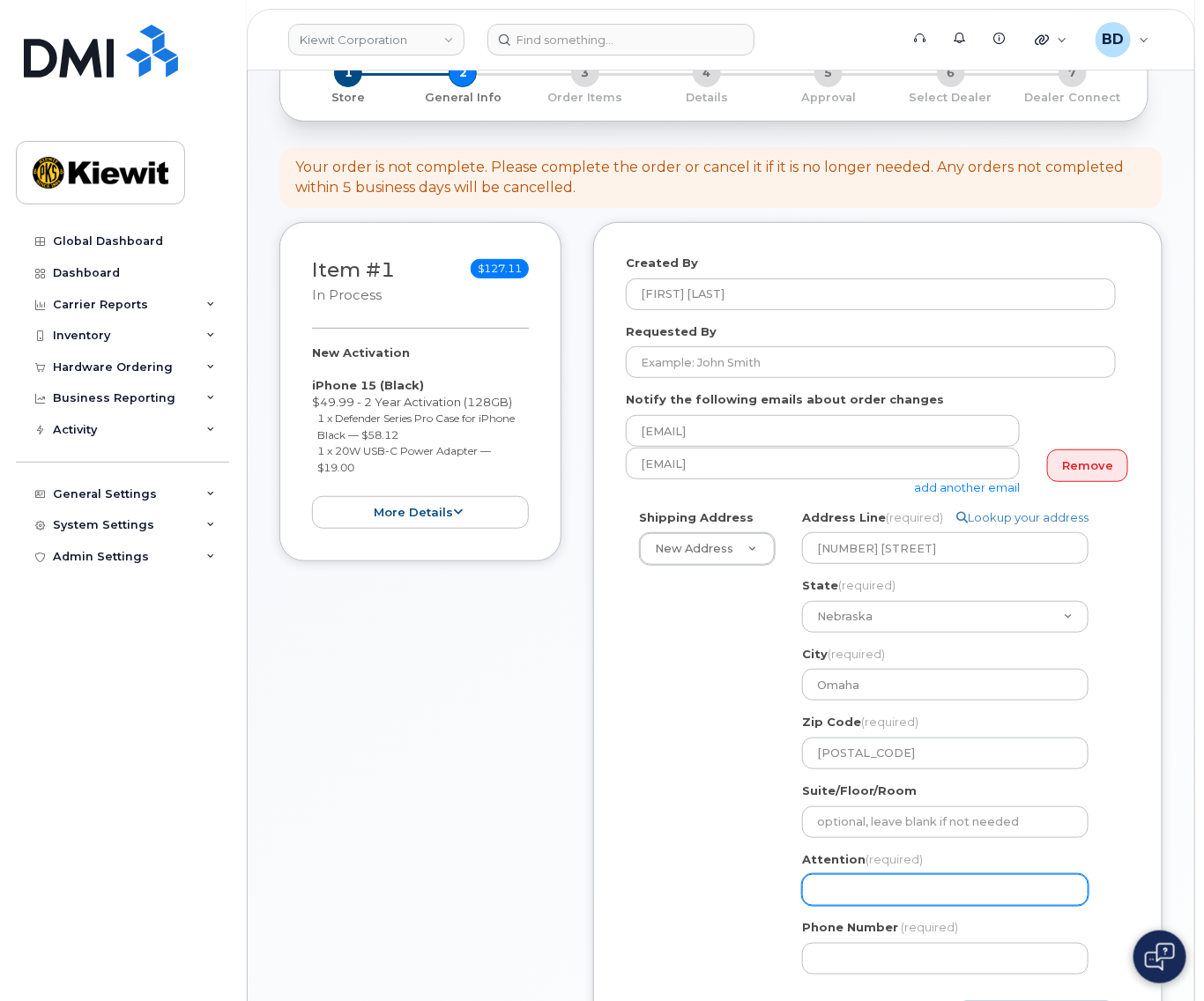 click on "Attention
(required)" 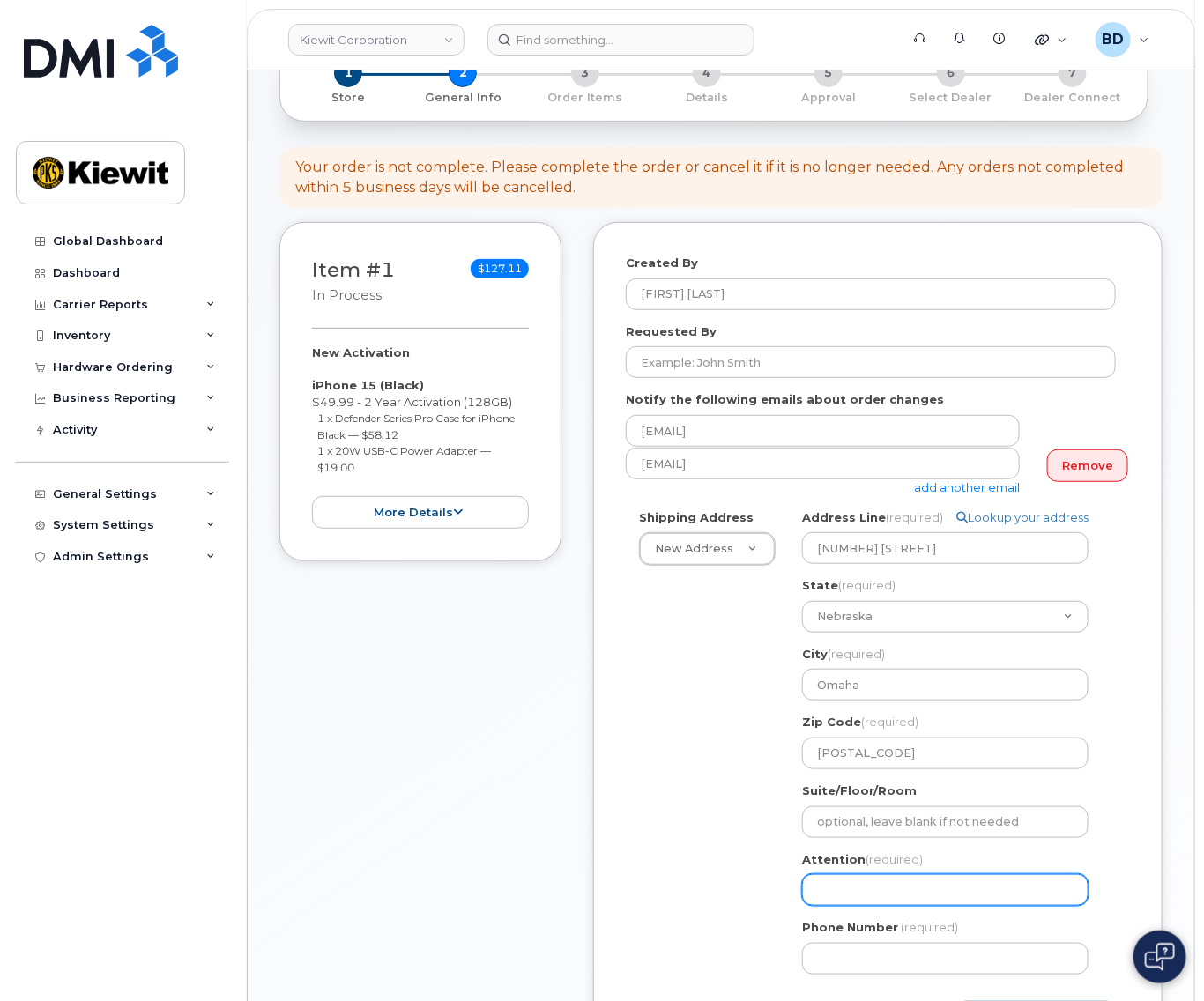 select 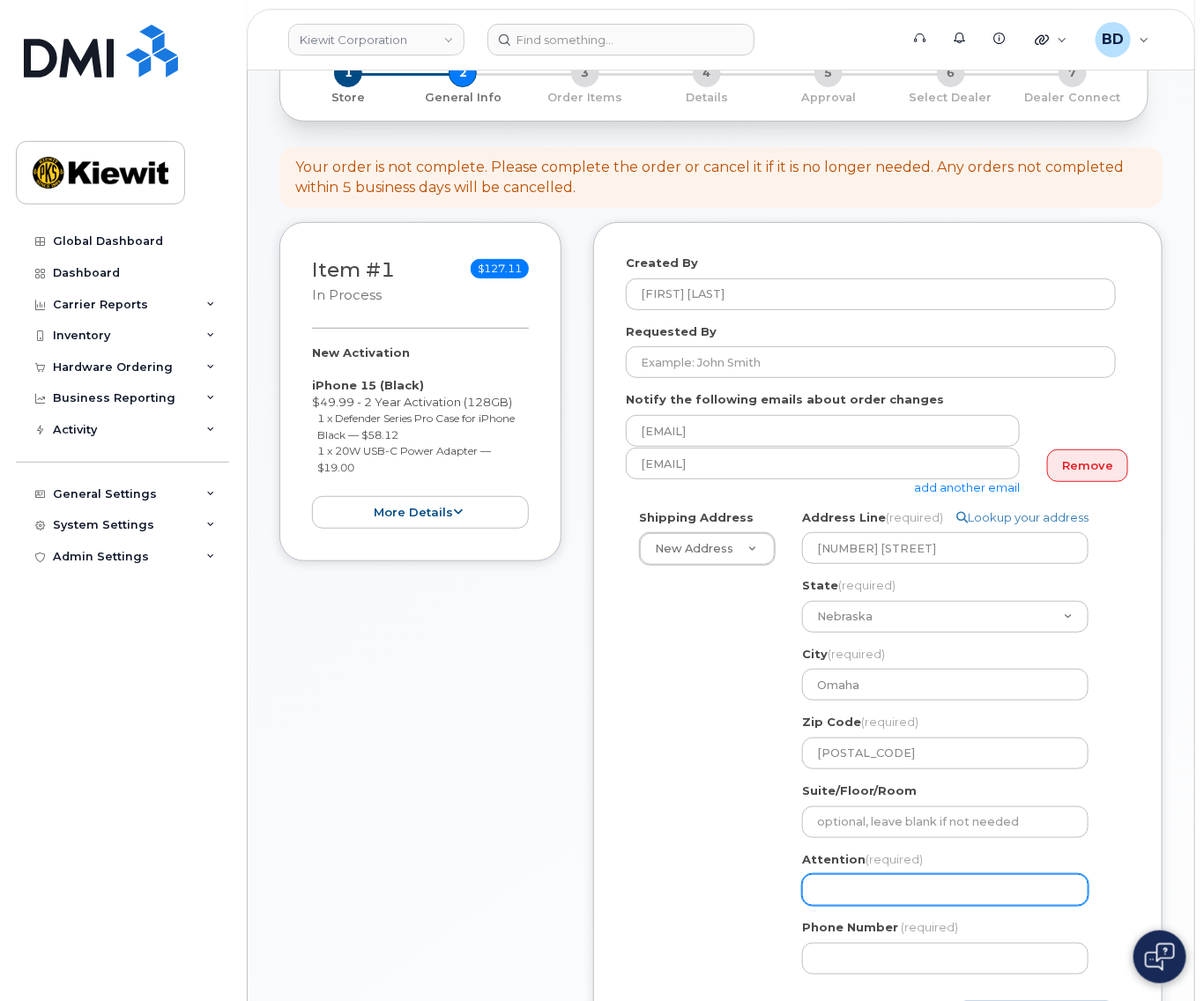 type on "M" 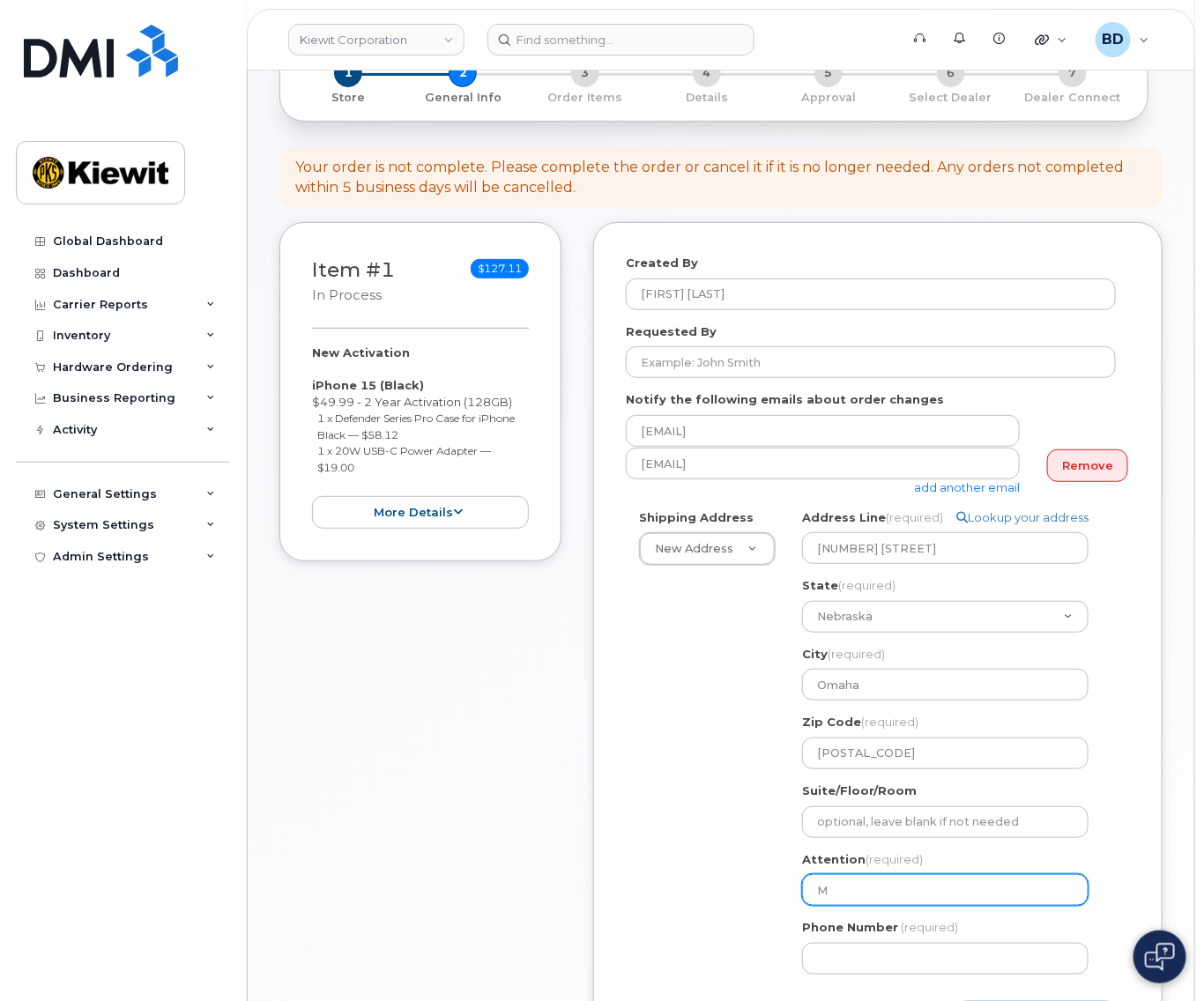 select 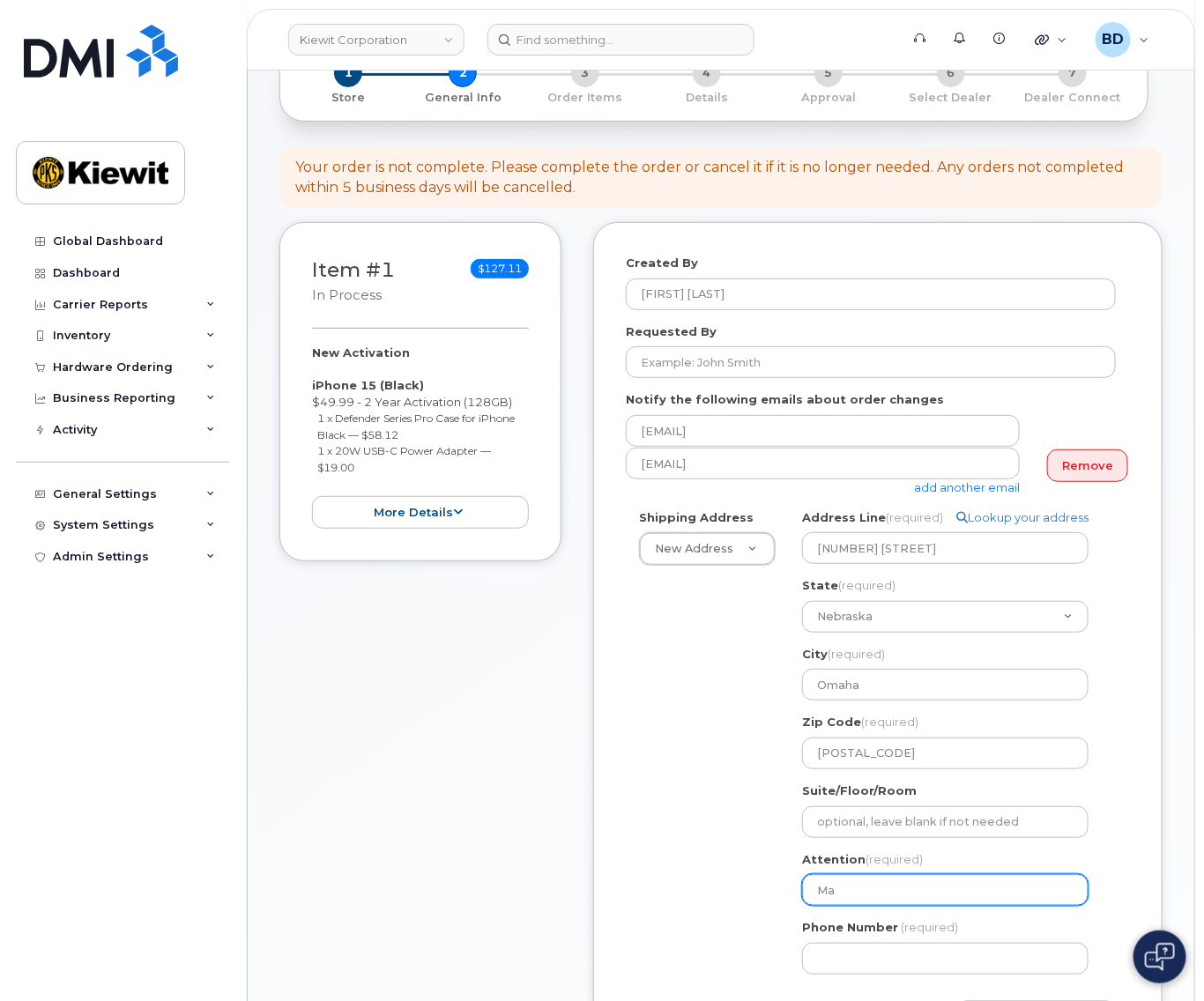 select 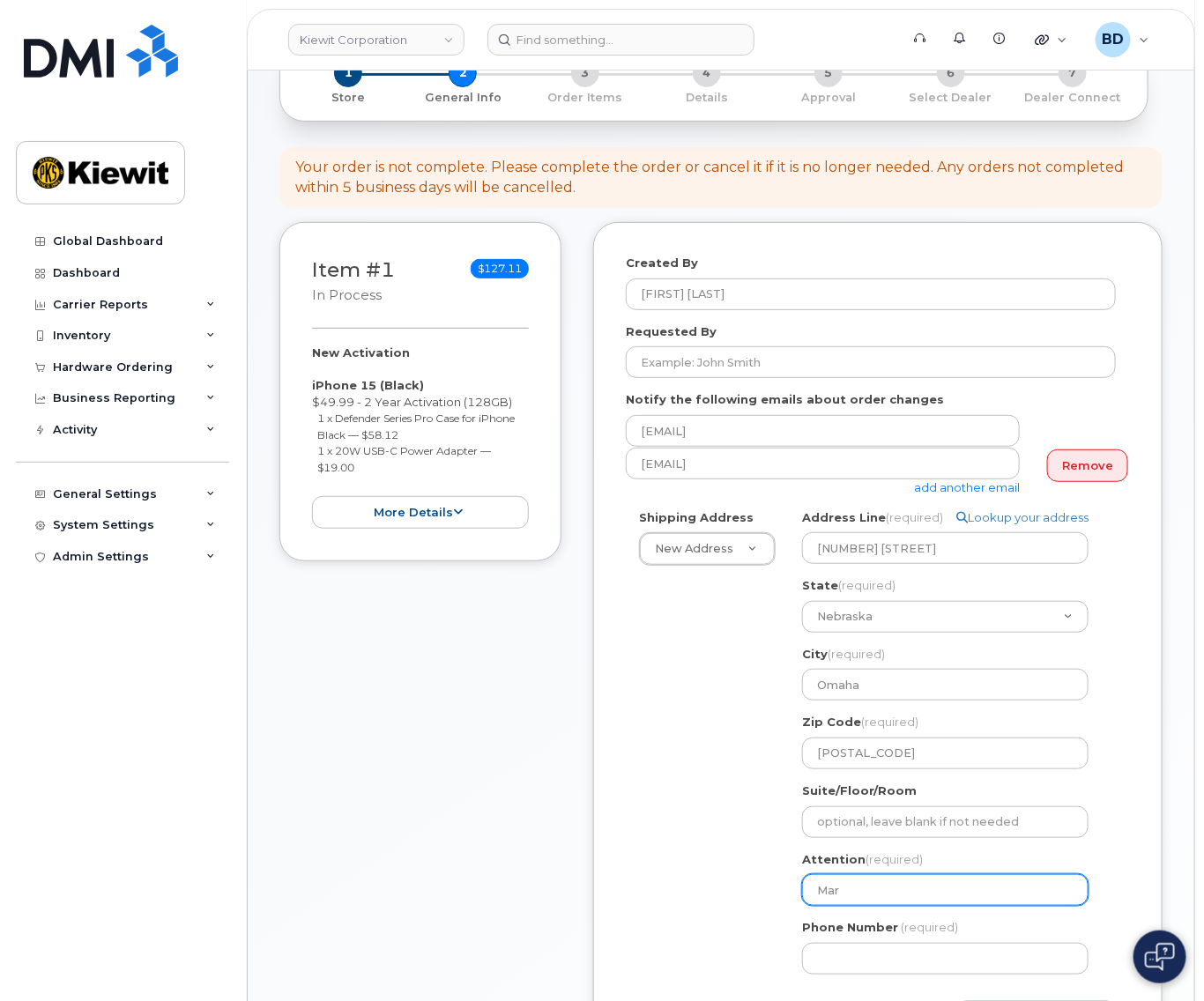 select 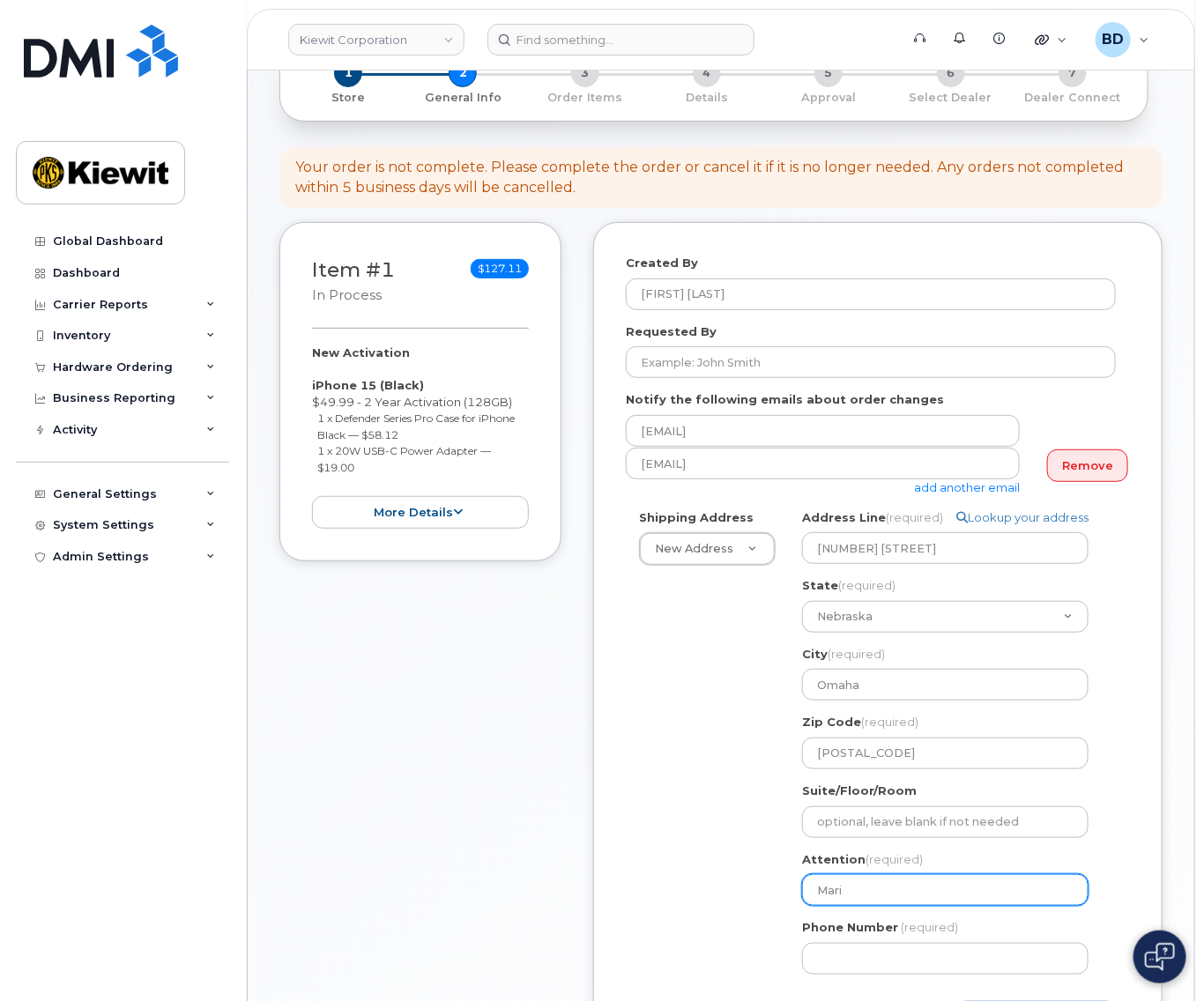 select 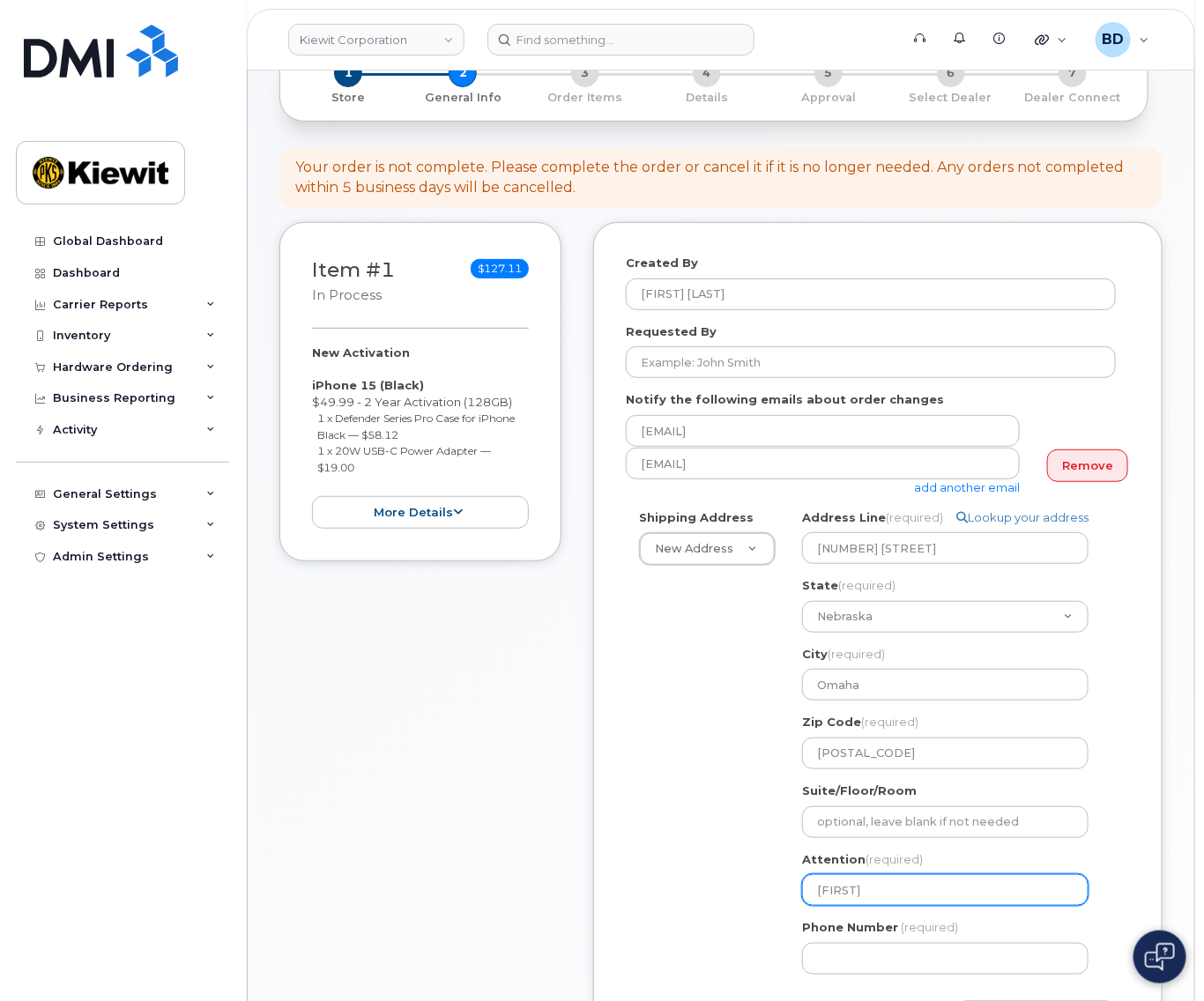 select 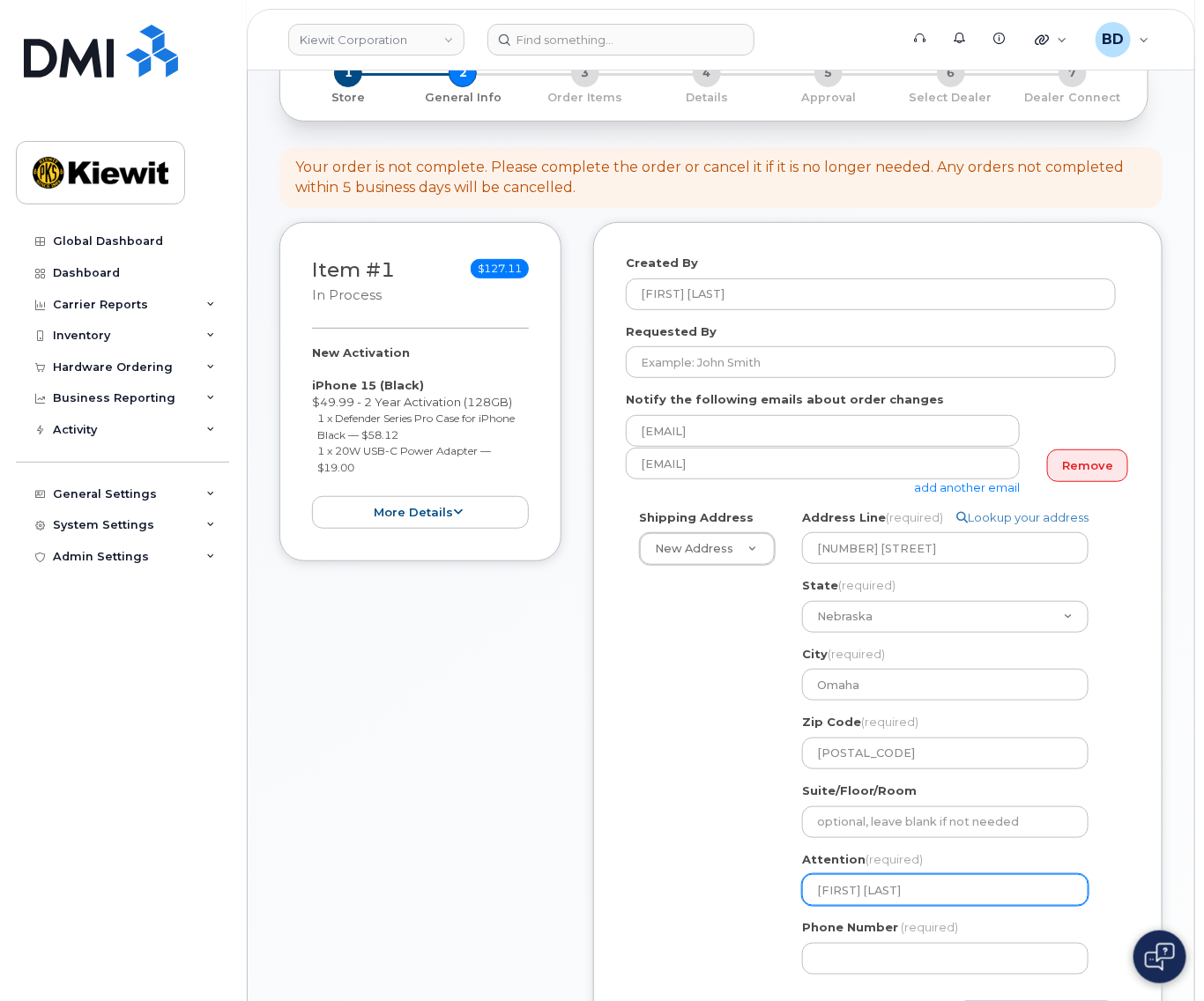 select 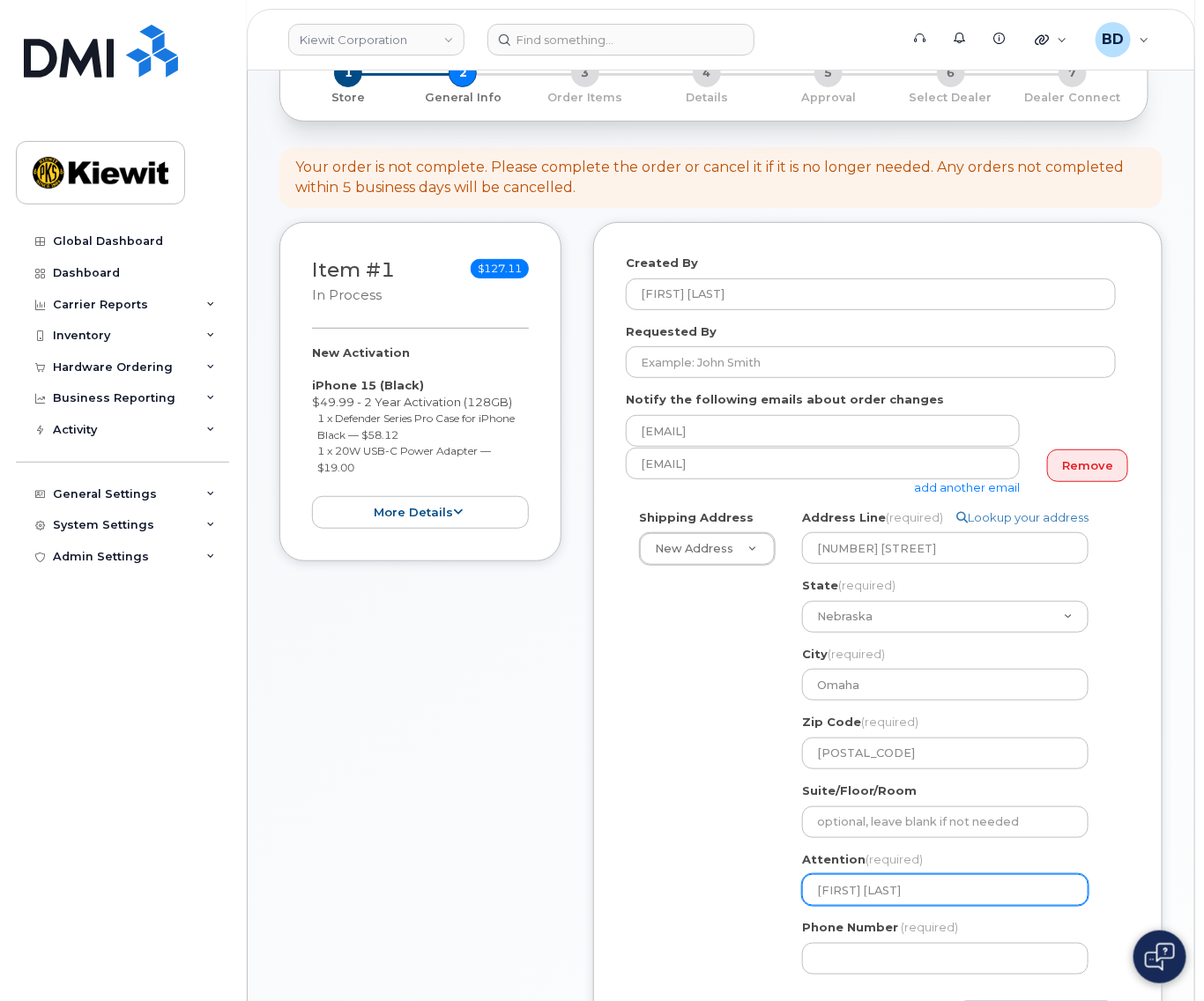 select 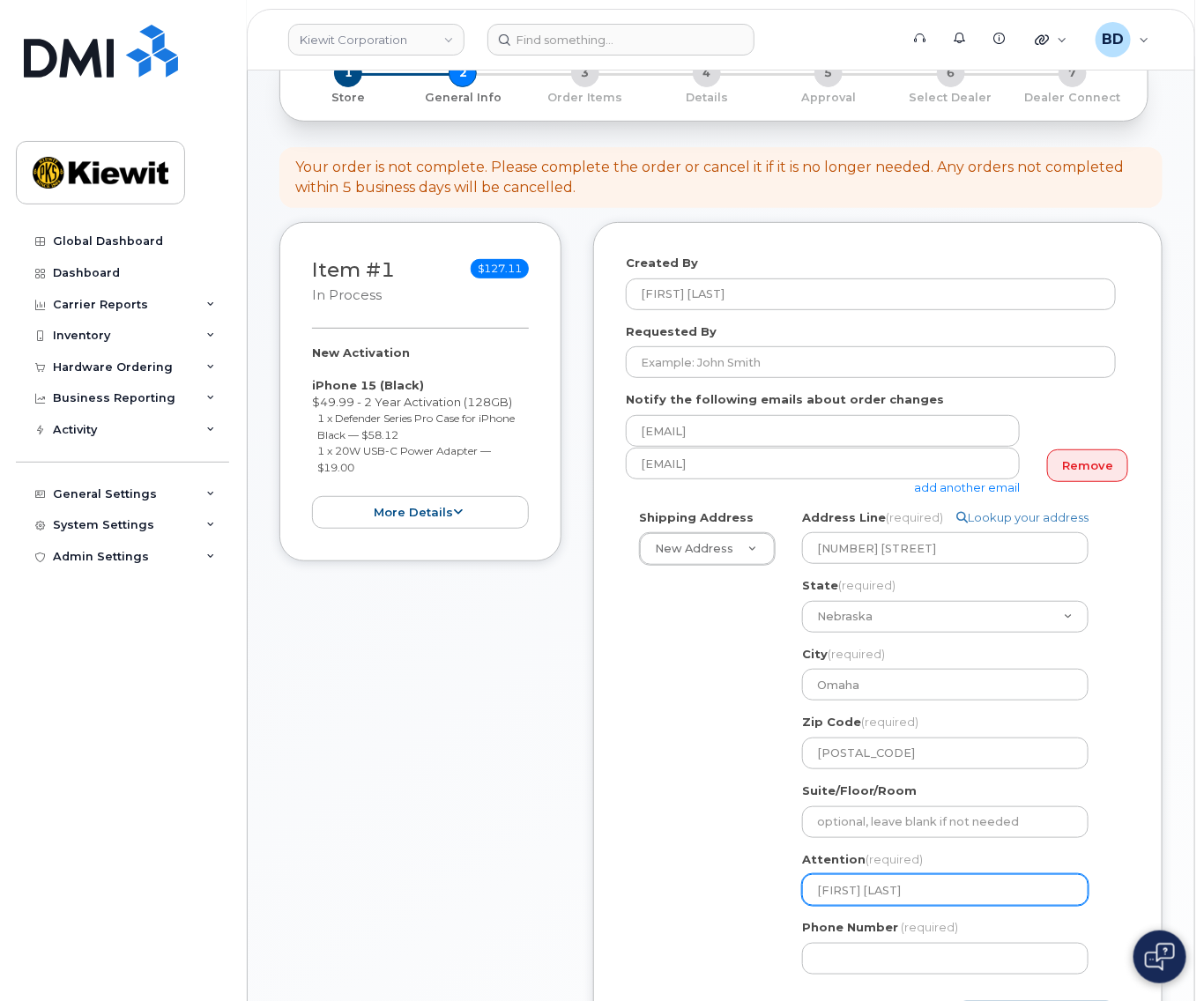 select 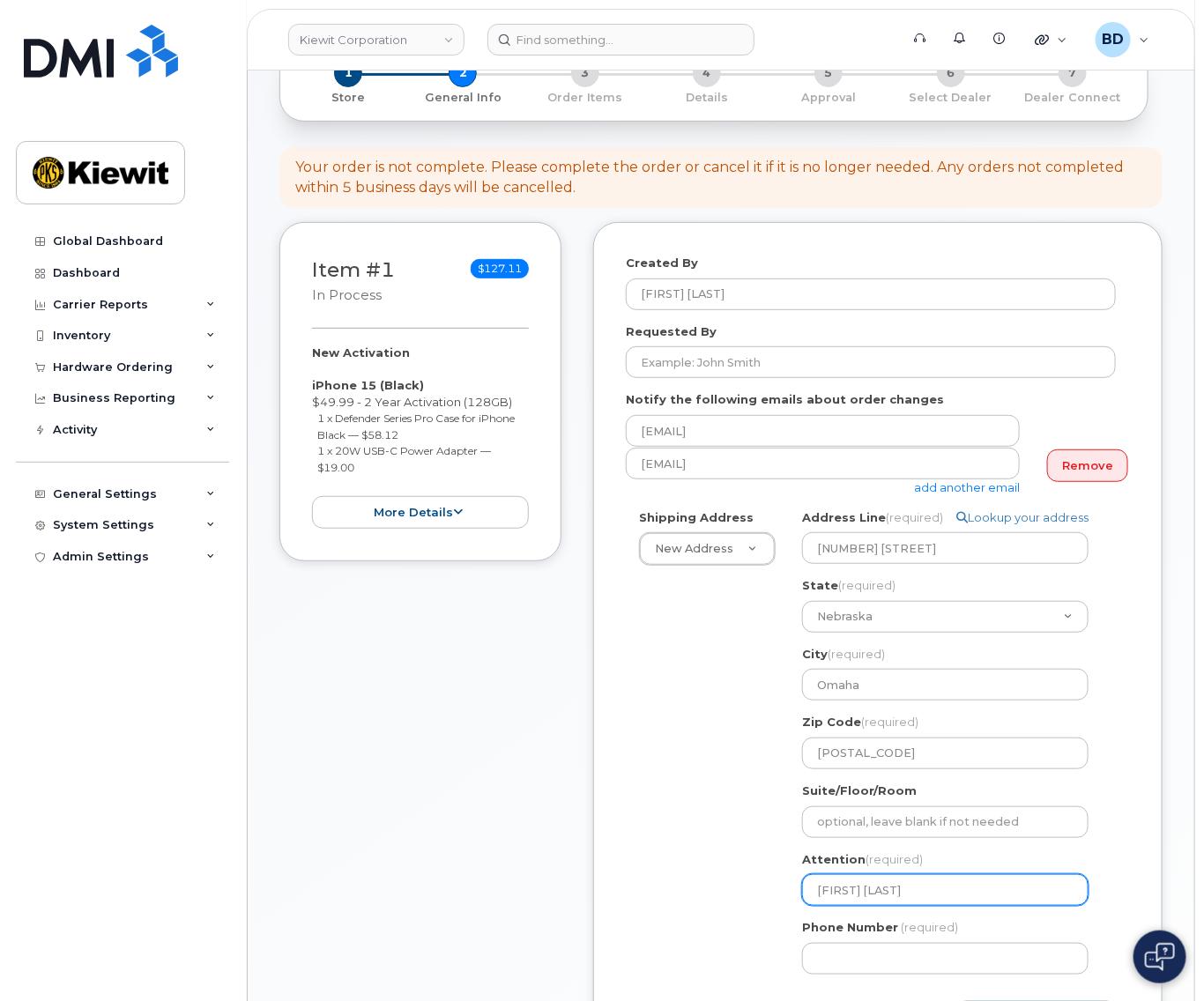 type on "Marissa Charles/" 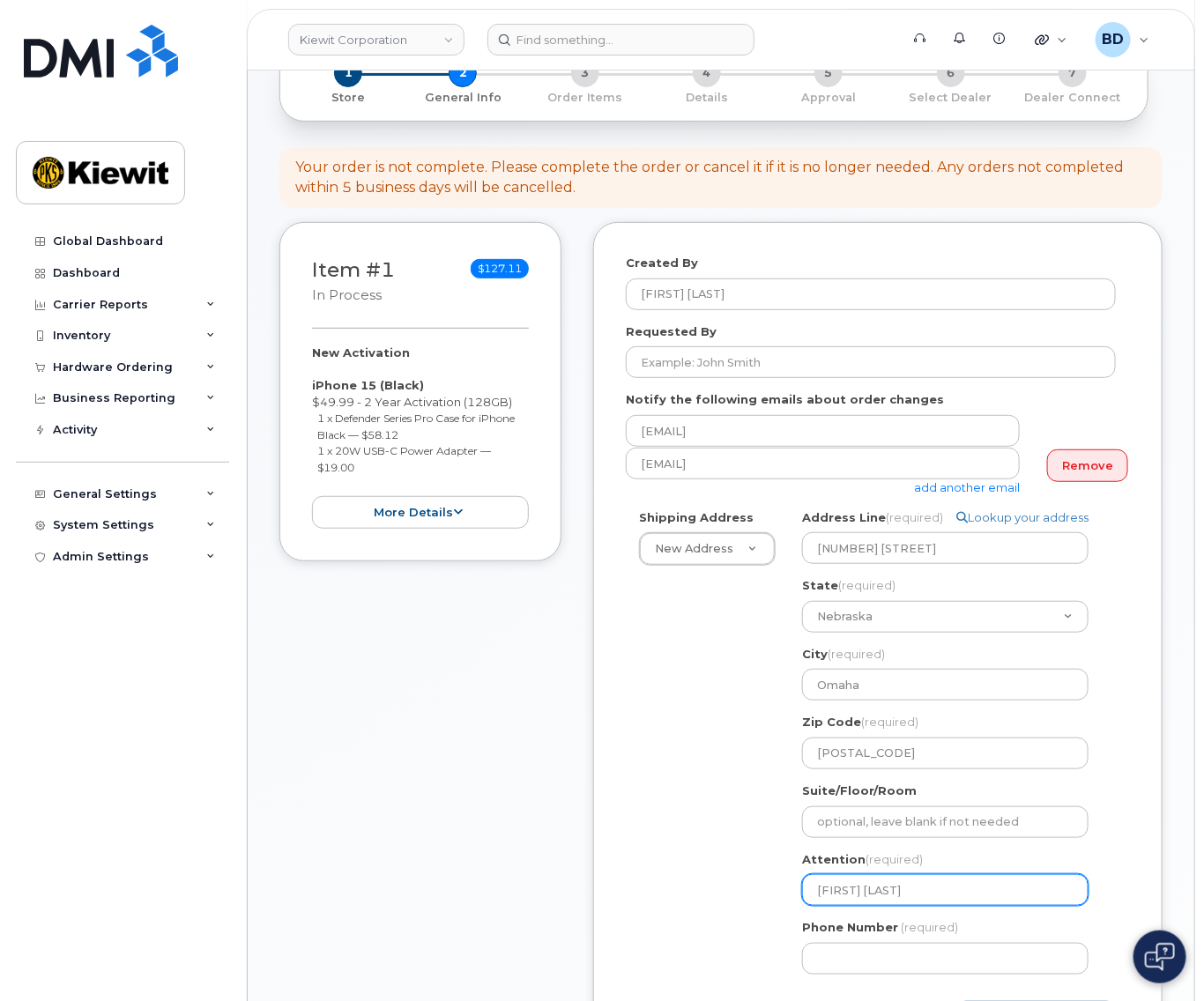 click on "Marissa Charles/" 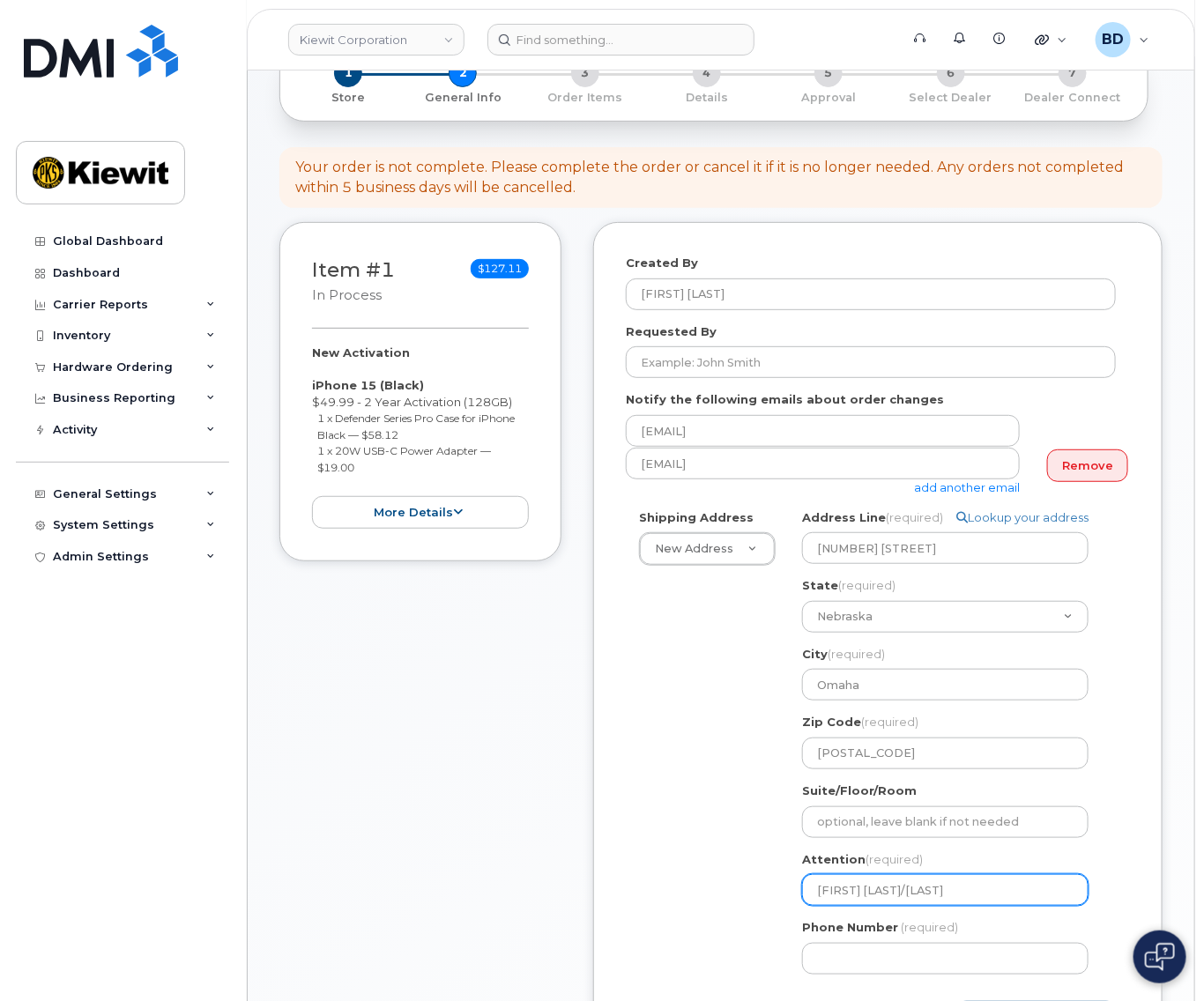 select 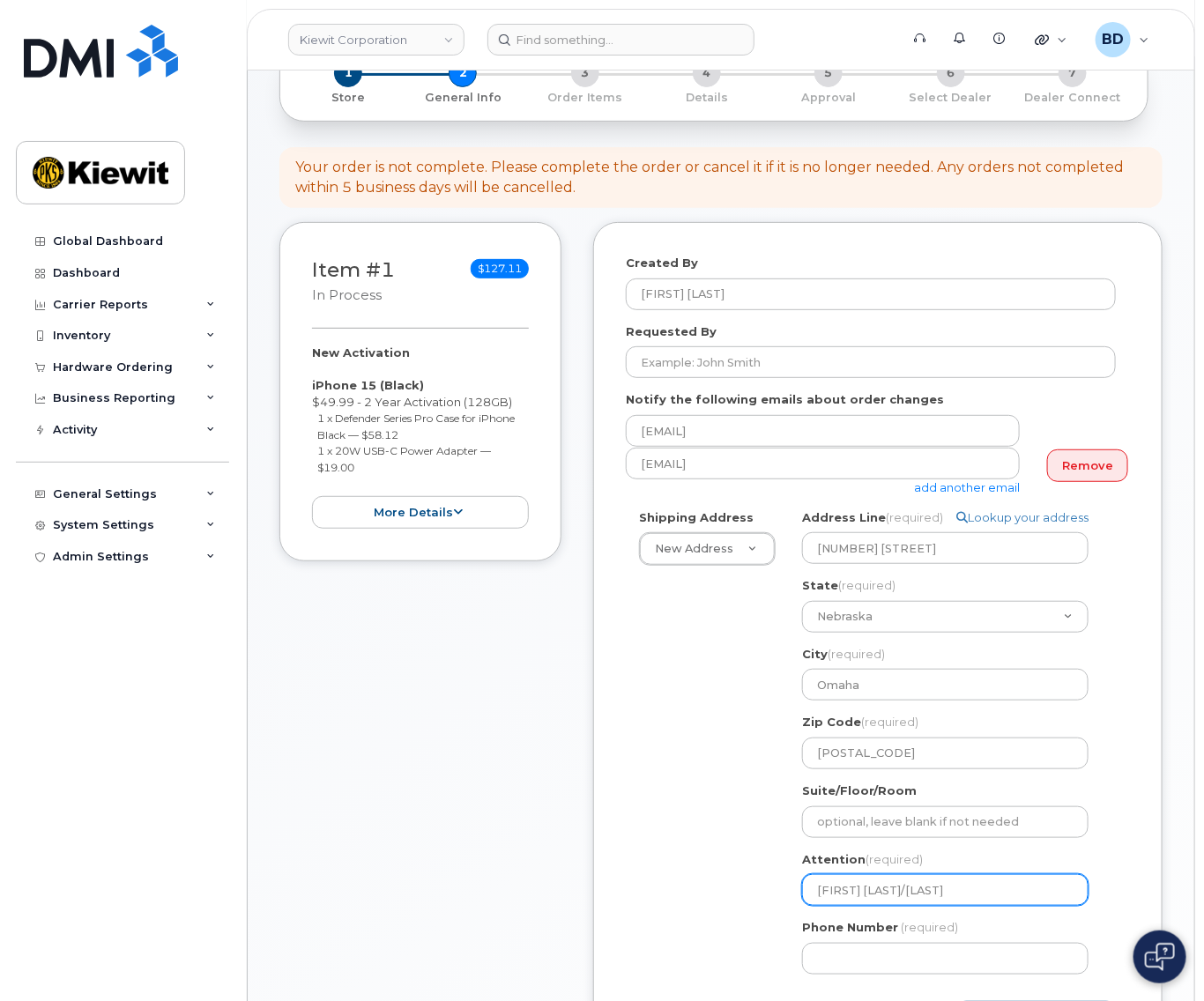 select 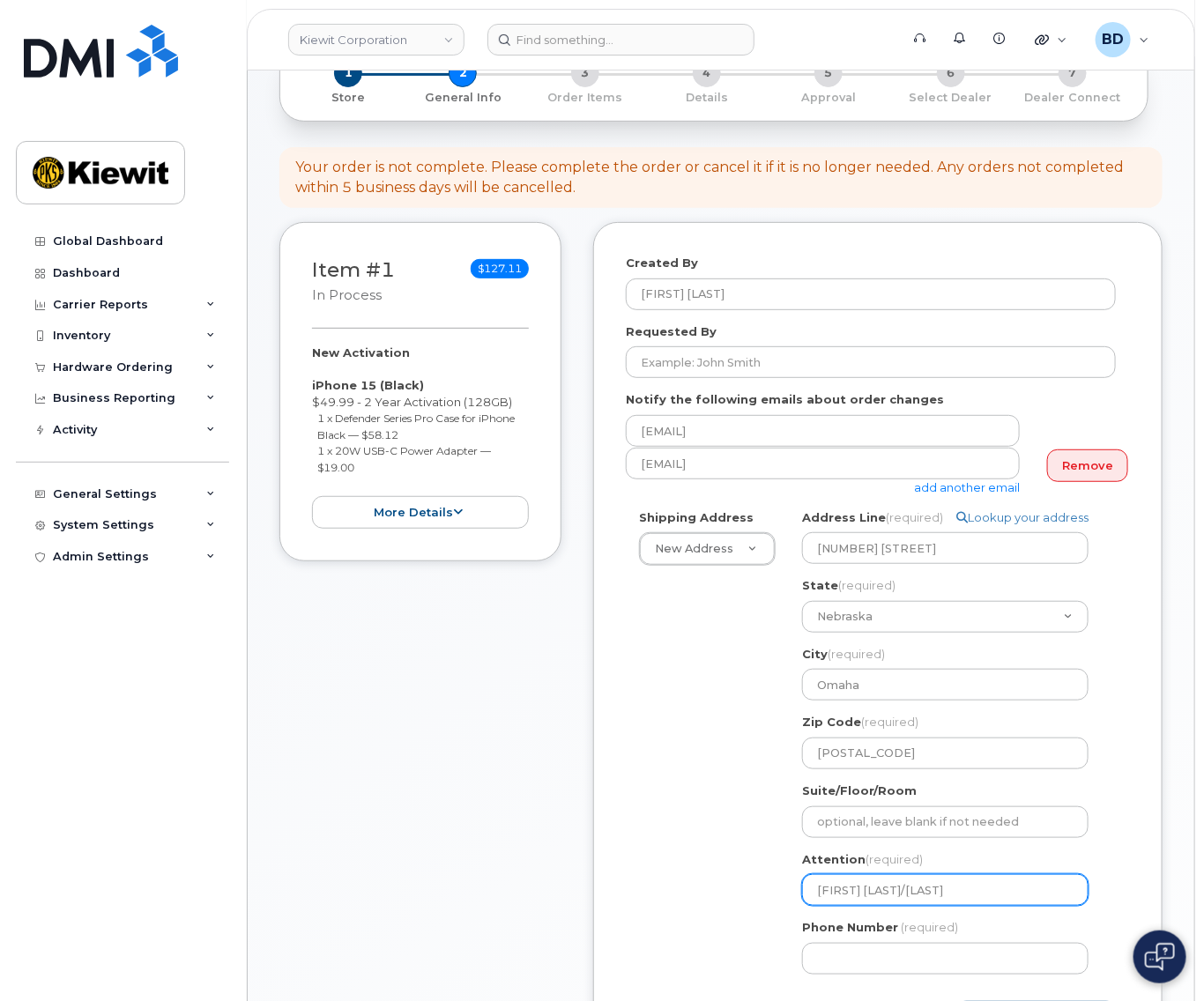 type on "Marissa Charles/Sierraombelic" 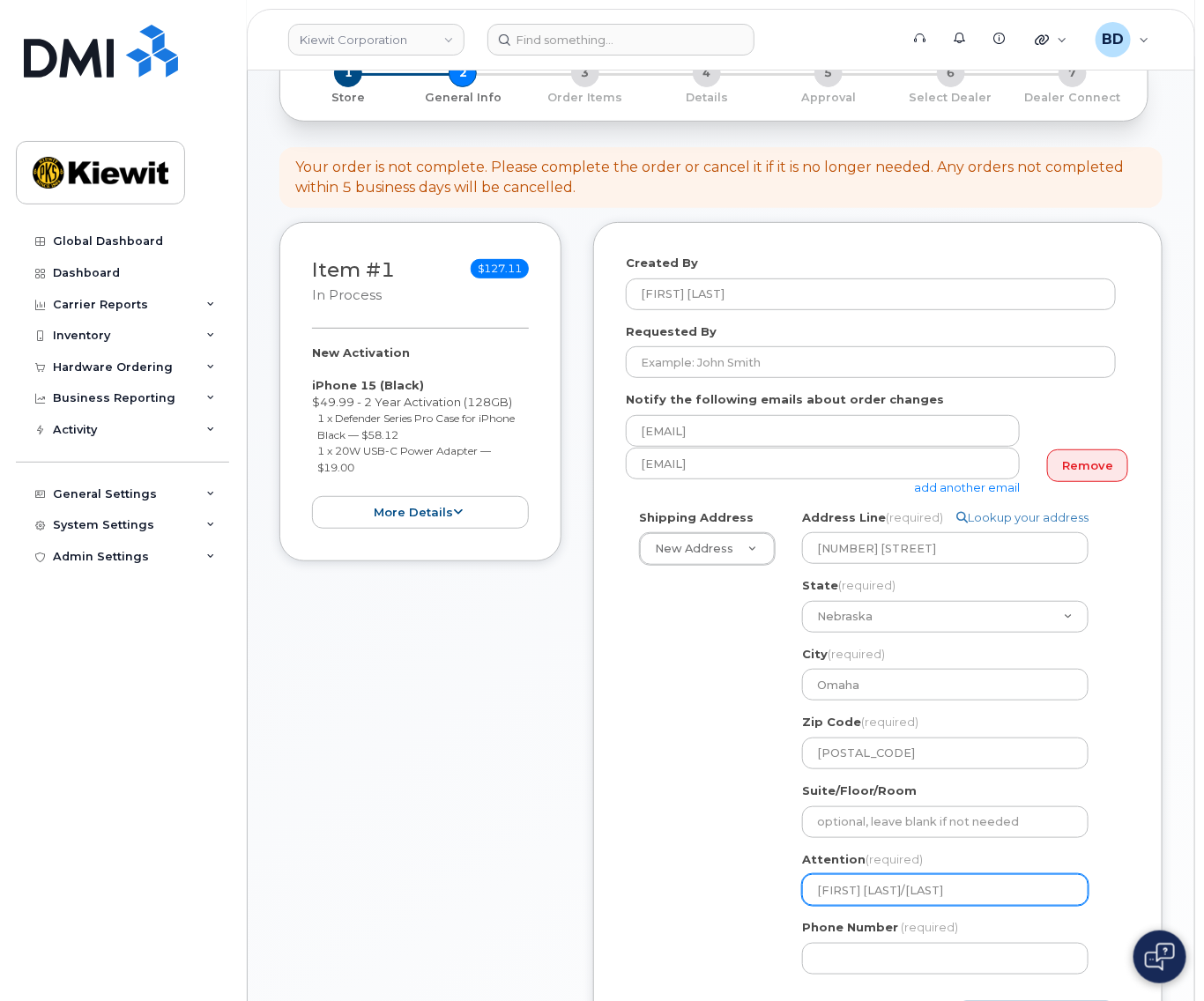 select 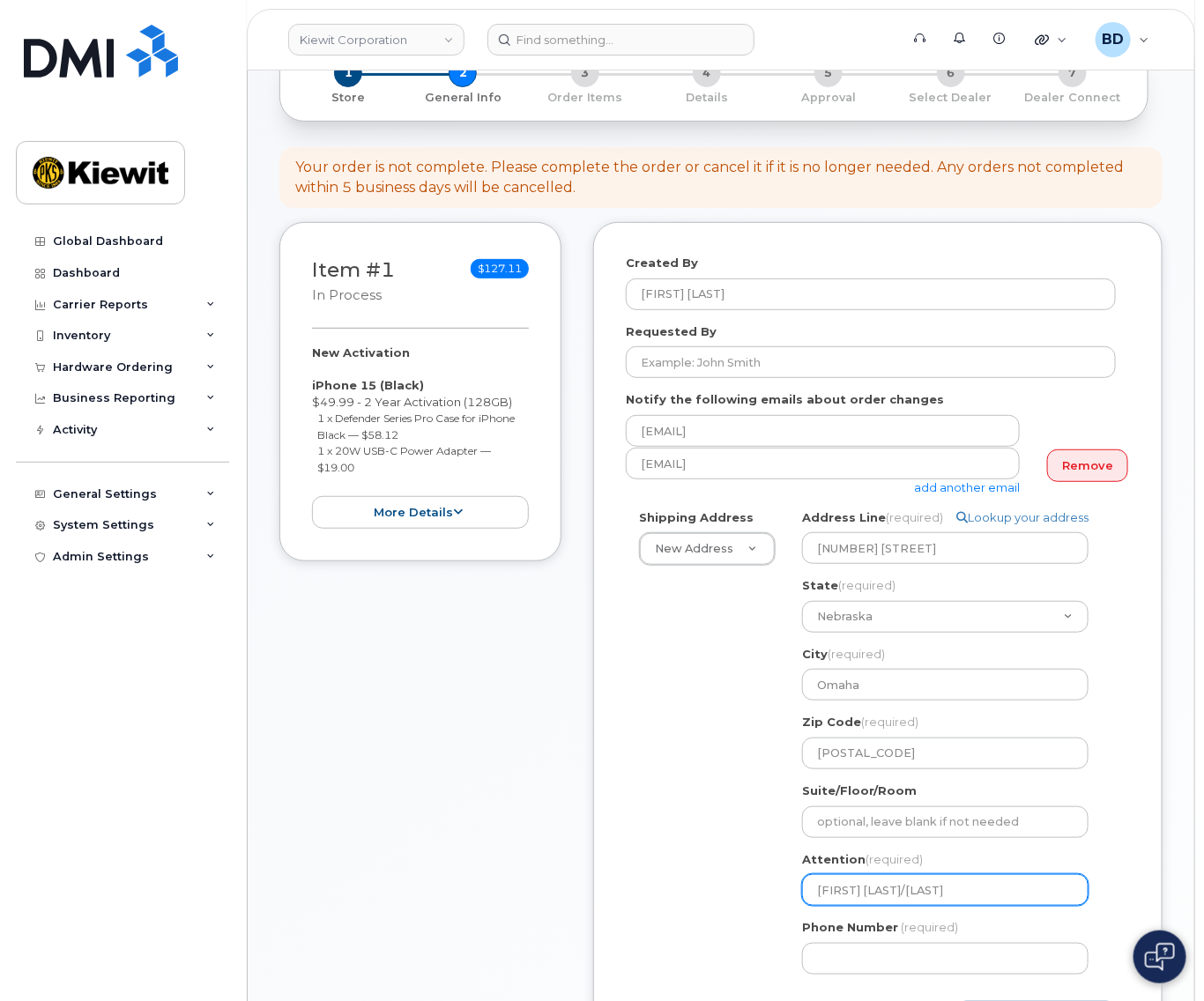 select 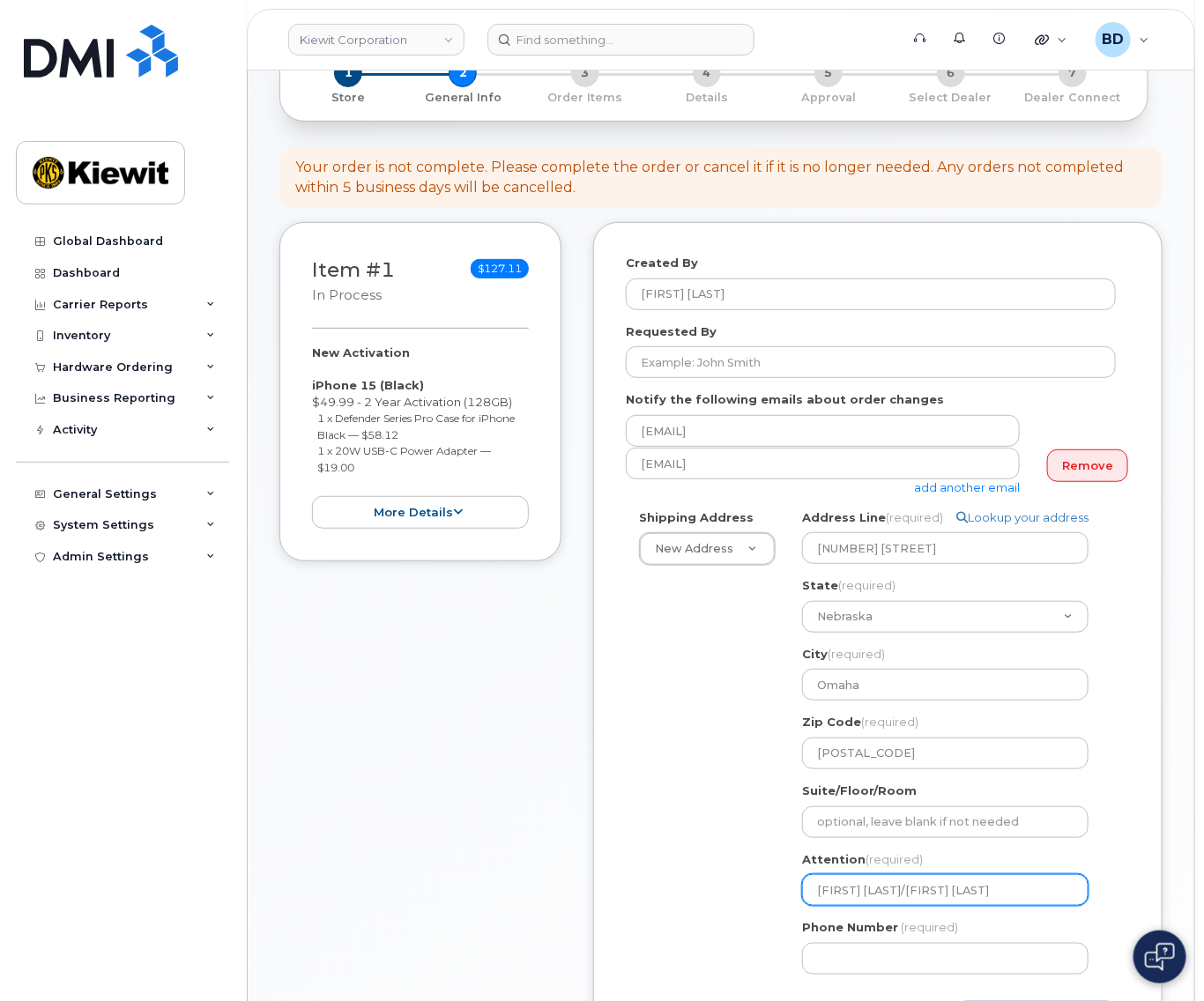 drag, startPoint x: 910, startPoint y: 893, endPoint x: 1029, endPoint y: 884, distance: 119.3399 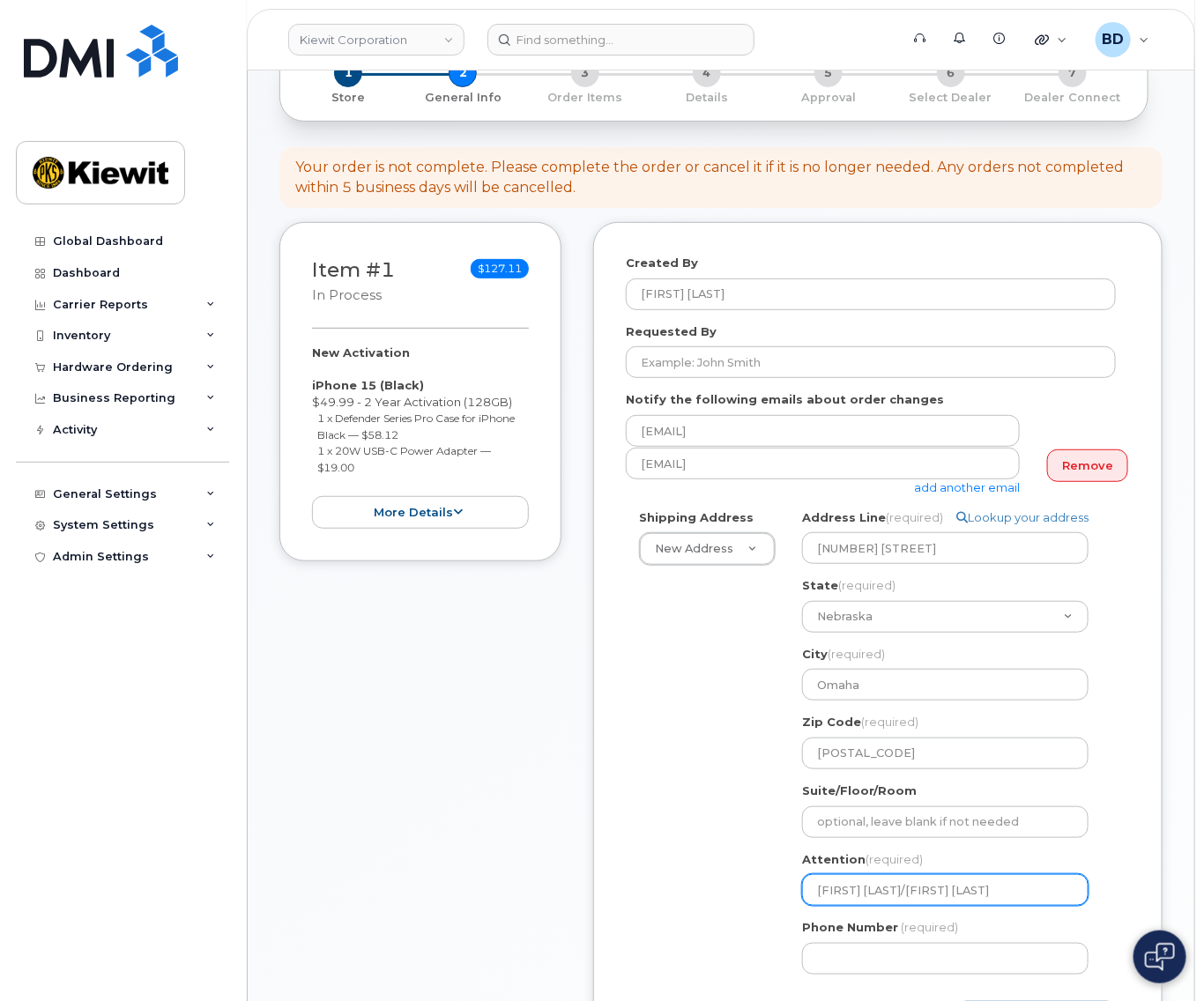 click on "Marissa Charles/Sierra Combelic" 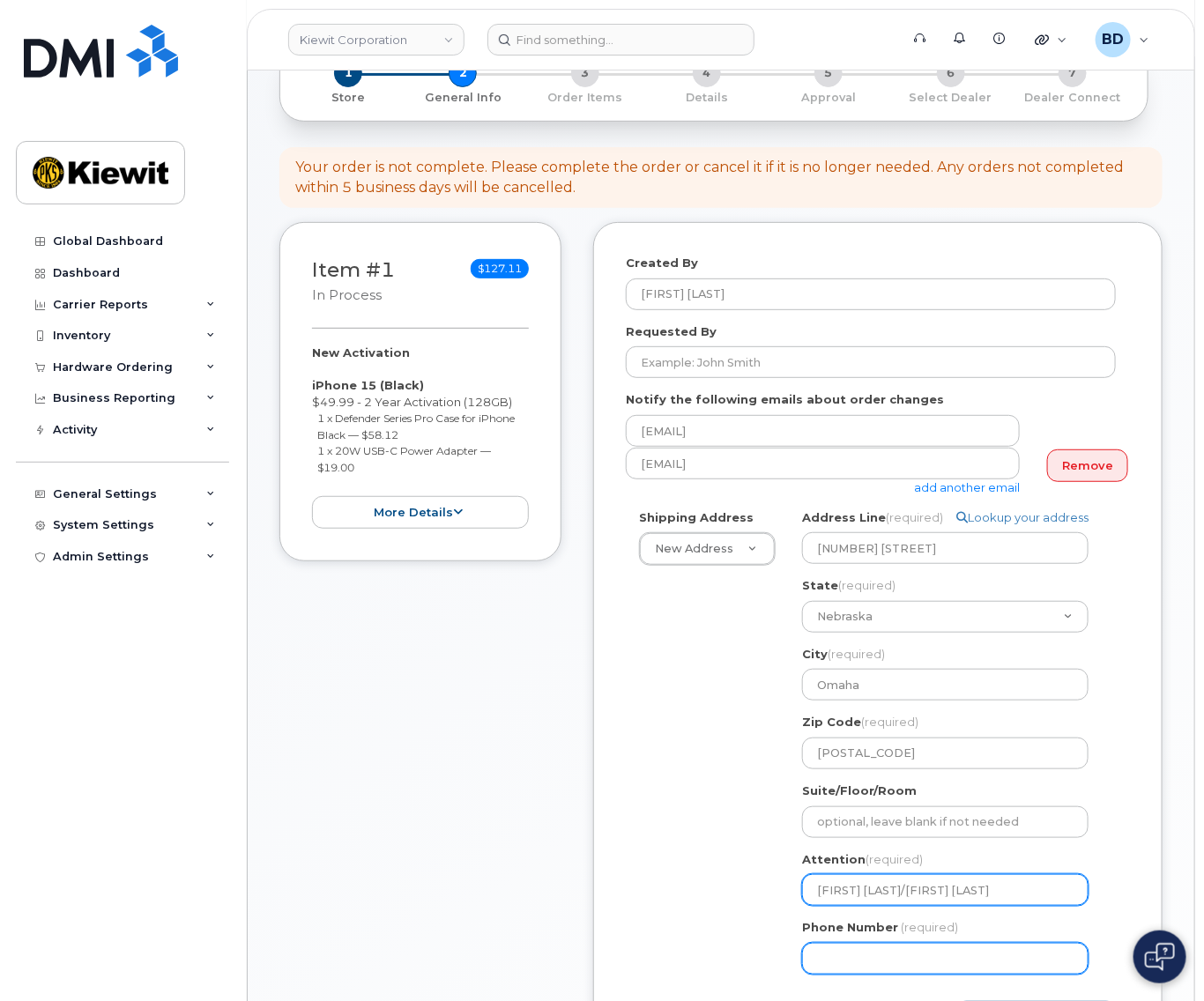 type on "Marissa Charles/Sierra Combelic" 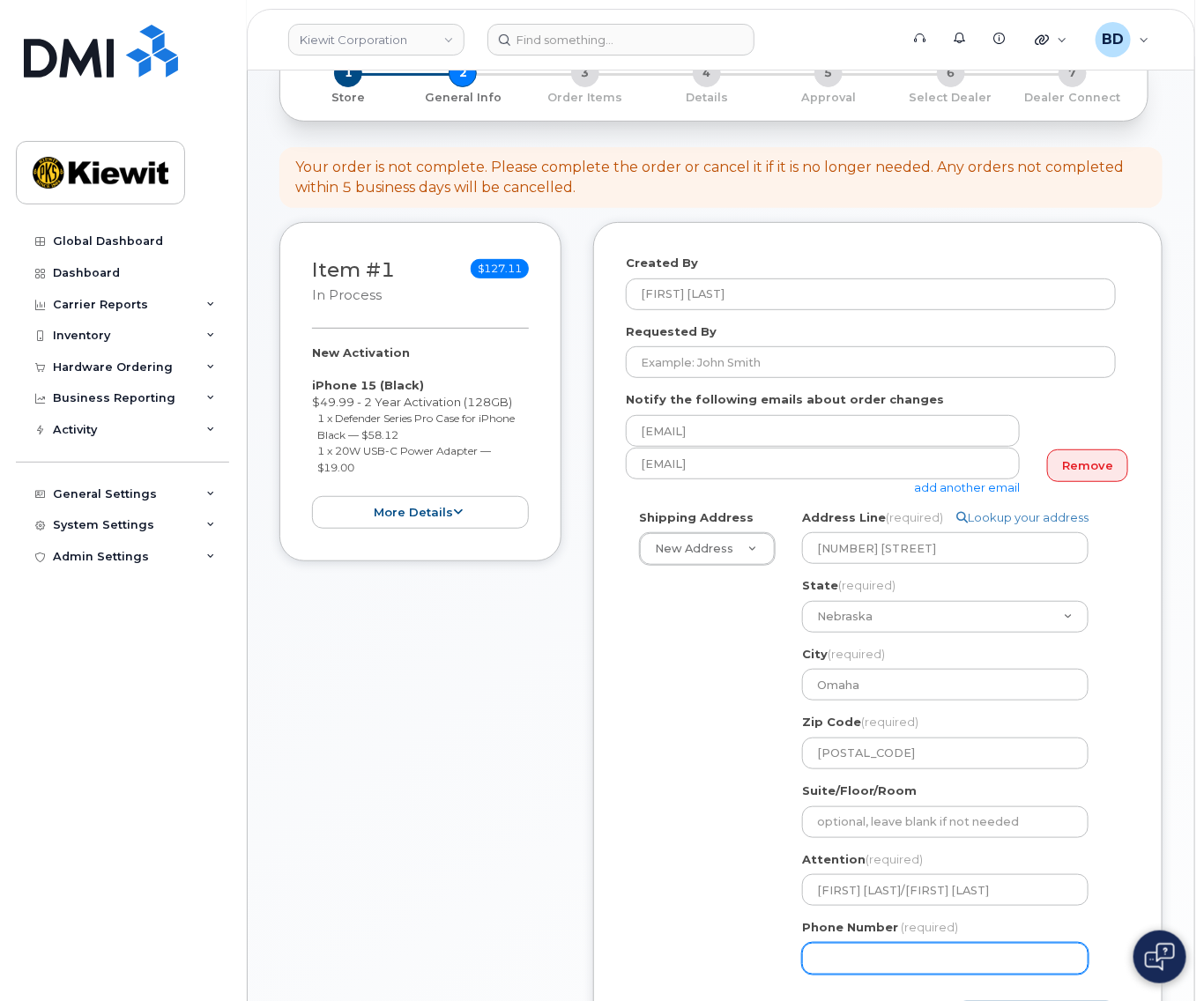 click on "Phone Number" 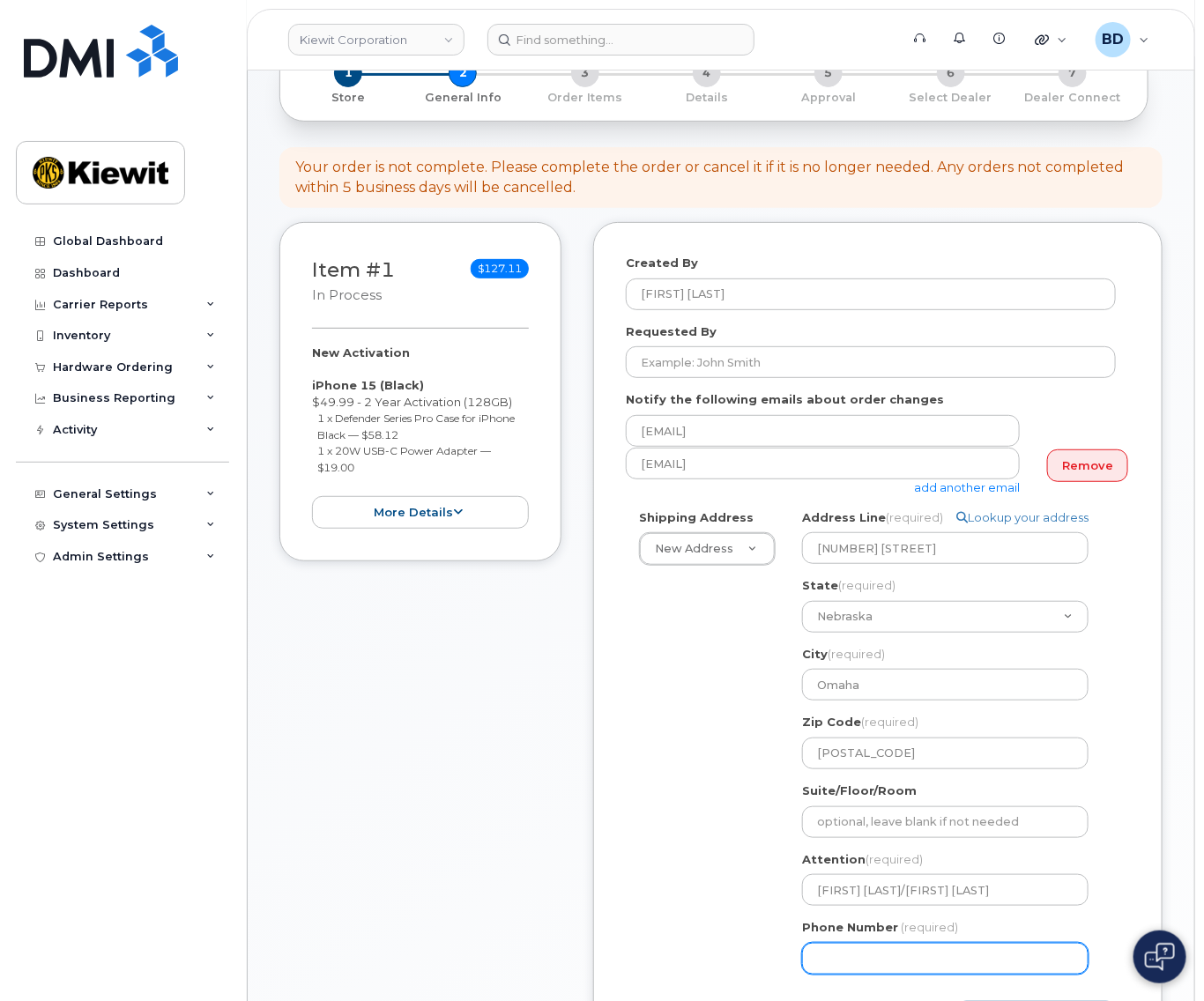 type on "[PHONE]" 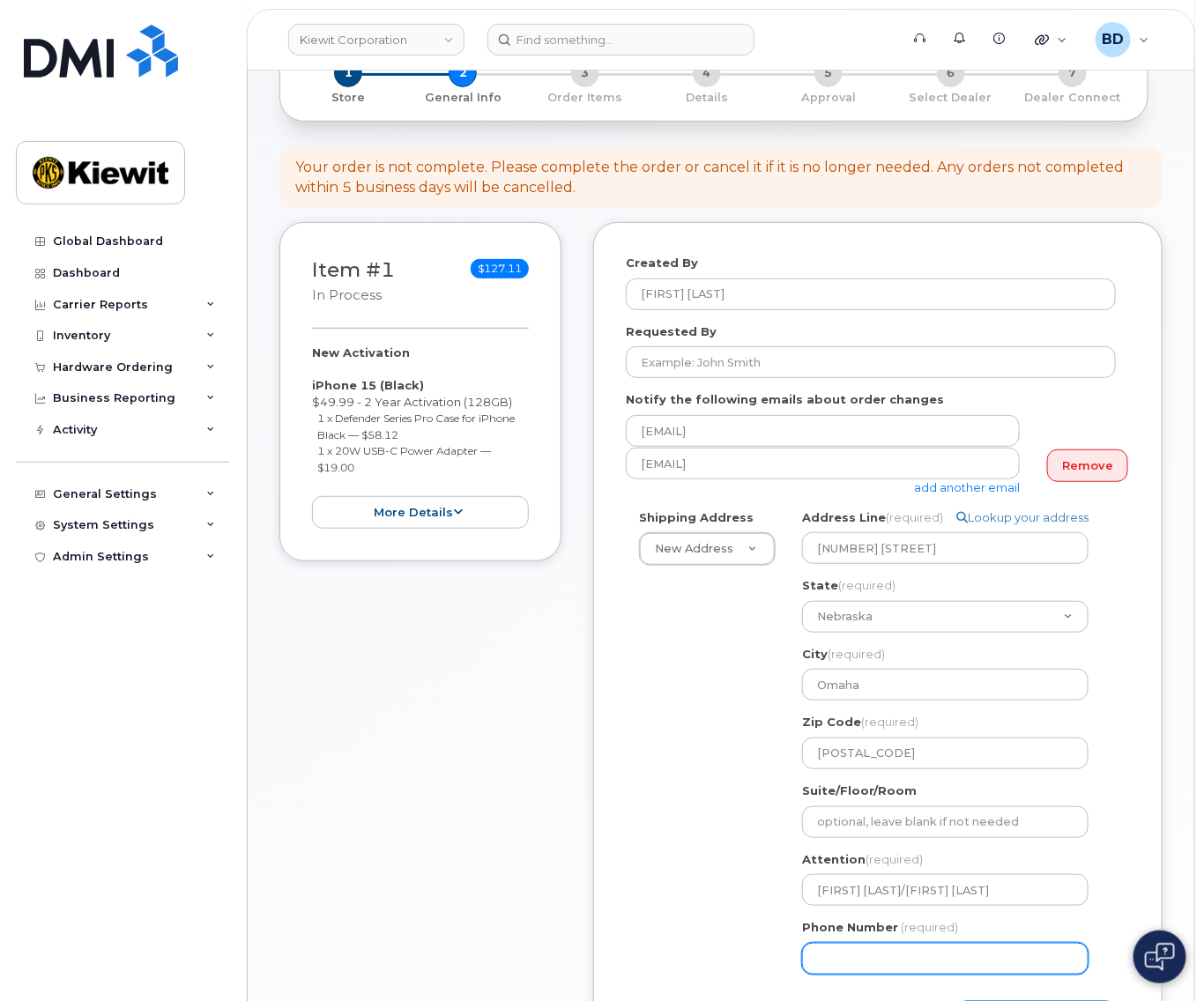 select 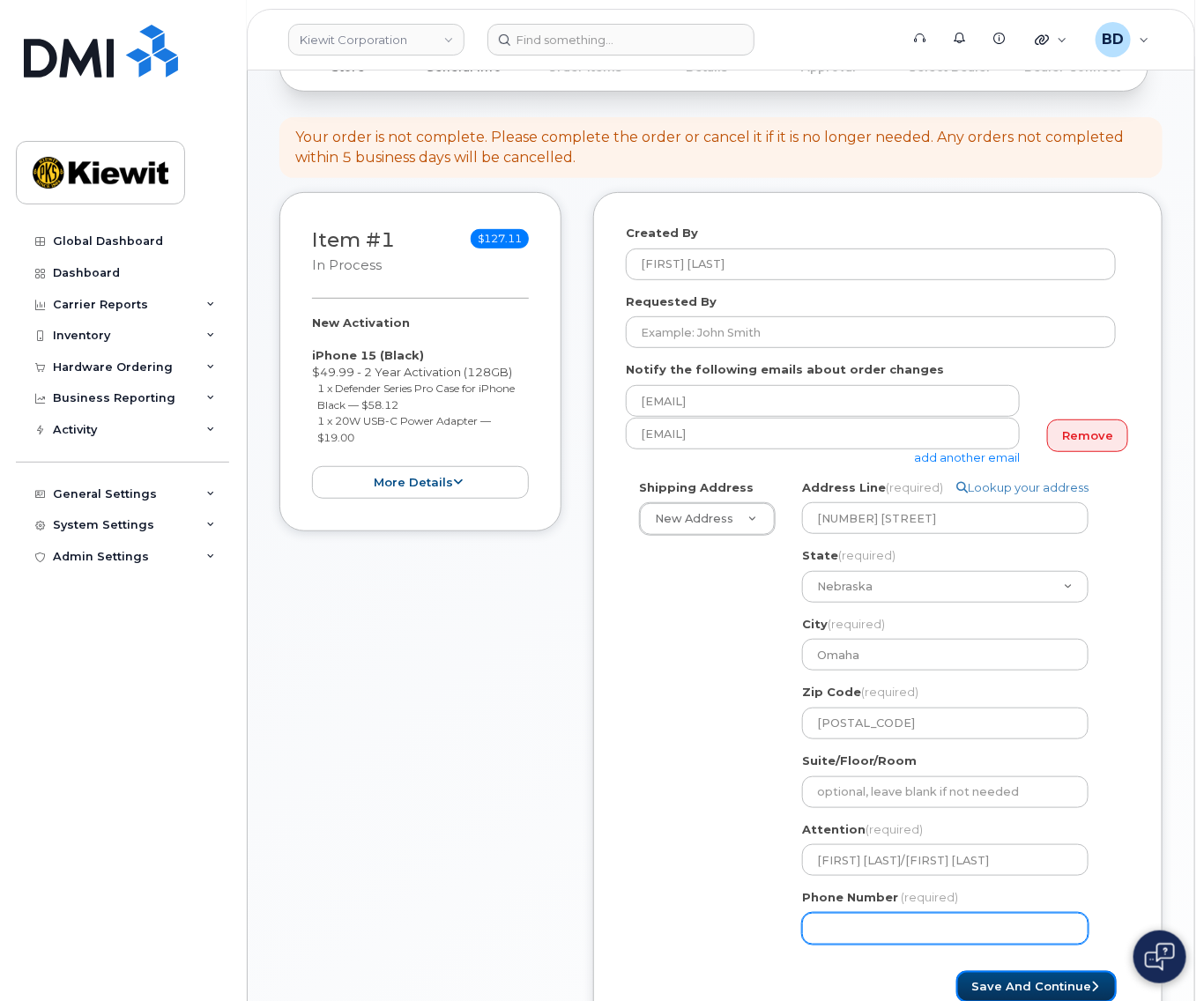 type 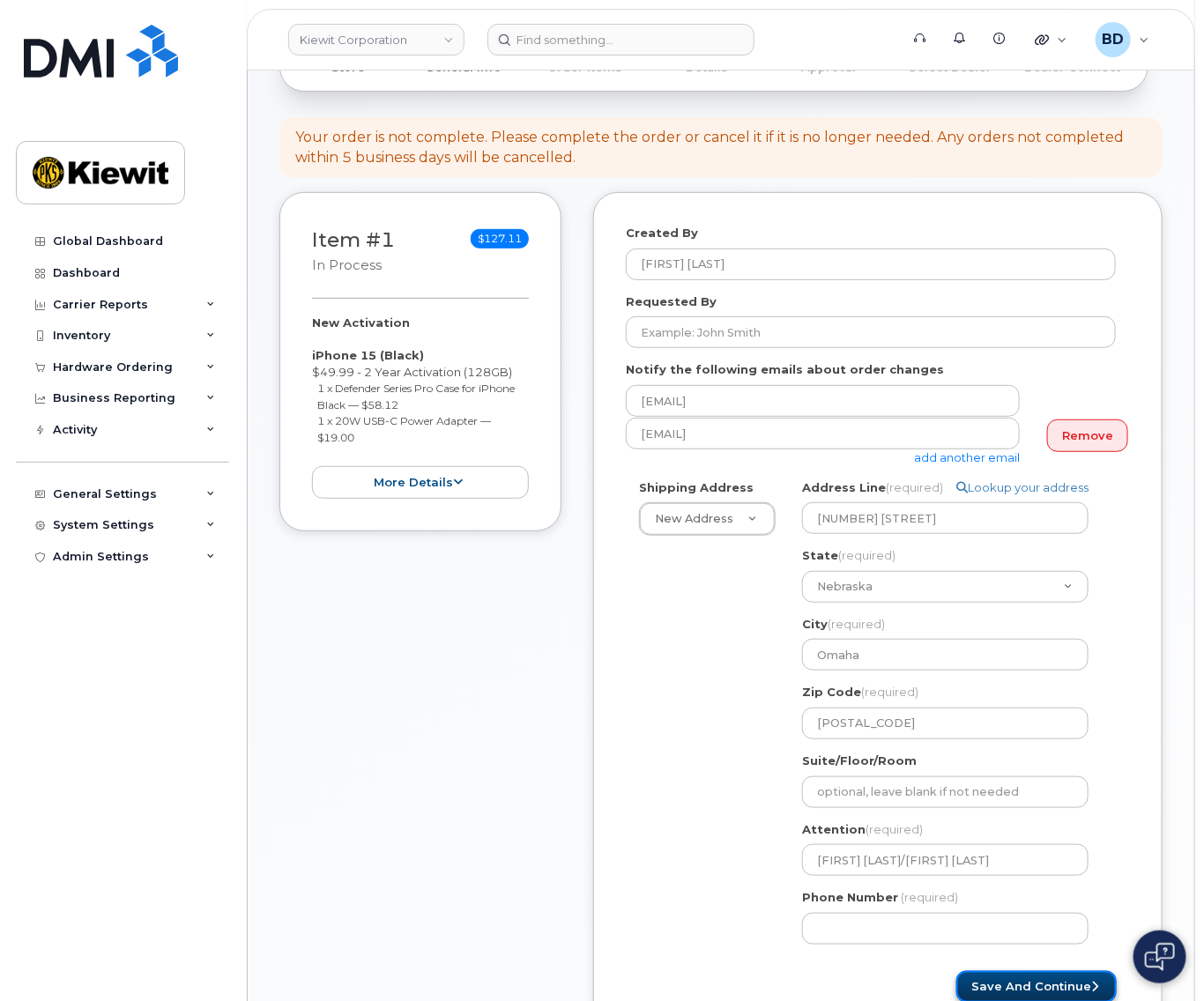 click on "Save and Continue" 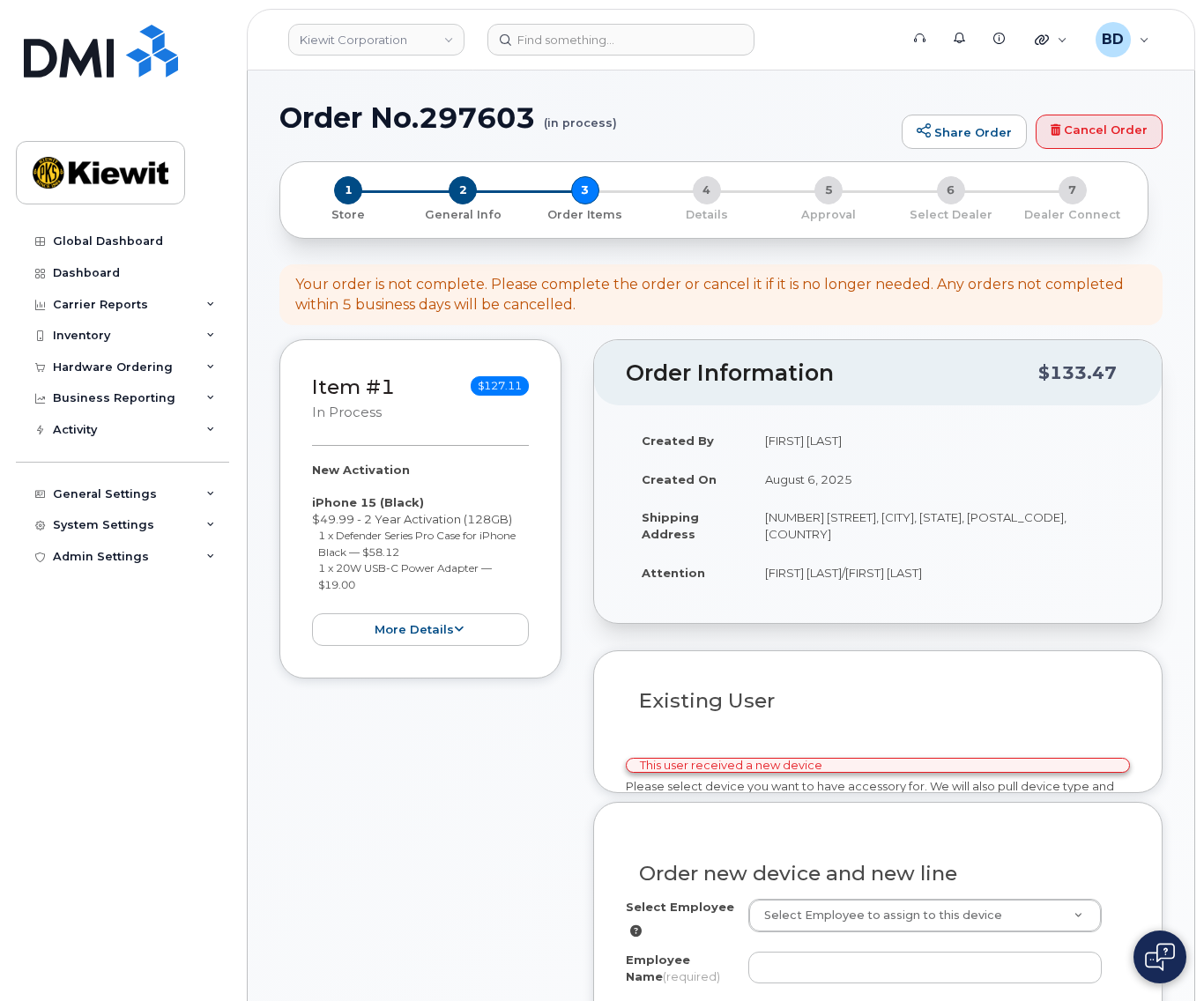 select 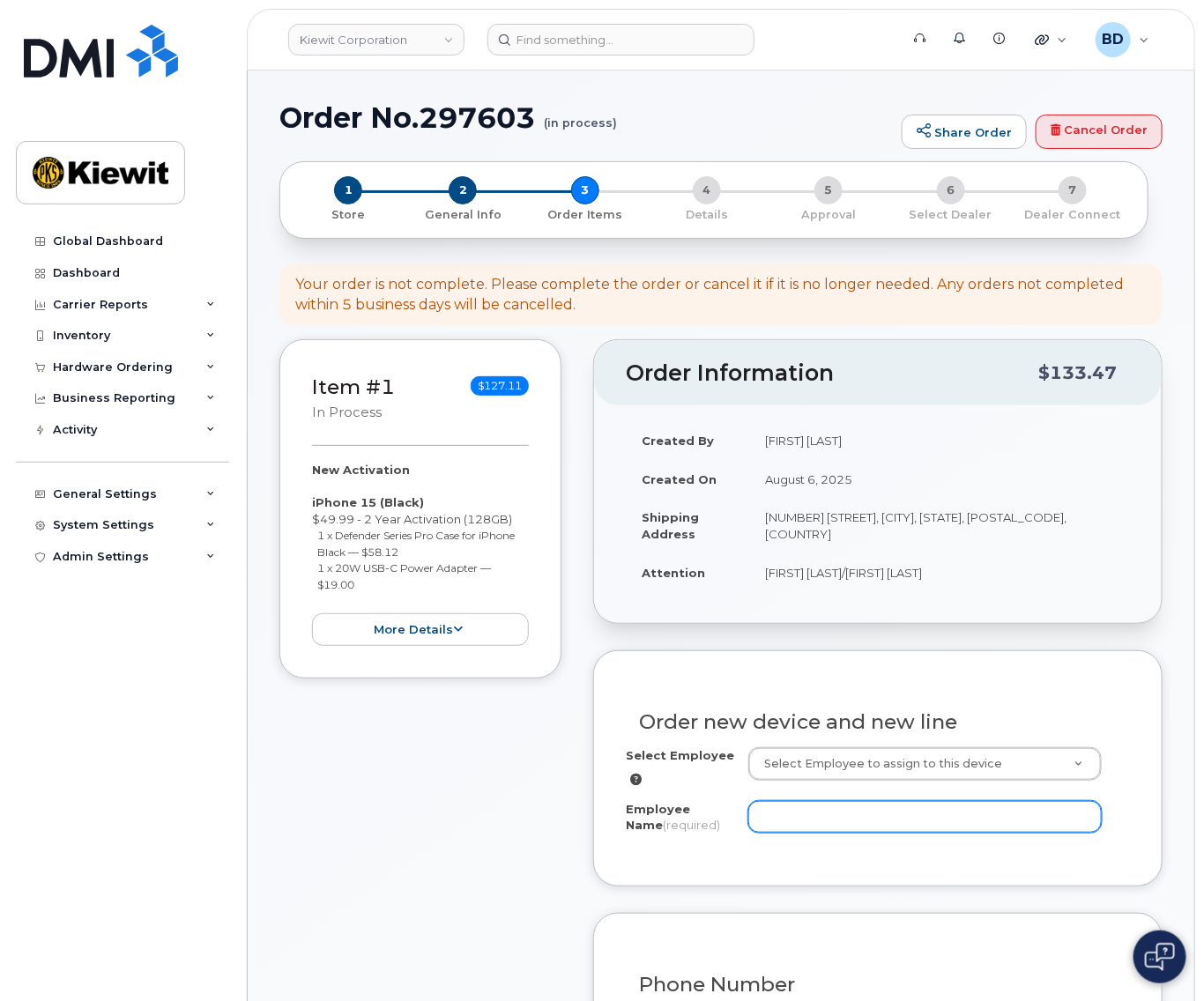 click on "Employee Name
(required)" 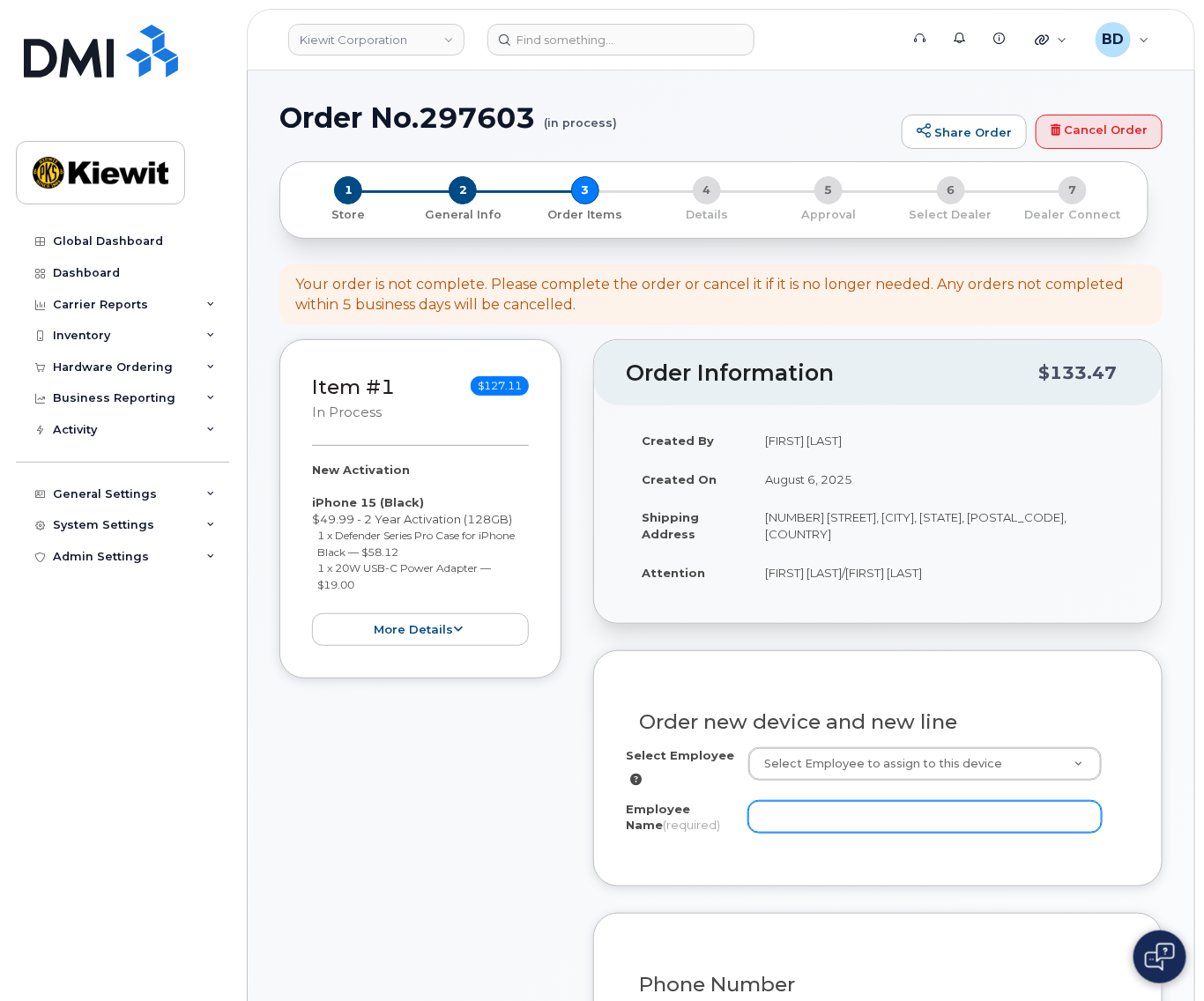 type on "[FIRST] [LAST]" 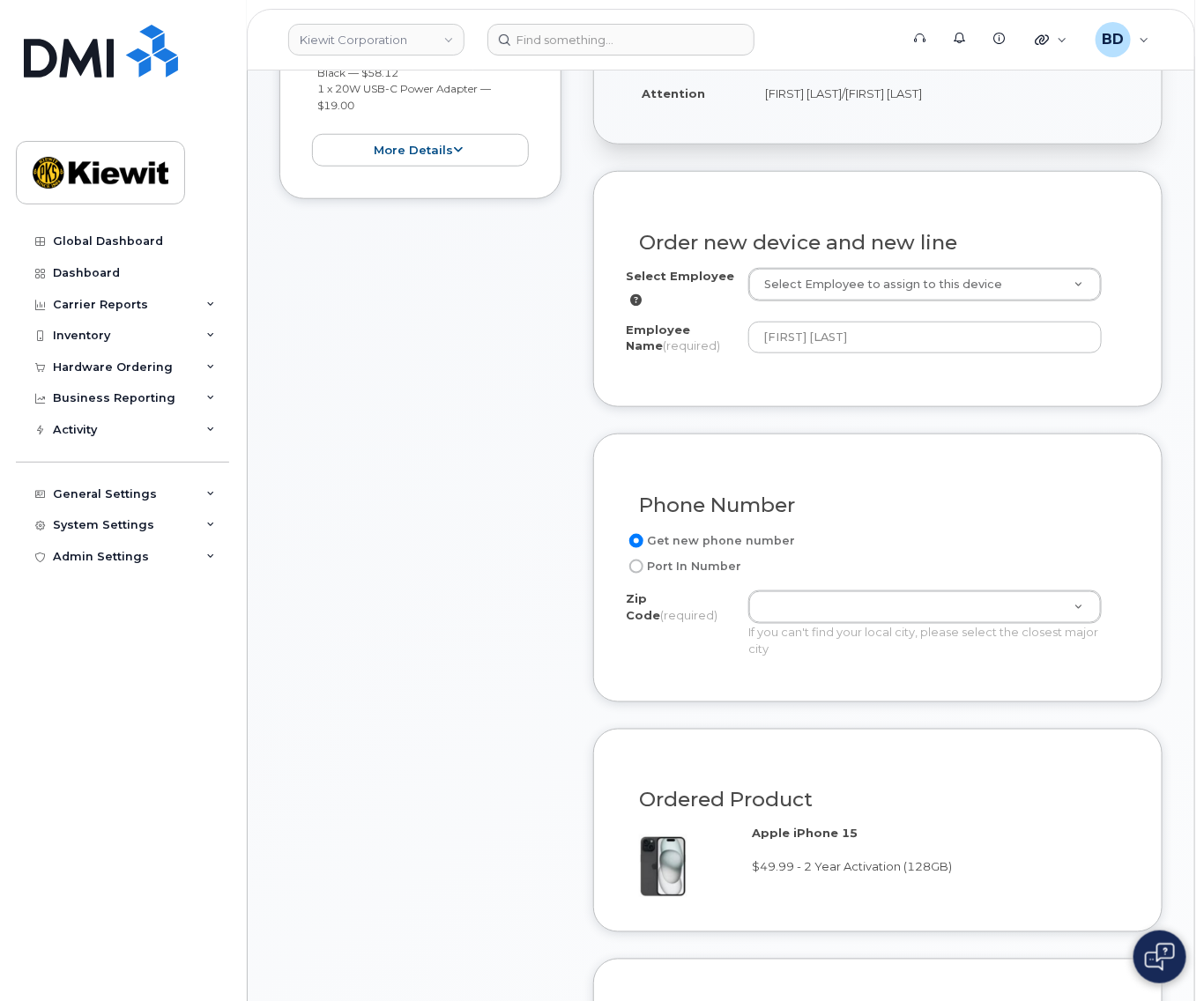 scroll, scrollTop: 587, scrollLeft: 0, axis: vertical 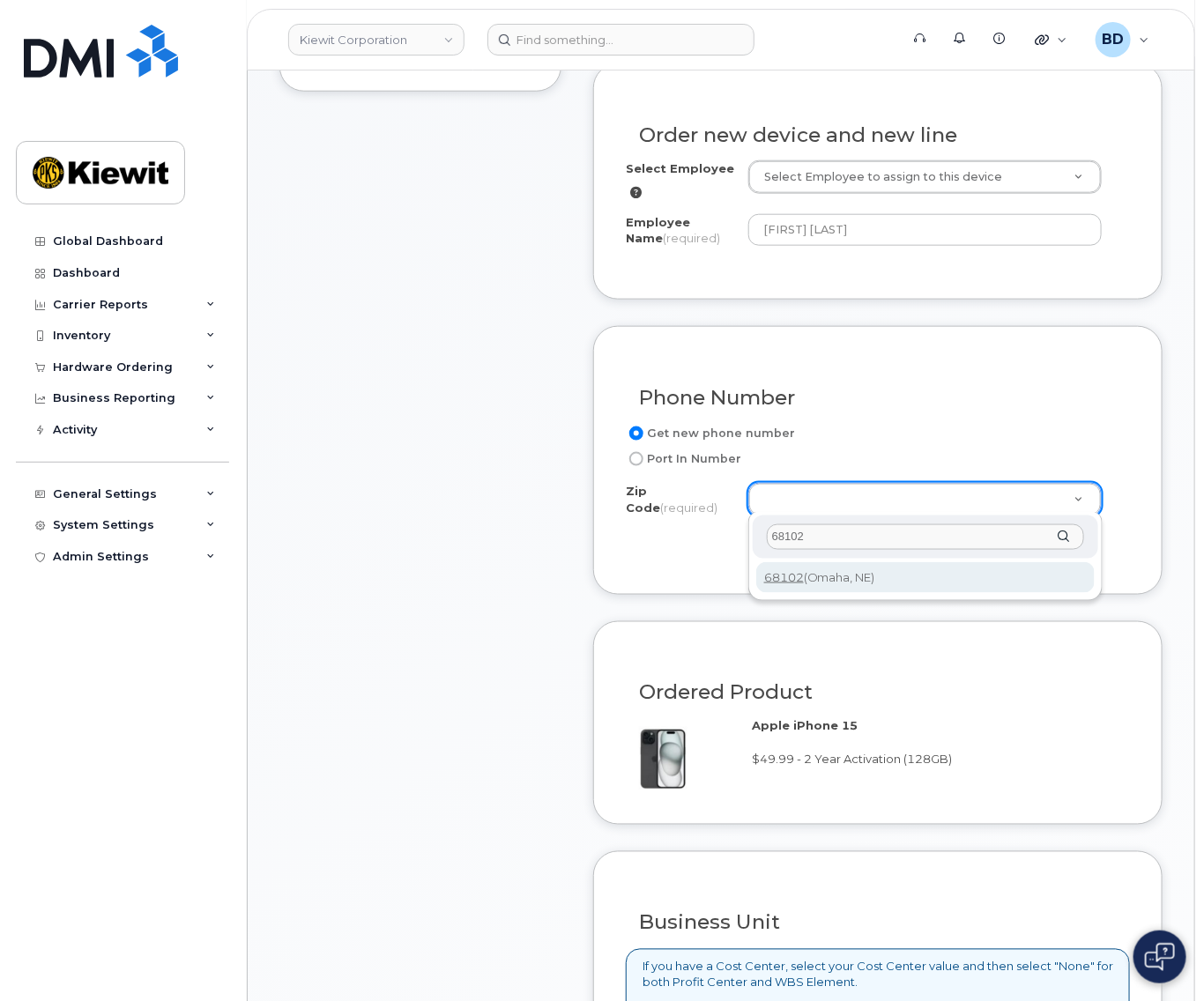 type on "68102" 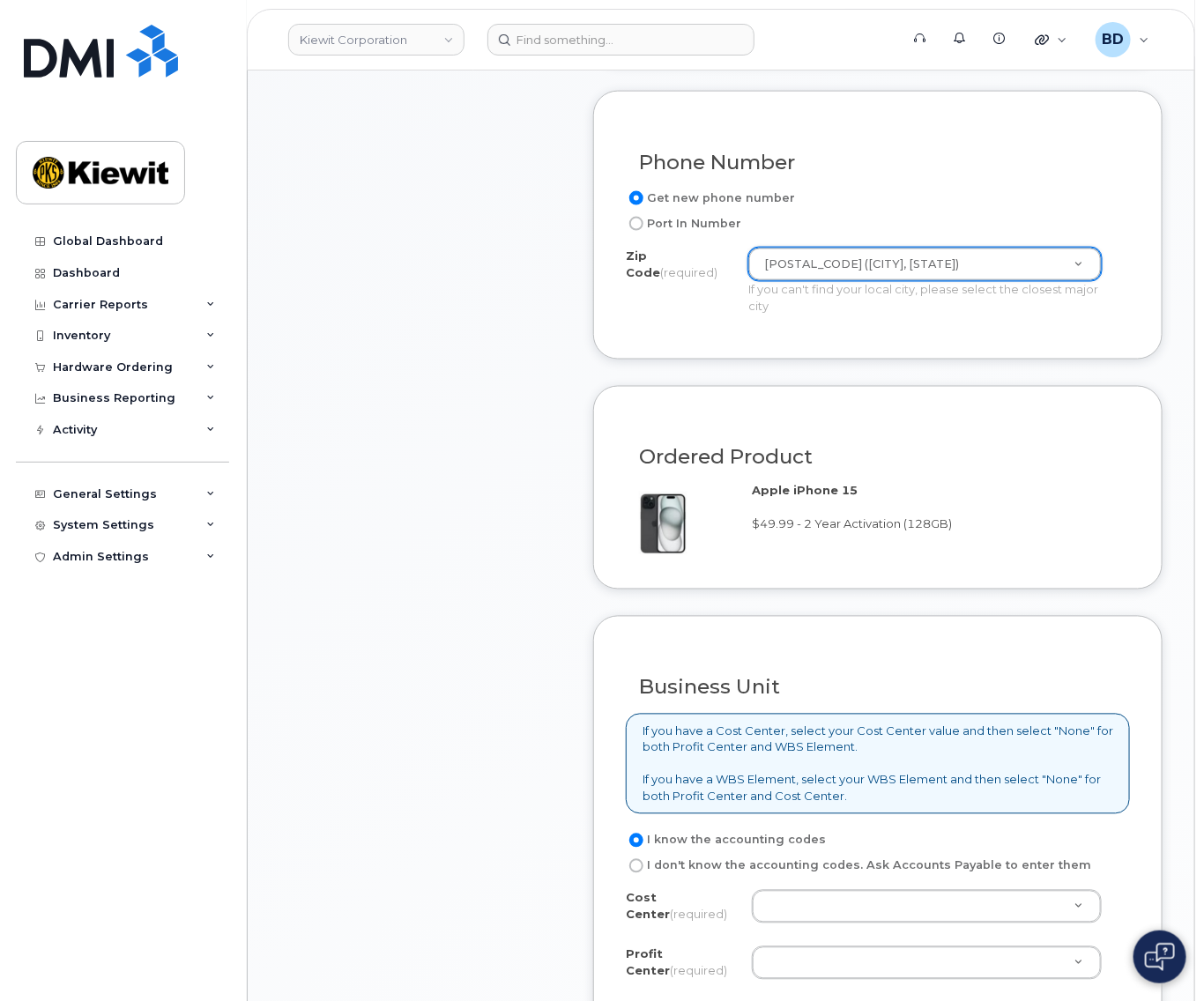 scroll, scrollTop: 939, scrollLeft: 0, axis: vertical 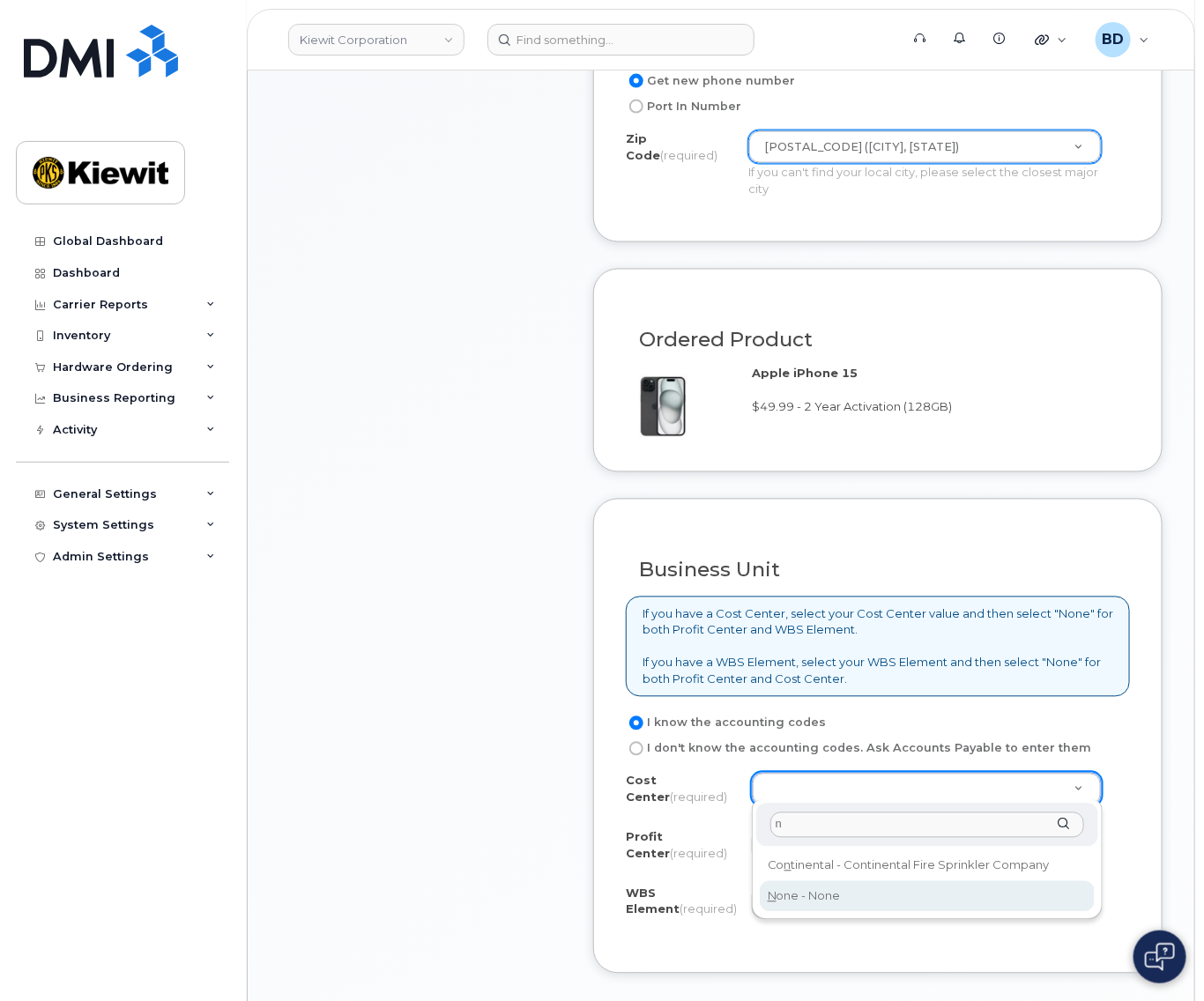 type on "n" 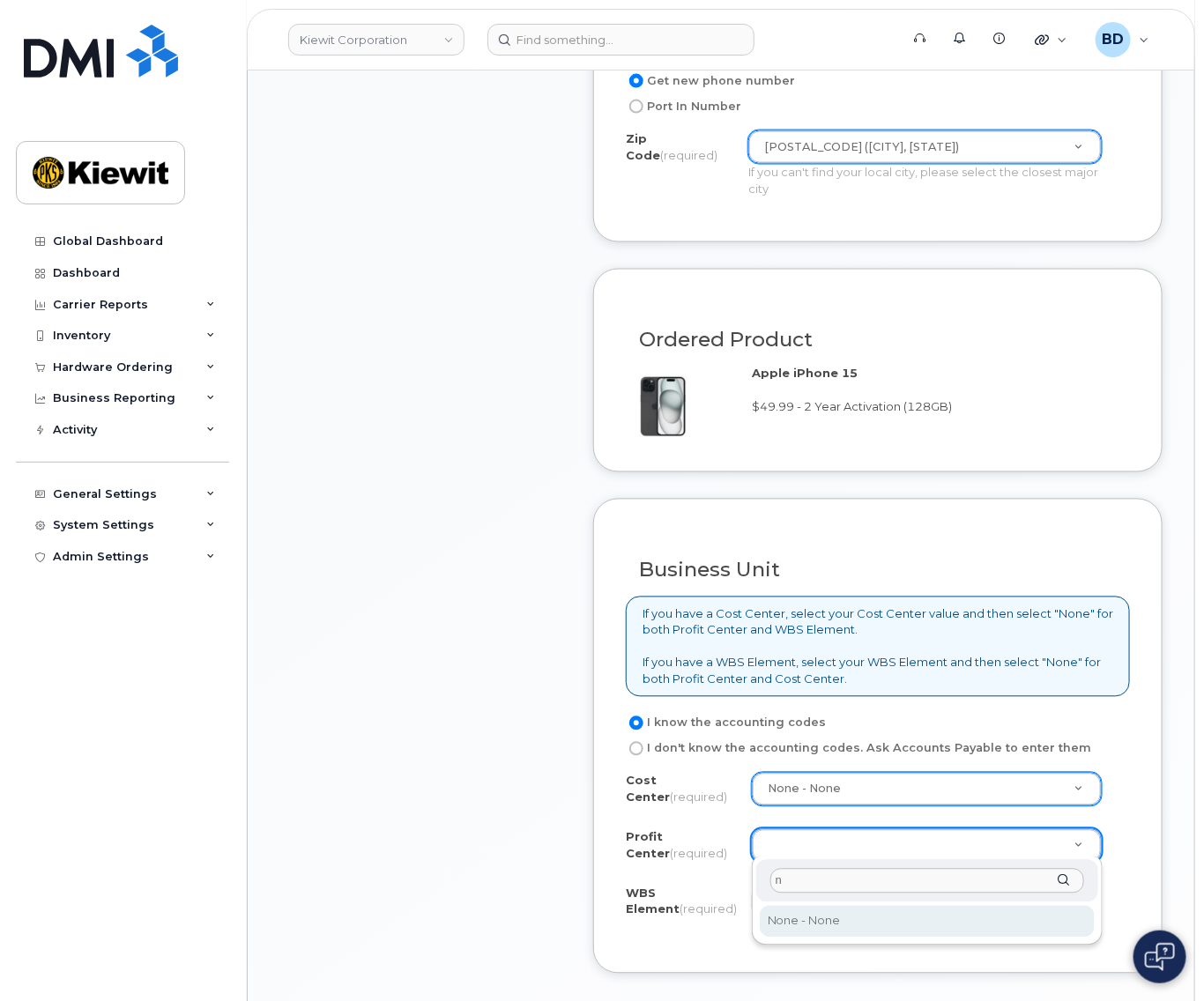 type on "n" 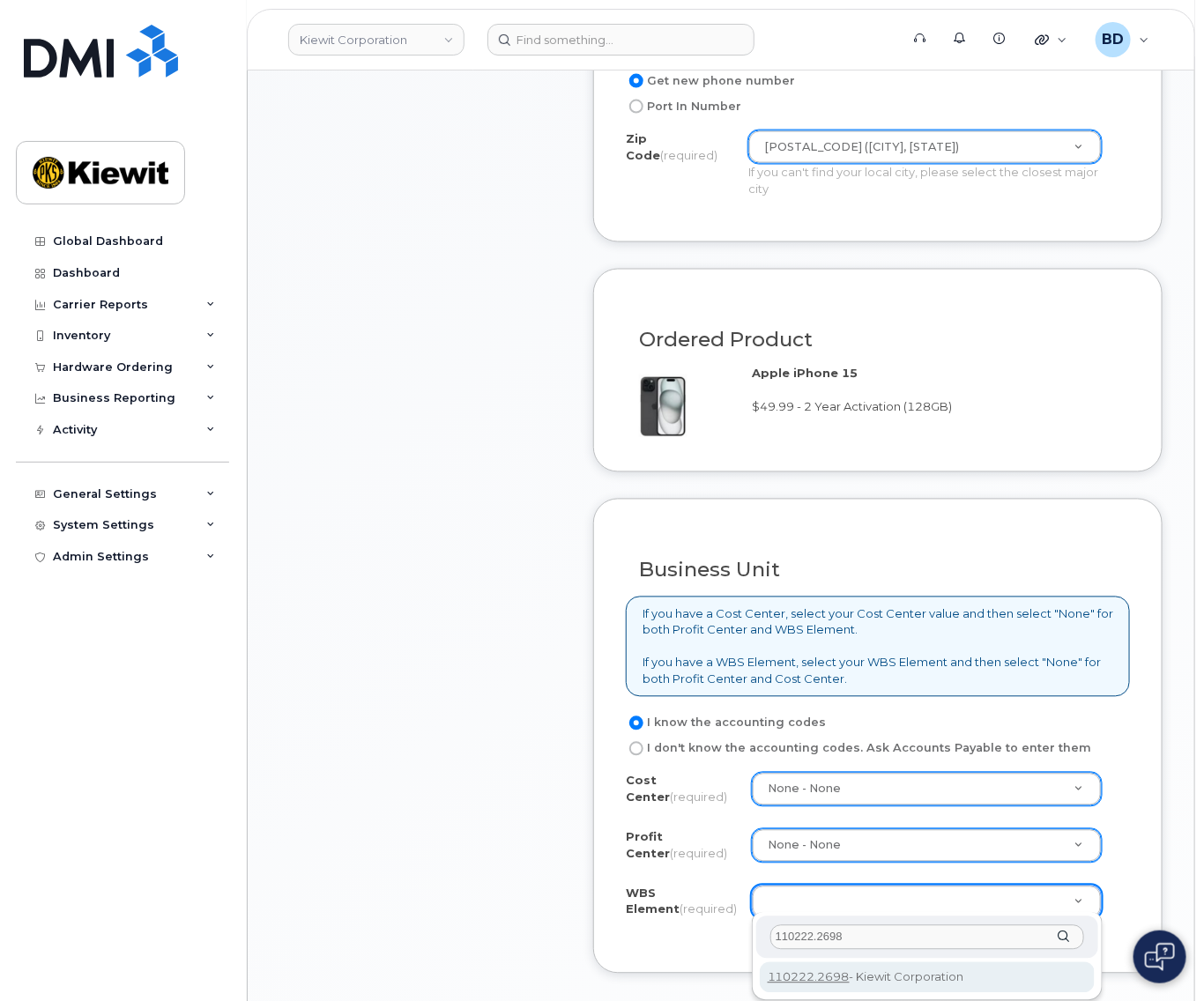 type on "110222.2698" 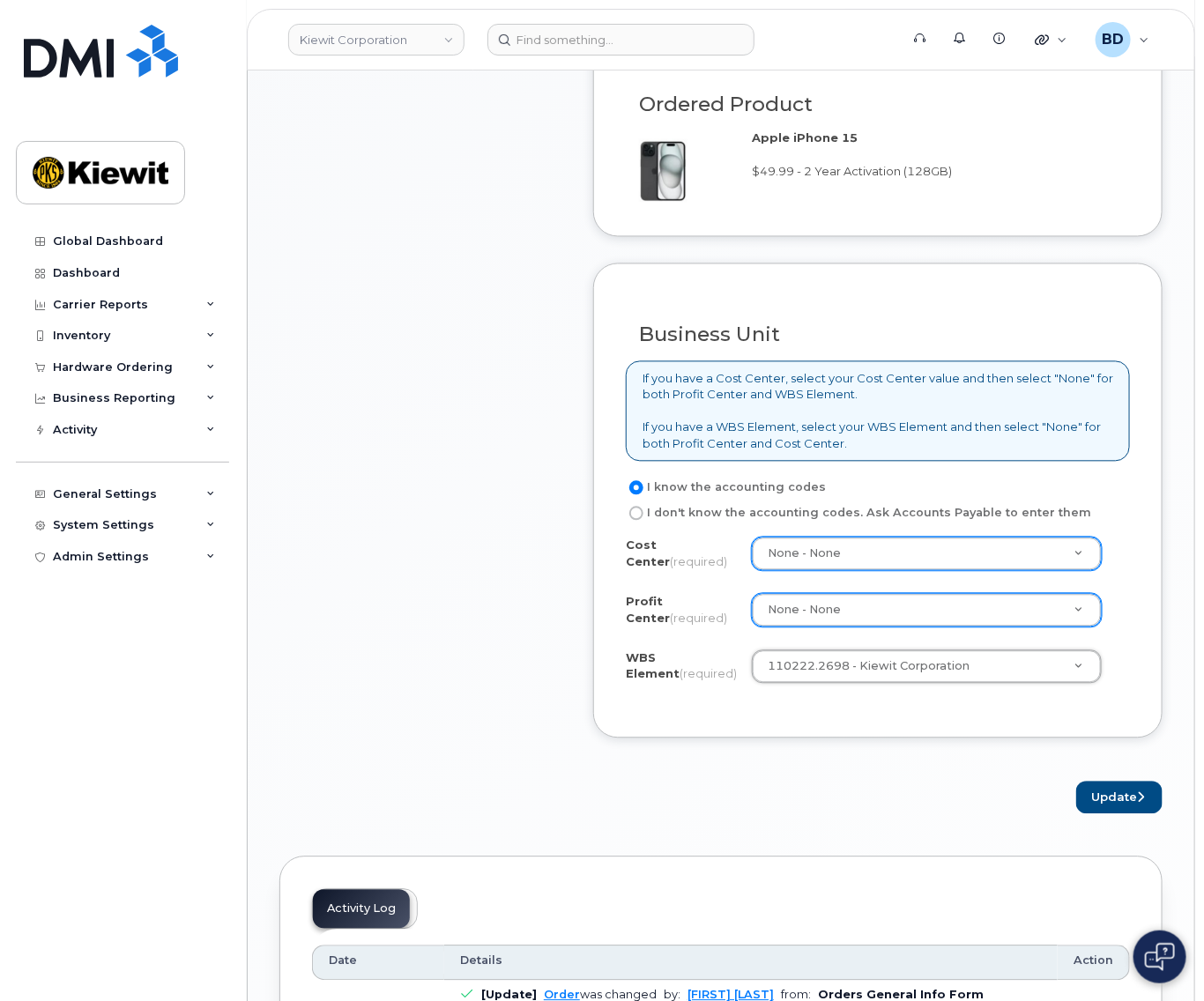 scroll, scrollTop: 1292, scrollLeft: 0, axis: vertical 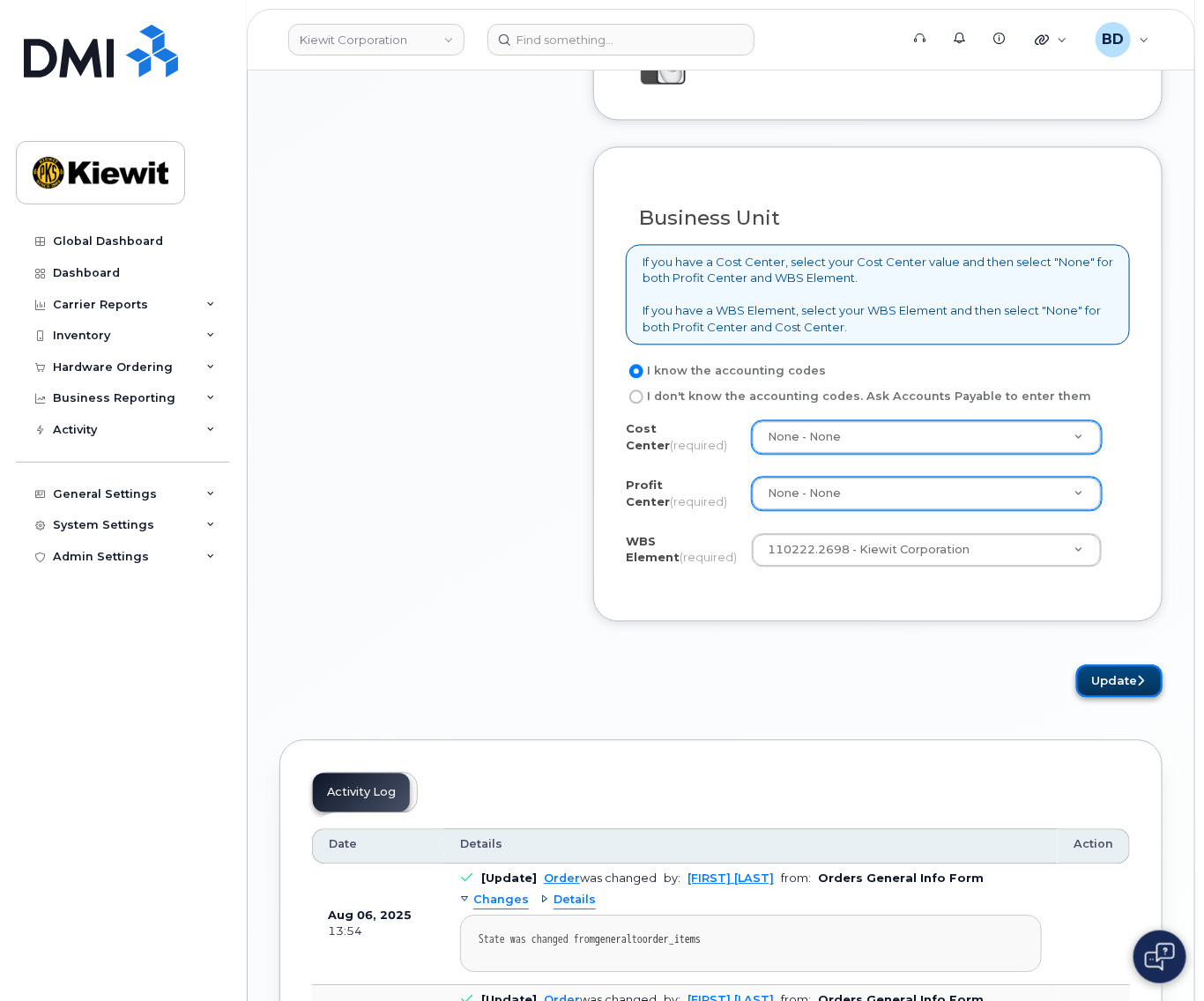 click 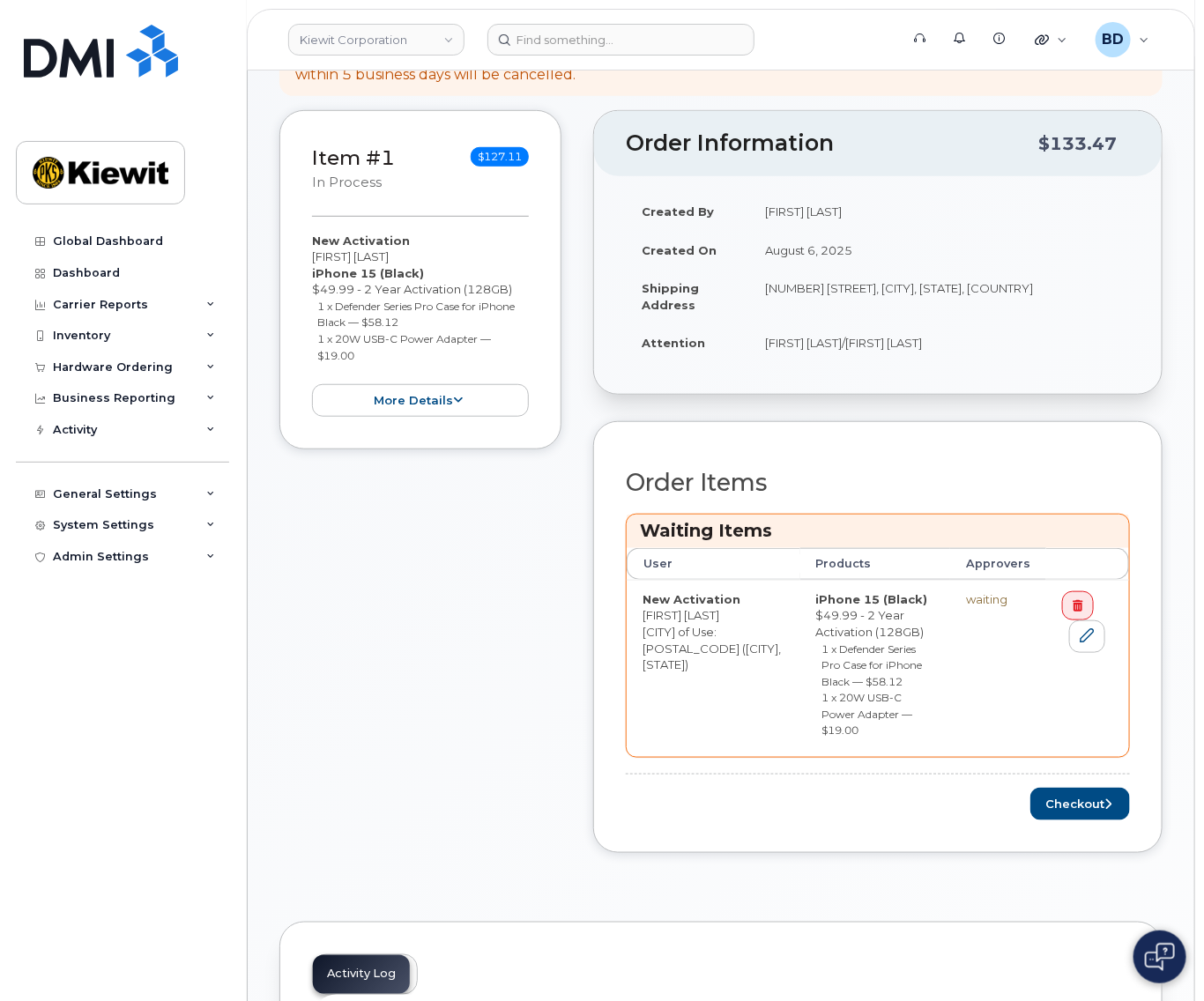scroll, scrollTop: 352, scrollLeft: 0, axis: vertical 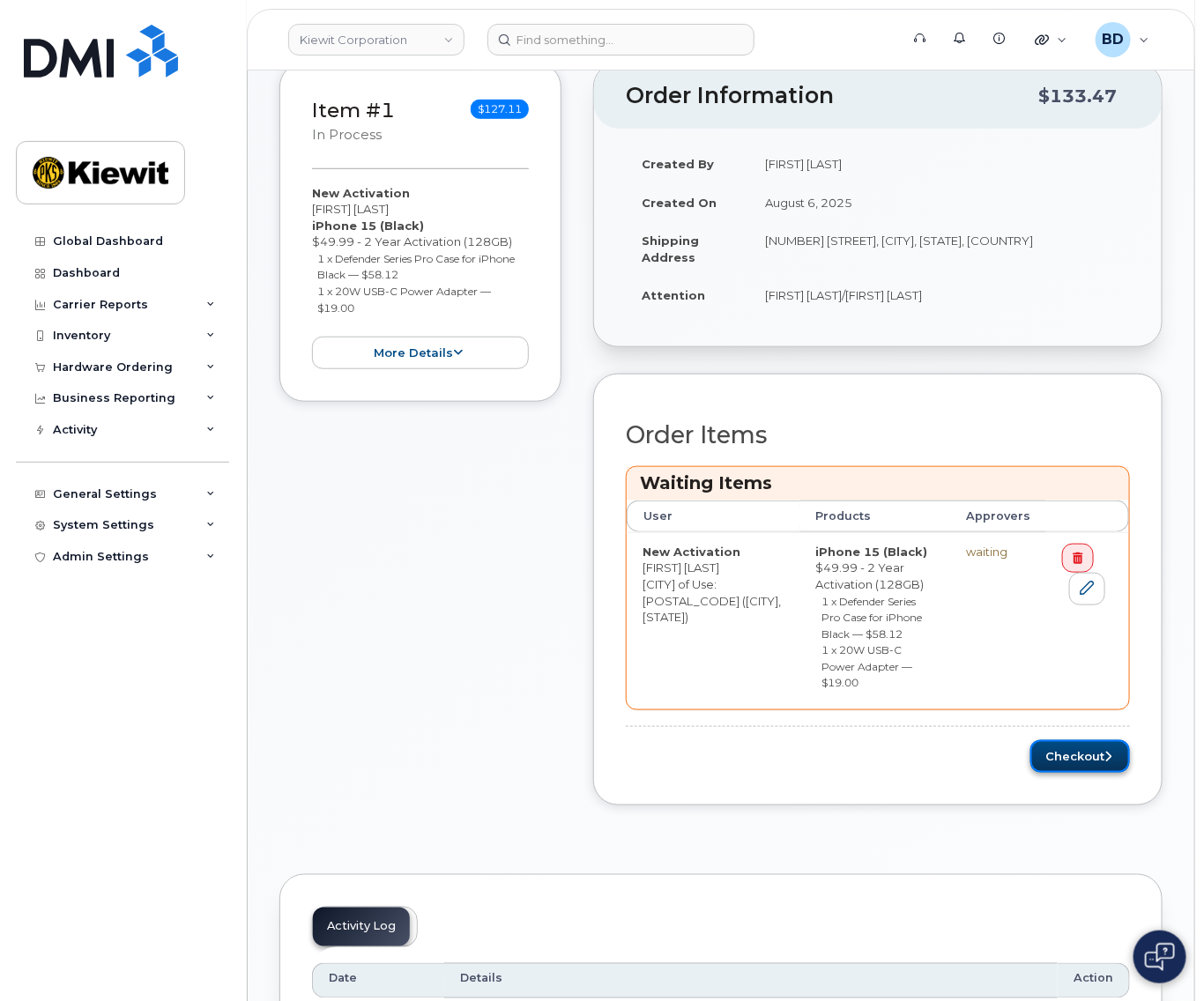 click 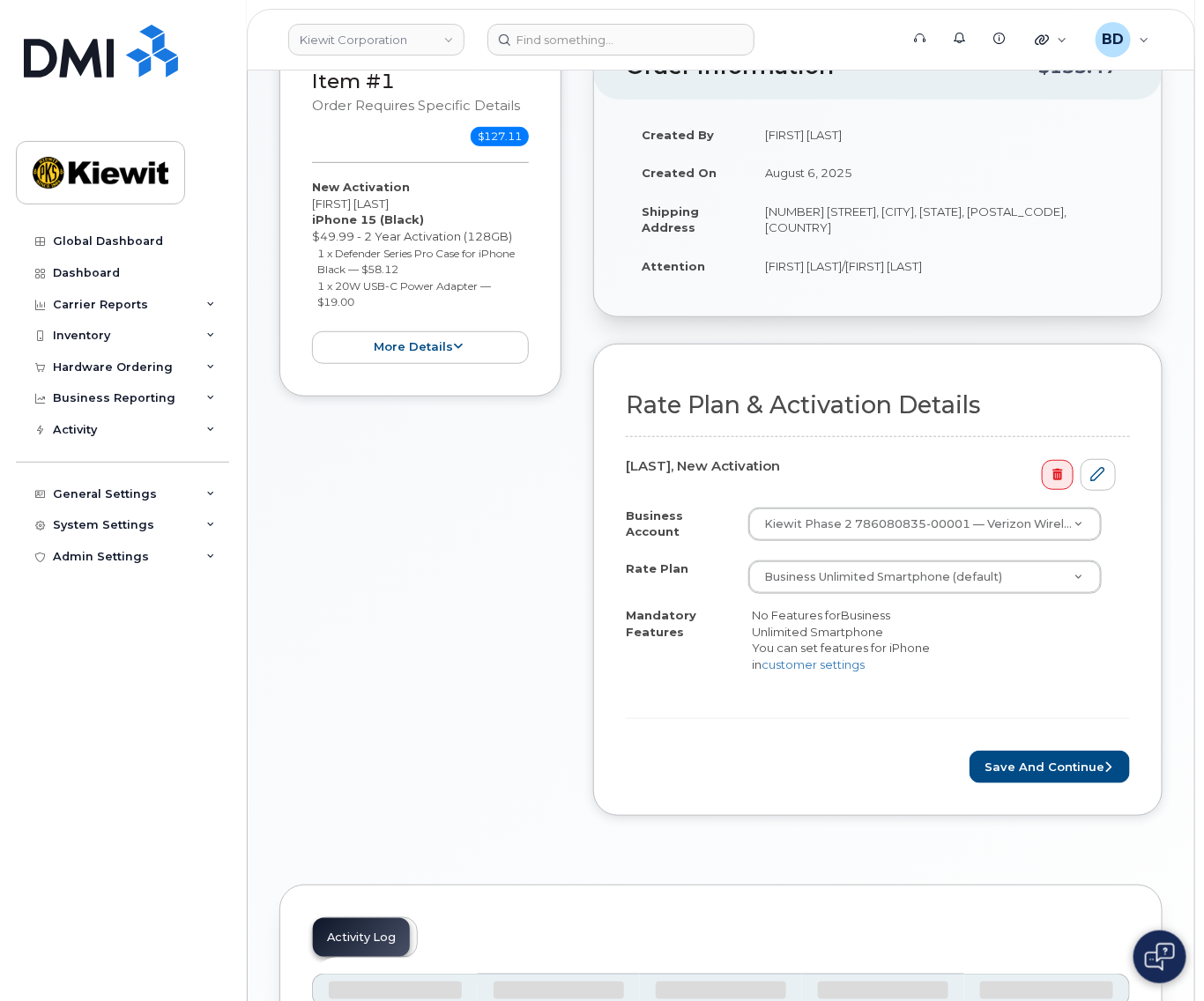 scroll, scrollTop: 352, scrollLeft: 0, axis: vertical 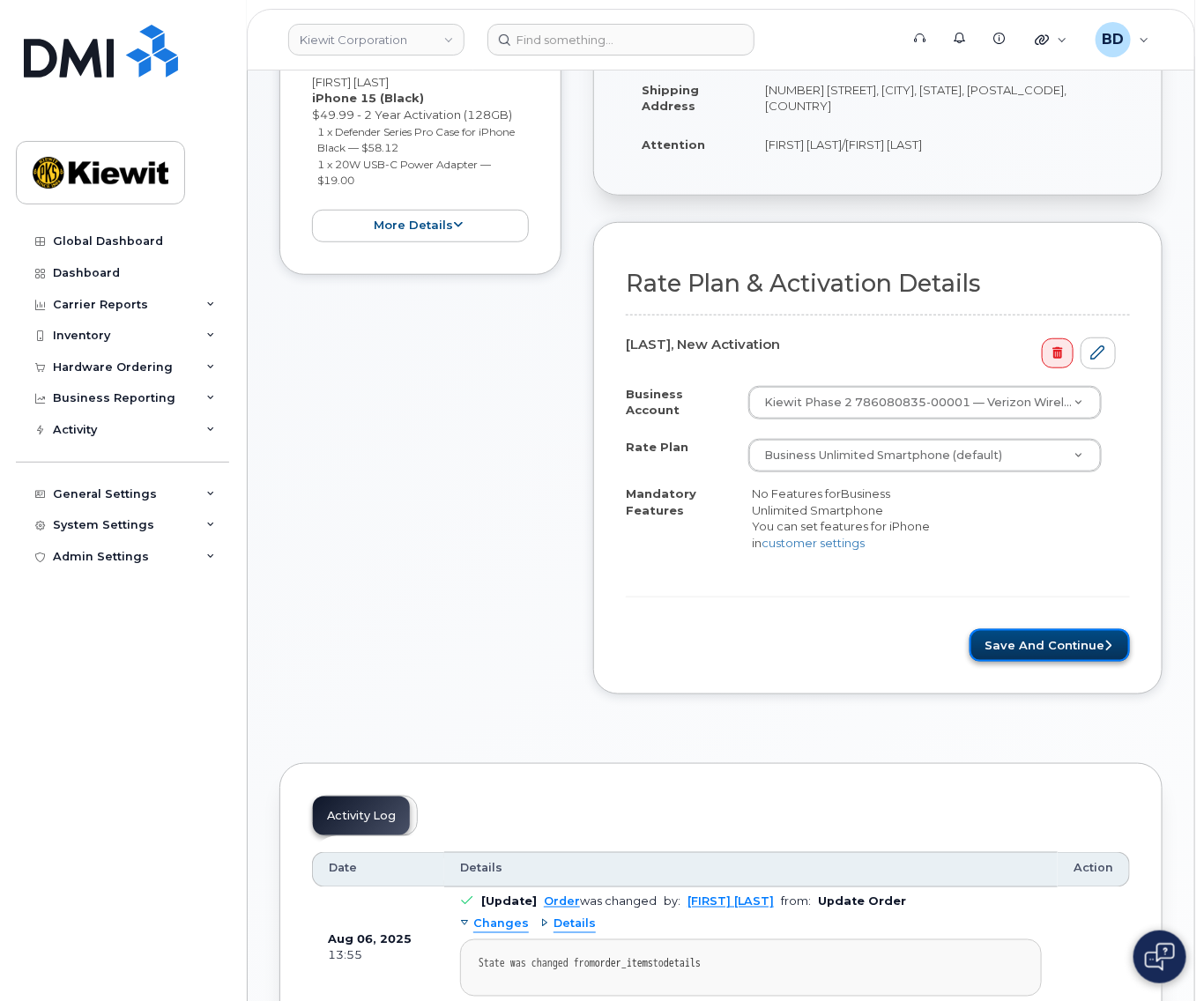 click on "Save and Continue" 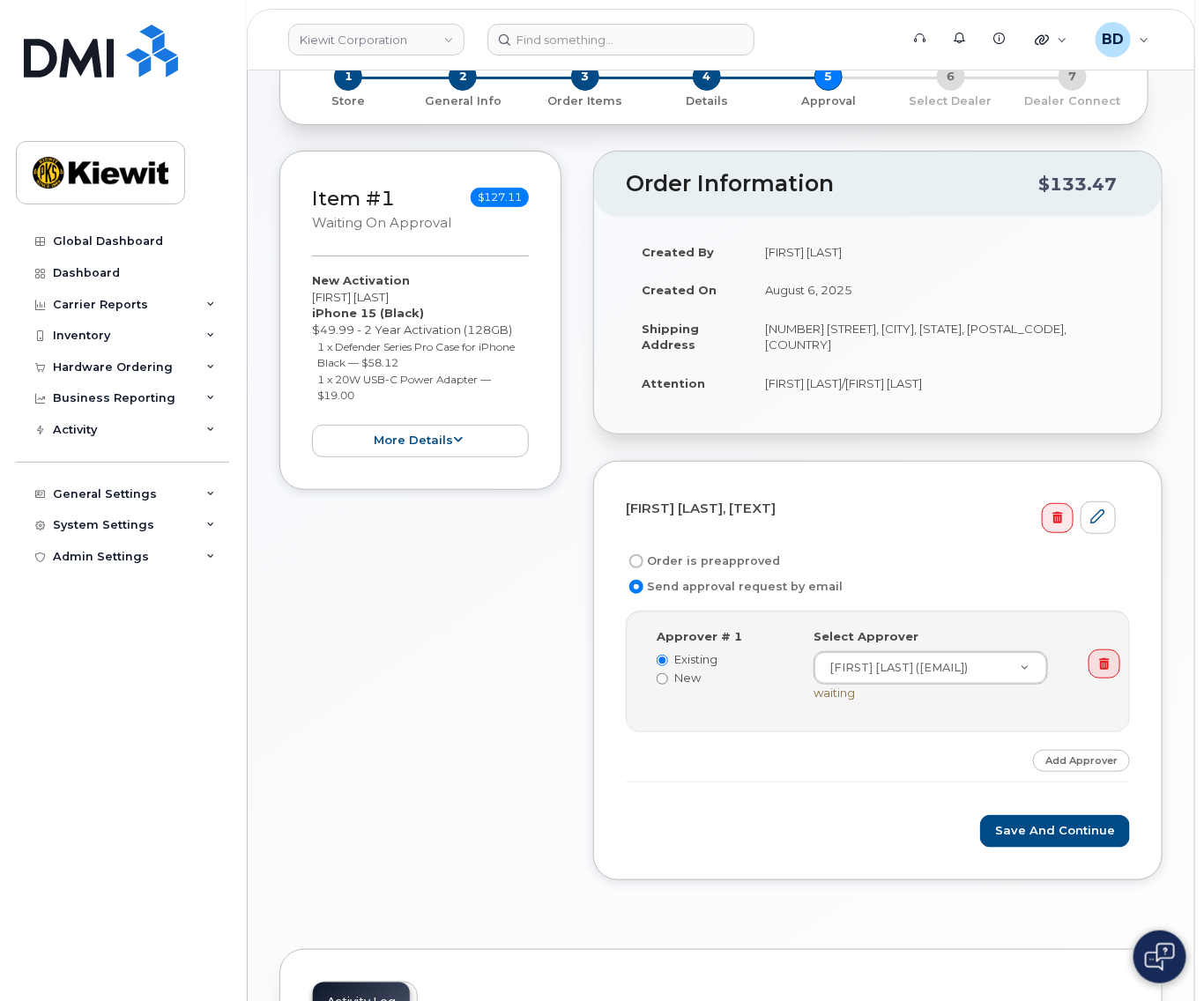 scroll, scrollTop: 234, scrollLeft: 0, axis: vertical 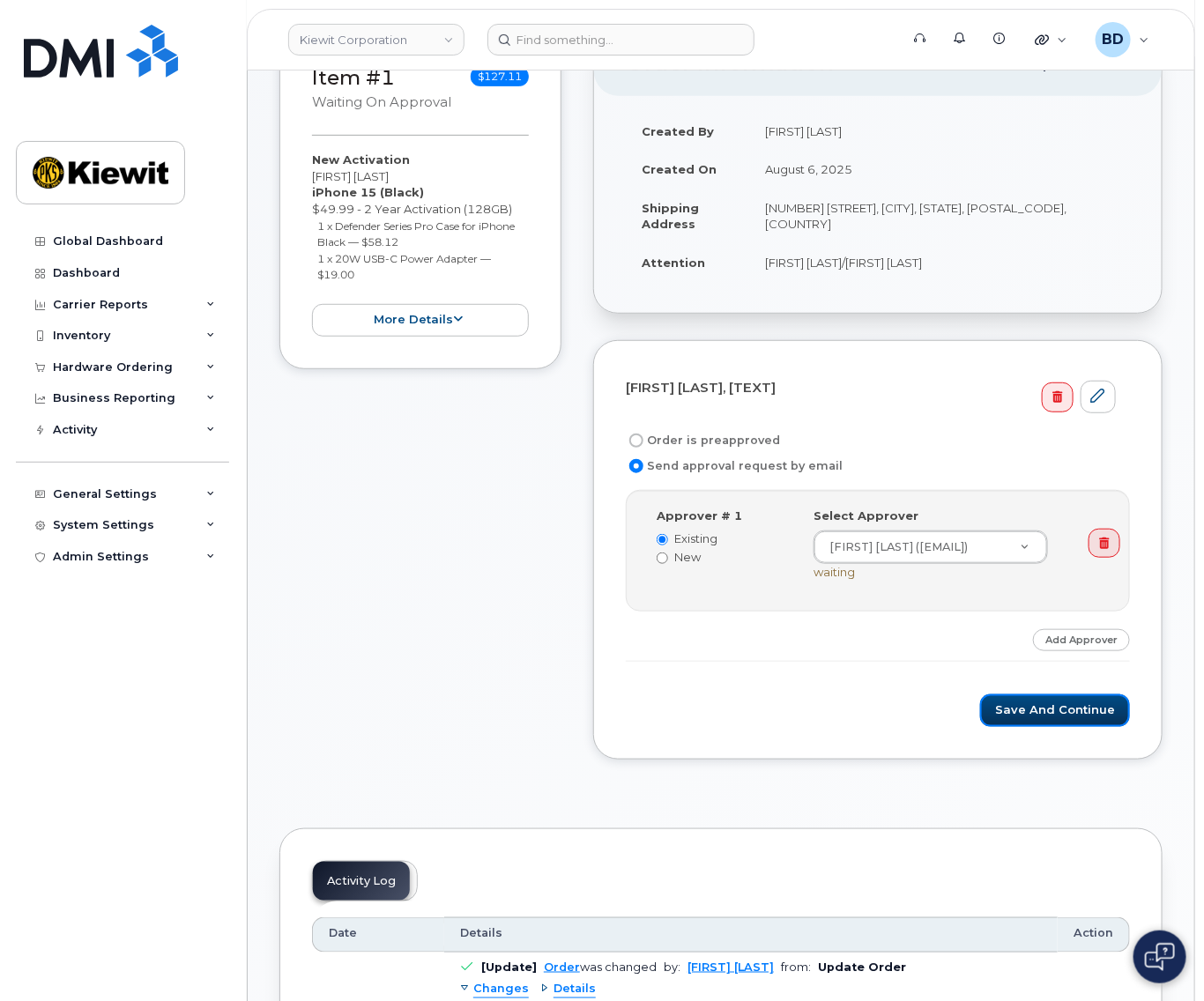 drag, startPoint x: 1057, startPoint y: 713, endPoint x: 1029, endPoint y: 724, distance: 30.083218 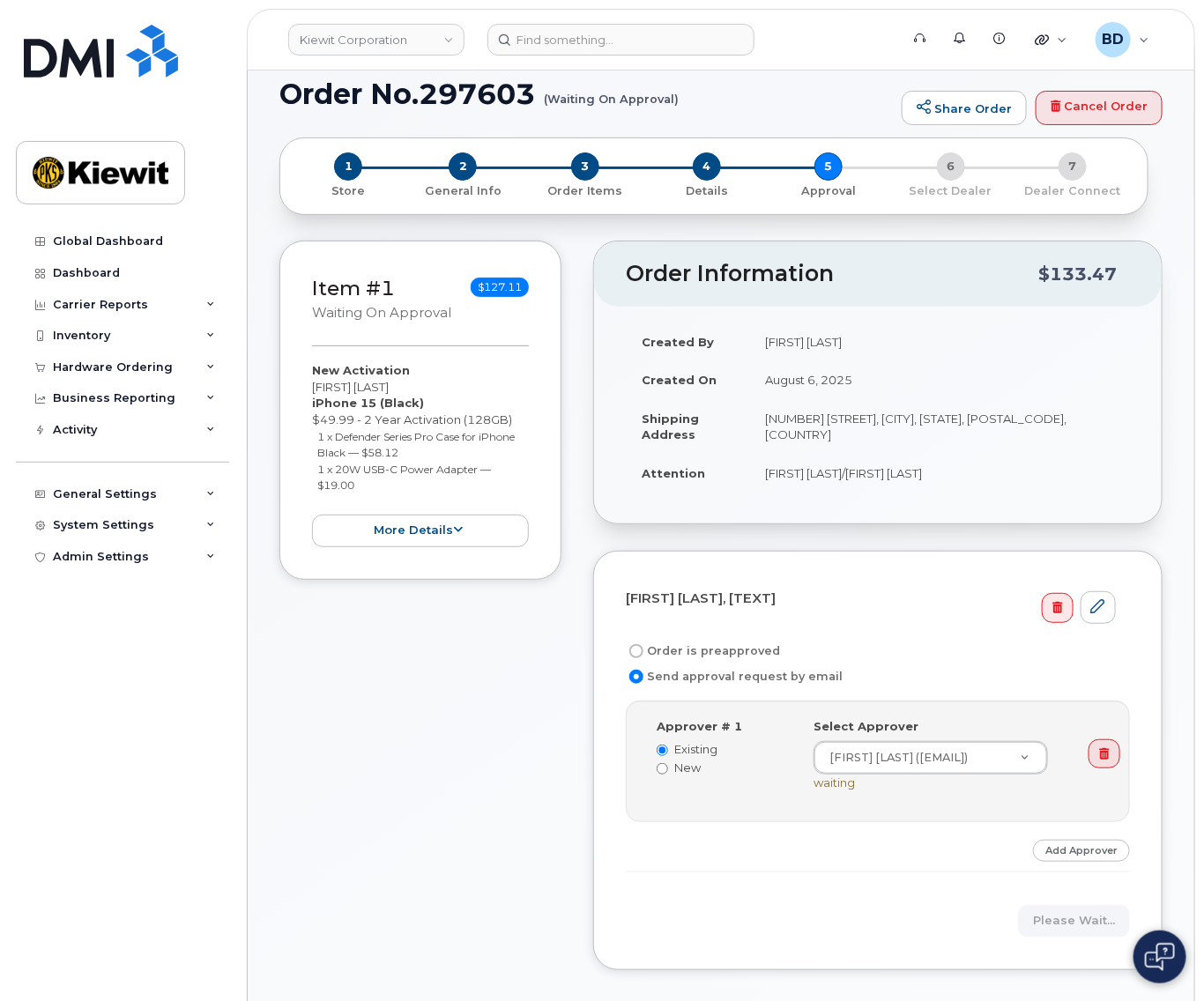 scroll, scrollTop: 0, scrollLeft: 0, axis: both 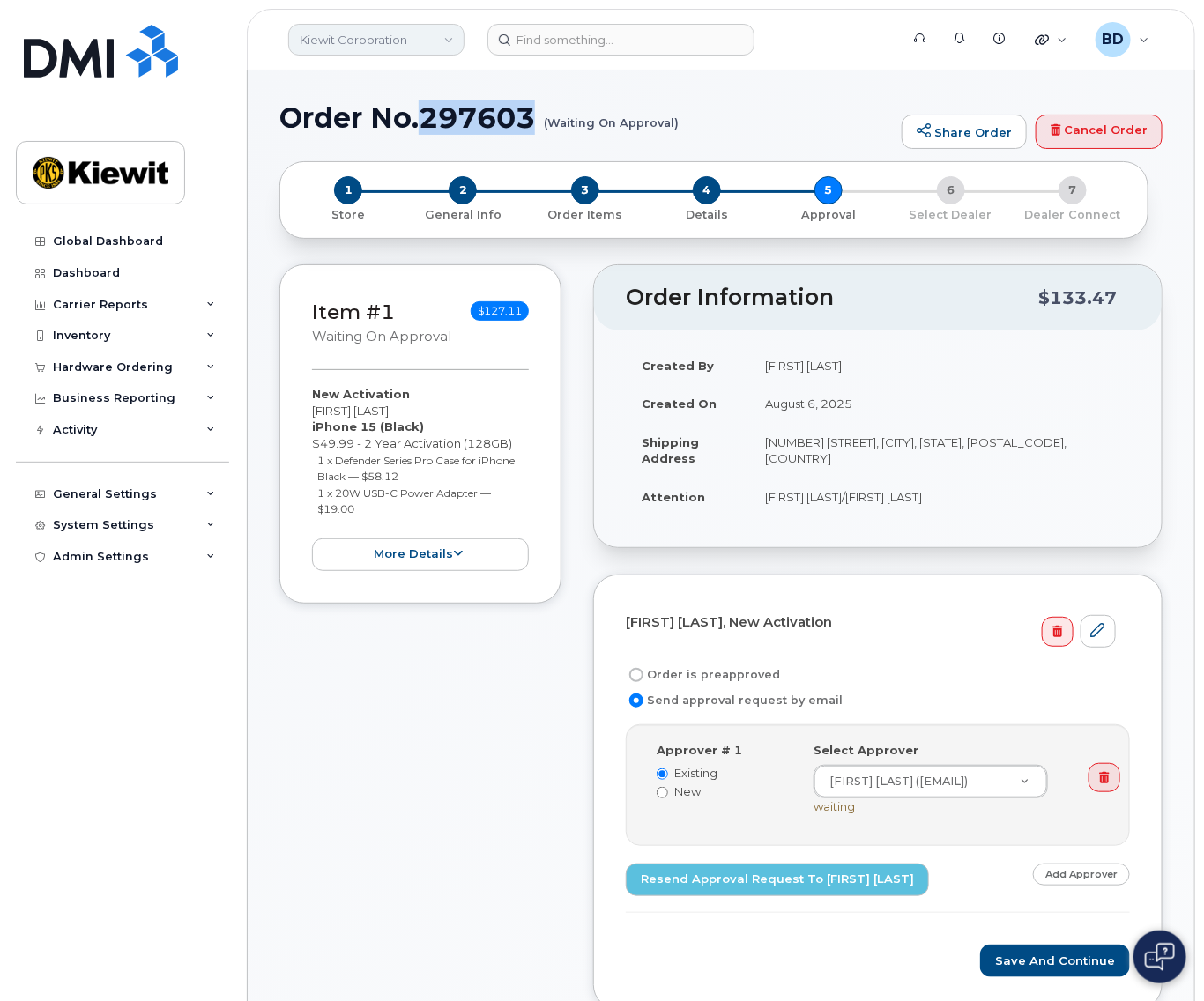 click on "Kiewit Corporation" 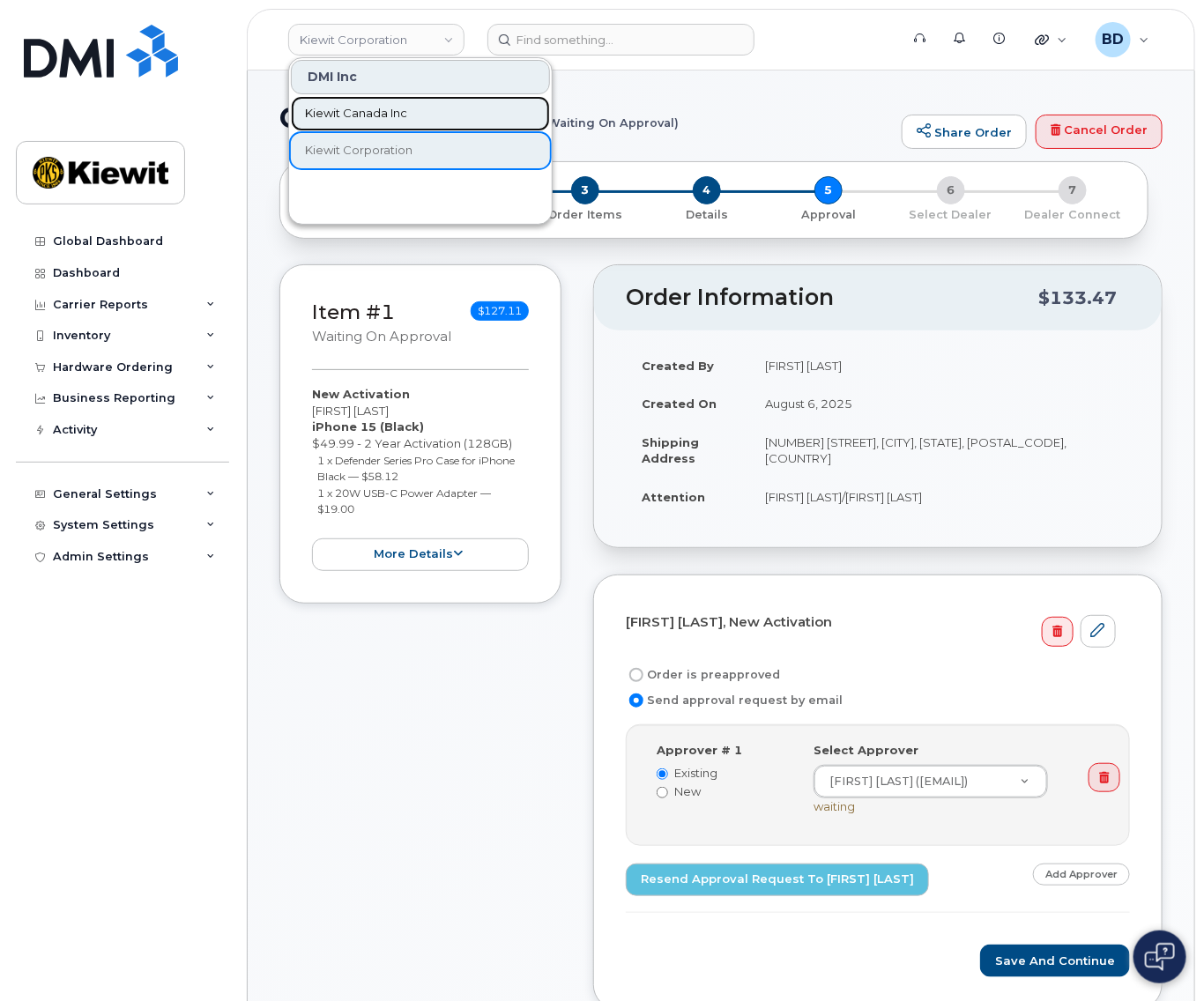click on "Kiewit Canada Inc" 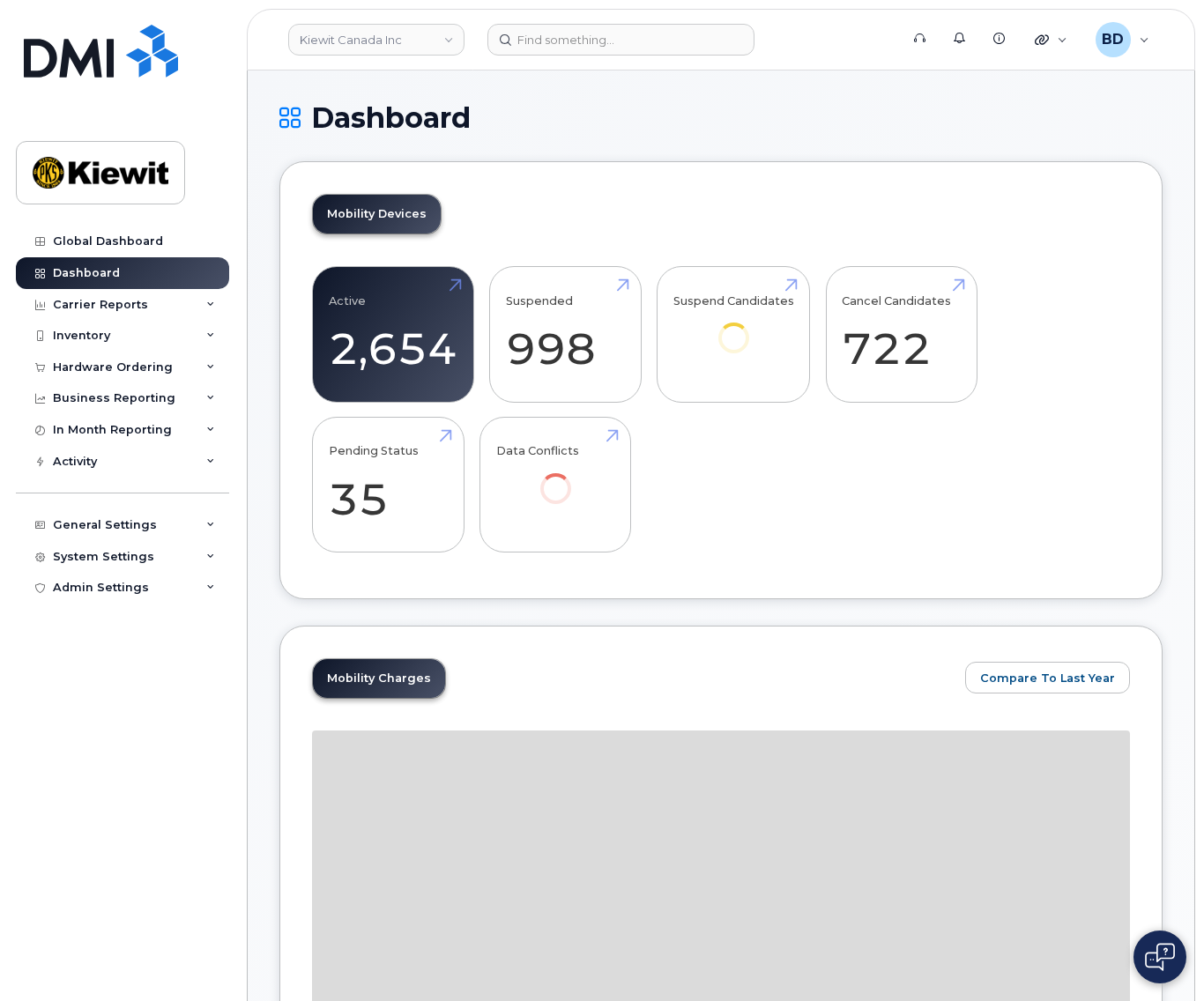 scroll, scrollTop: 0, scrollLeft: 0, axis: both 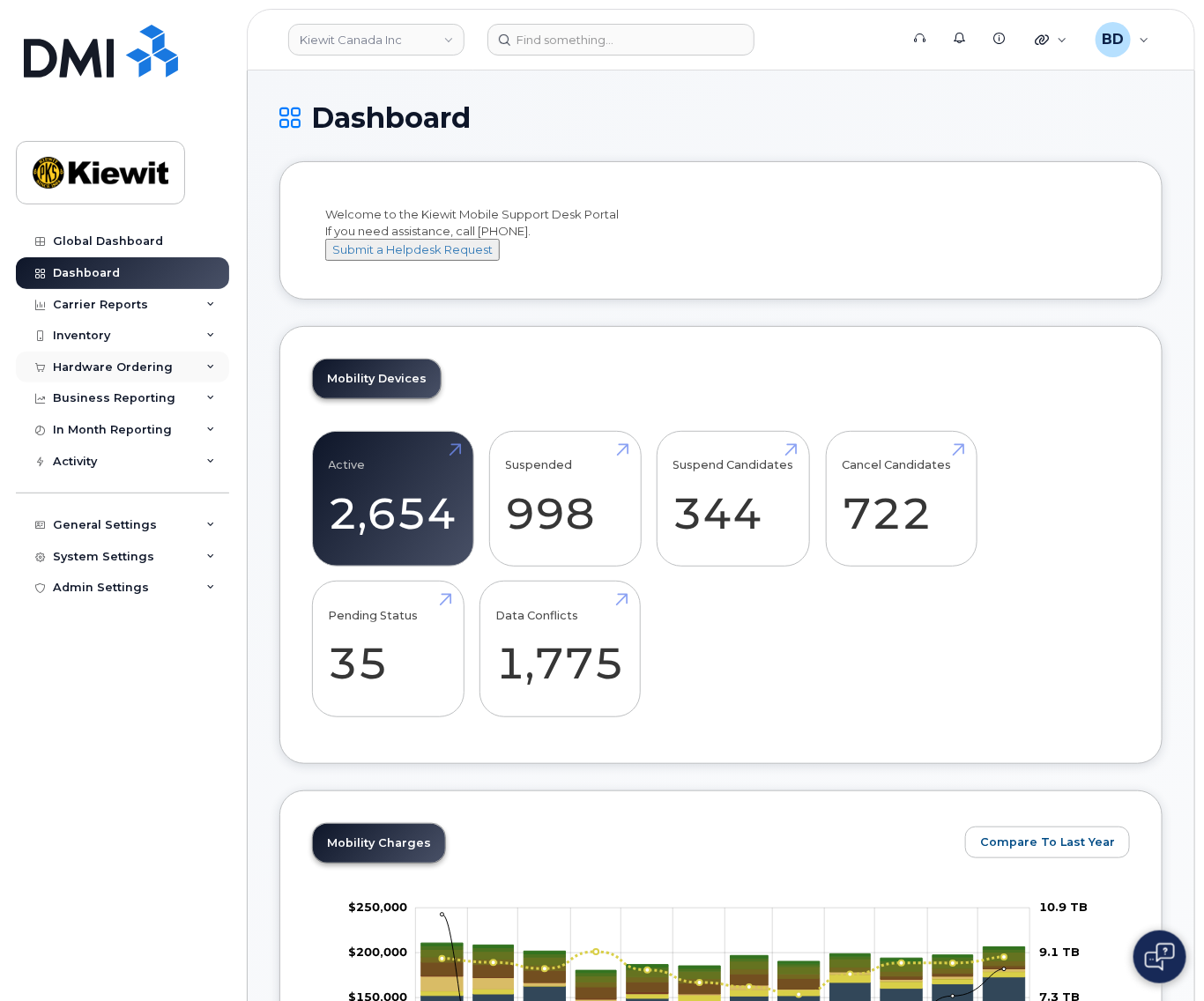 click at bounding box center [211, 367] 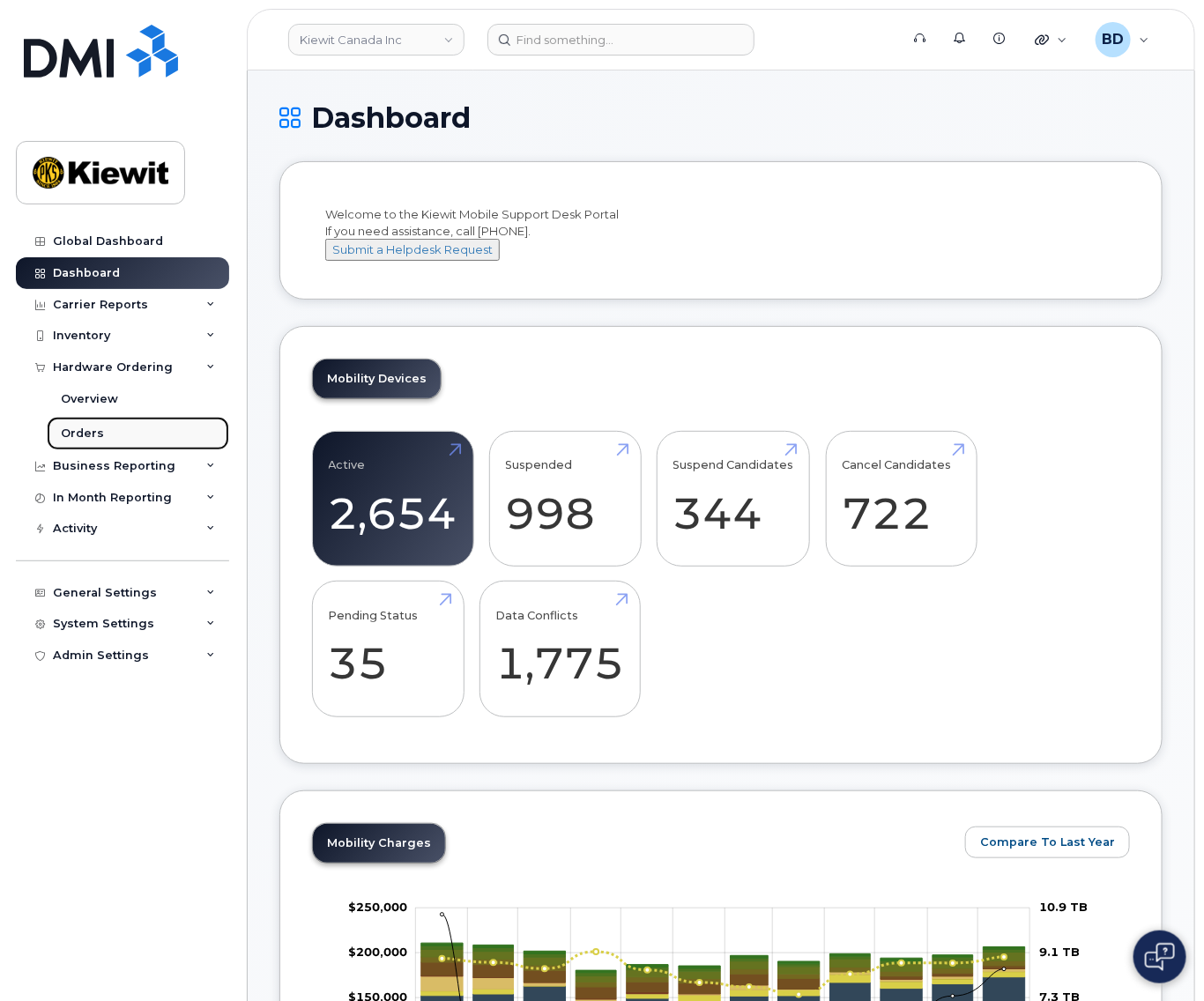 click on "Orders" at bounding box center (82, 434) 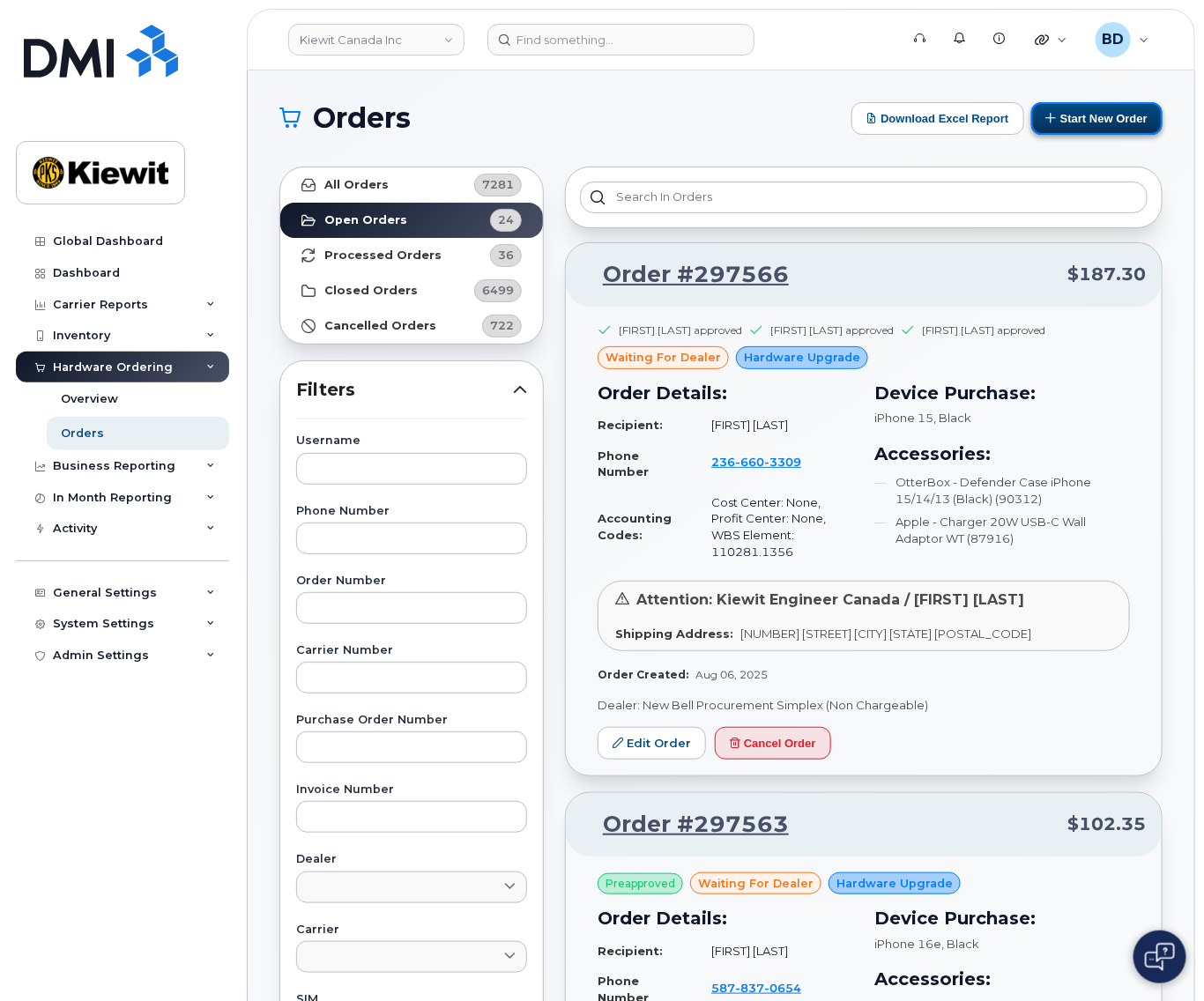 click on "Start New Order" at bounding box center [1096, 118] 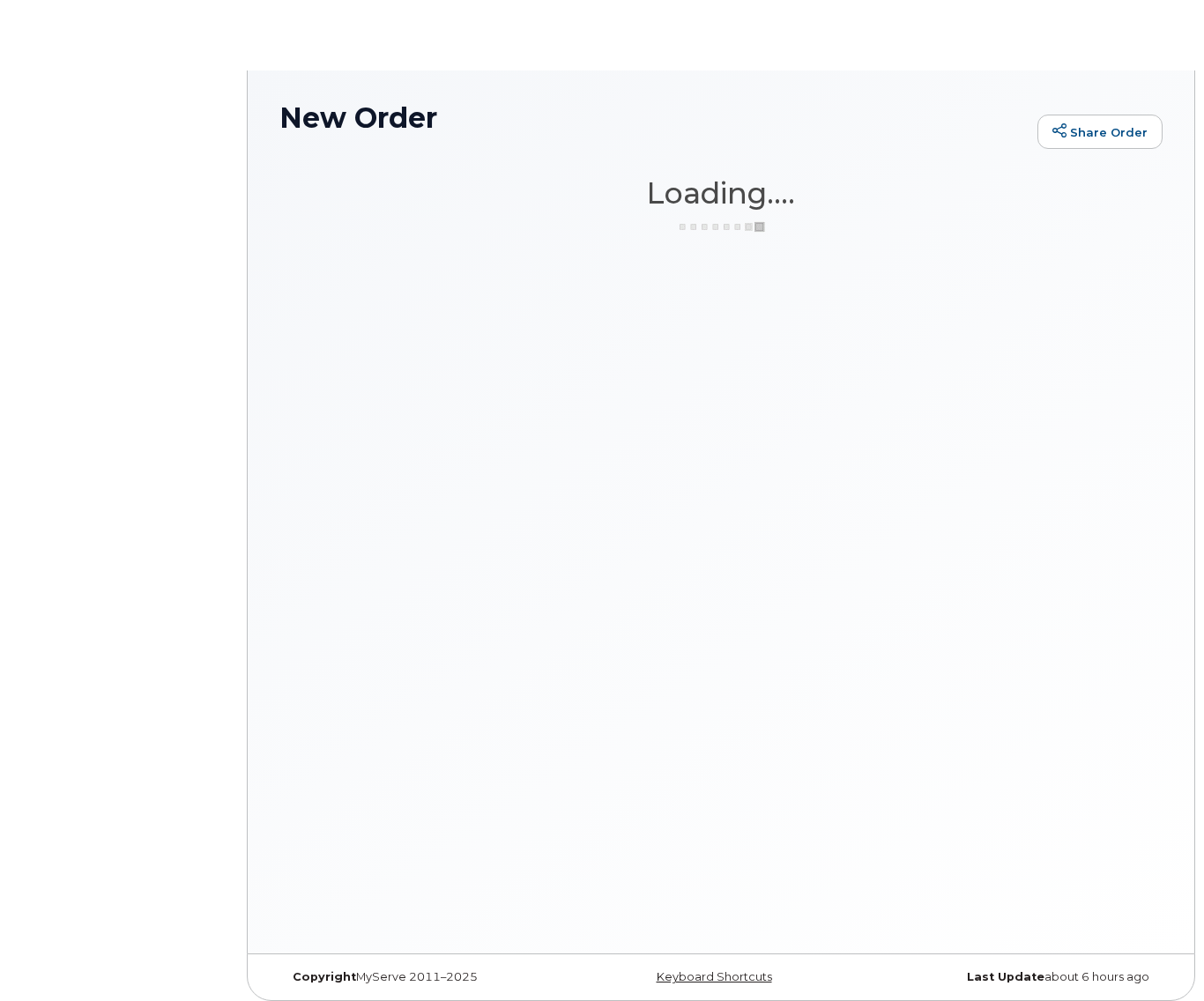scroll, scrollTop: 0, scrollLeft: 0, axis: both 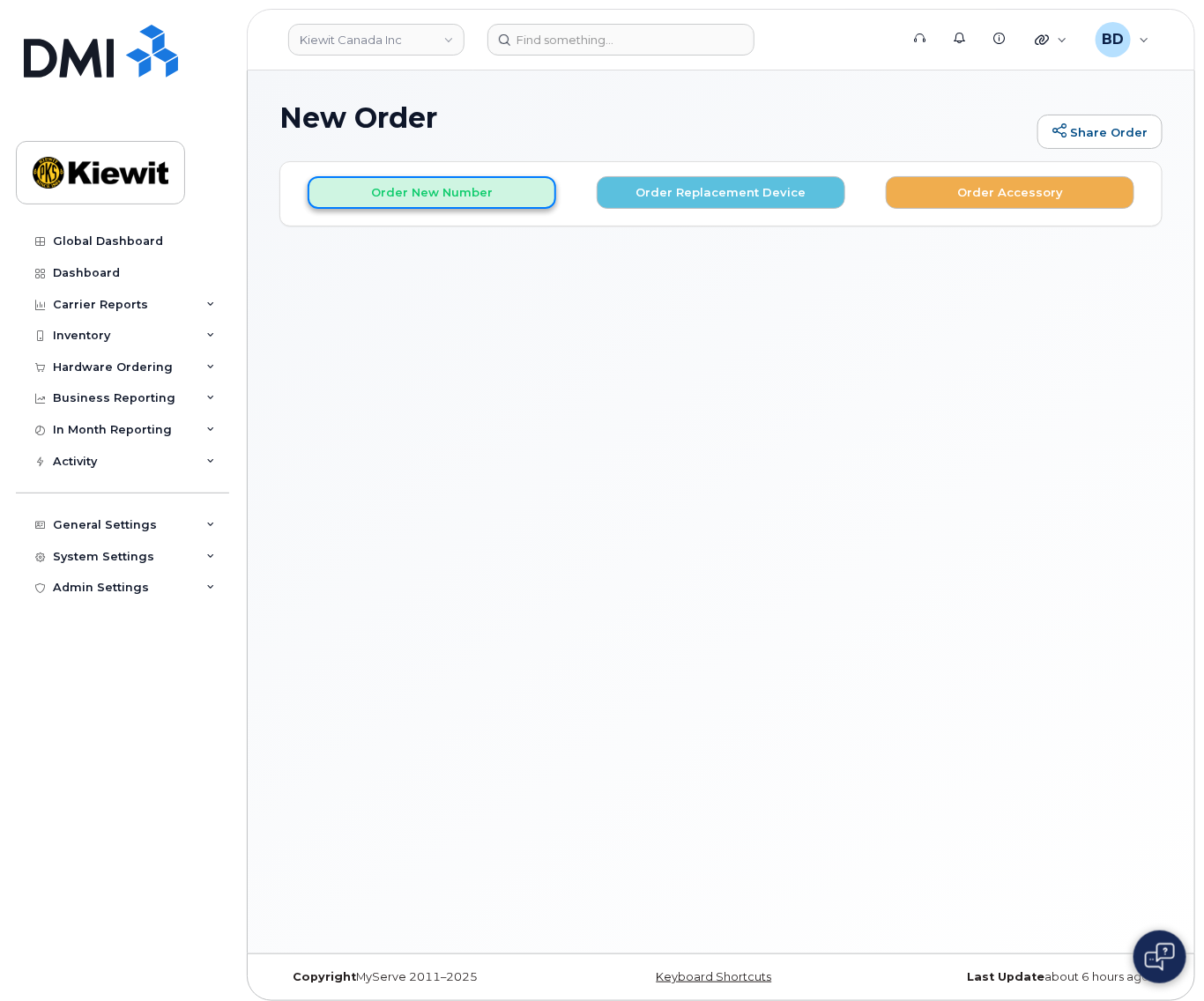 click on "Order New Number" at bounding box center [432, 192] 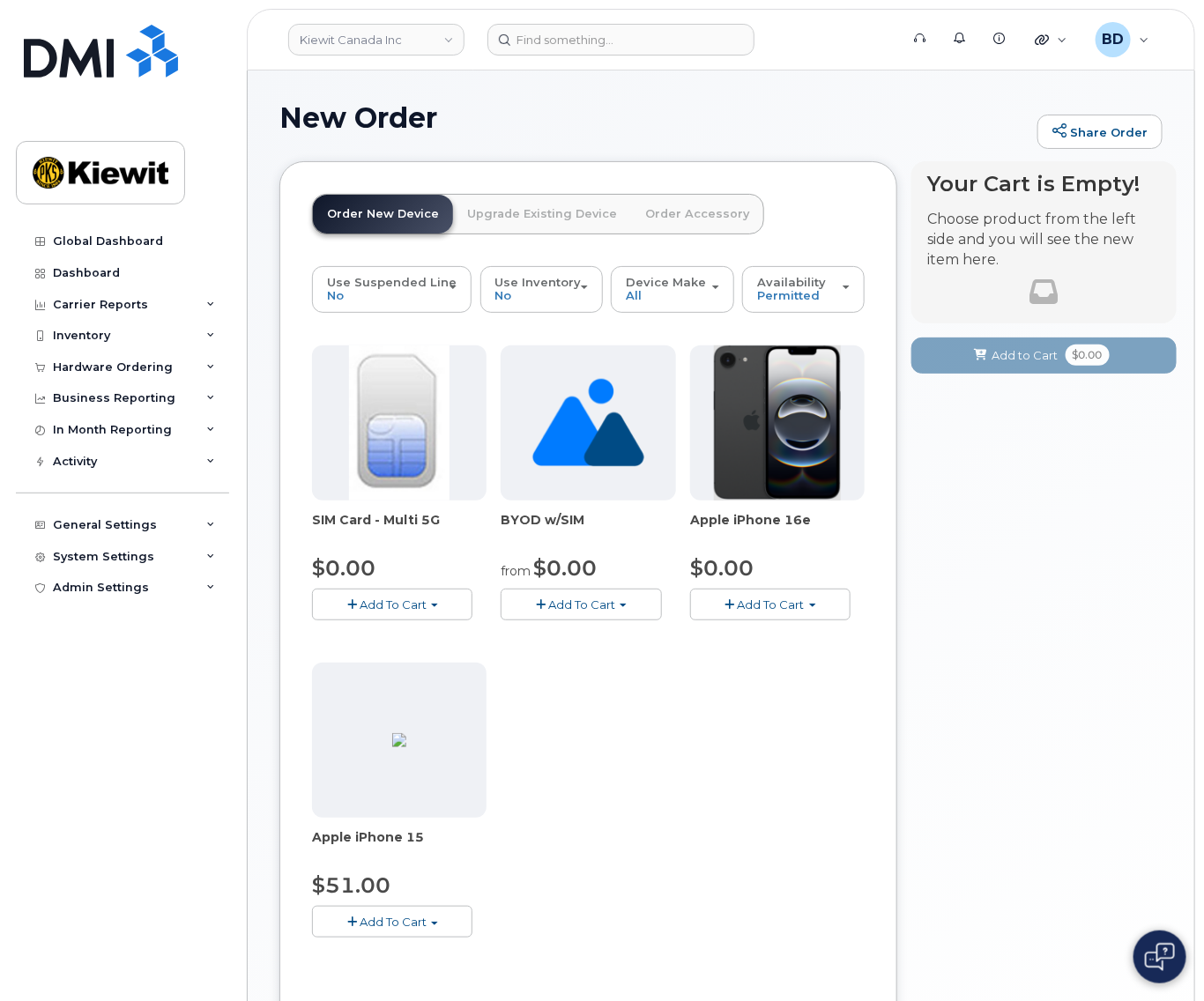 scroll, scrollTop: 117, scrollLeft: 0, axis: vertical 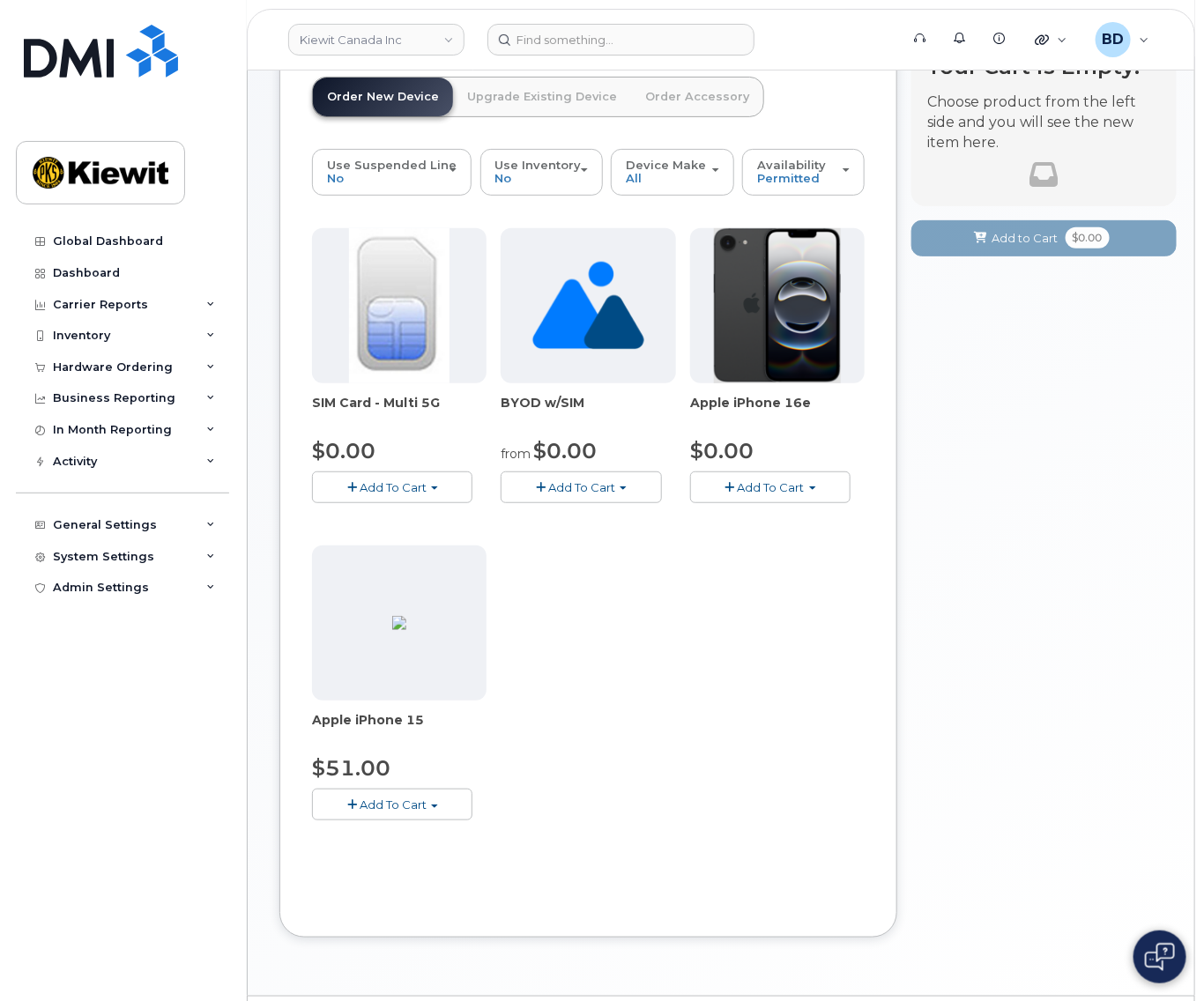 click on "Add To Cart" at bounding box center (393, 805) 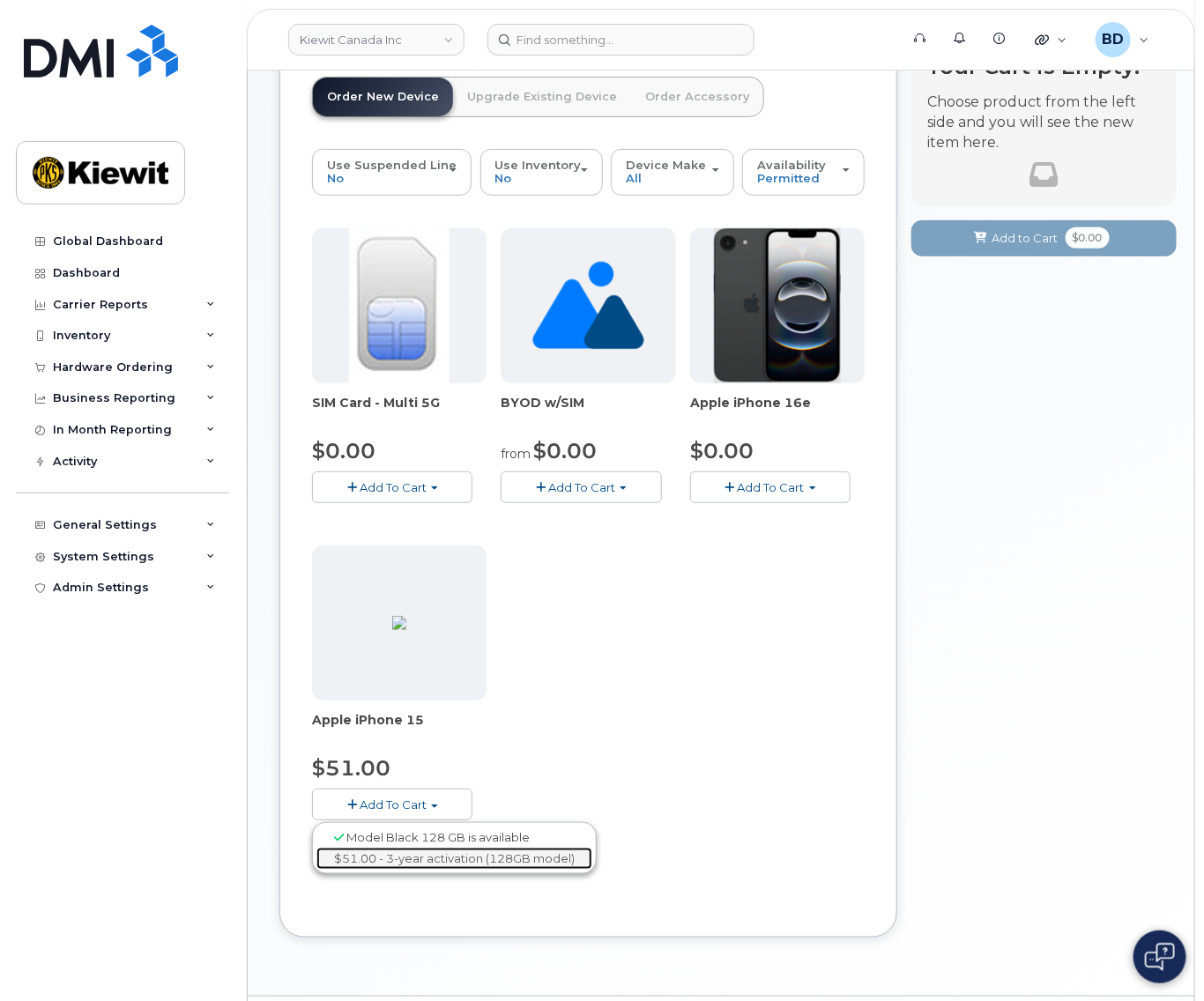 click on "$51.00 - 3-year activation (128GB model)" at bounding box center [454, 858] 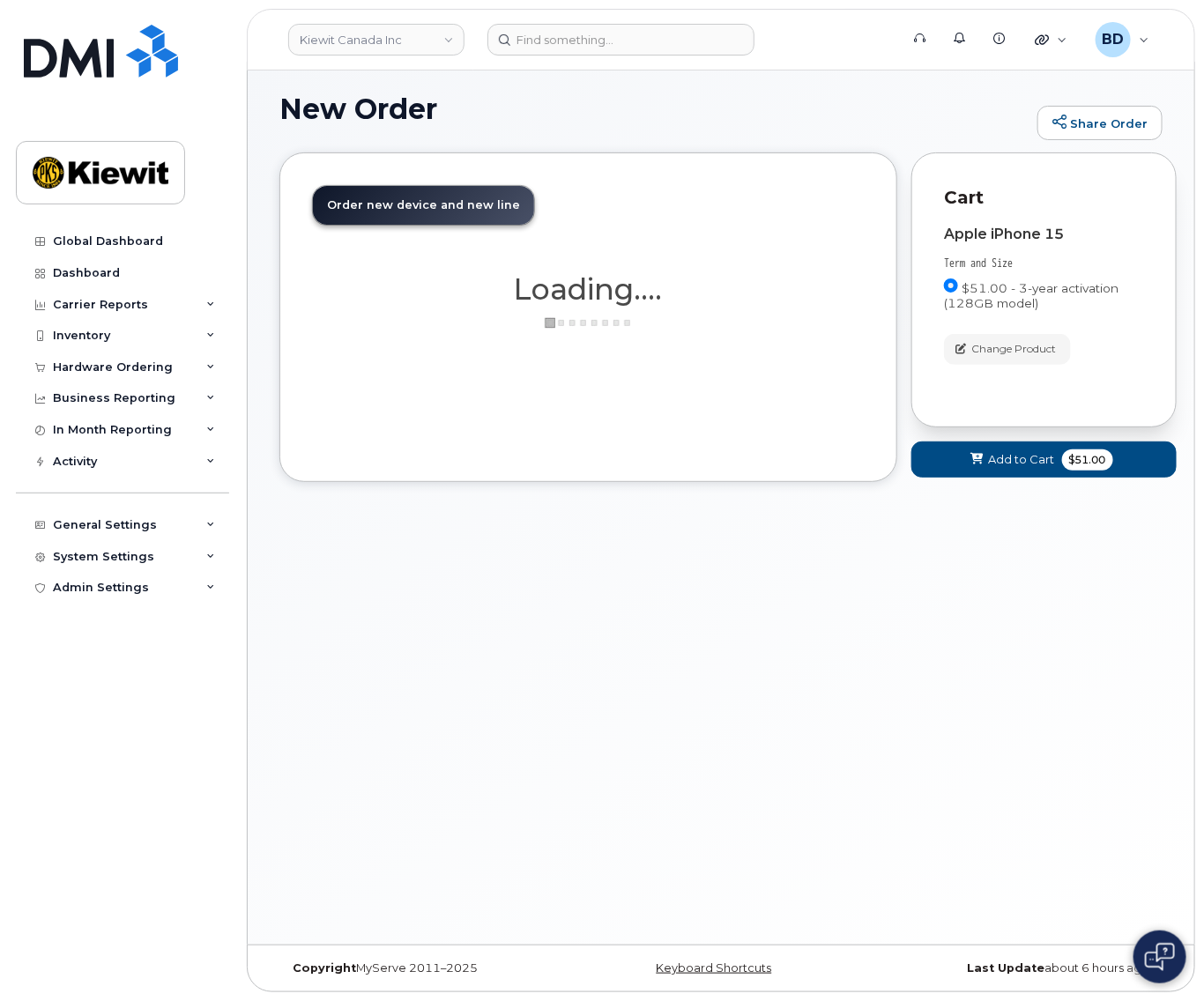 scroll, scrollTop: 8, scrollLeft: 0, axis: vertical 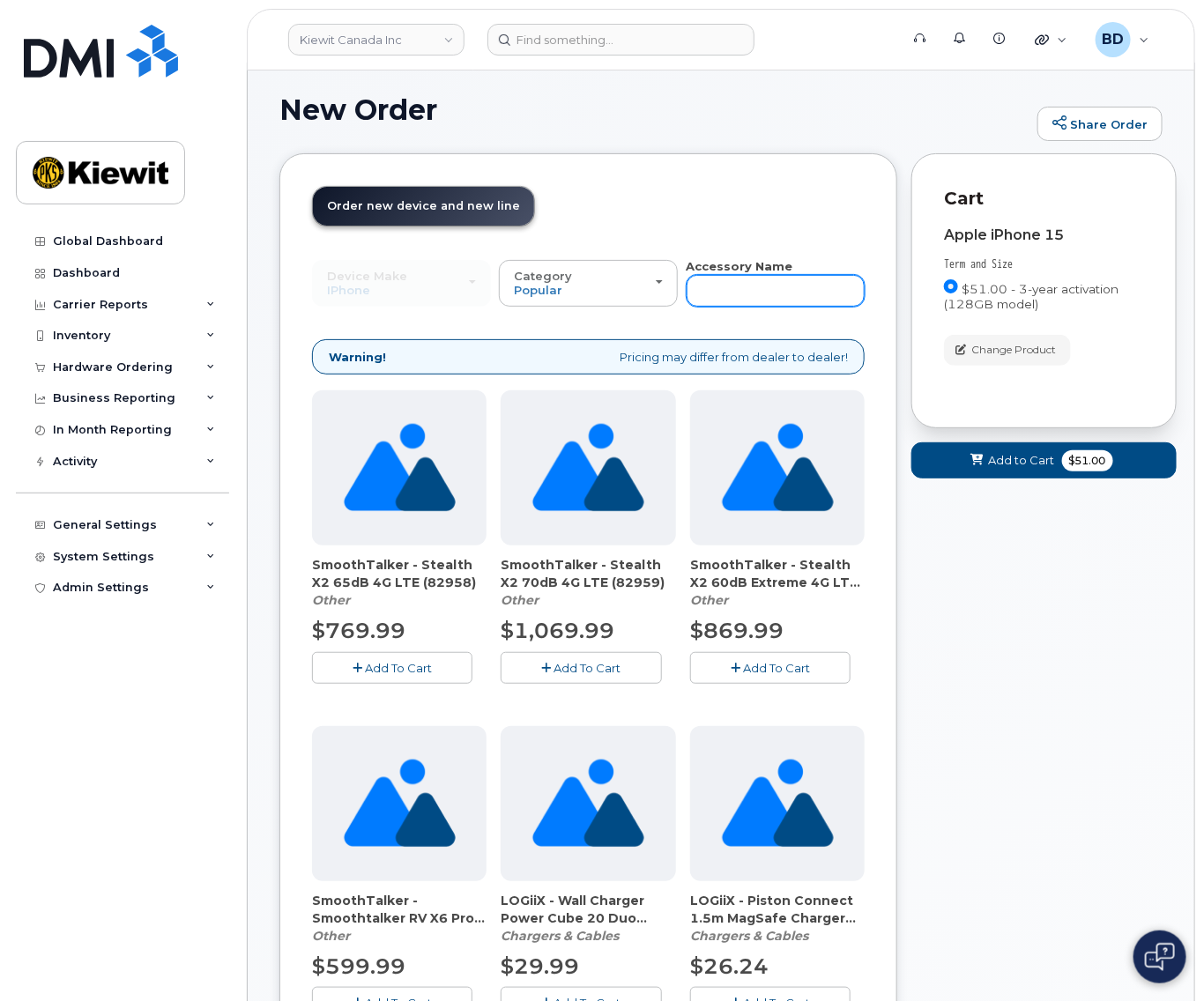 click at bounding box center (776, 291) 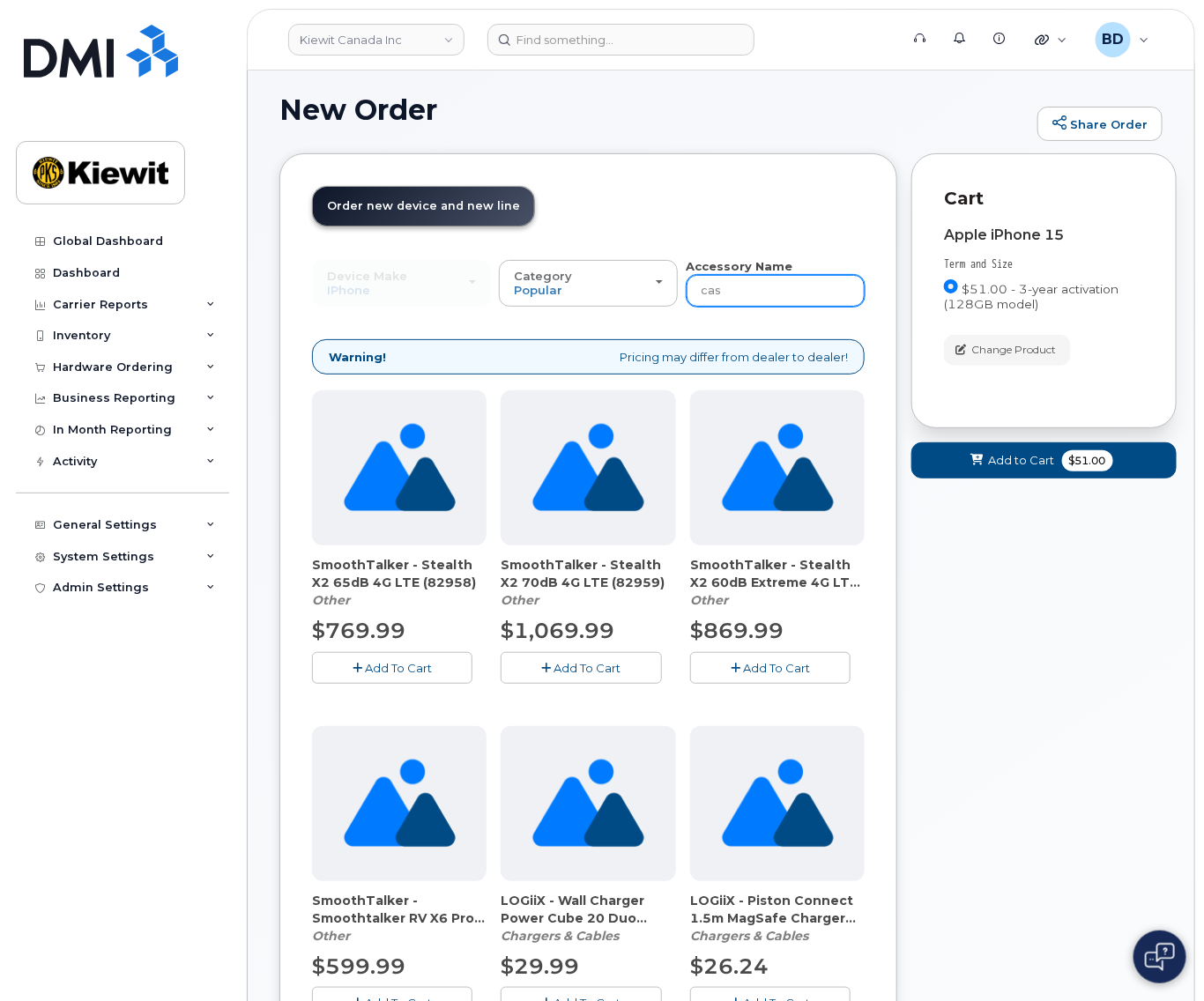 type on "case" 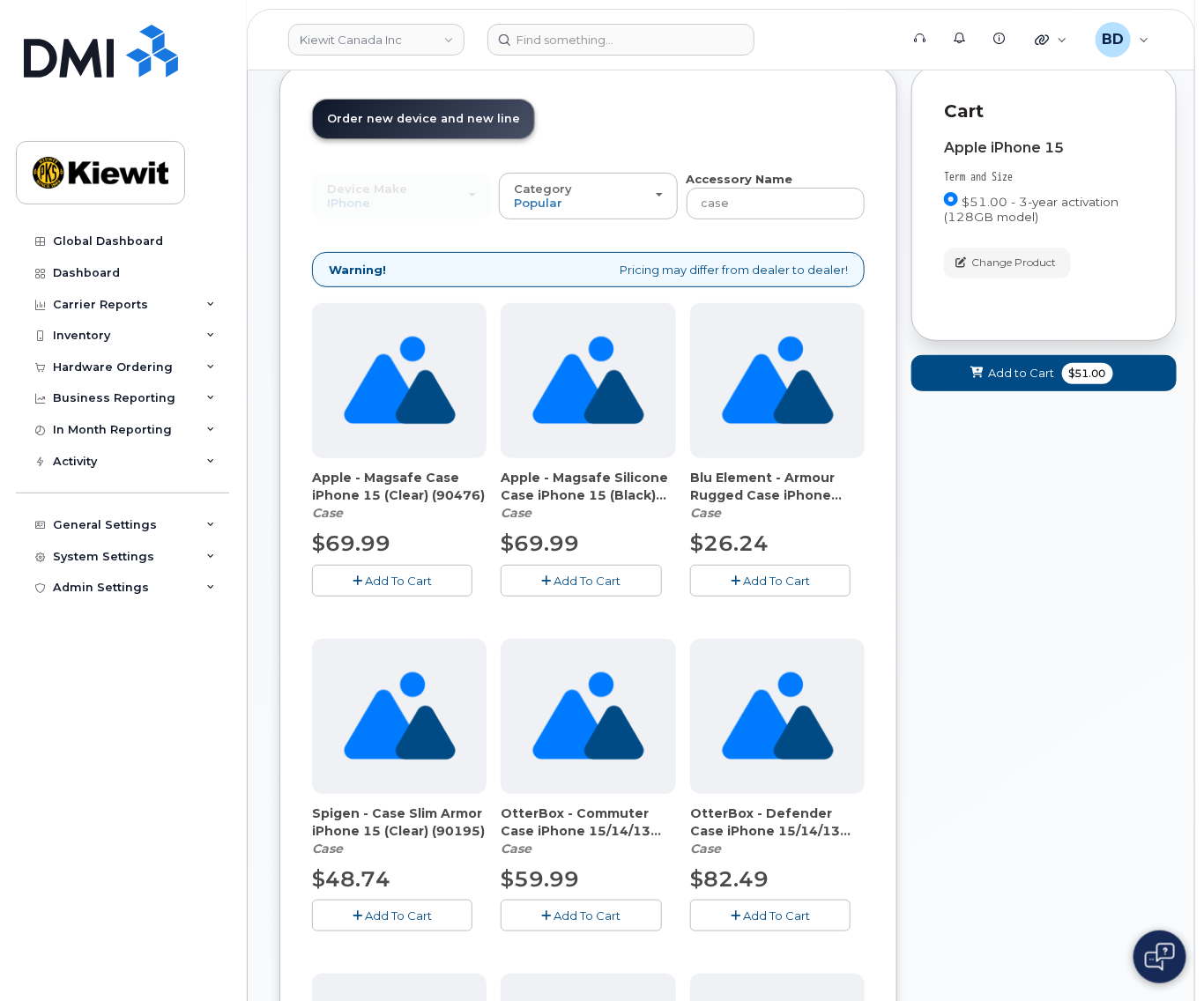 scroll, scrollTop: 125, scrollLeft: 0, axis: vertical 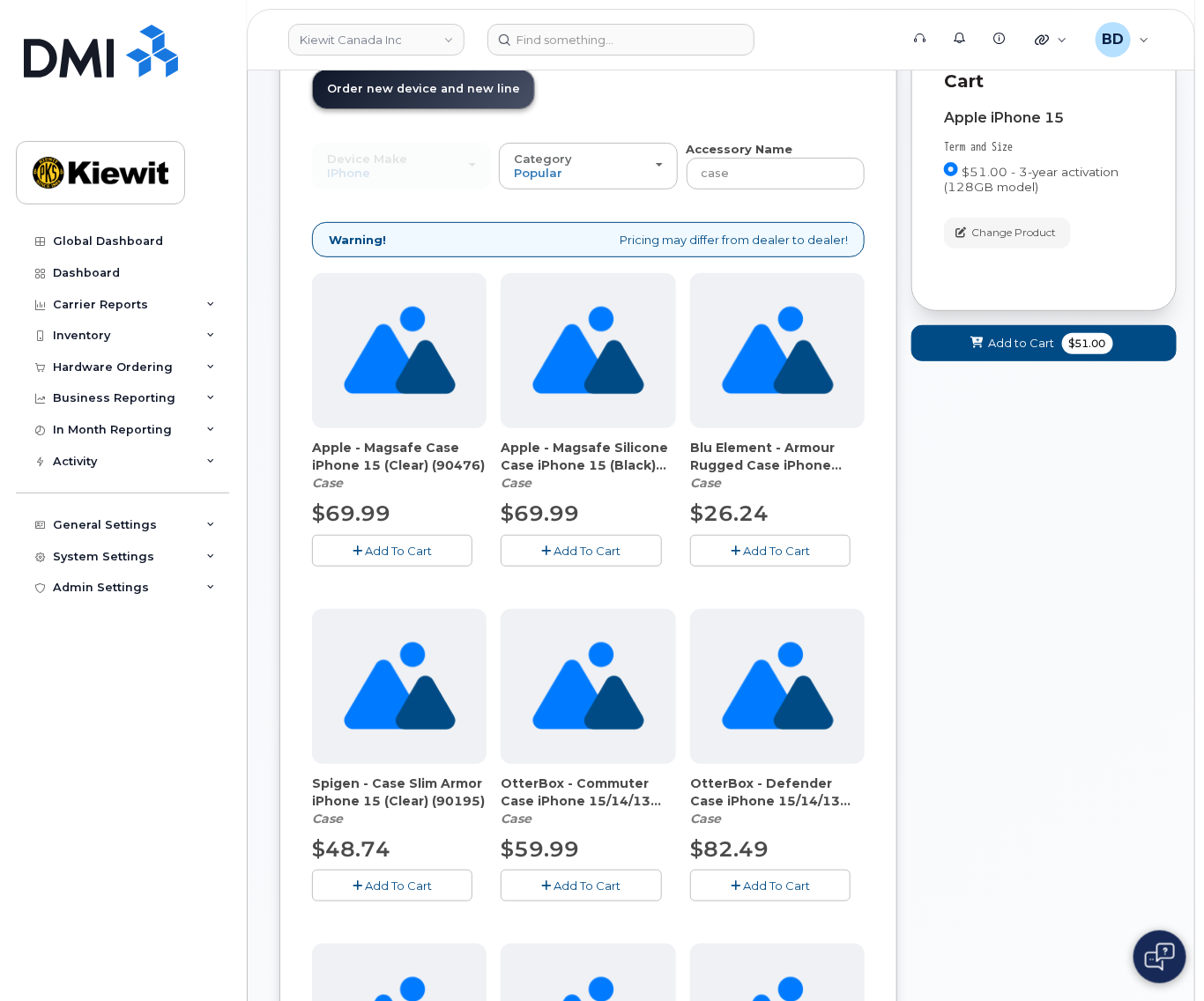 click on "Add To Cart" at bounding box center (581, 885) 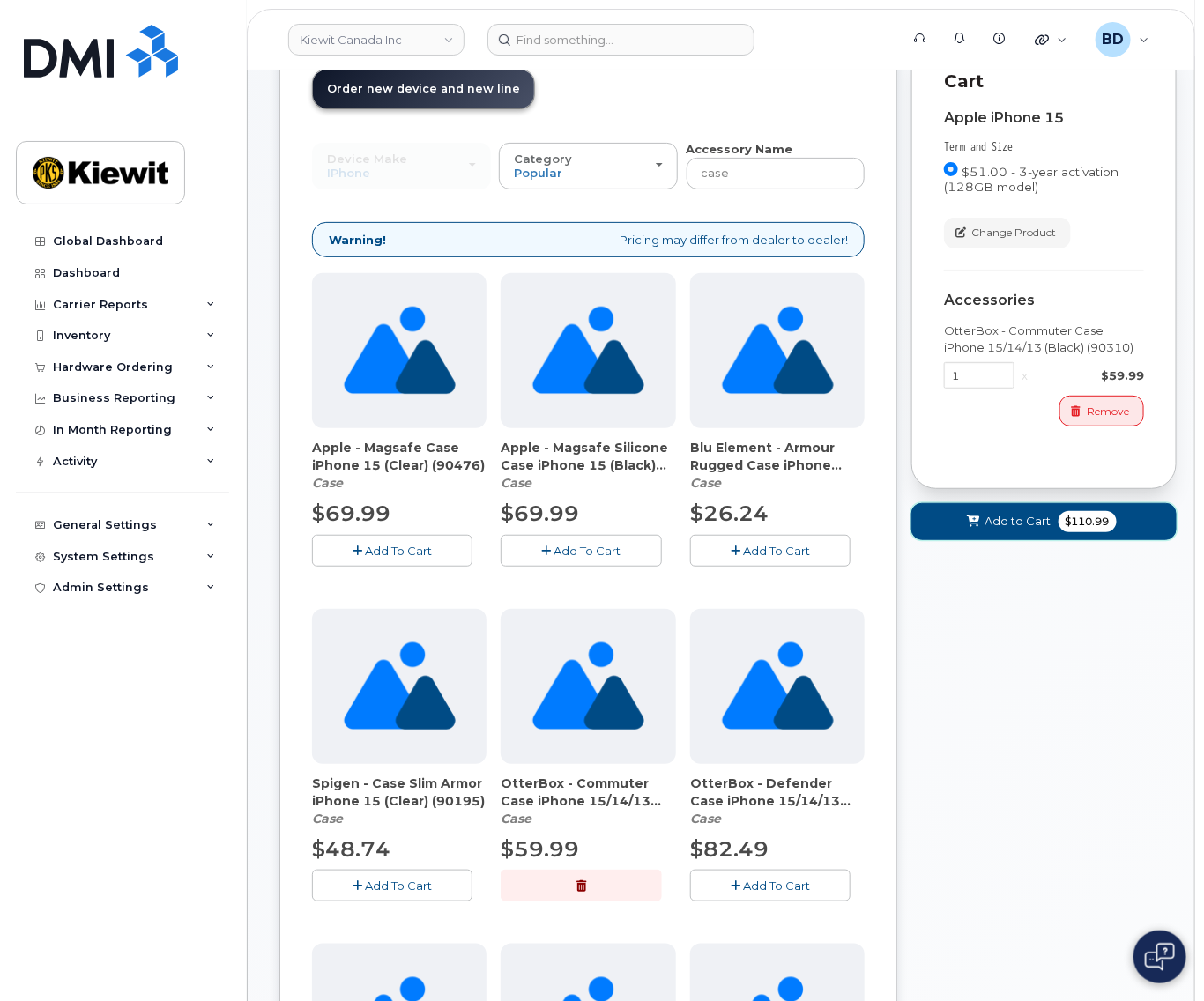 click on "Add to Cart" at bounding box center (1018, 521) 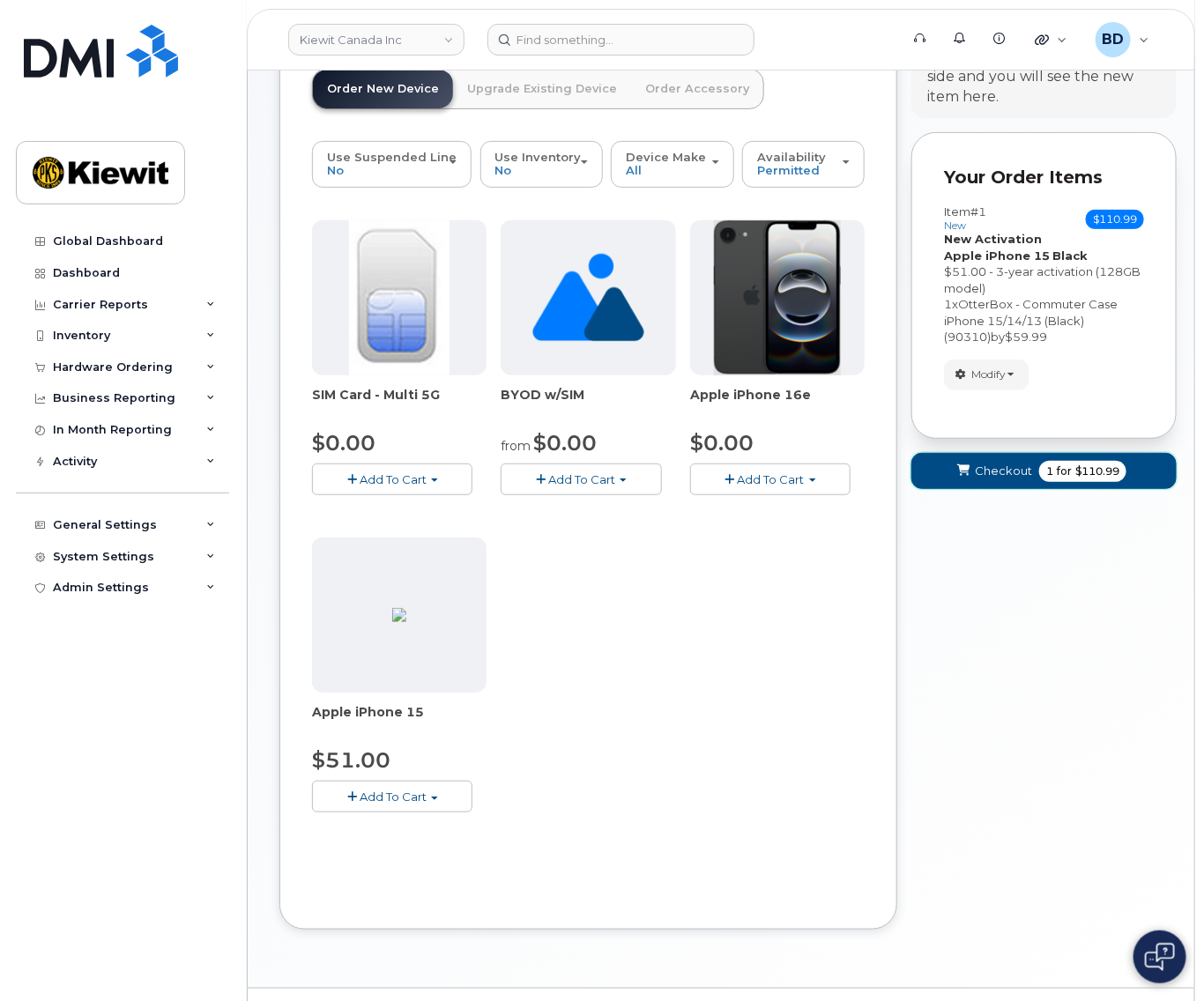click on "Checkout" at bounding box center (1003, 471) 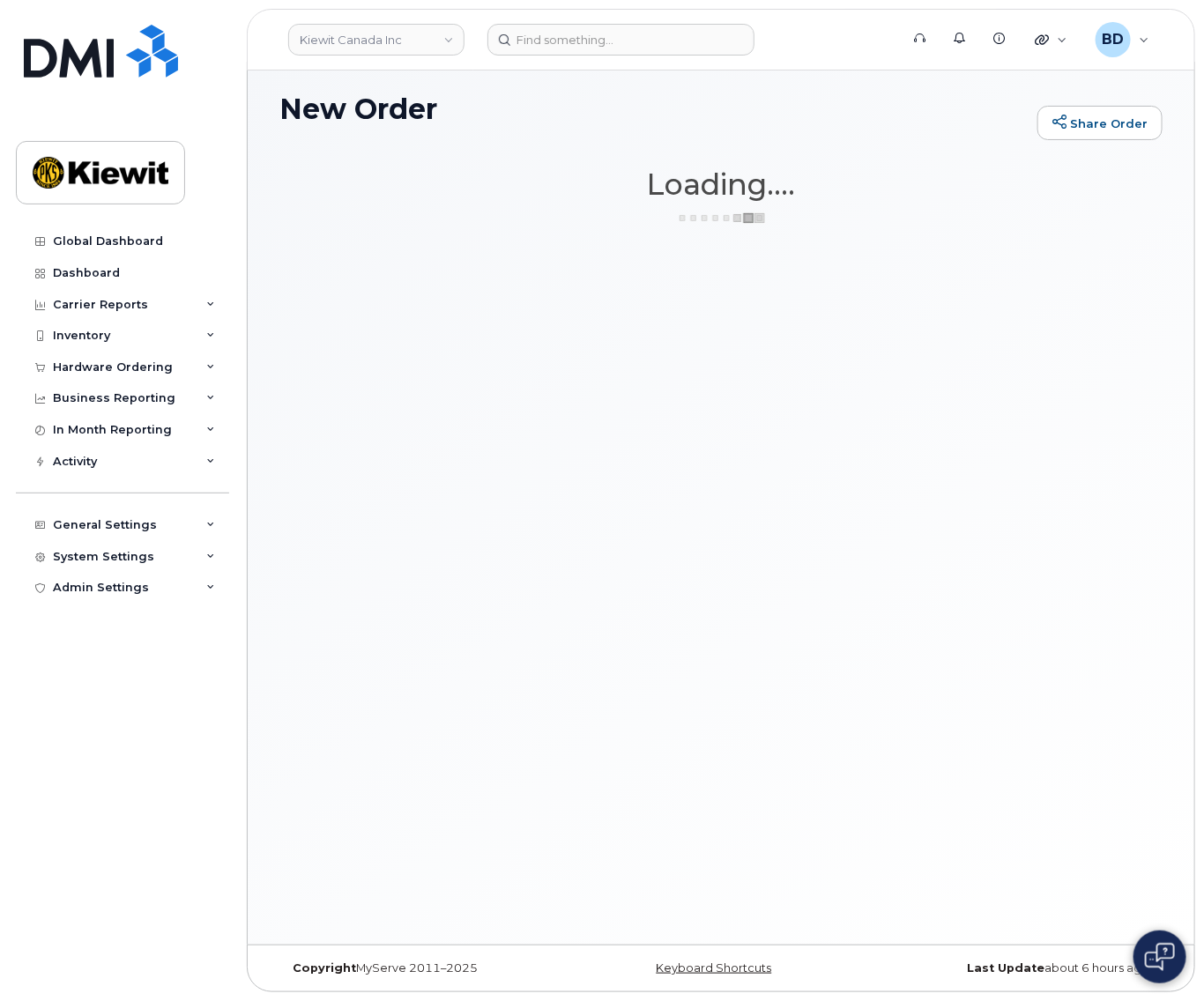scroll, scrollTop: 8, scrollLeft: 0, axis: vertical 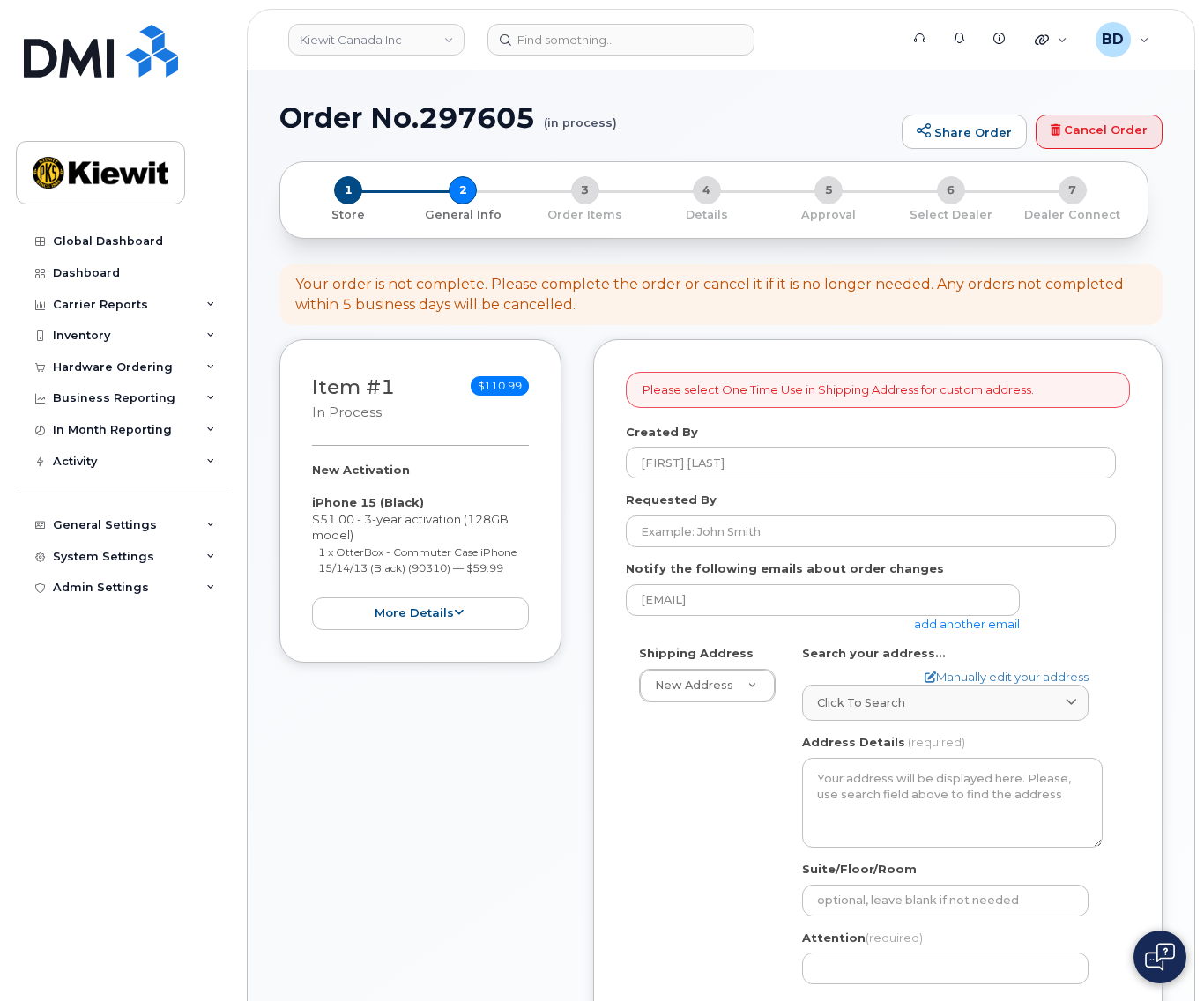 select 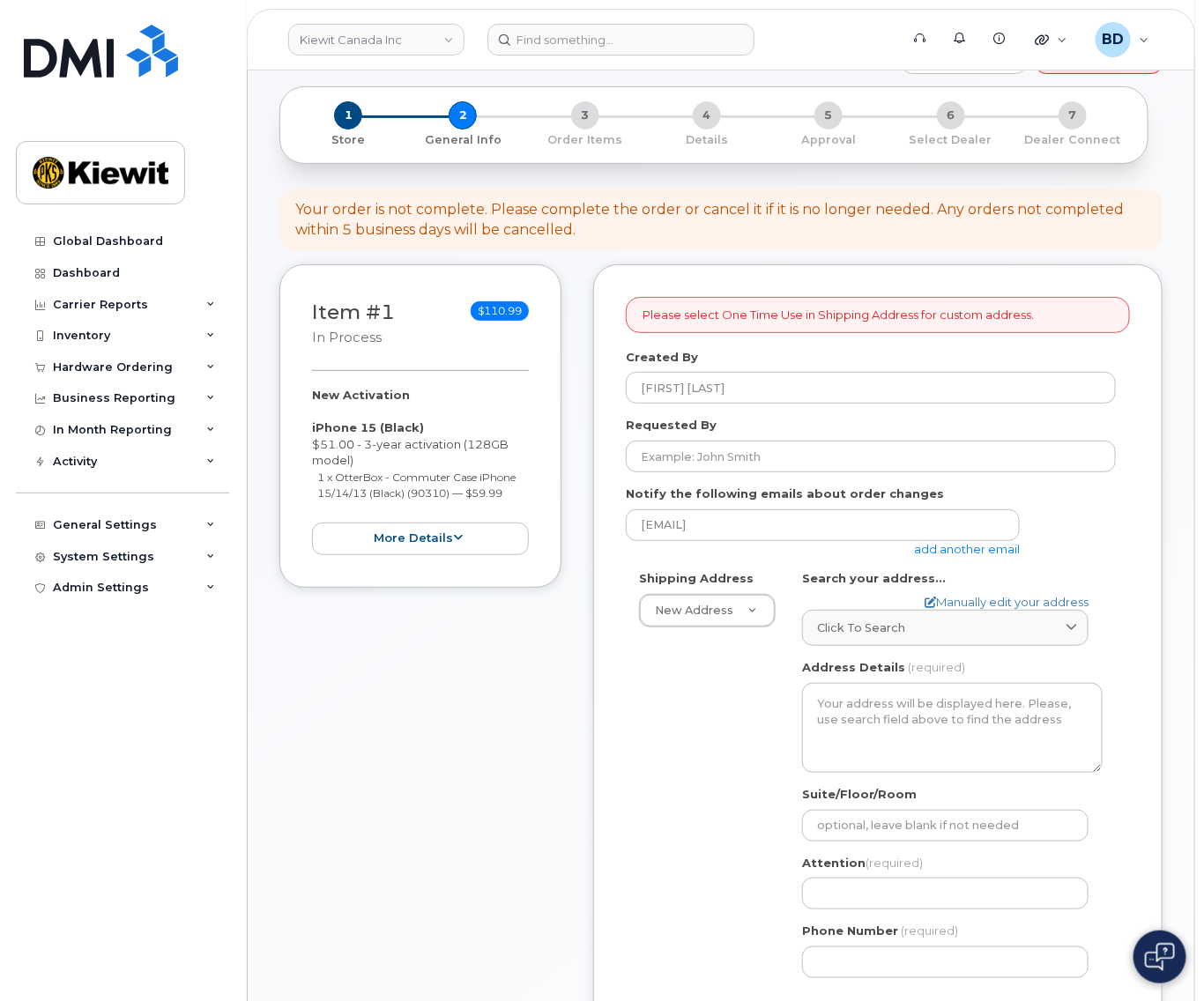 scroll, scrollTop: 117, scrollLeft: 0, axis: vertical 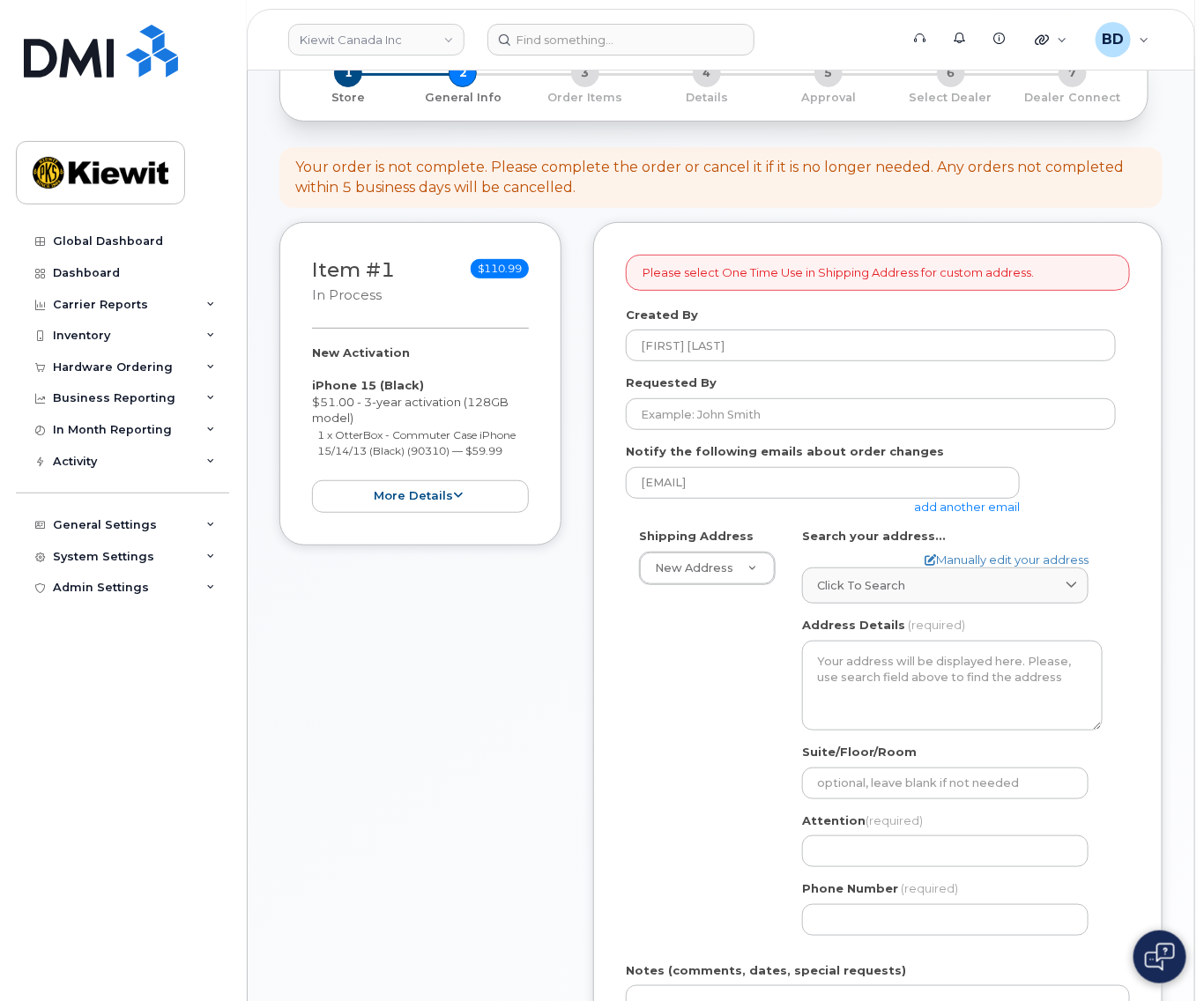 click on "add another email" at bounding box center [967, 507] 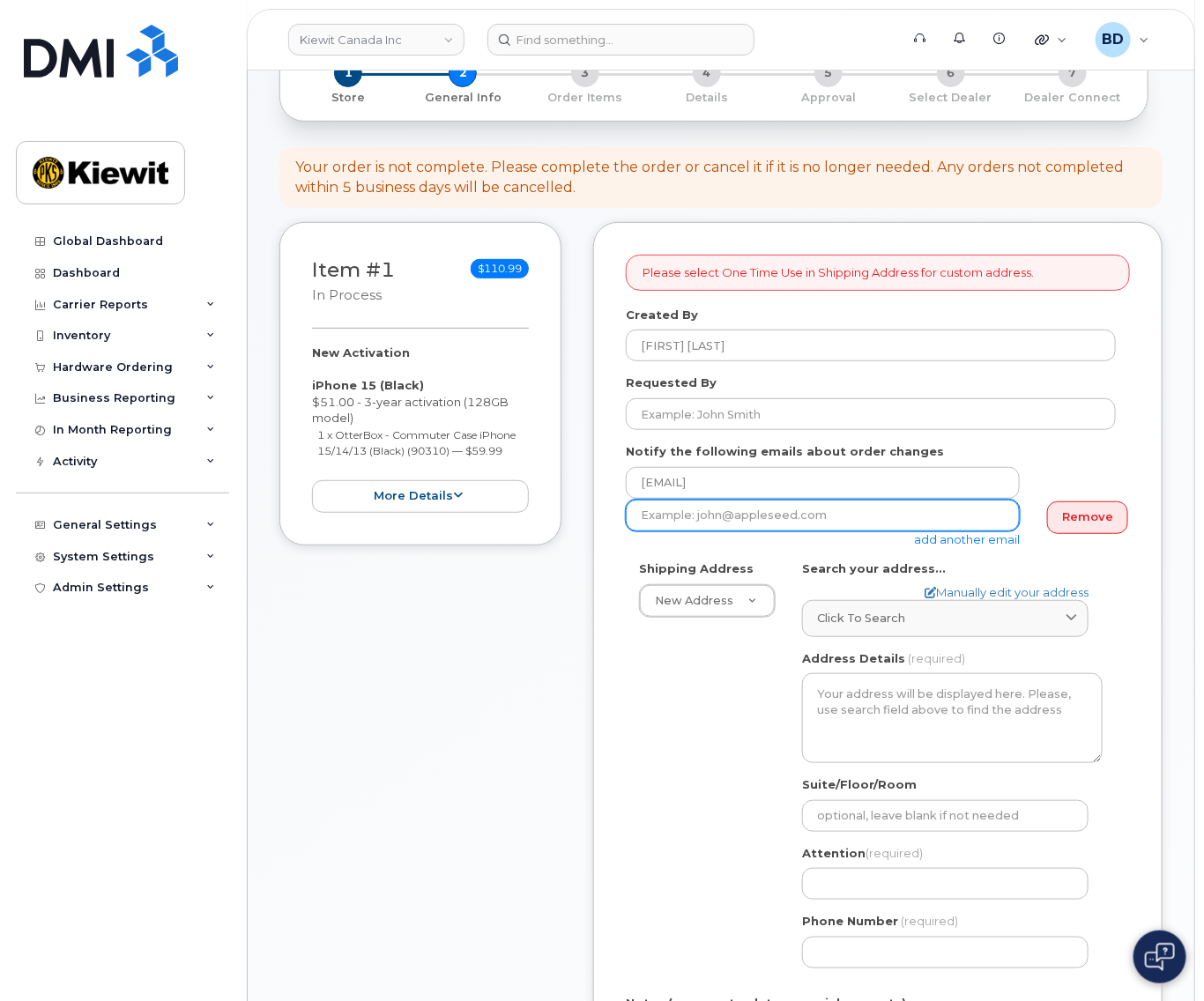 click at bounding box center [822, 515] 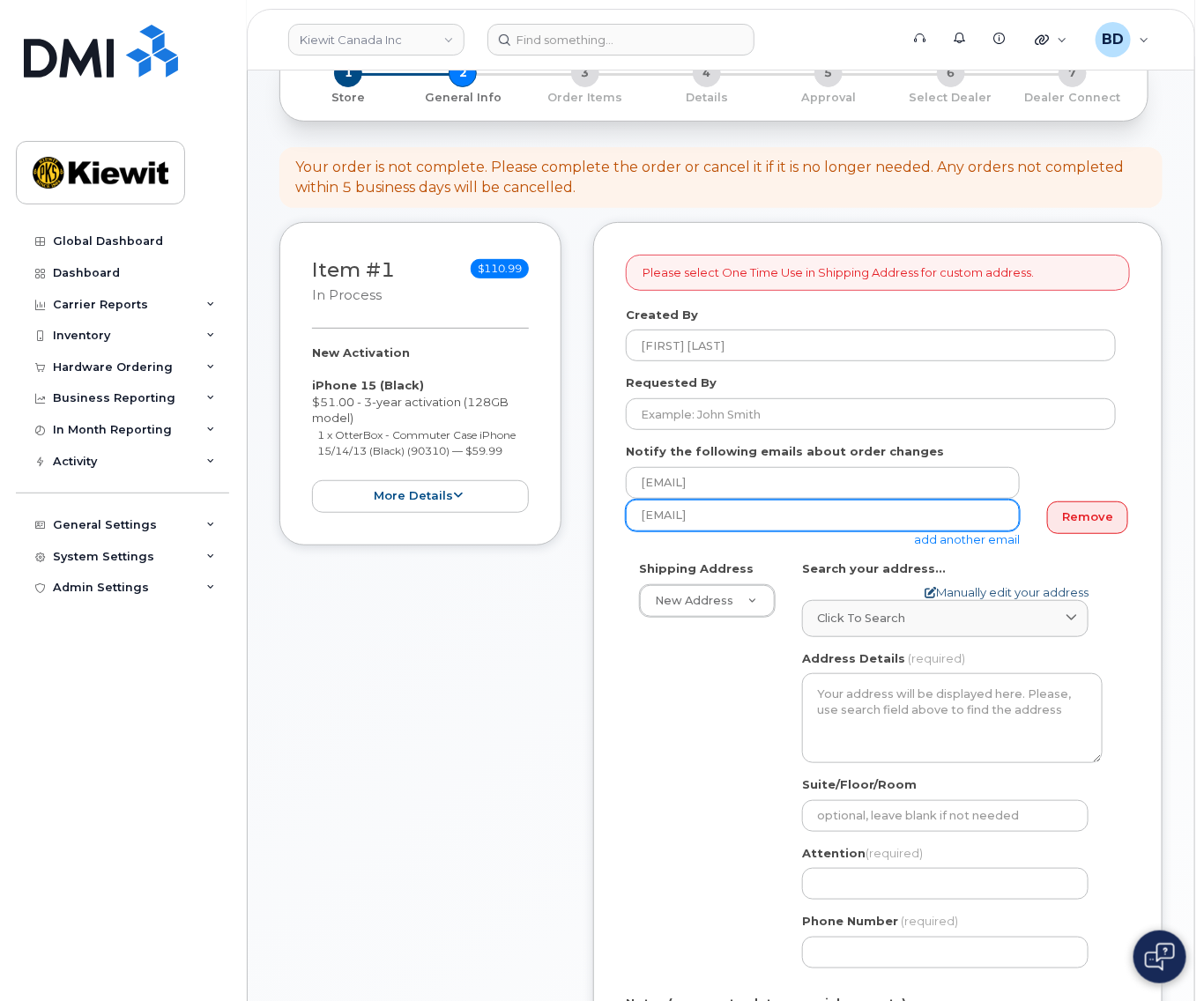 type on "[EMAIL]" 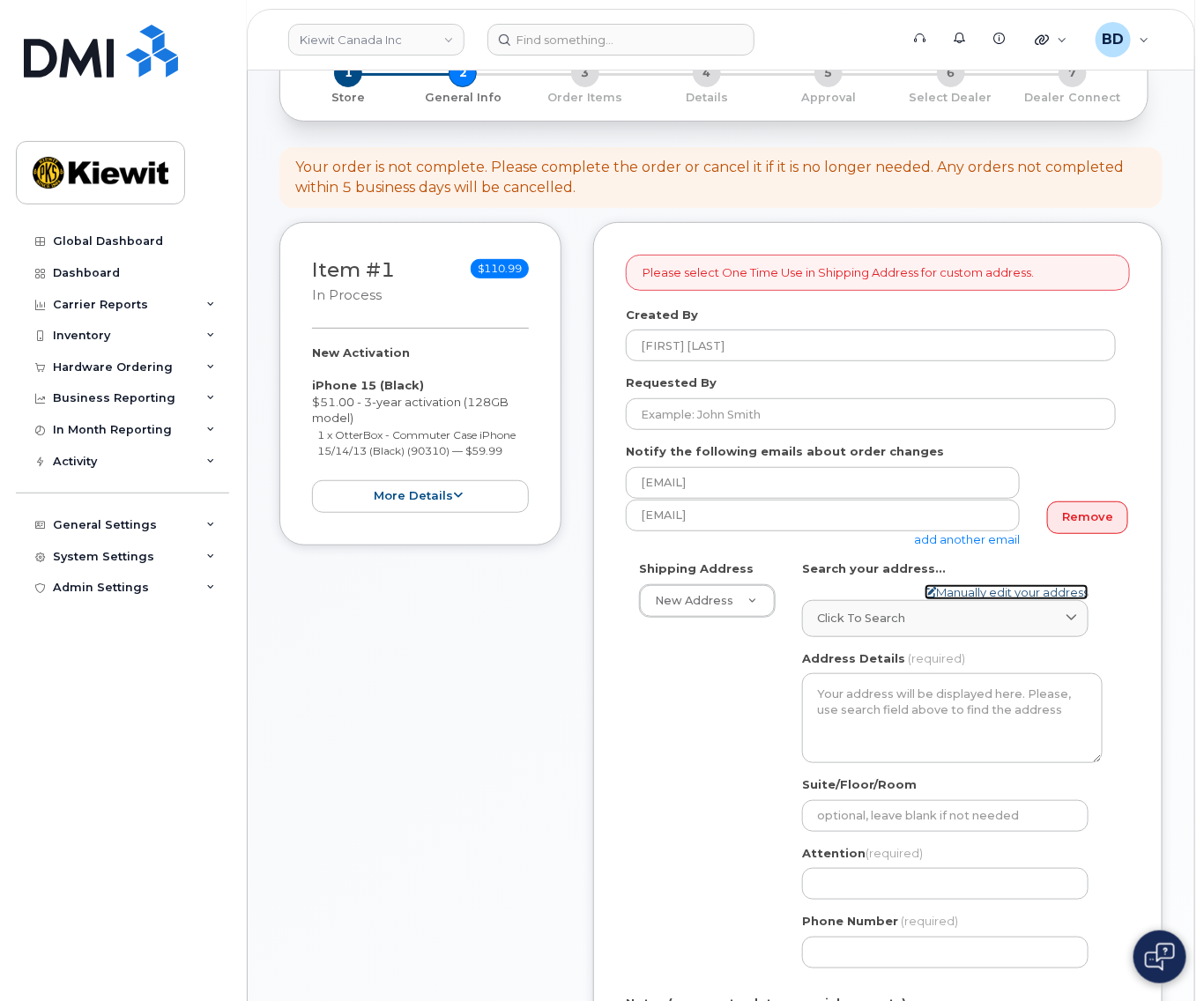 click on "Manually edit your address" at bounding box center [1007, 592] 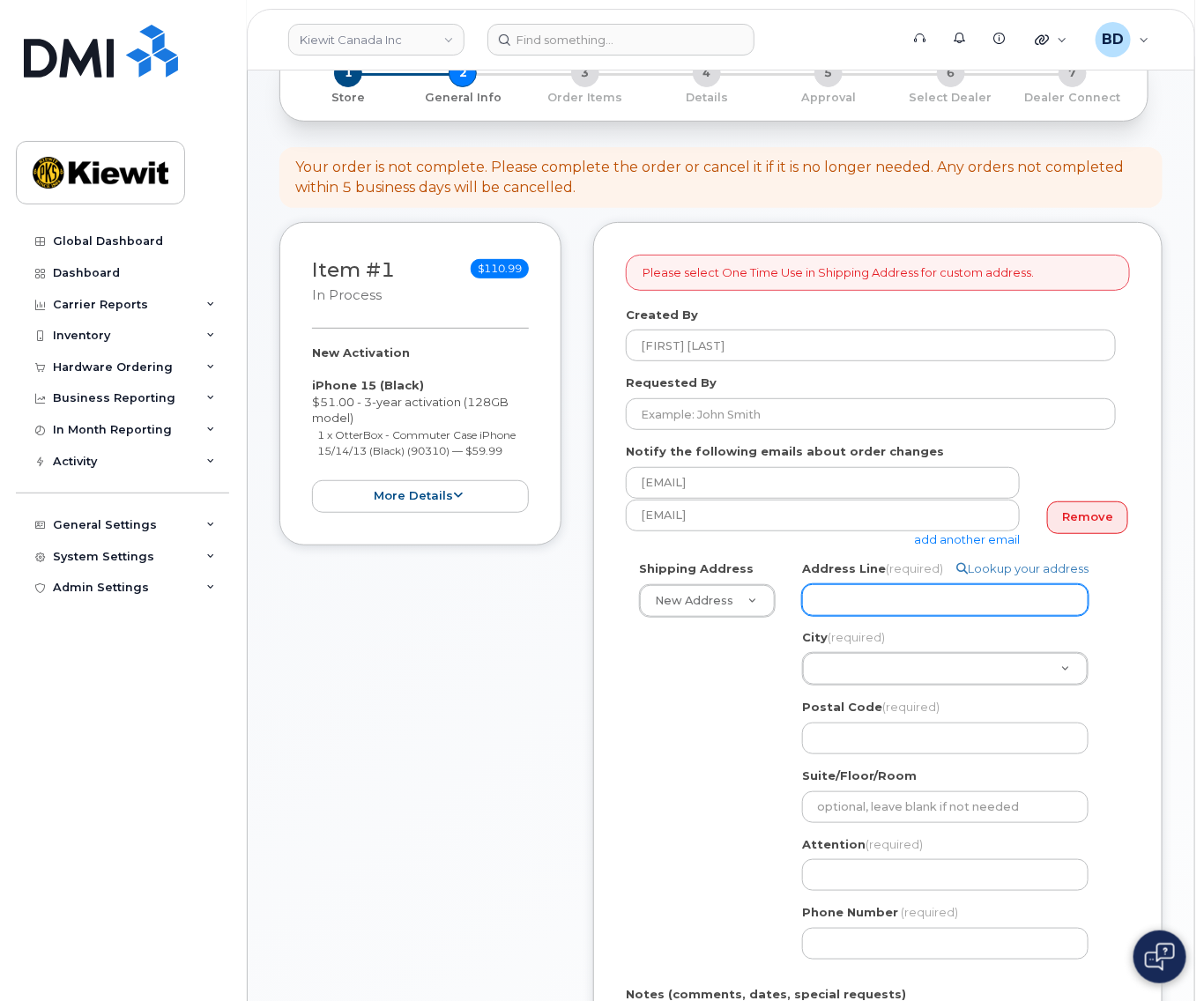 click on "Address Line
(required)" at bounding box center [945, 600] 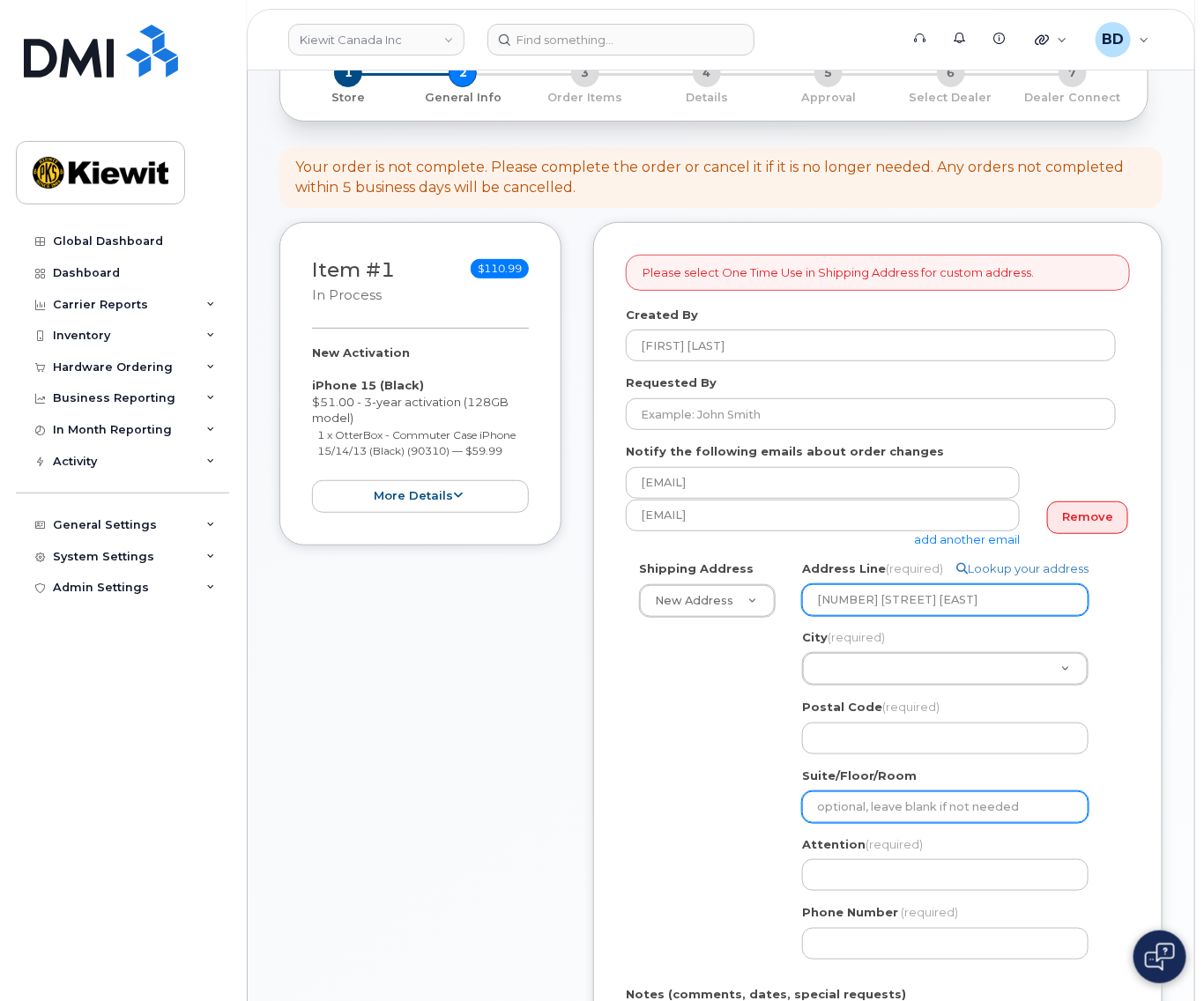 type on "[NUMBER] [STREET] [EAST]" 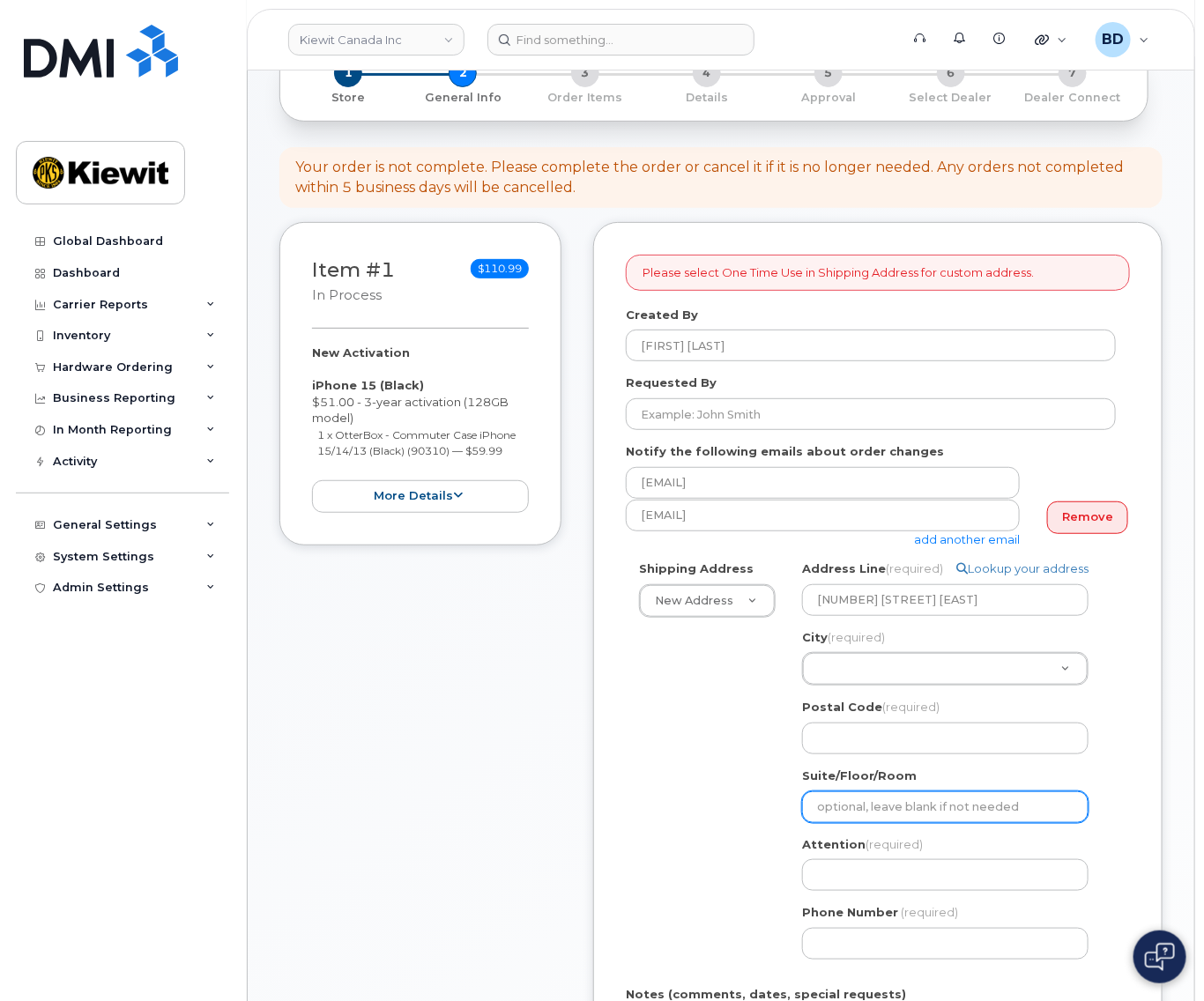 click on "Suite/Floor/Room" at bounding box center [945, 807] 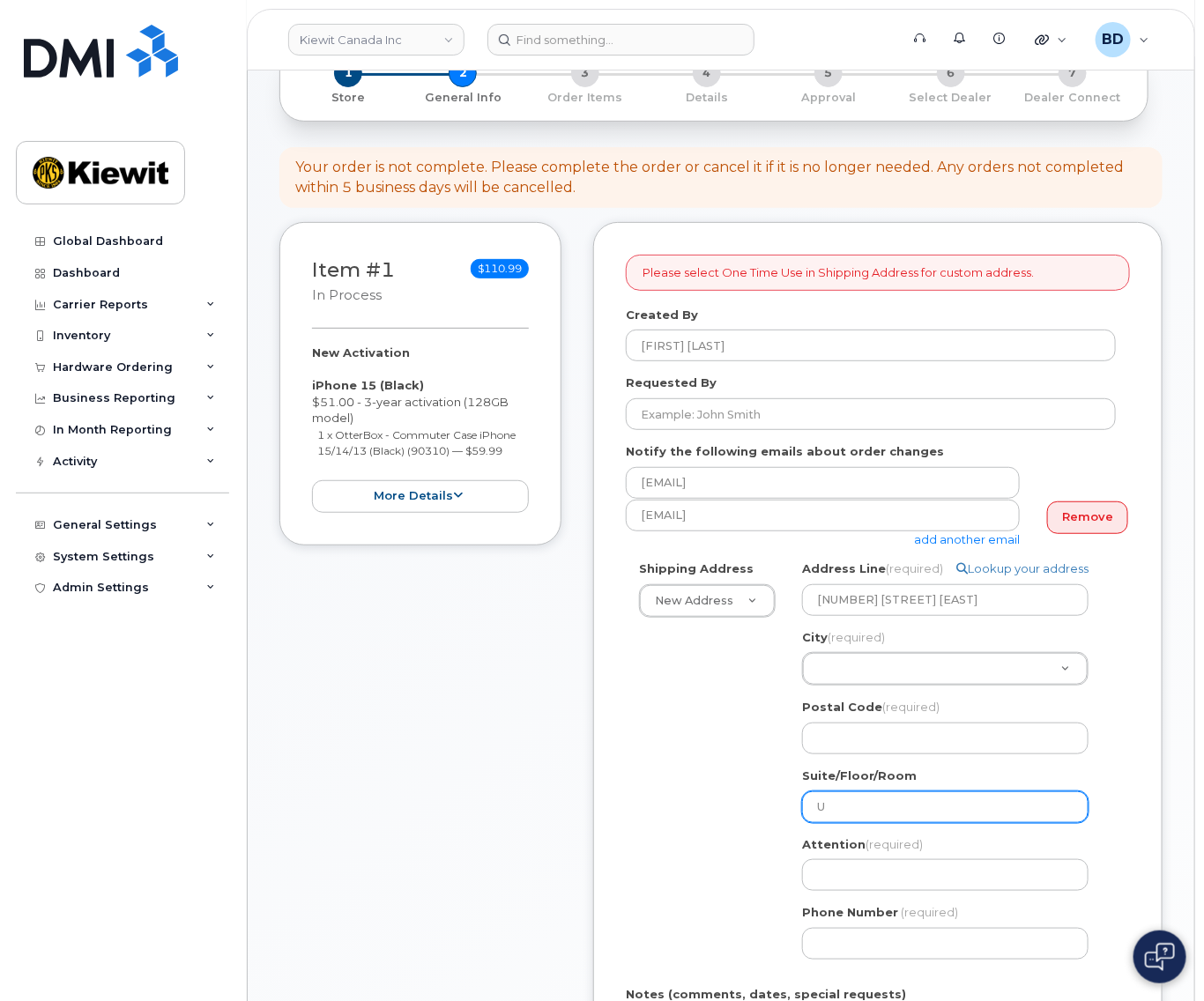 select 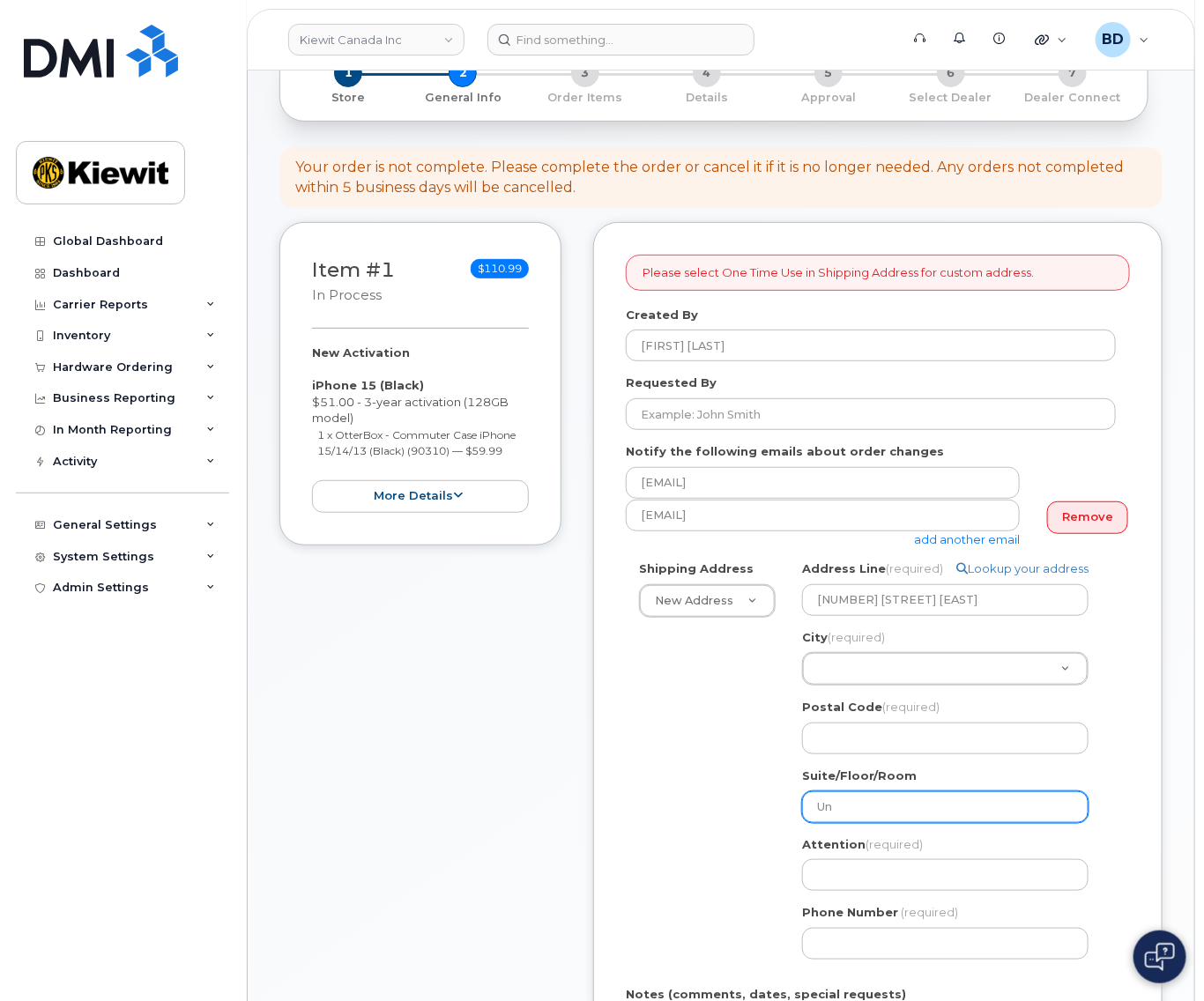 select 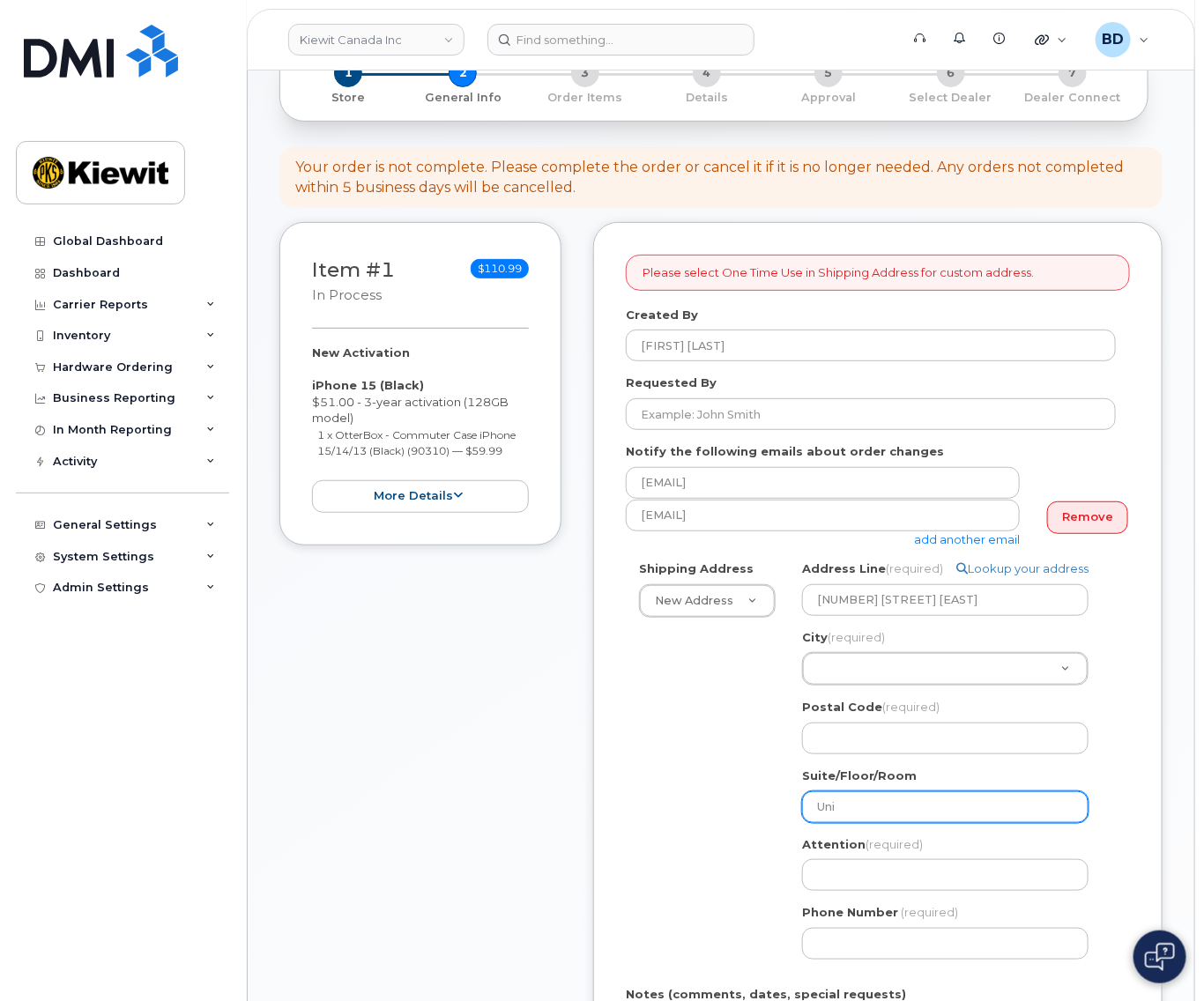 select 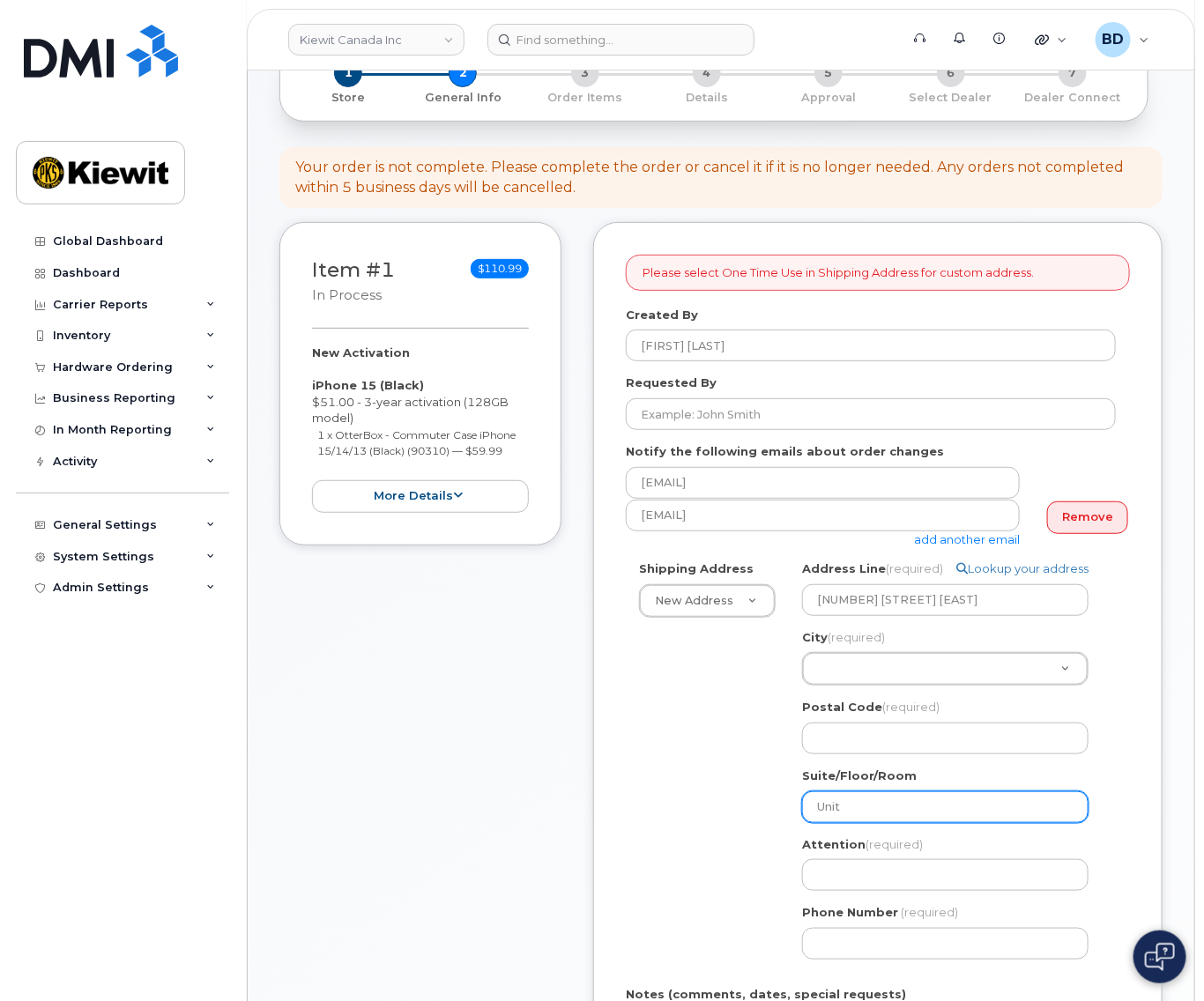 type on "Unit" 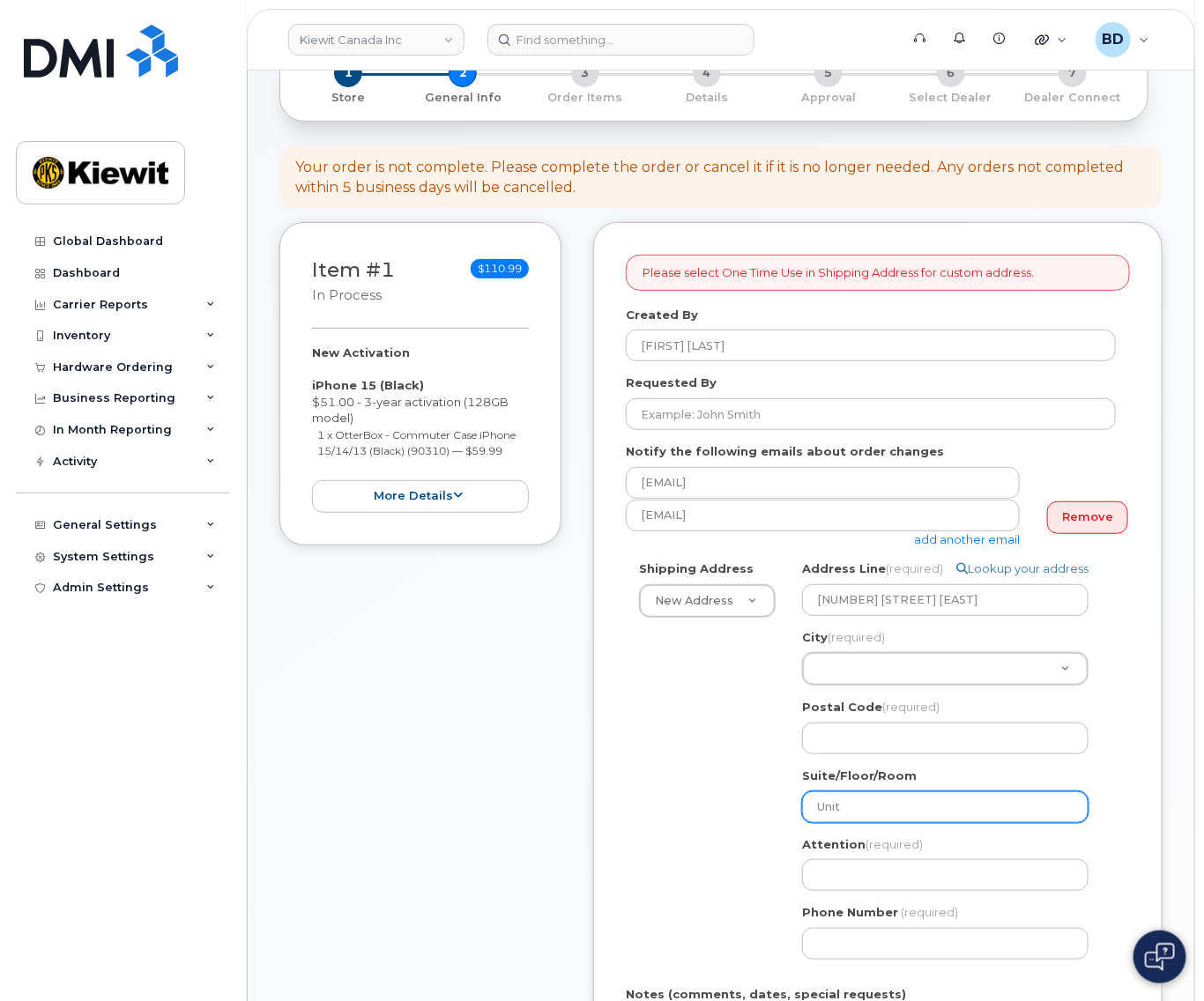 select 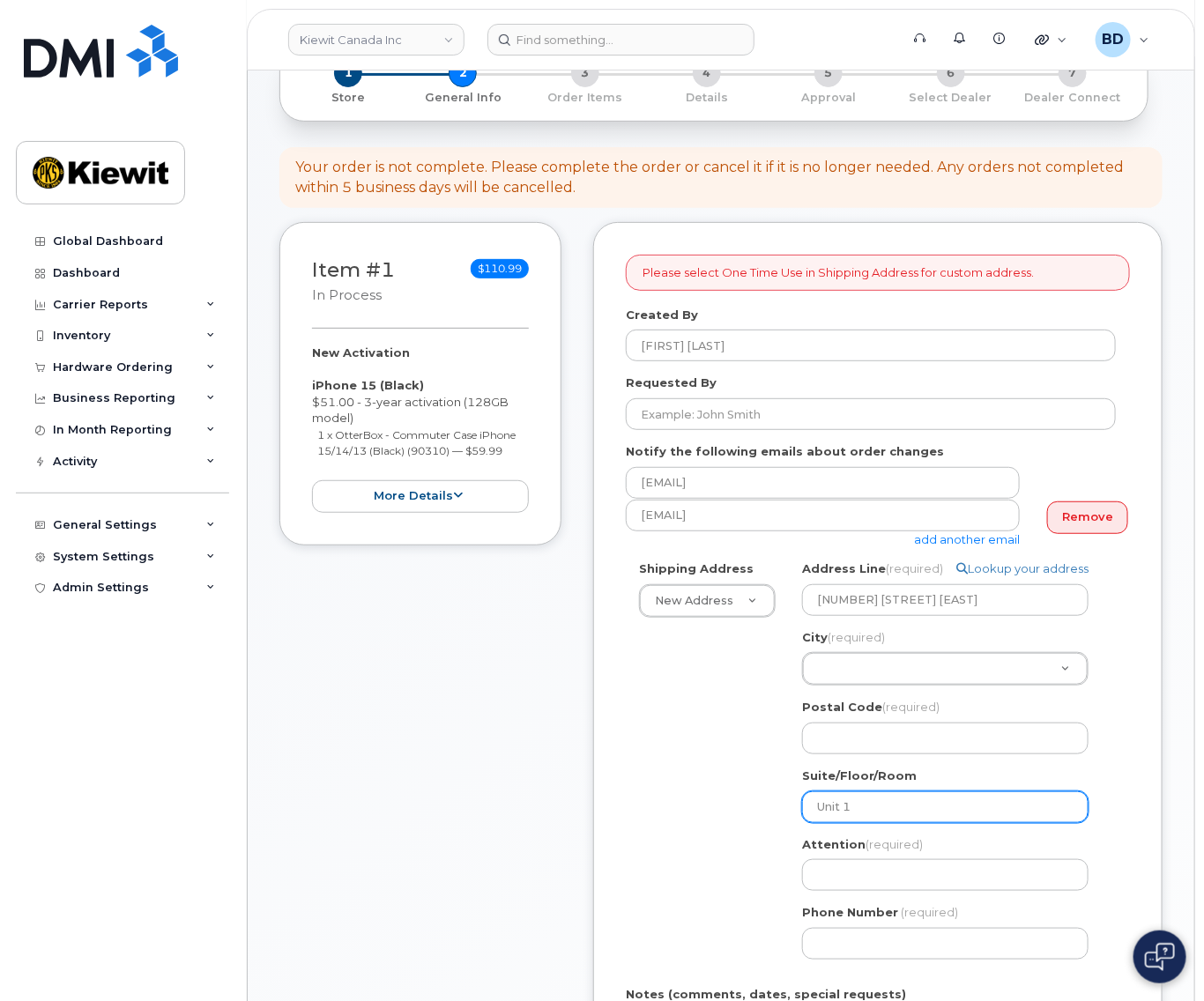 type on "Unit 1" 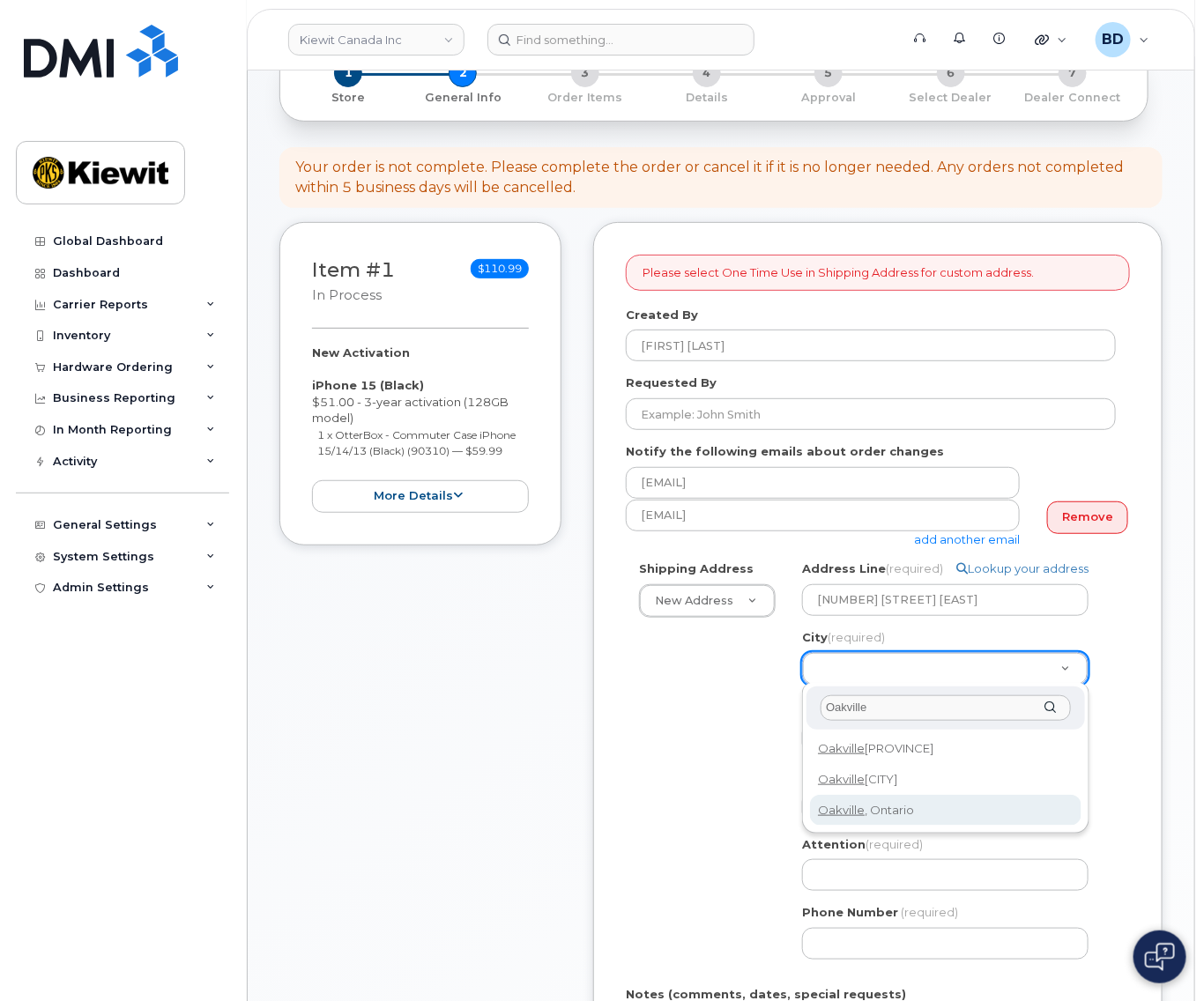 type on "Oakville" 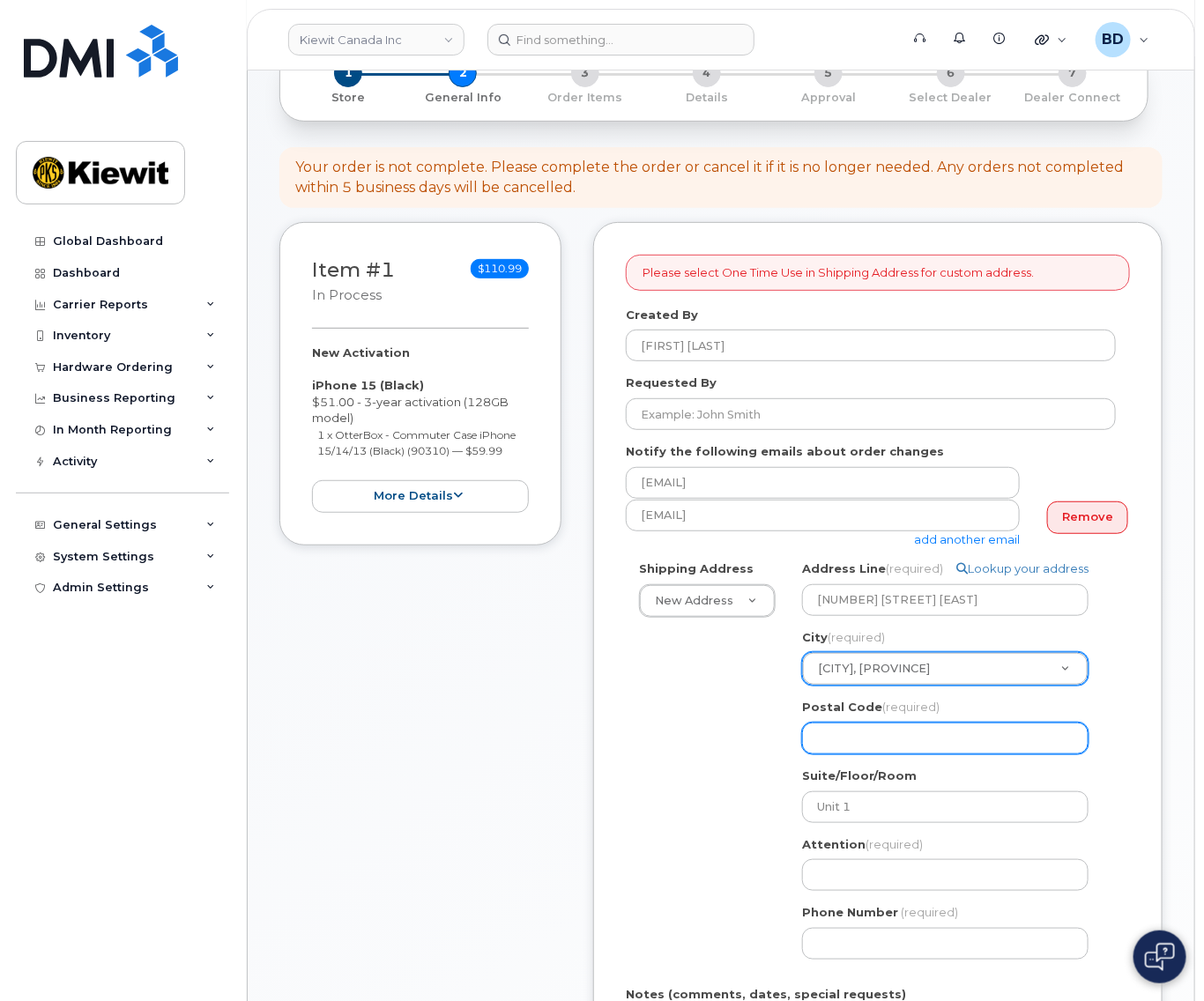 click on "Postal Code
(required)" at bounding box center (945, 738) 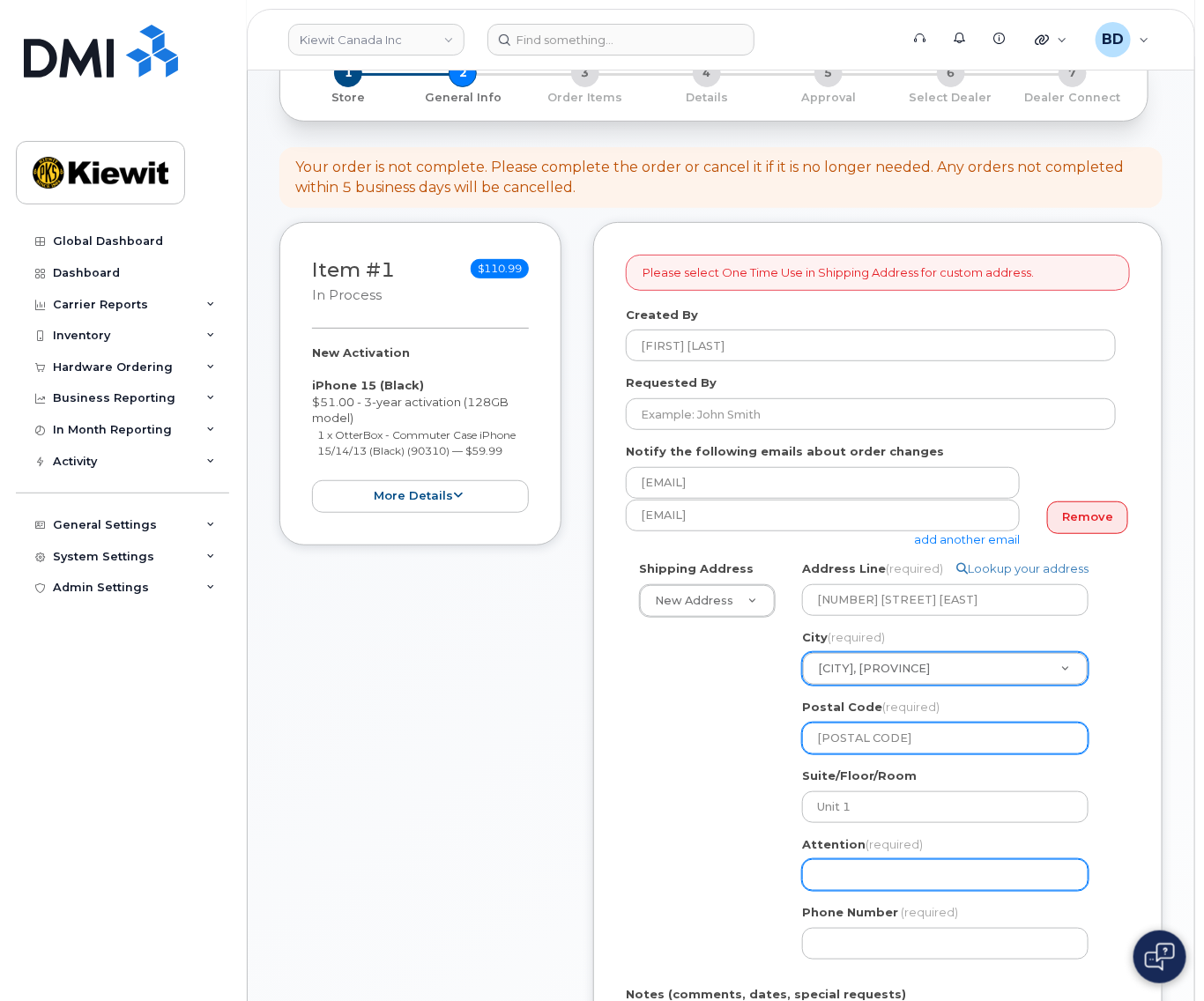 type on "L6H1A7" 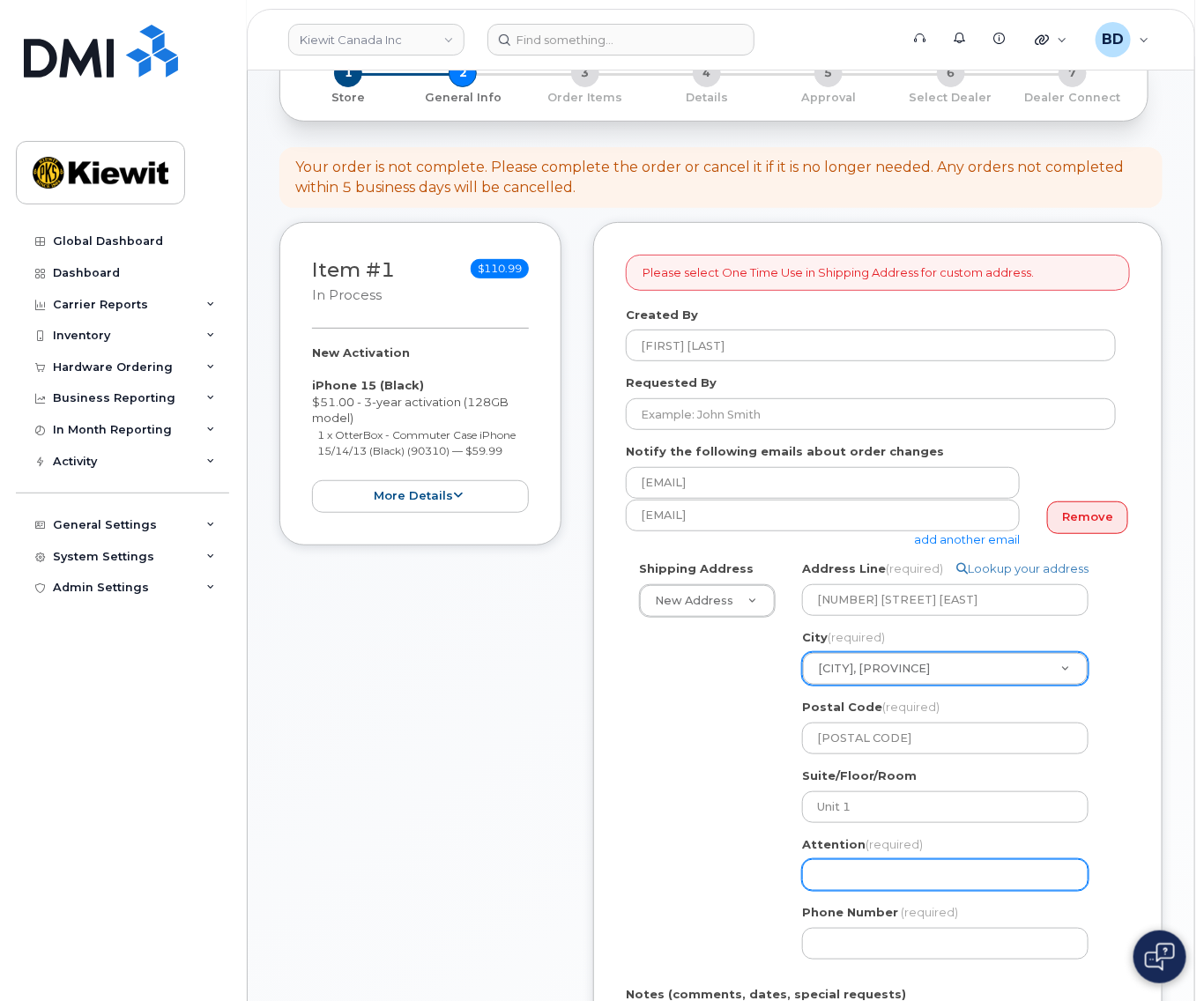 drag, startPoint x: 841, startPoint y: 874, endPoint x: 792, endPoint y: 868, distance: 49.36598 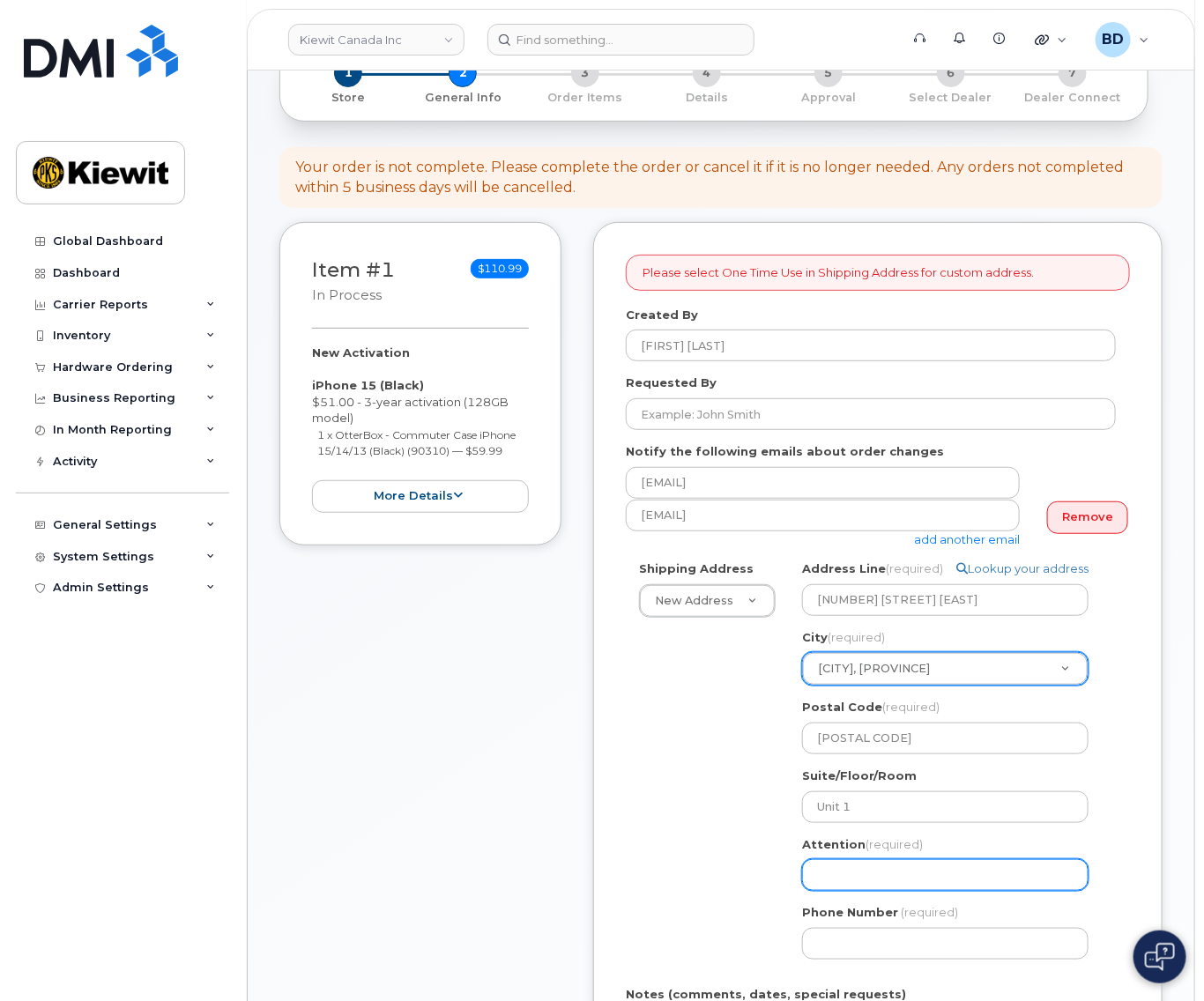 select 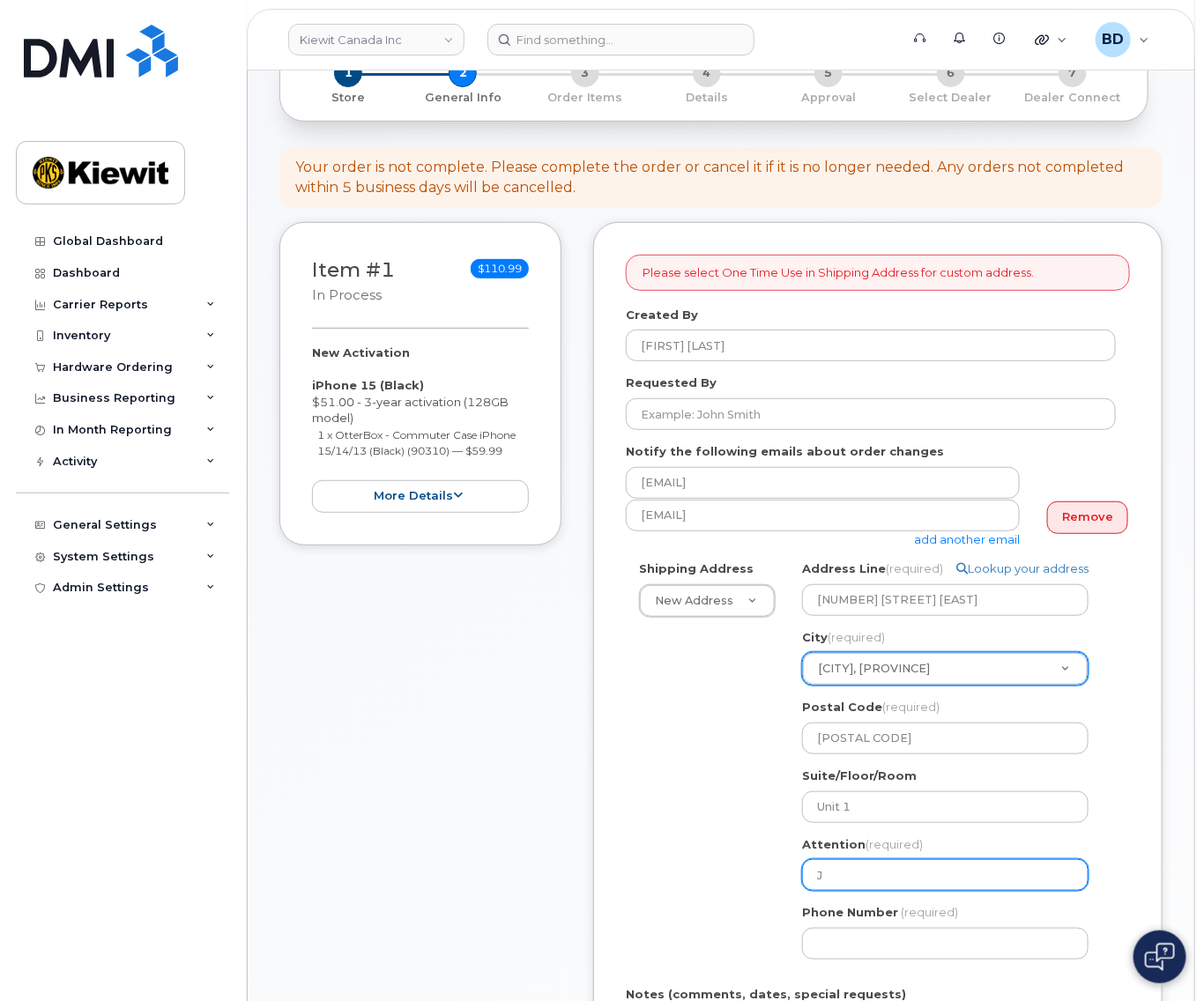 select 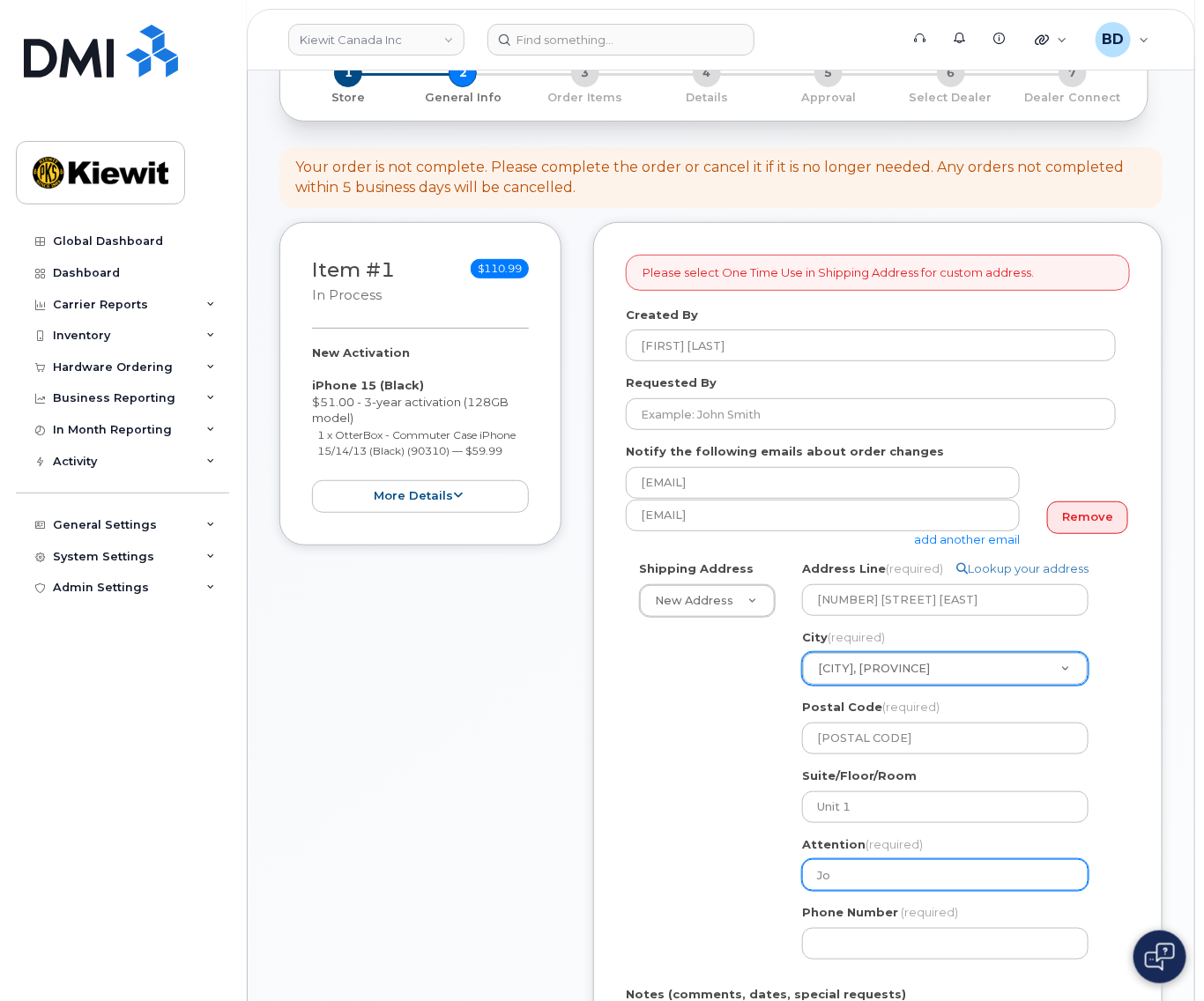 select 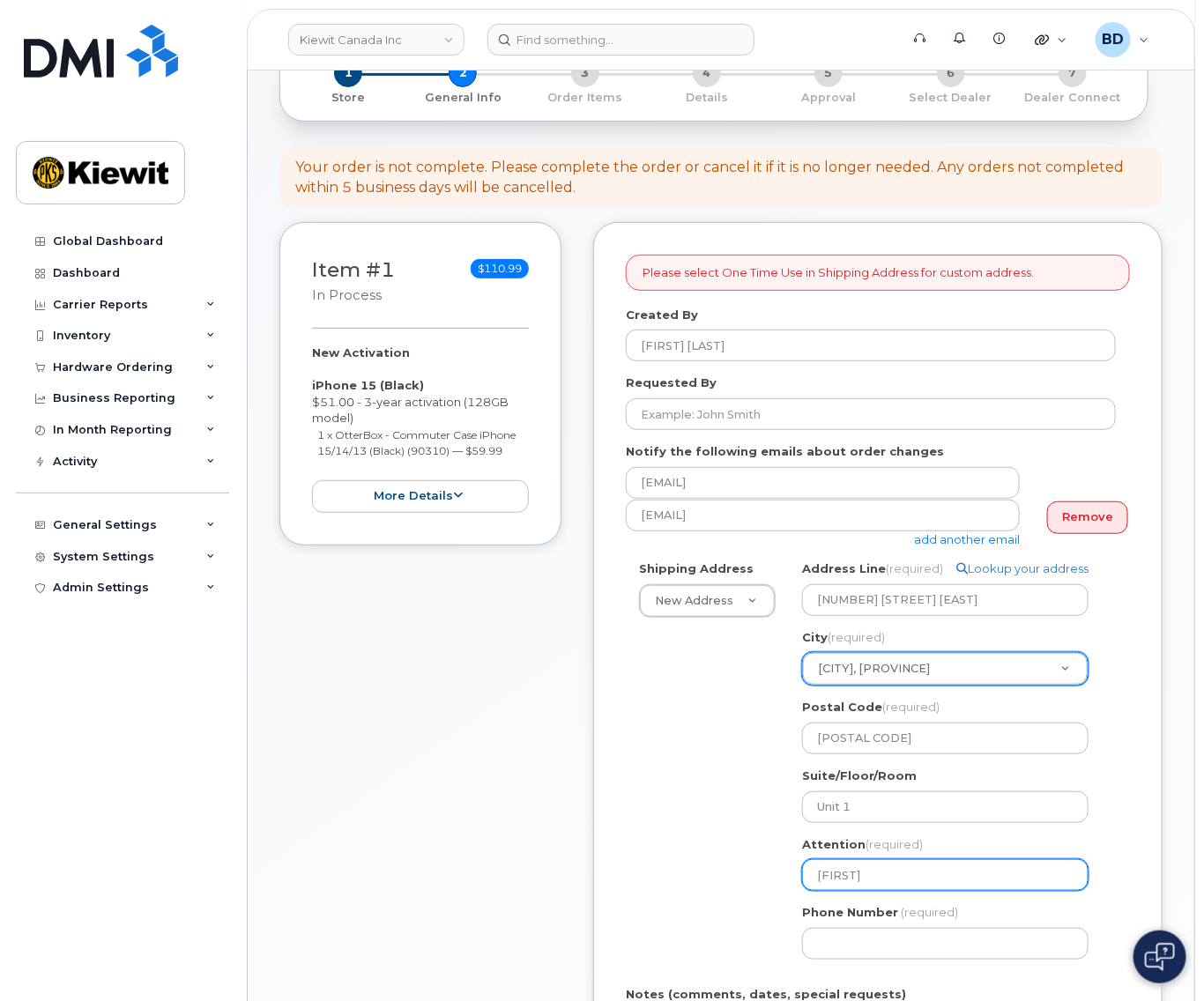 select 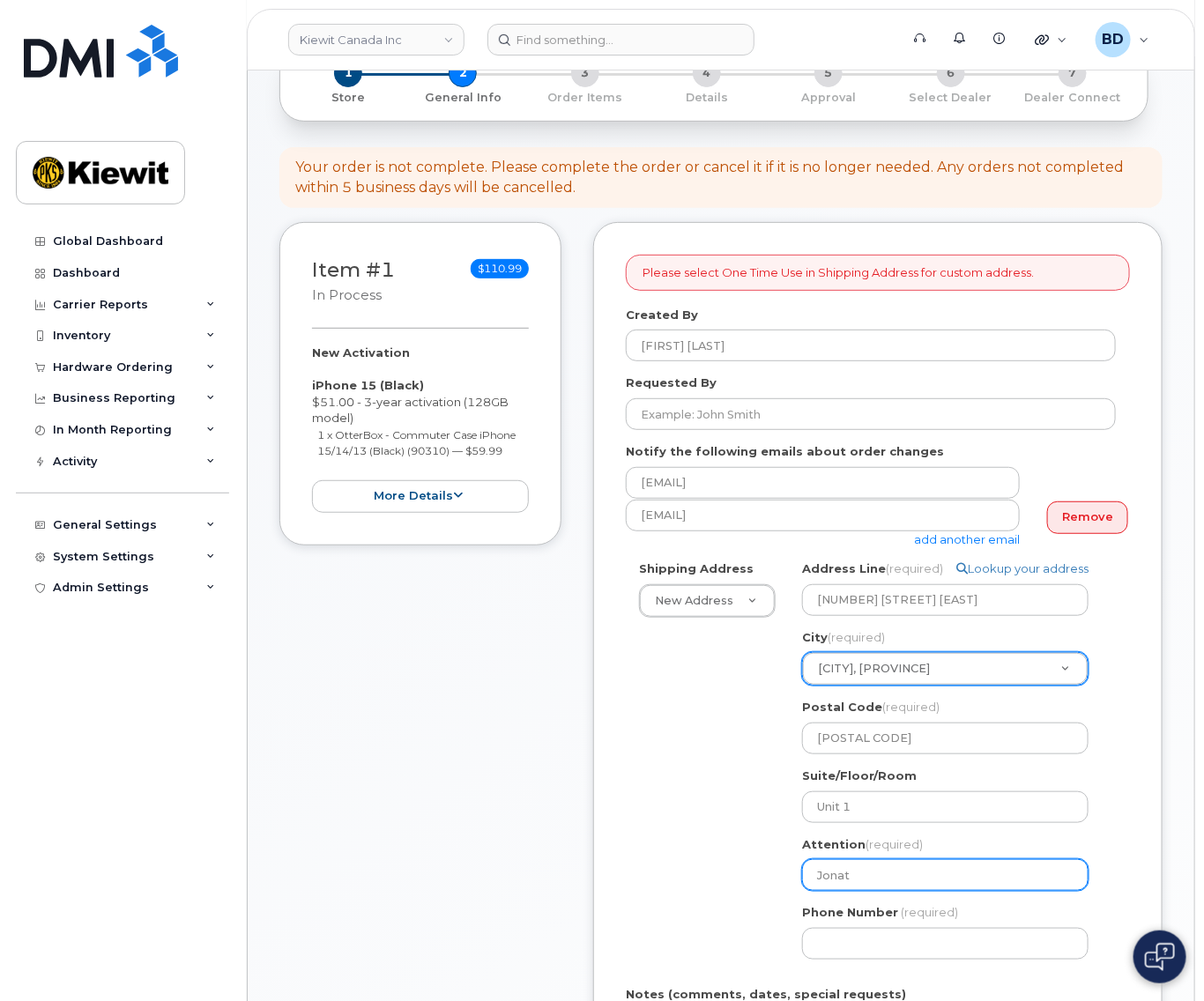 select 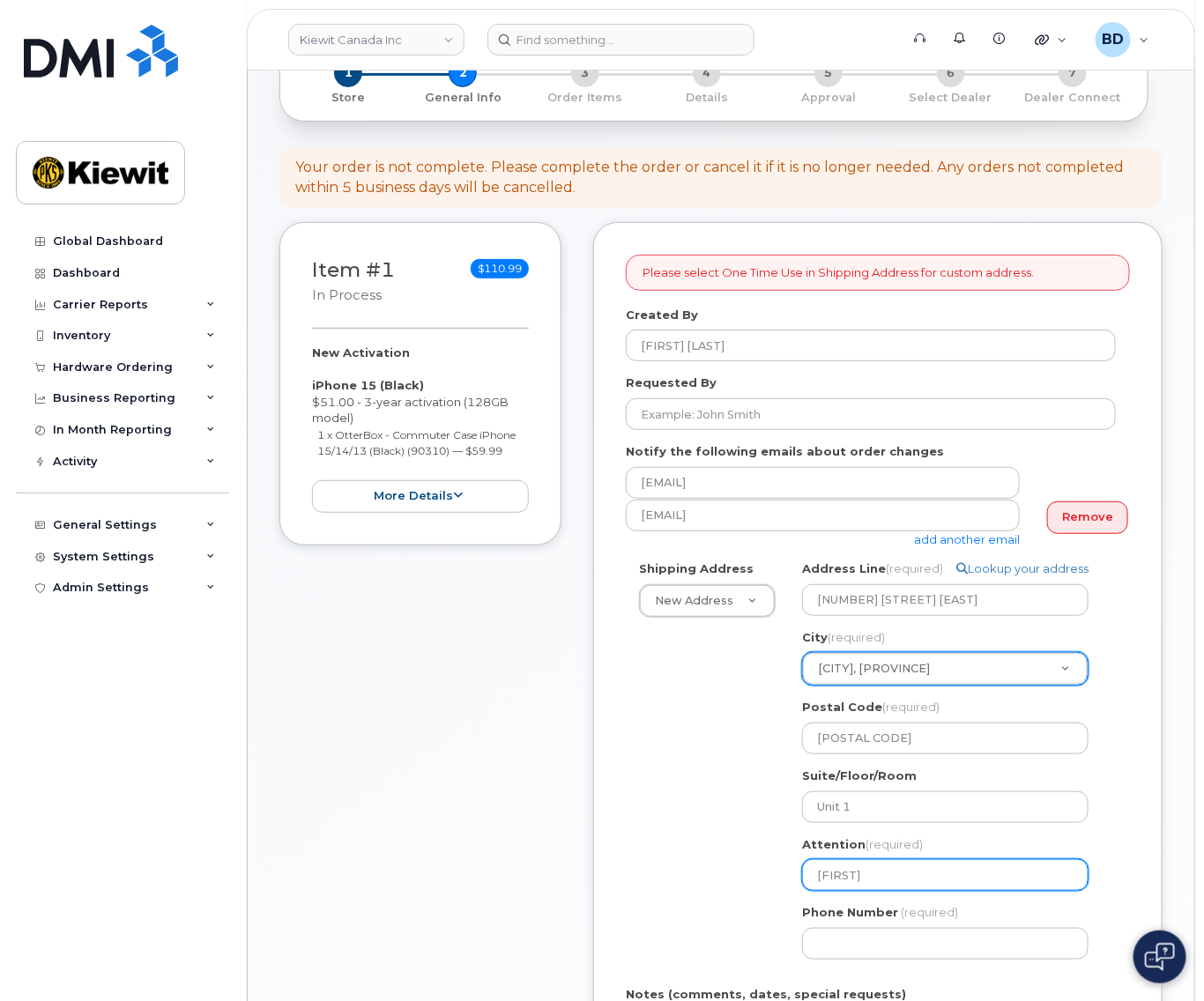 select 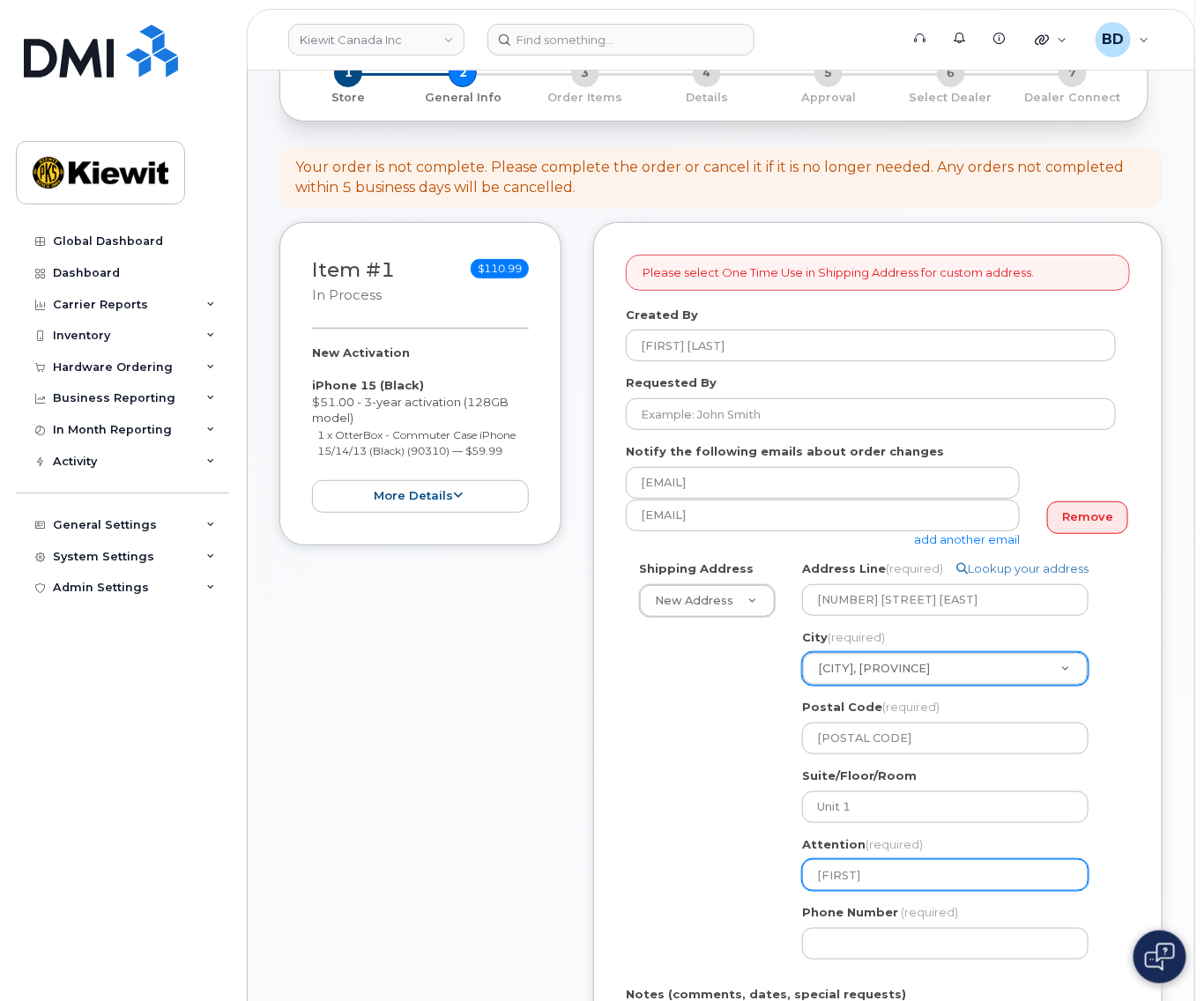 select 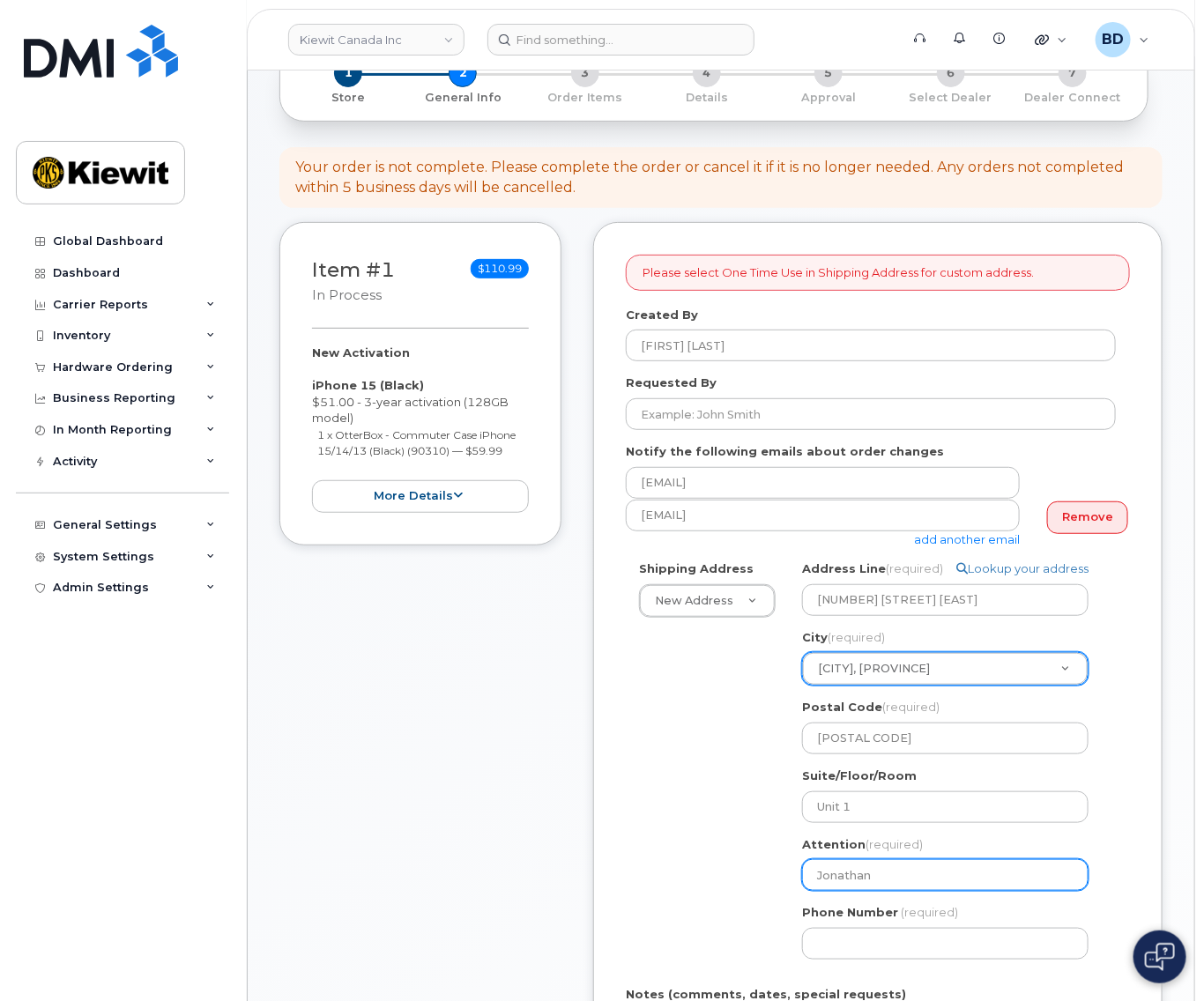 type on "Jonathan" 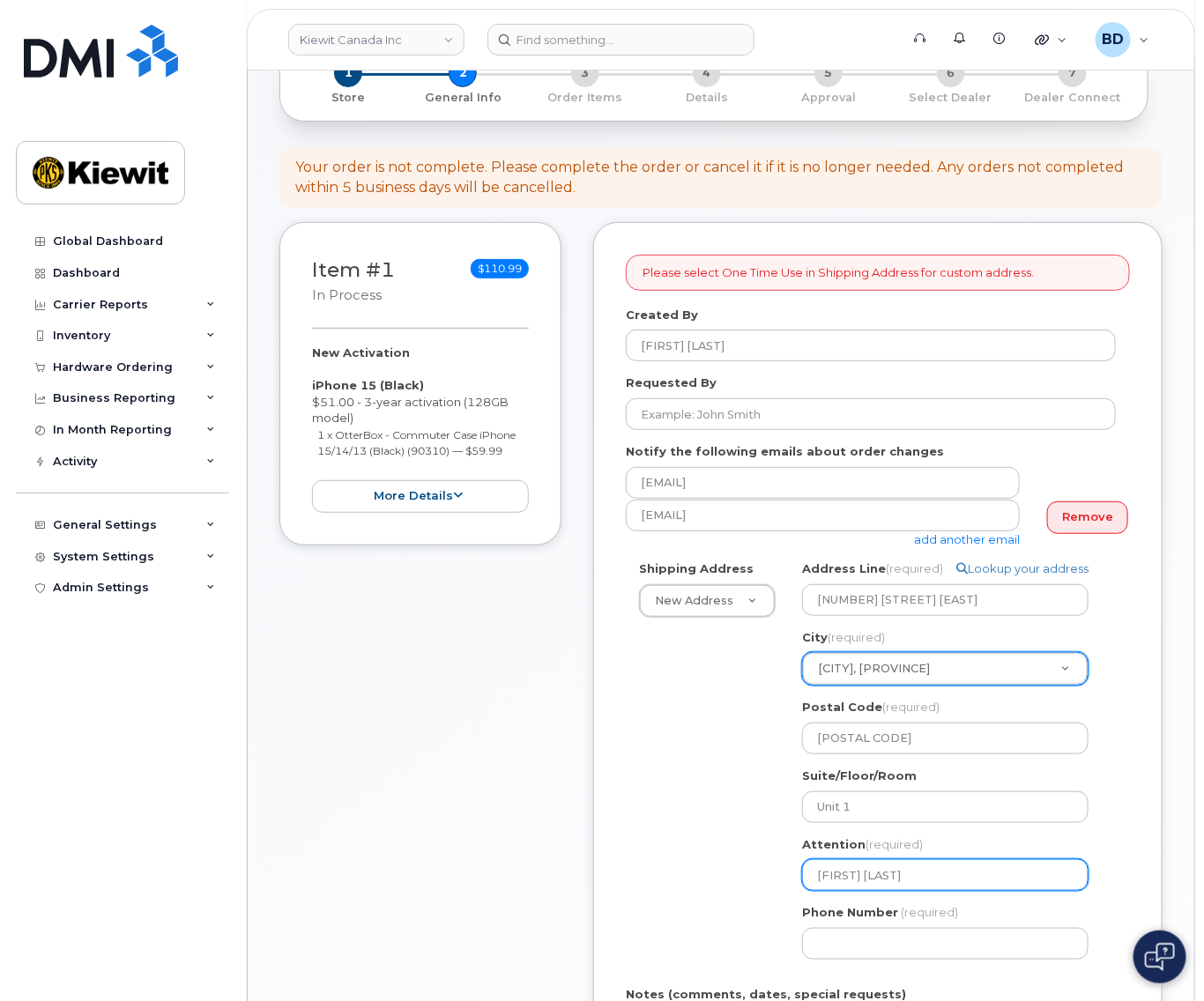 select 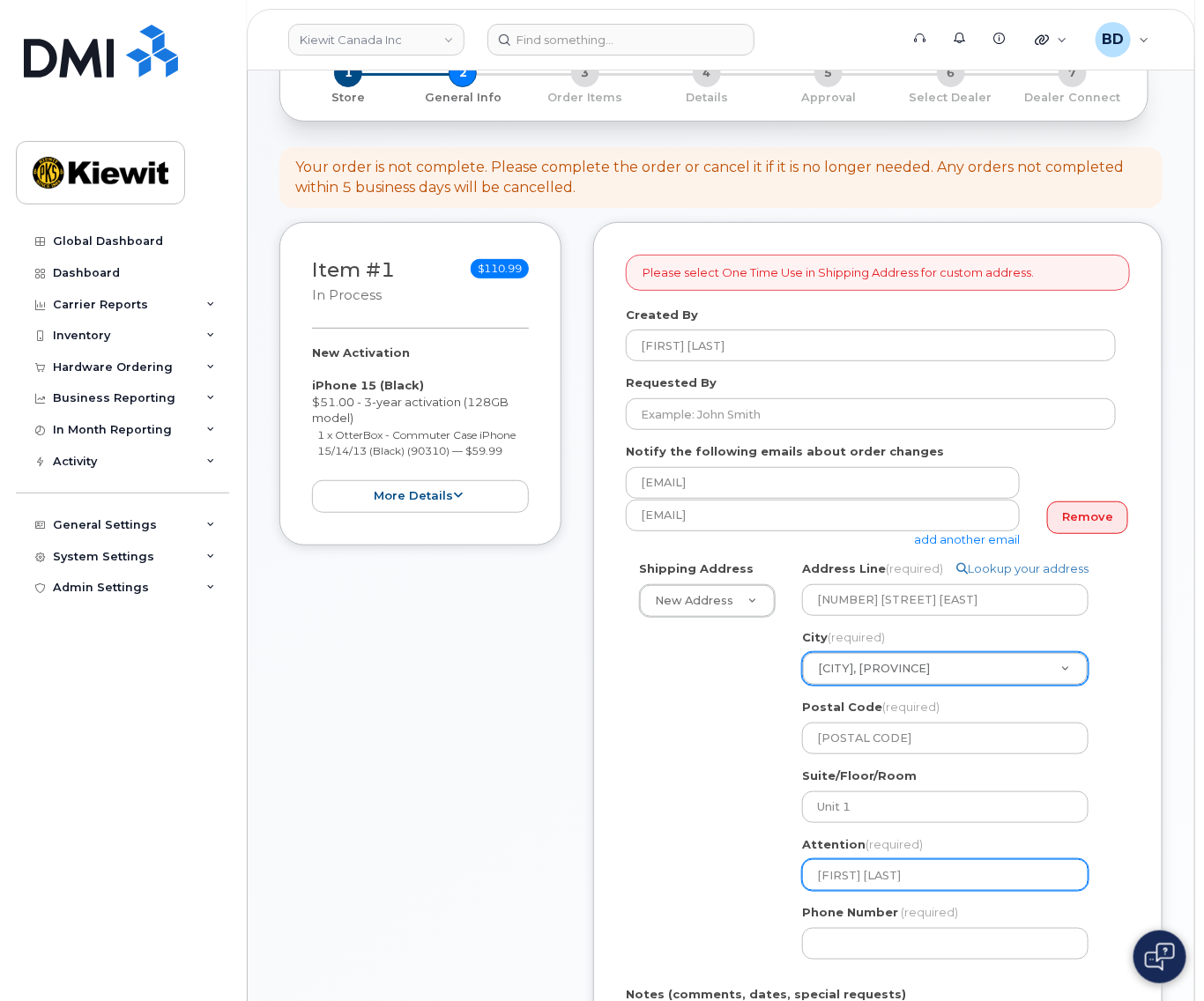 click on "Jonathan Kpazx" at bounding box center (945, 875) 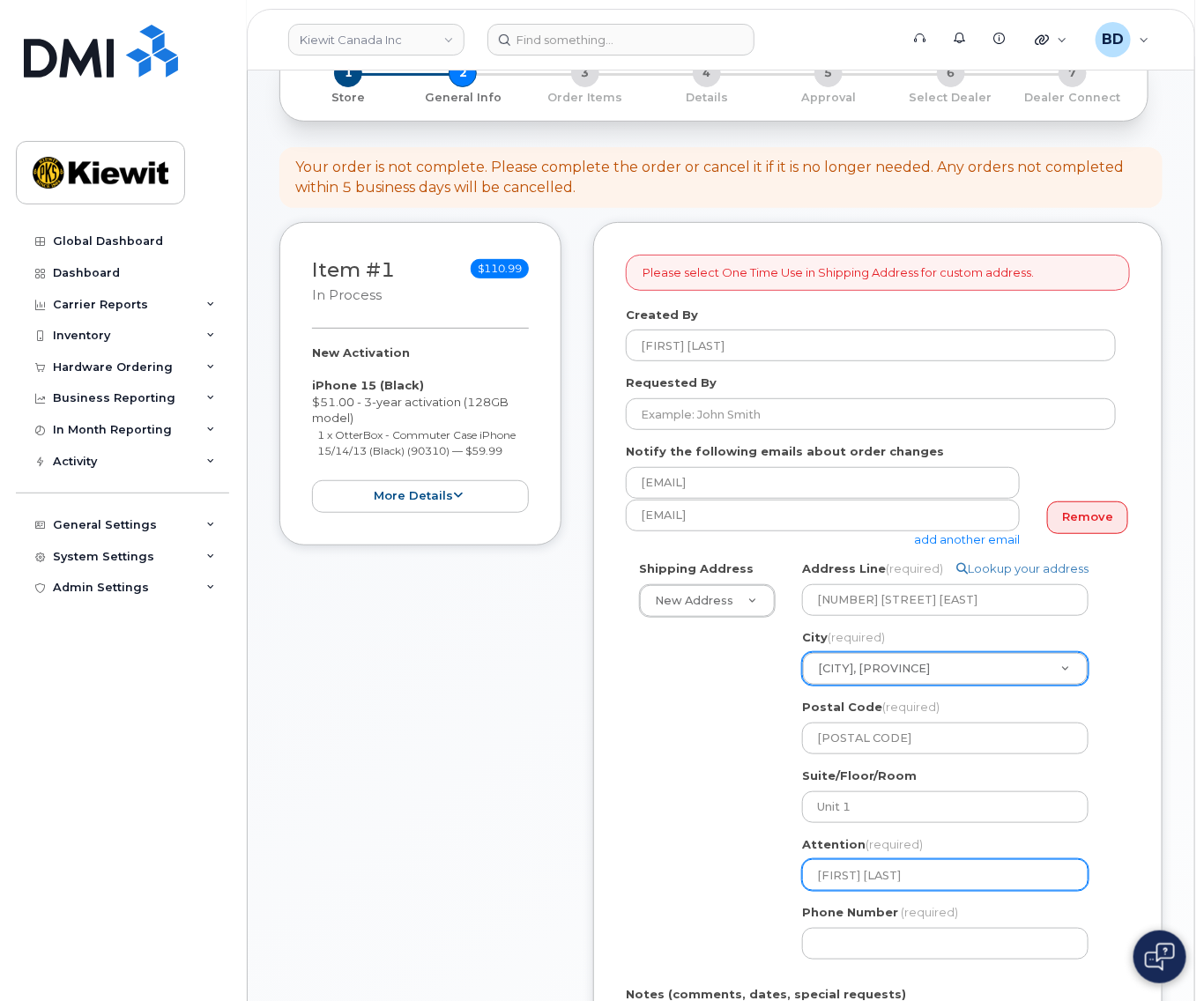 select 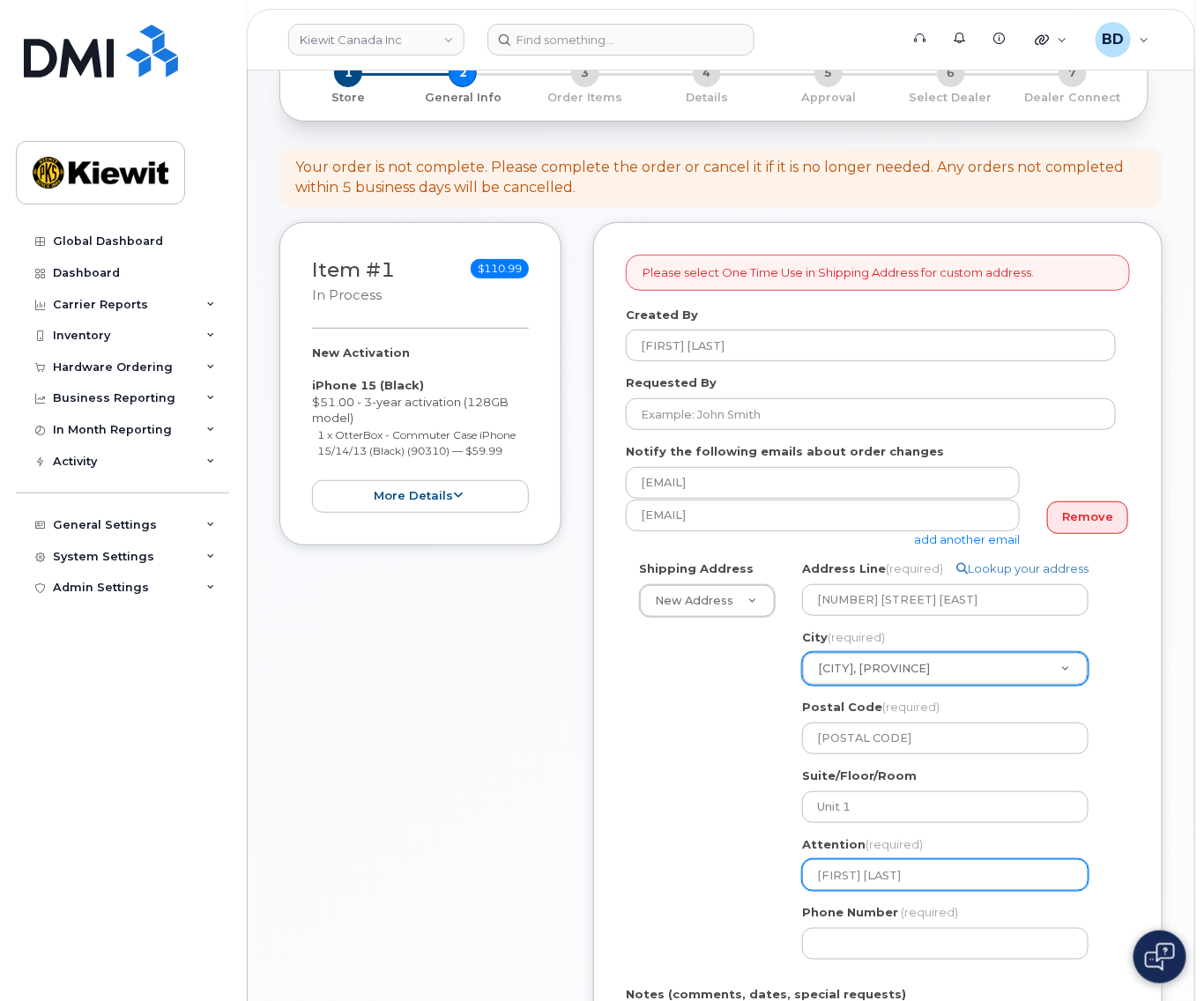 select 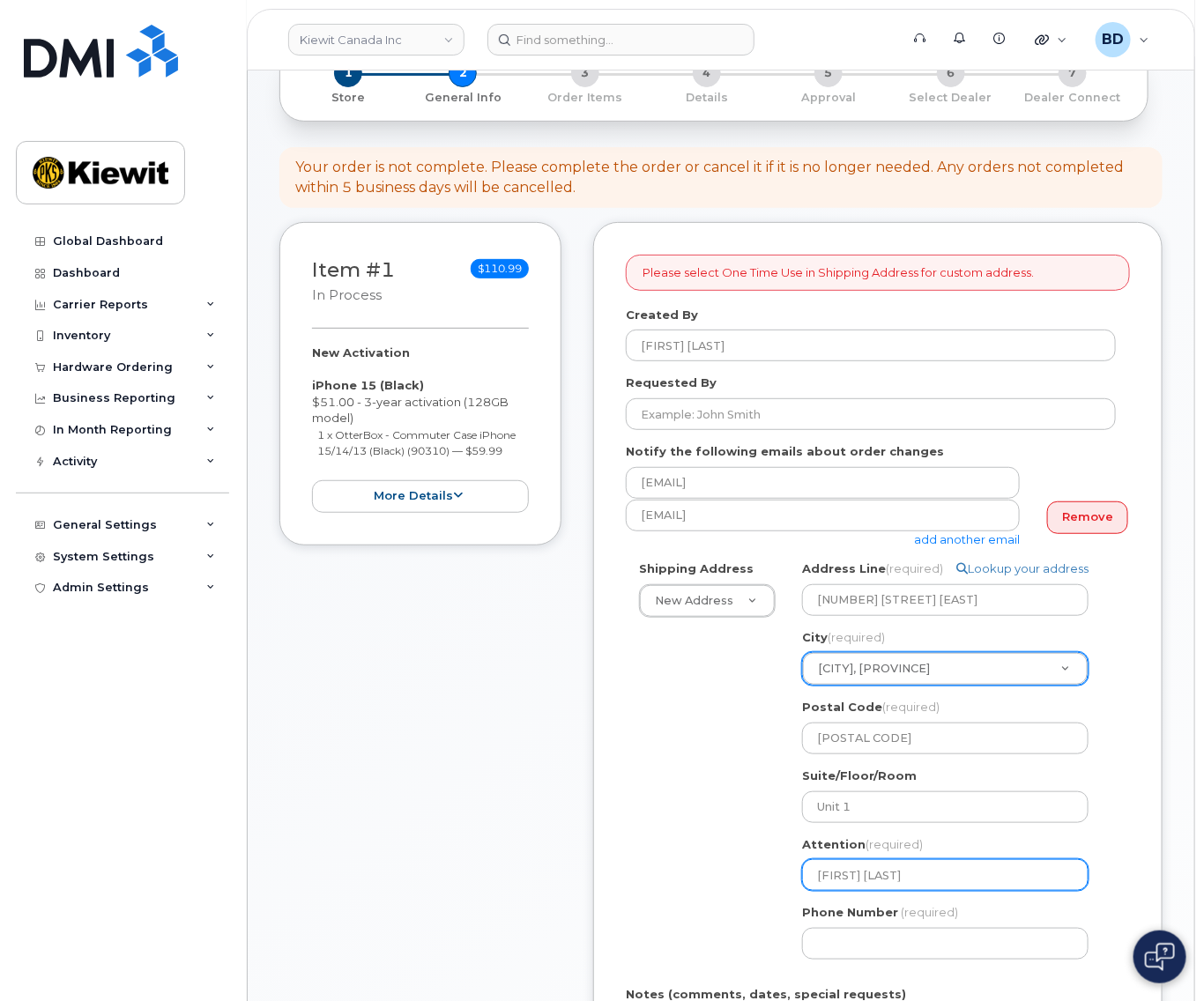 select 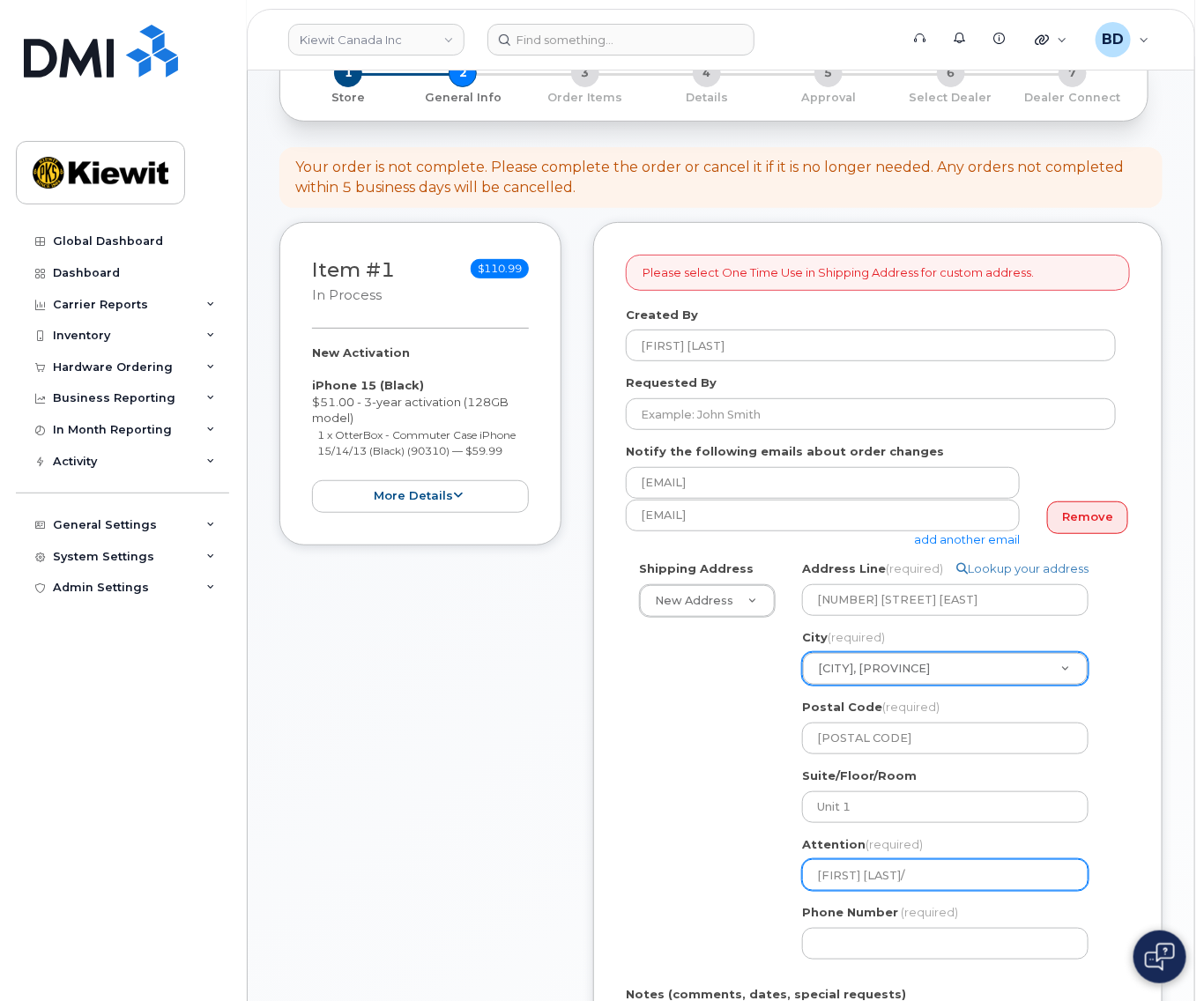 select 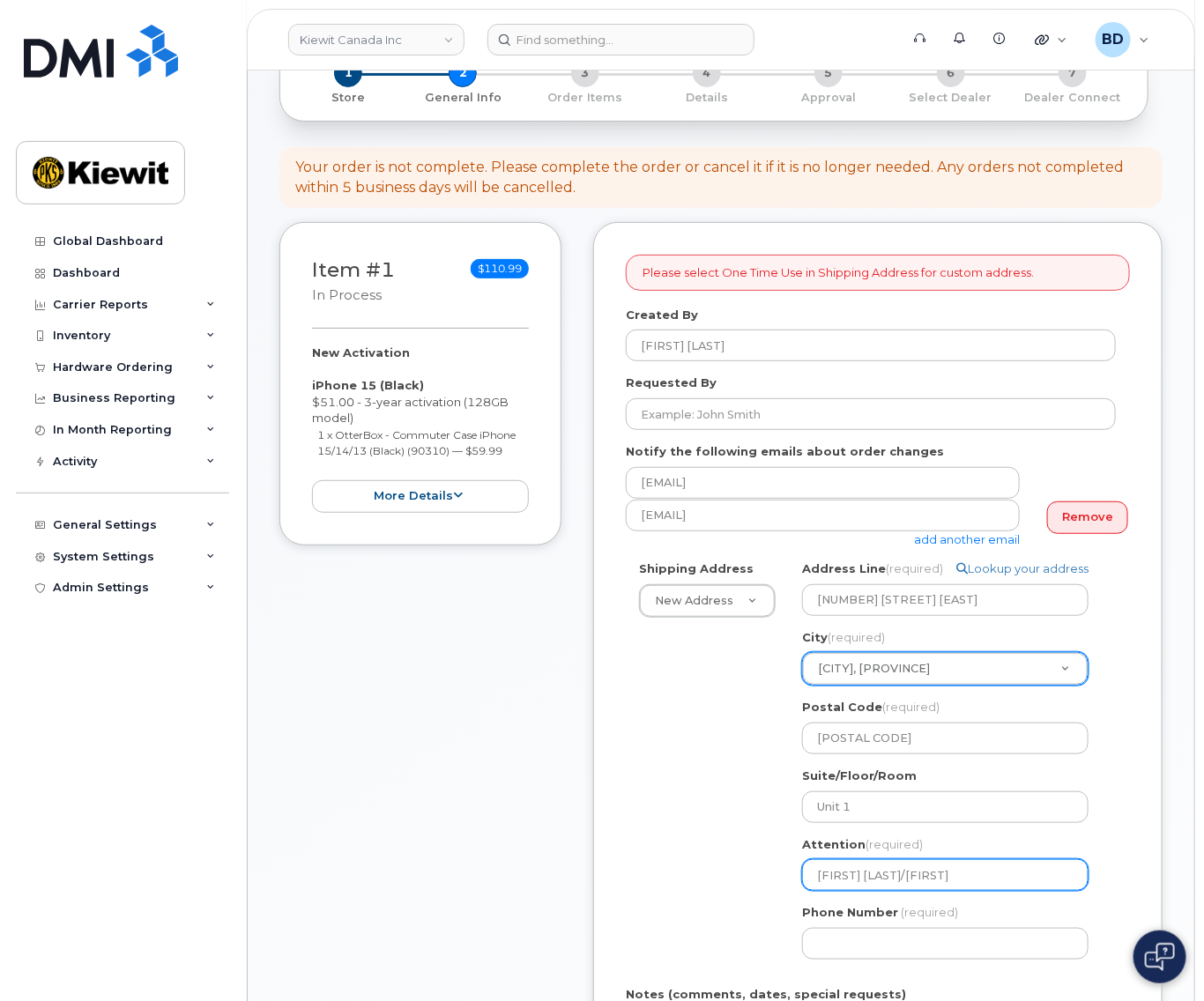 select 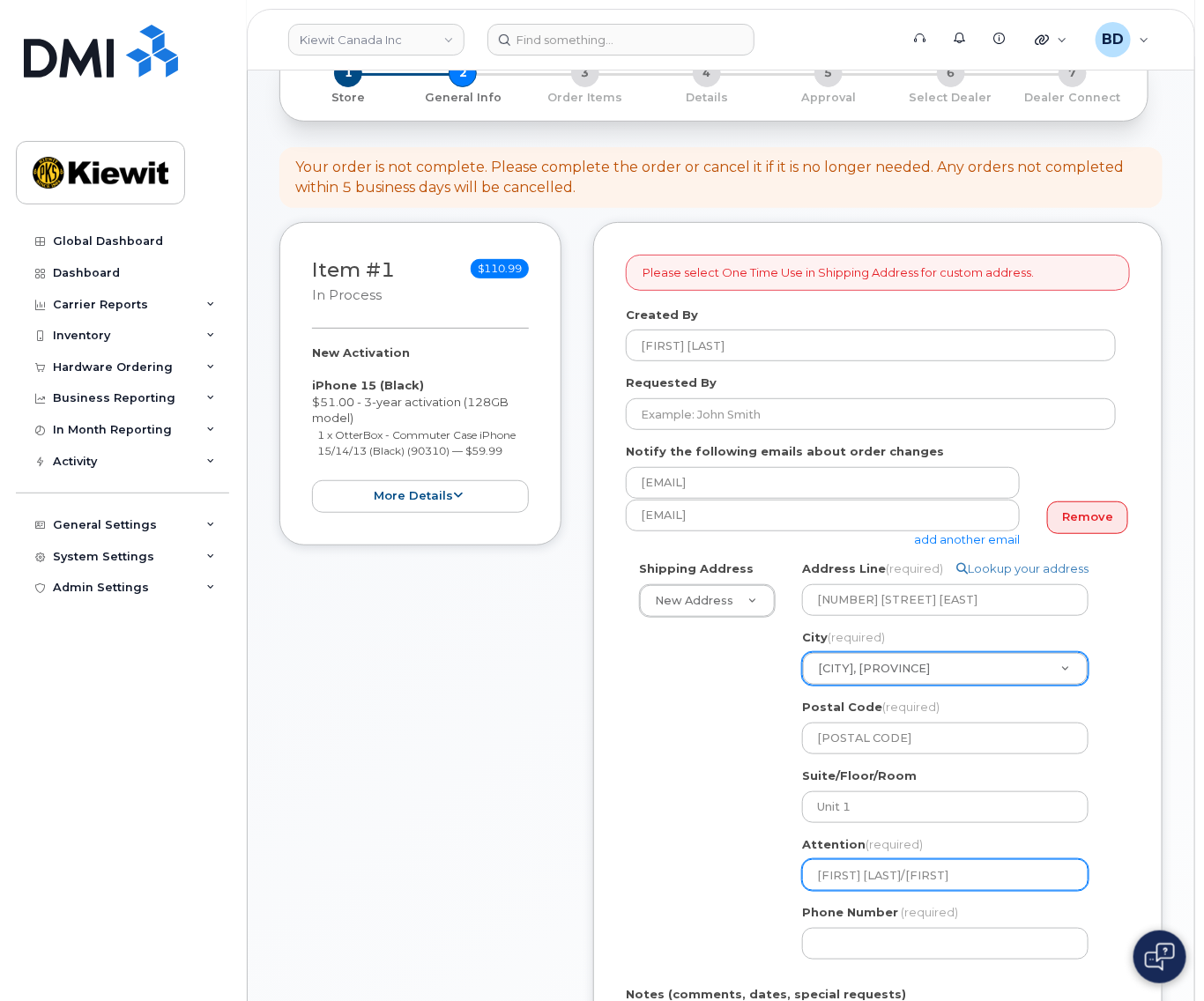 select 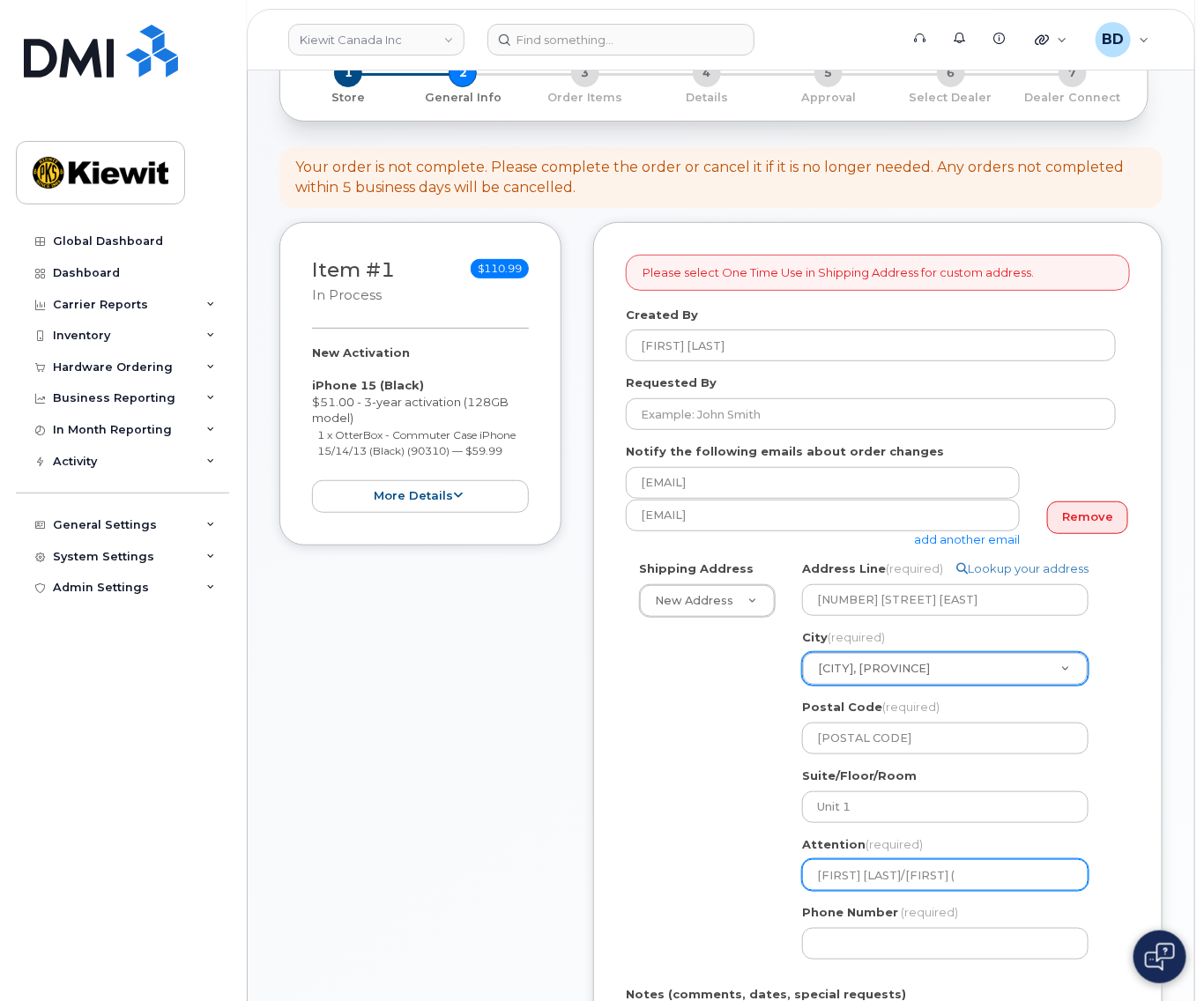 select 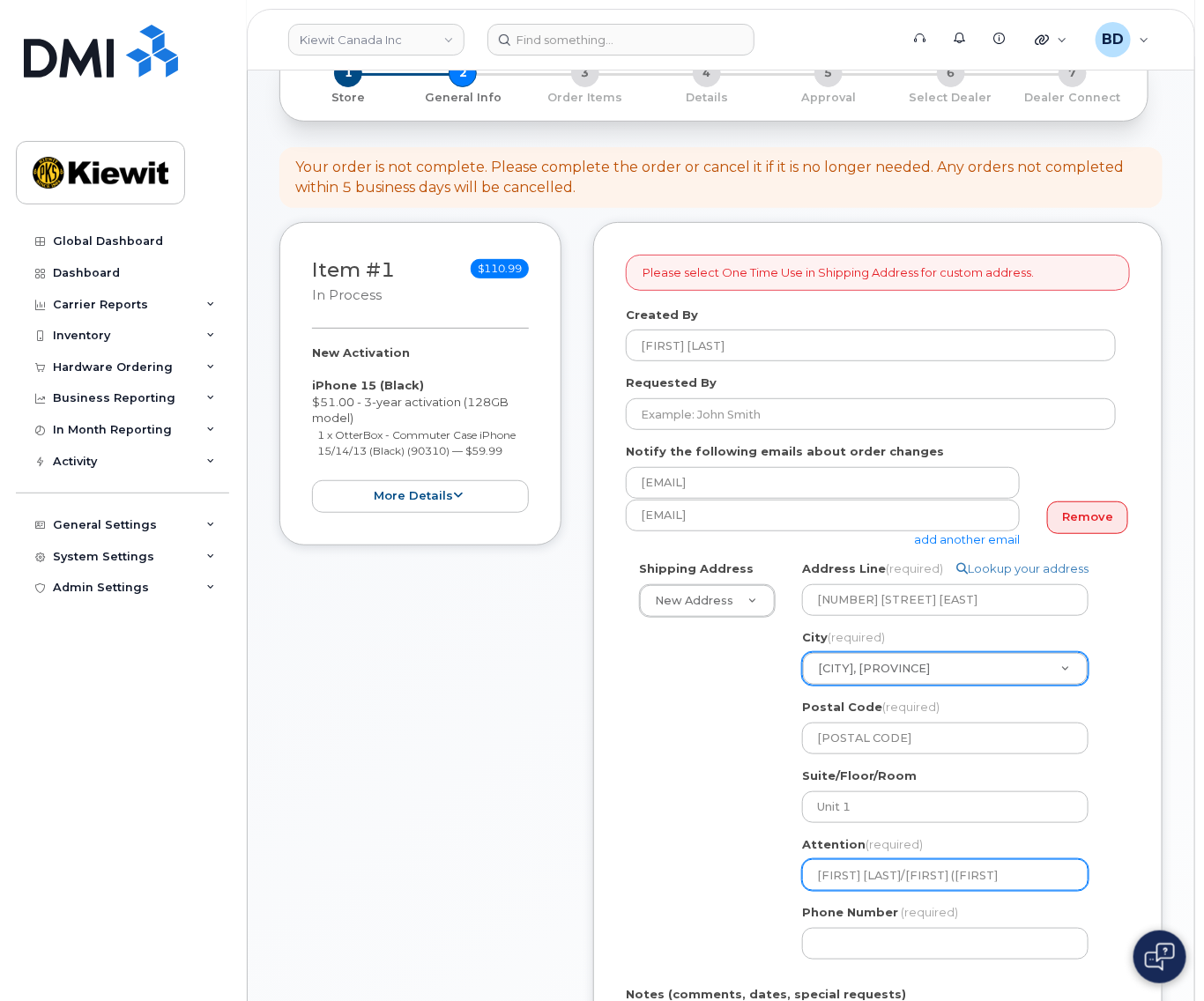 select 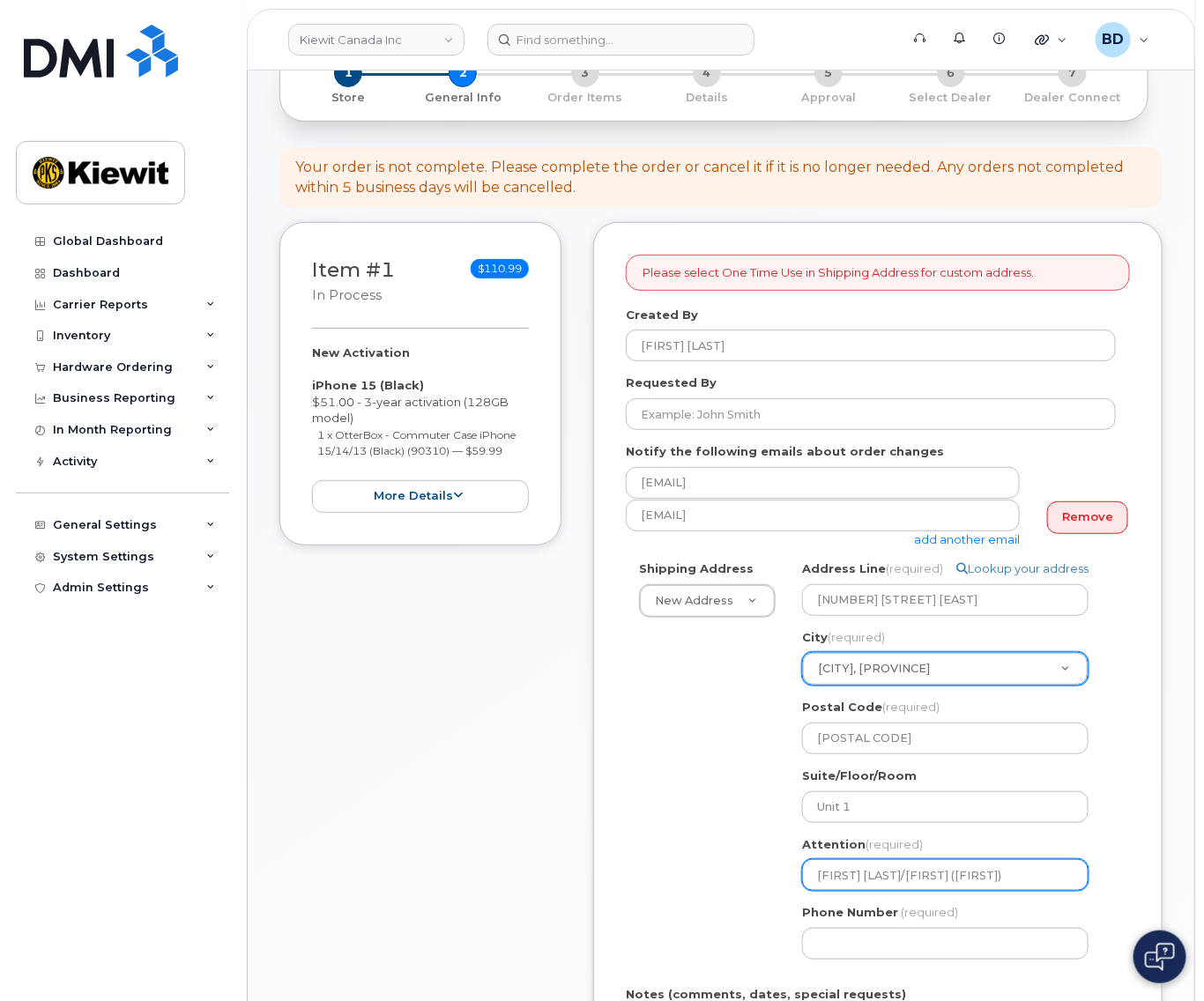 select 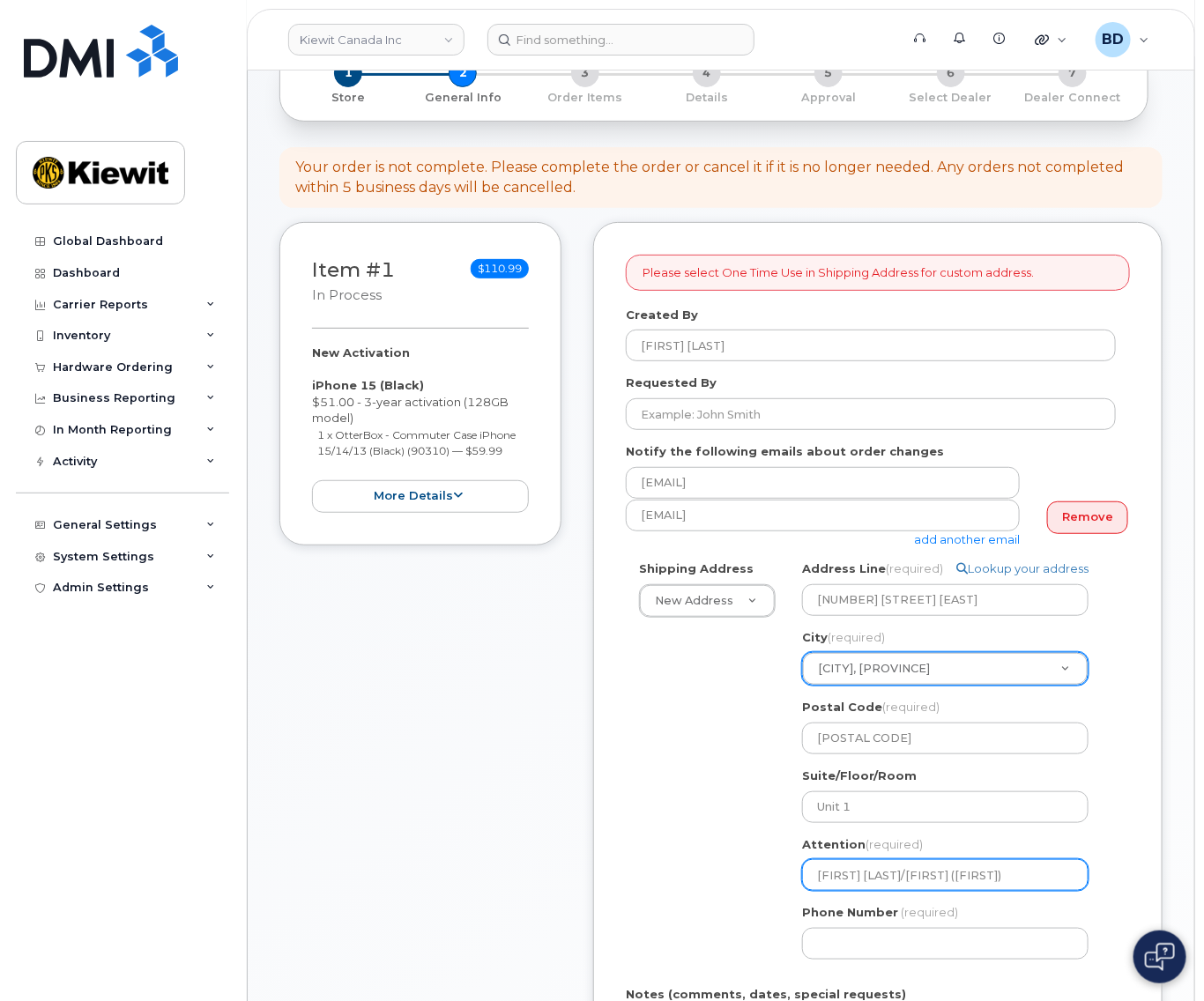 type on "Jonathan Kpazai/Michael (Jason)" 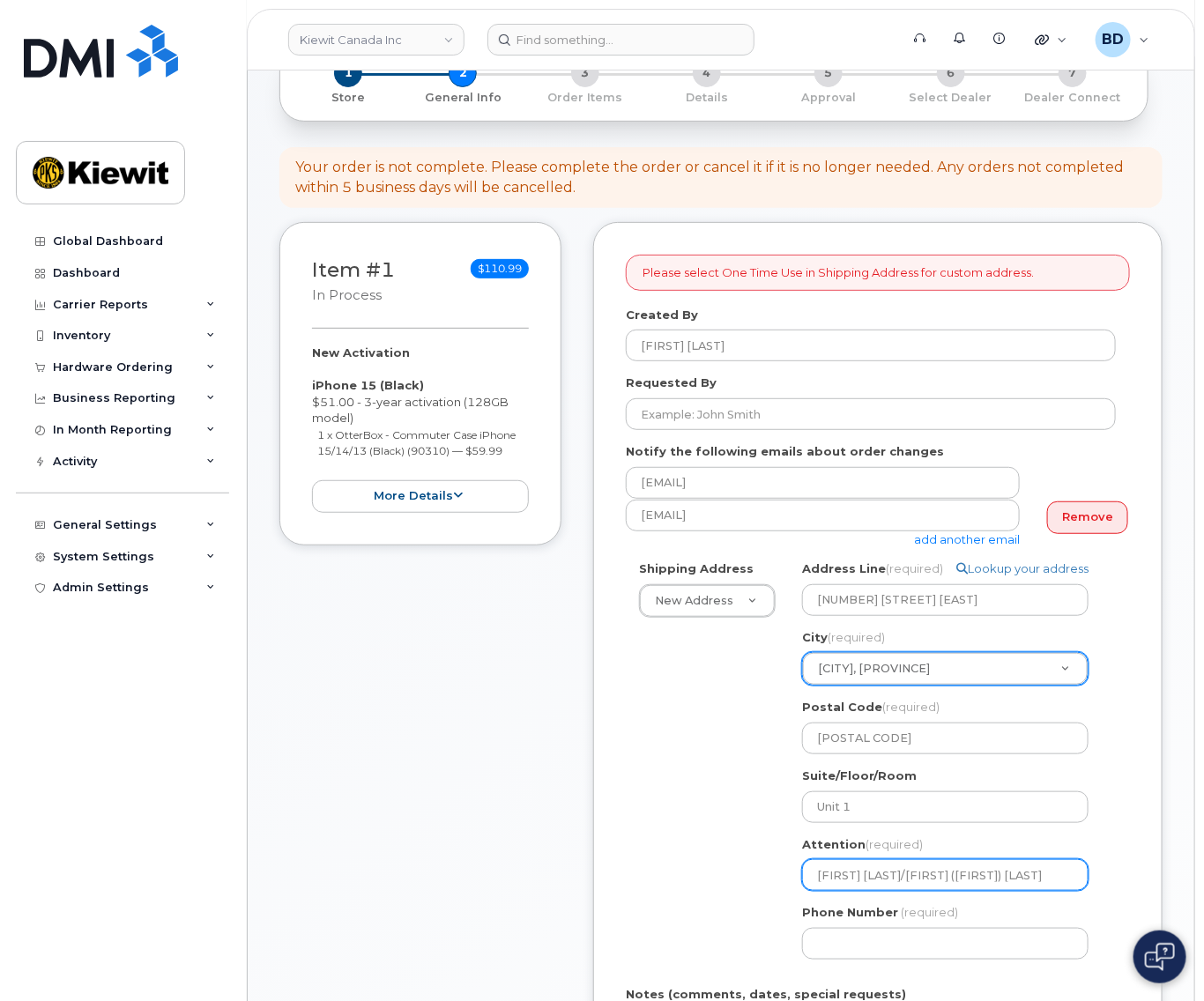 select 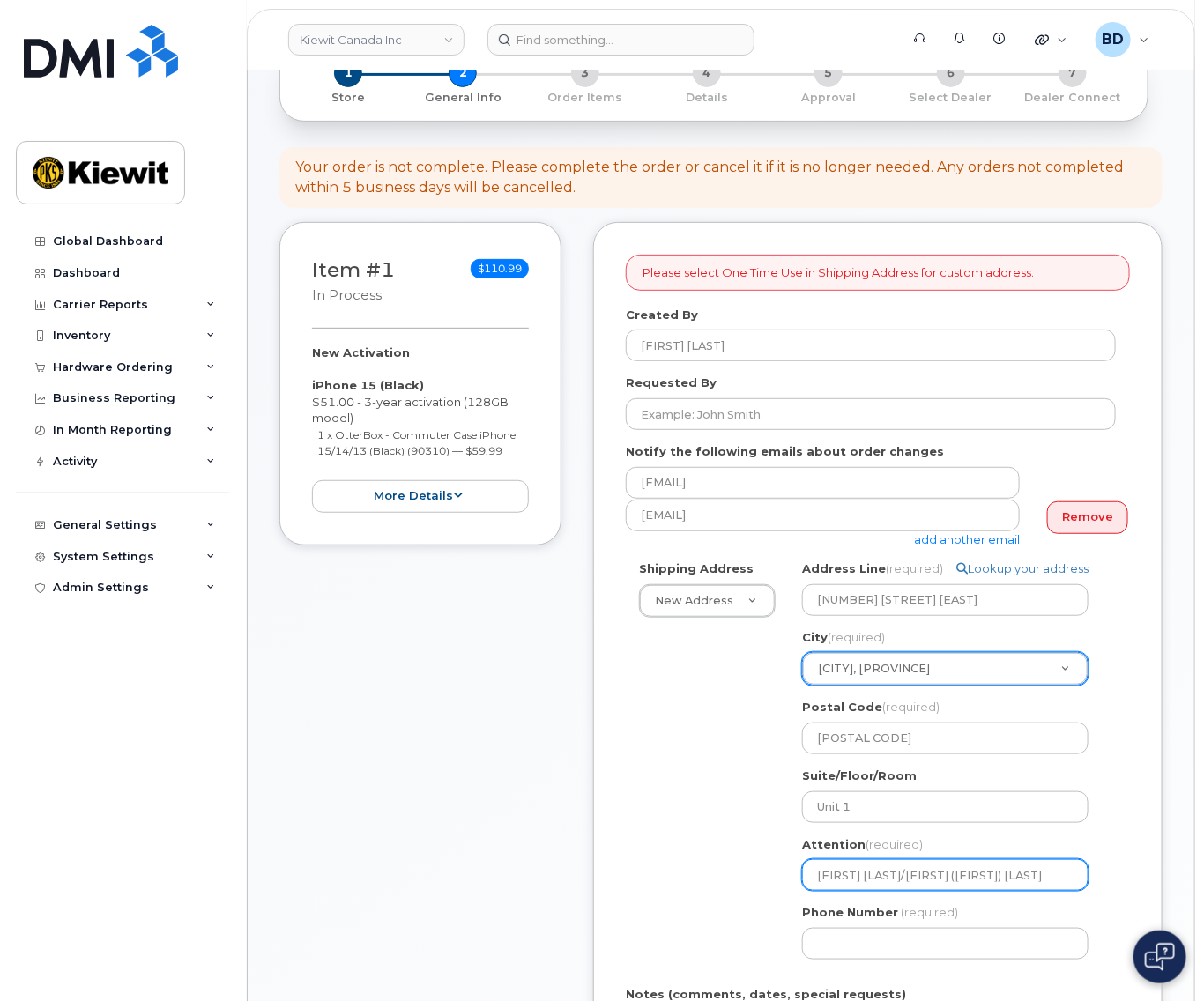 click on "Jonathan Kpazai/Michael (Jason) War" at bounding box center (945, 875) 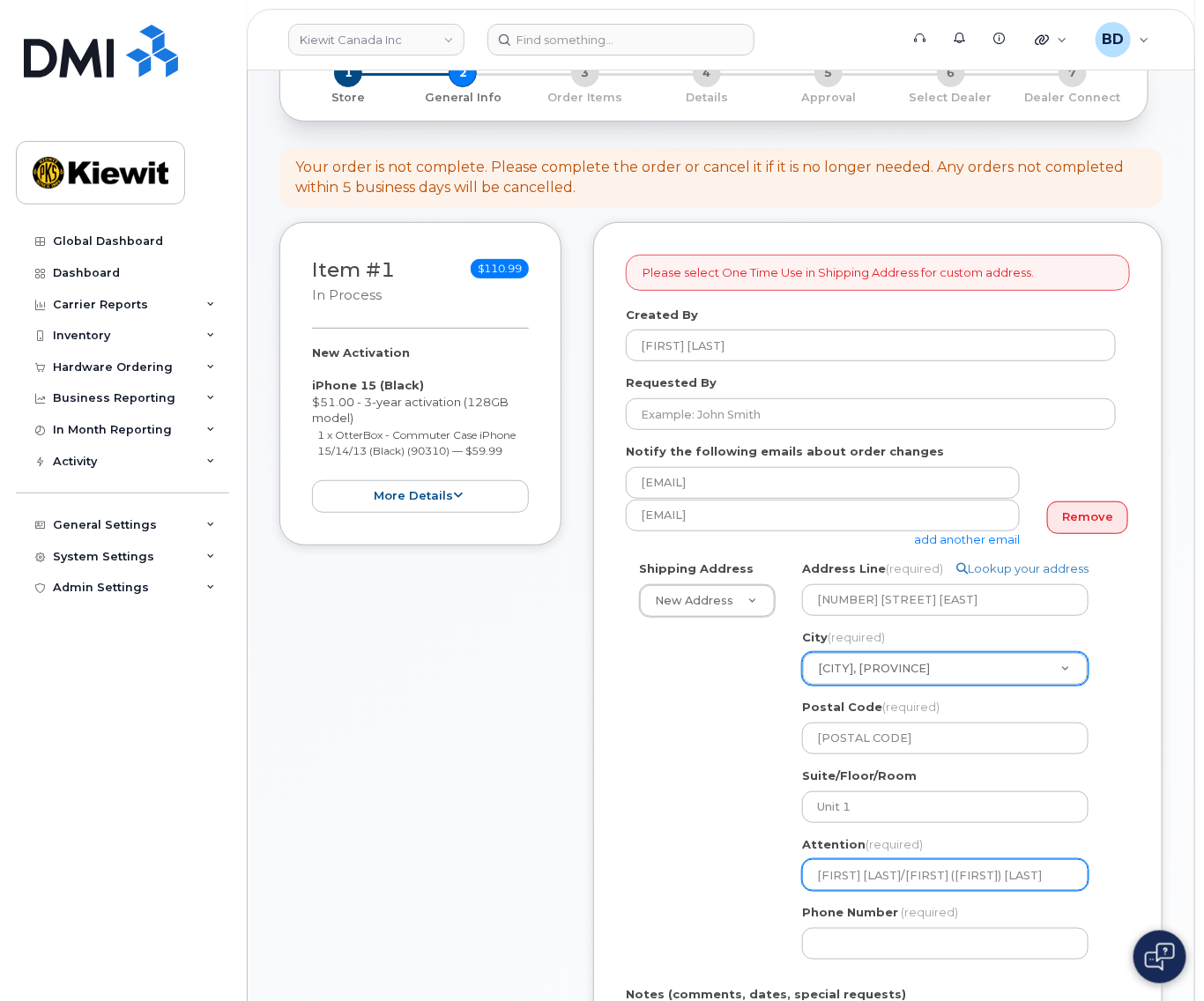 select 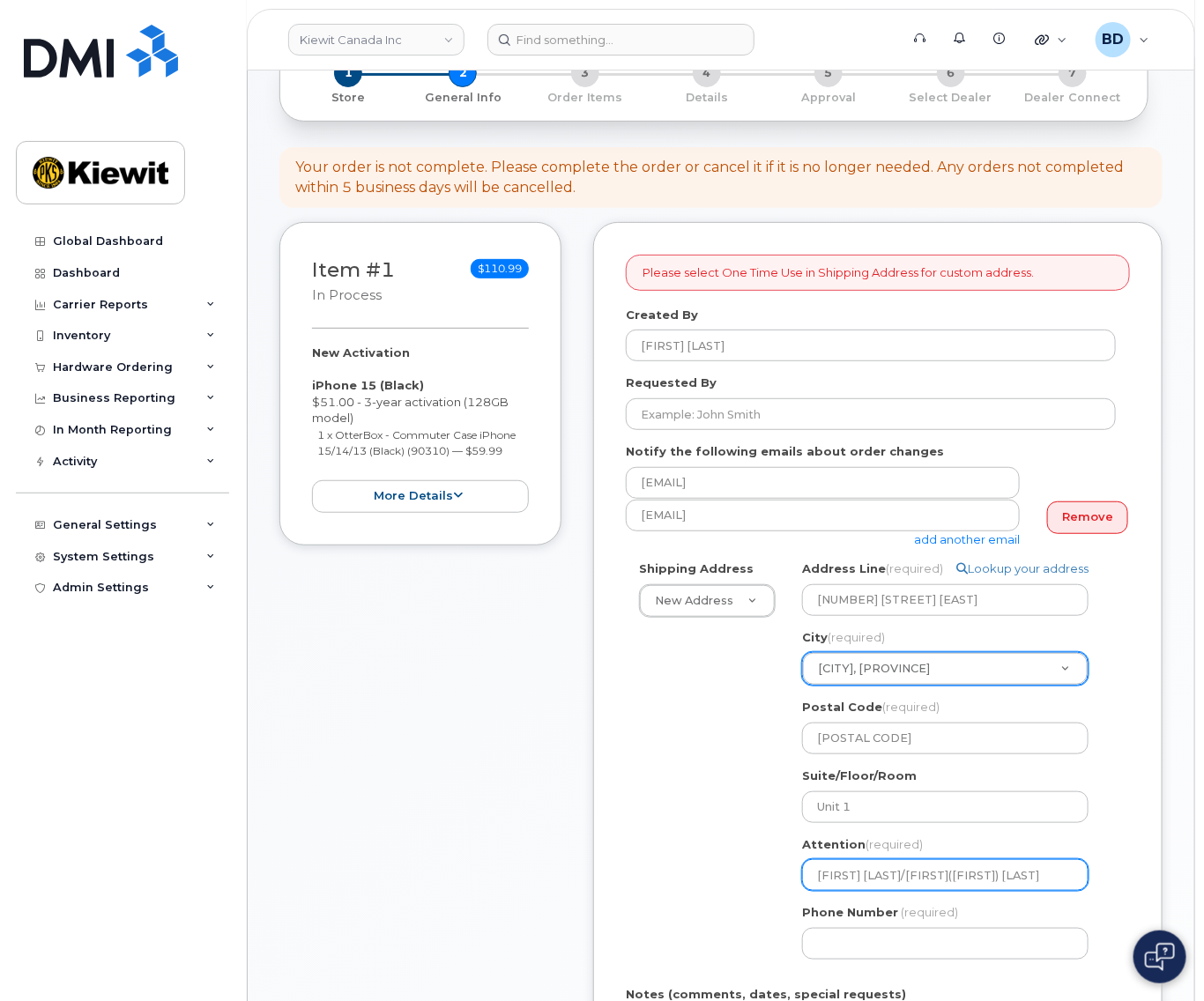 click on "Jonathan Kpazai/Michael(Jason) War" at bounding box center (945, 875) 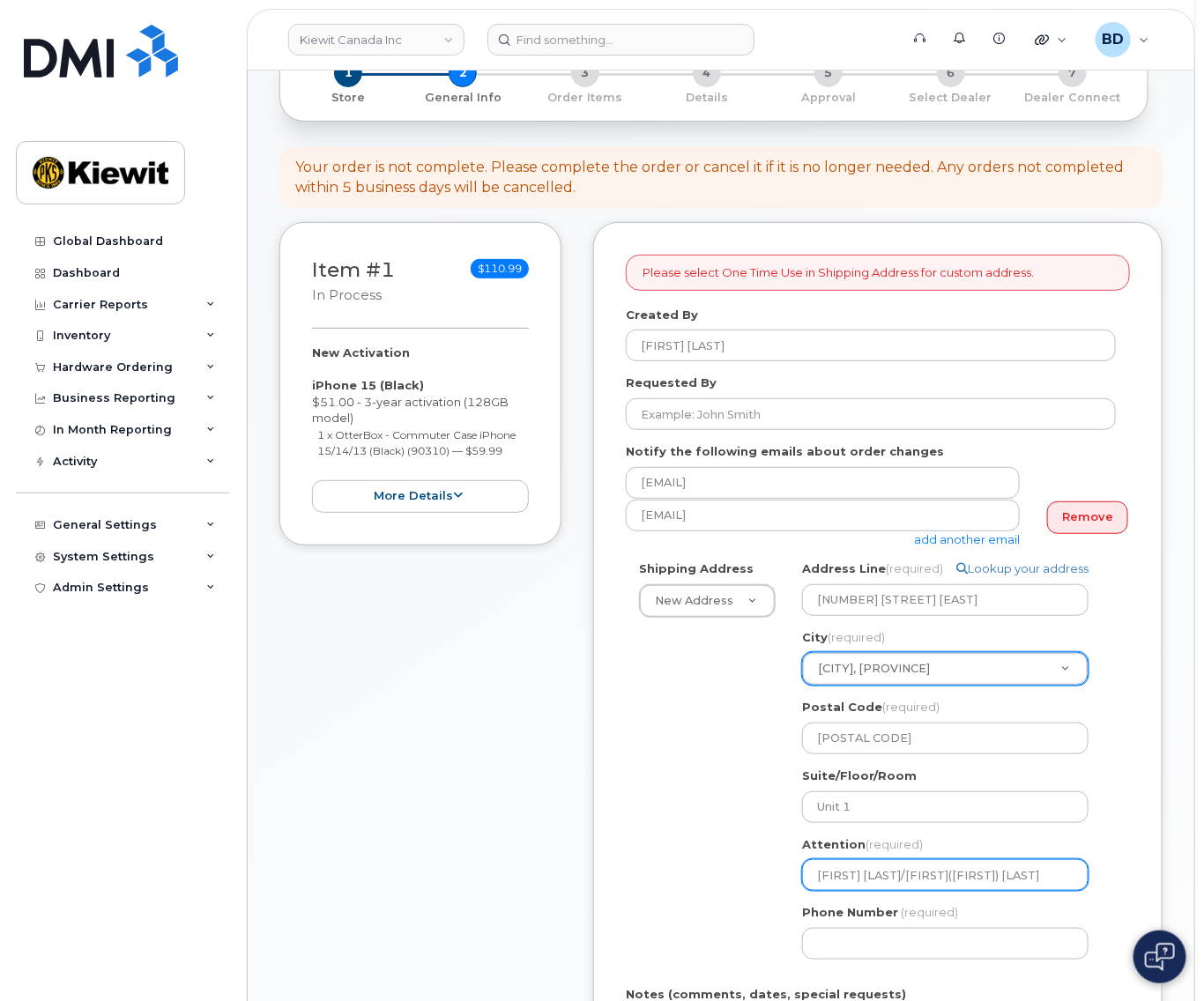 select 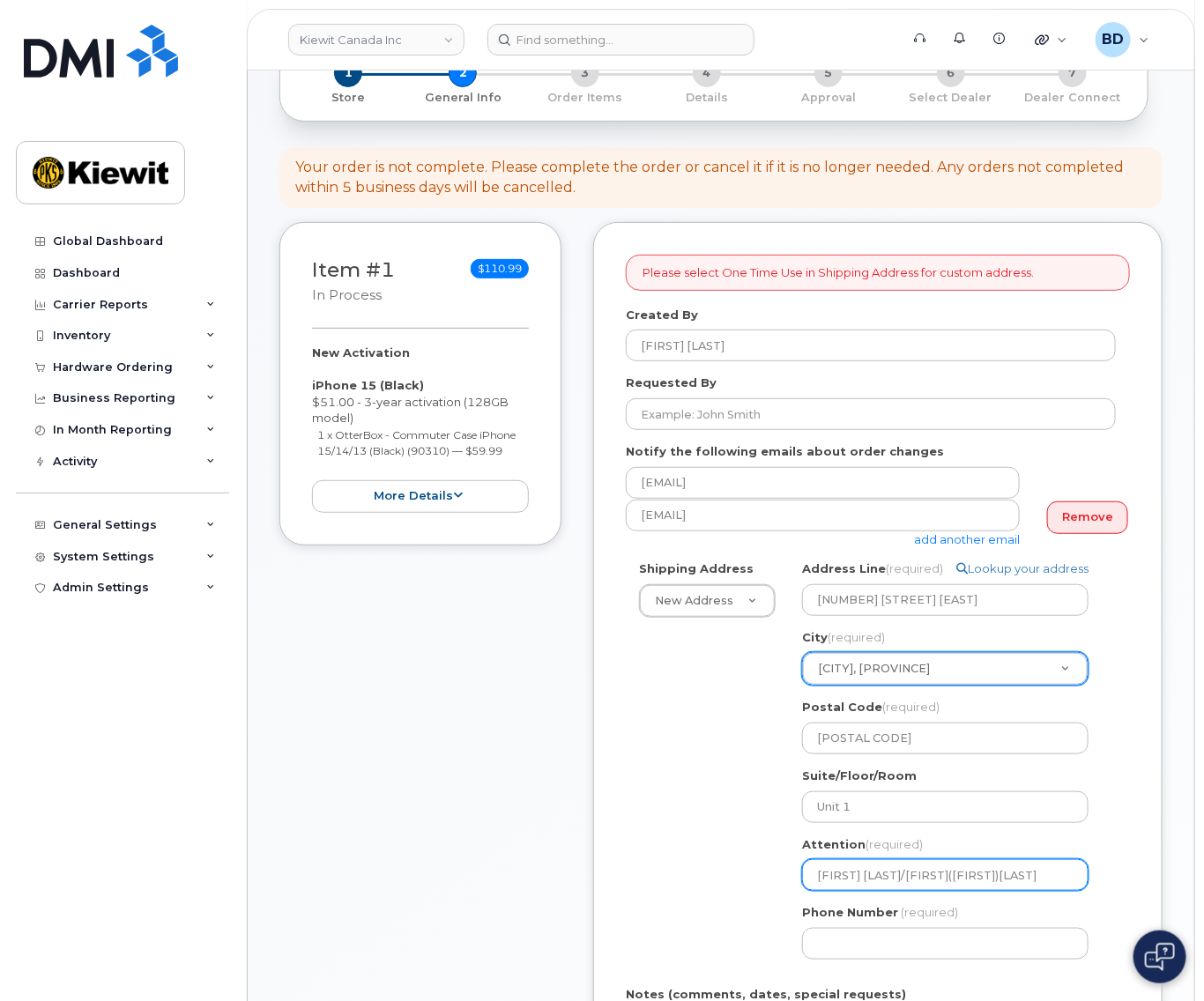 click on "Jonathan Kpazai/Michael(Jason) Warr" at bounding box center (945, 875) 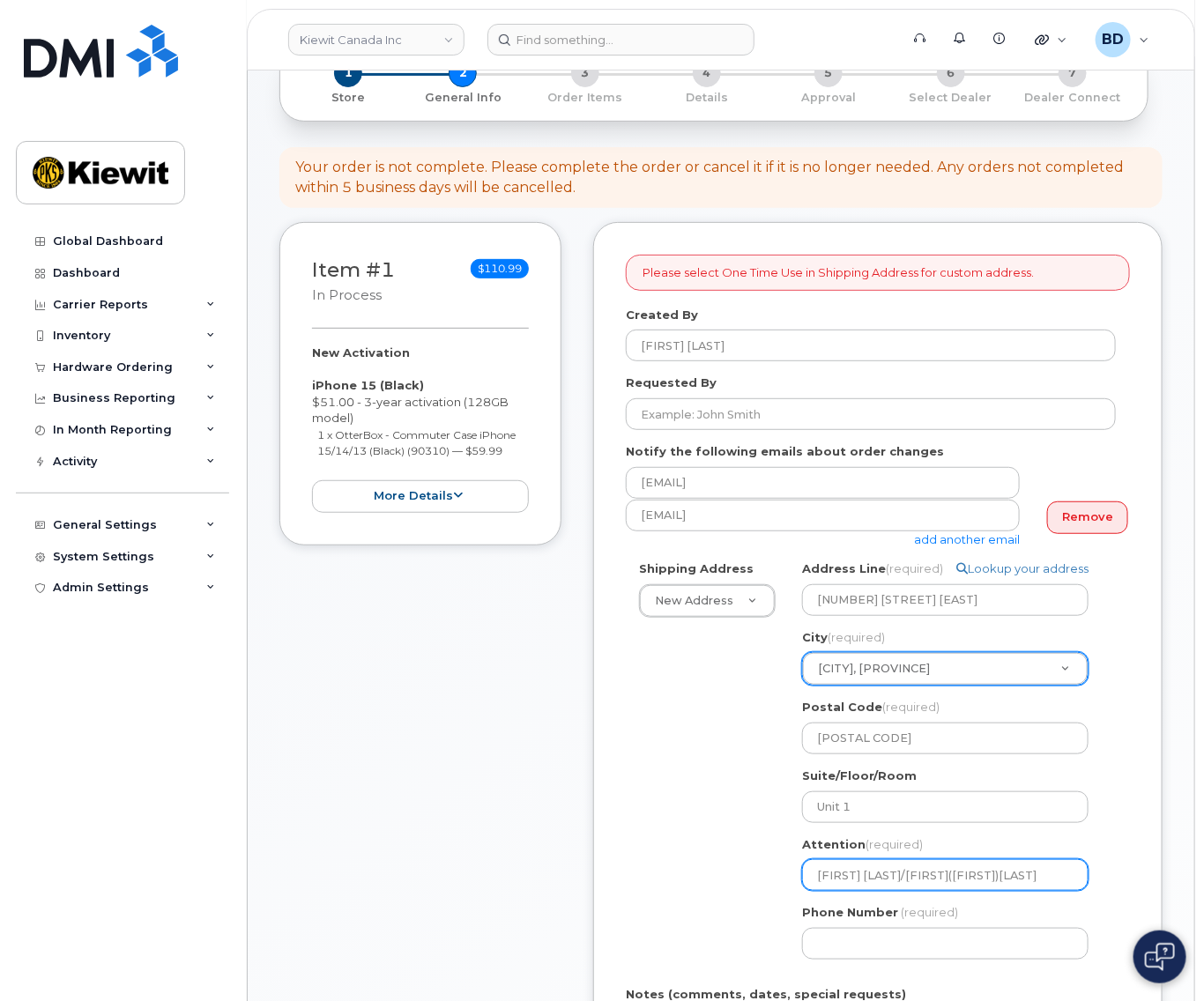 select 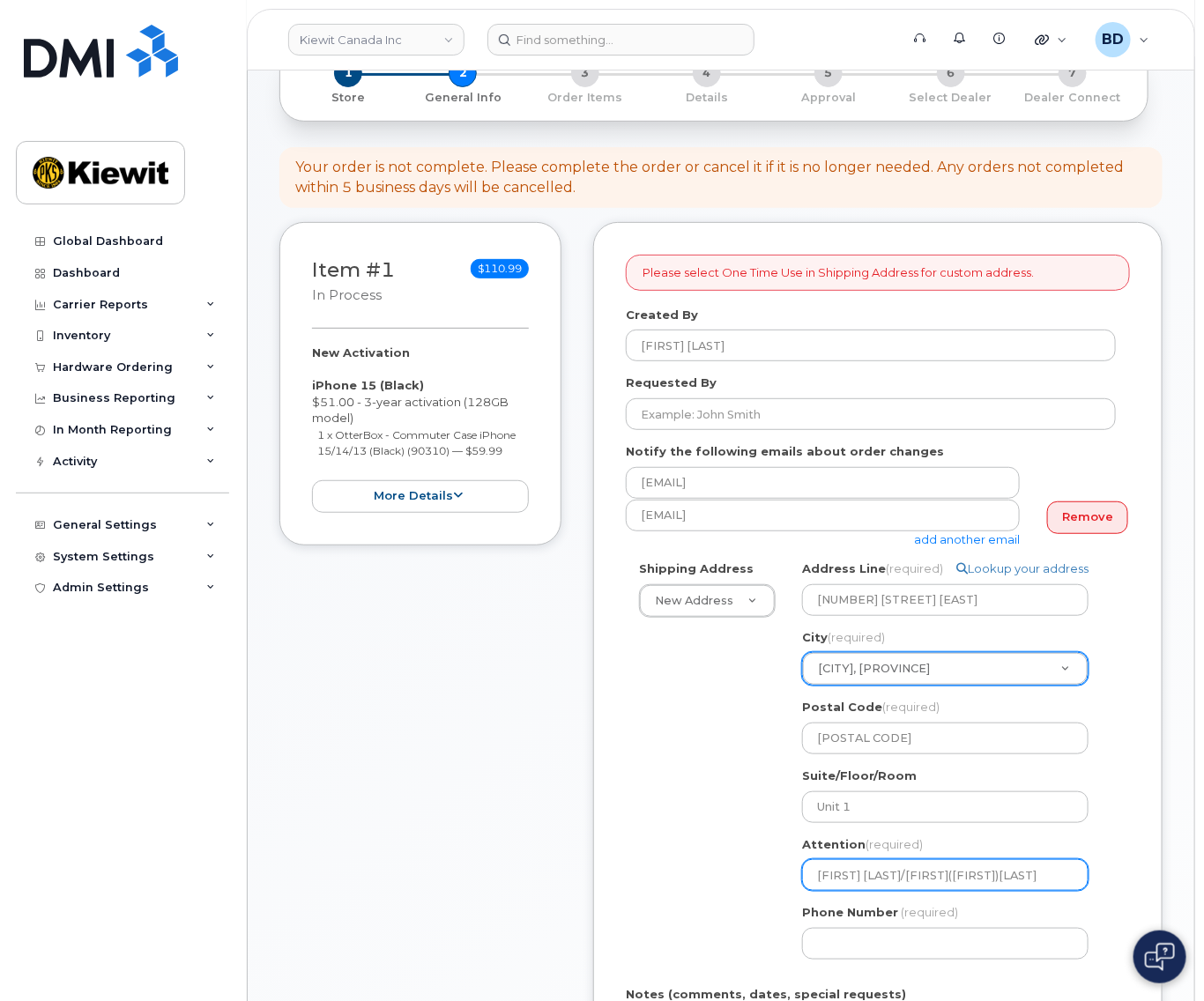 select 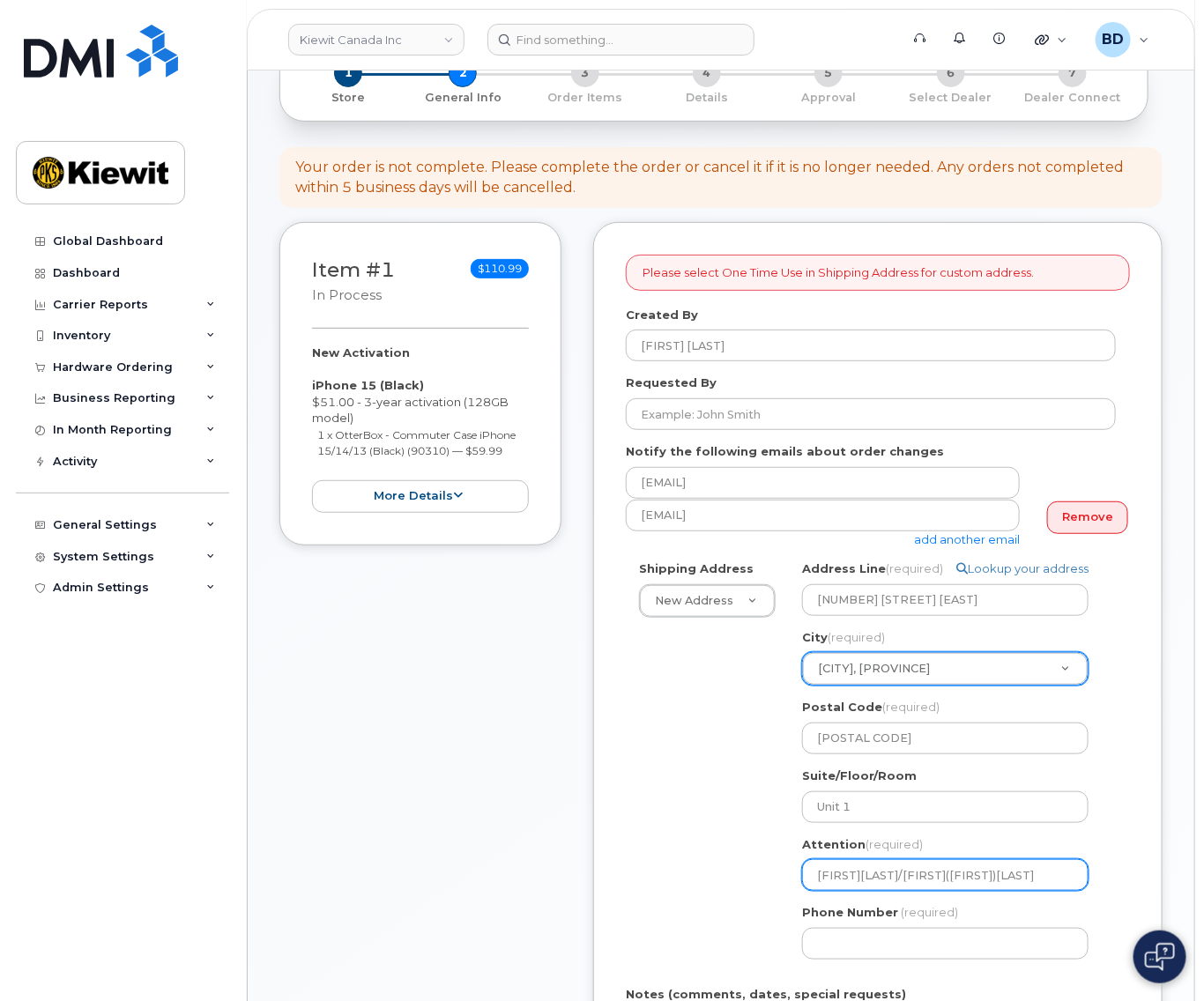 select 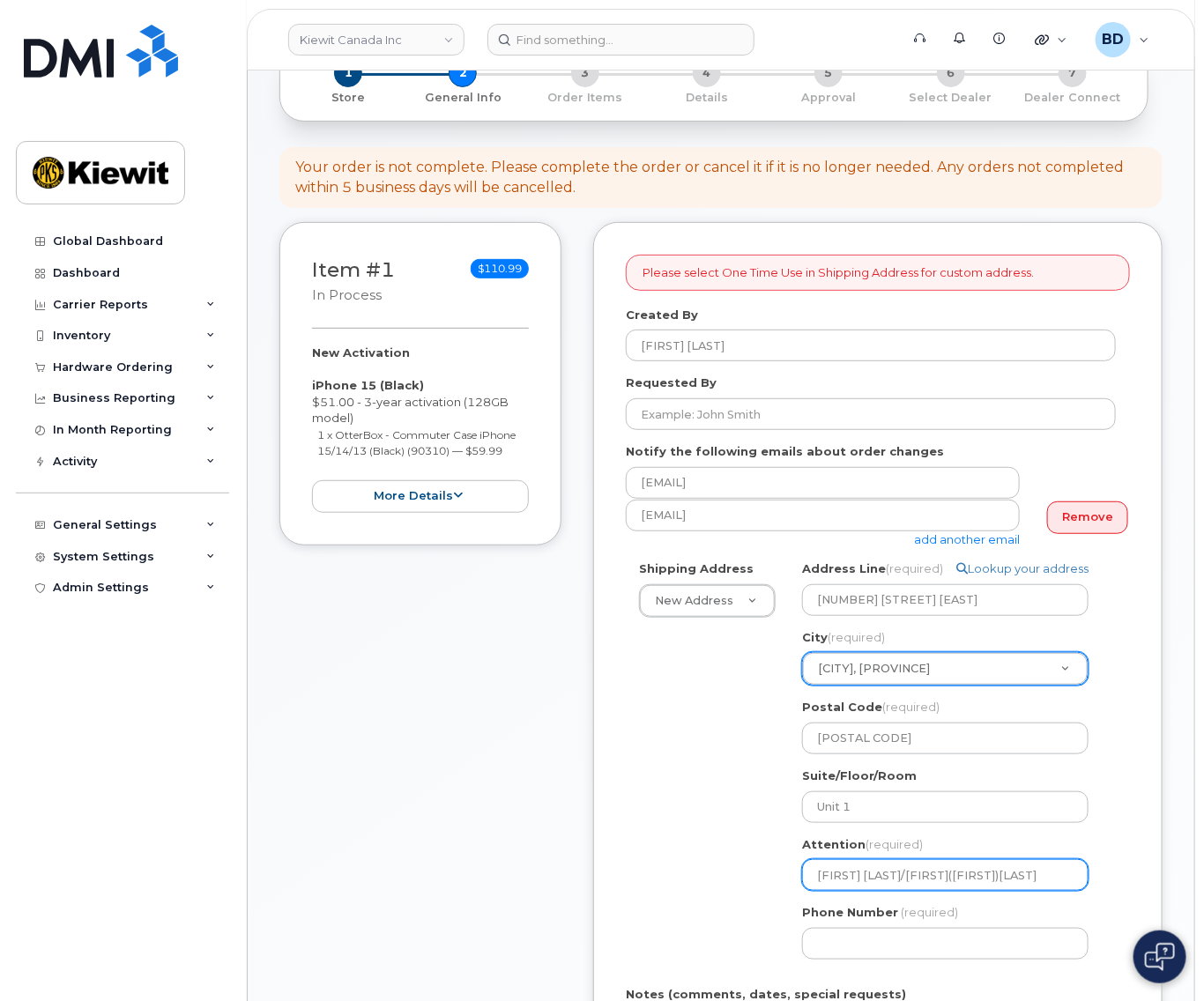 click on "JonathanKpazai/Michael(Jason)Warr" at bounding box center (945, 875) 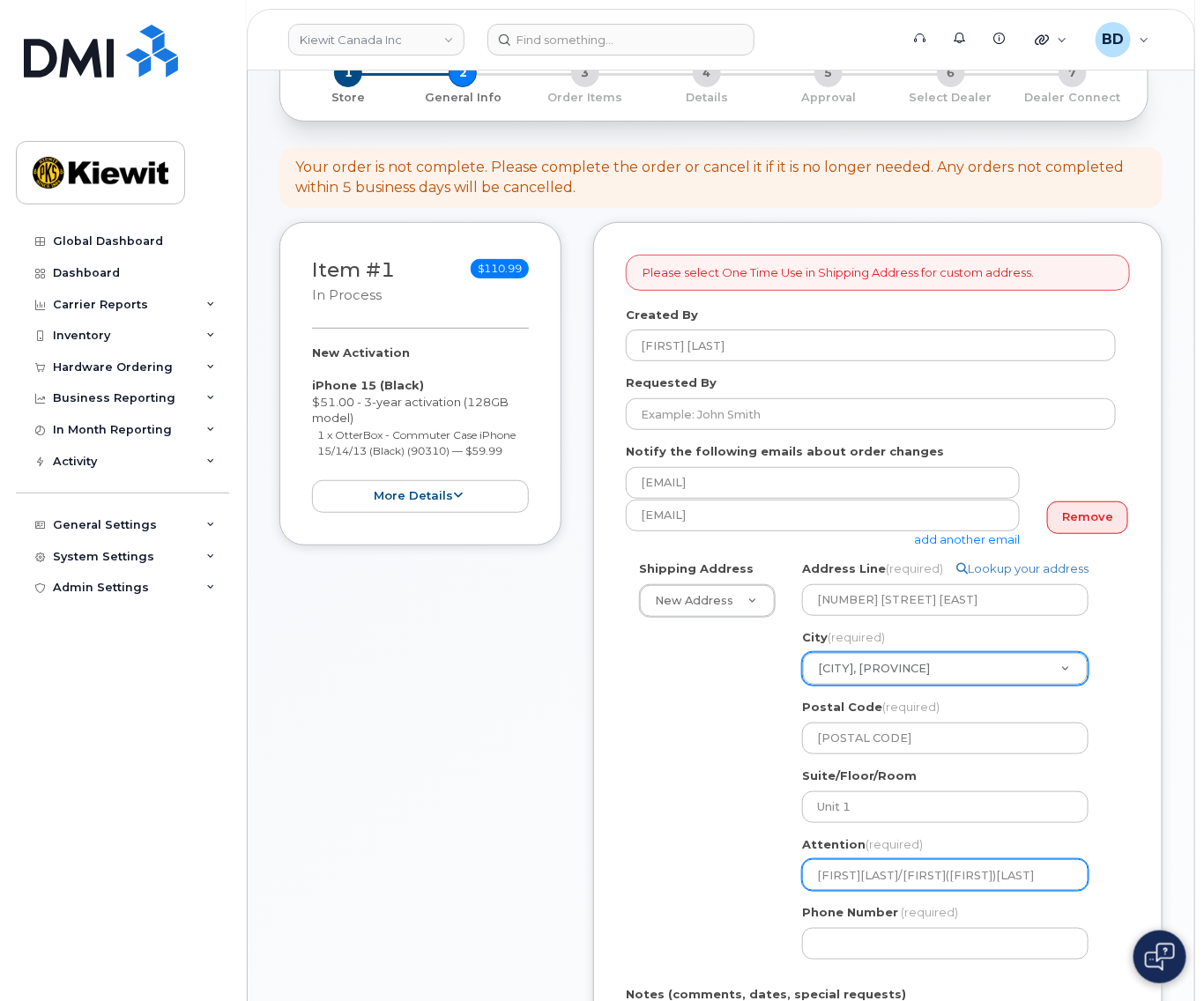 select 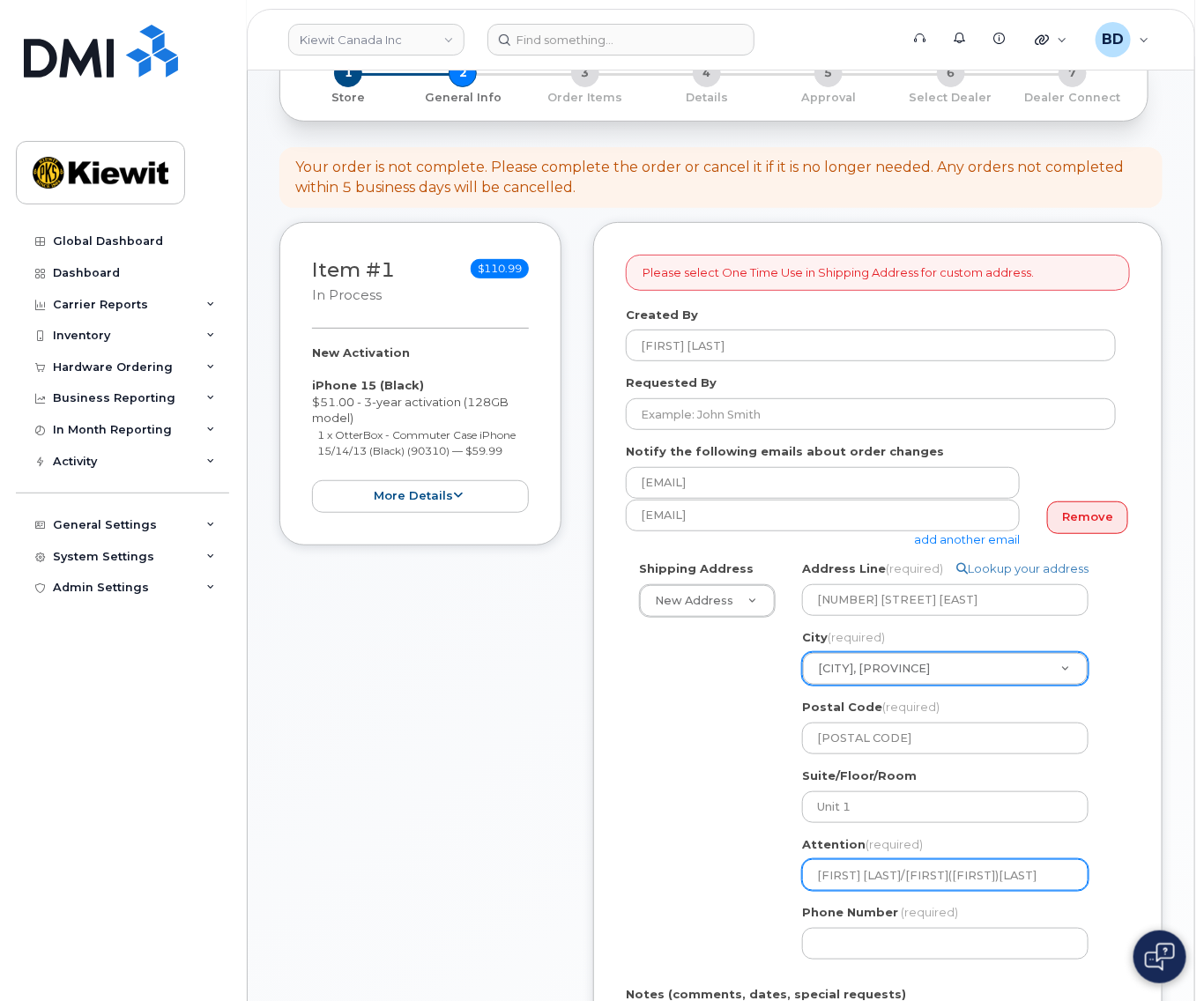 drag, startPoint x: 917, startPoint y: 868, endPoint x: 1056, endPoint y: 871, distance: 139.03237 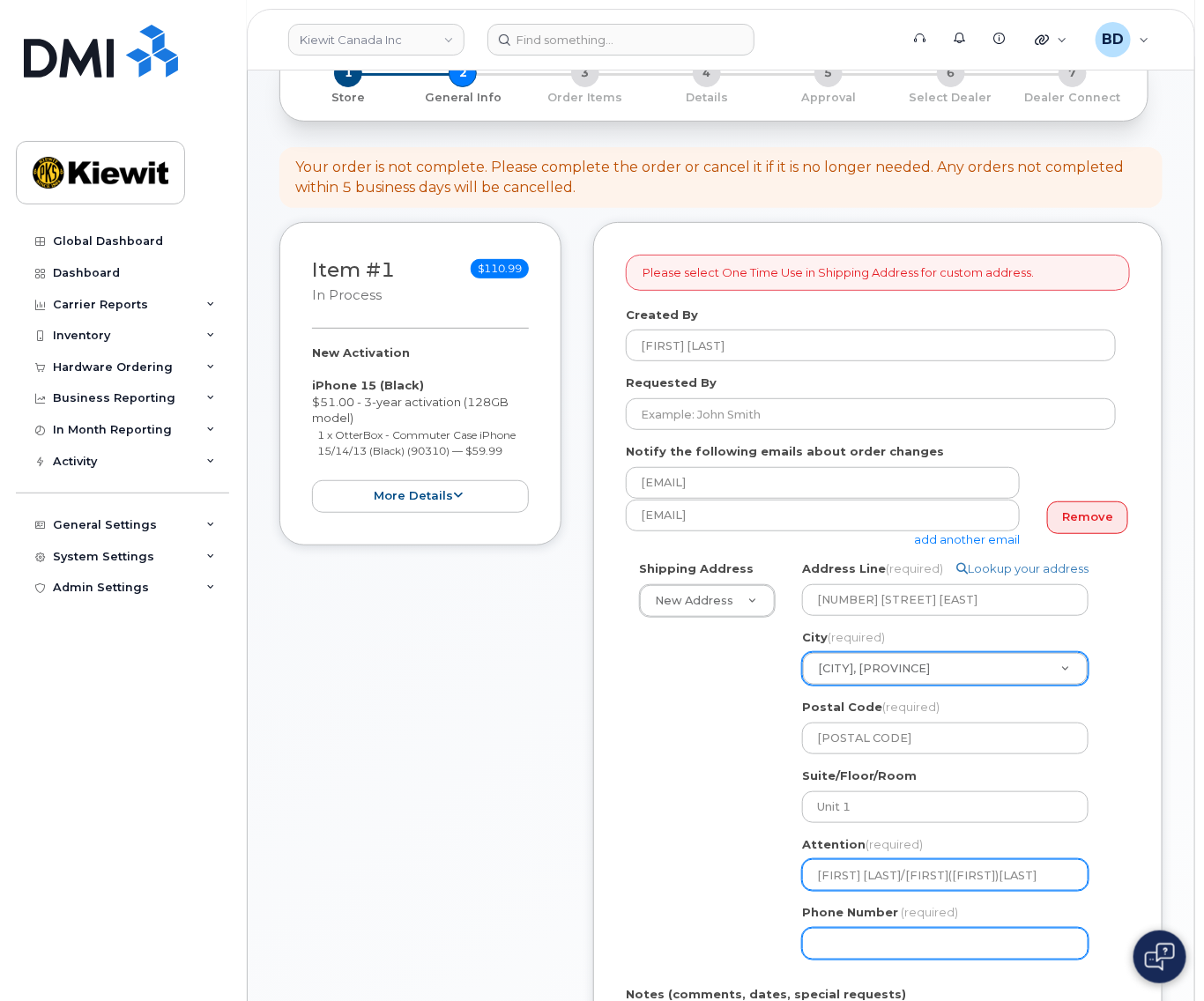 type on "[FIRST] [LAST]/[FIRST]([LAST])[LAST]" 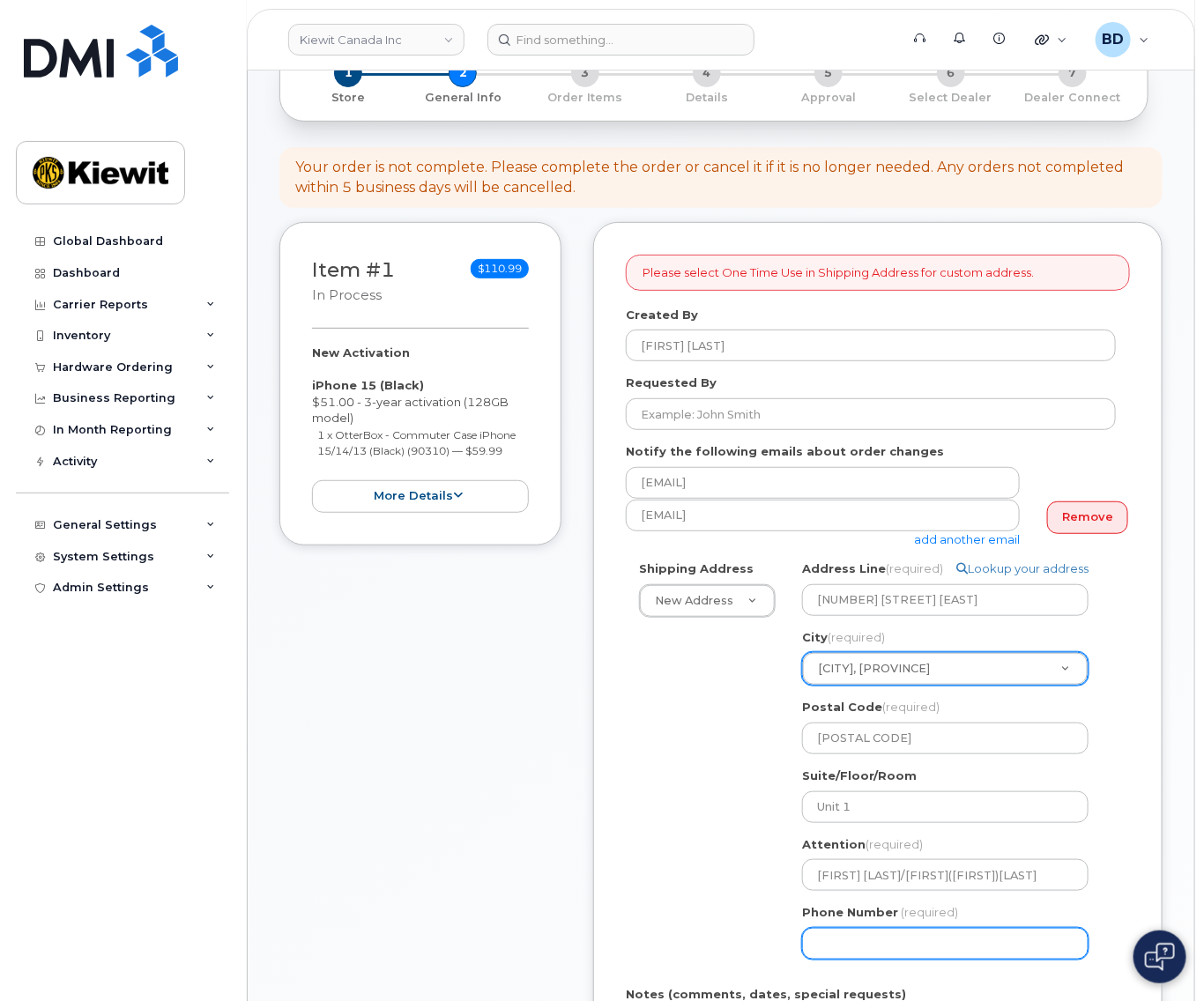 click on "Phone Number" at bounding box center (945, 944) 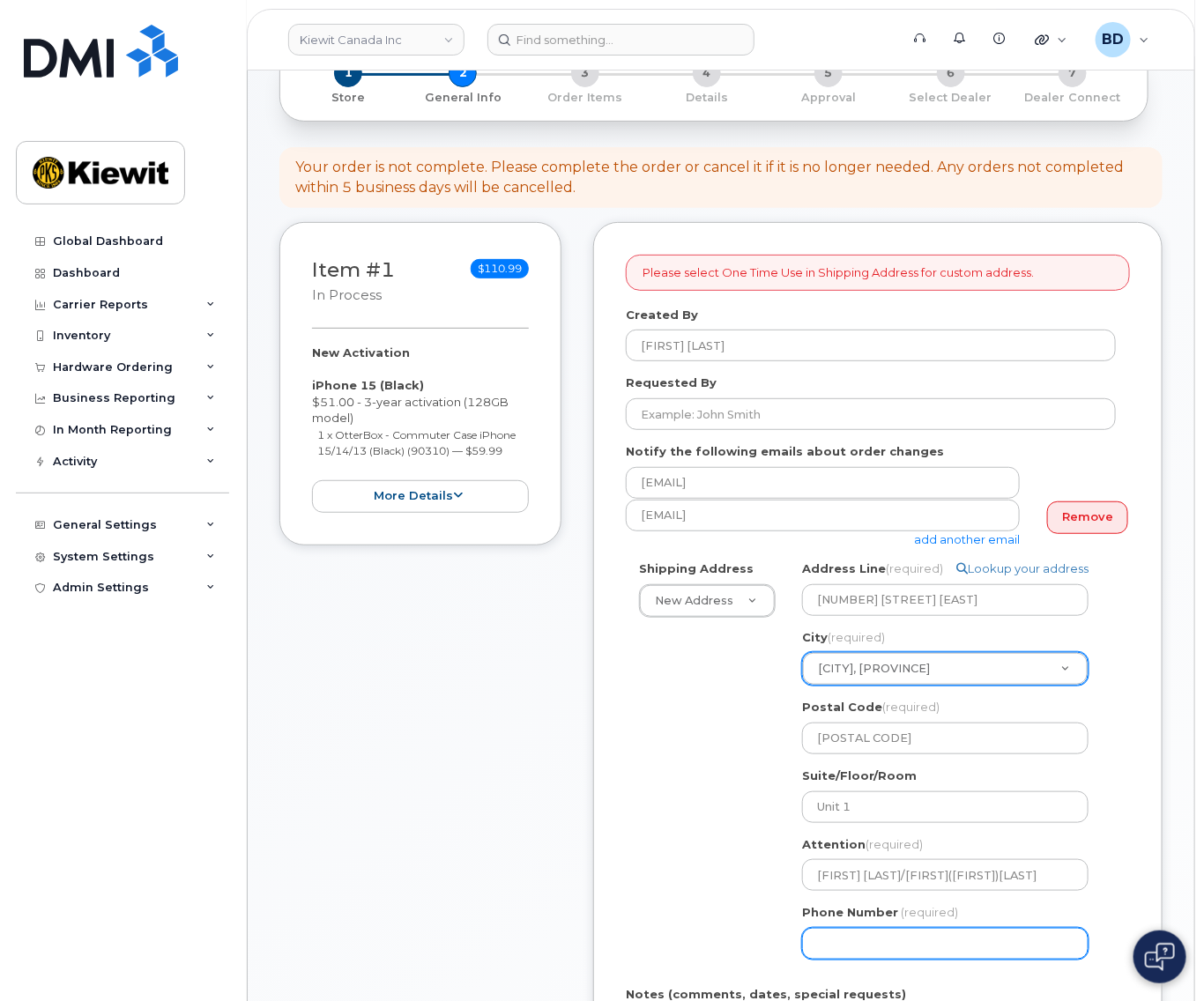 type on "8777727707" 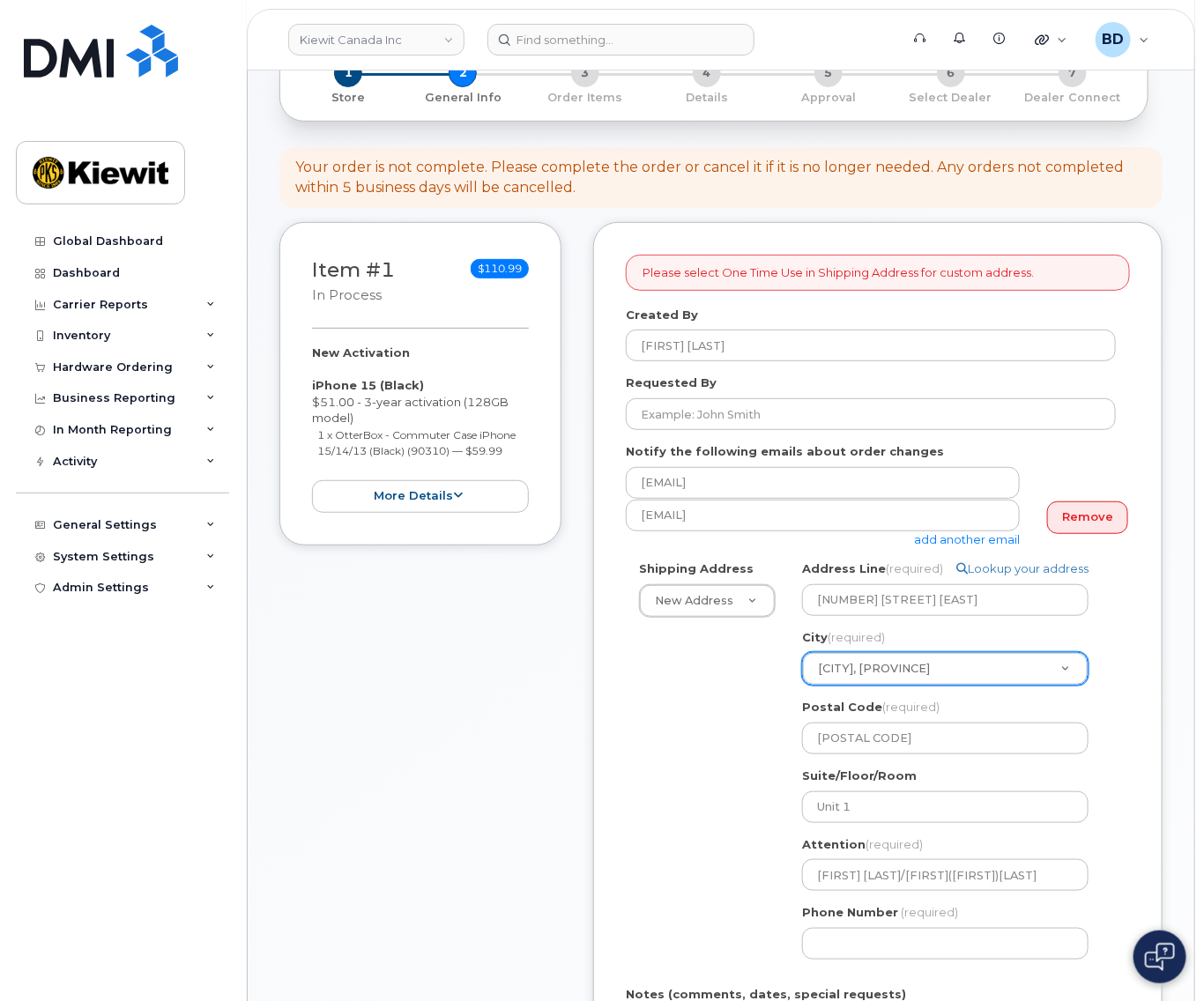 select 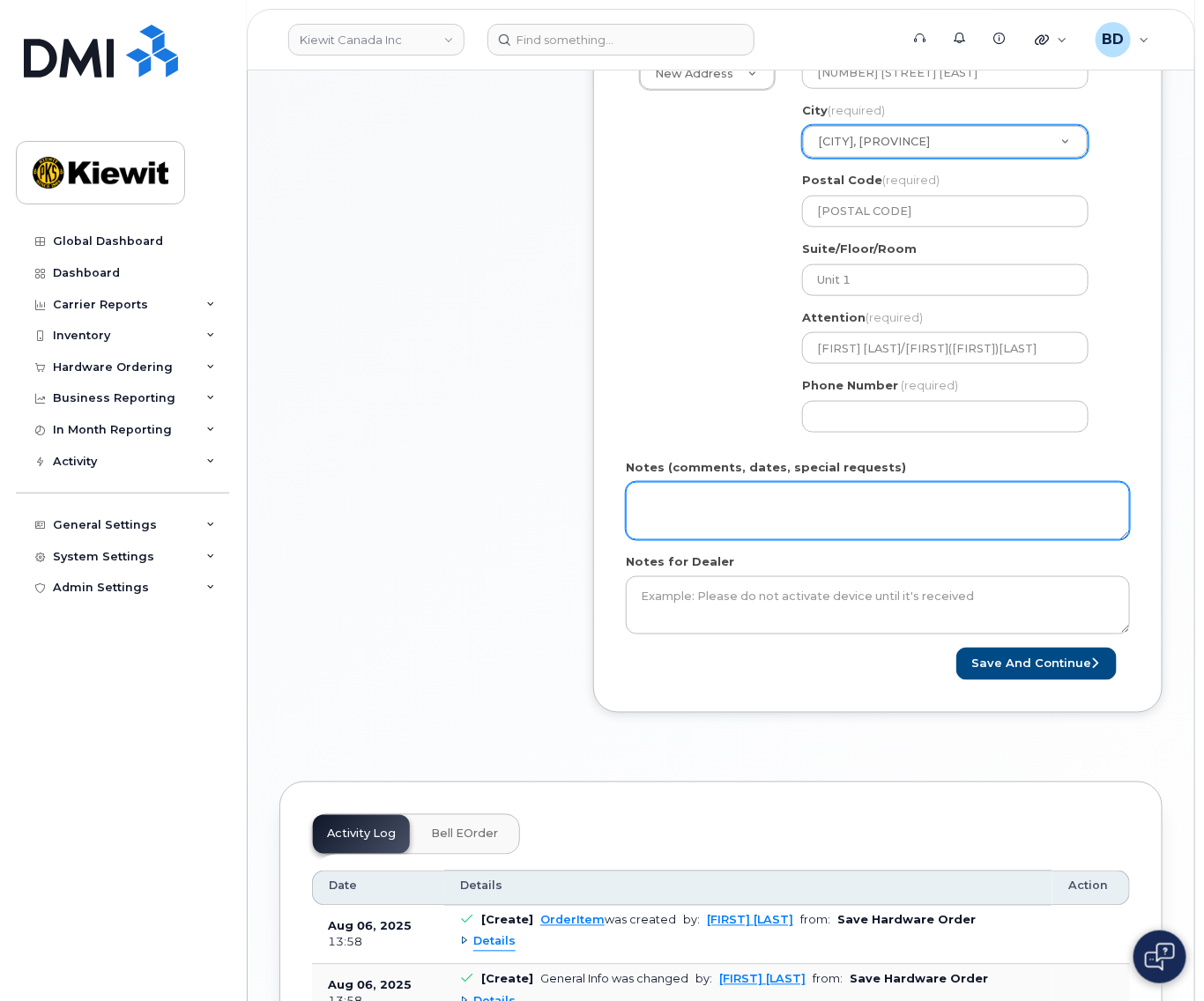 click on "Notes (comments, dates, special requests)" at bounding box center (878, 511) 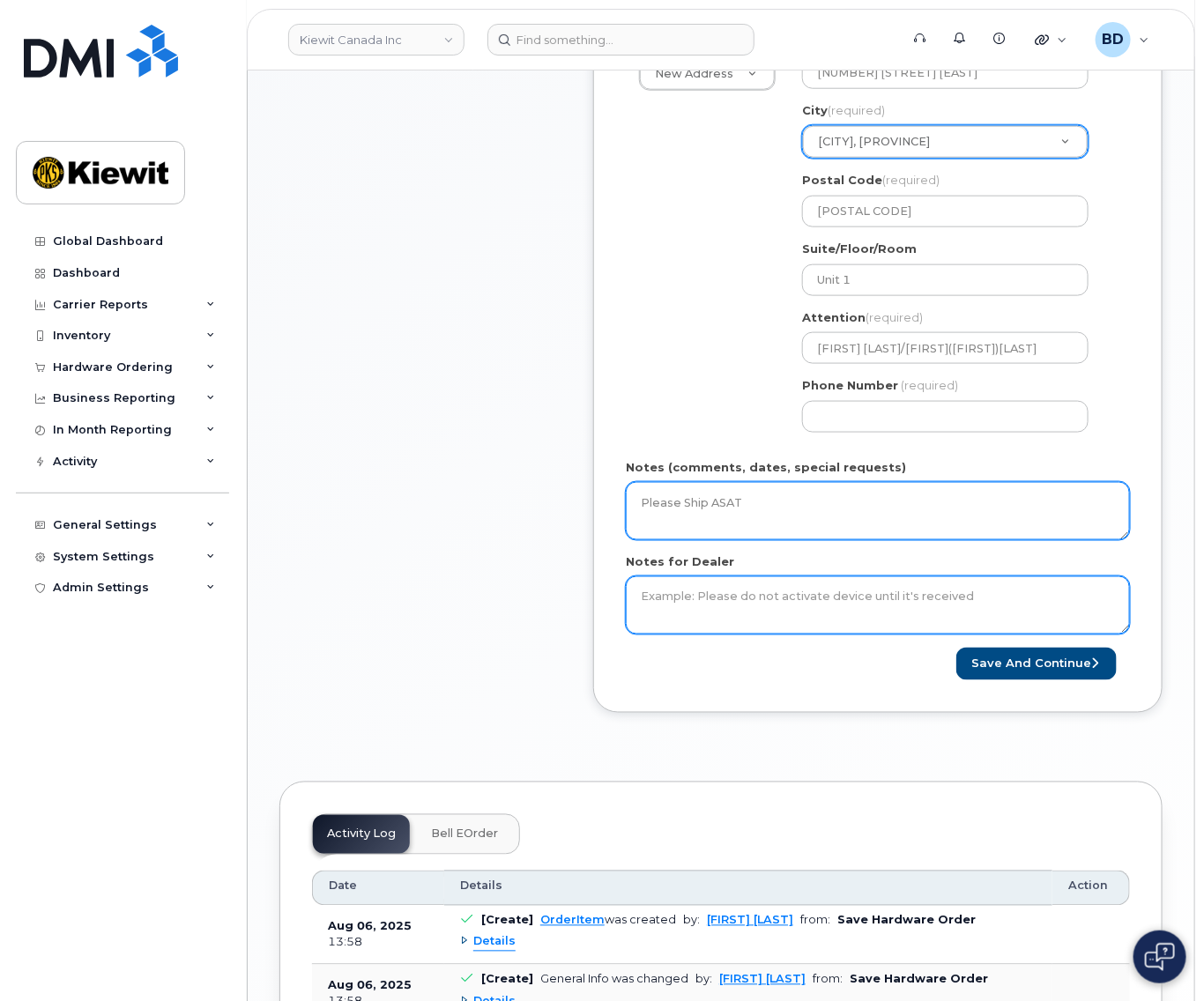 type on "Please Ship ASAT" 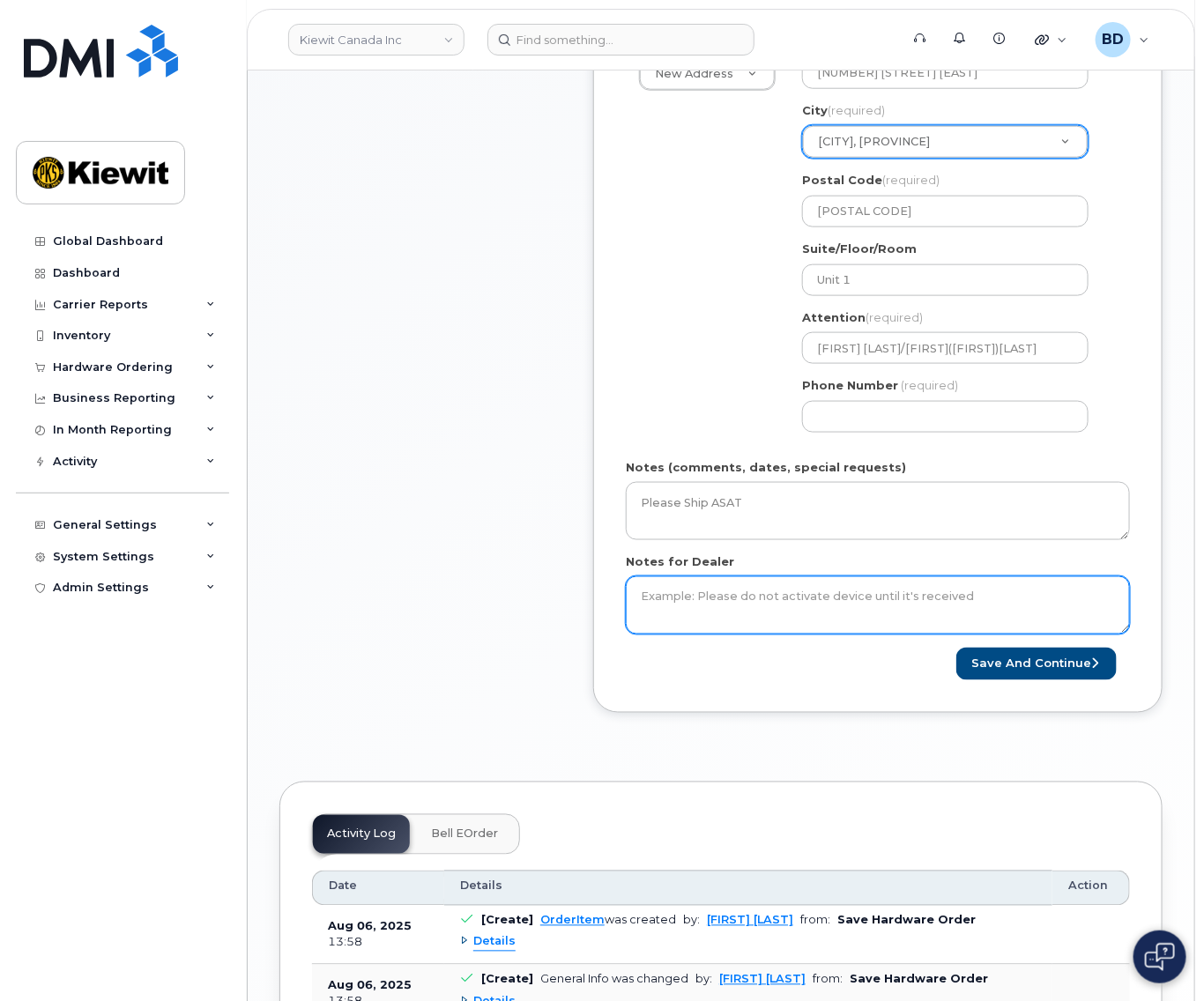click on "Notes for Dealer" at bounding box center [878, 605] 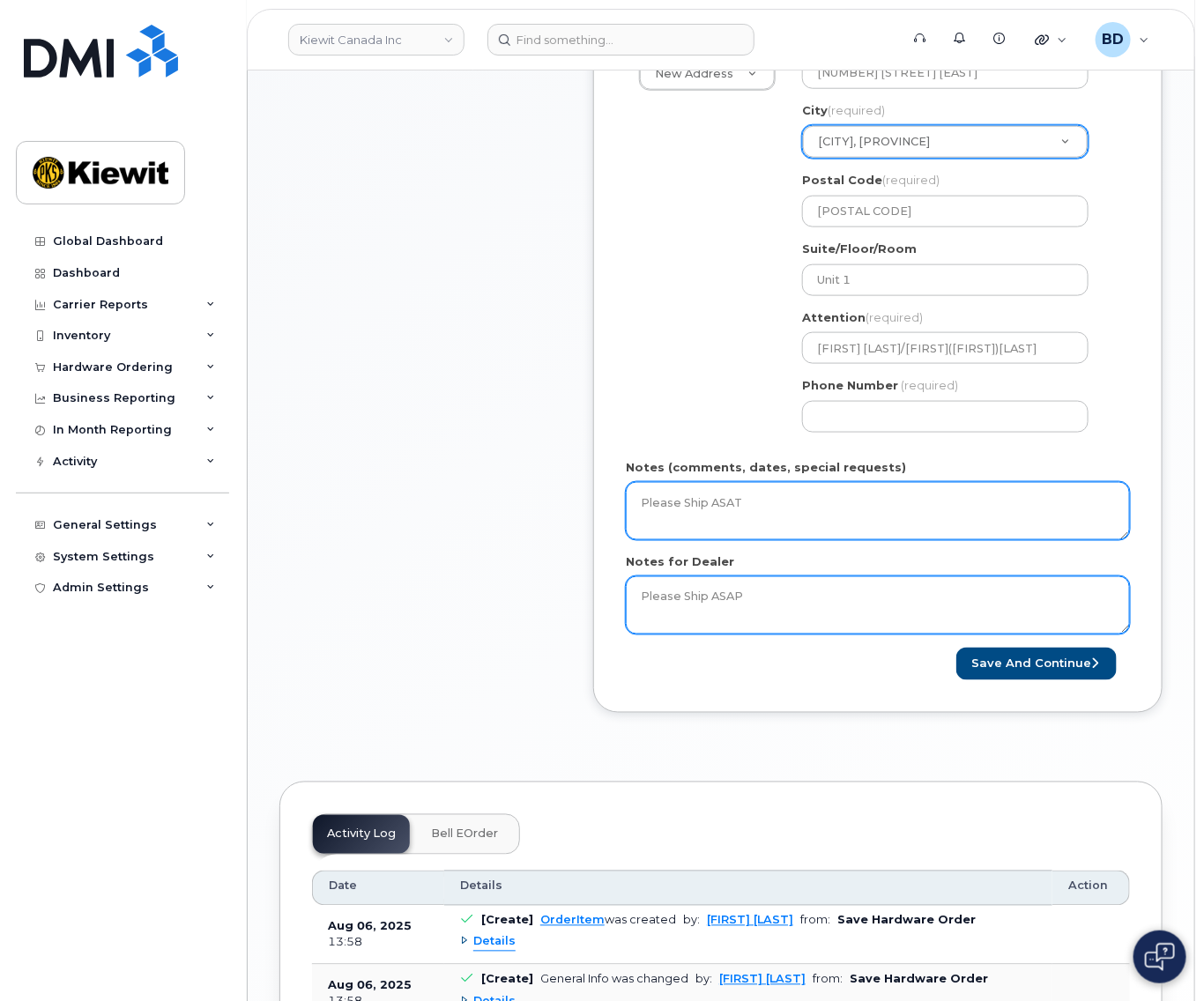 type on "Please Ship ASAP" 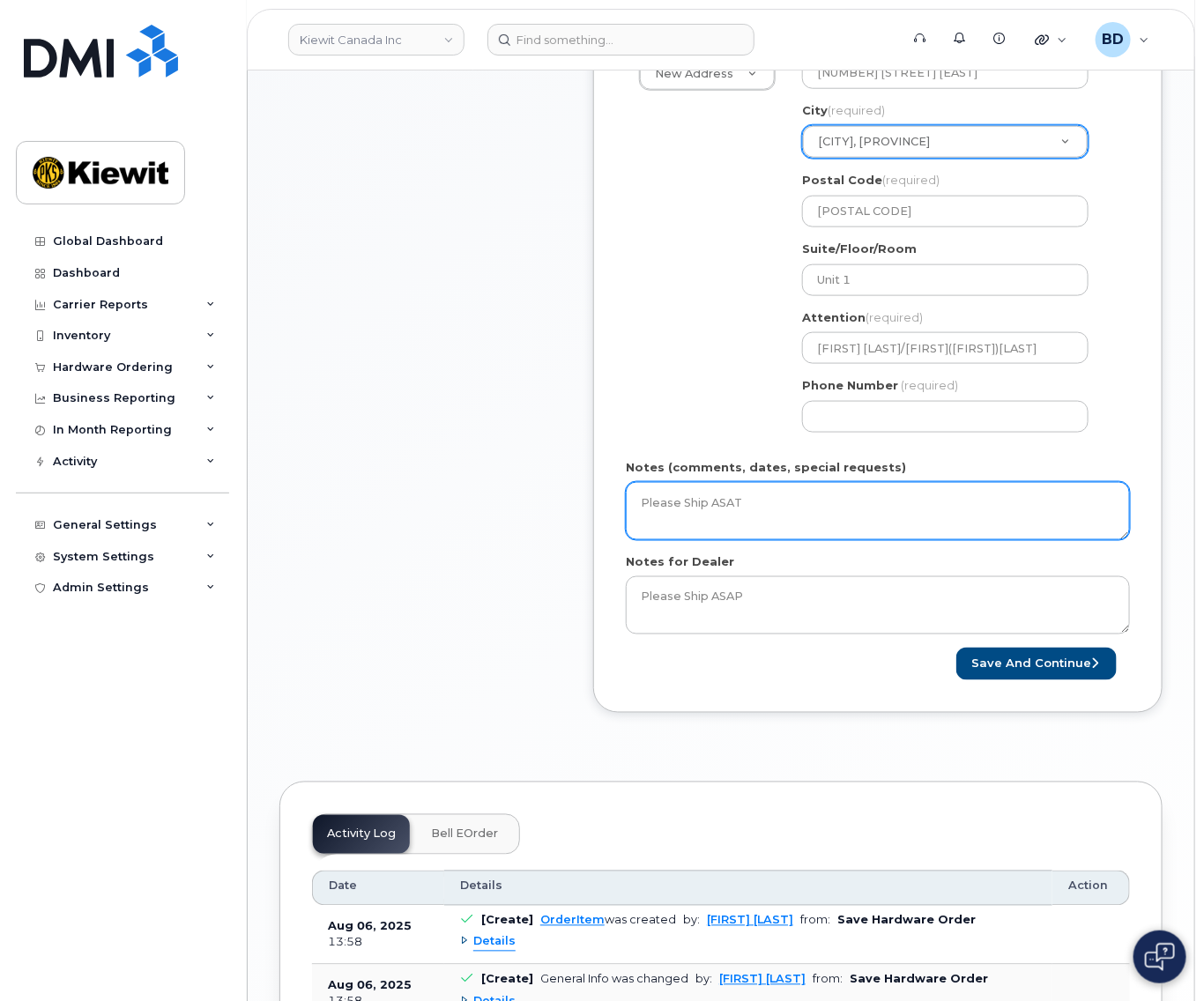 click on "Please Ship ASAT" at bounding box center [878, 511] 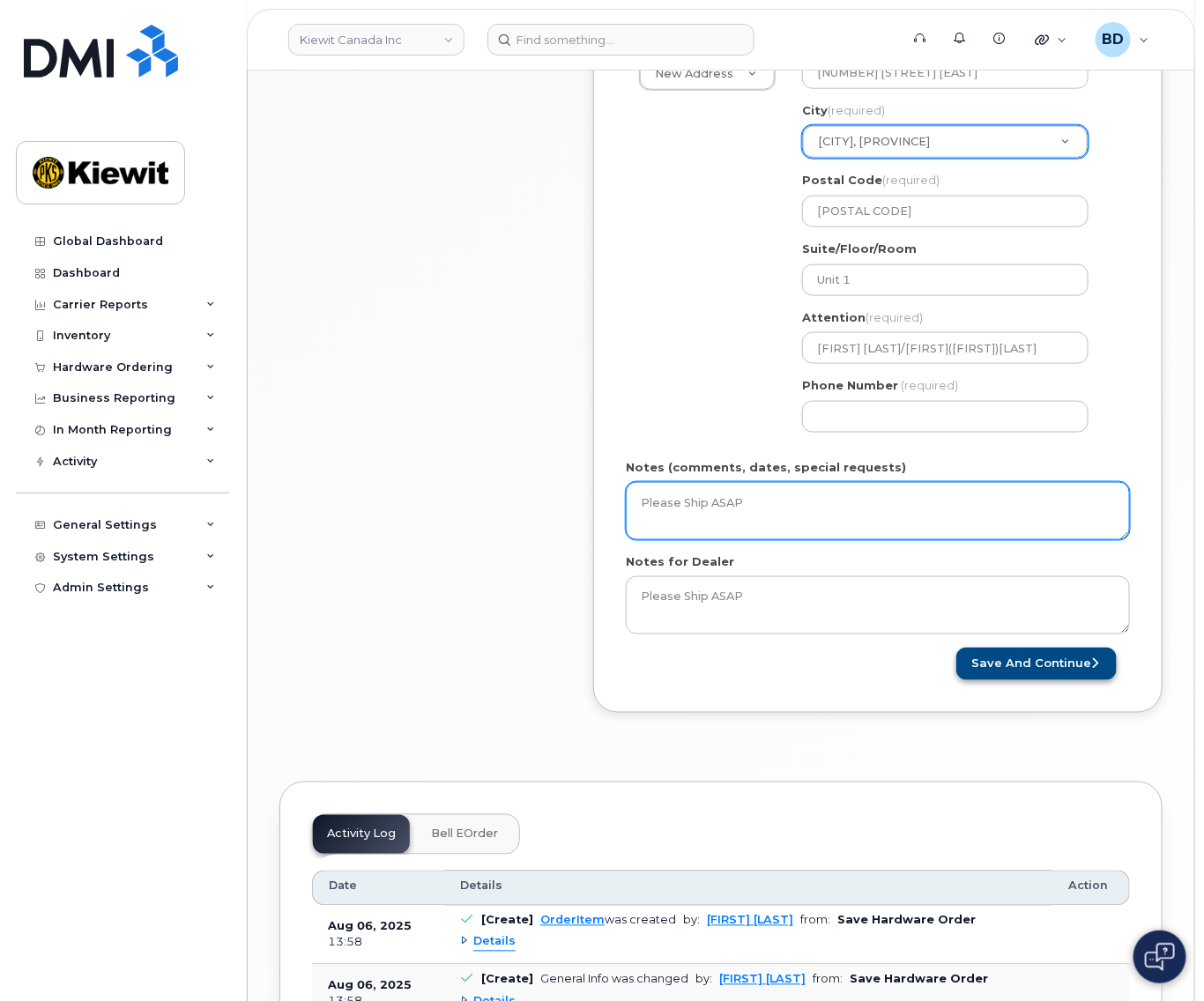 type on "Please Ship ASAP" 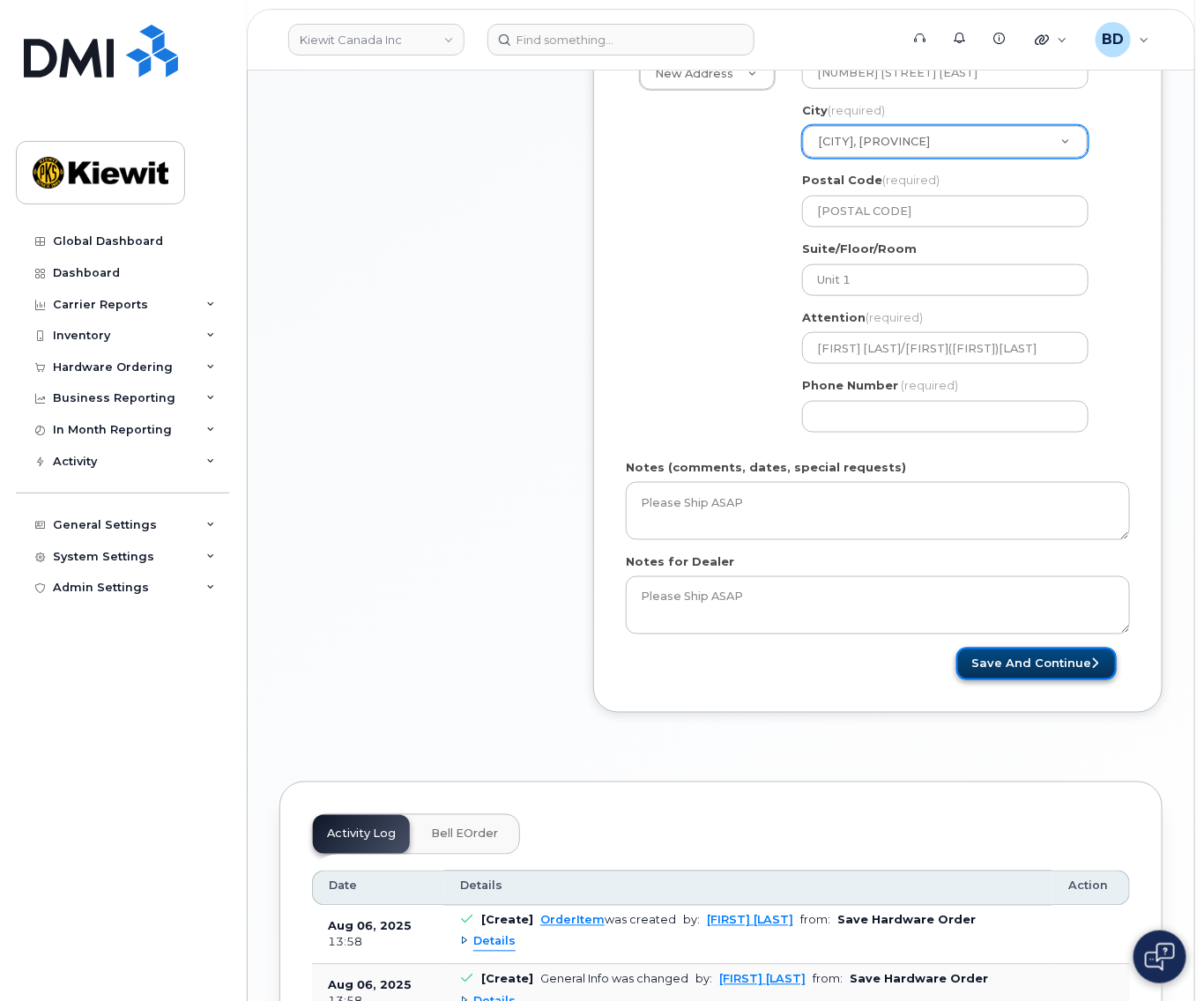 click on "Save and Continue" at bounding box center [1037, 664] 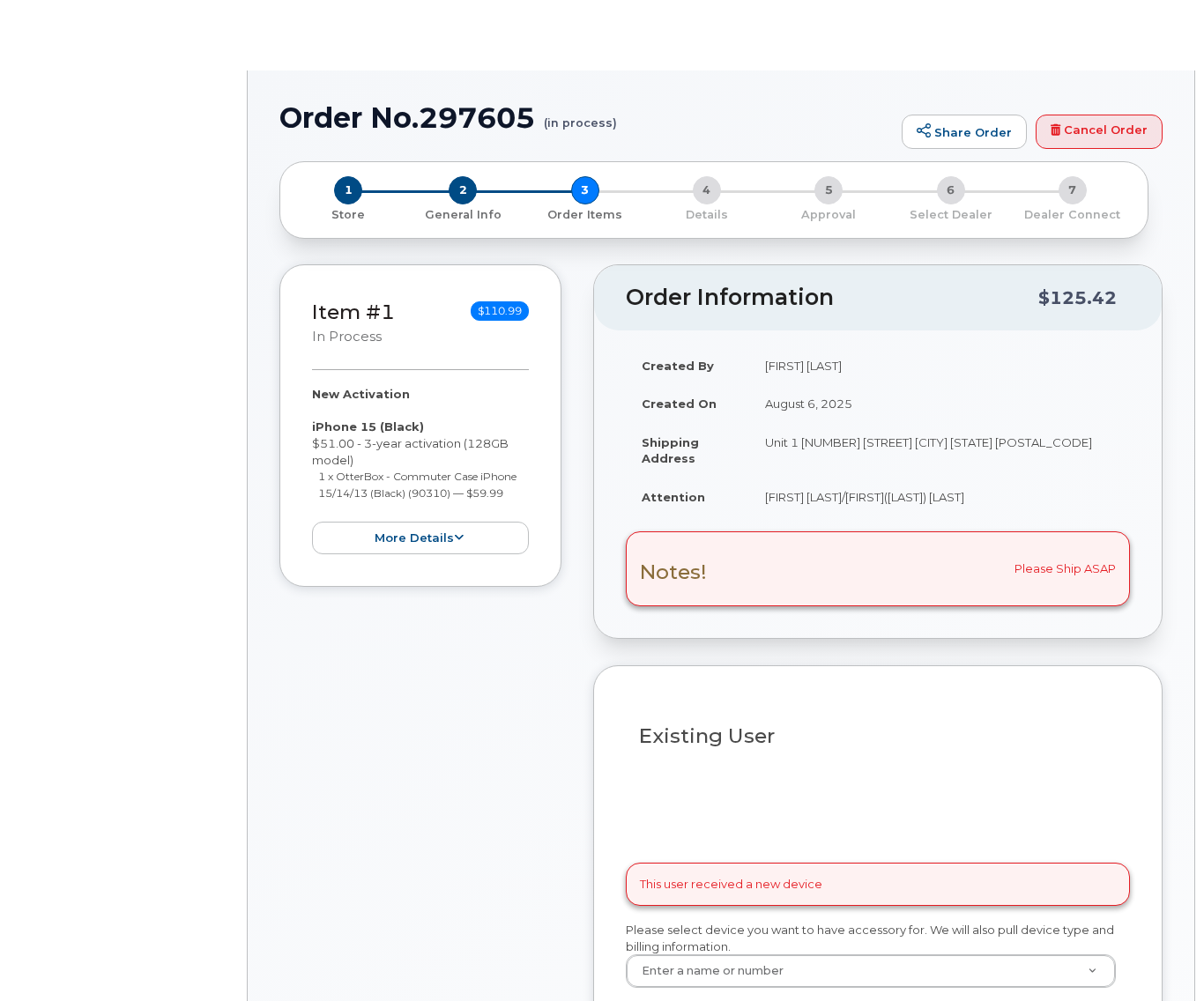 scroll, scrollTop: 0, scrollLeft: 0, axis: both 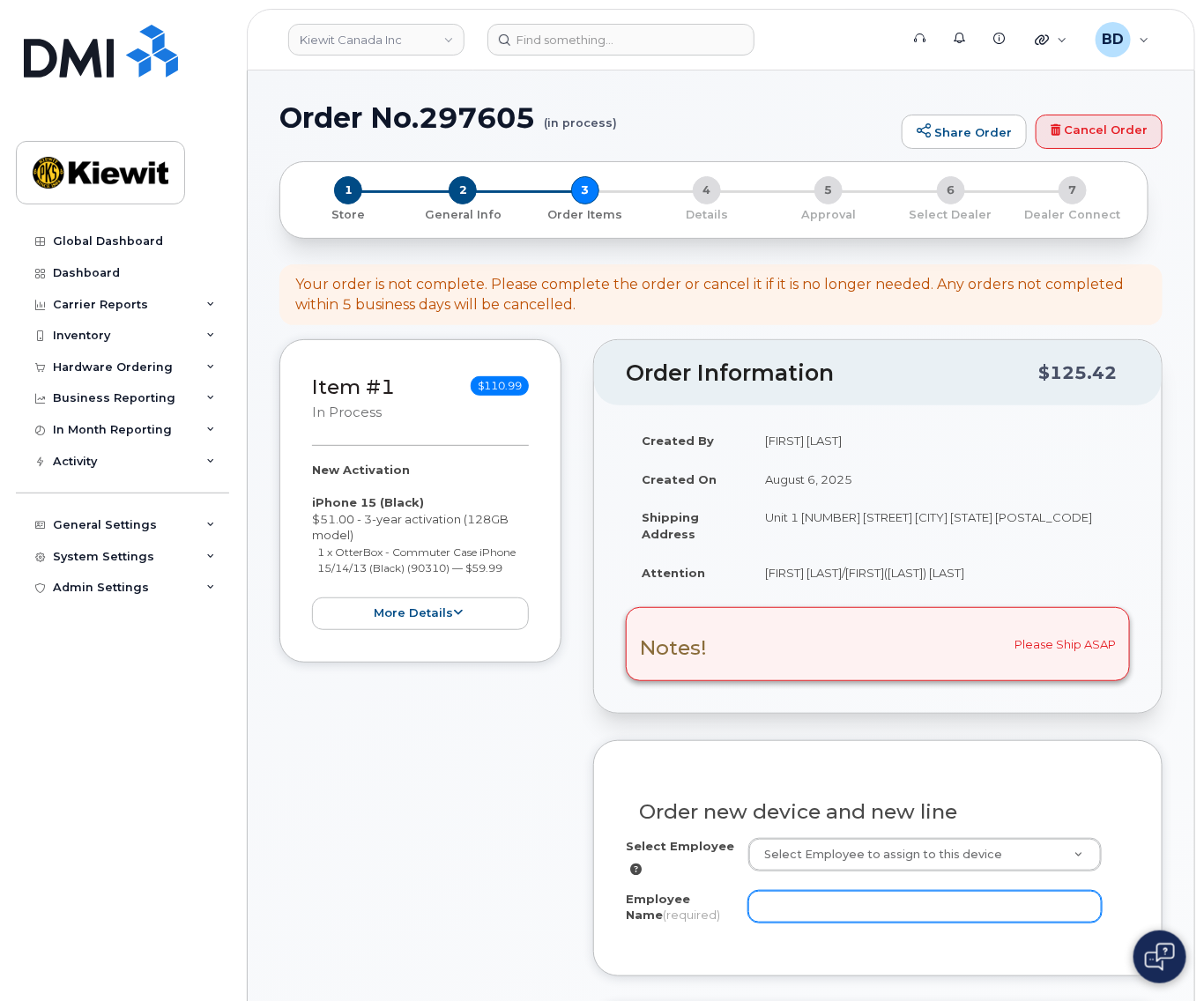 click on "Employee Name
(required)" at bounding box center (925, 907) 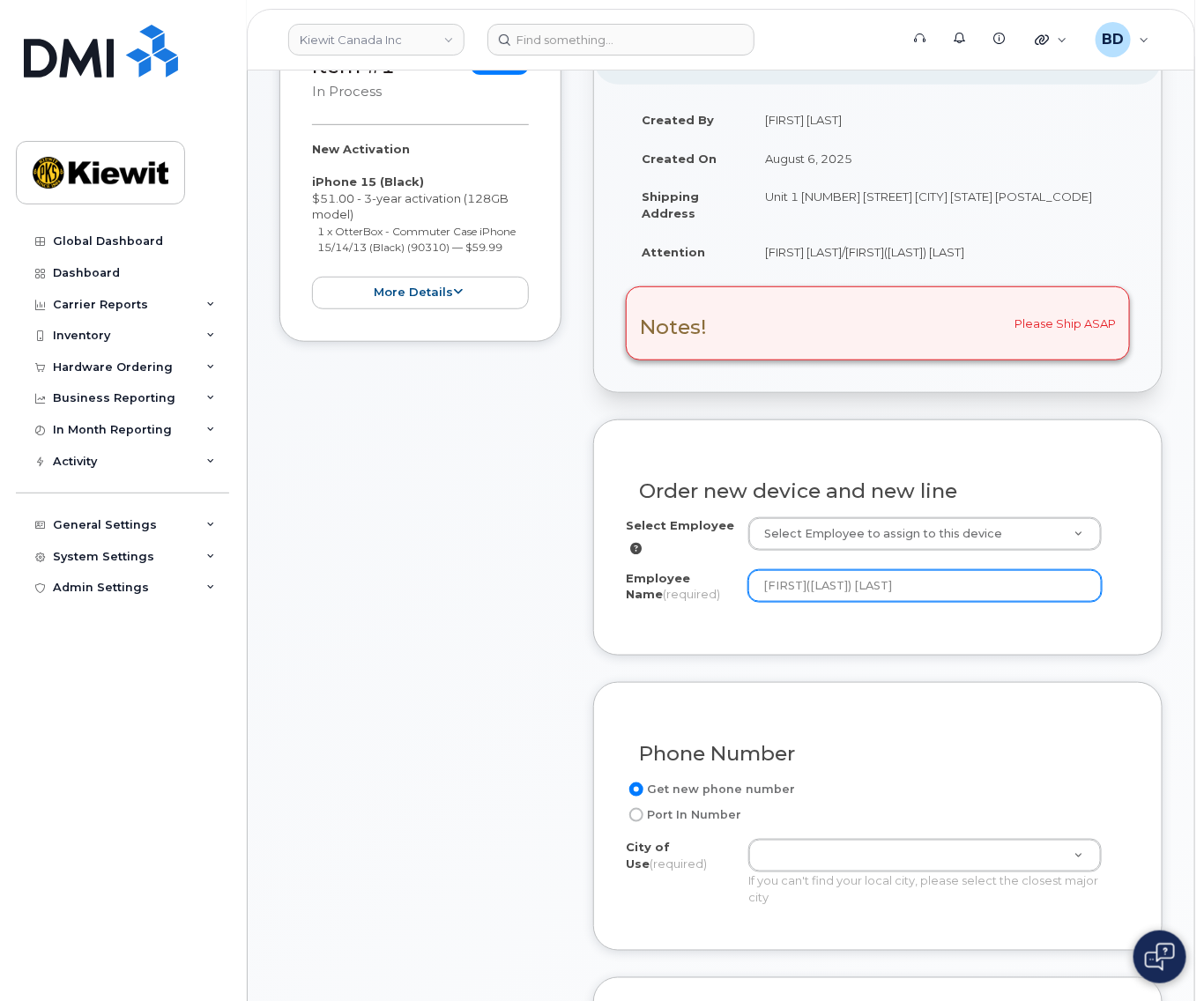 scroll, scrollTop: 352, scrollLeft: 0, axis: vertical 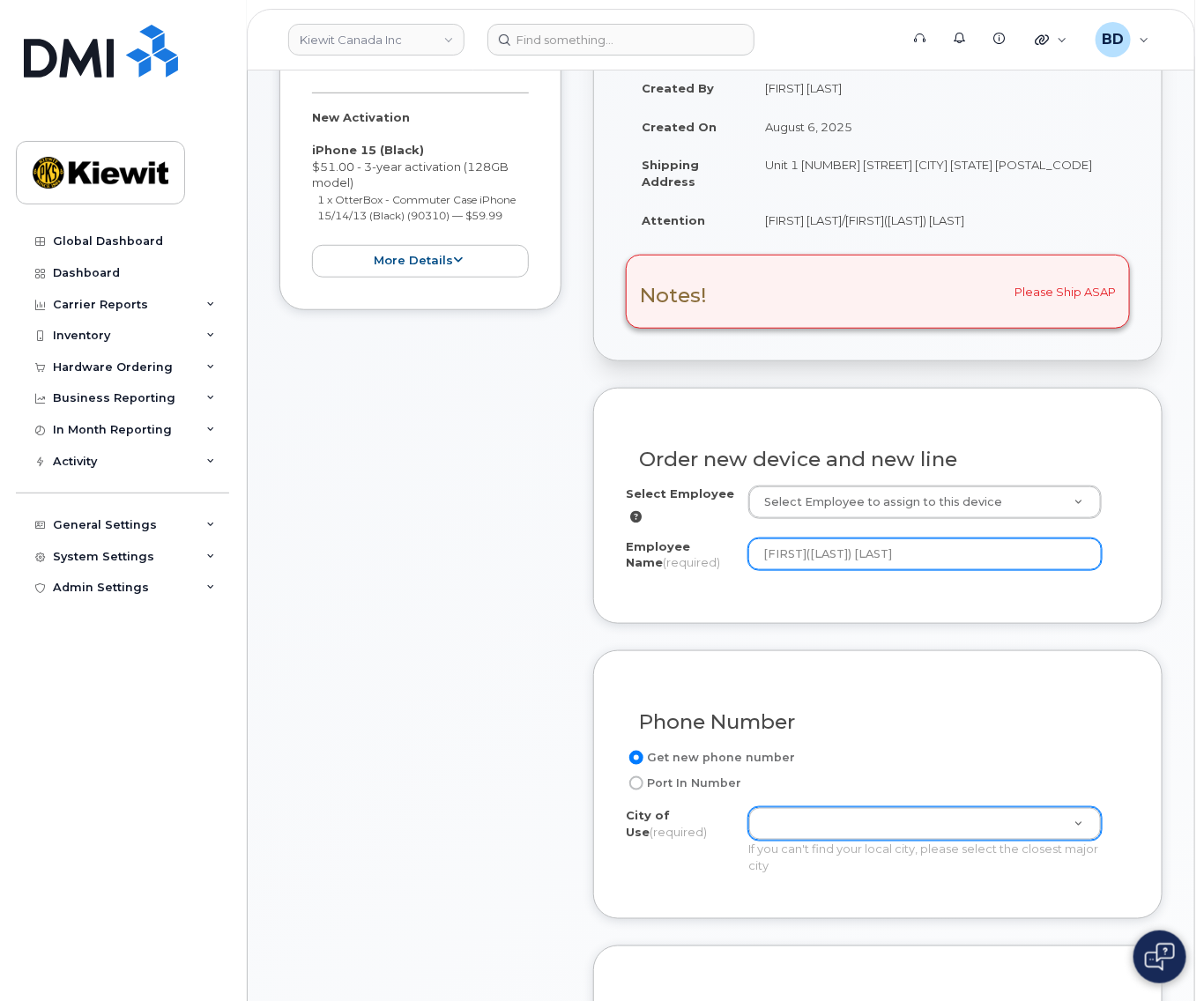 type on "[FIRST]([FIRST])[LAST]" 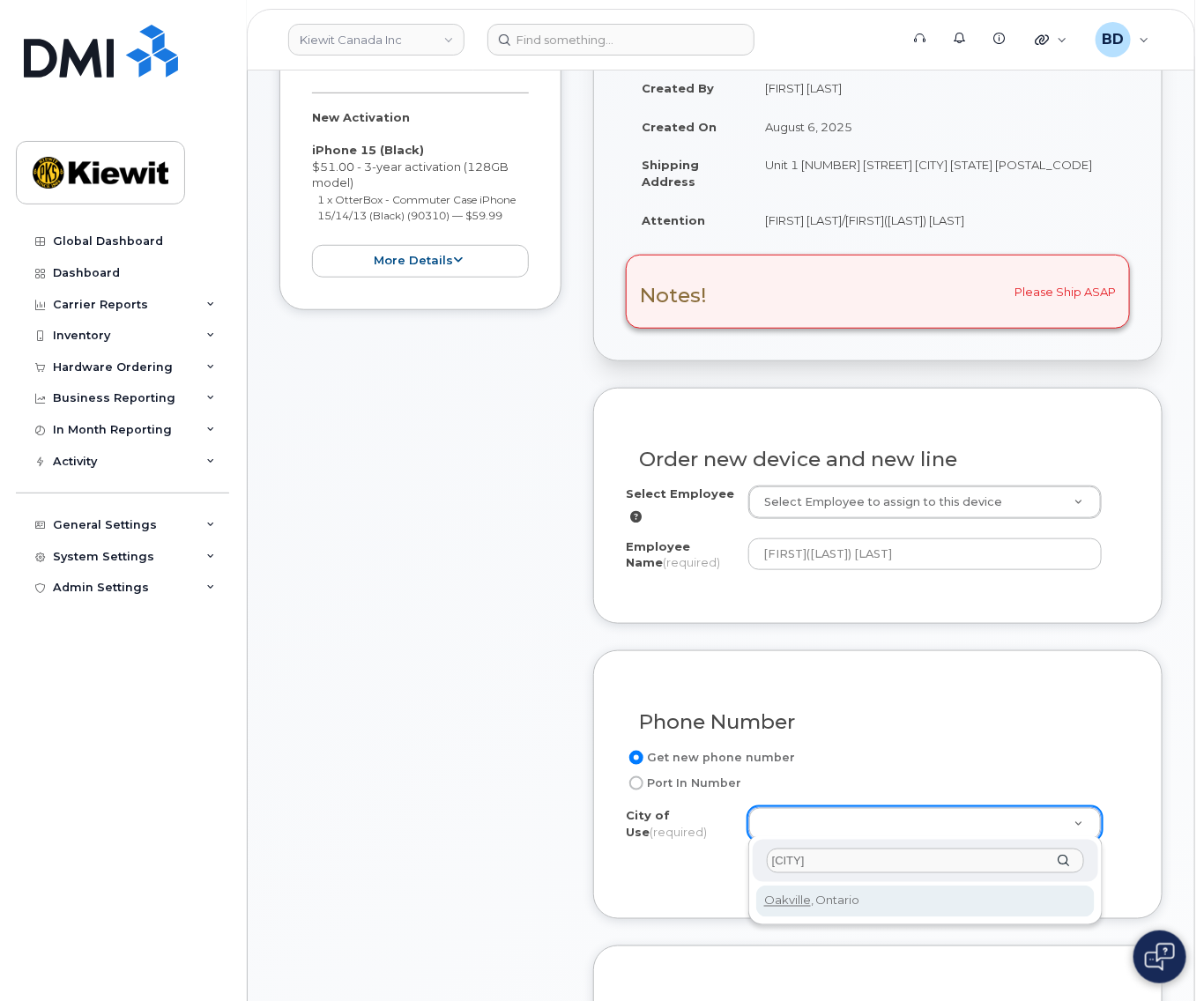 type on "oakville" 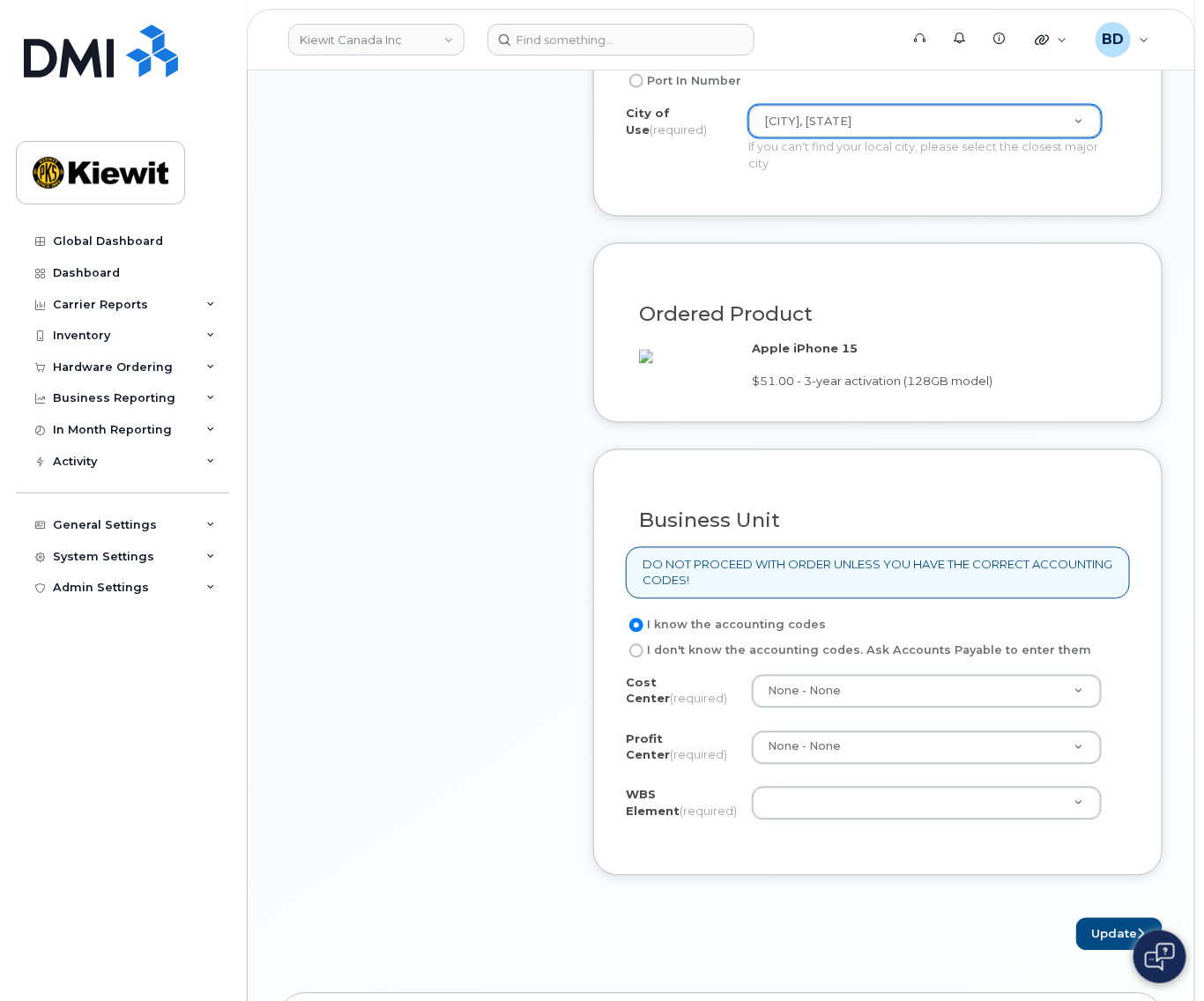 scroll, scrollTop: 1057, scrollLeft: 0, axis: vertical 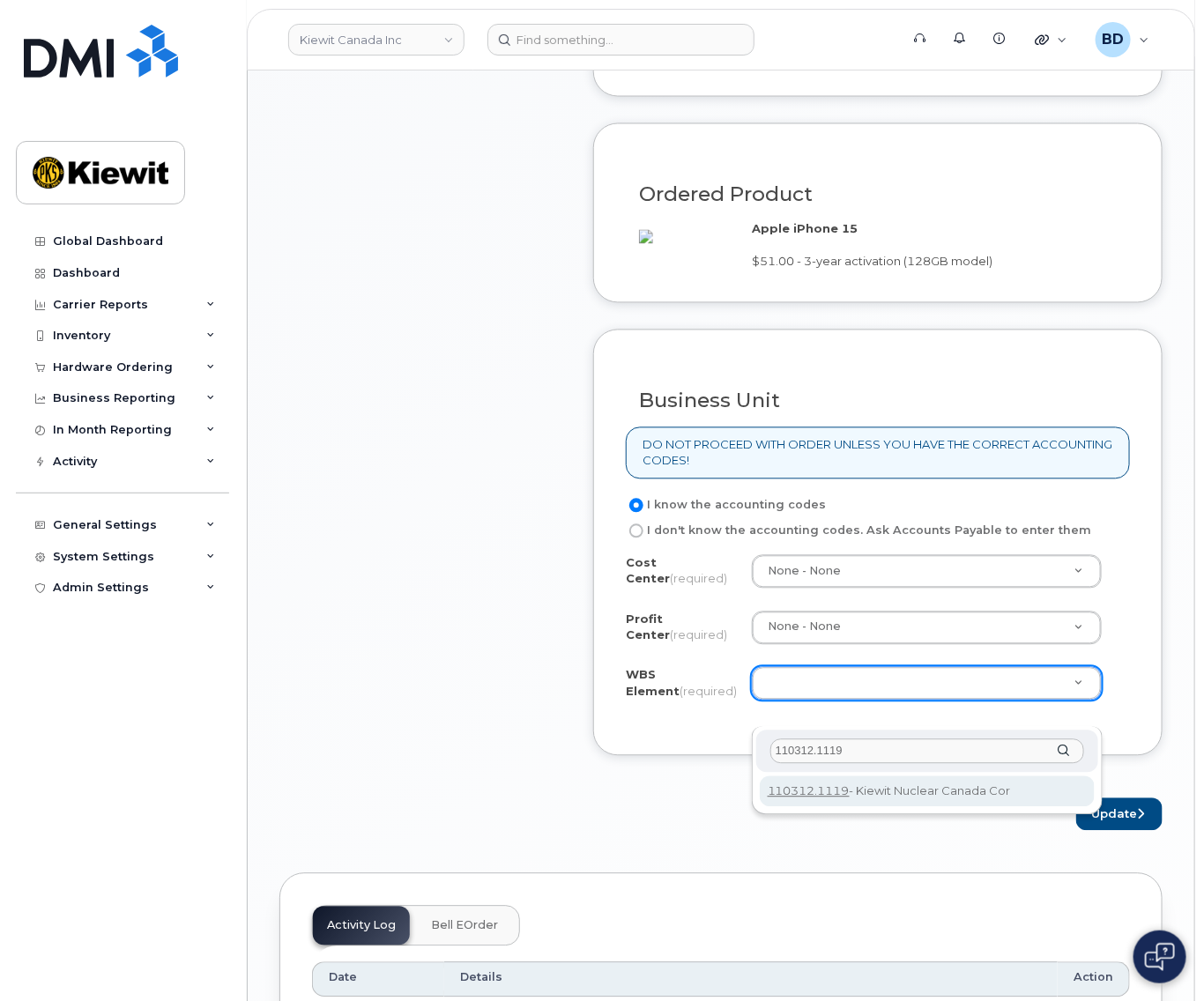 type on "110312.1119" 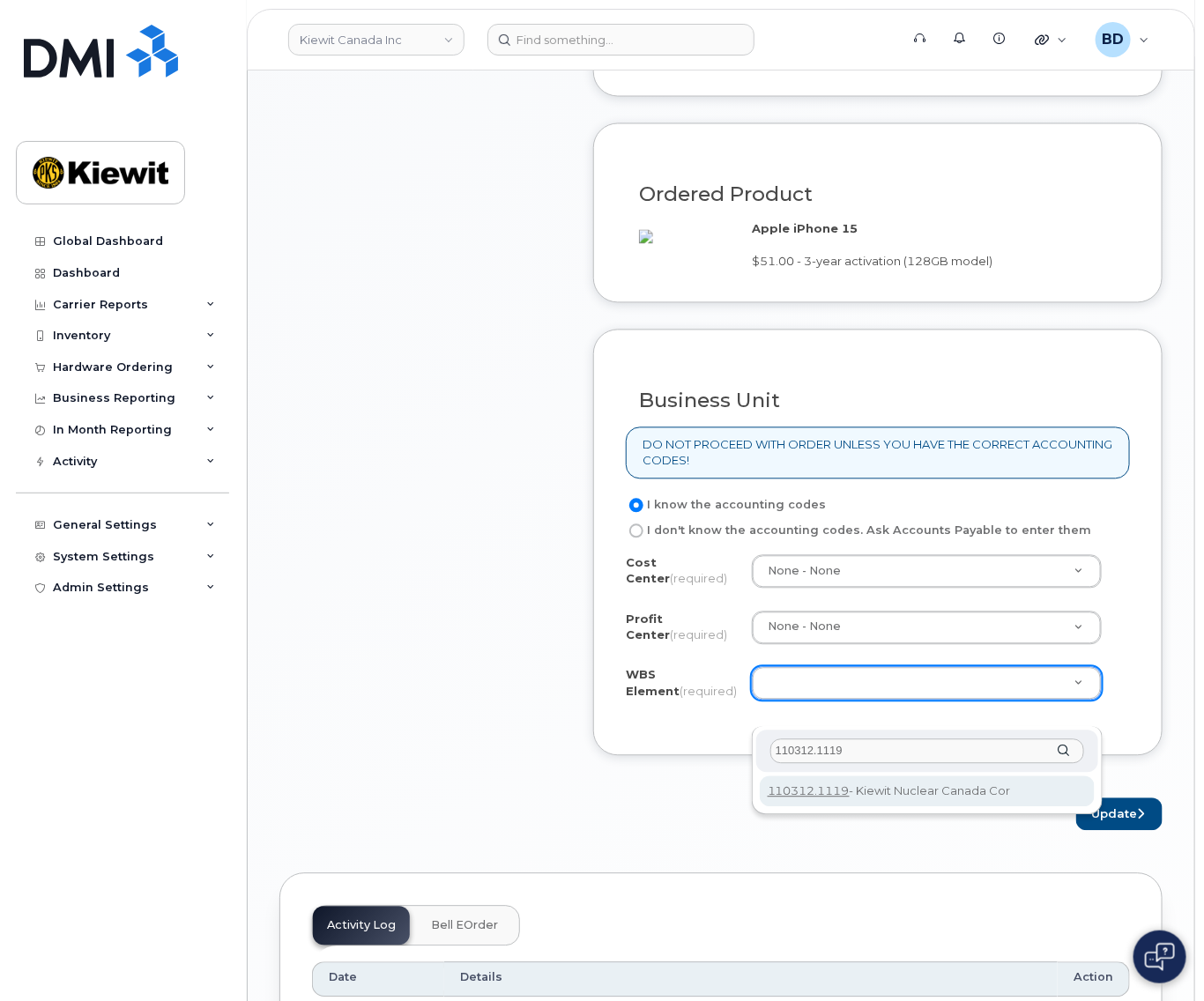 type on "110312.1119" 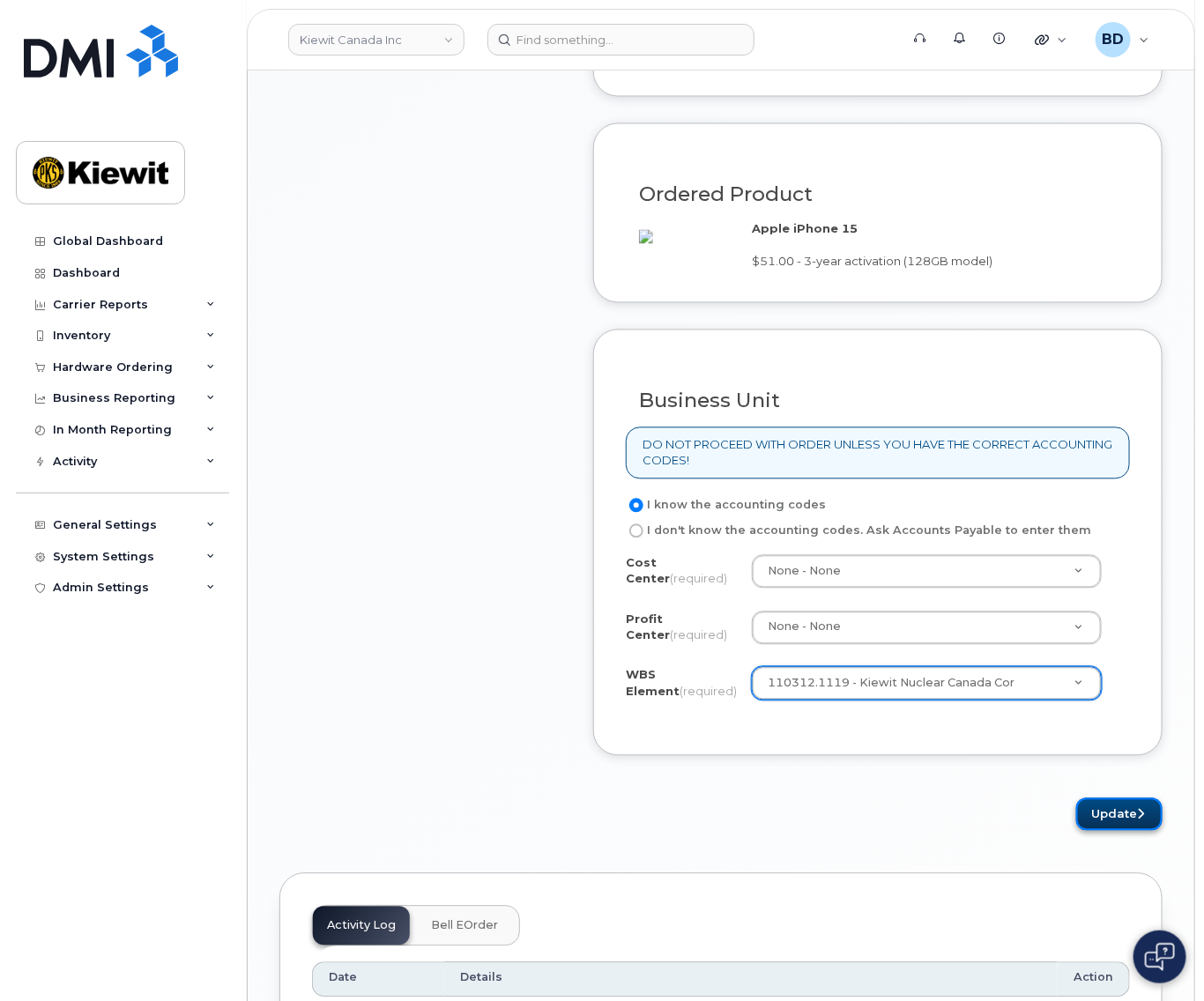 click on "Update" at bounding box center (1119, 814) 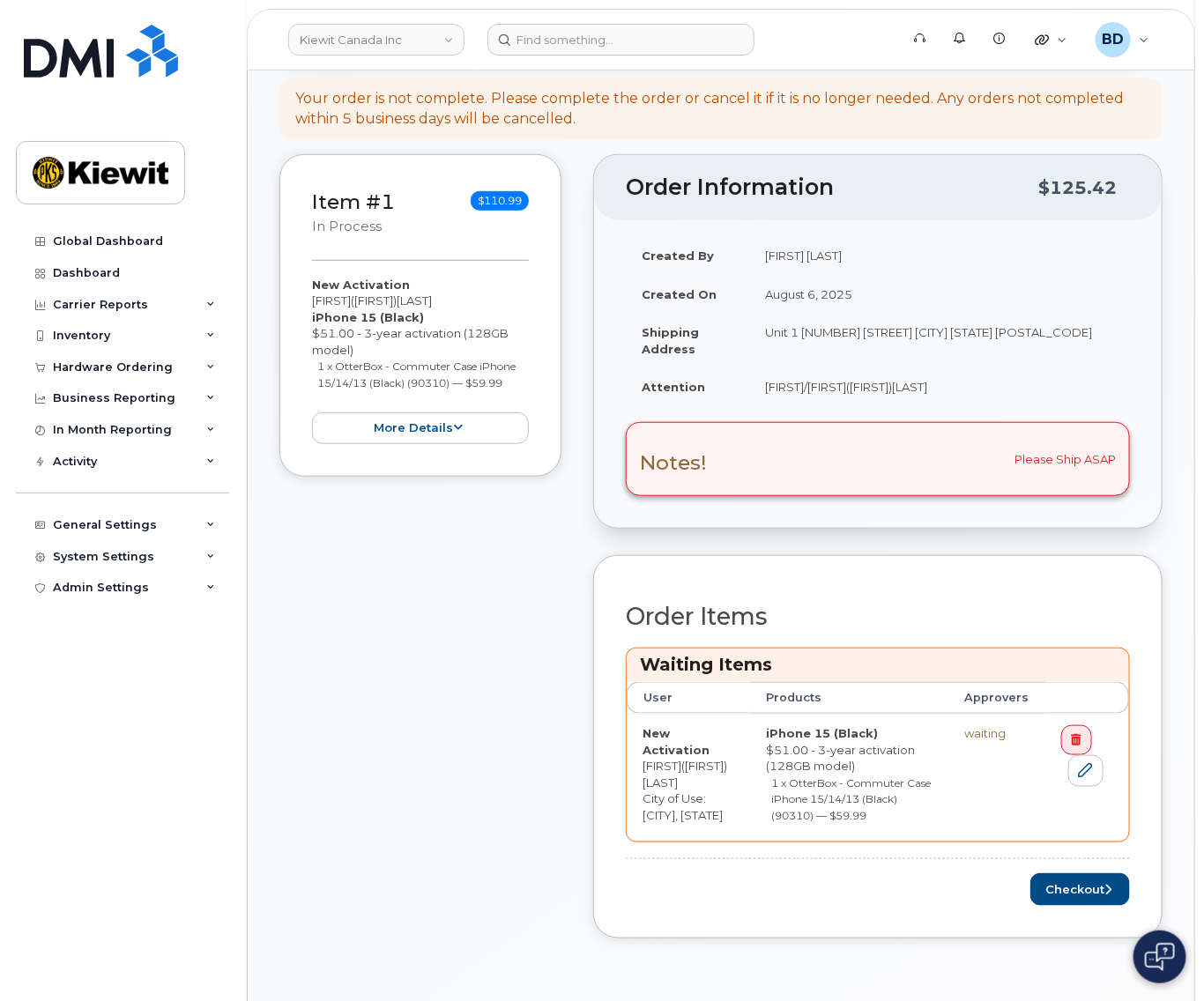 scroll, scrollTop: 352, scrollLeft: 0, axis: vertical 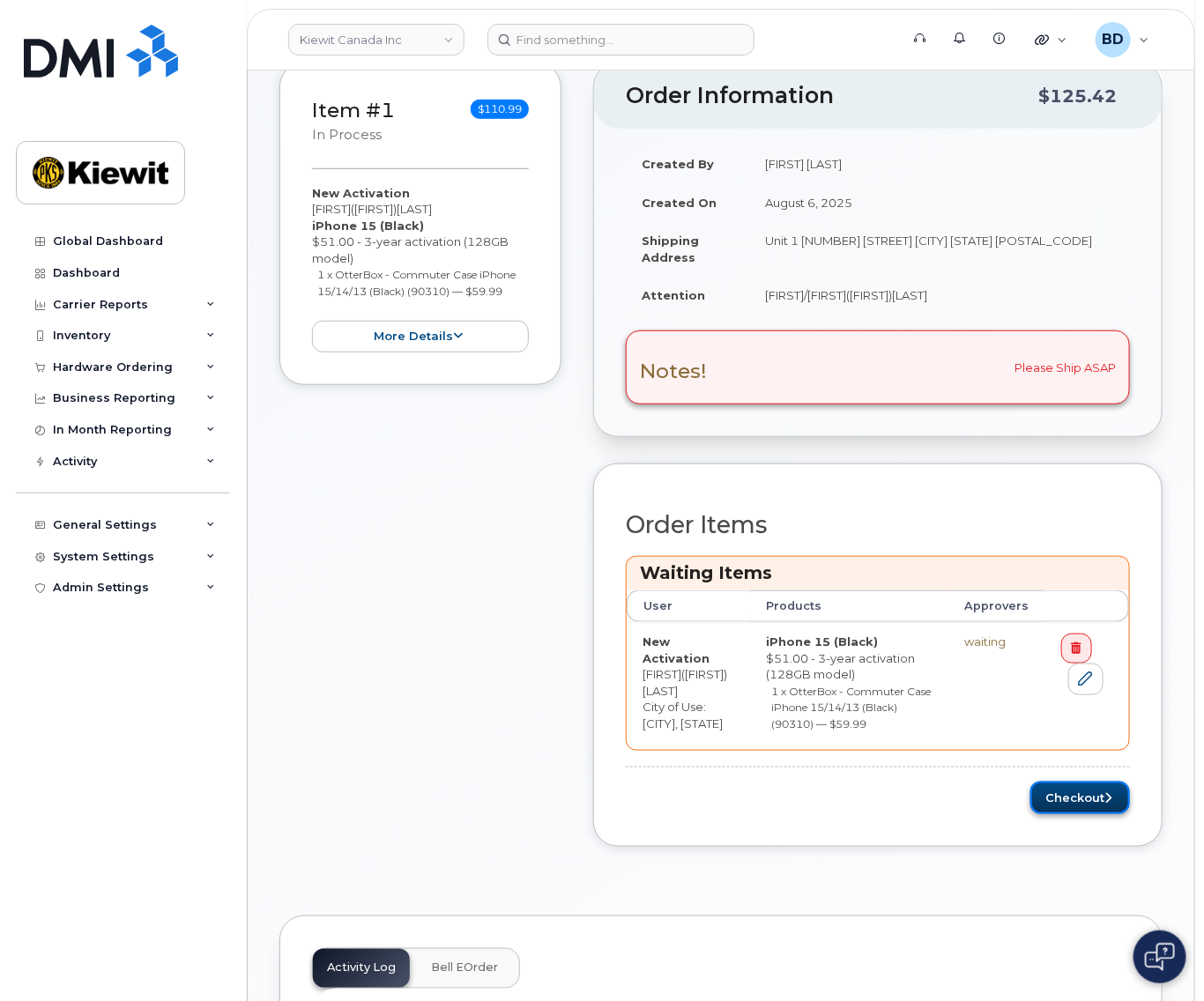 click on "Checkout" at bounding box center (1080, 797) 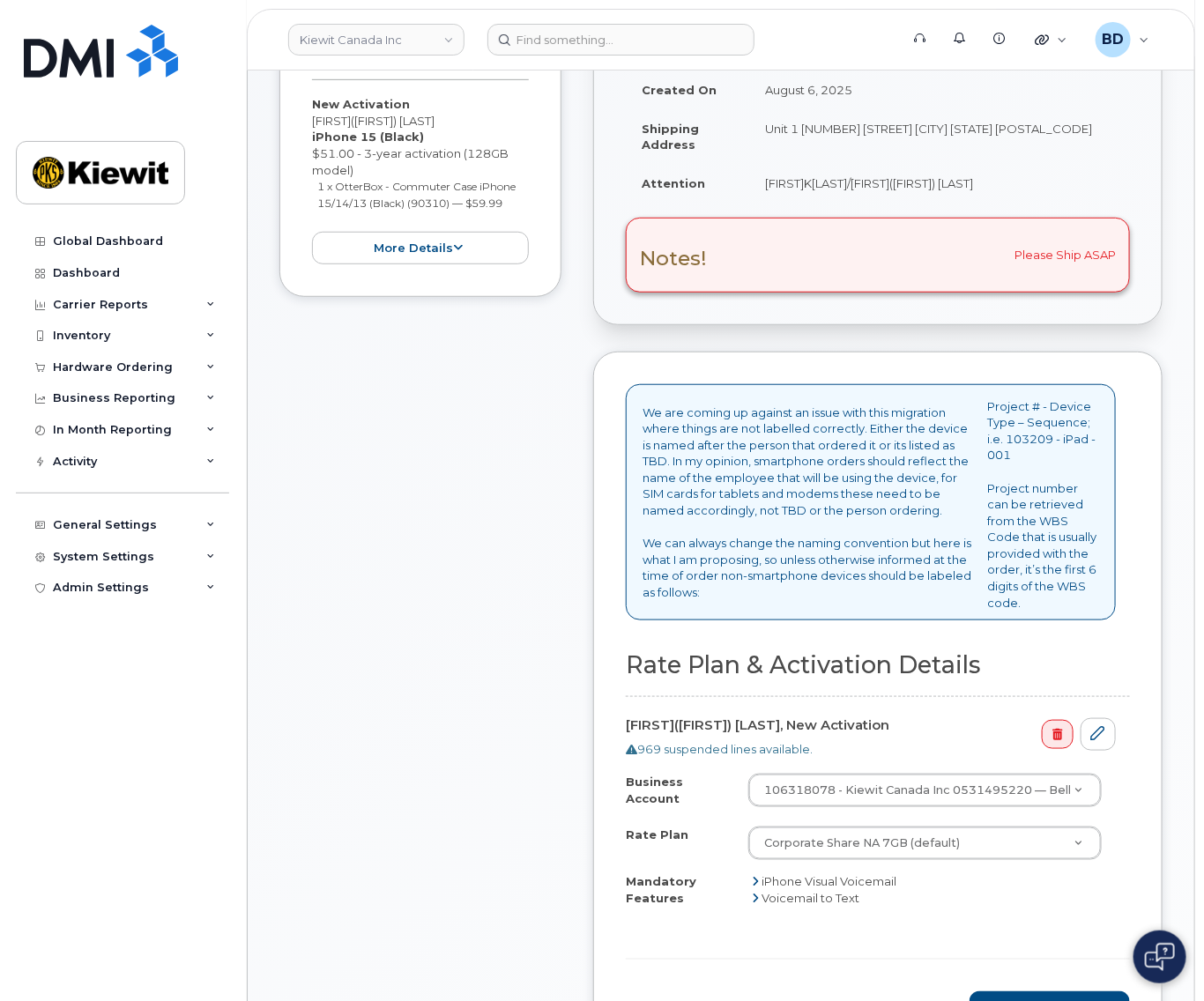 scroll, scrollTop: 352, scrollLeft: 0, axis: vertical 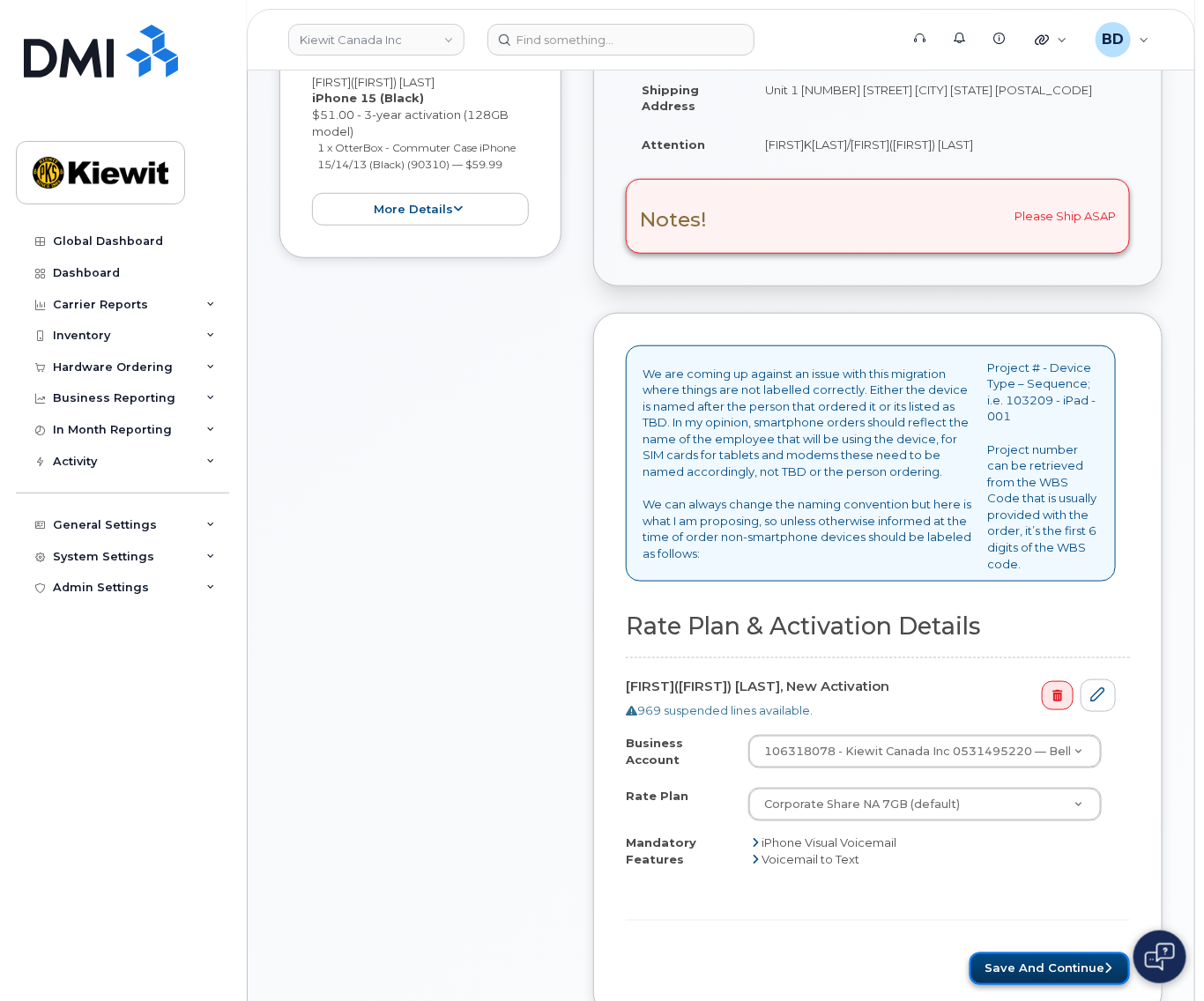 click on "Save and Continue" at bounding box center (1050, 968) 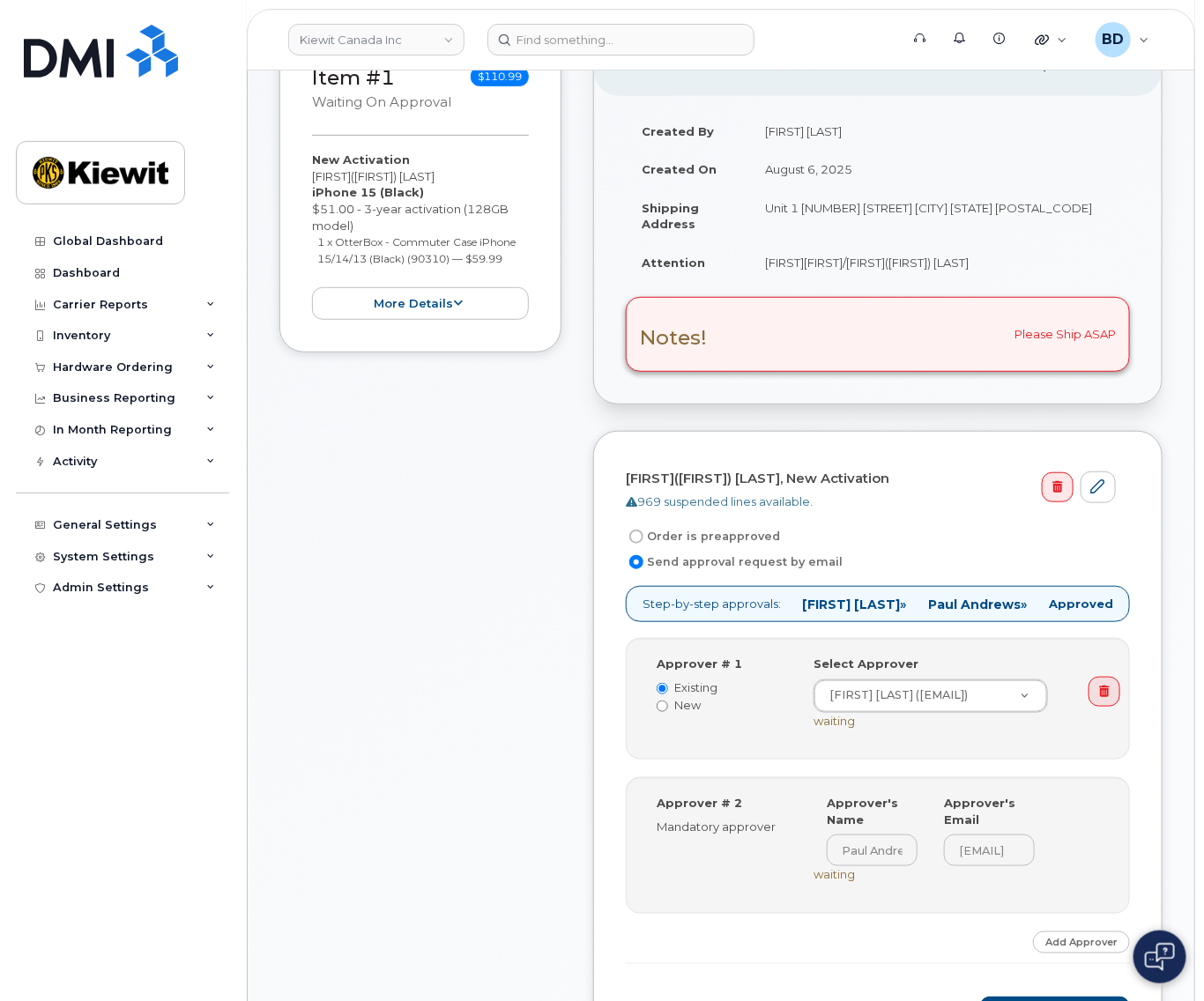 scroll, scrollTop: 352, scrollLeft: 0, axis: vertical 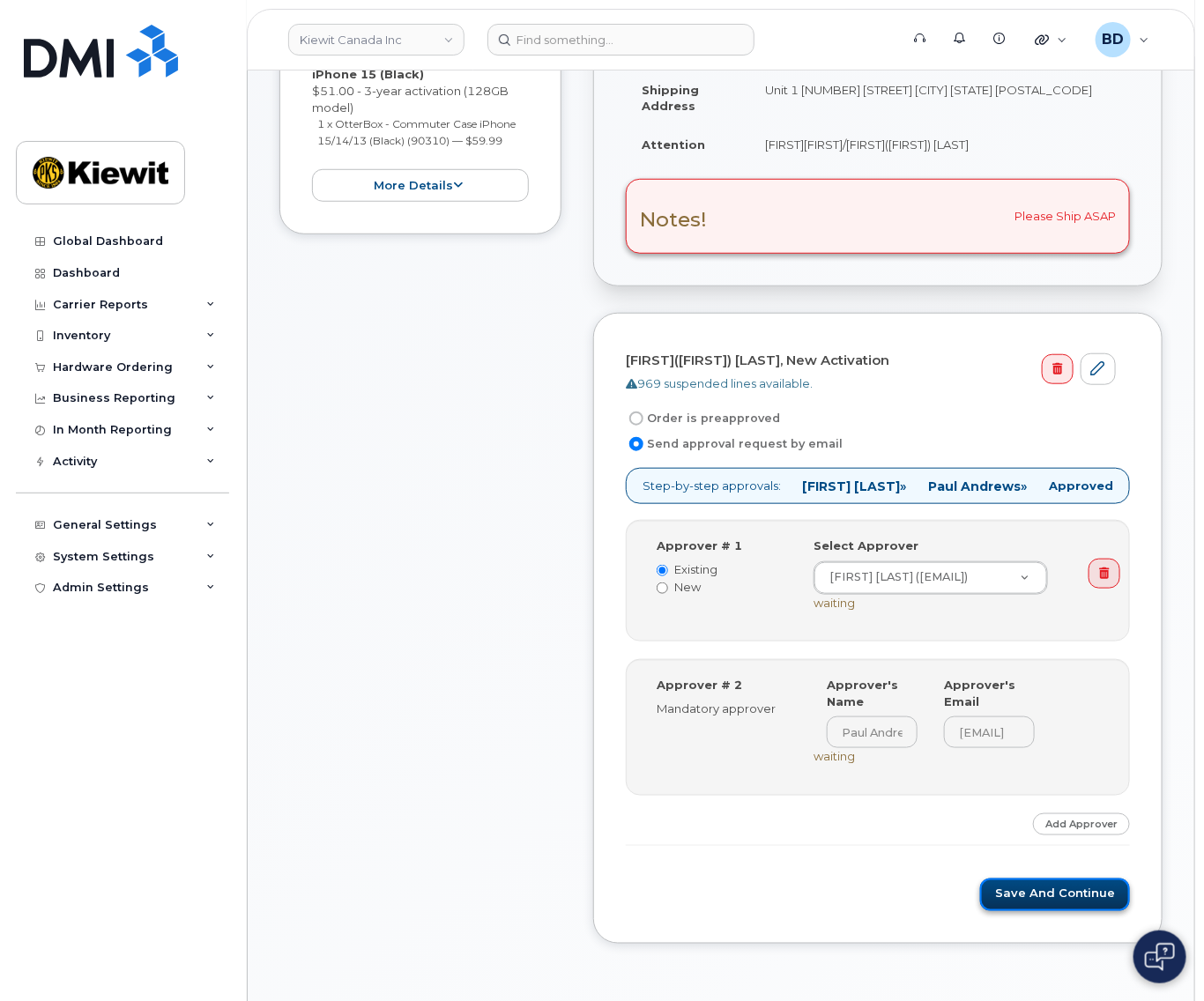 click on "Save and Continue" at bounding box center [1055, 894] 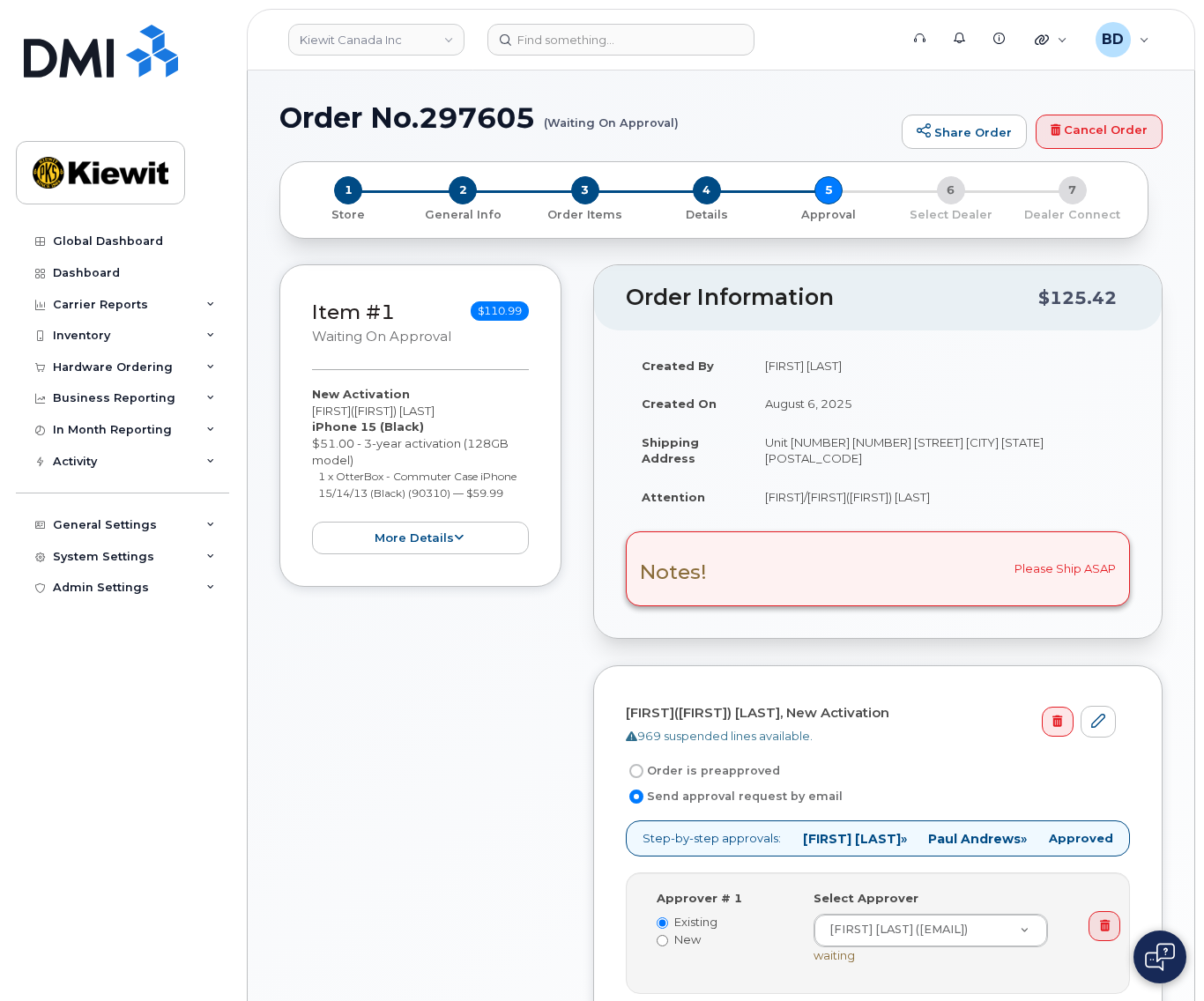 scroll, scrollTop: 0, scrollLeft: 0, axis: both 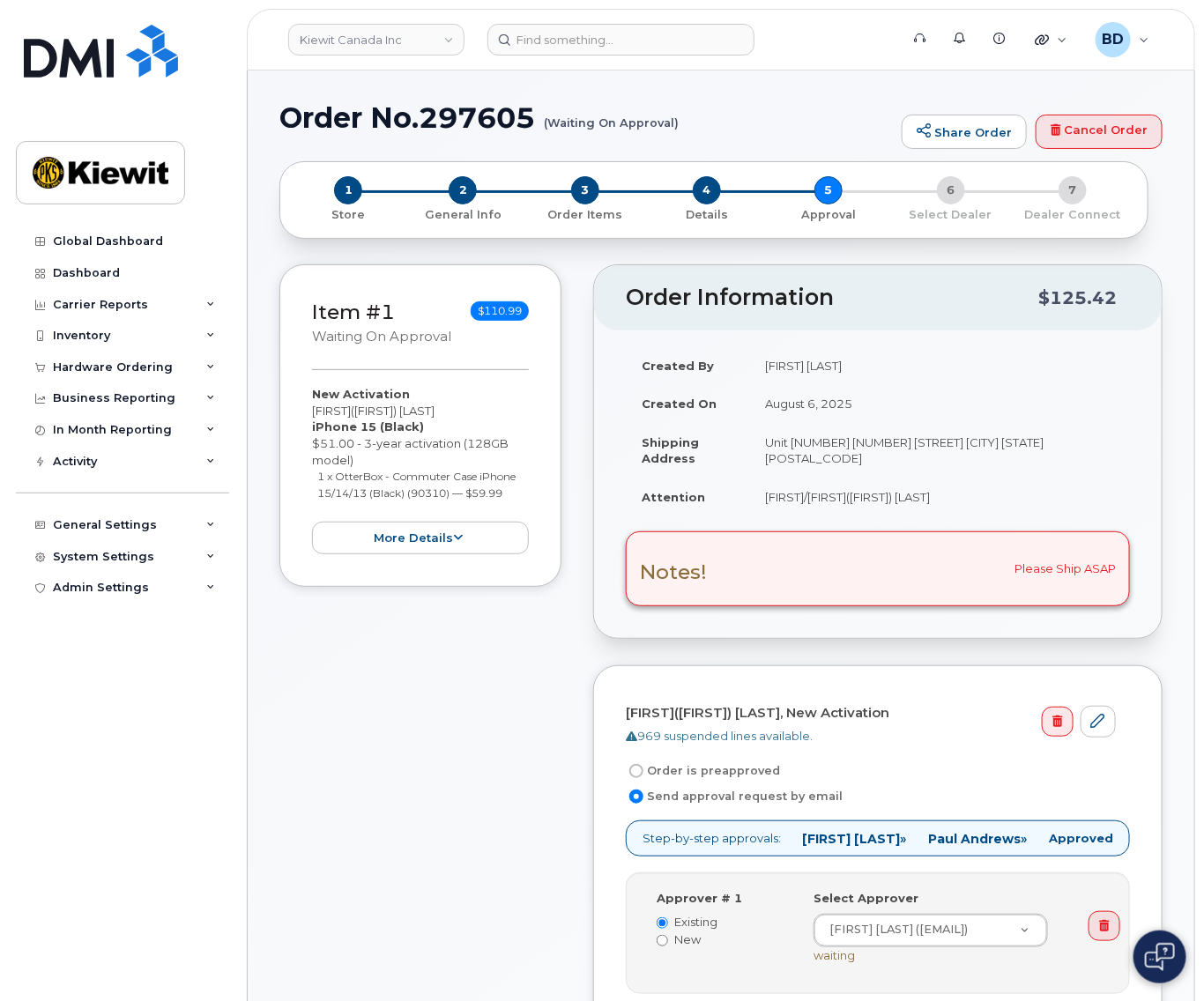click on "Order No.[NUMBER]
(Waiting On Approval)" at bounding box center [586, 117] 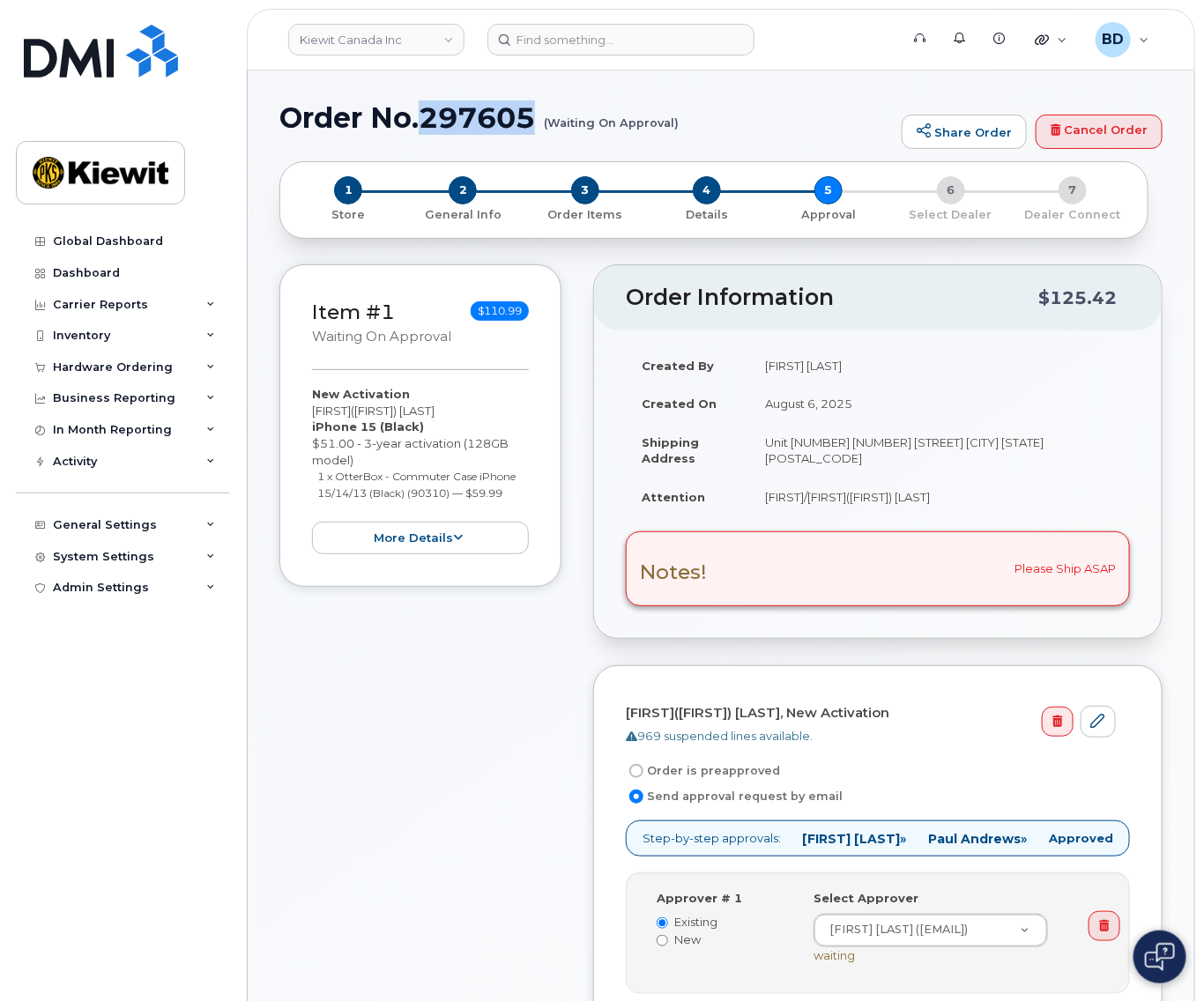 click on "Order No.[NUMBER]
(Waiting On Approval)" at bounding box center [586, 117] 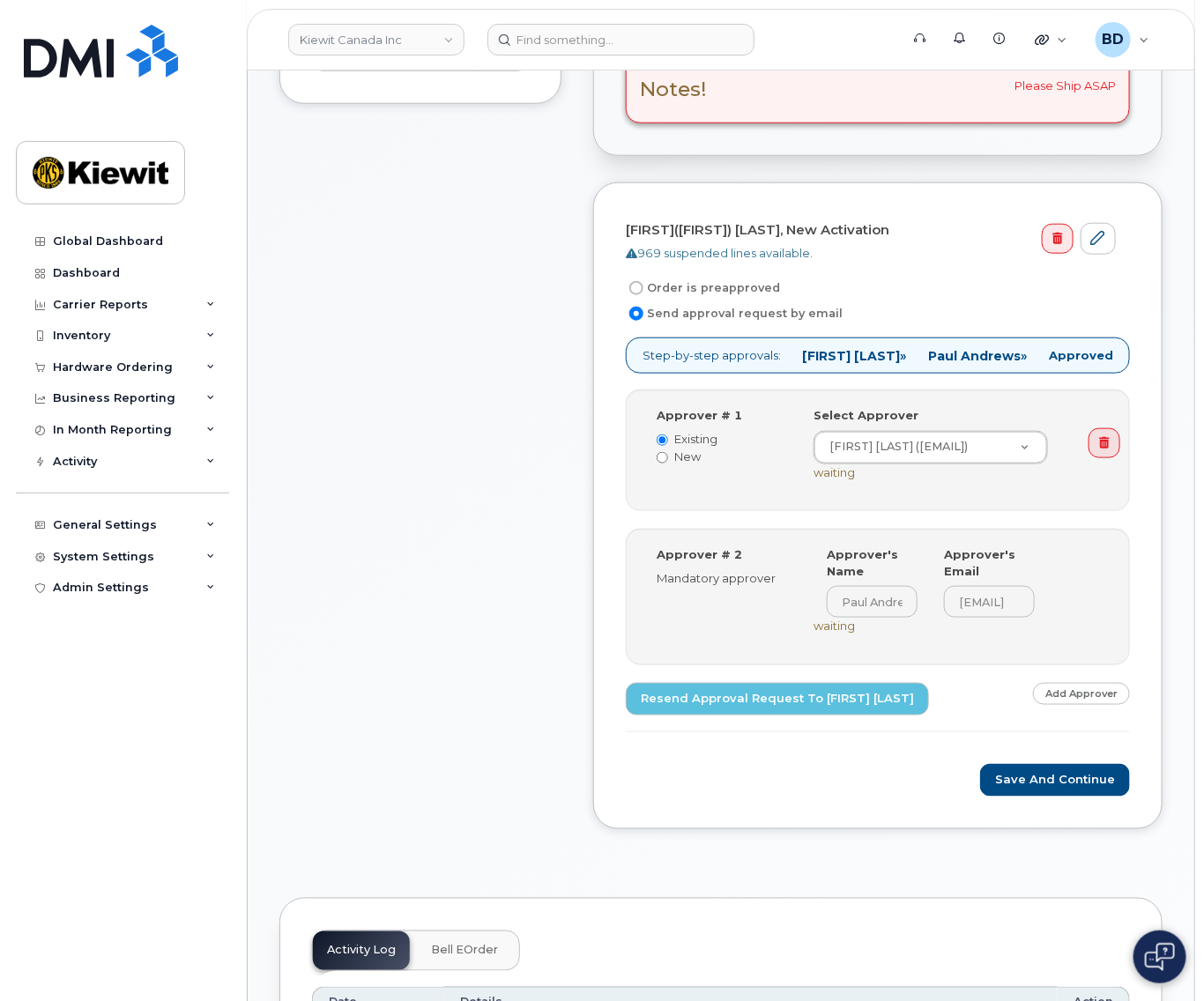 scroll, scrollTop: 587, scrollLeft: 0, axis: vertical 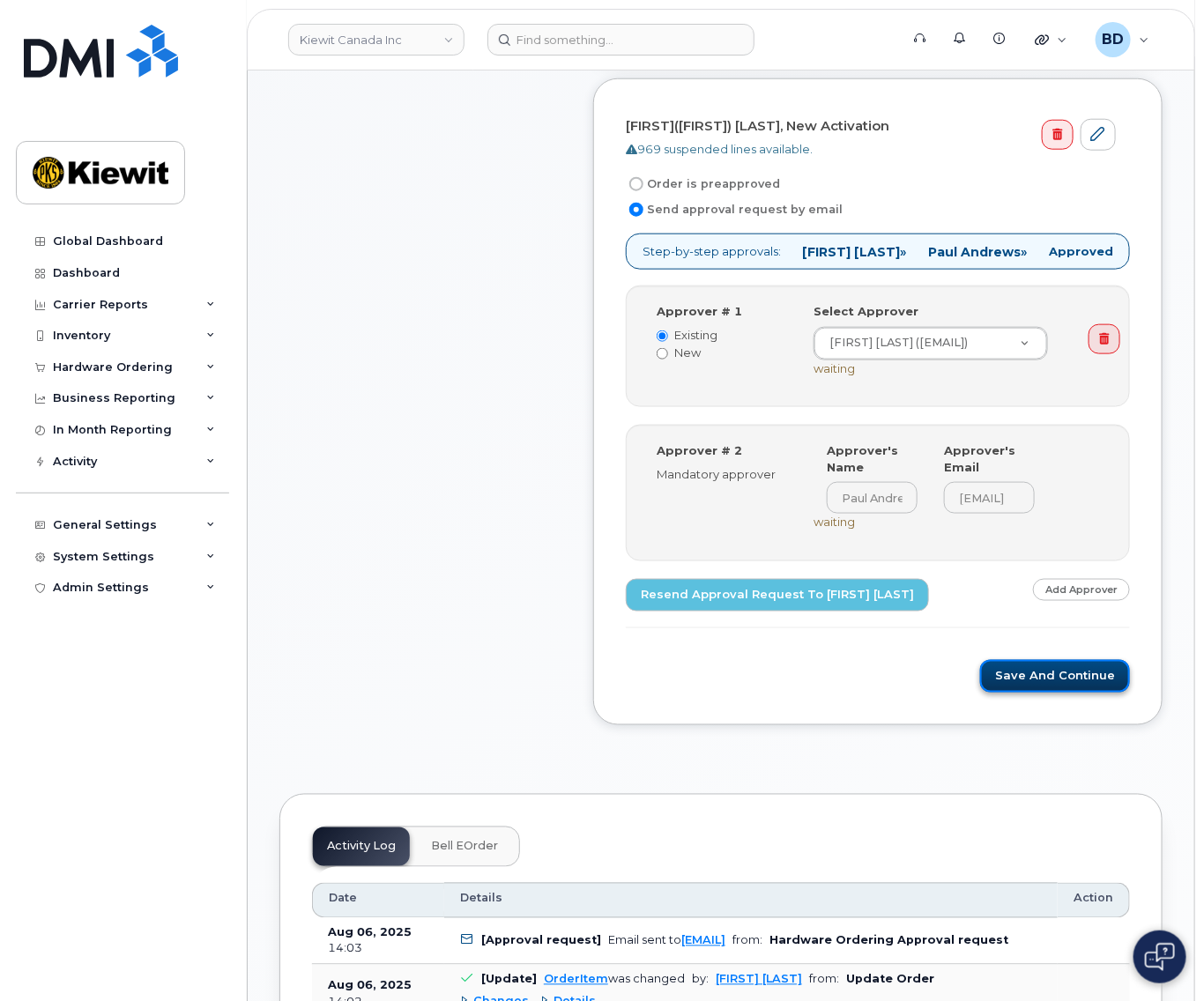 click on "Save and Continue" at bounding box center [1055, 676] 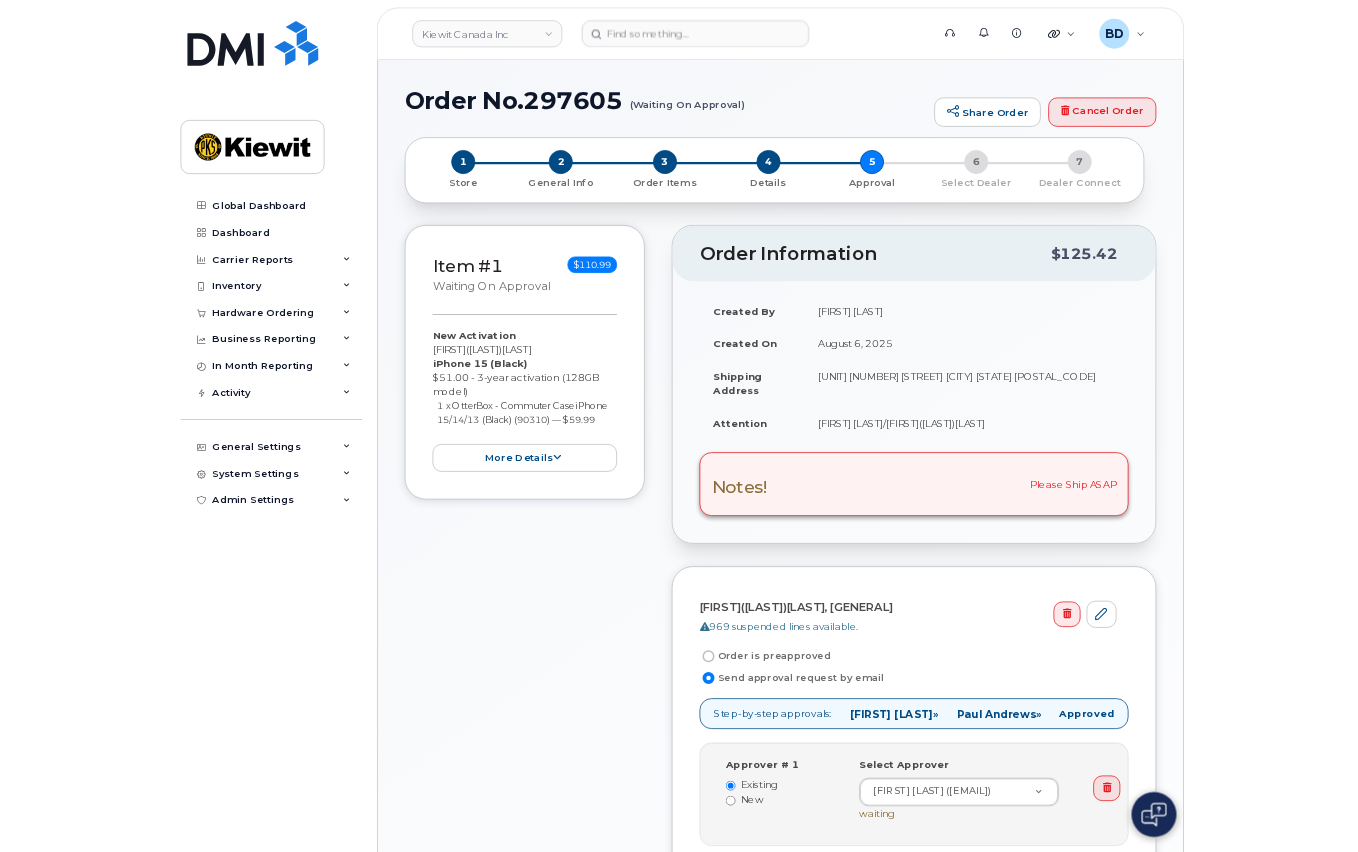 scroll, scrollTop: 0, scrollLeft: 0, axis: both 